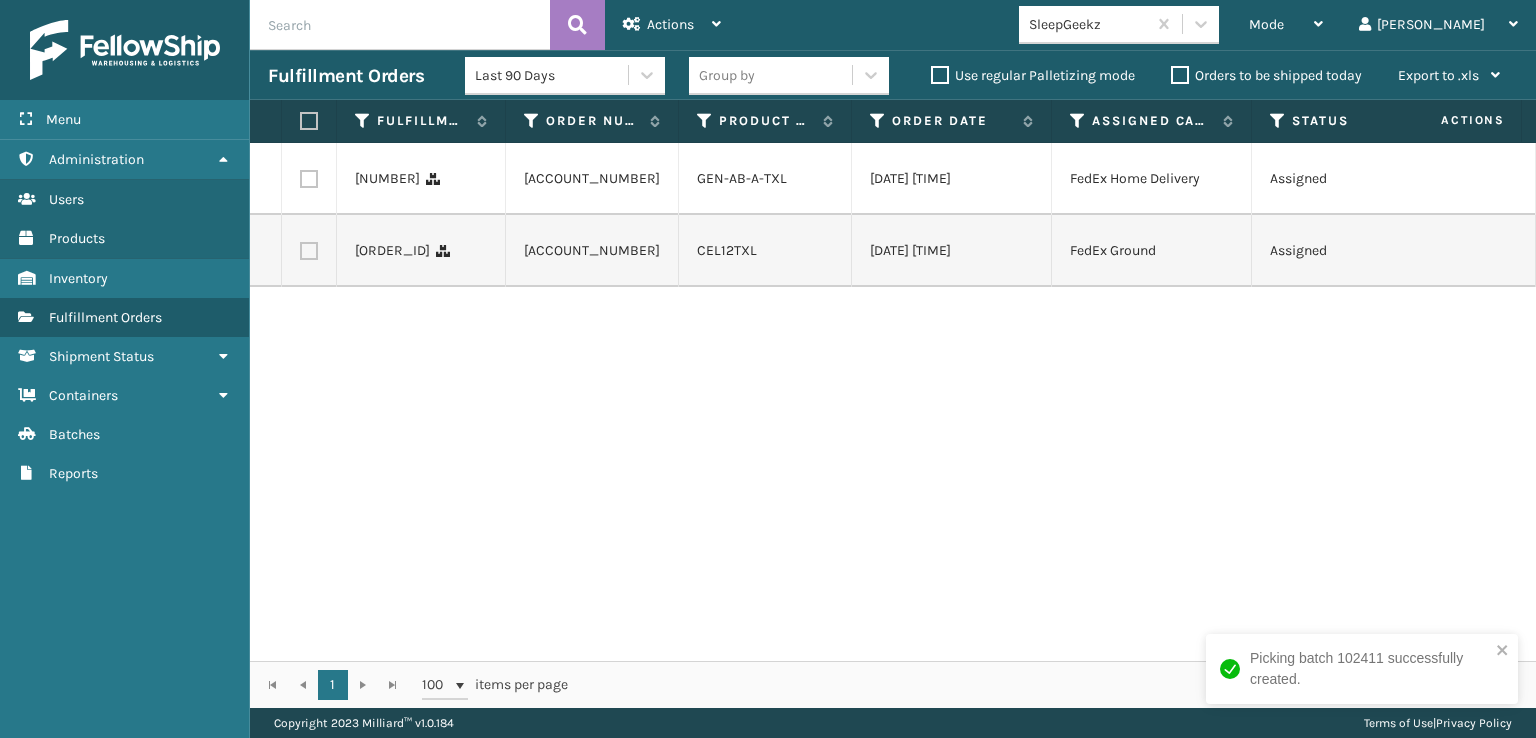 scroll, scrollTop: 0, scrollLeft: 0, axis: both 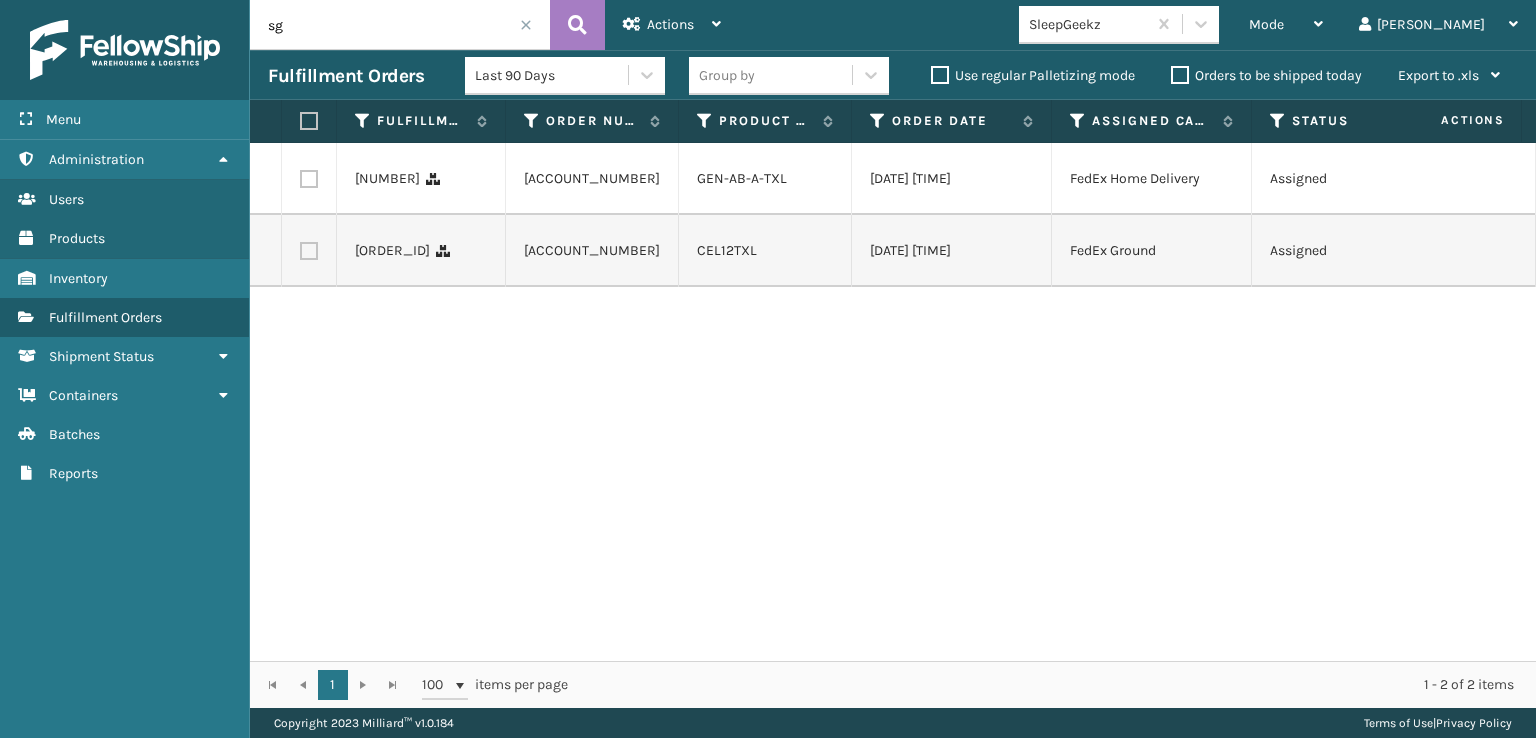 type on "s" 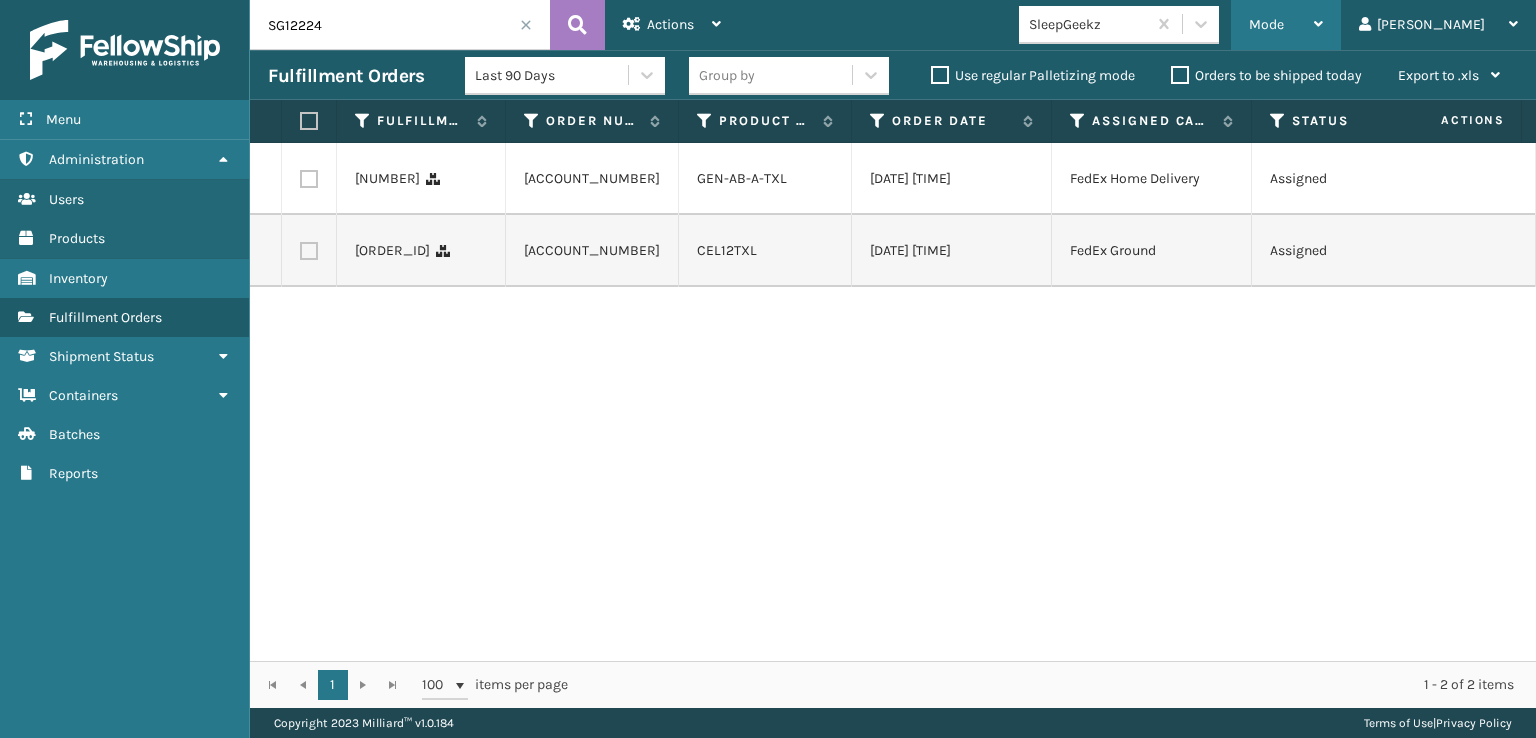 type on "SG12224" 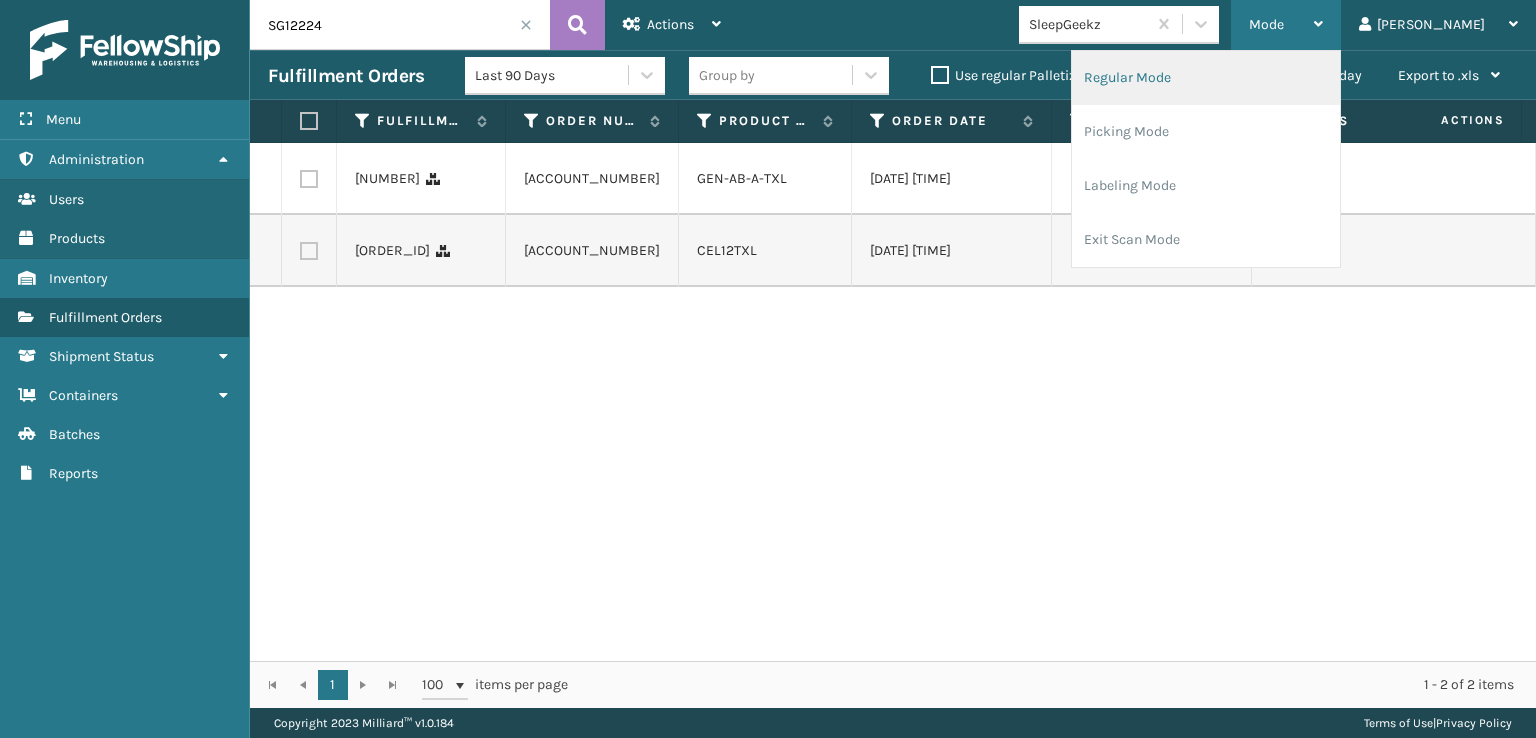 click on "Regular Mode" at bounding box center (1206, 78) 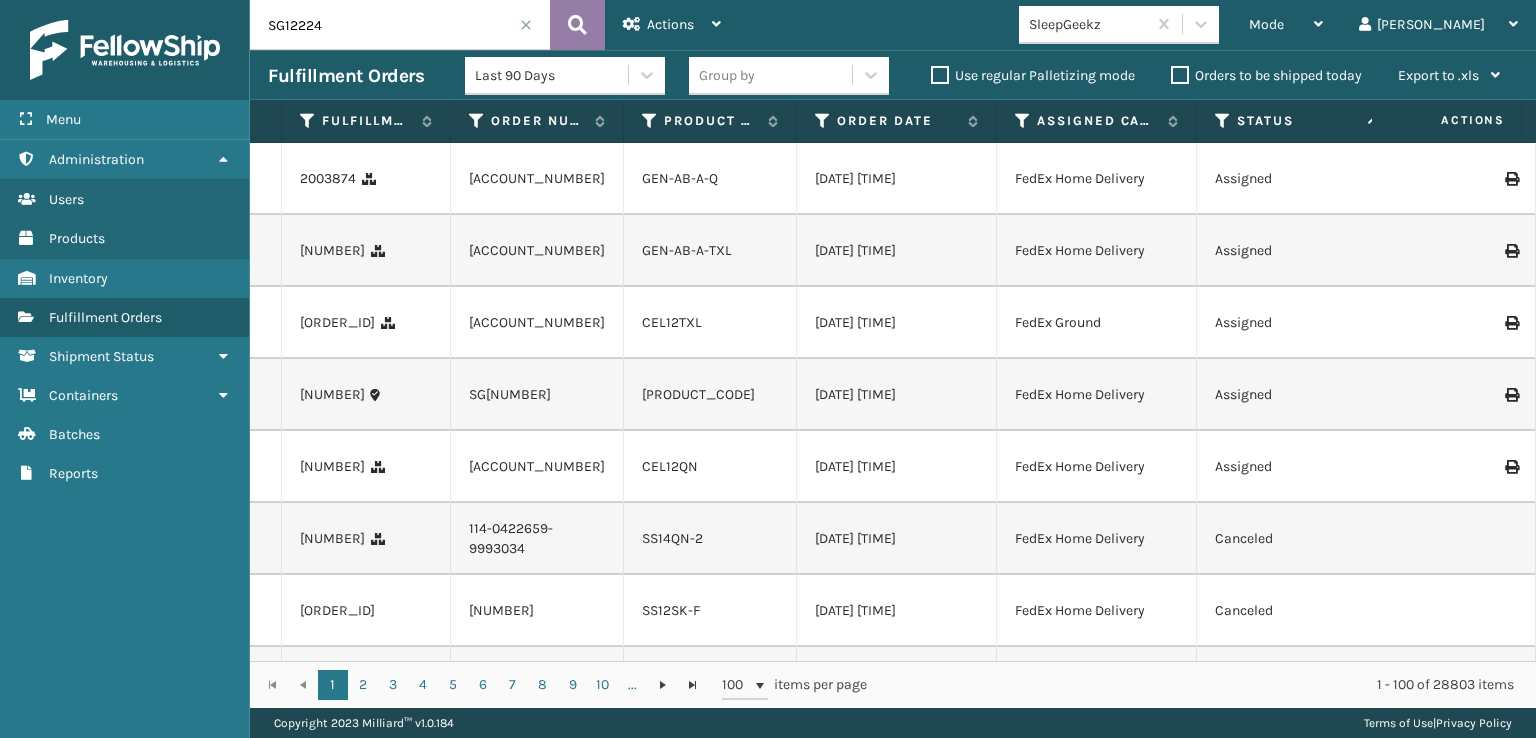 click at bounding box center (577, 25) 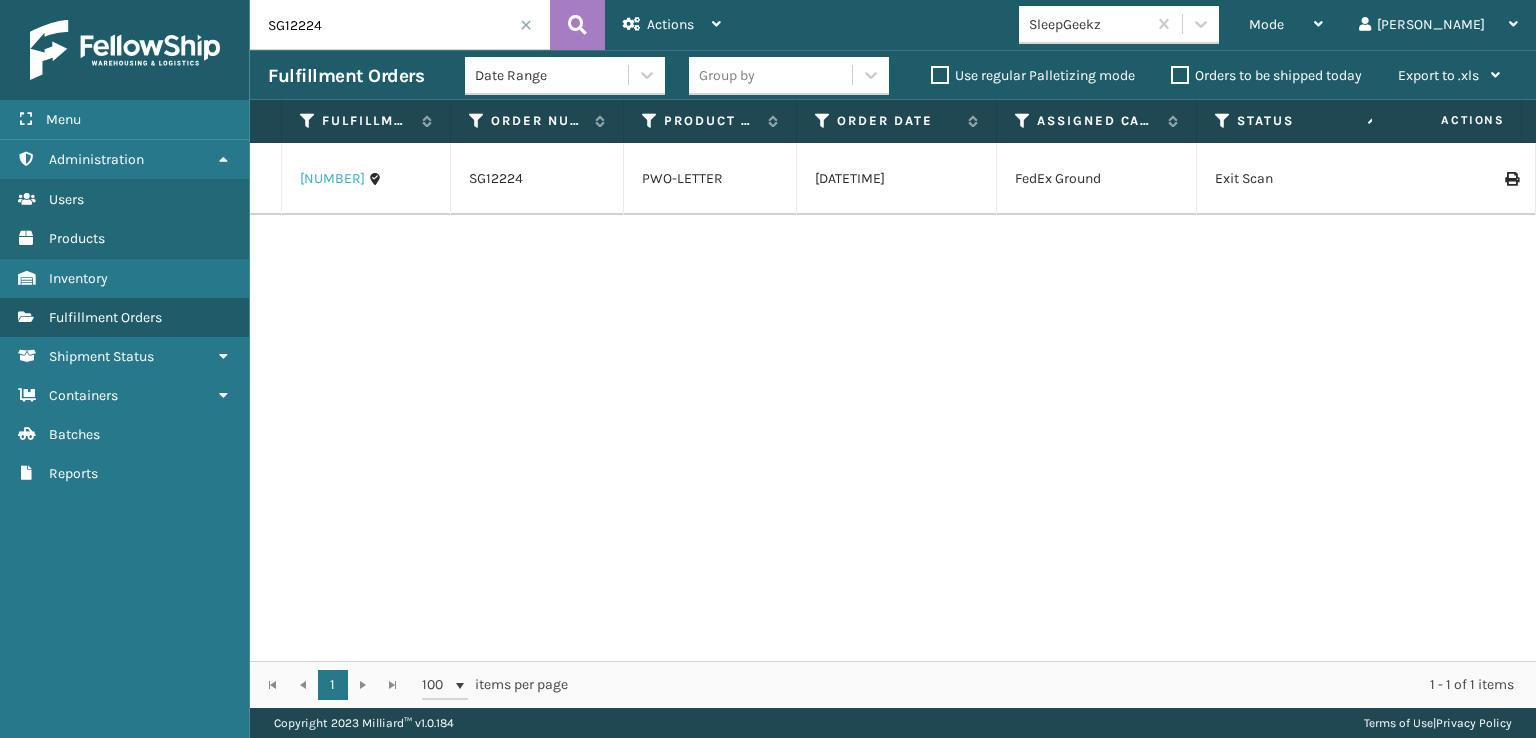 click on "[NUMBER]" at bounding box center (332, 179) 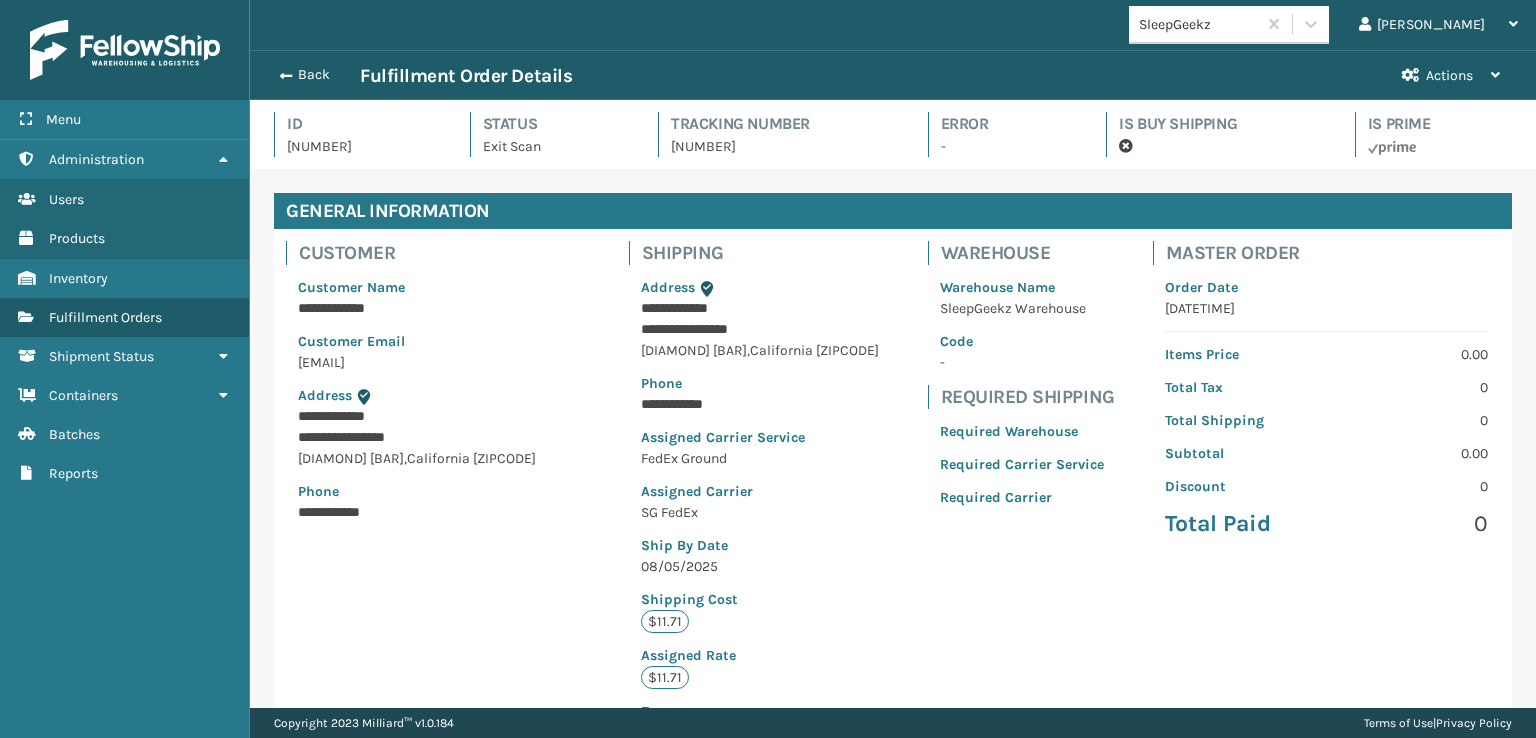 scroll, scrollTop: 99951, scrollLeft: 98713, axis: both 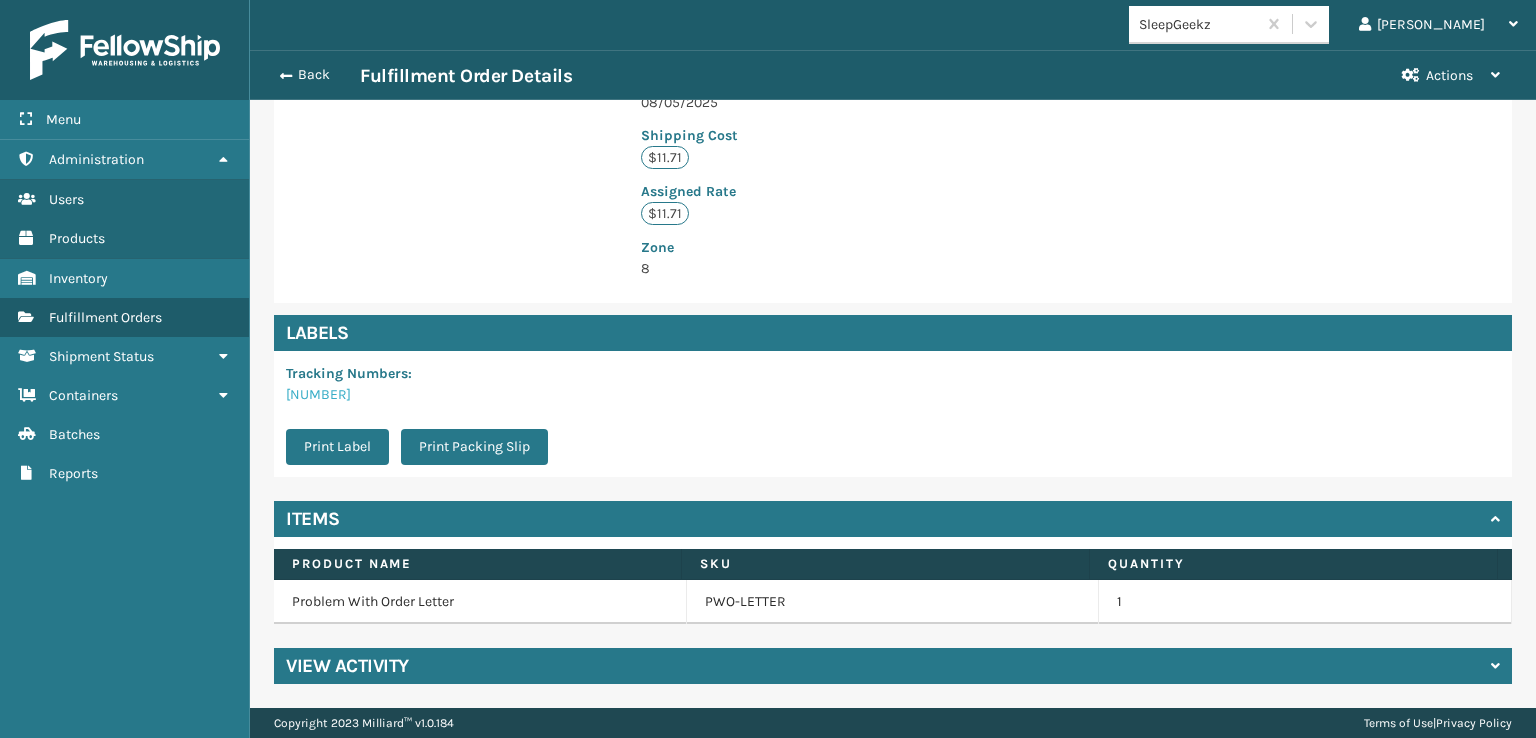 click on "[NUMBER]" at bounding box center [318, 394] 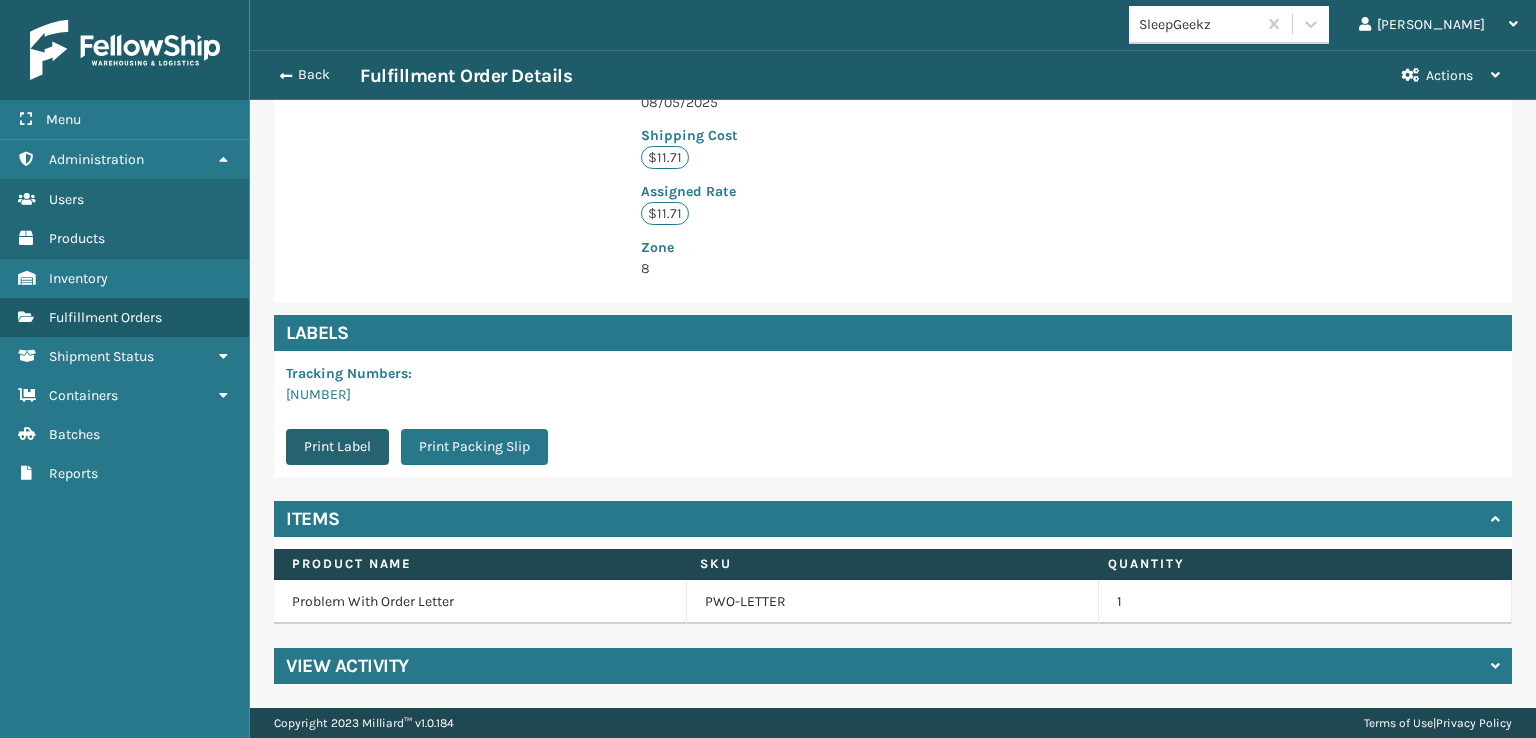 click on "Print Label" at bounding box center (337, 447) 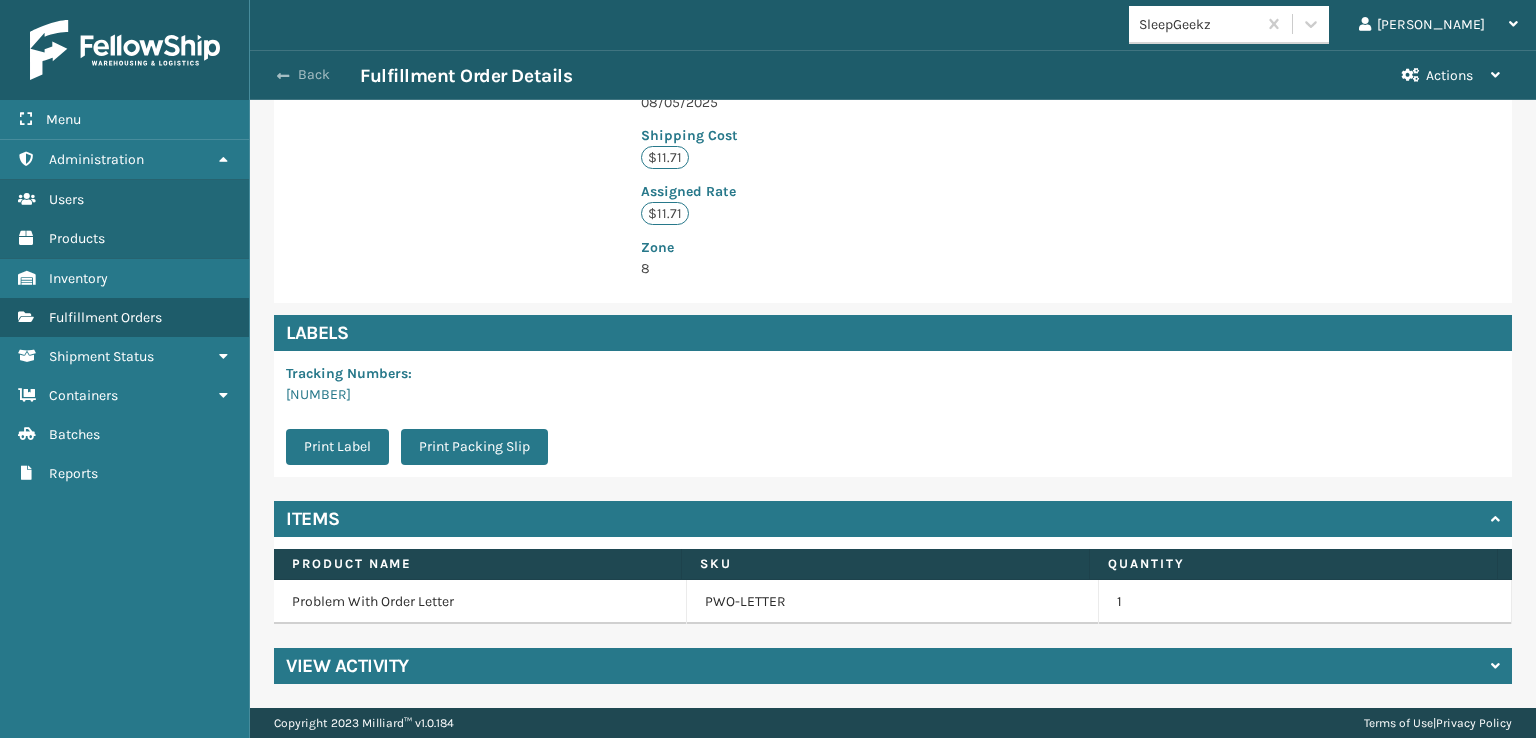 click at bounding box center [283, 76] 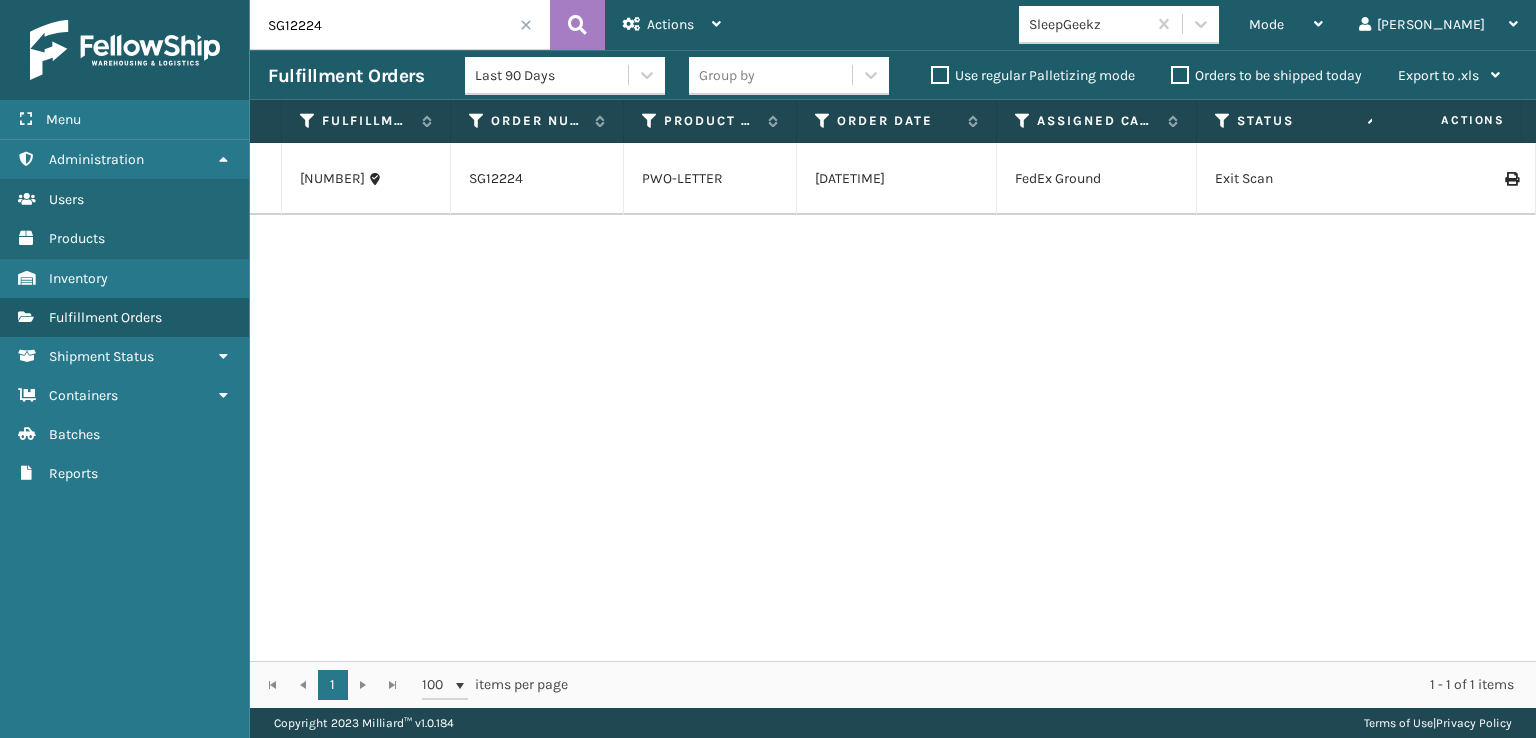 click on "SG12224" at bounding box center [400, 25] 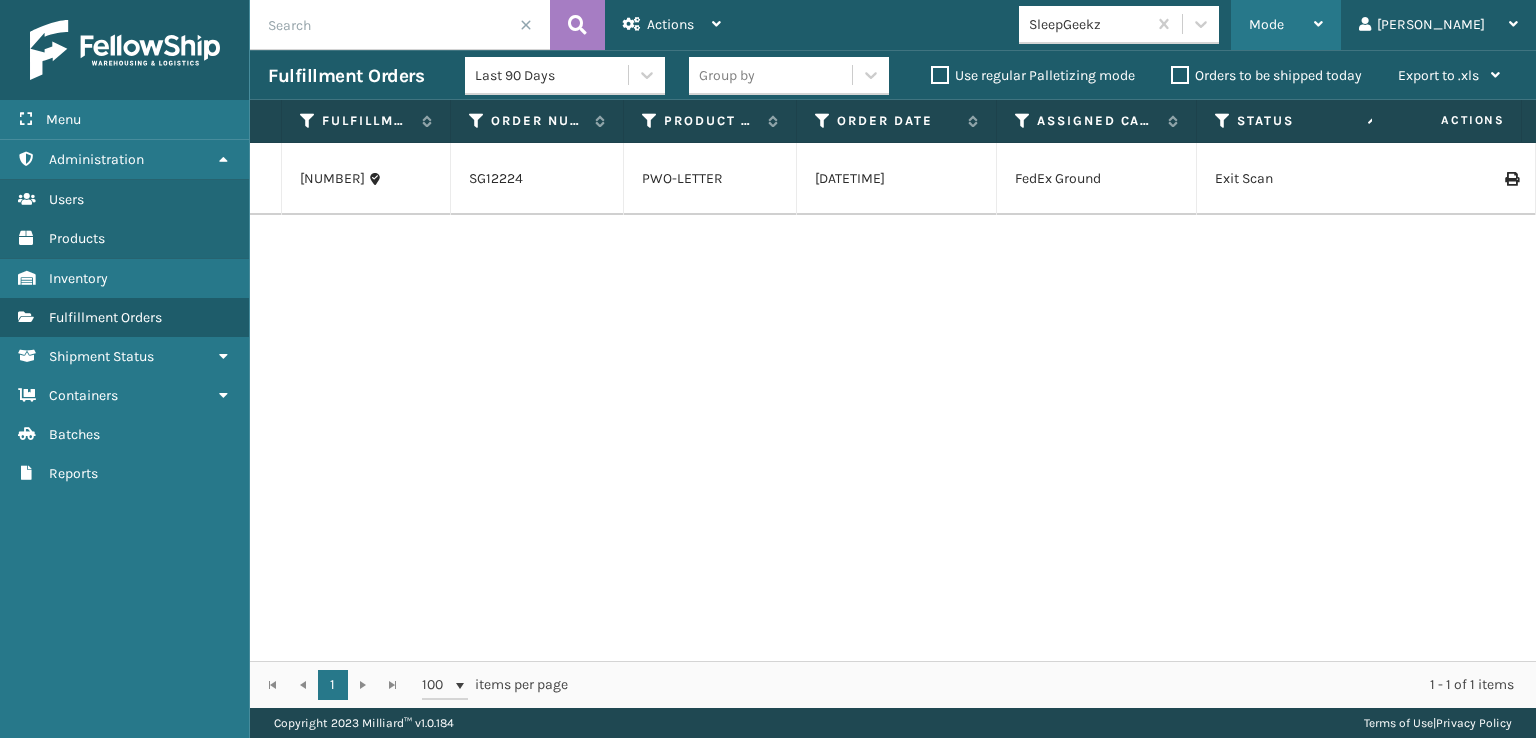 type 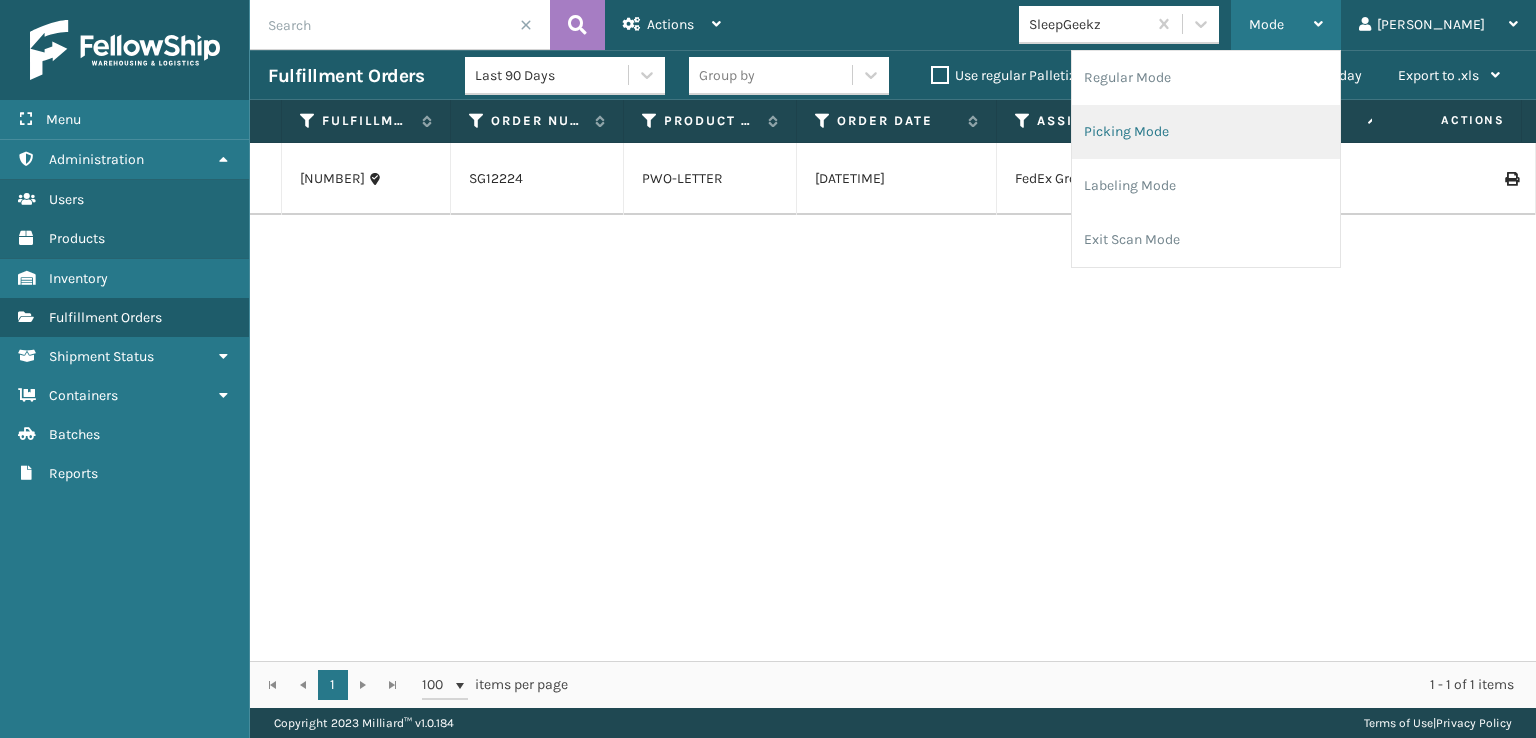 click on "Picking Mode" at bounding box center (1206, 132) 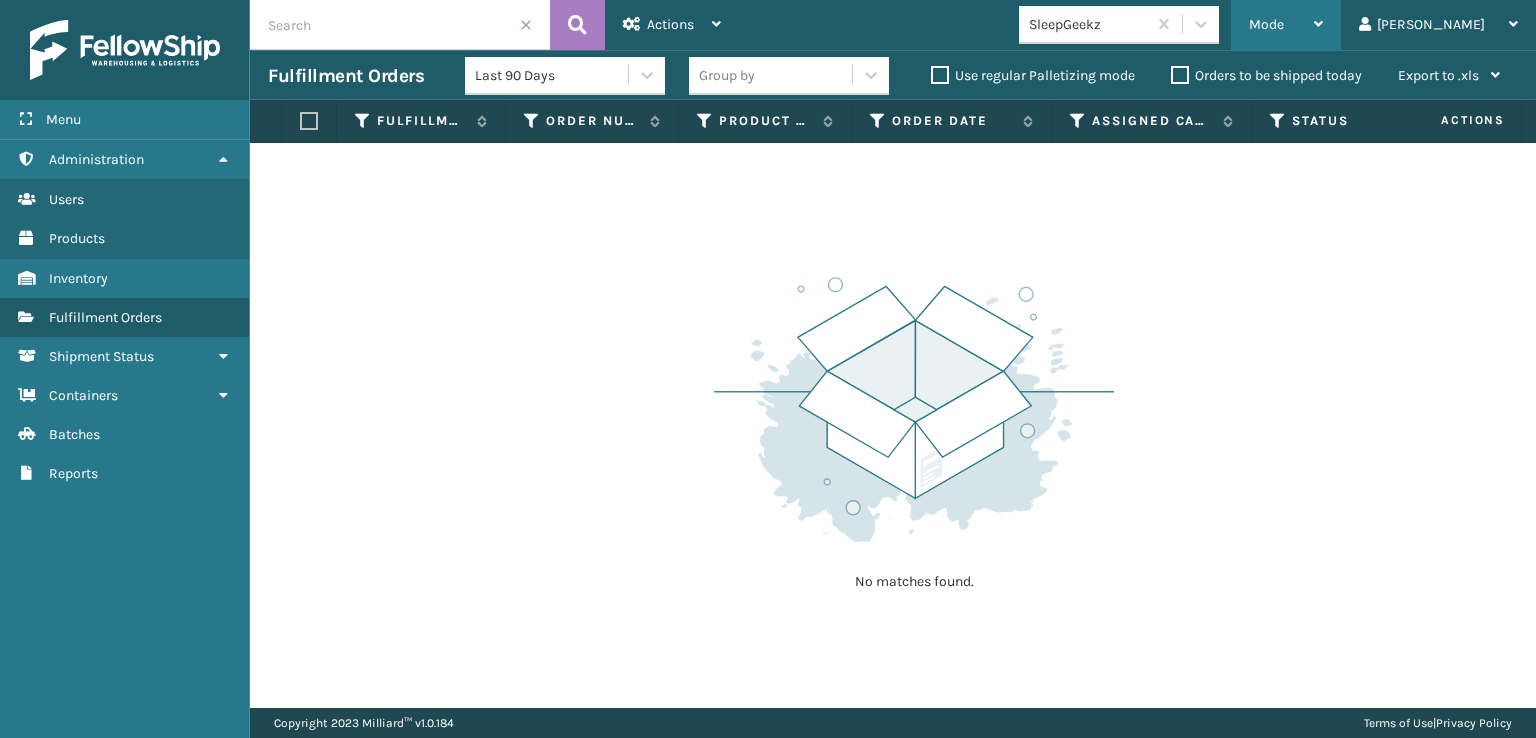 click on "Mode" at bounding box center [1266, 24] 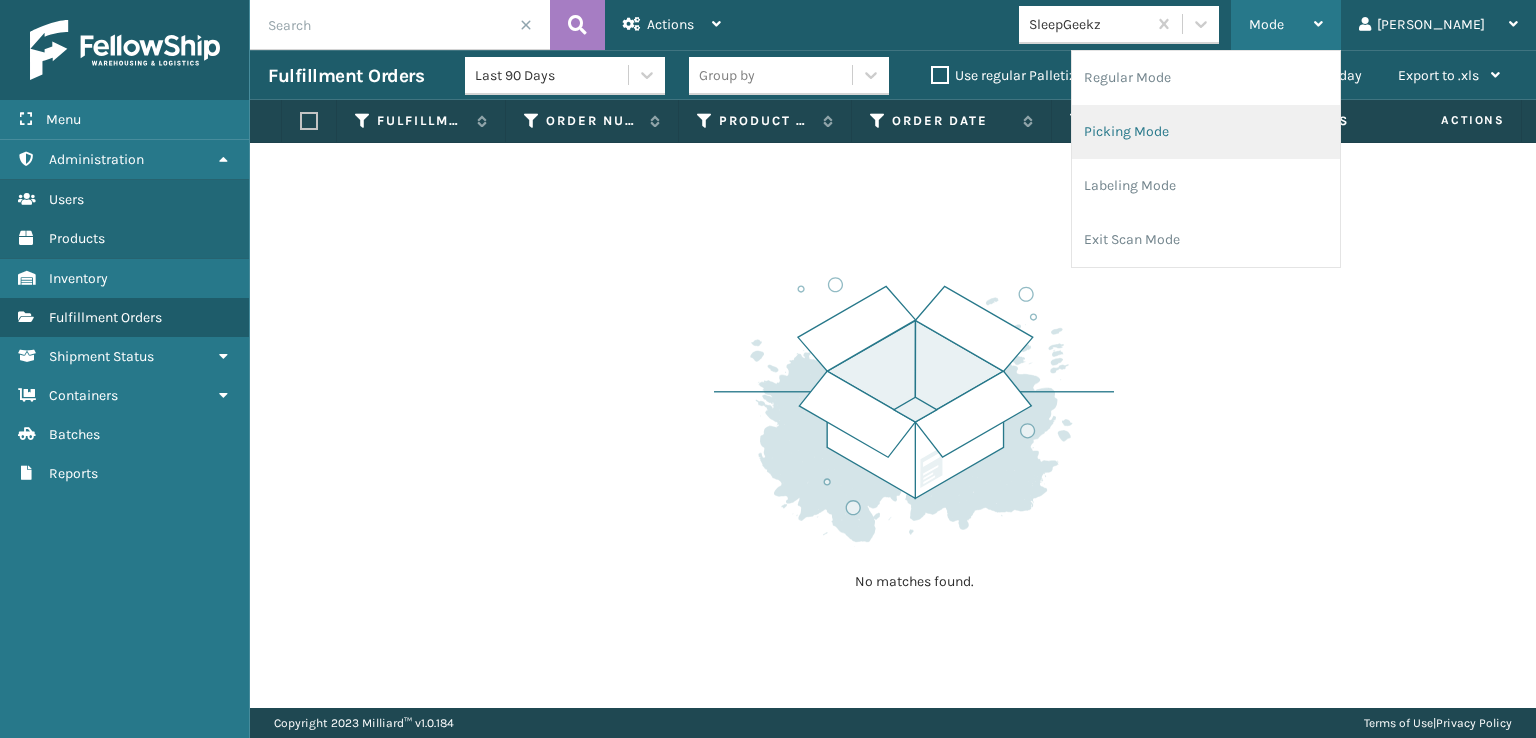 click on "Picking Mode" at bounding box center (1206, 132) 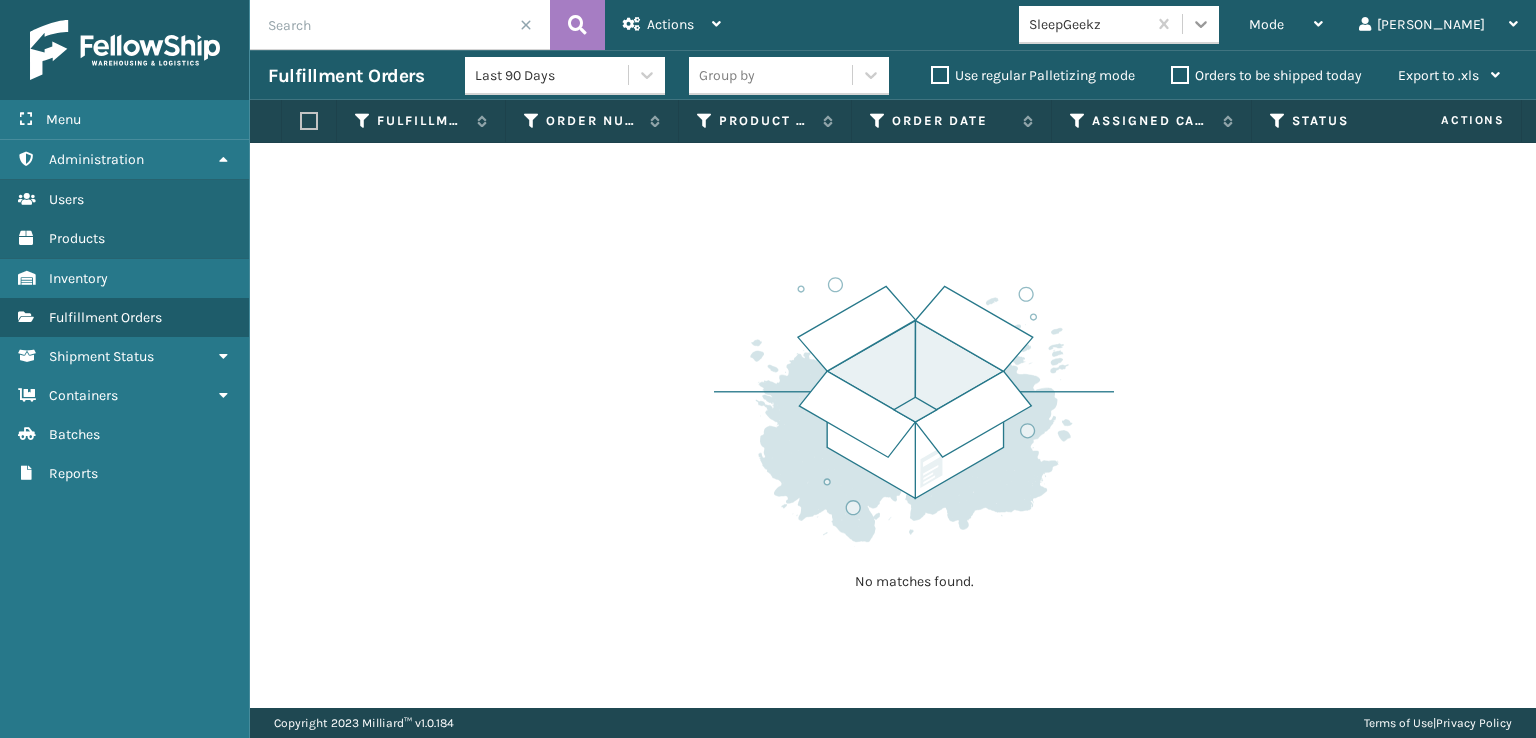 click 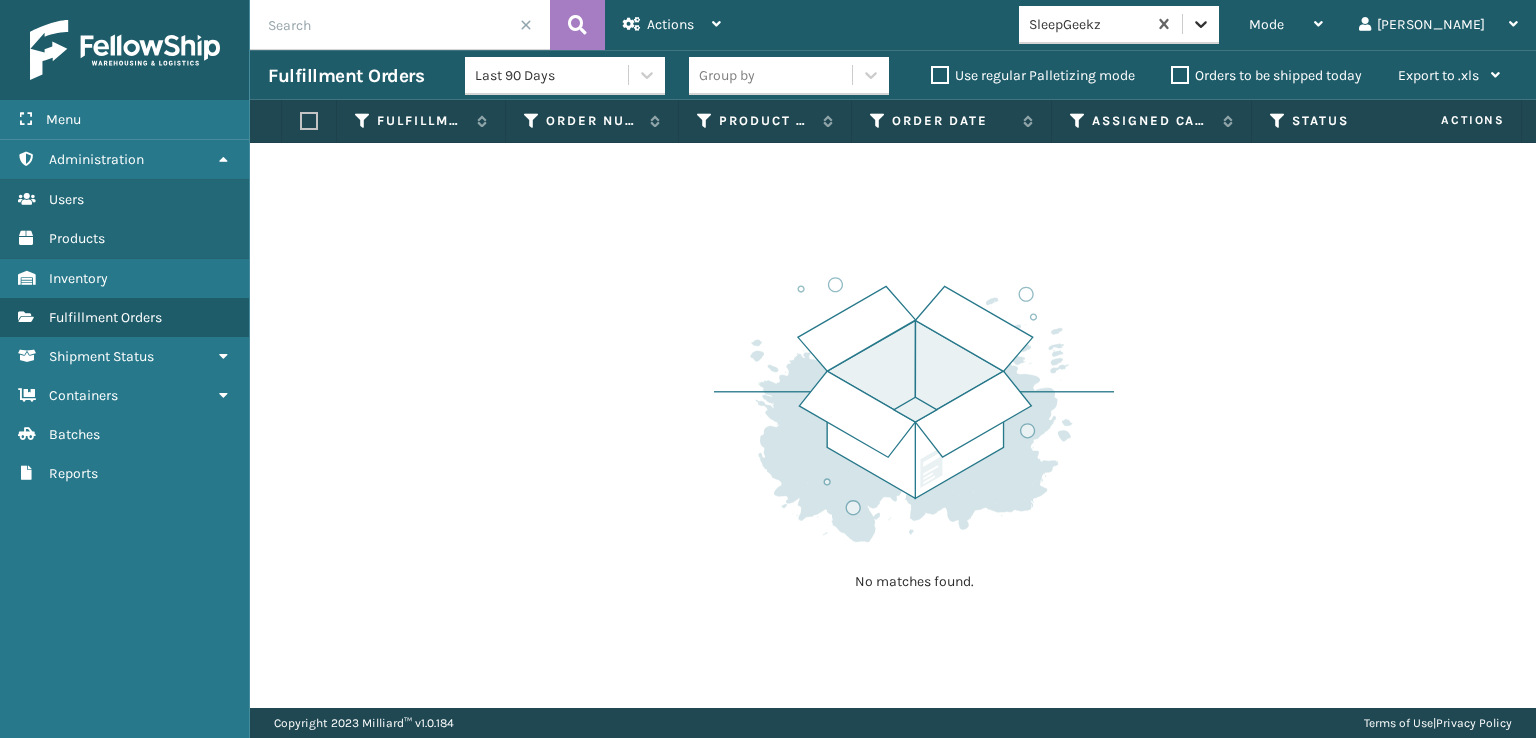 click 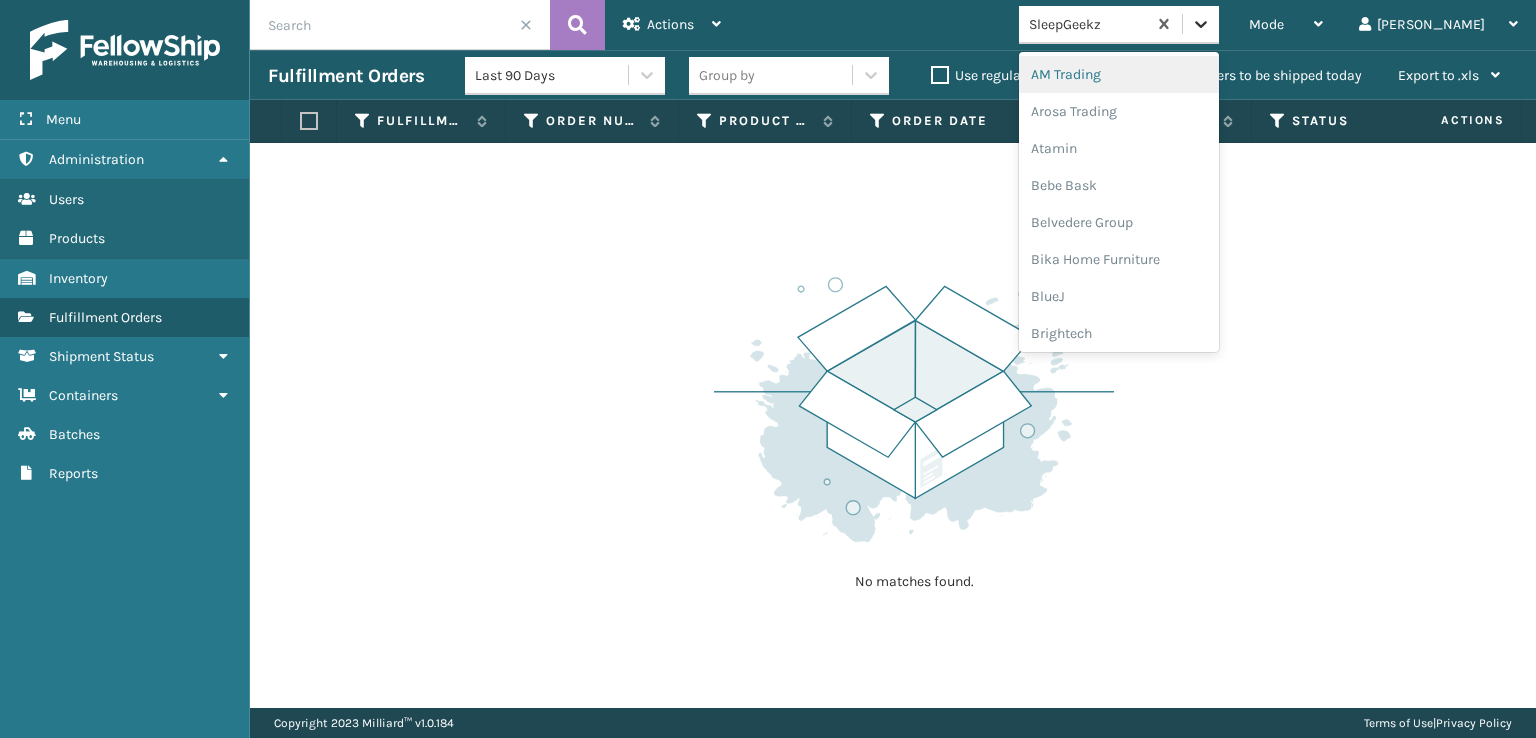 click 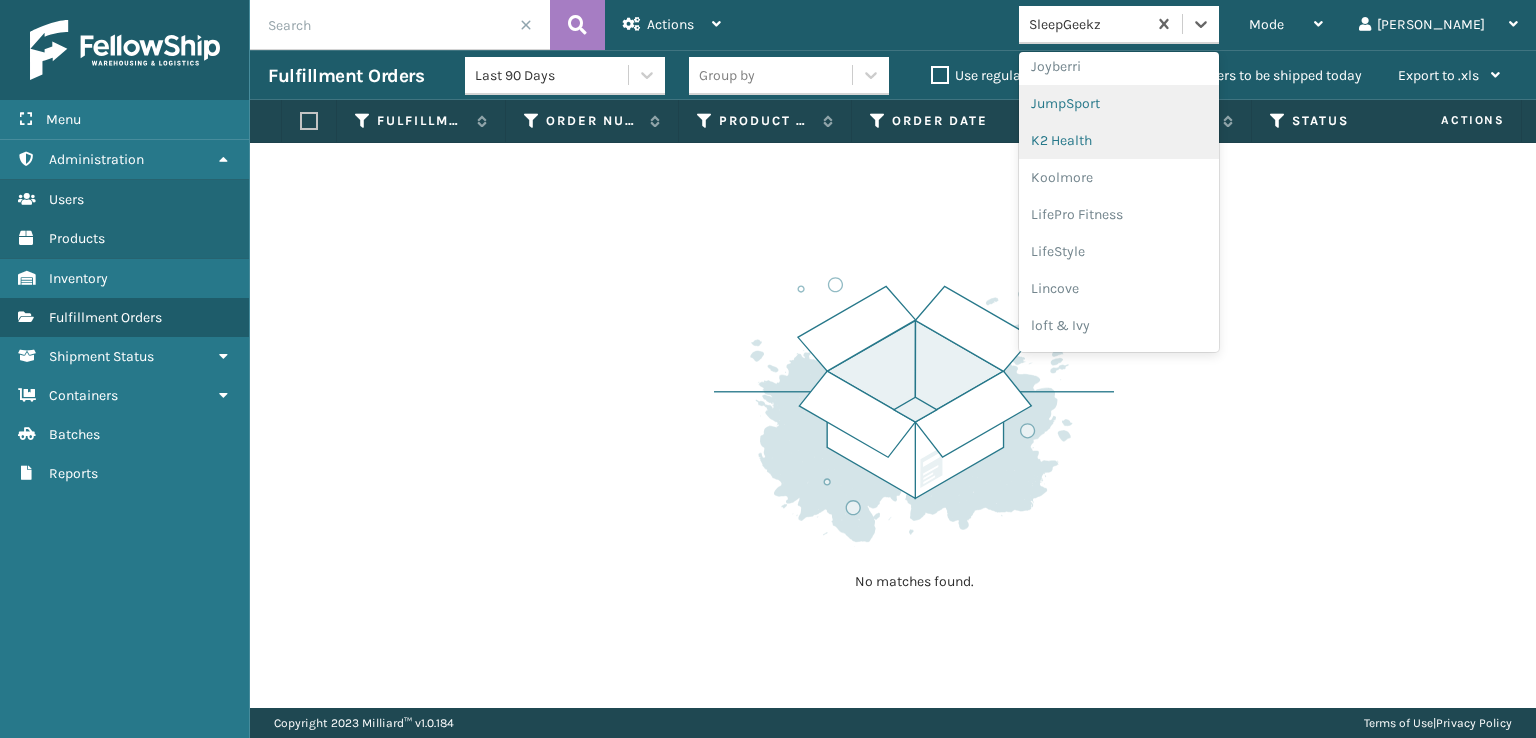 scroll, scrollTop: 632, scrollLeft: 0, axis: vertical 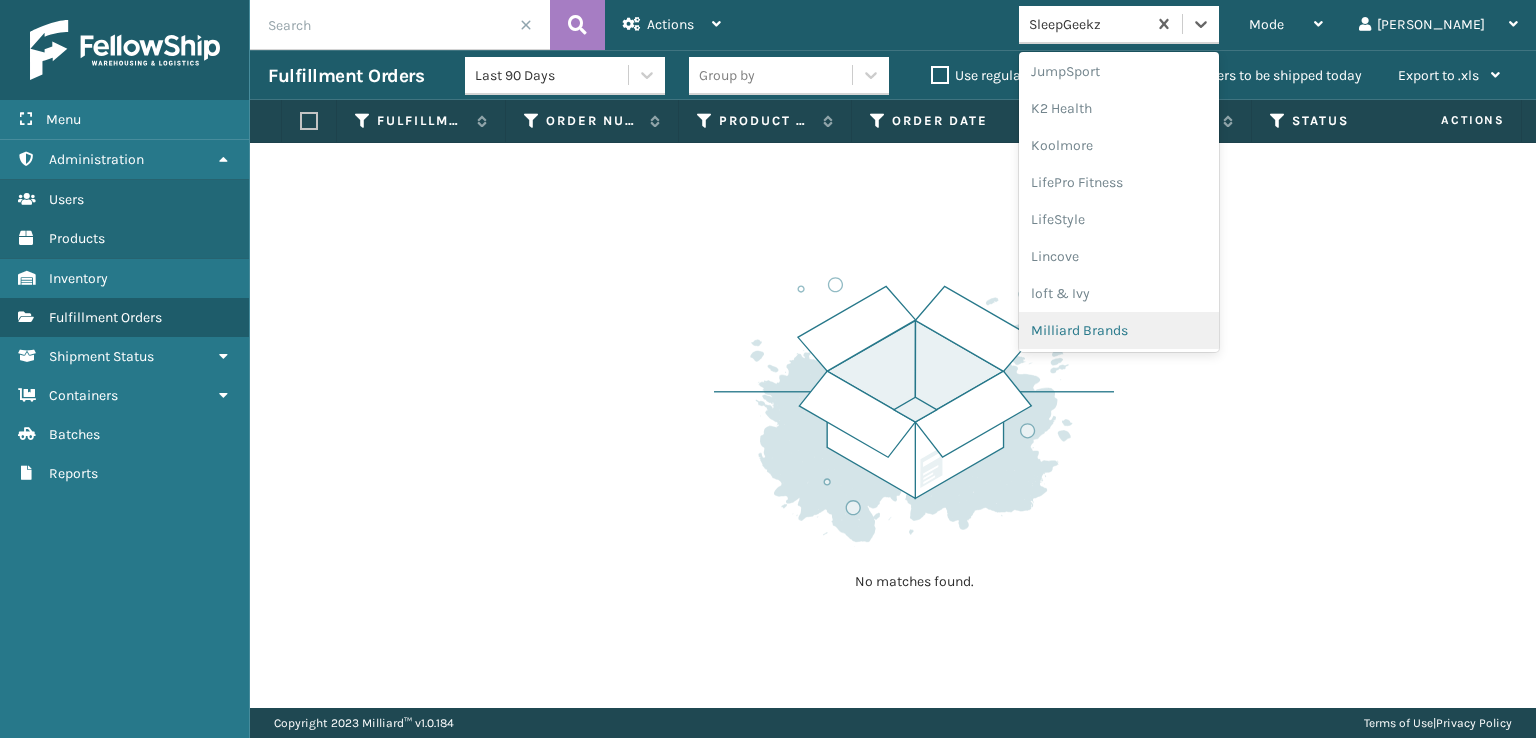 click on "Milliard Brands" at bounding box center (1119, 330) 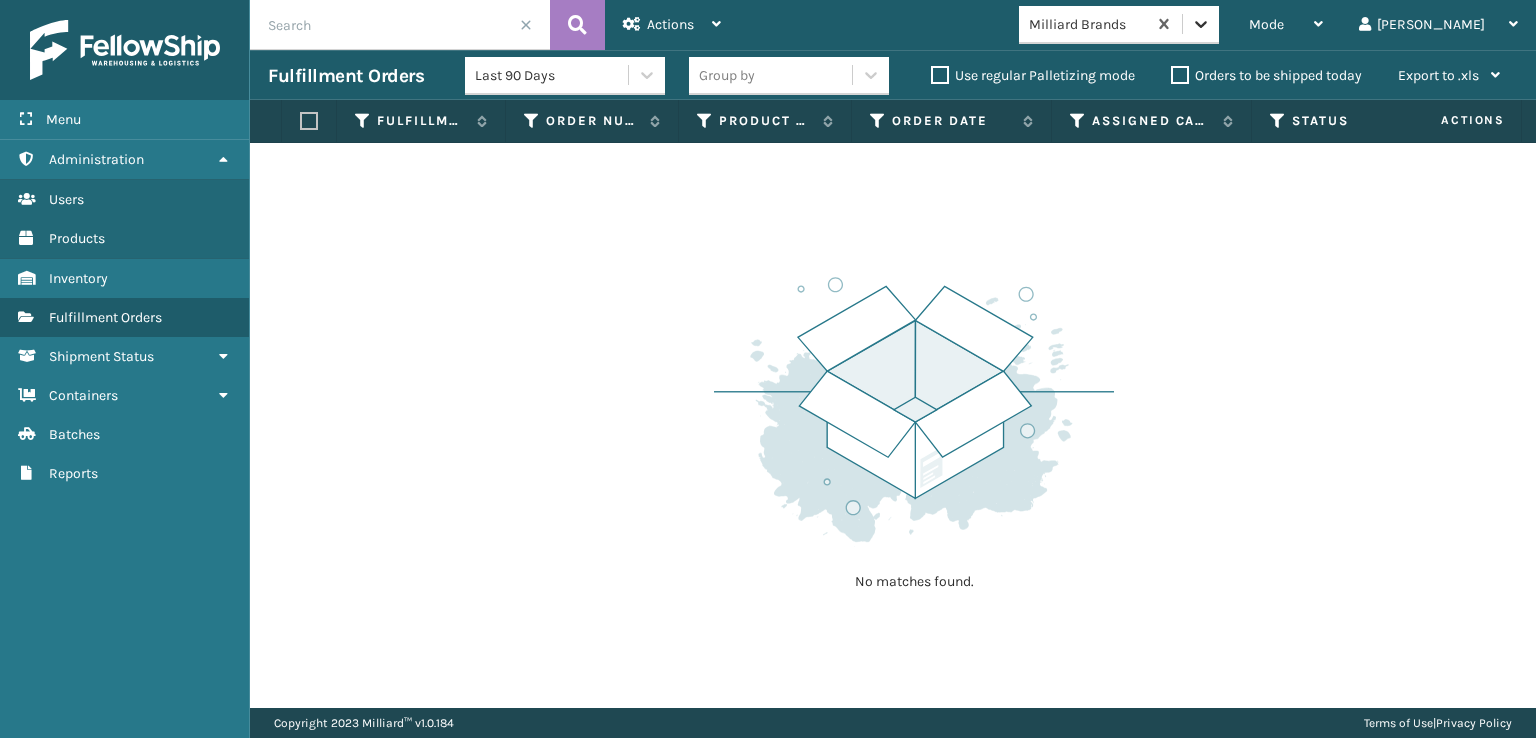 click at bounding box center (1201, 24) 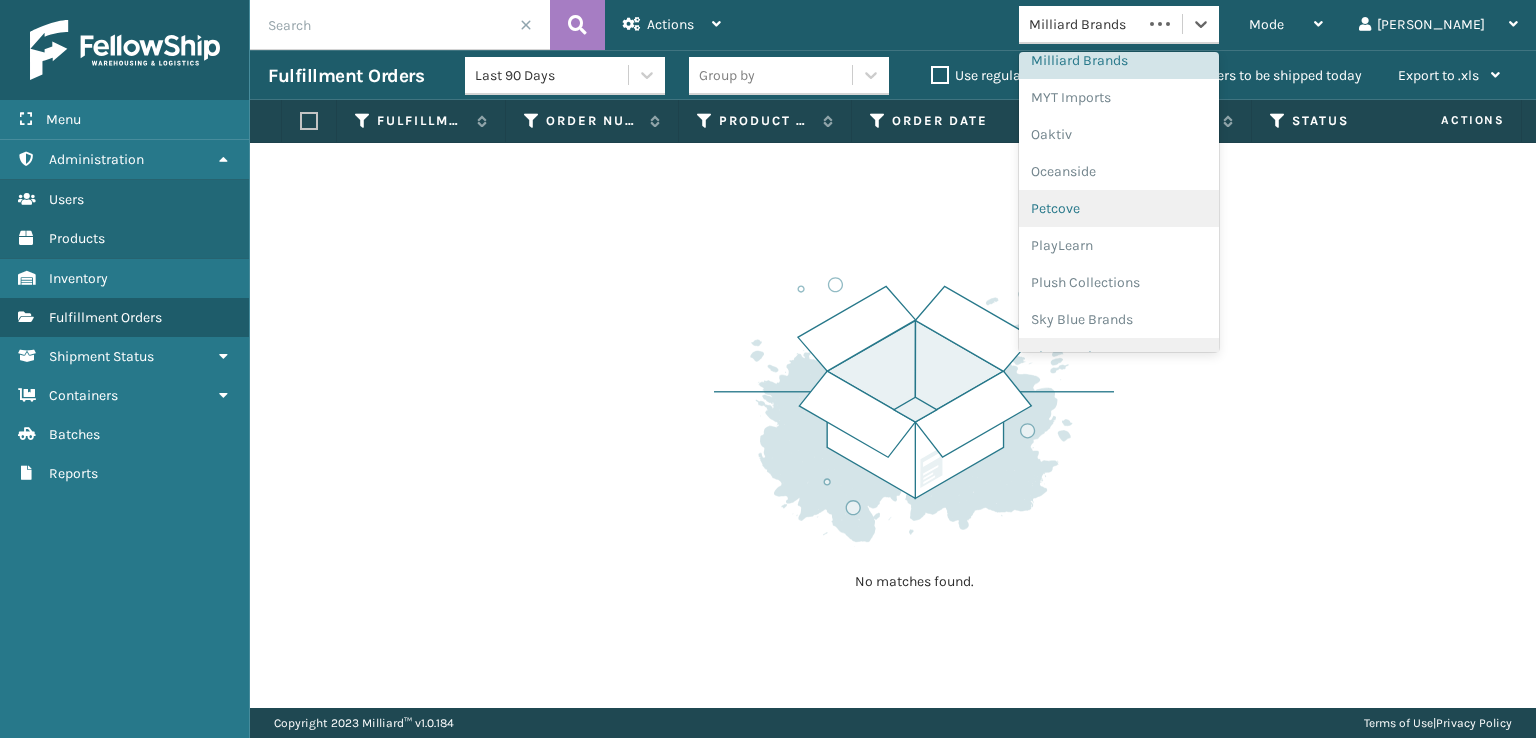 scroll, scrollTop: 966, scrollLeft: 0, axis: vertical 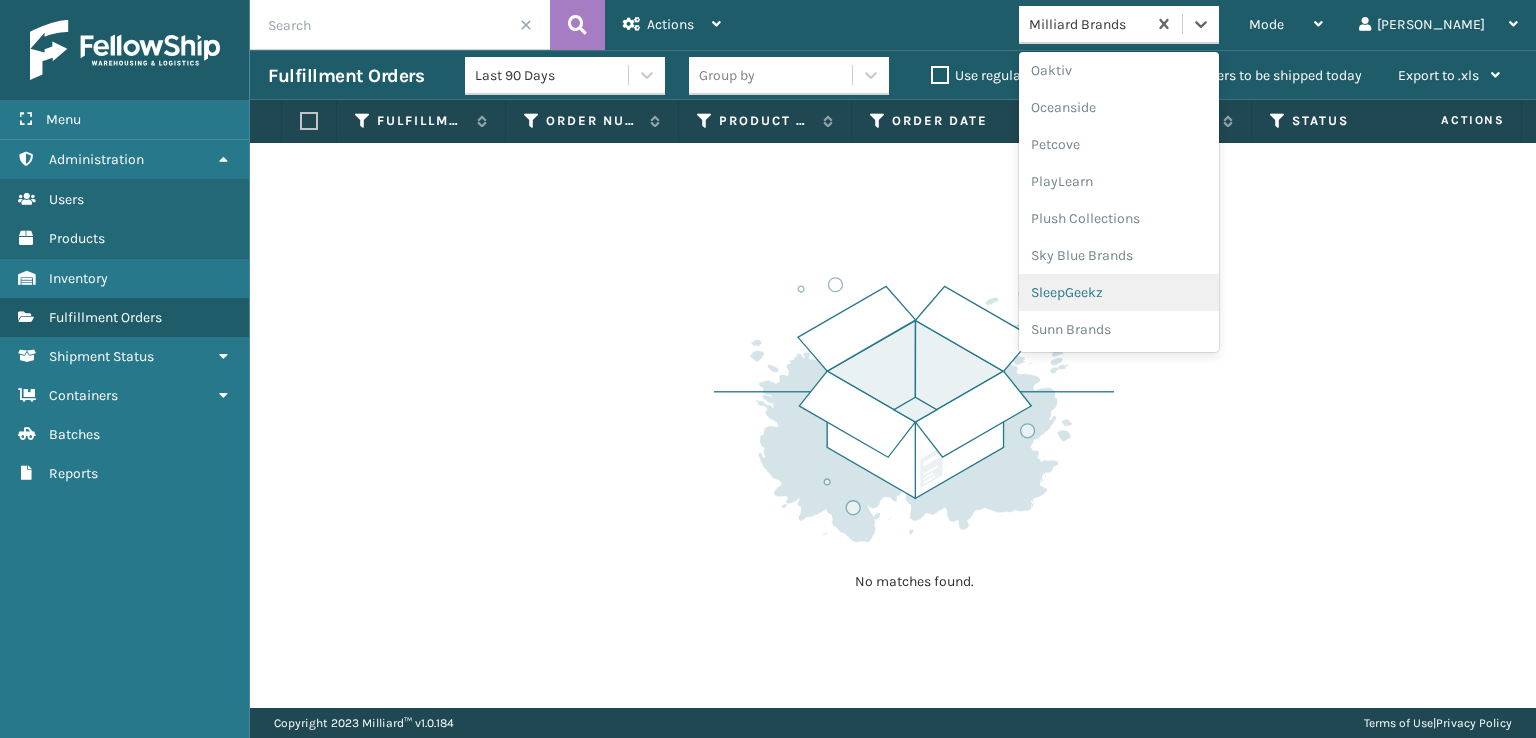 click on "SleepGeekz" at bounding box center (1119, 292) 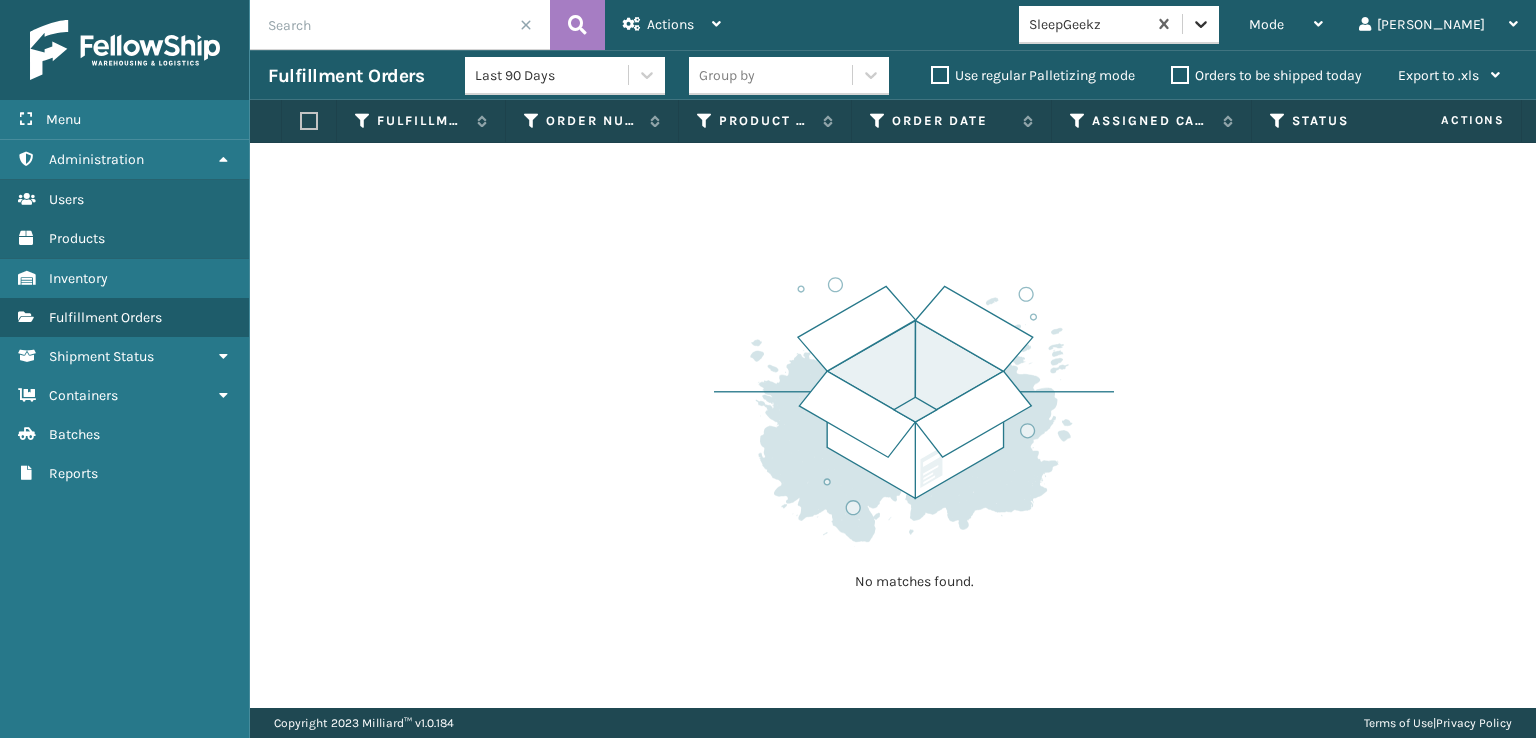 click 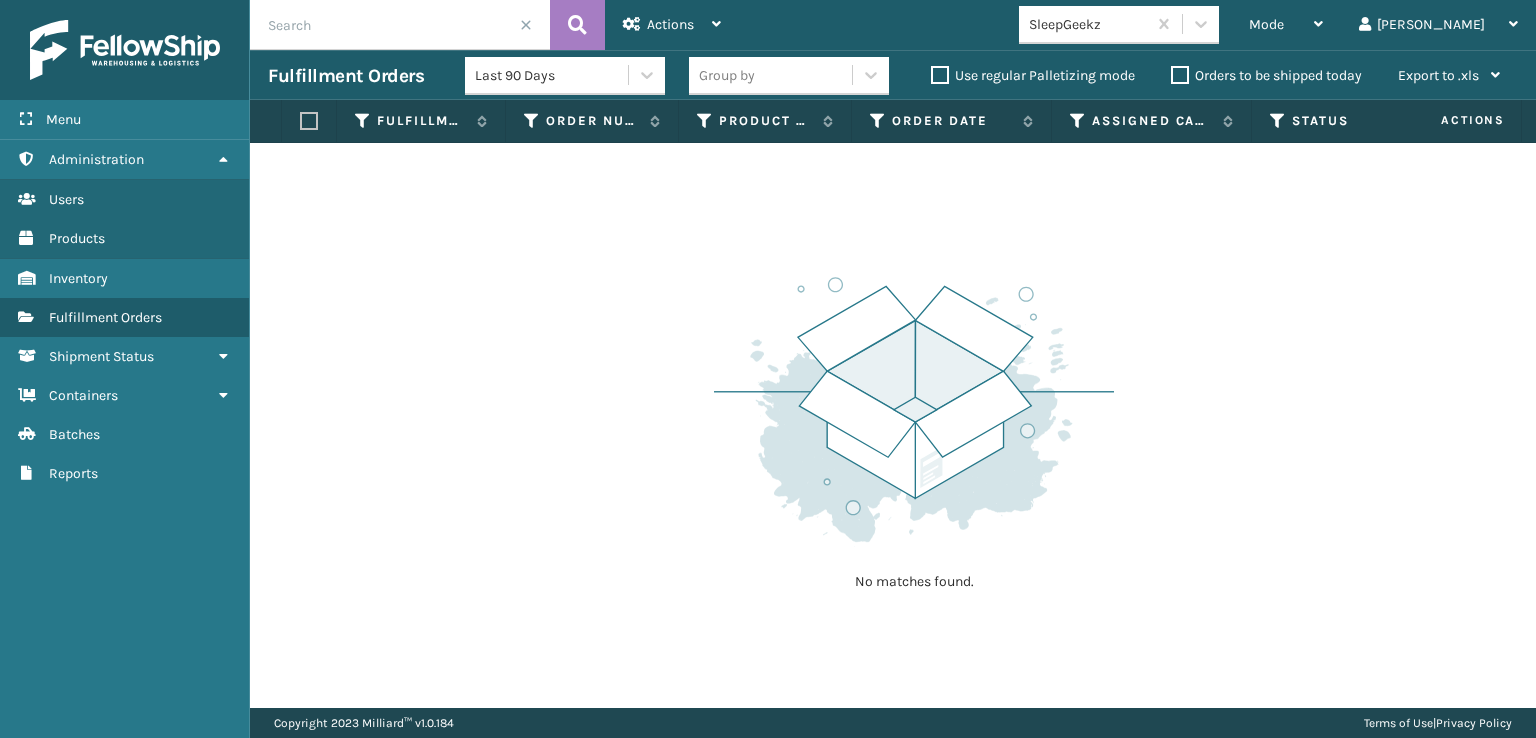 click at bounding box center (526, 25) 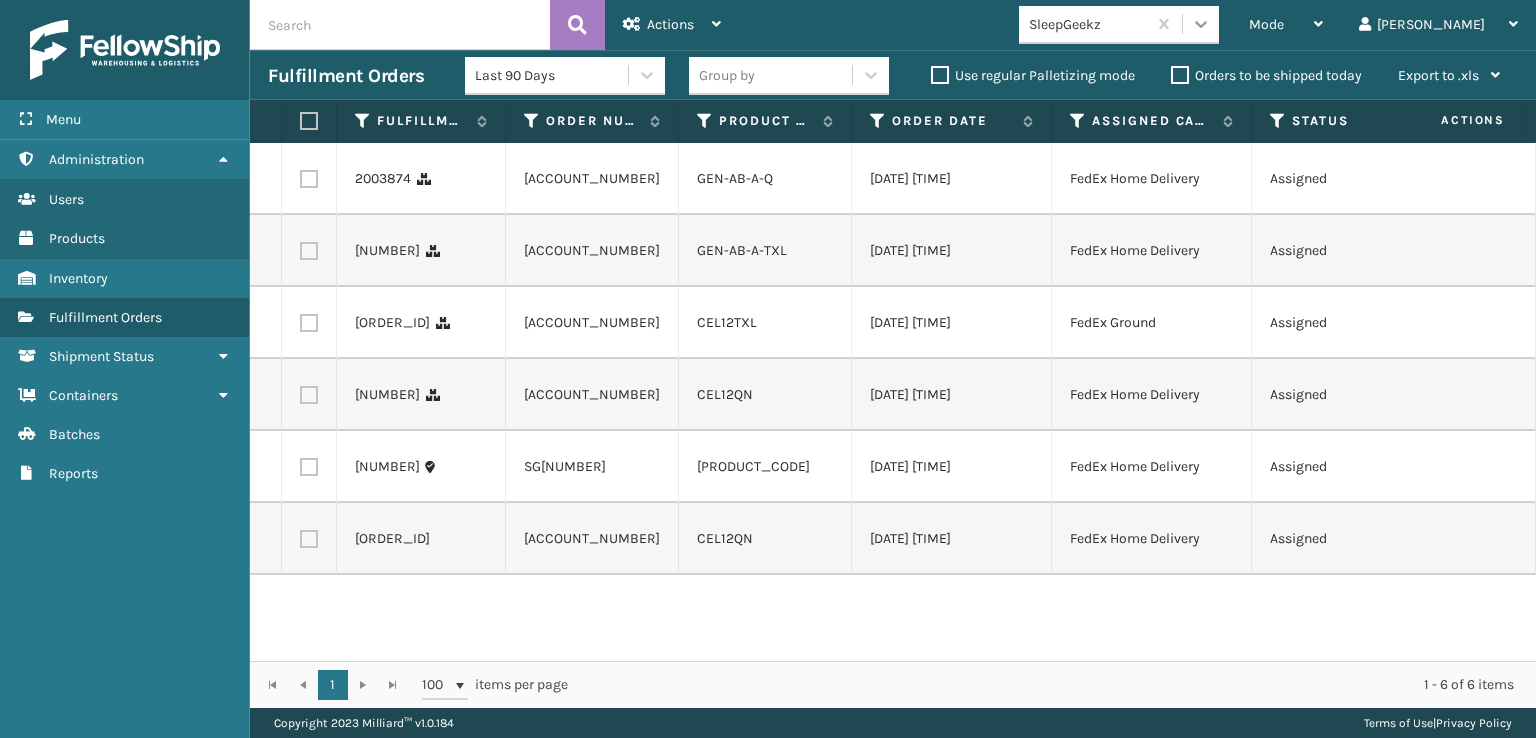 click 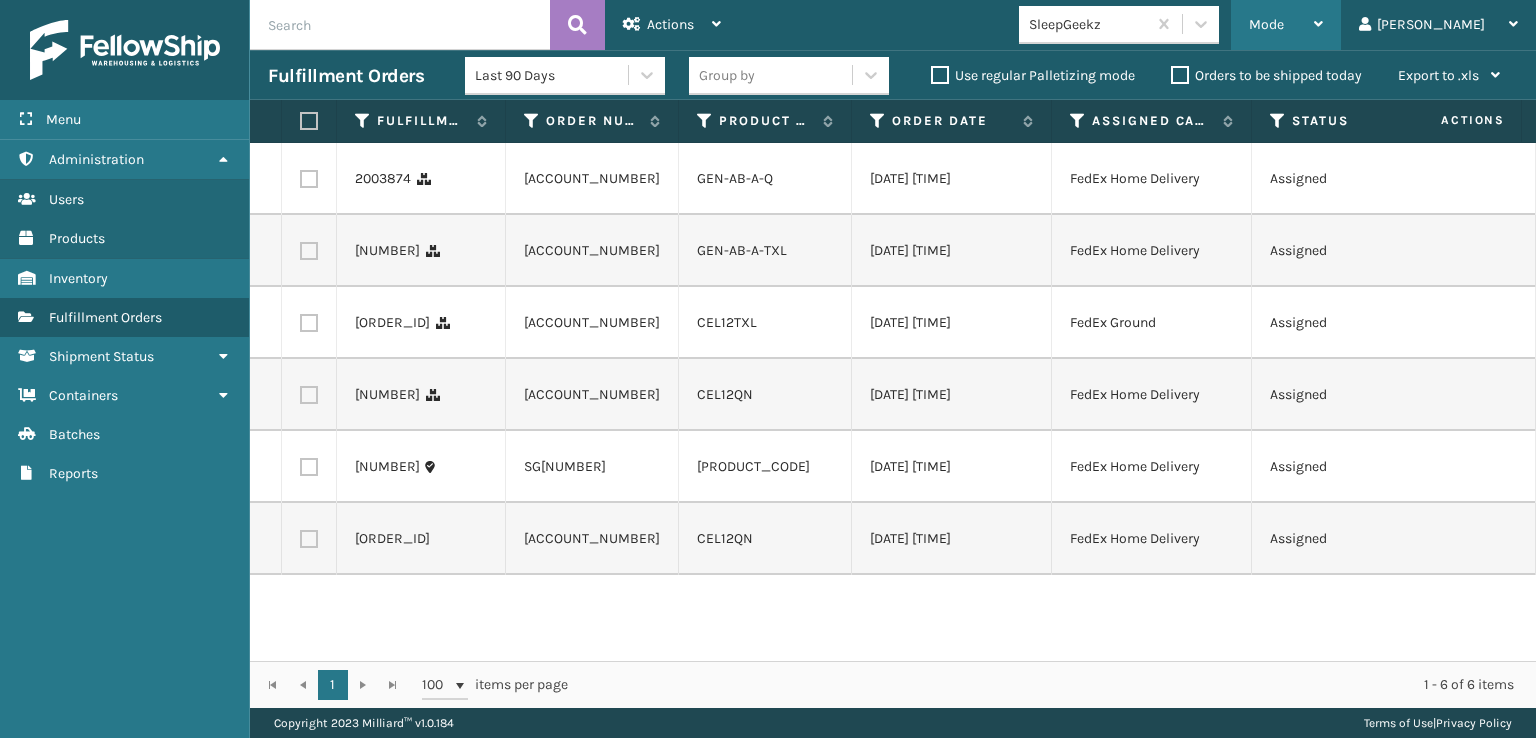 click on "Mode" at bounding box center [1266, 24] 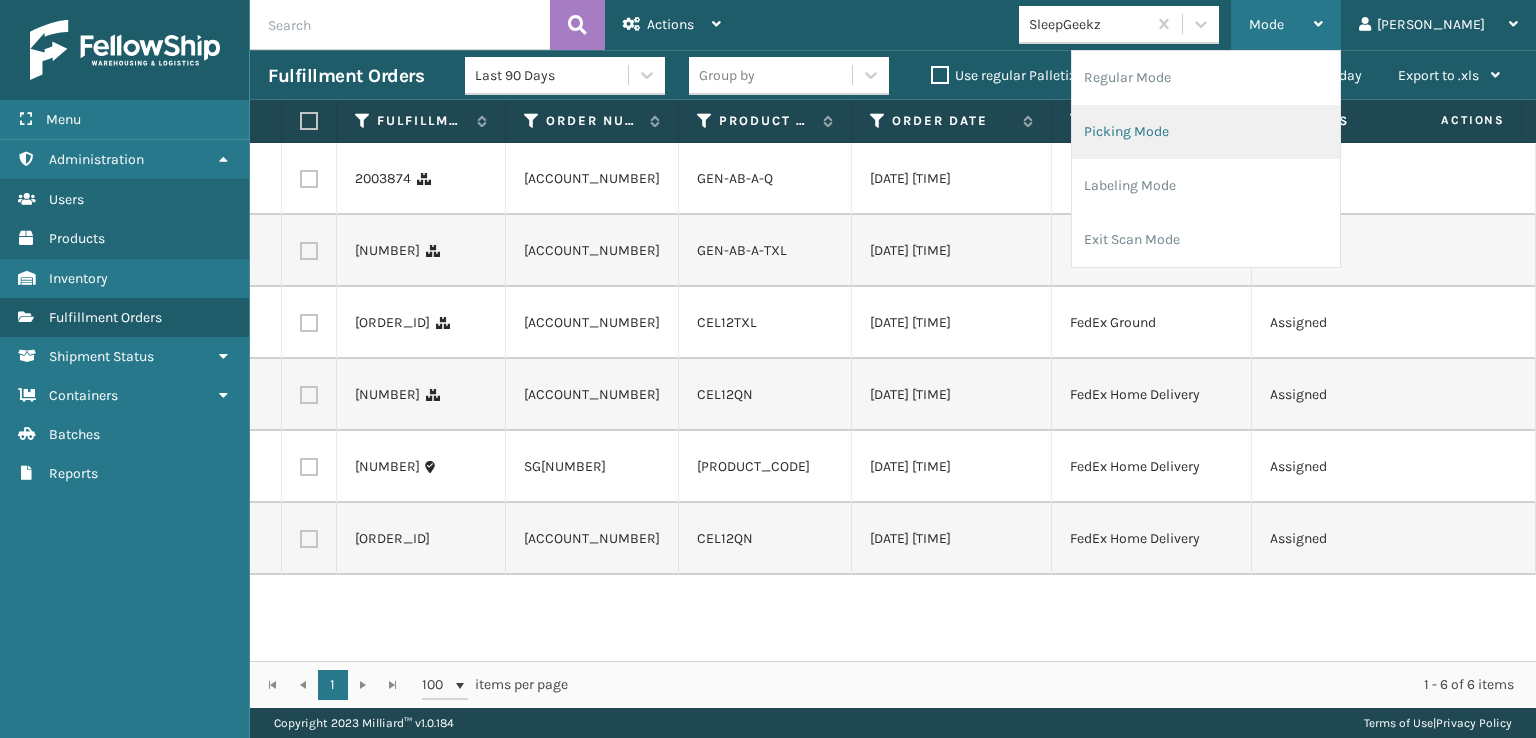 click on "Picking Mode" at bounding box center [1206, 132] 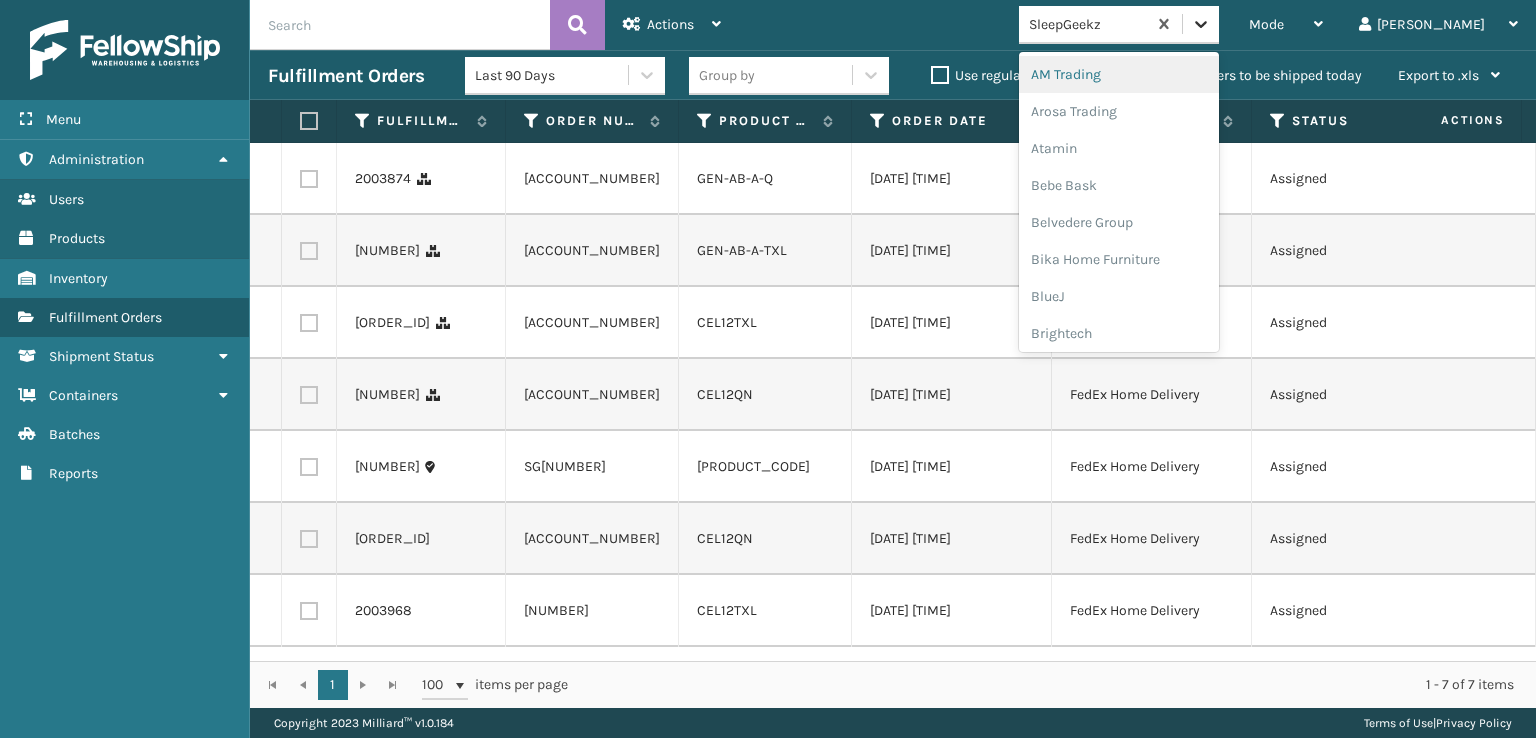 click 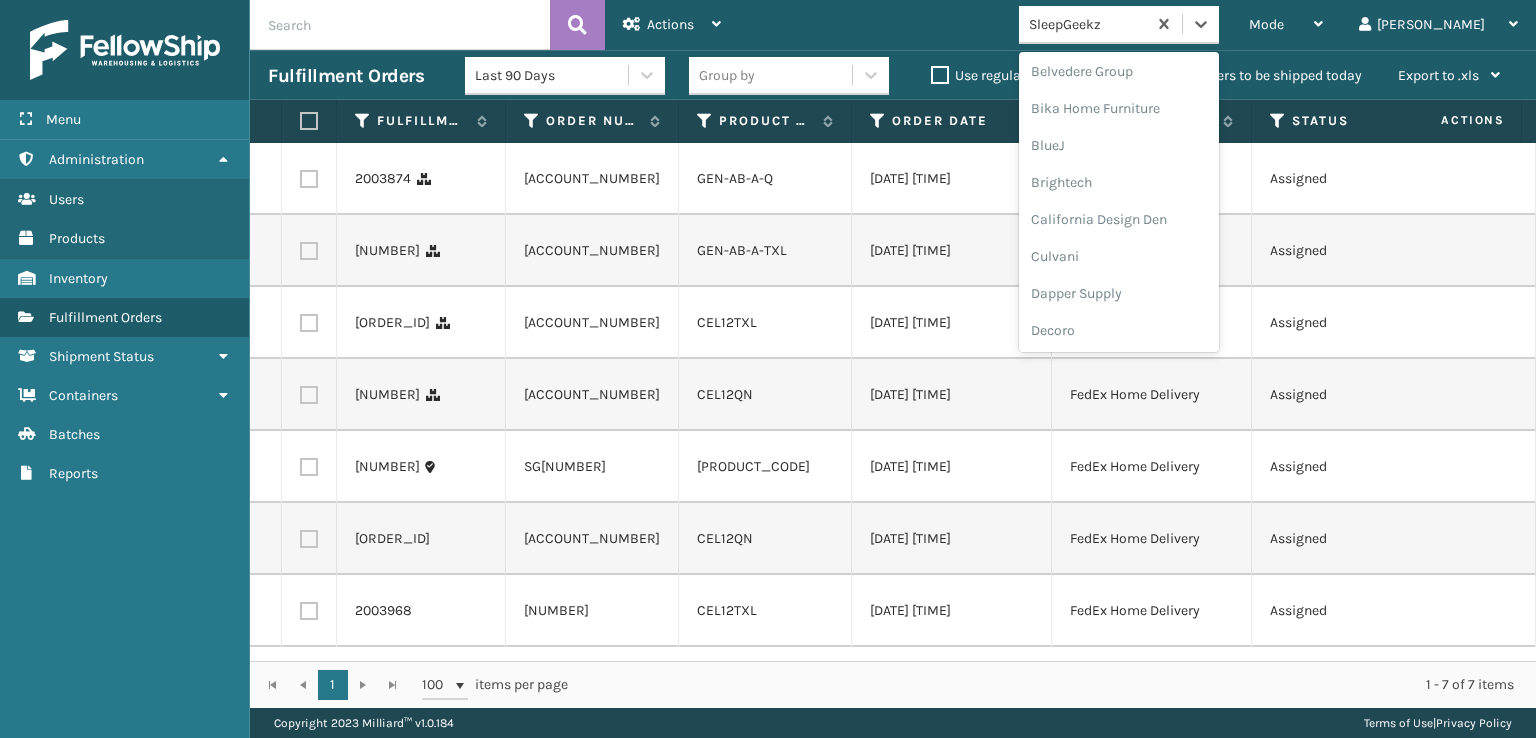 scroll, scrollTop: 300, scrollLeft: 0, axis: vertical 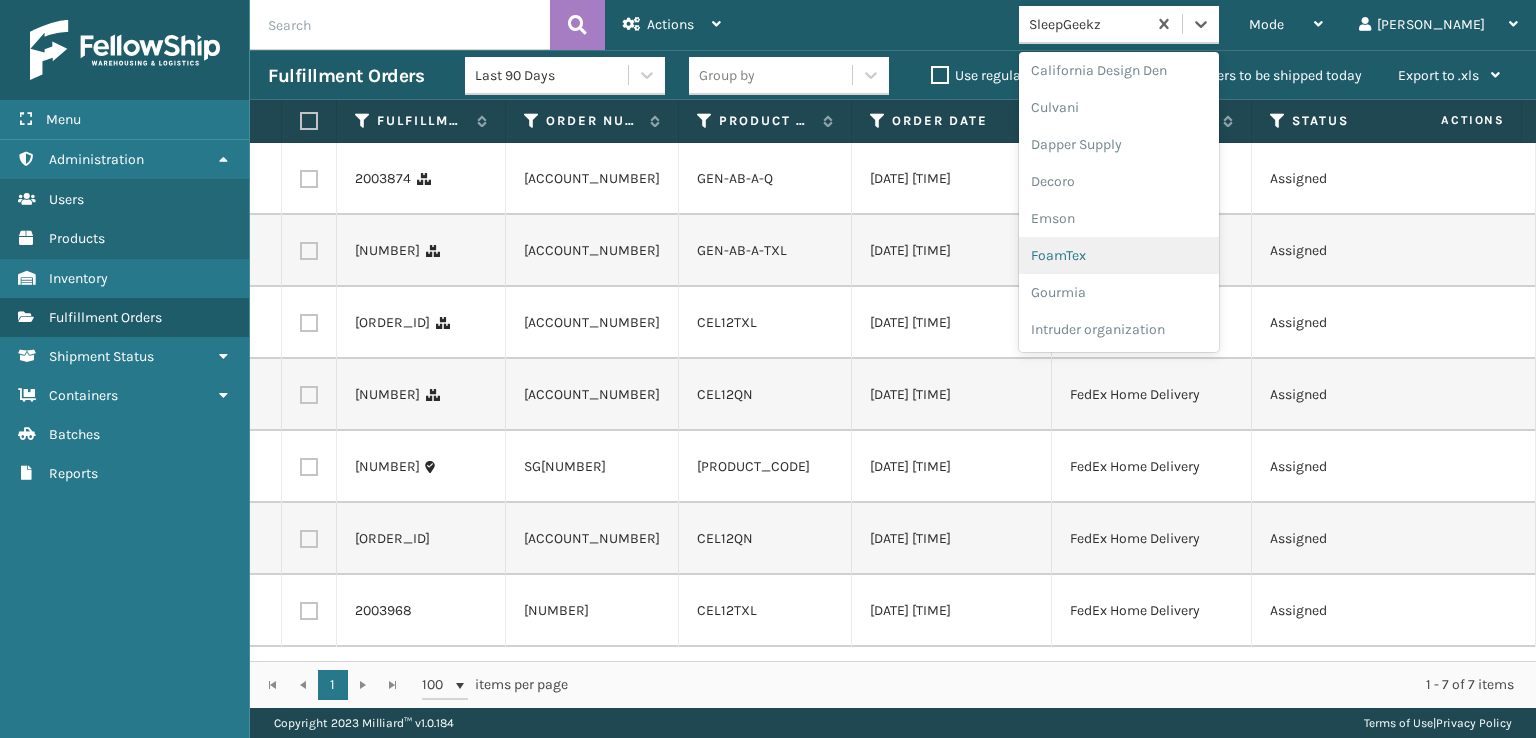 click on "FoamTex" at bounding box center (1119, 255) 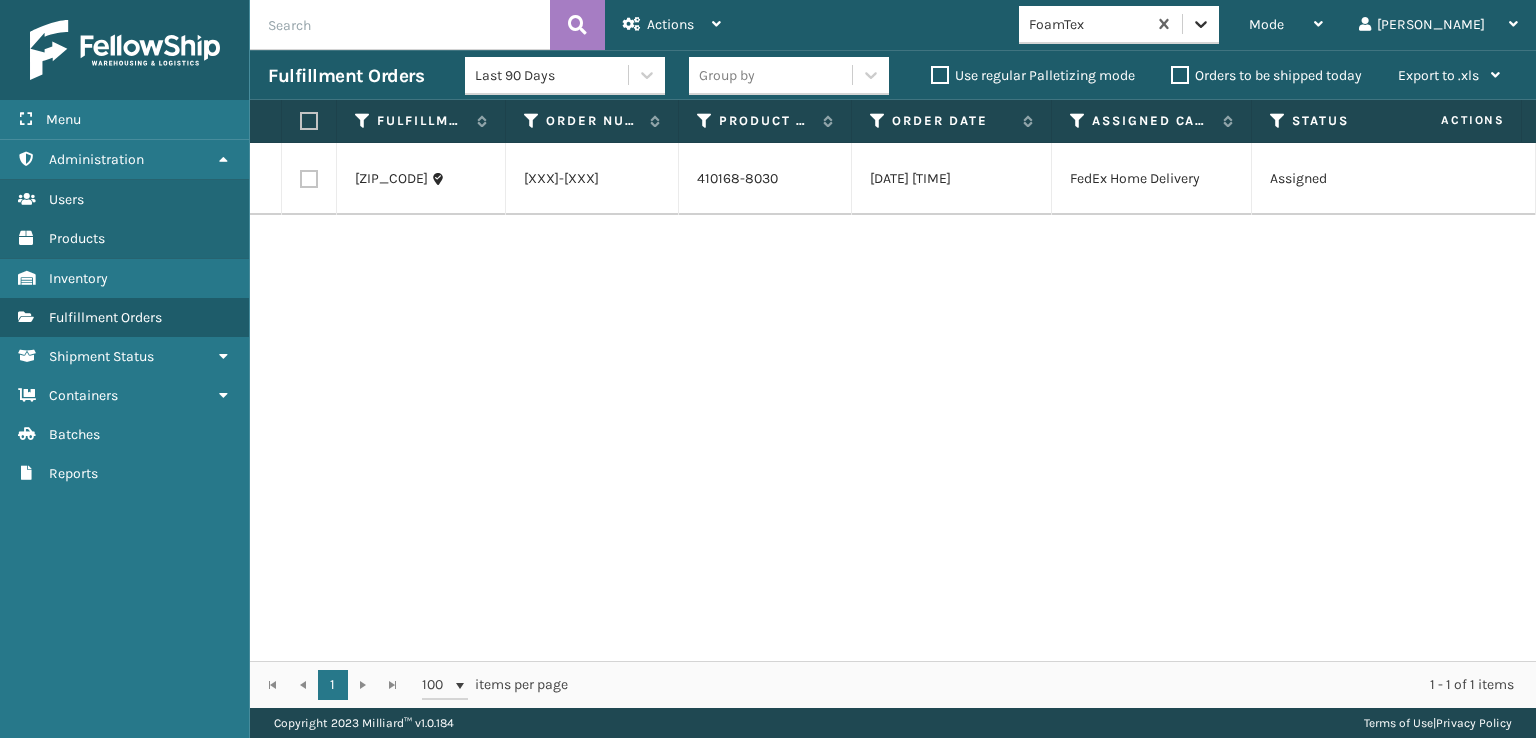 click 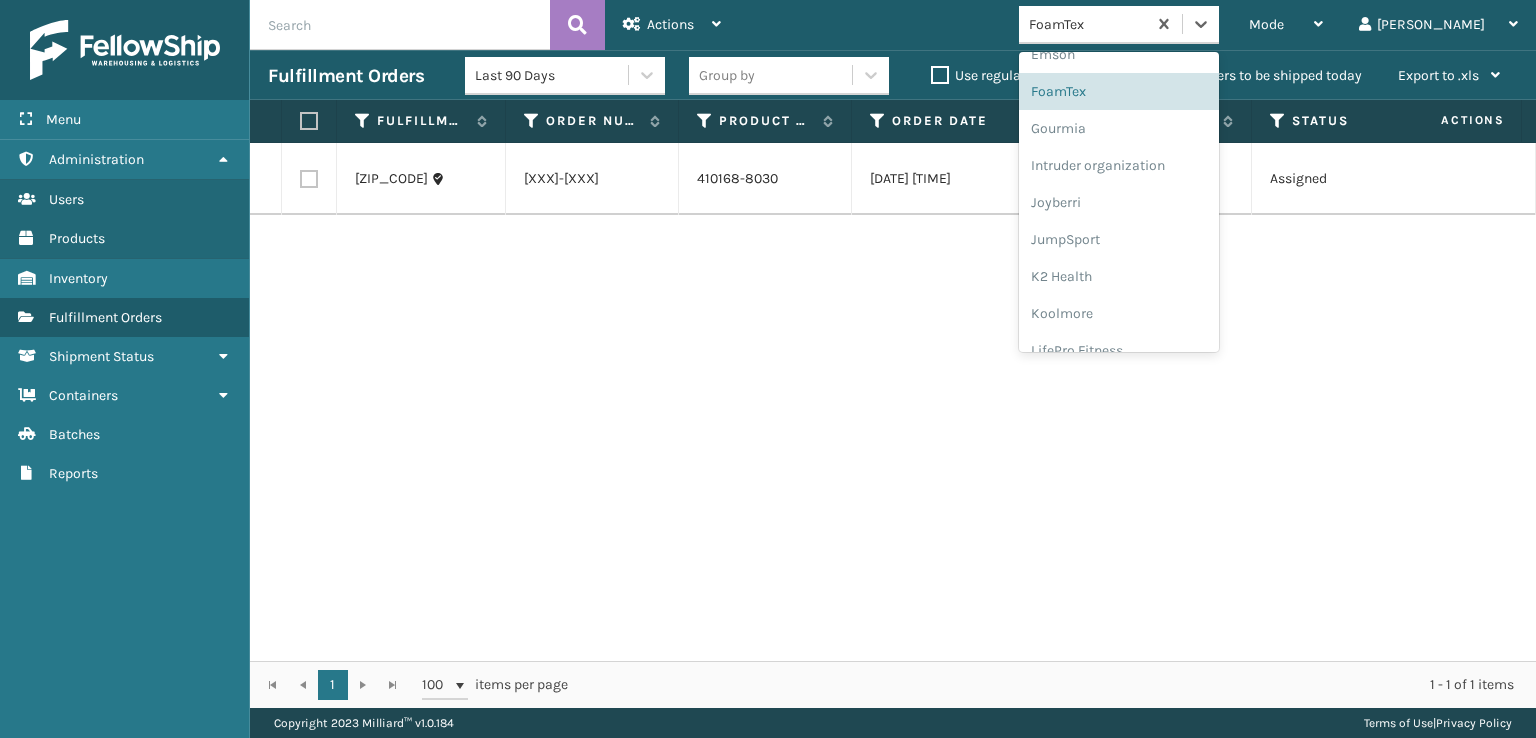 scroll, scrollTop: 632, scrollLeft: 0, axis: vertical 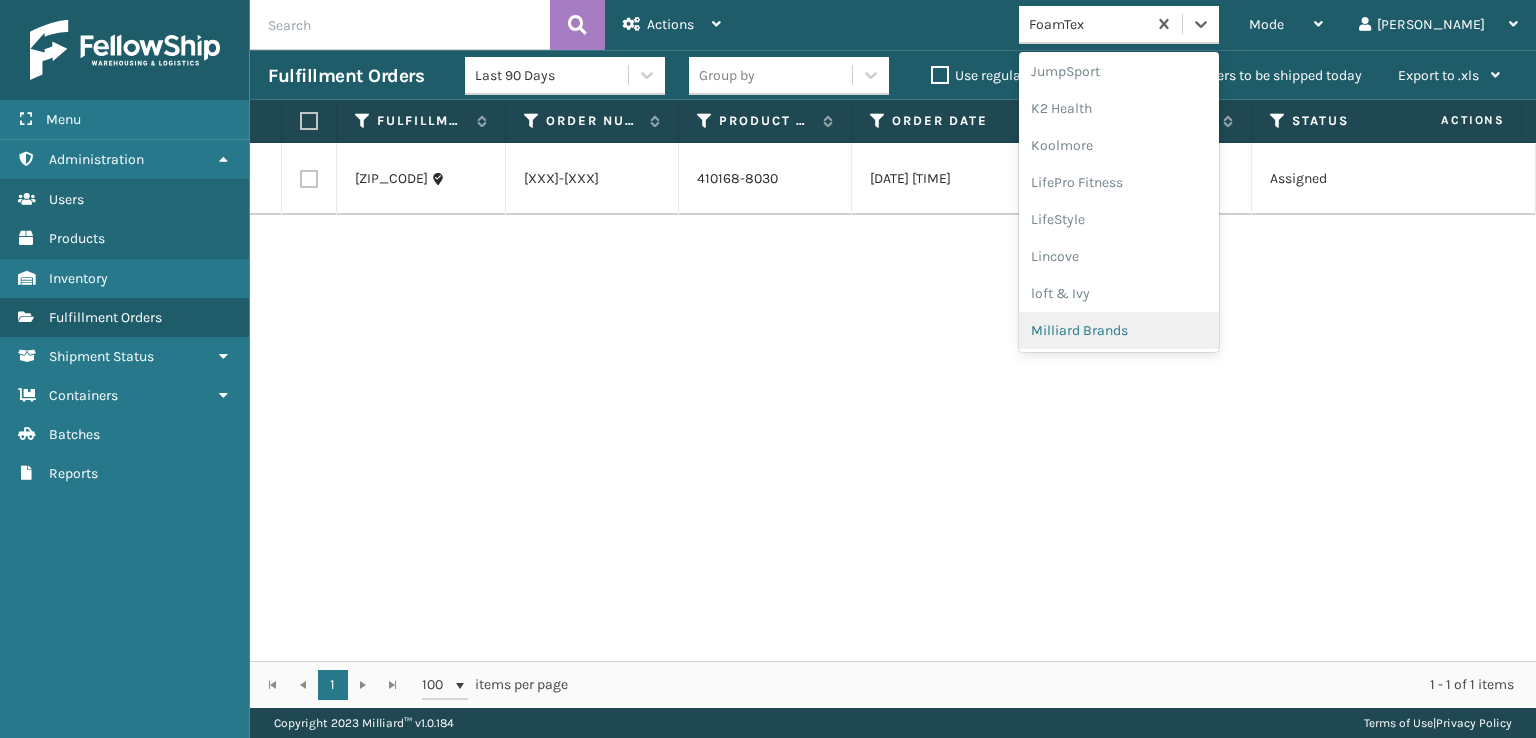 click on "Milliard Brands" at bounding box center [1119, 330] 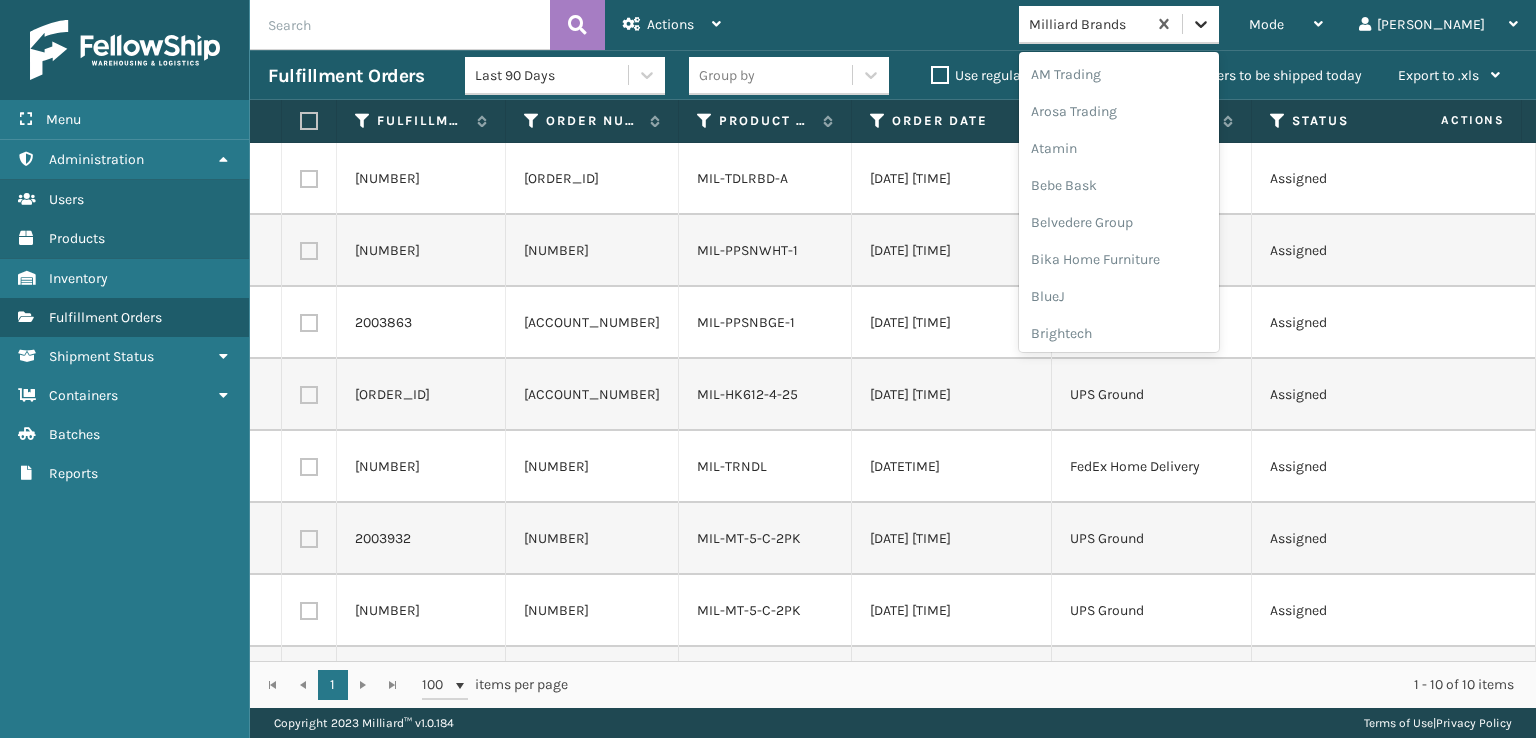 click 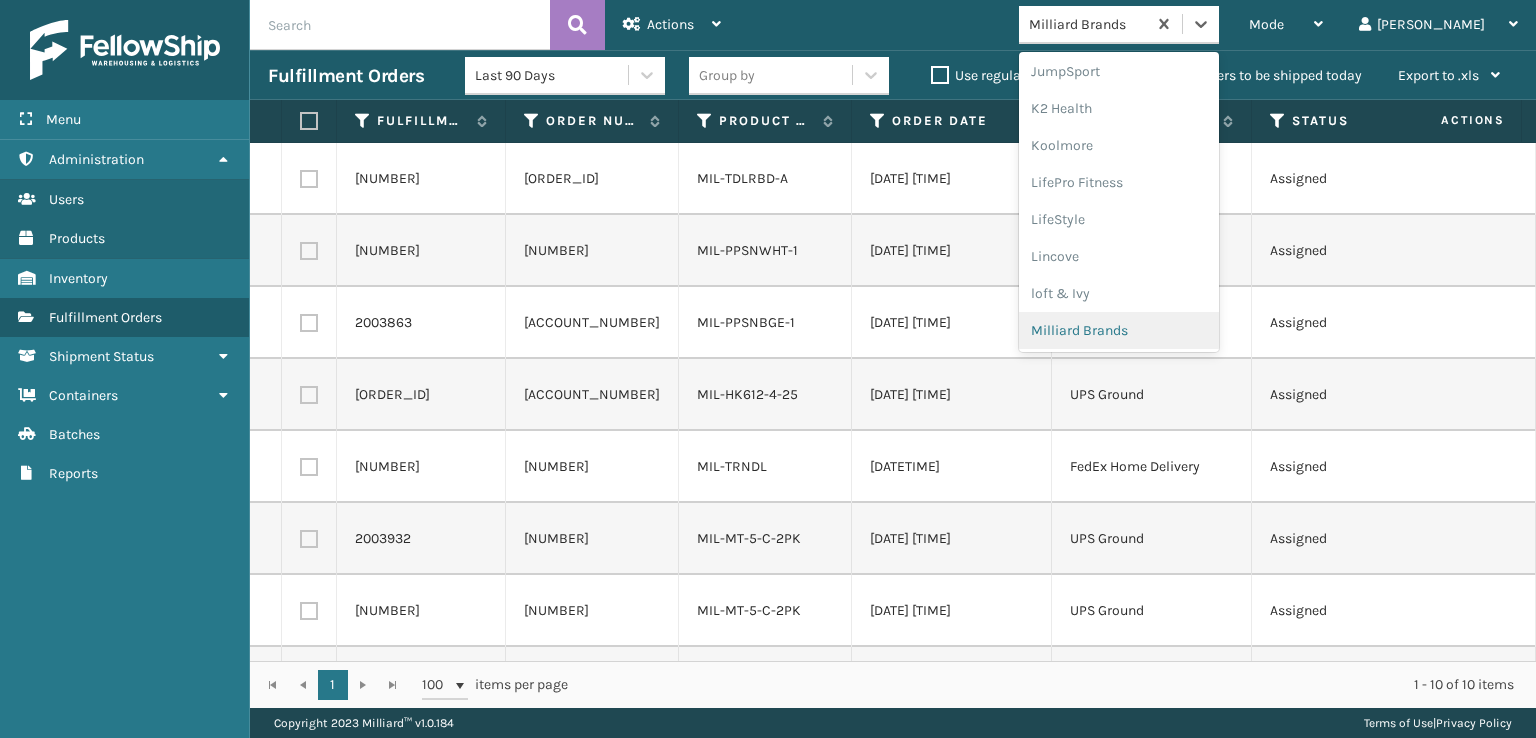 scroll, scrollTop: 966, scrollLeft: 0, axis: vertical 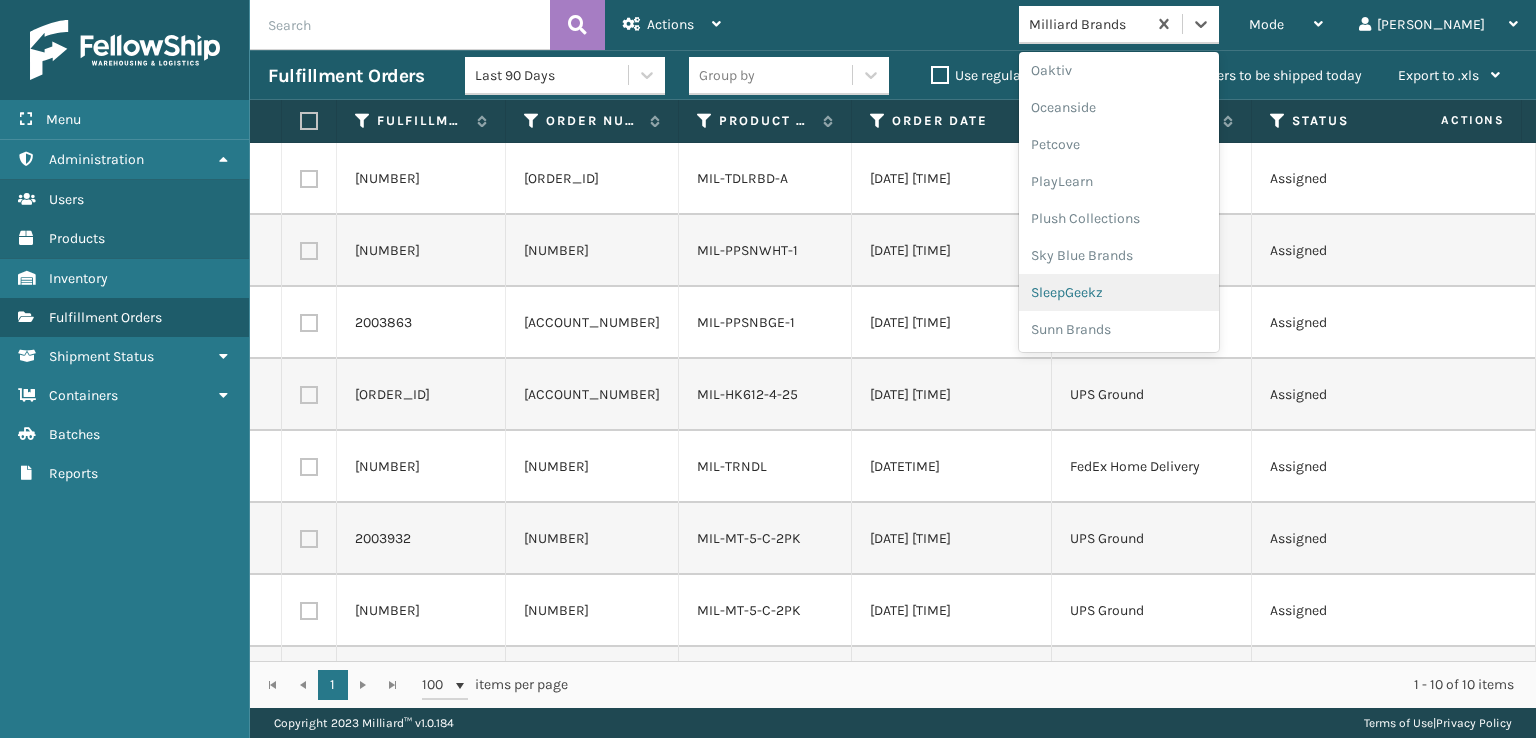 click on "SleepGeekz" at bounding box center (1119, 292) 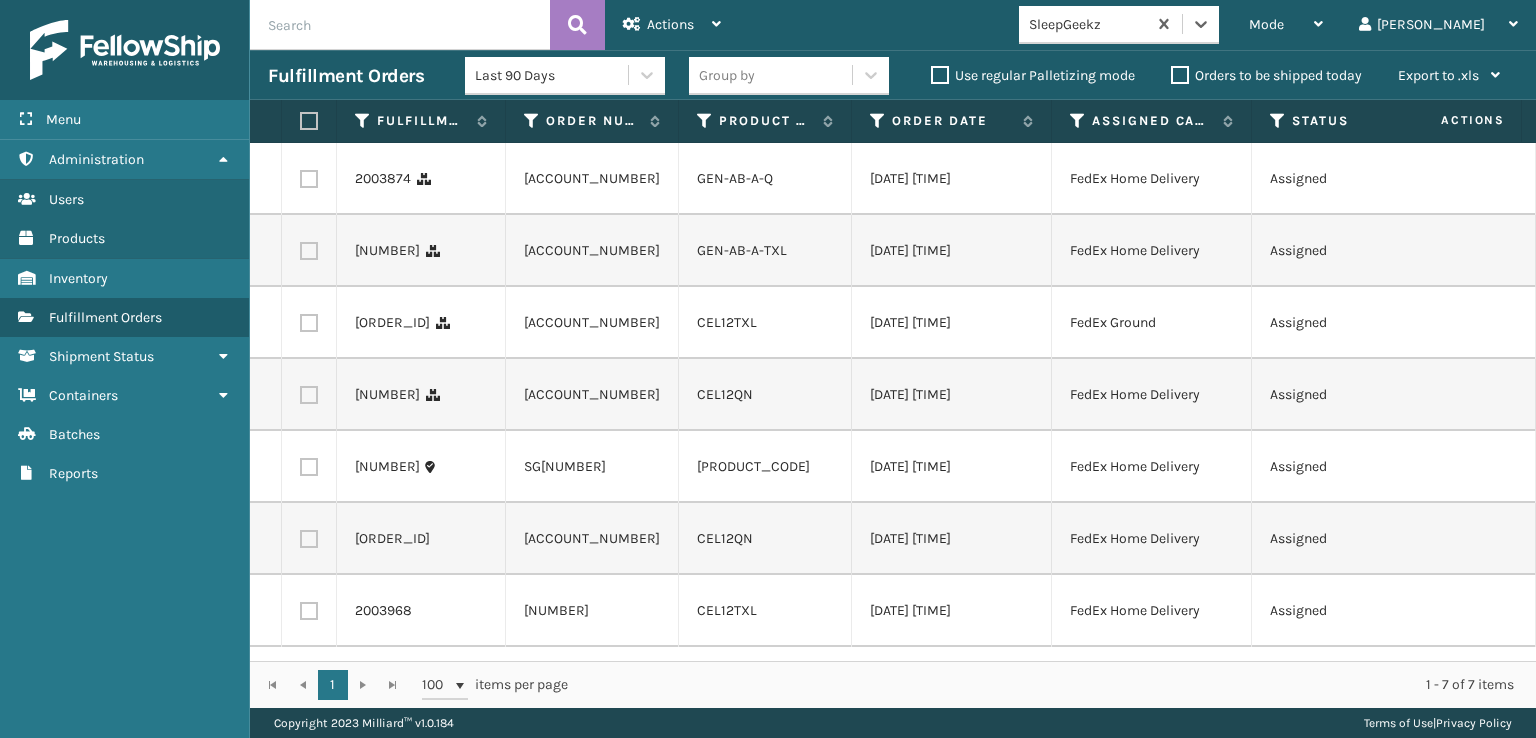 scroll, scrollTop: 0, scrollLeft: 0, axis: both 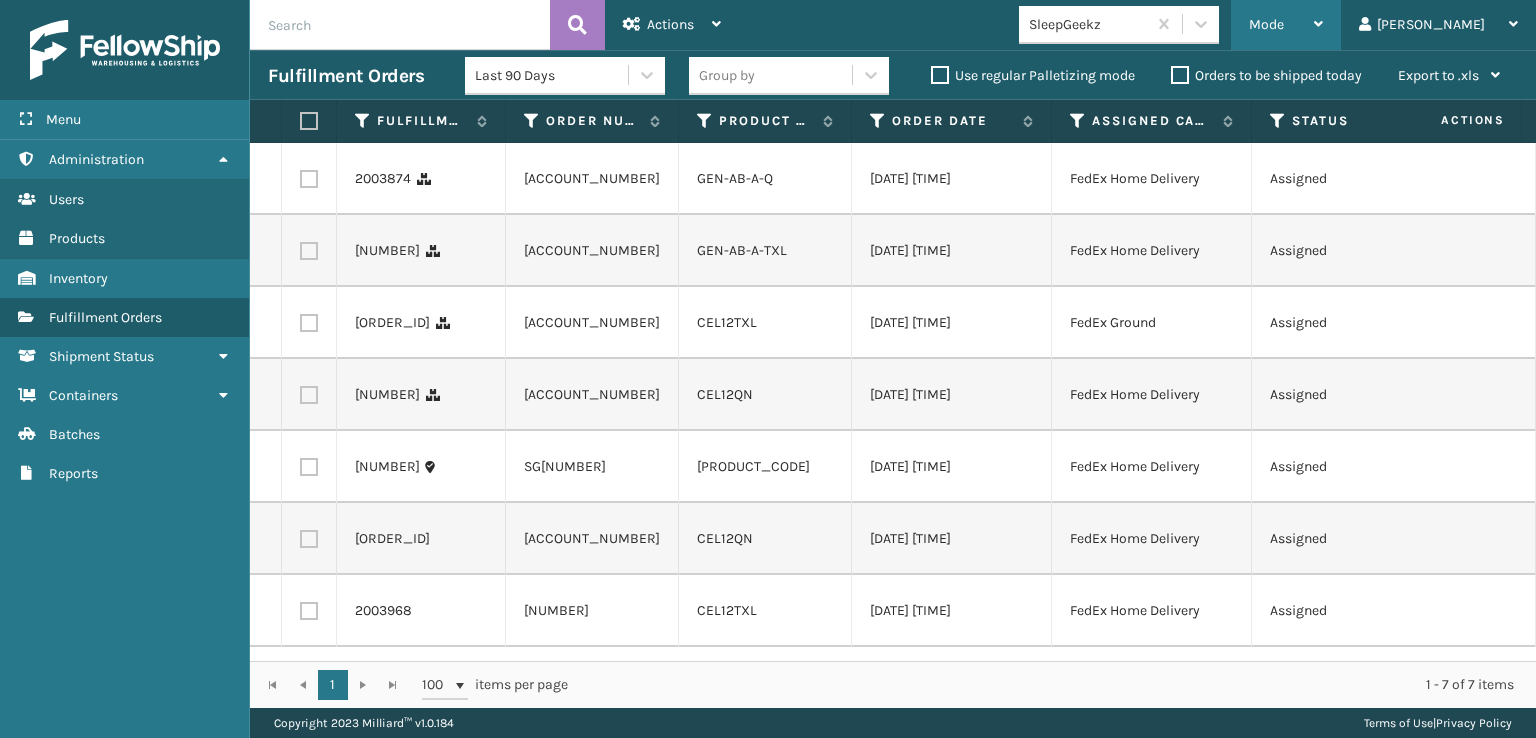 click on "Mode" at bounding box center [1266, 24] 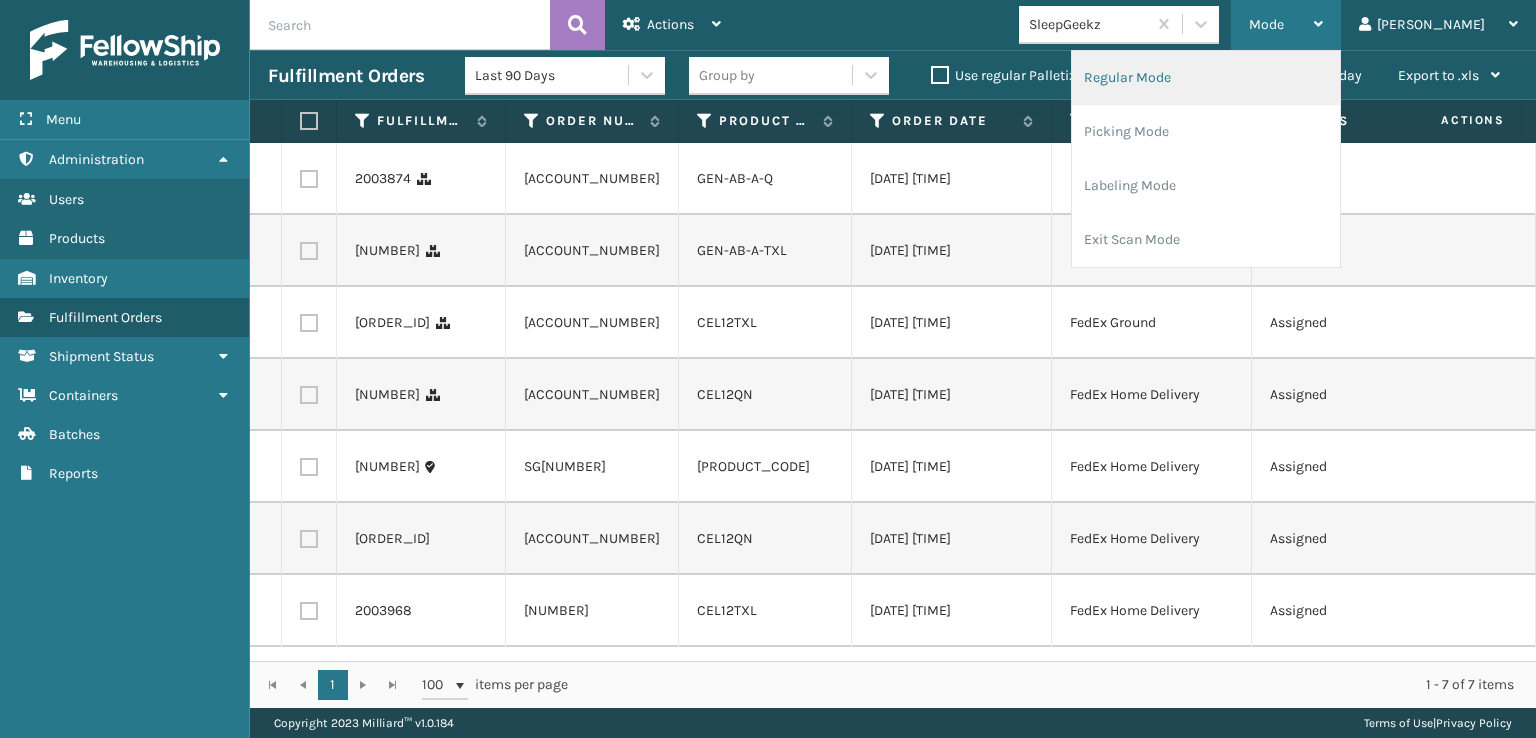 click on "Regular Mode" at bounding box center (1206, 78) 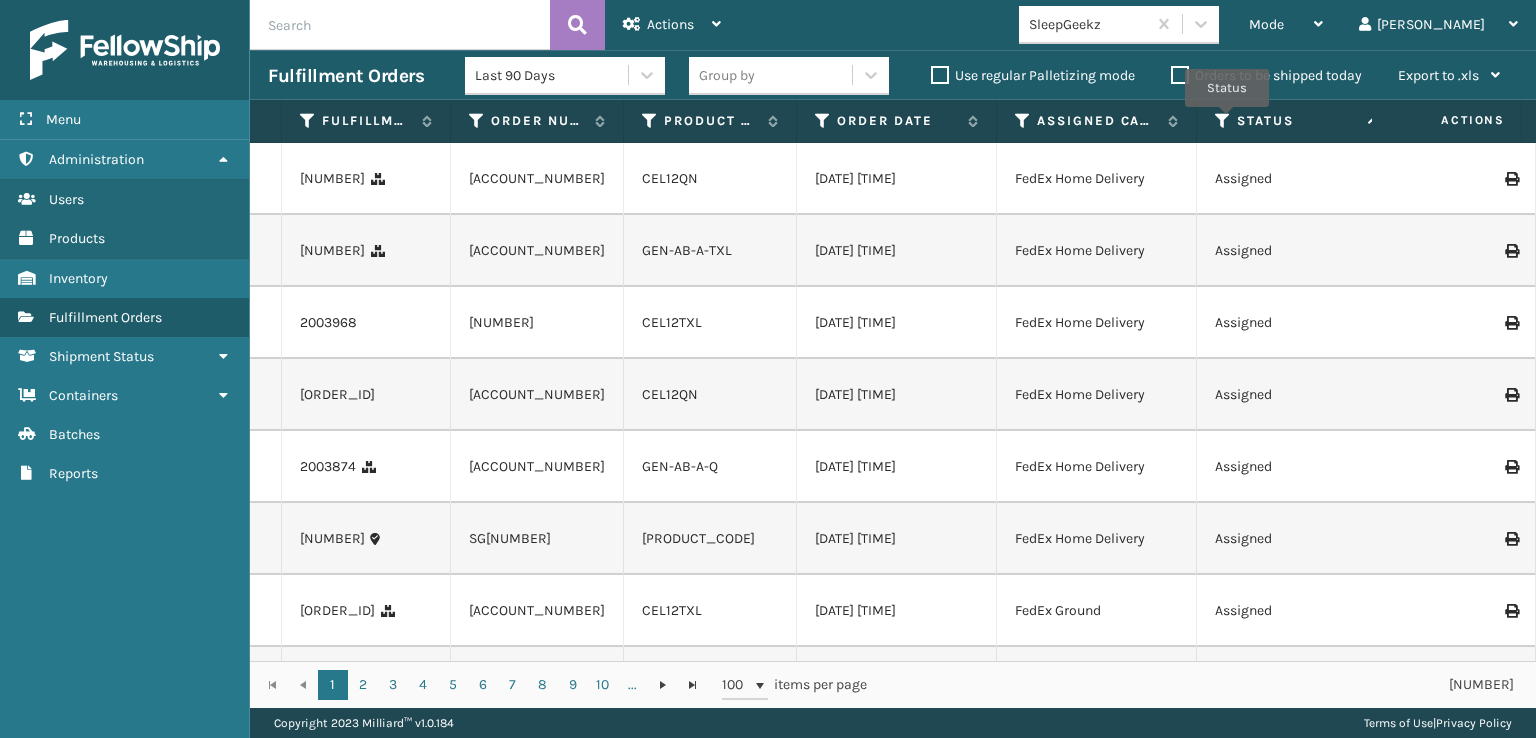 click at bounding box center (1223, 121) 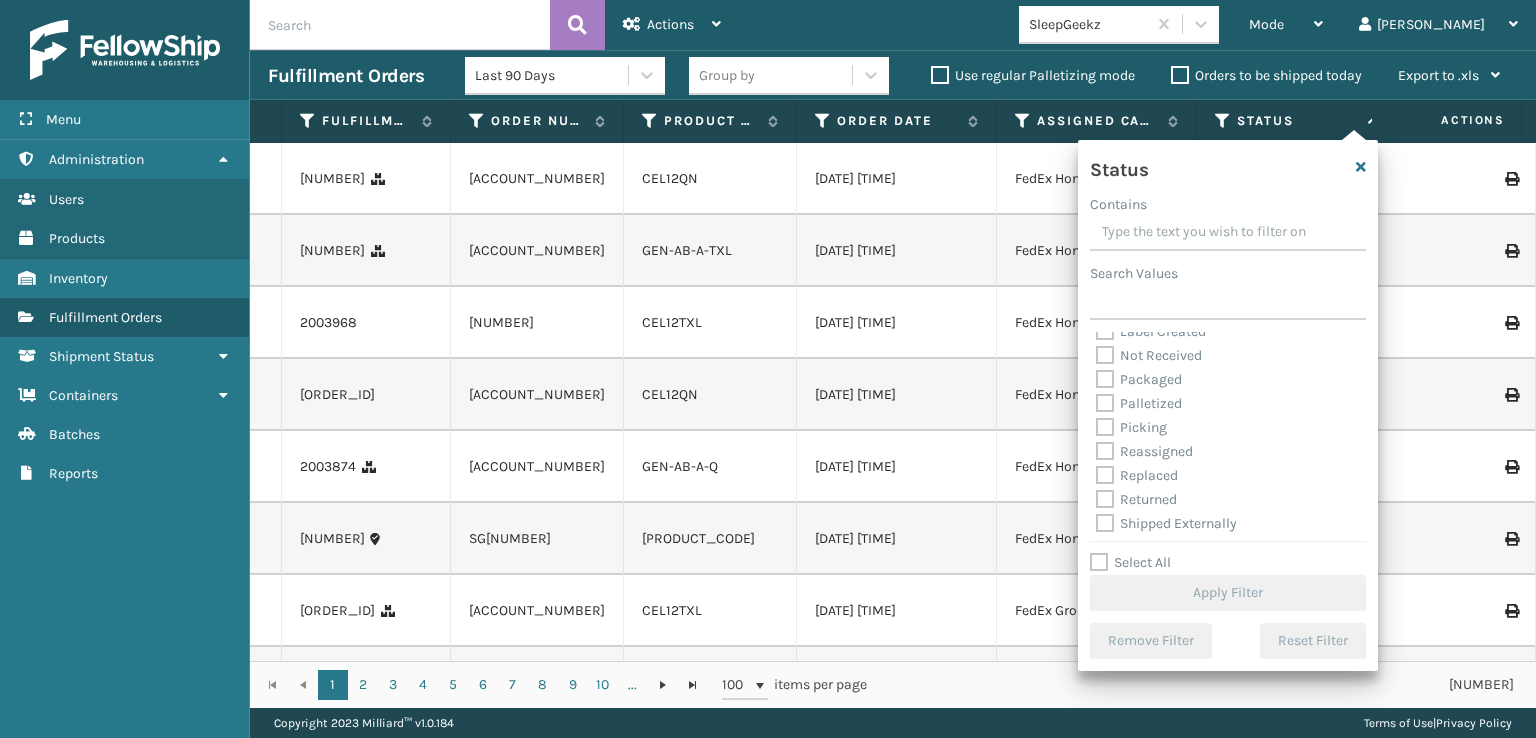 scroll, scrollTop: 112, scrollLeft: 0, axis: vertical 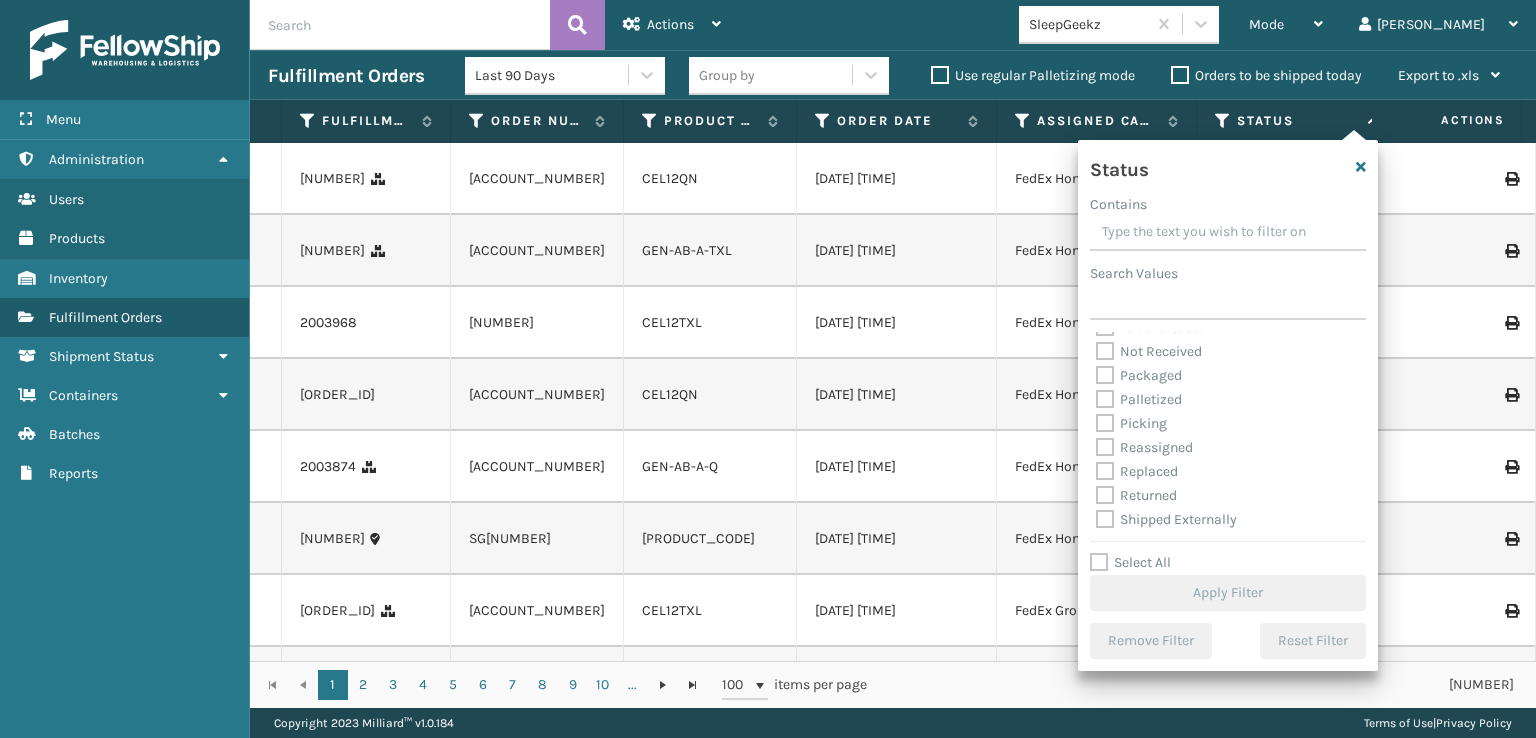 click on "Picking" at bounding box center [1131, 423] 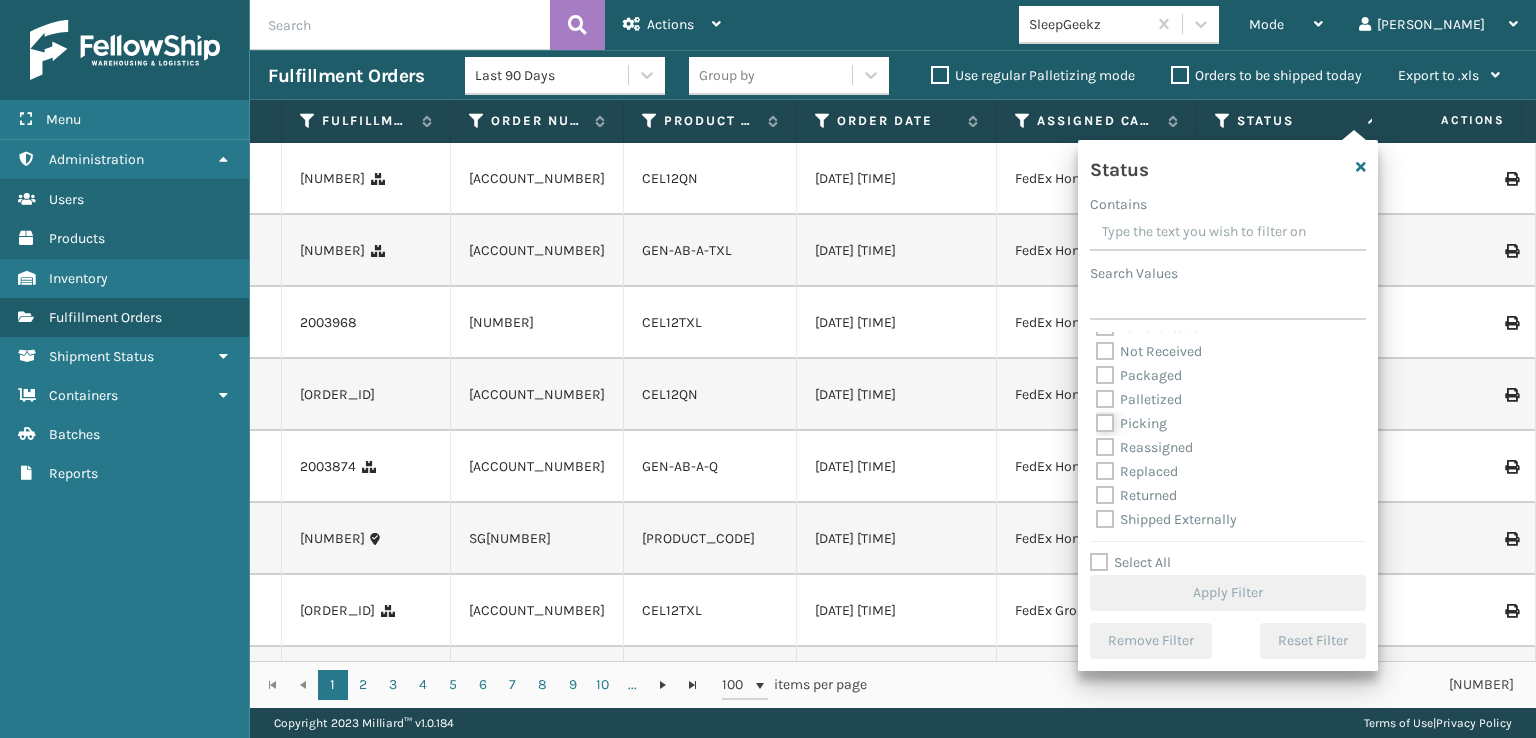 click on "Picking" at bounding box center [1096, 418] 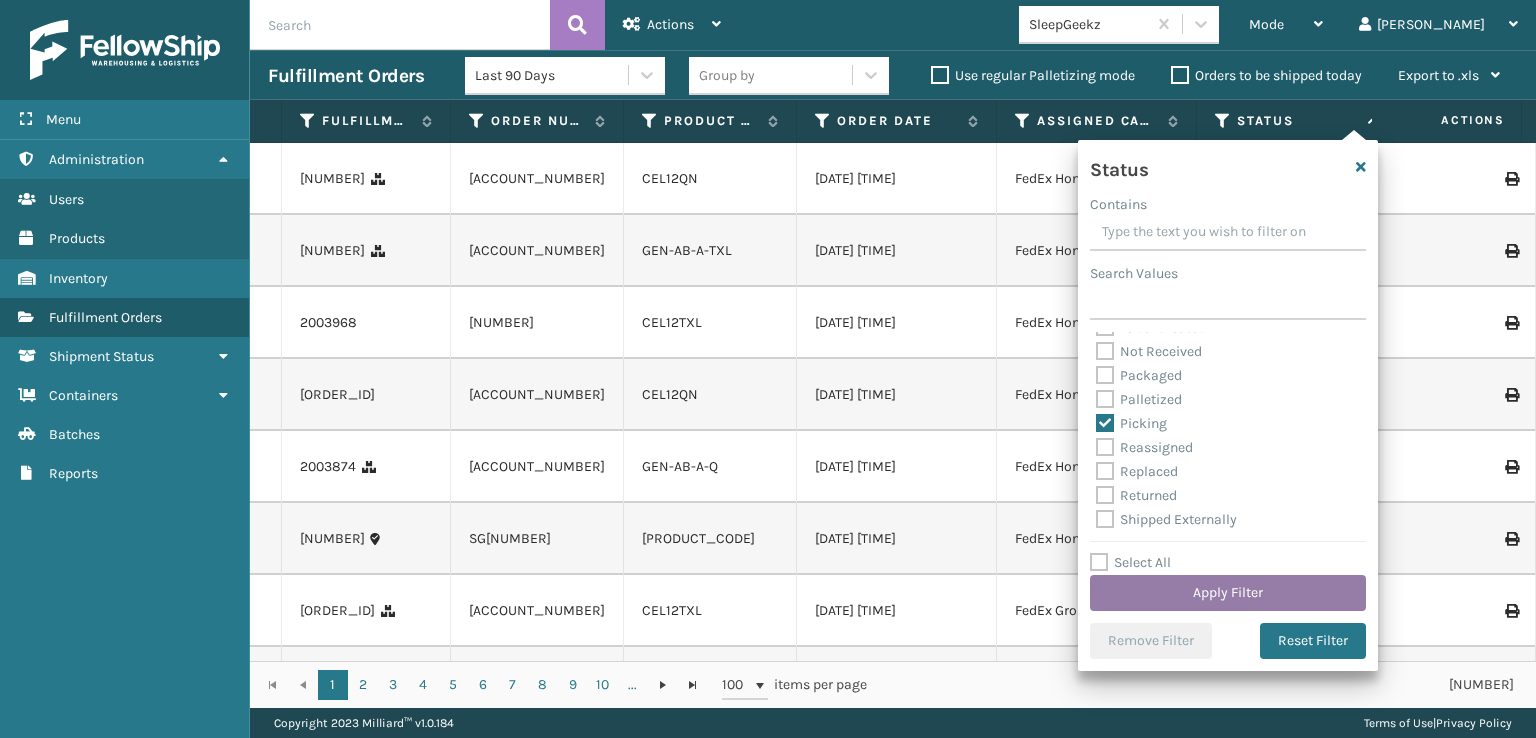 click on "Apply Filter" at bounding box center (1228, 593) 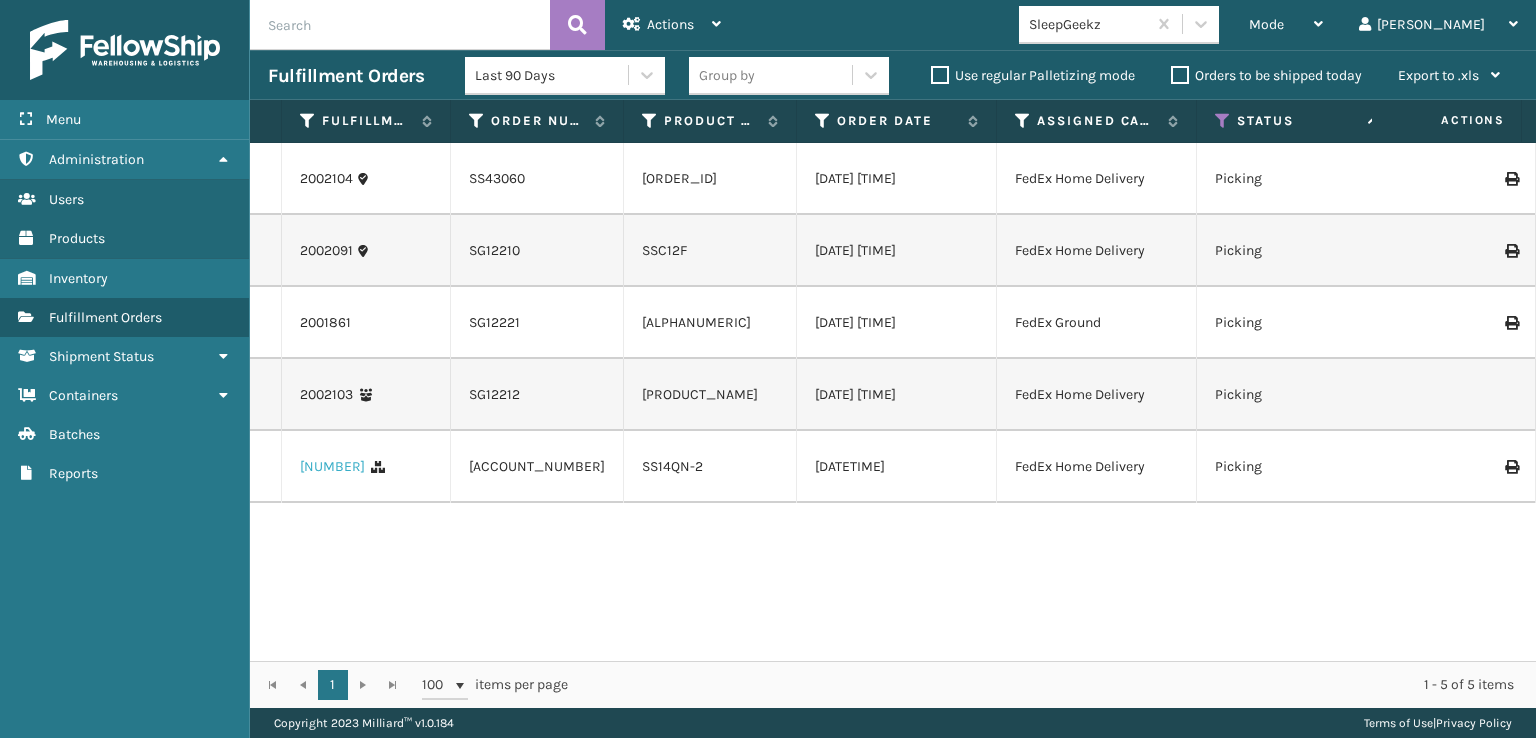 click on "[NUMBER]" at bounding box center (332, 467) 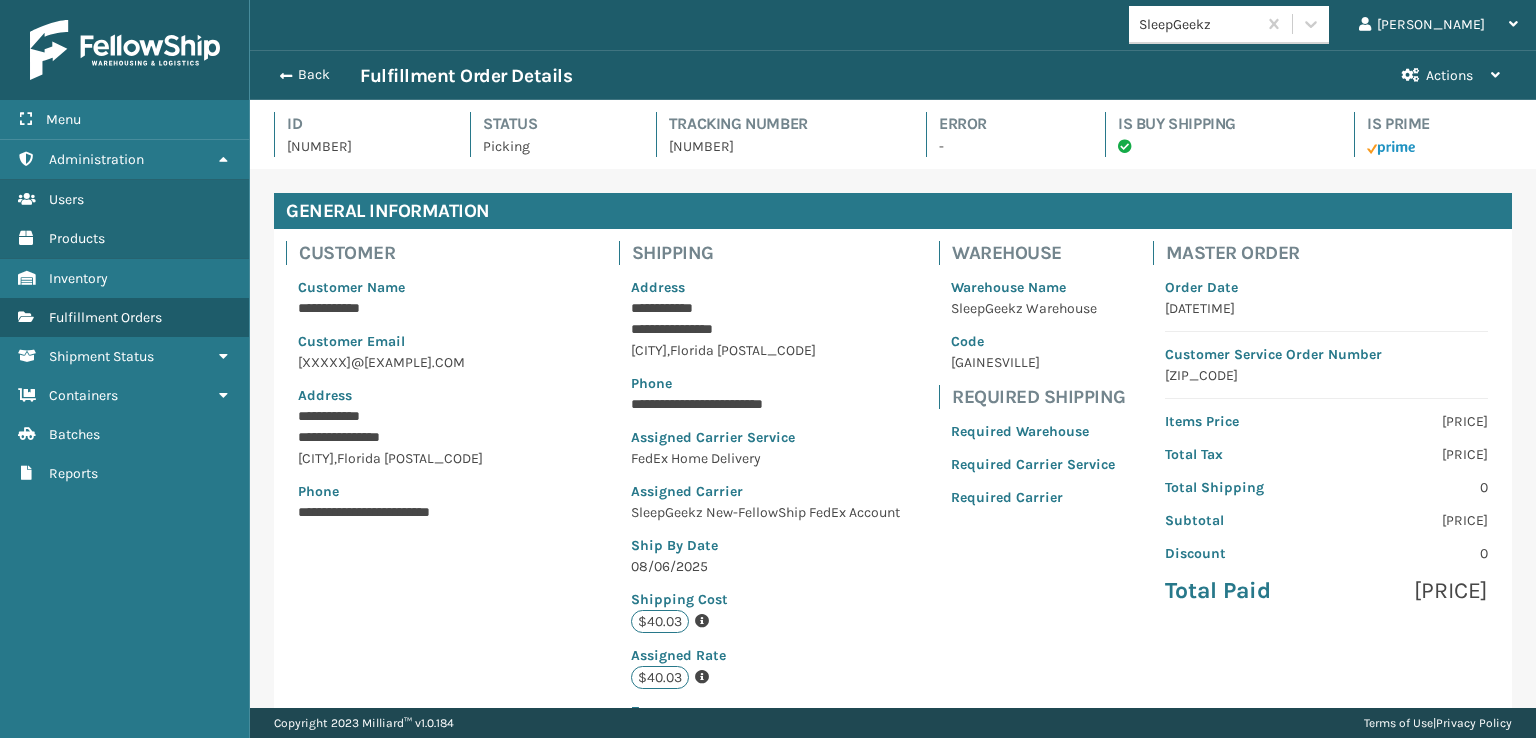 scroll, scrollTop: 99951, scrollLeft: 98713, axis: both 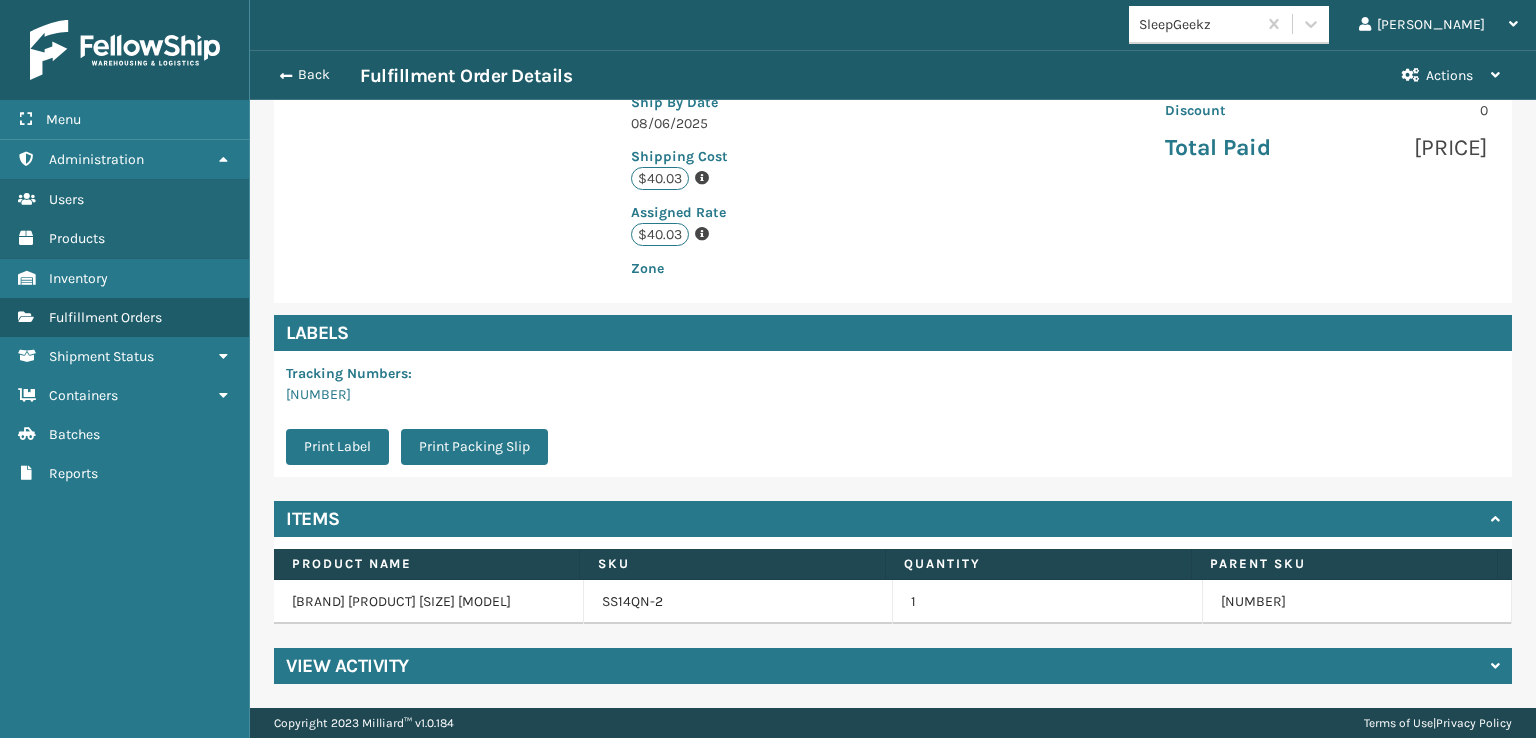click on "View Activity" at bounding box center [893, 666] 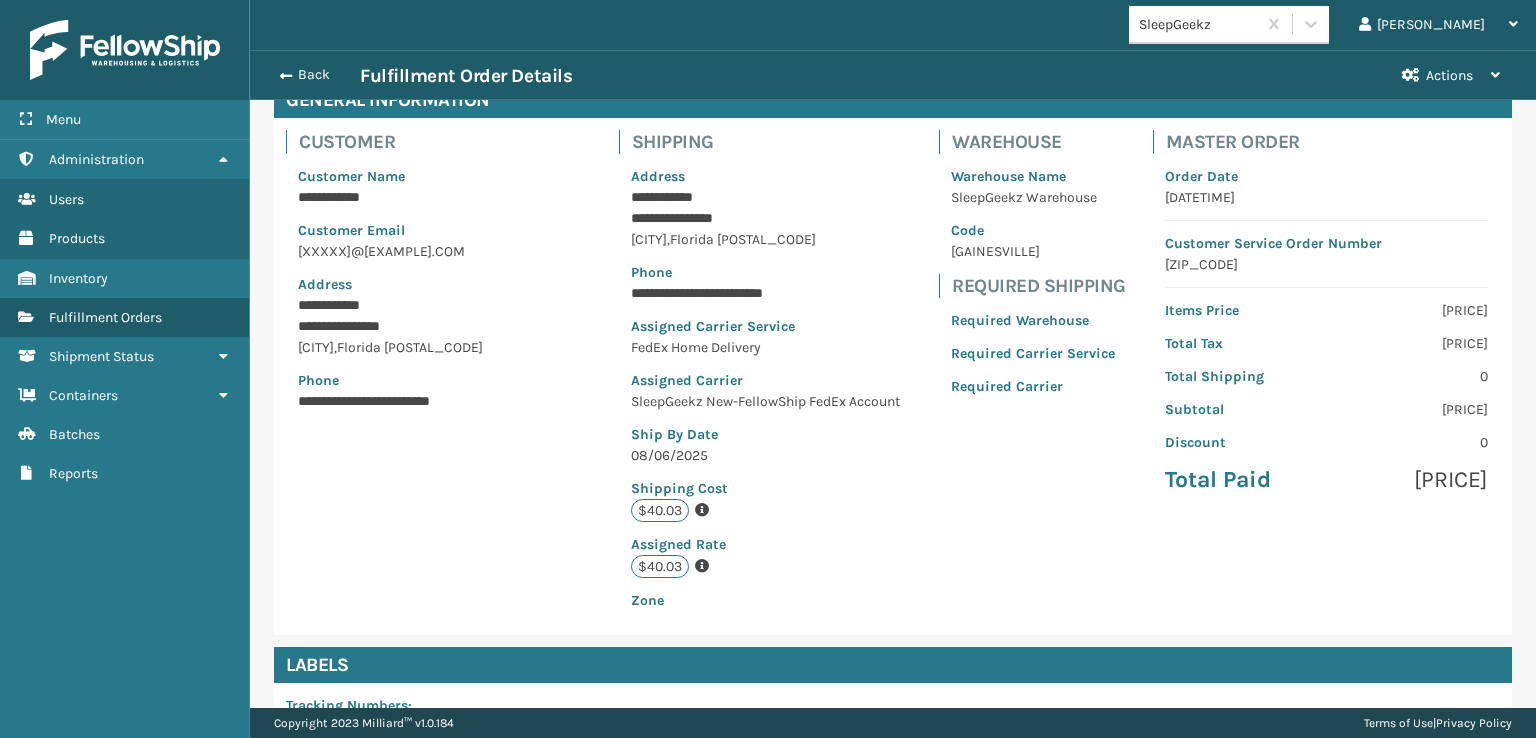 scroll, scrollTop: 0, scrollLeft: 0, axis: both 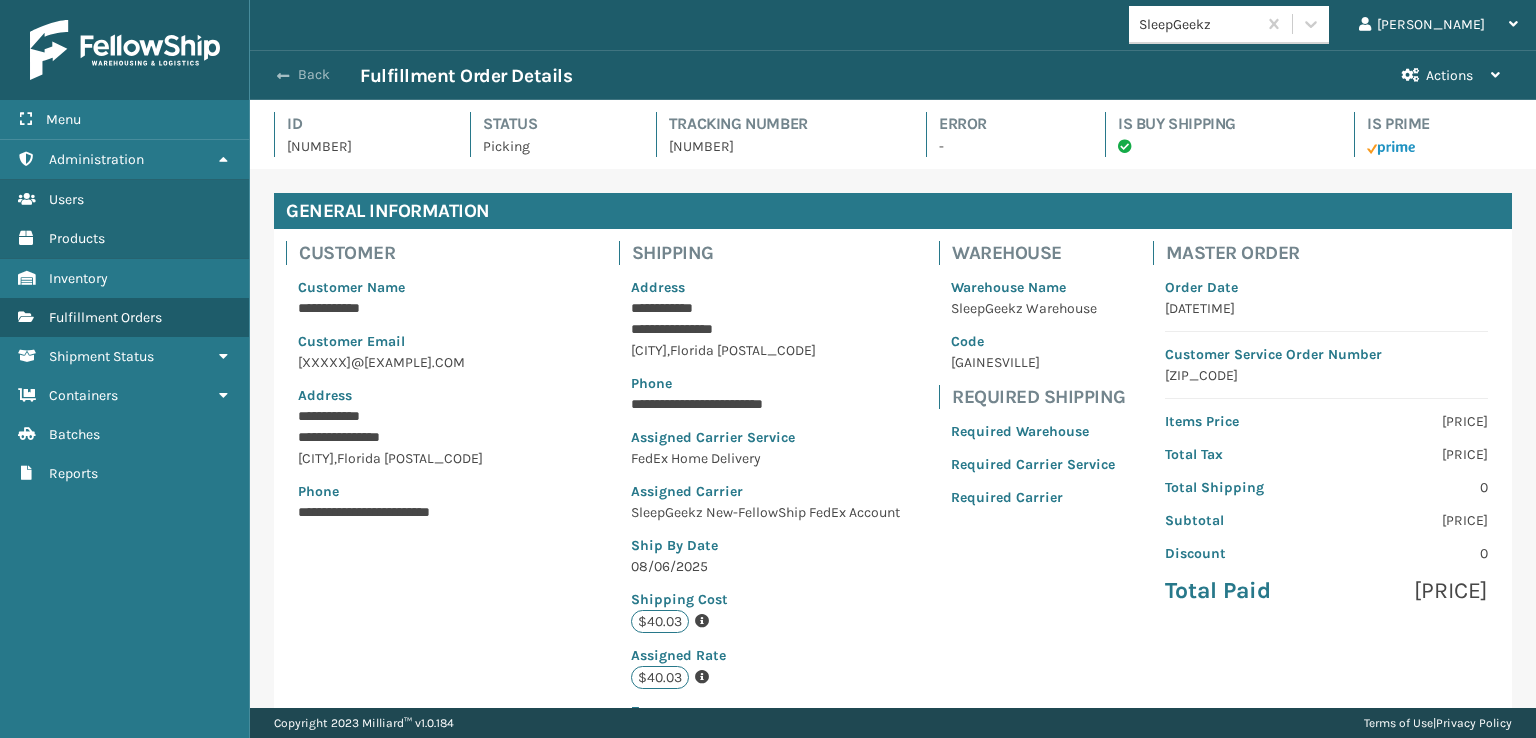 click at bounding box center (283, 76) 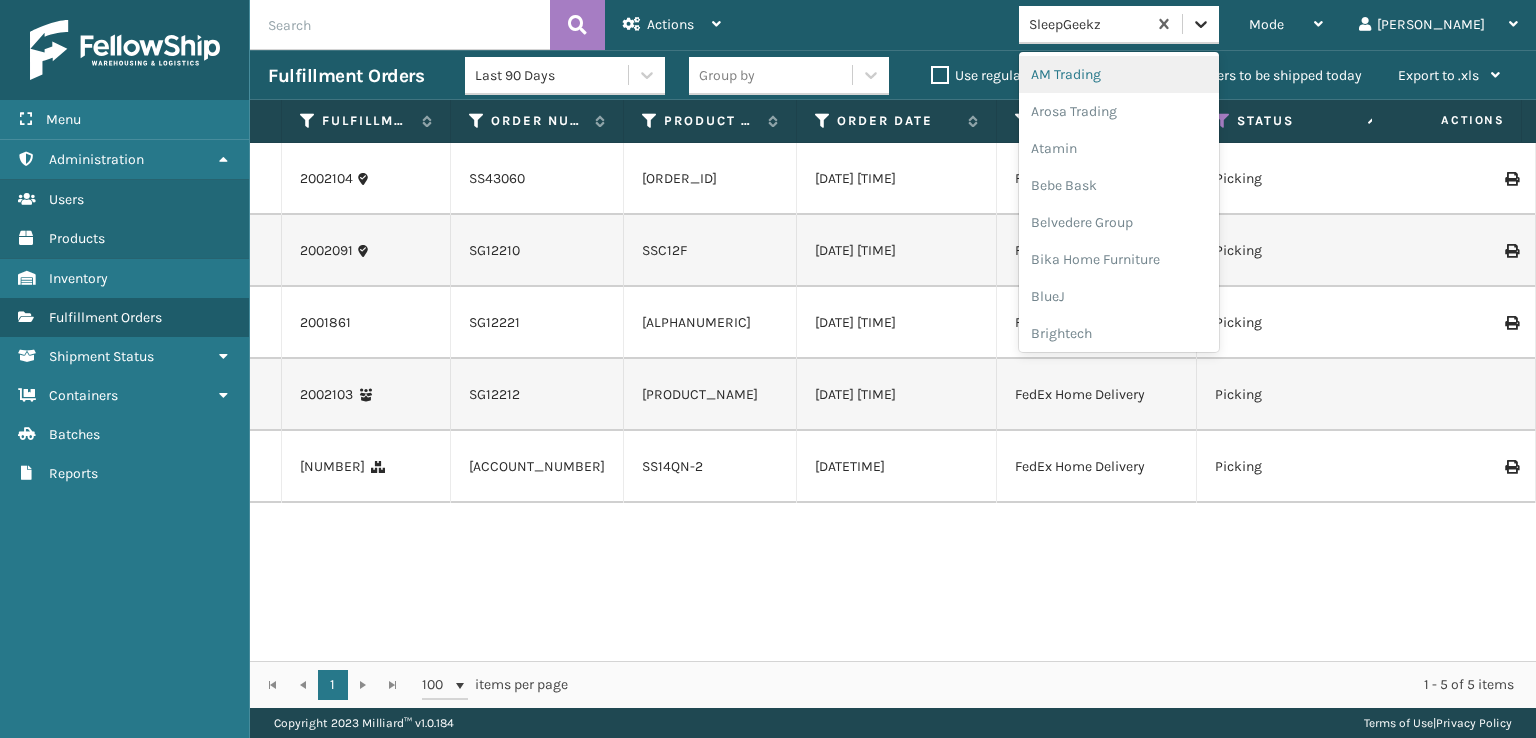 click 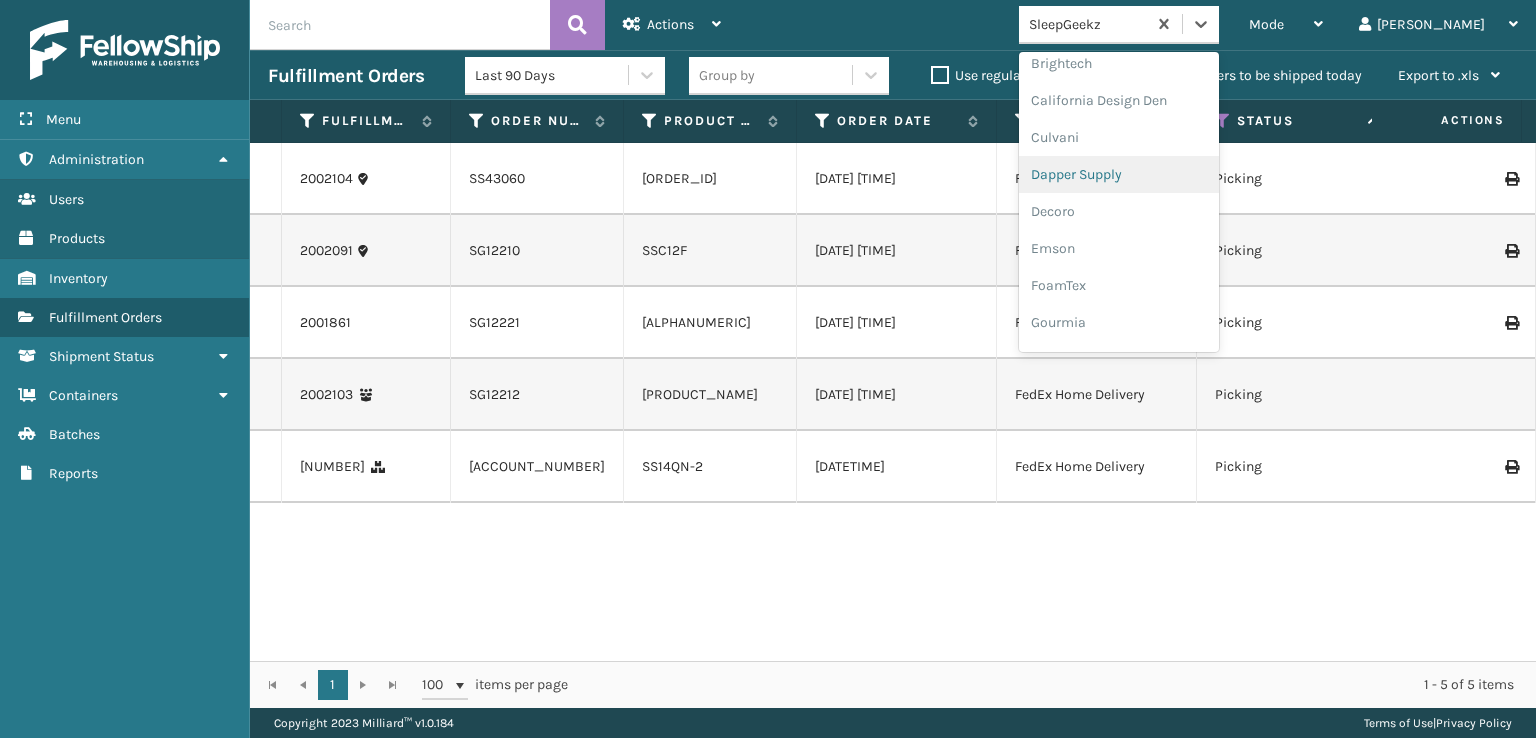scroll, scrollTop: 300, scrollLeft: 0, axis: vertical 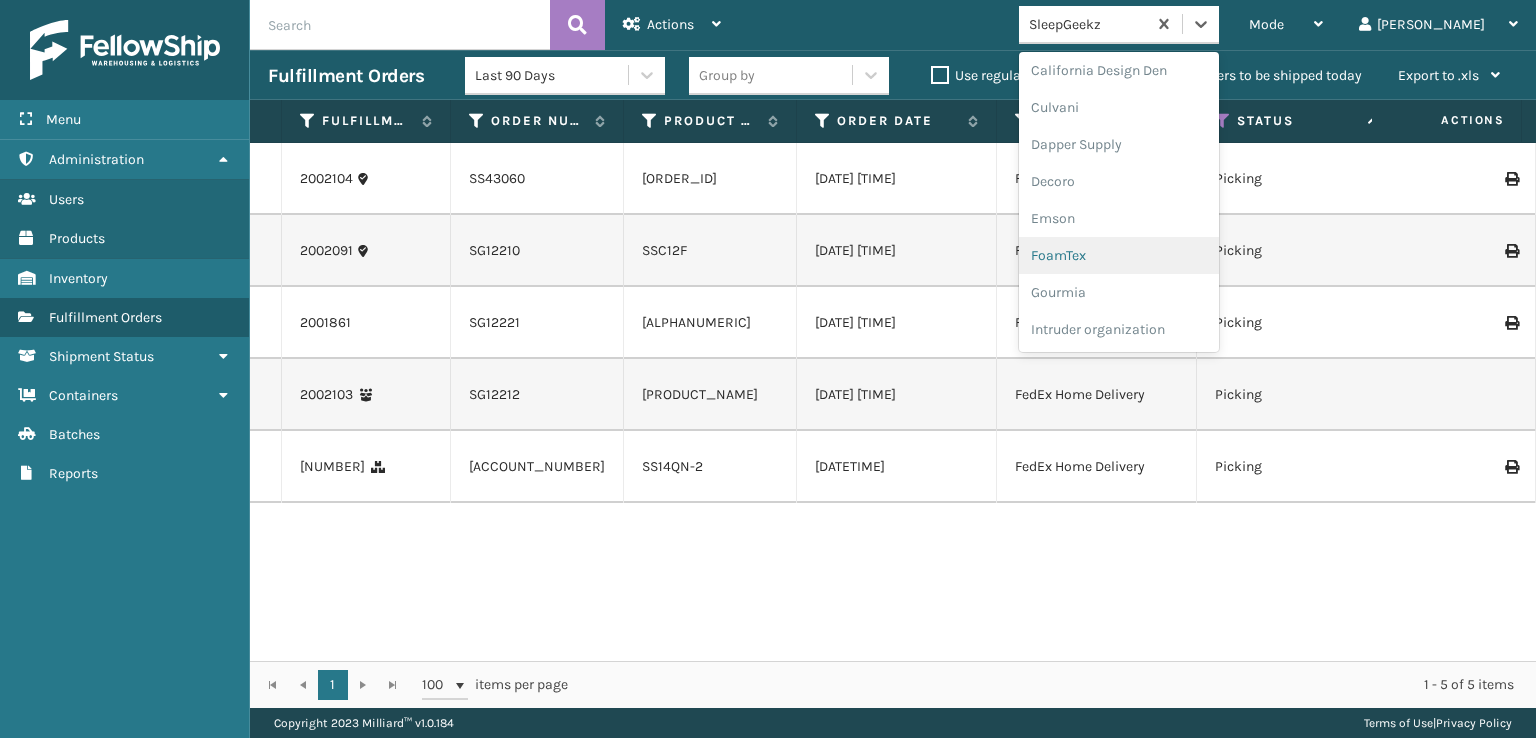 click on "FoamTex" at bounding box center [1119, 255] 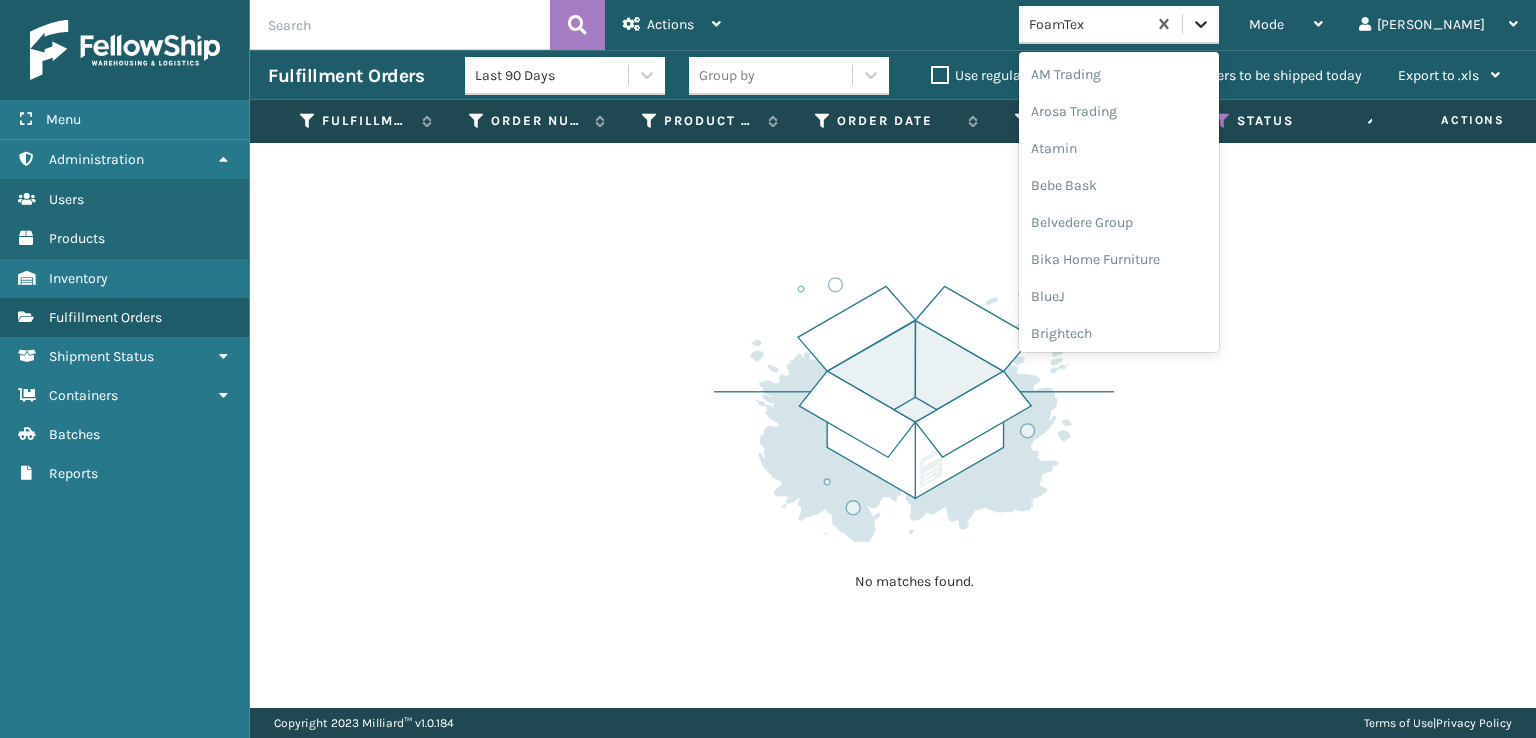 click 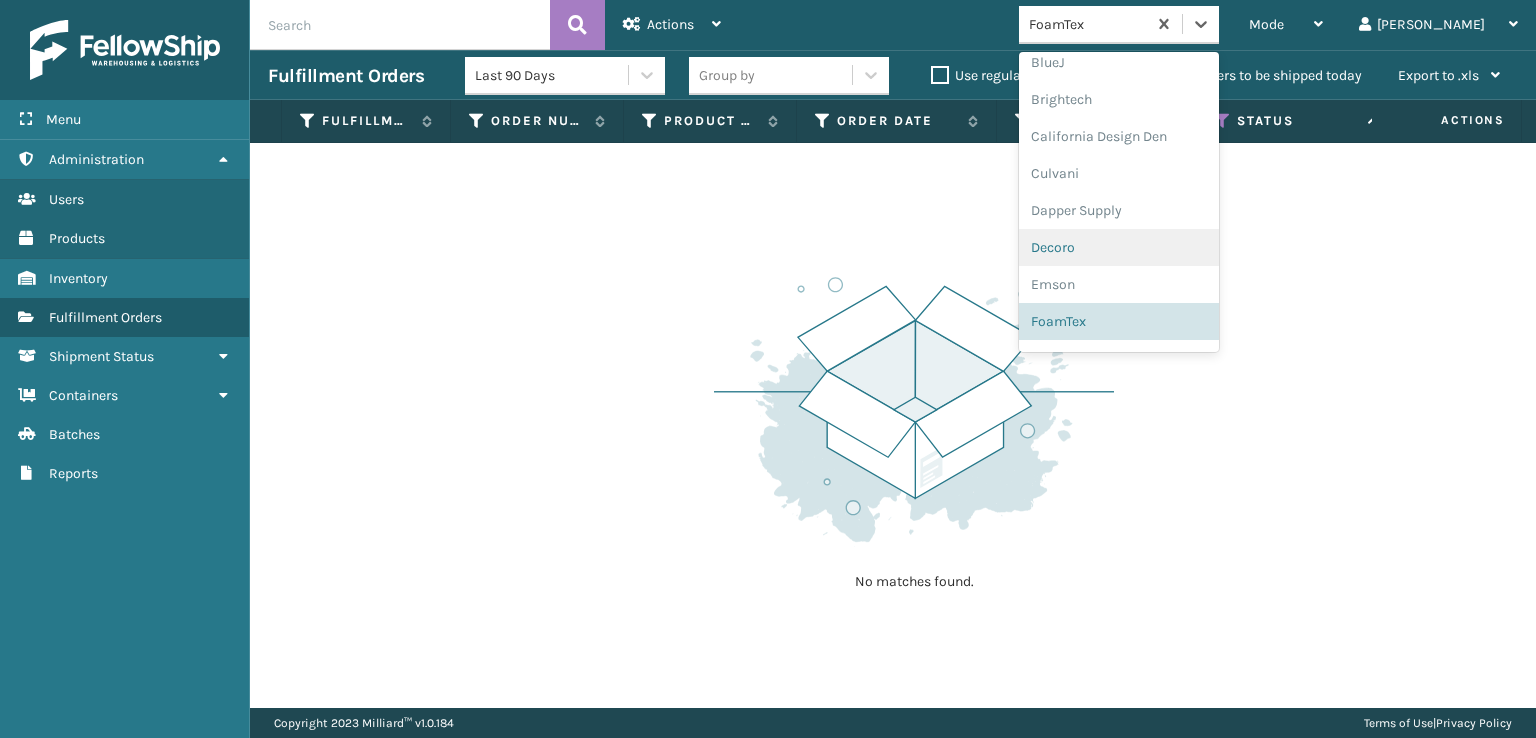 scroll, scrollTop: 632, scrollLeft: 0, axis: vertical 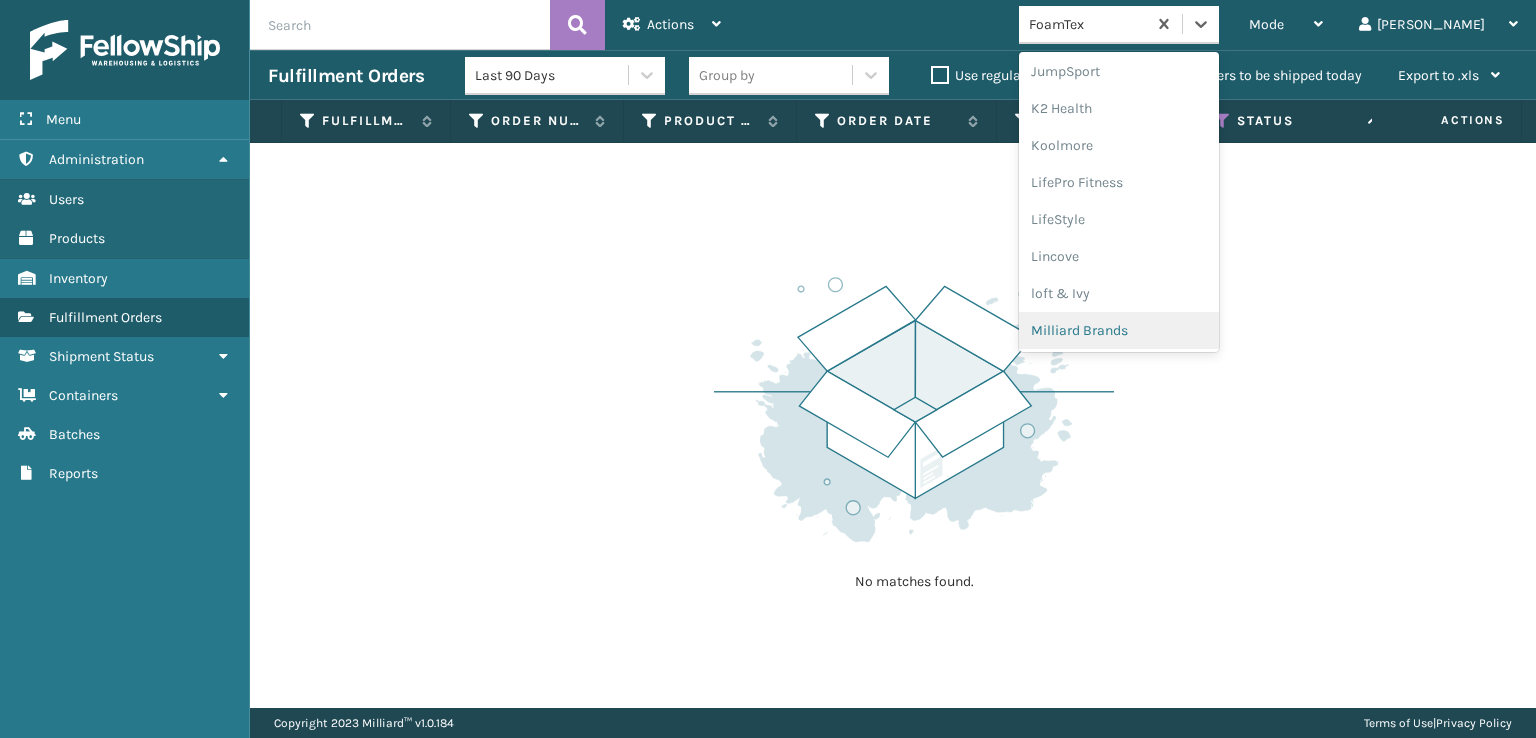 click on "Milliard Brands" at bounding box center [1119, 330] 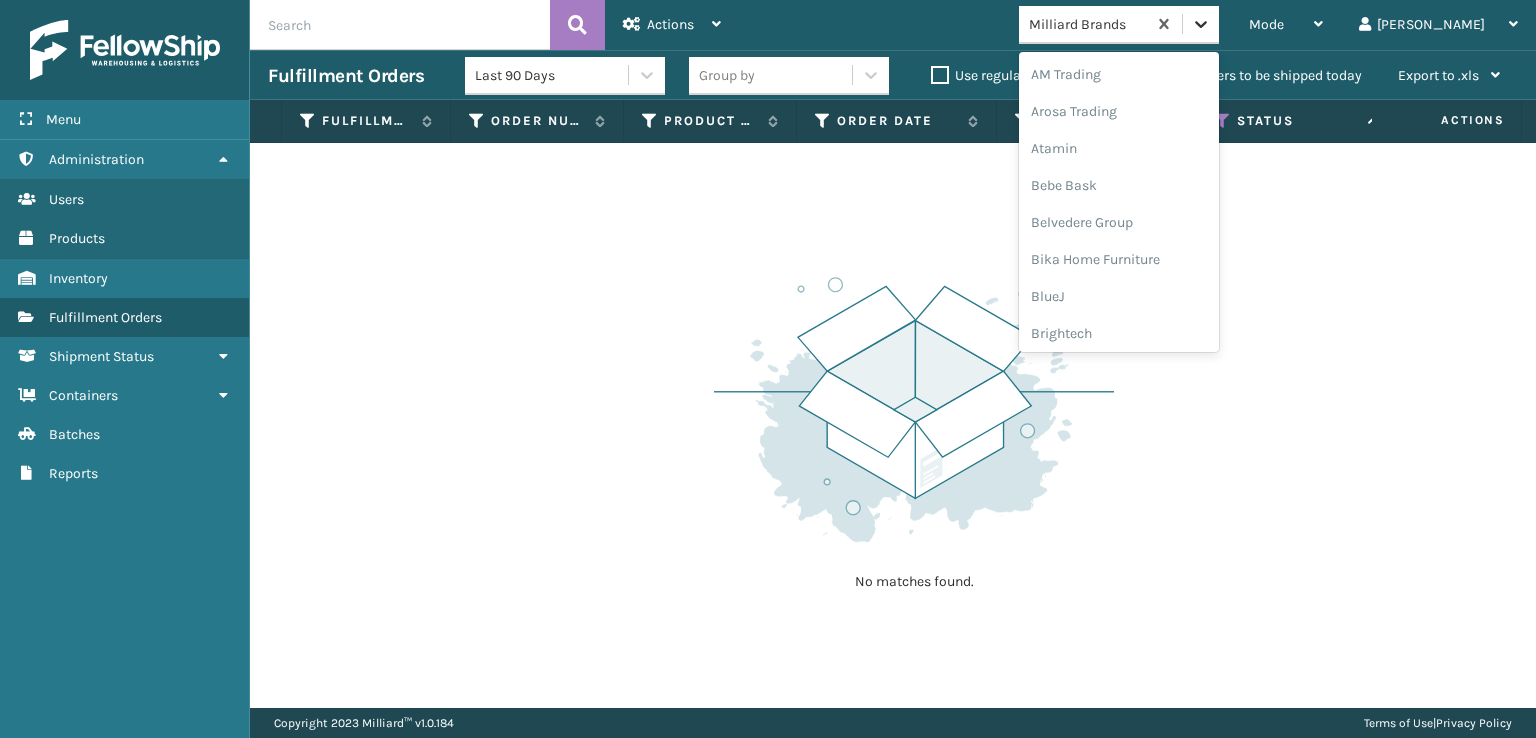 click 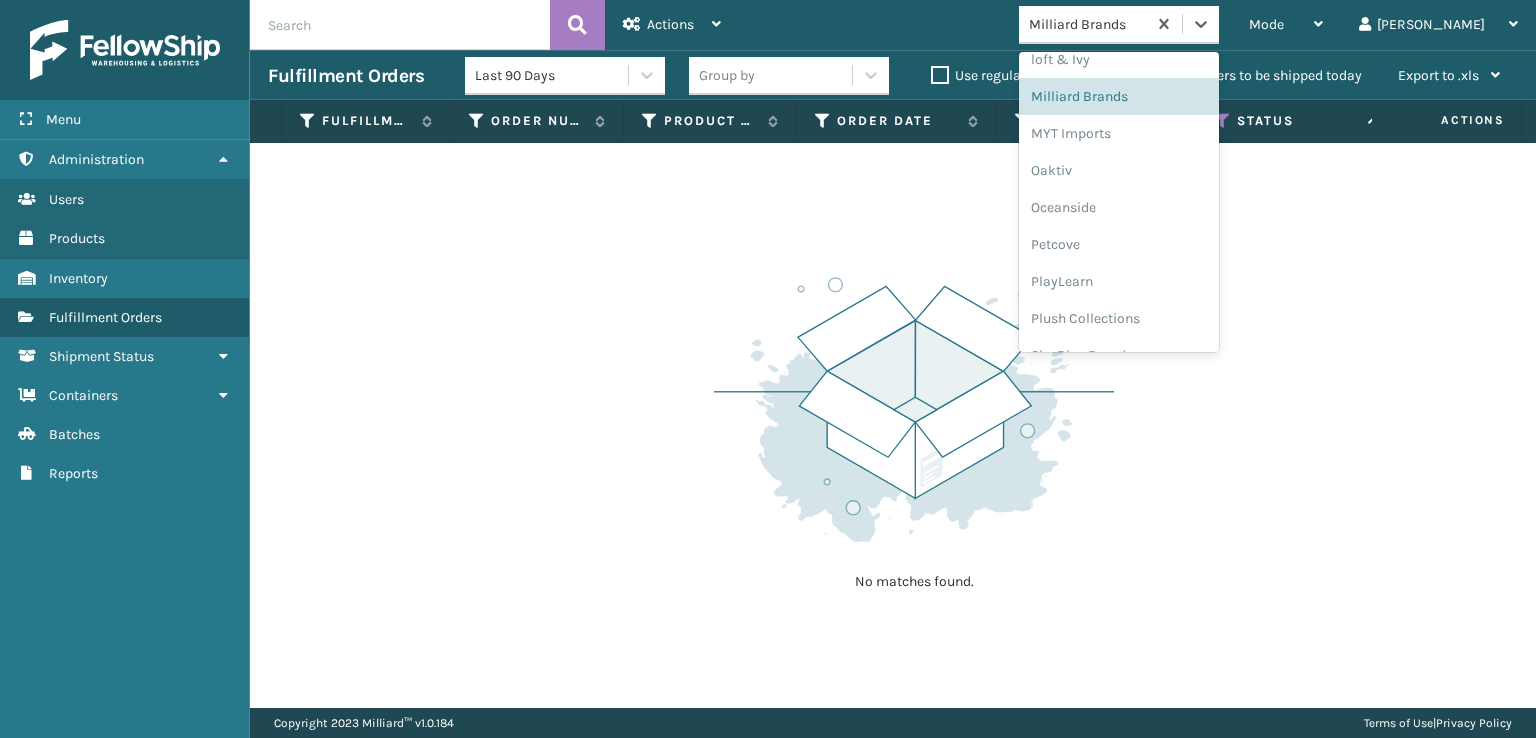 scroll, scrollTop: 966, scrollLeft: 0, axis: vertical 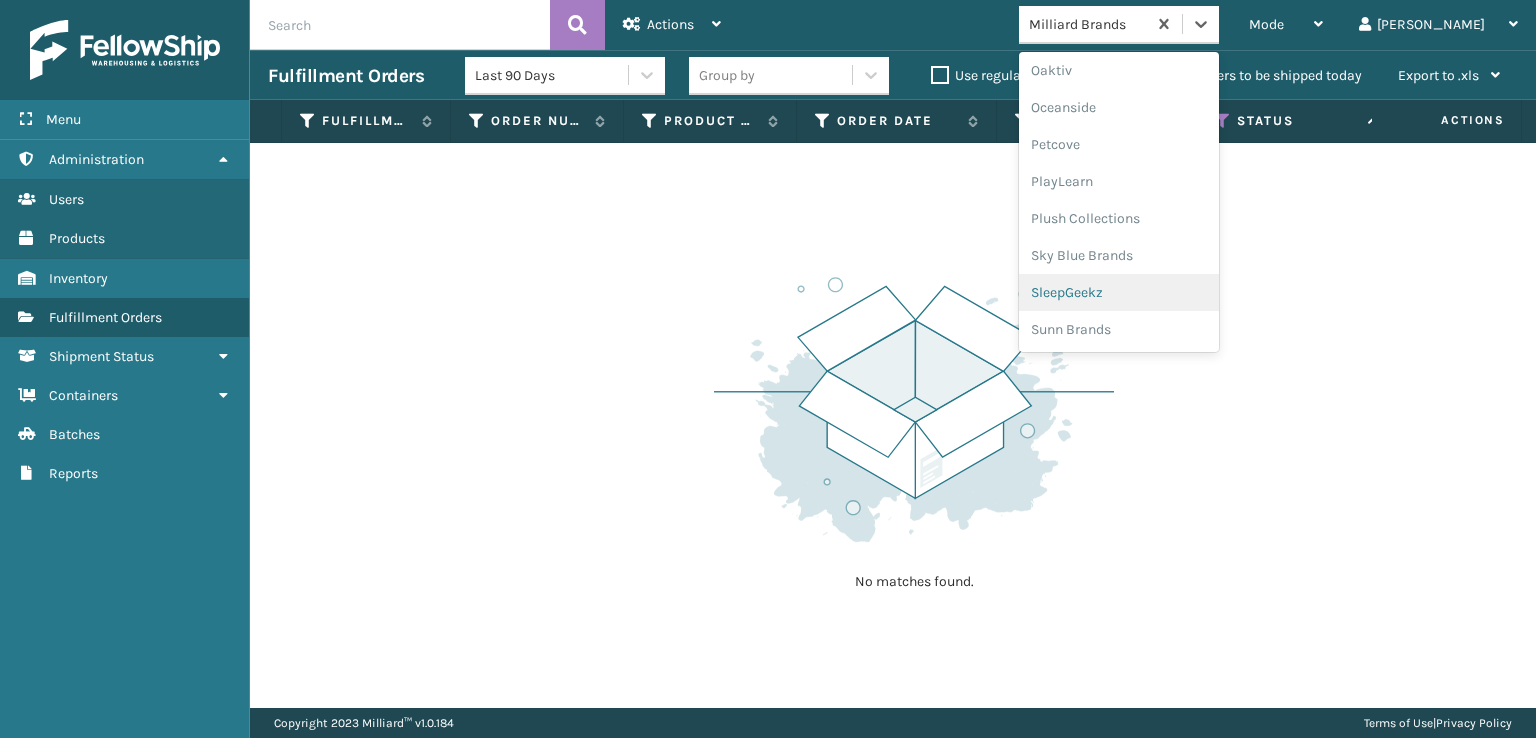 click on "SleepGeekz" at bounding box center (1119, 292) 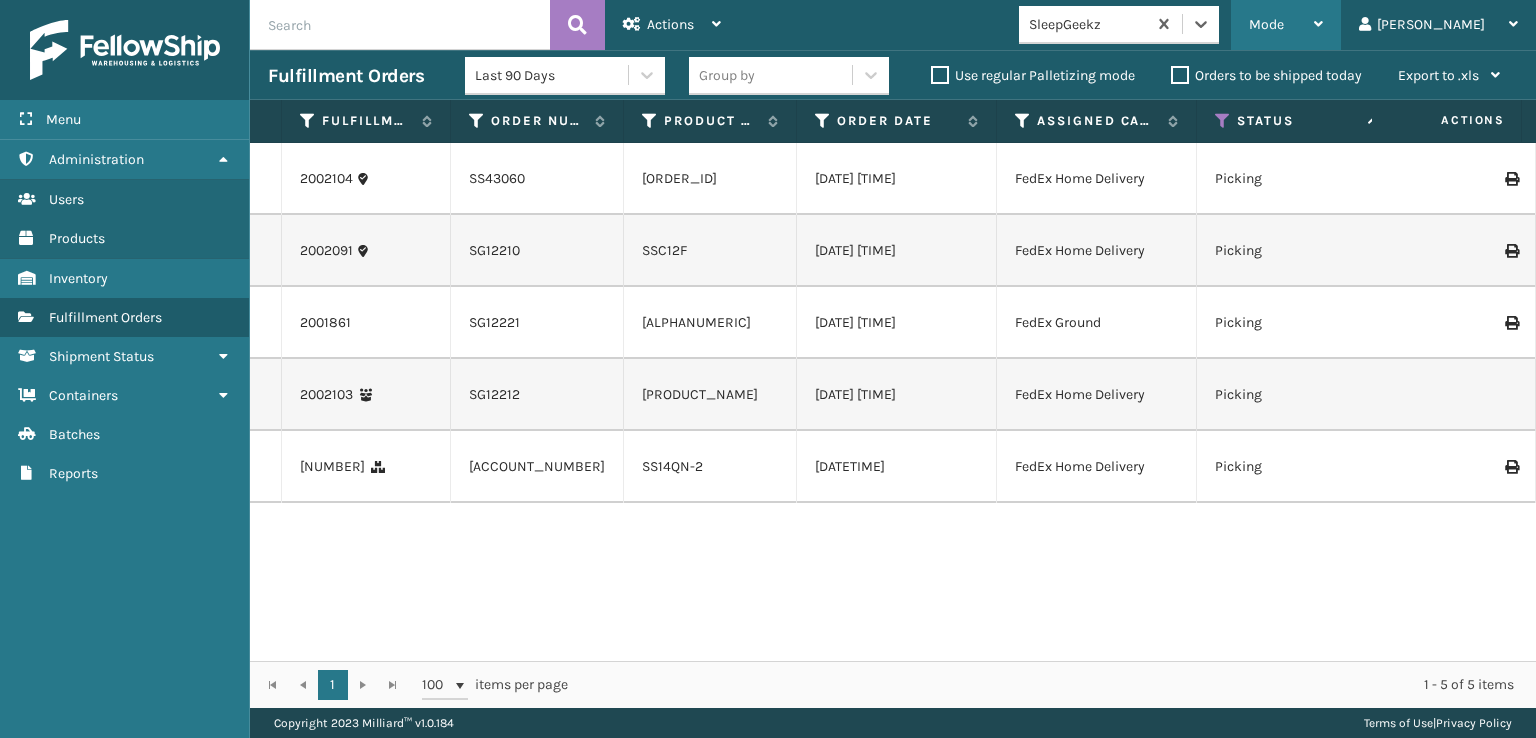 click on "Mode" at bounding box center [1266, 24] 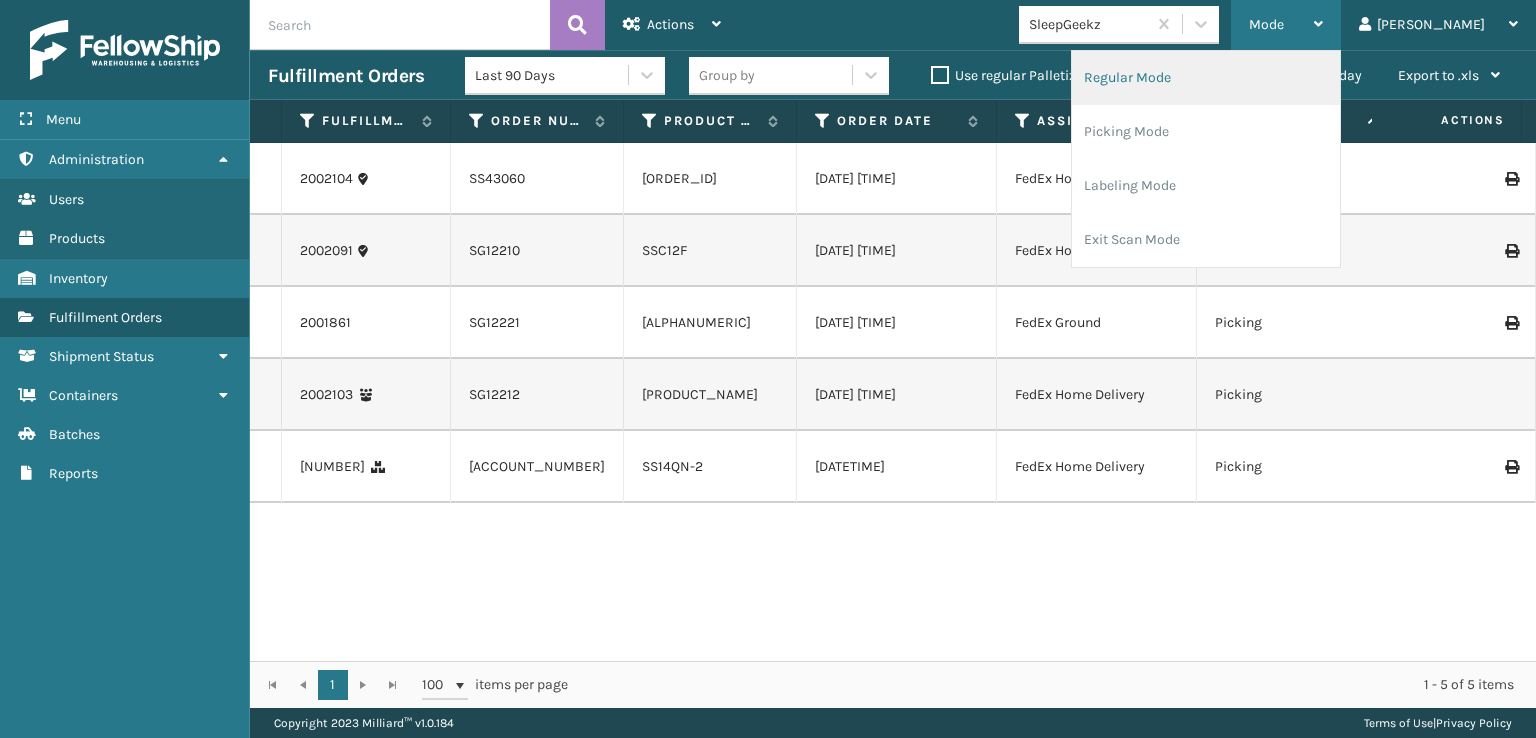 click on "Regular Mode" at bounding box center [1206, 78] 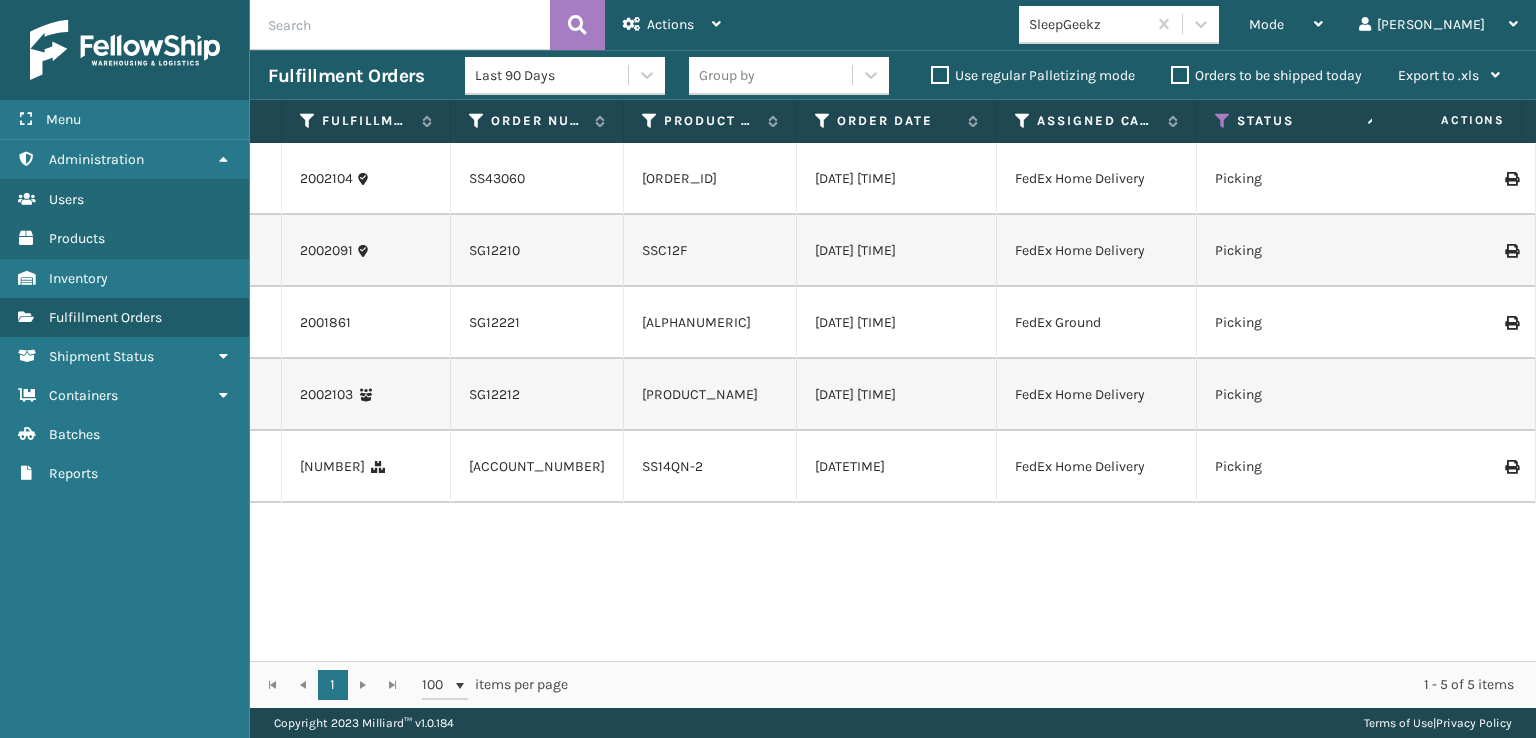 click at bounding box center [1223, 121] 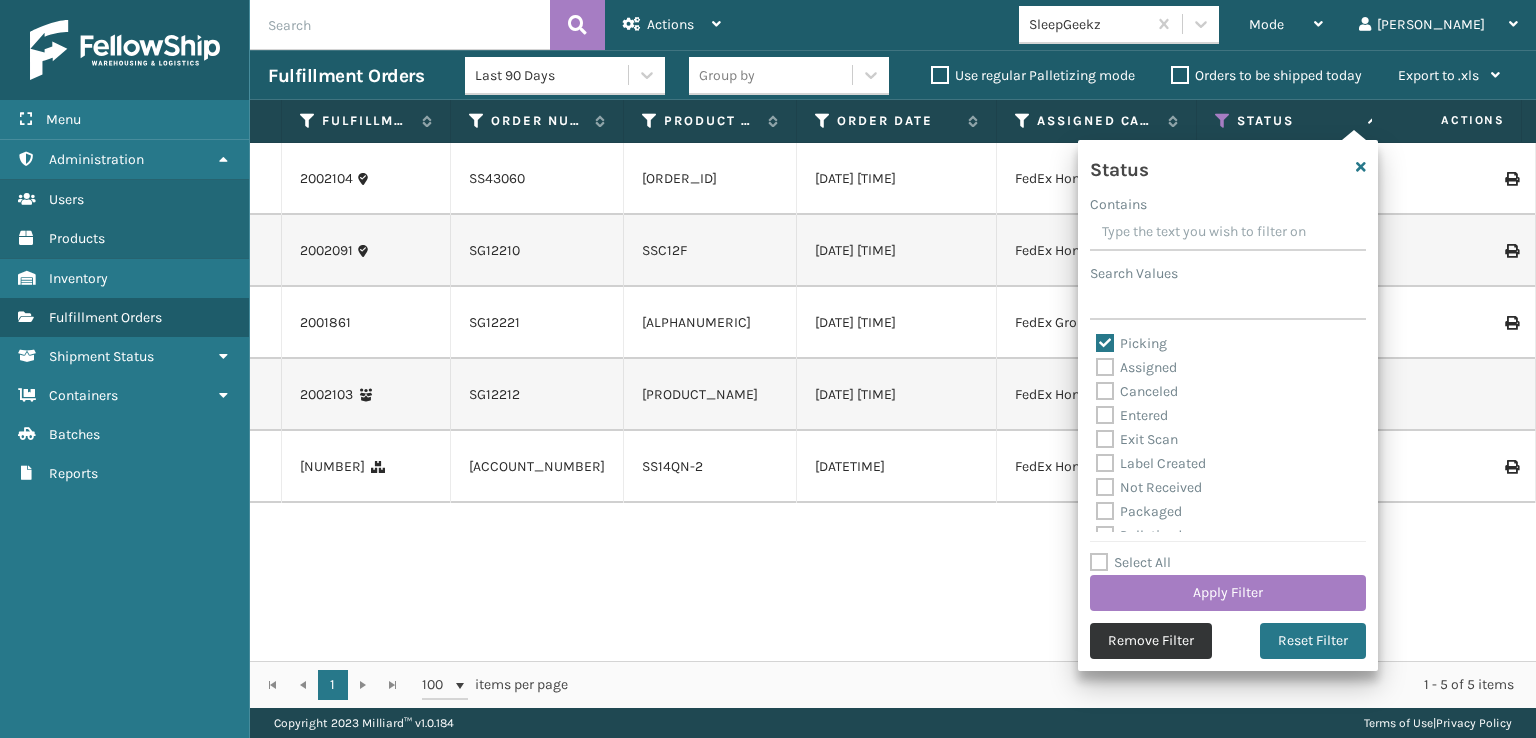 click on "Remove Filter" at bounding box center (1151, 641) 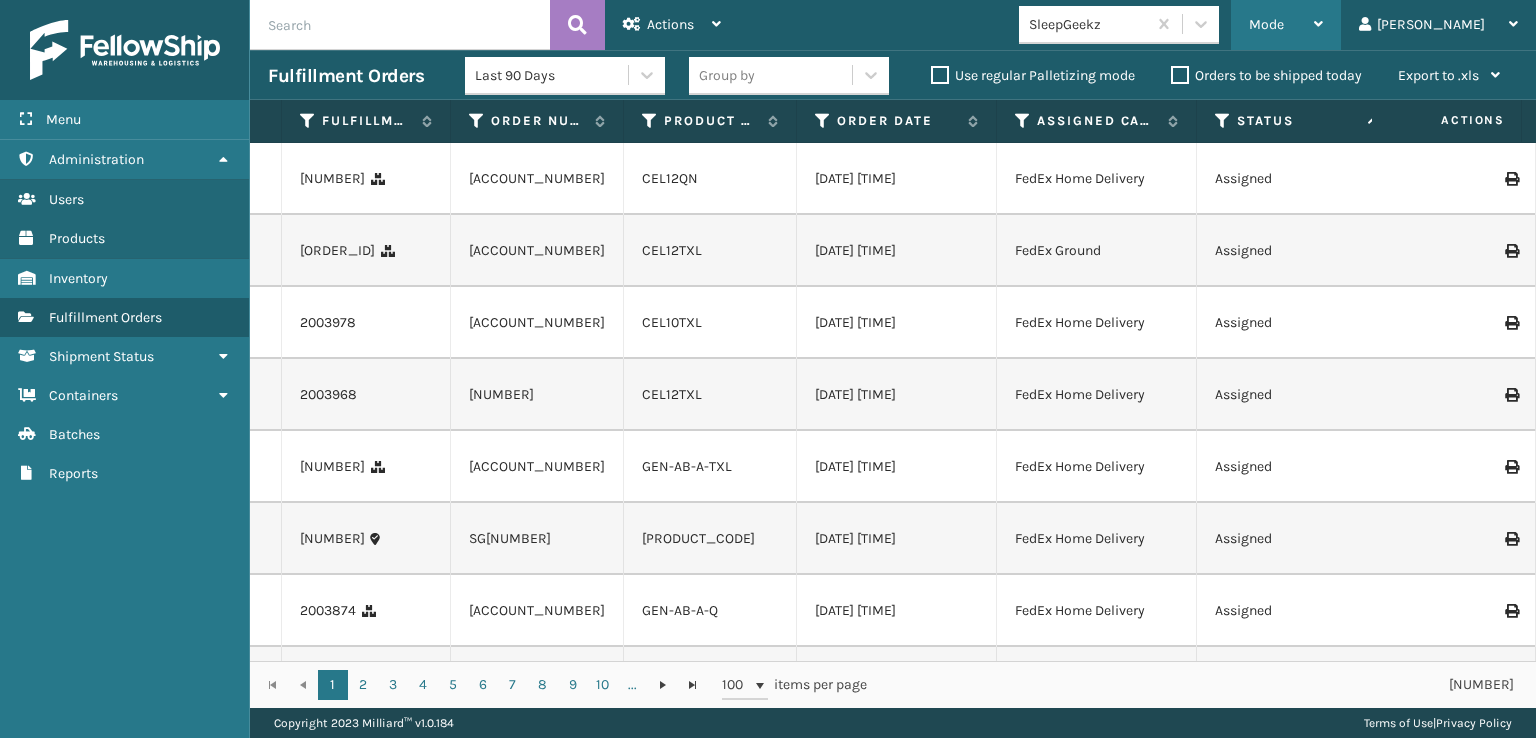 click on "Mode" at bounding box center (1266, 24) 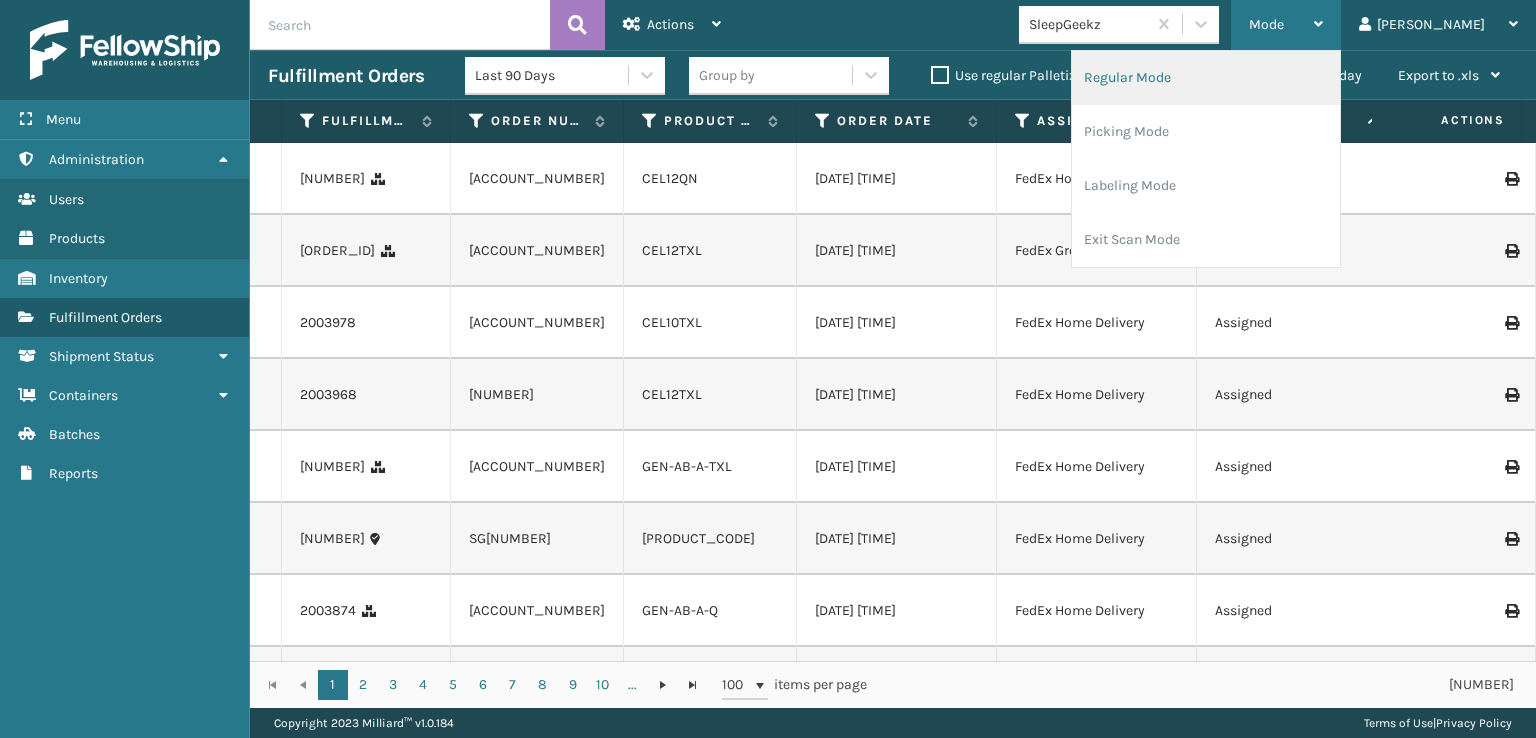 click on "Regular Mode" at bounding box center (1206, 78) 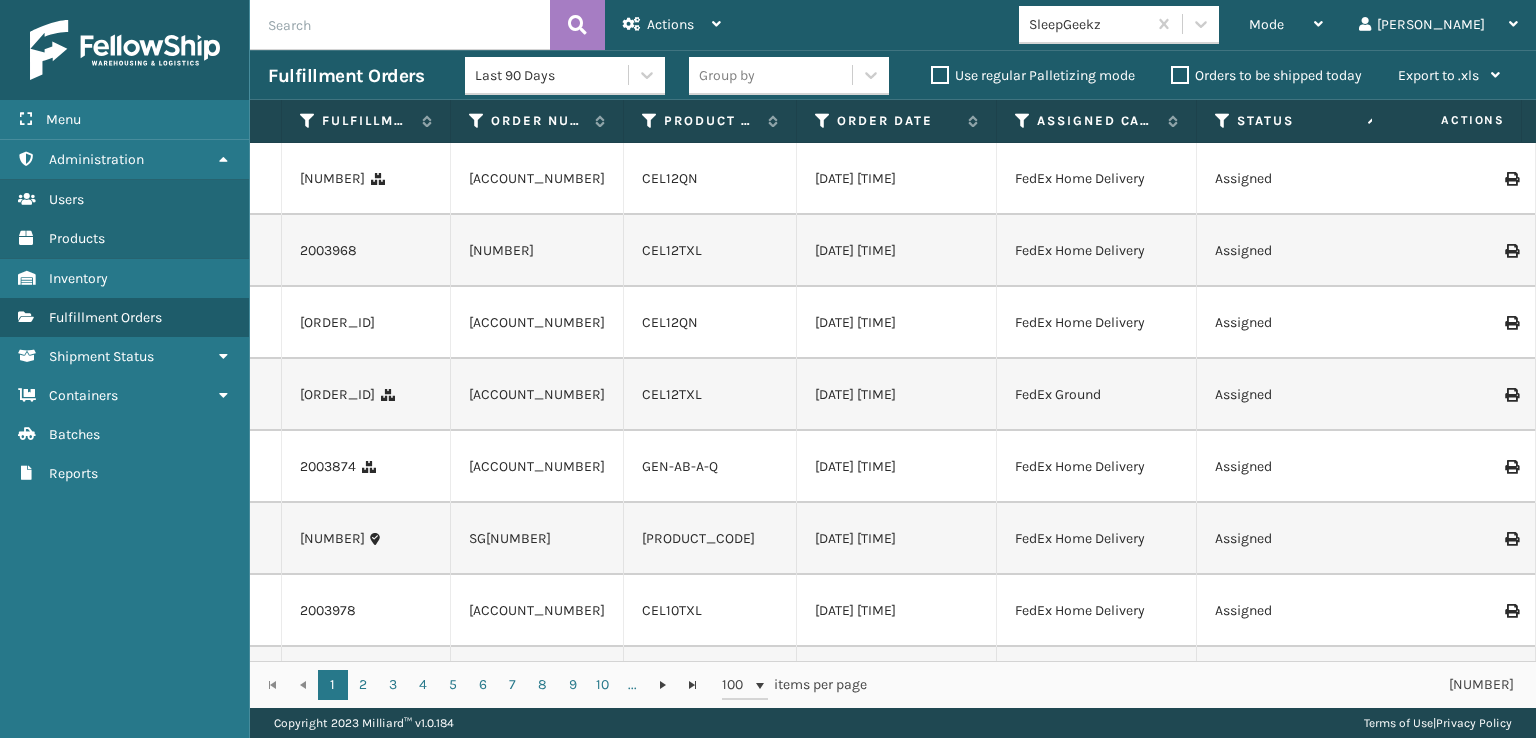 click at bounding box center [400, 25] 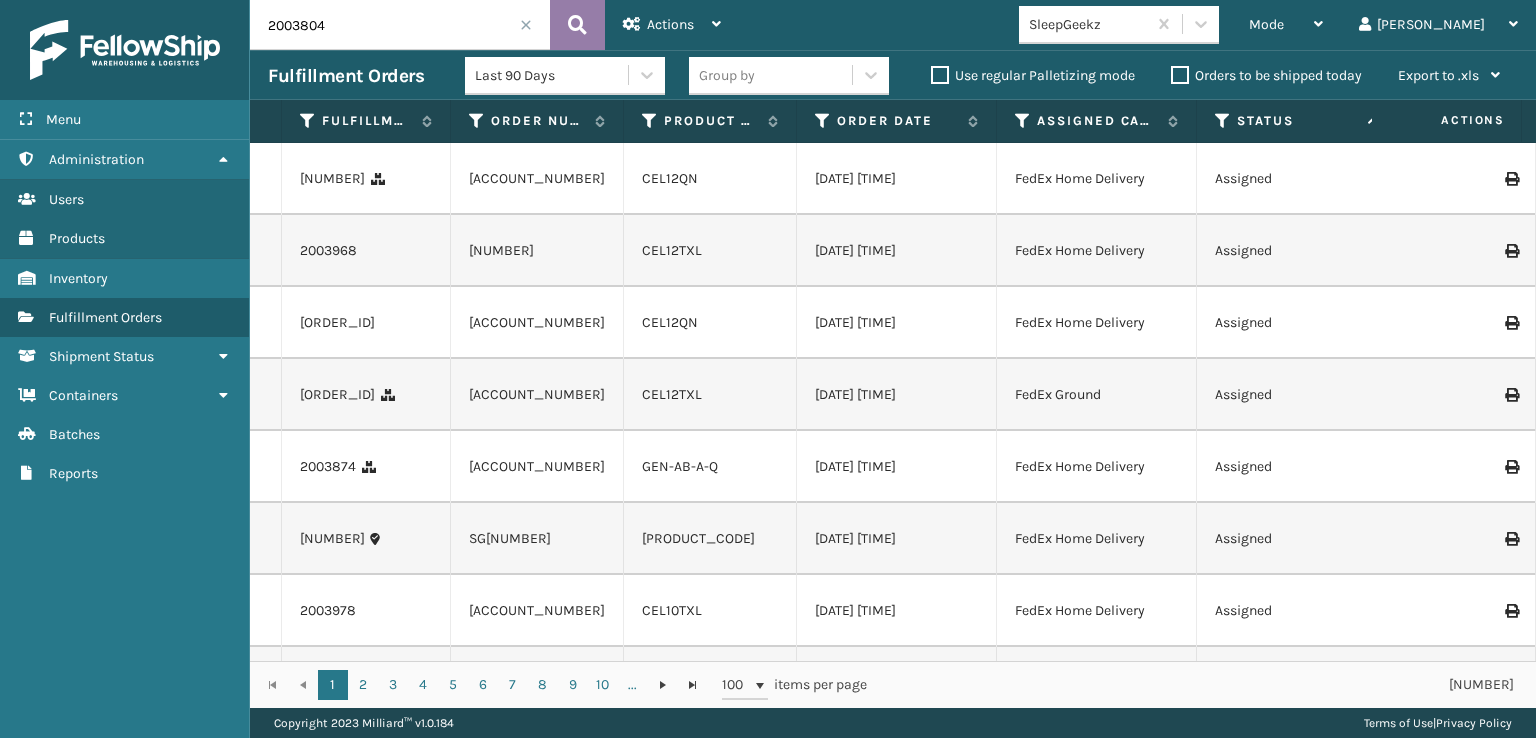 type on "2003804" 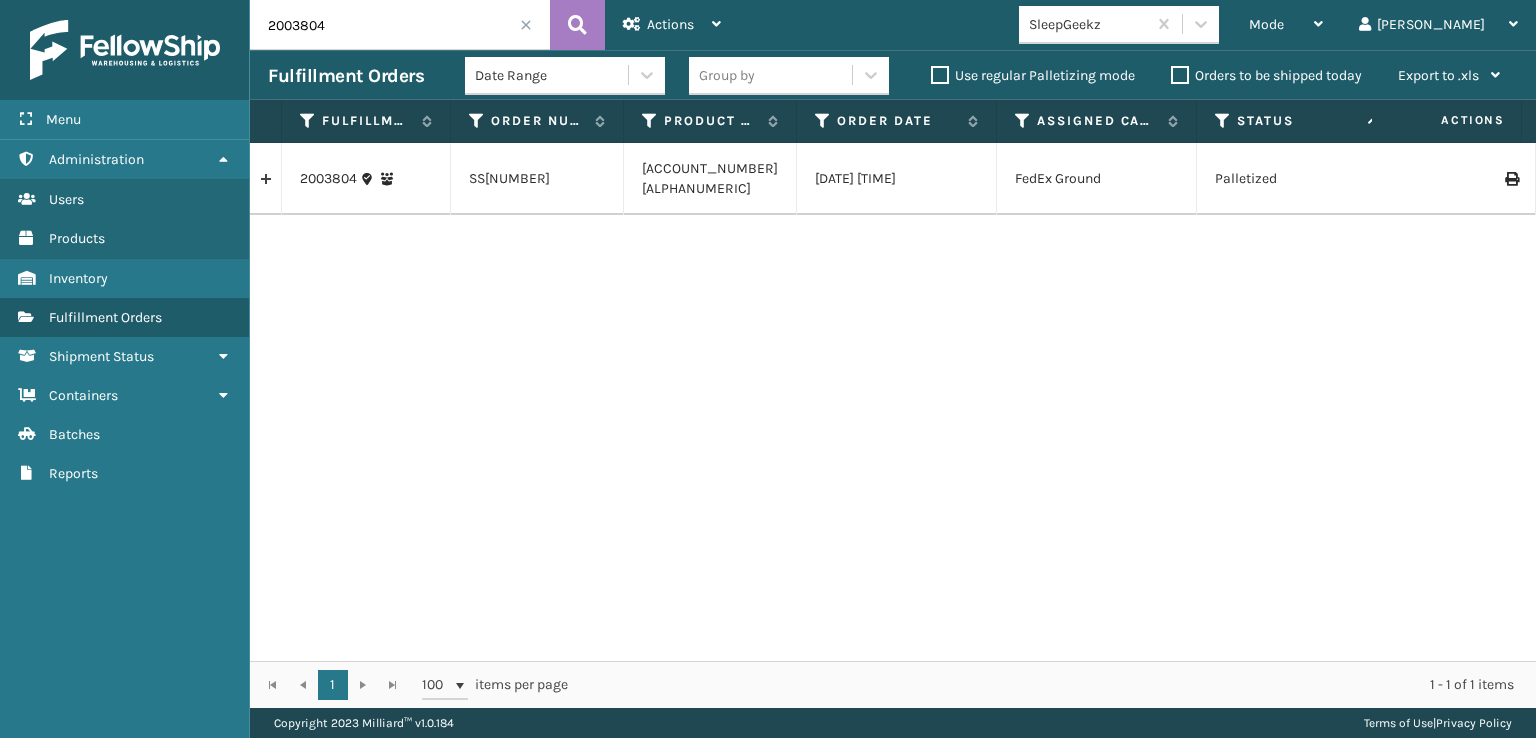 click at bounding box center (526, 25) 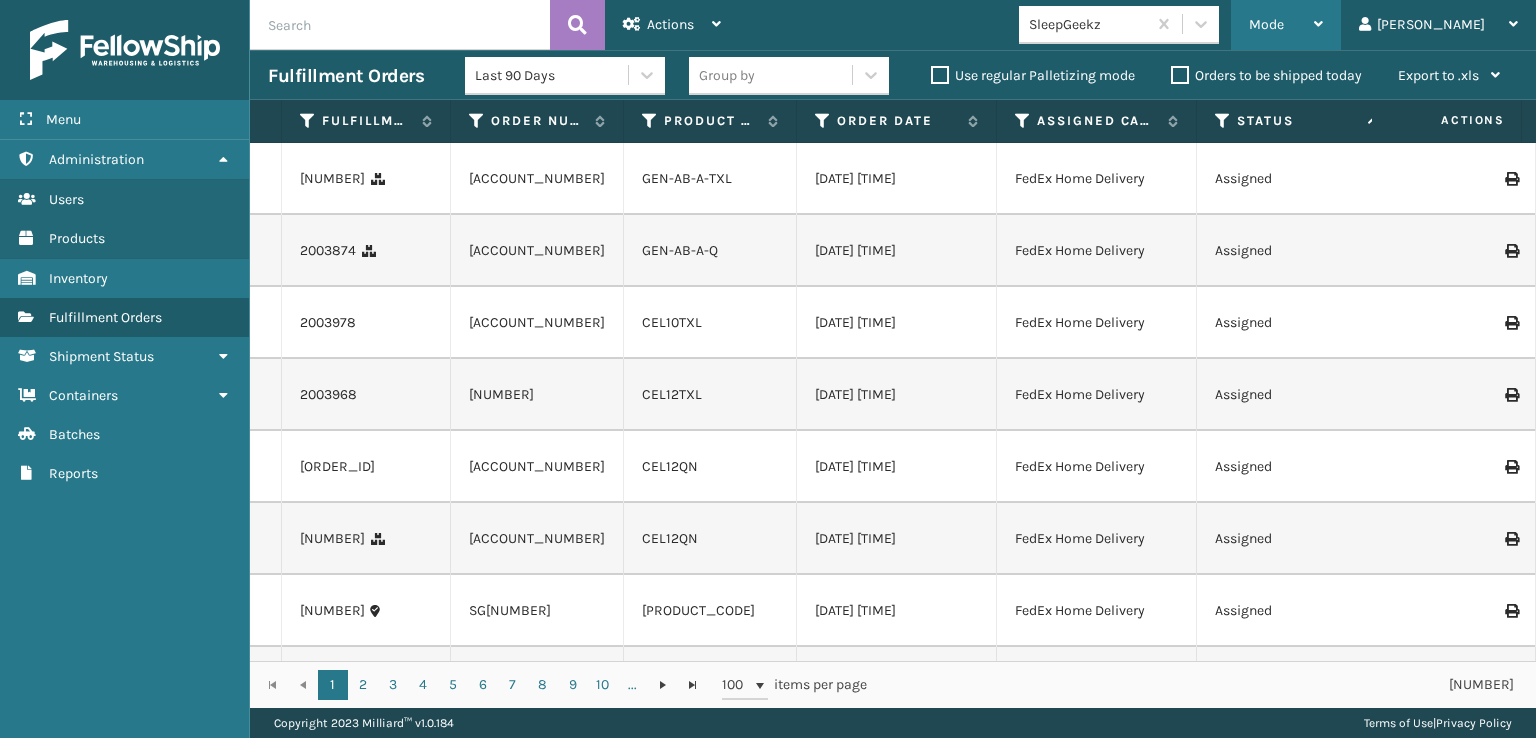 click on "Mode" at bounding box center [1286, 25] 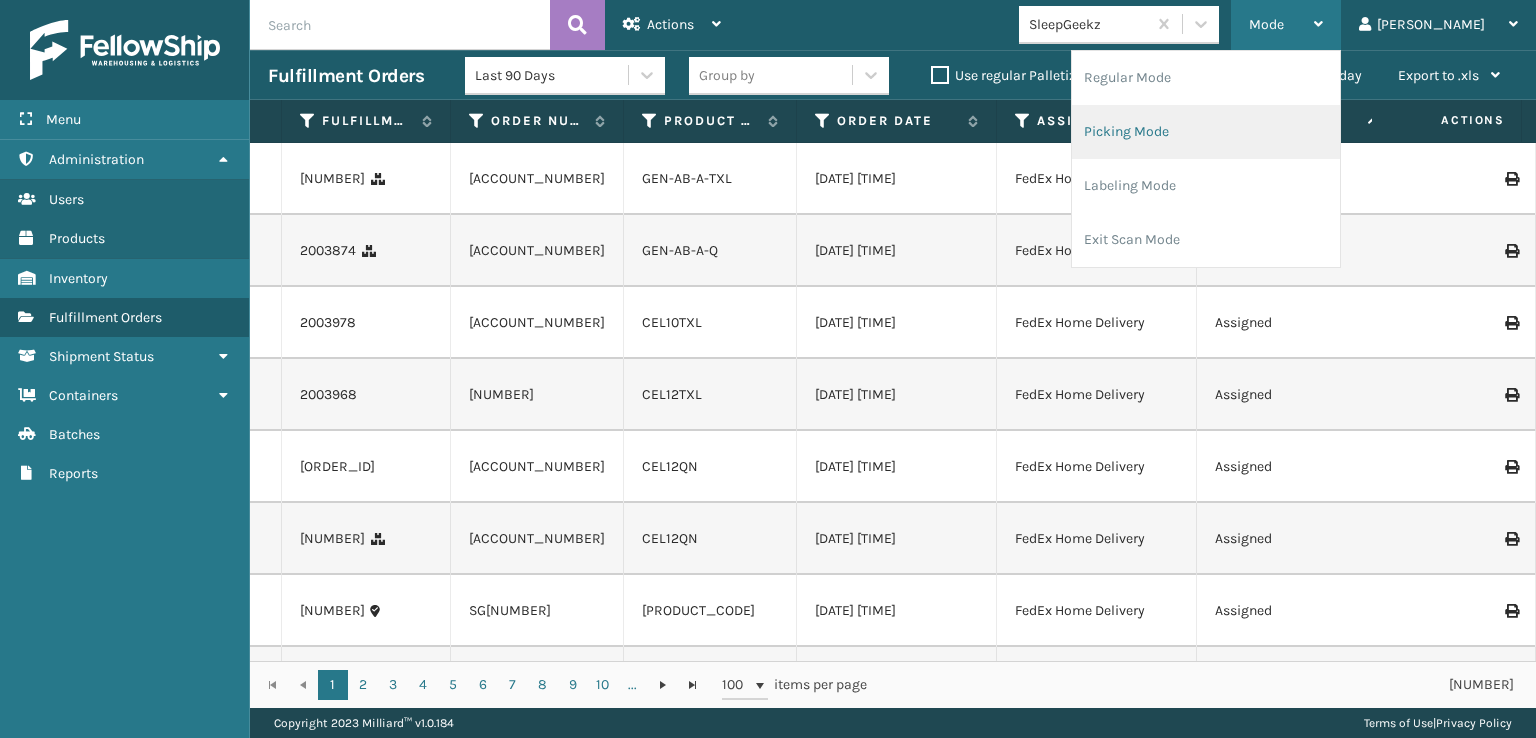 click on "Picking Mode" at bounding box center (1206, 132) 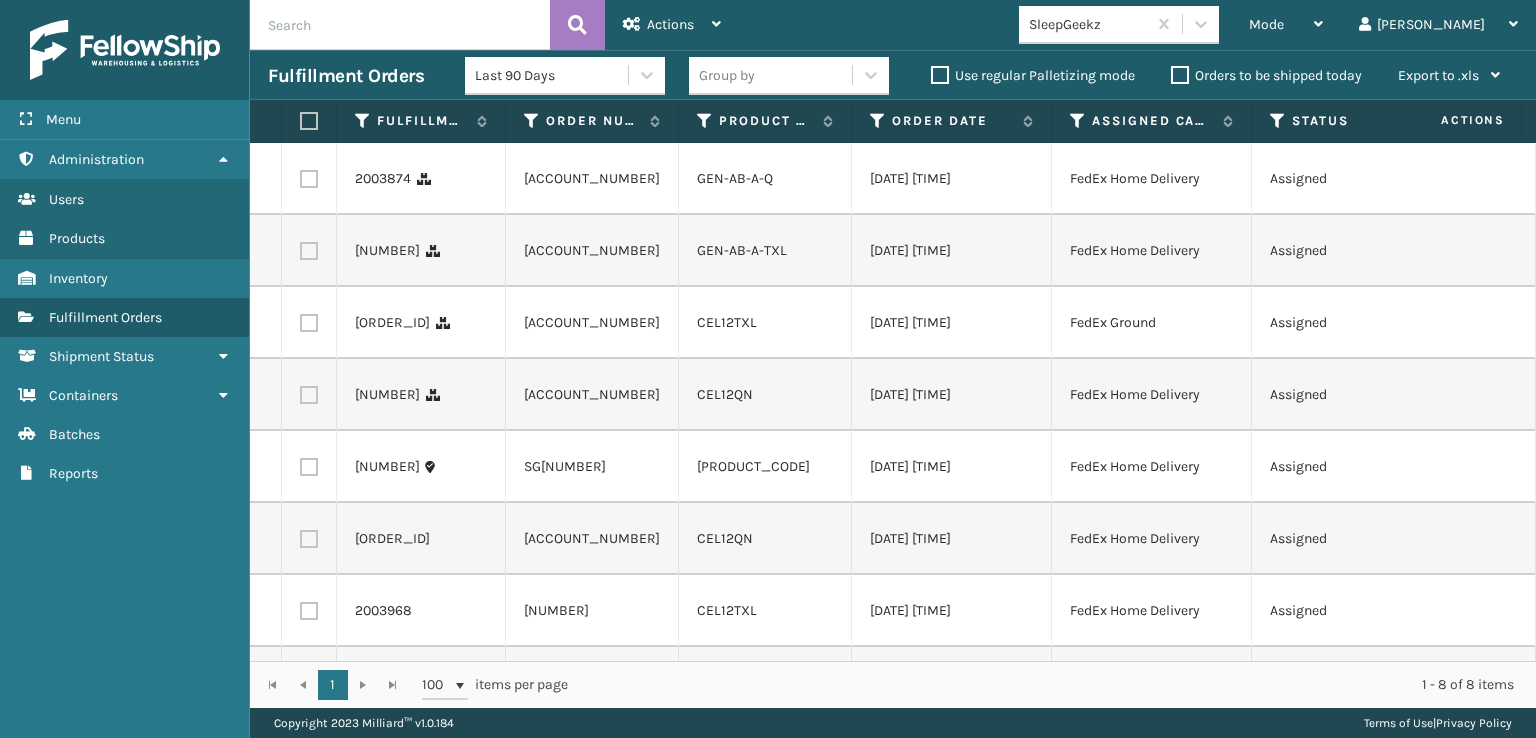 click at bounding box center (309, 121) 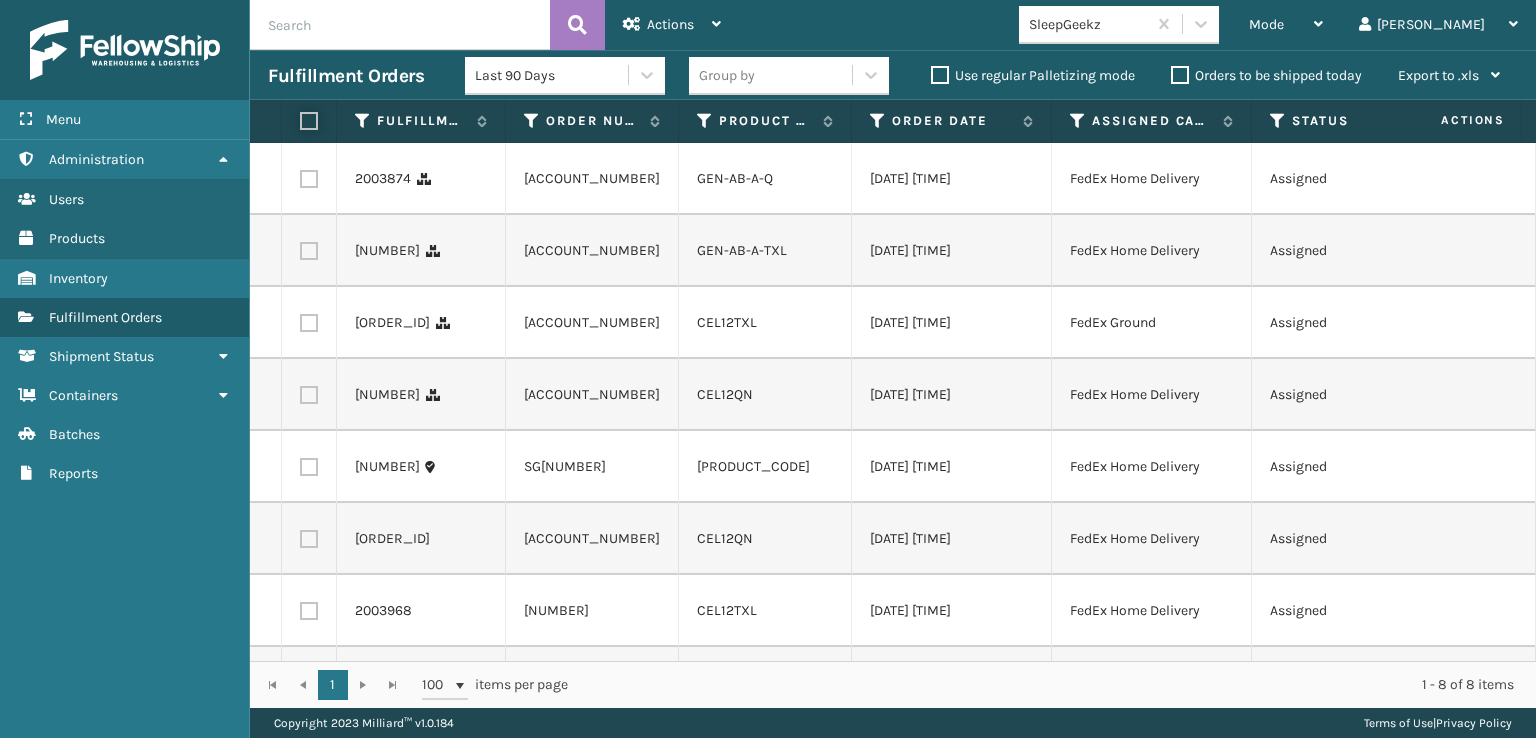 click at bounding box center [300, 121] 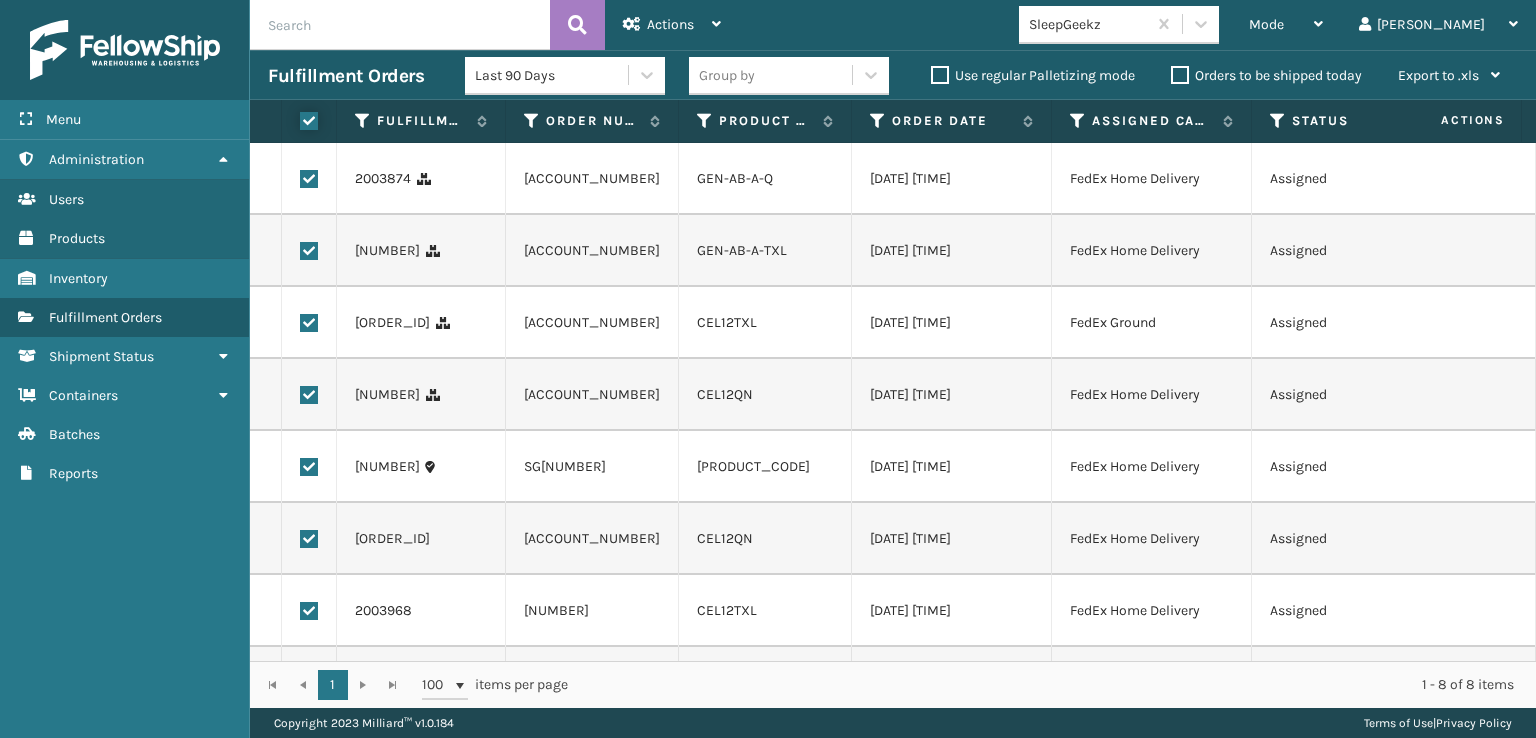 checkbox on "true" 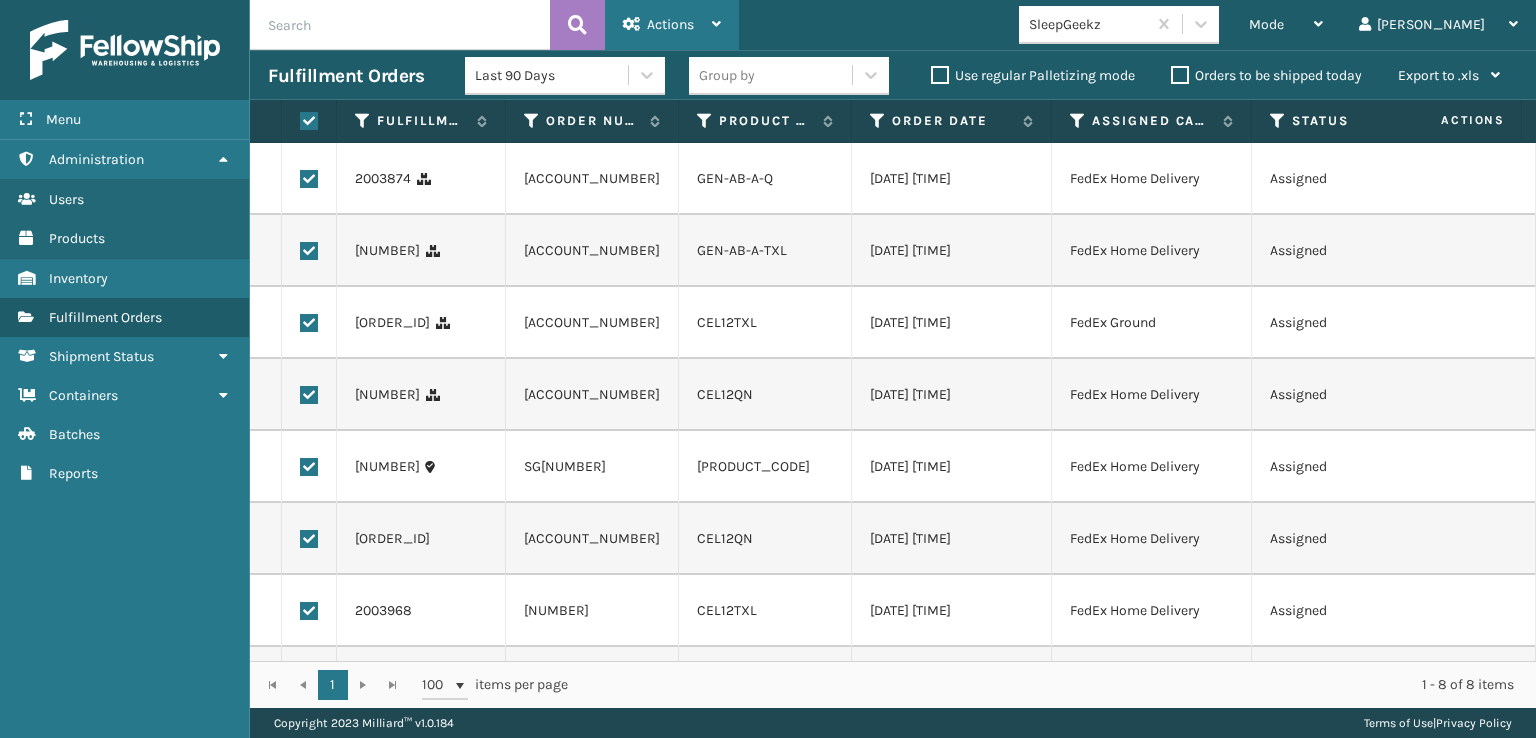 click on "Actions" at bounding box center (670, 24) 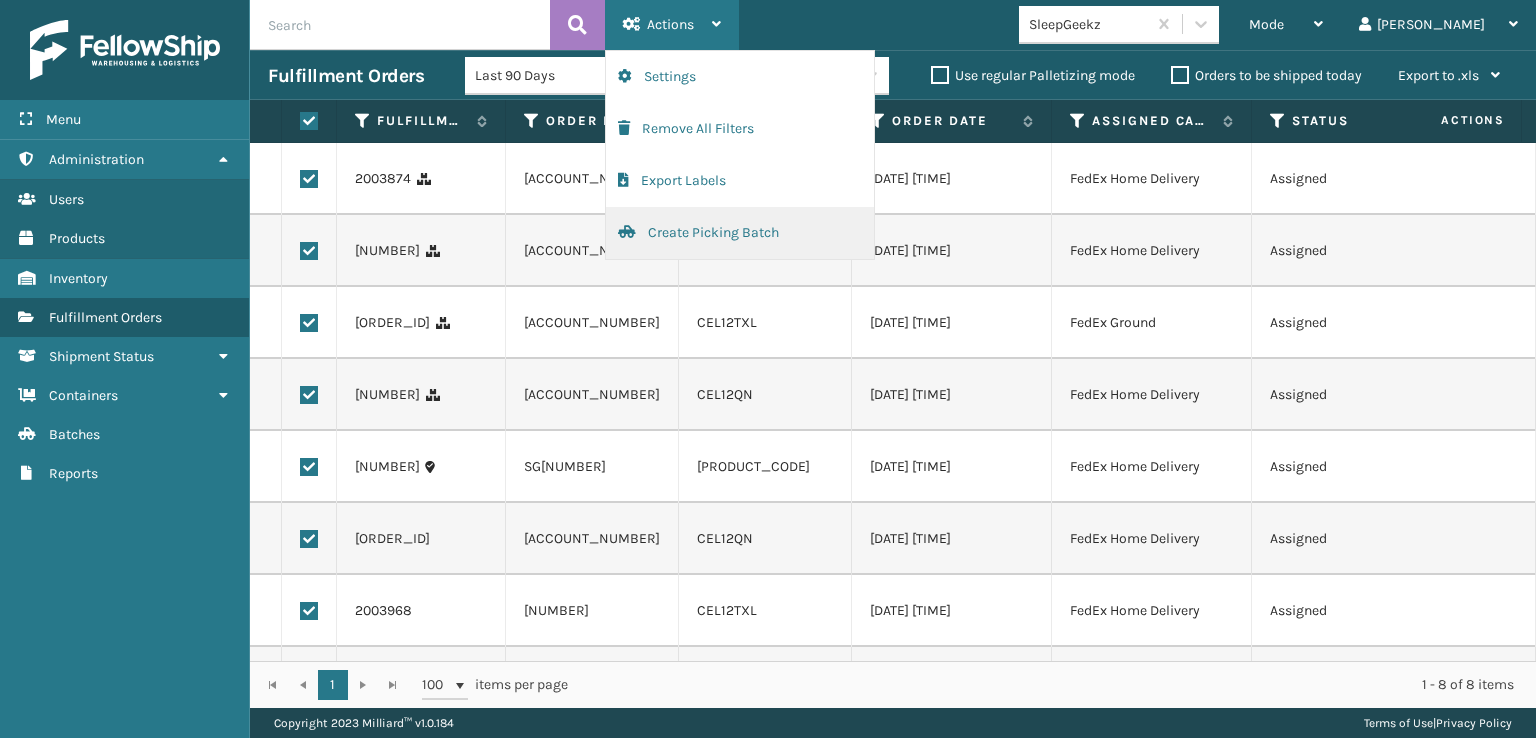click on "Create Picking Batch" at bounding box center [740, 233] 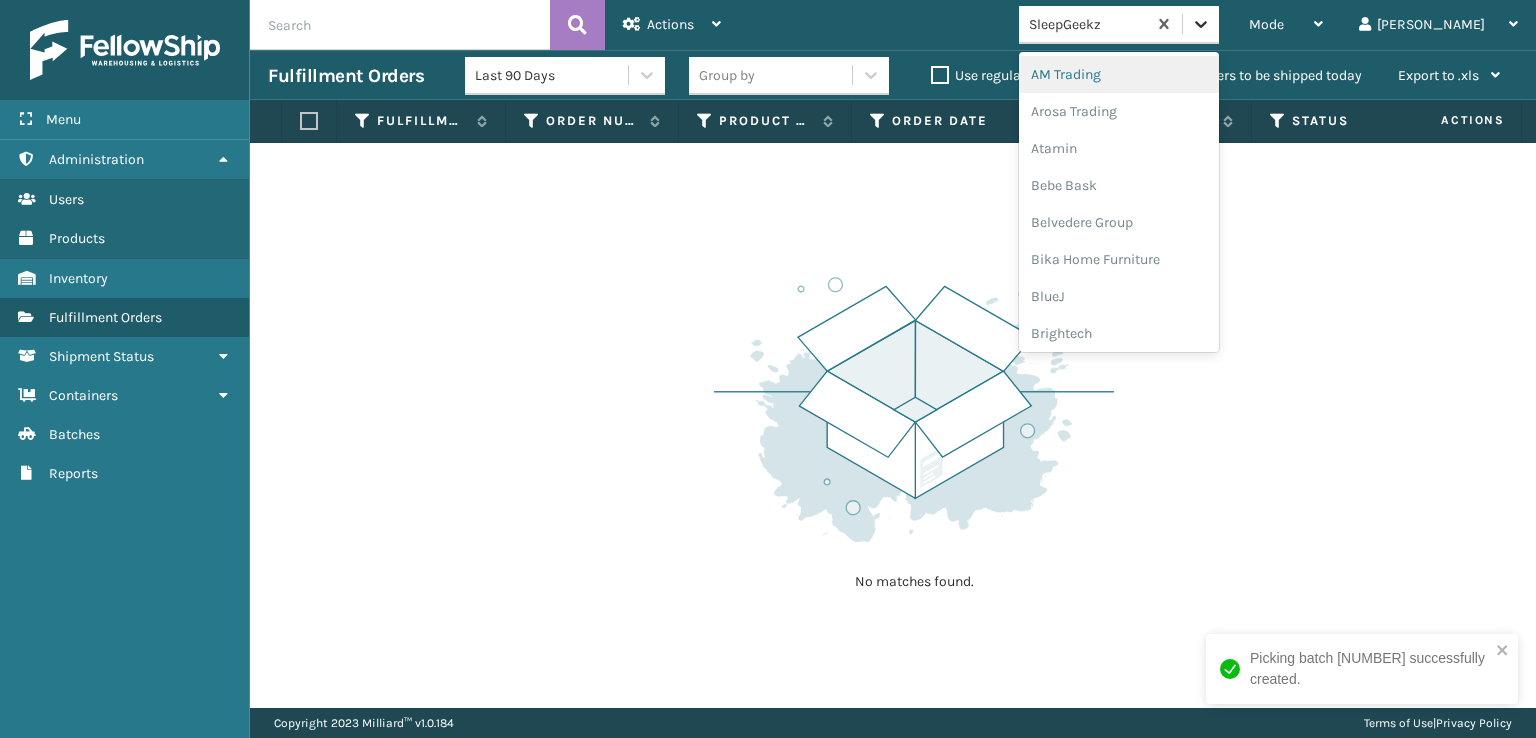 click 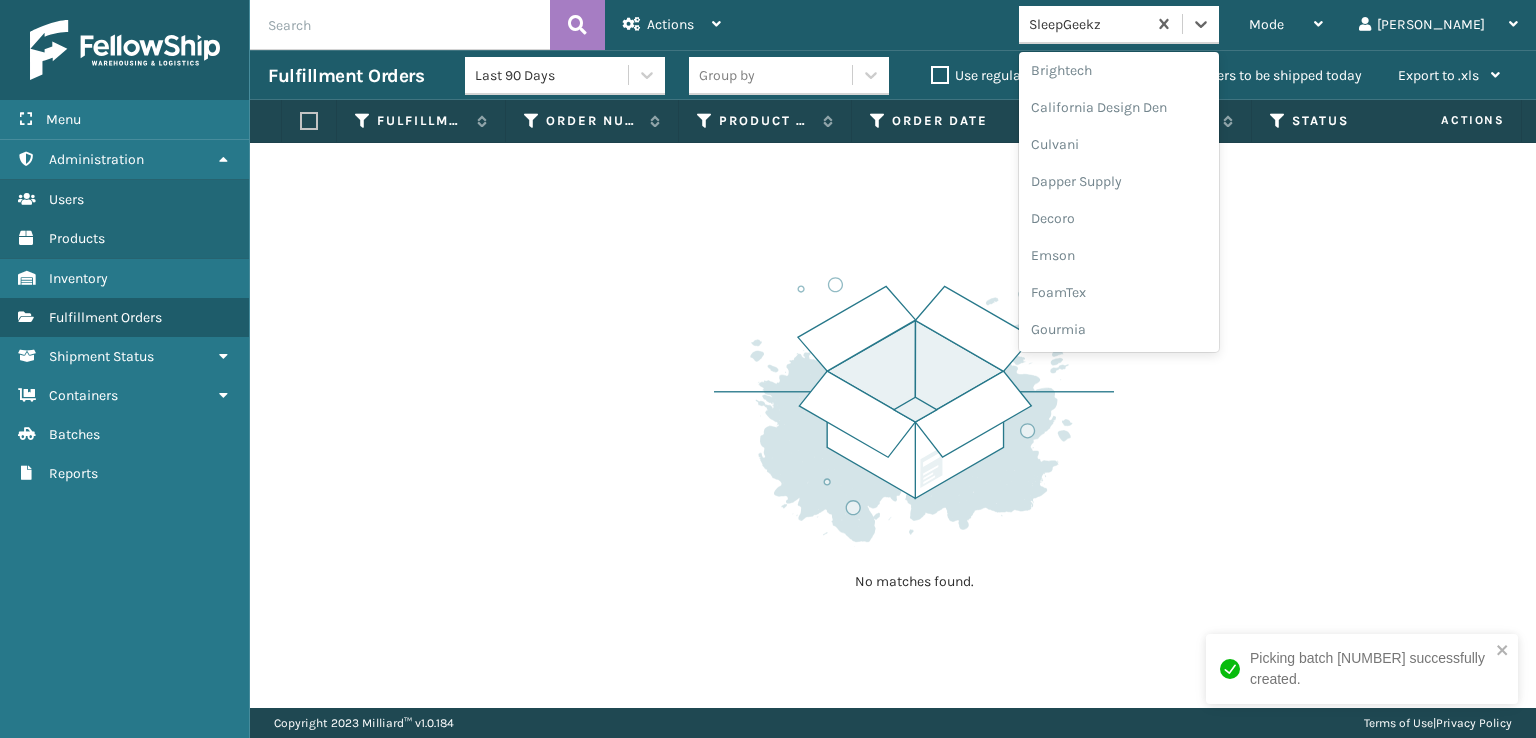 scroll, scrollTop: 300, scrollLeft: 0, axis: vertical 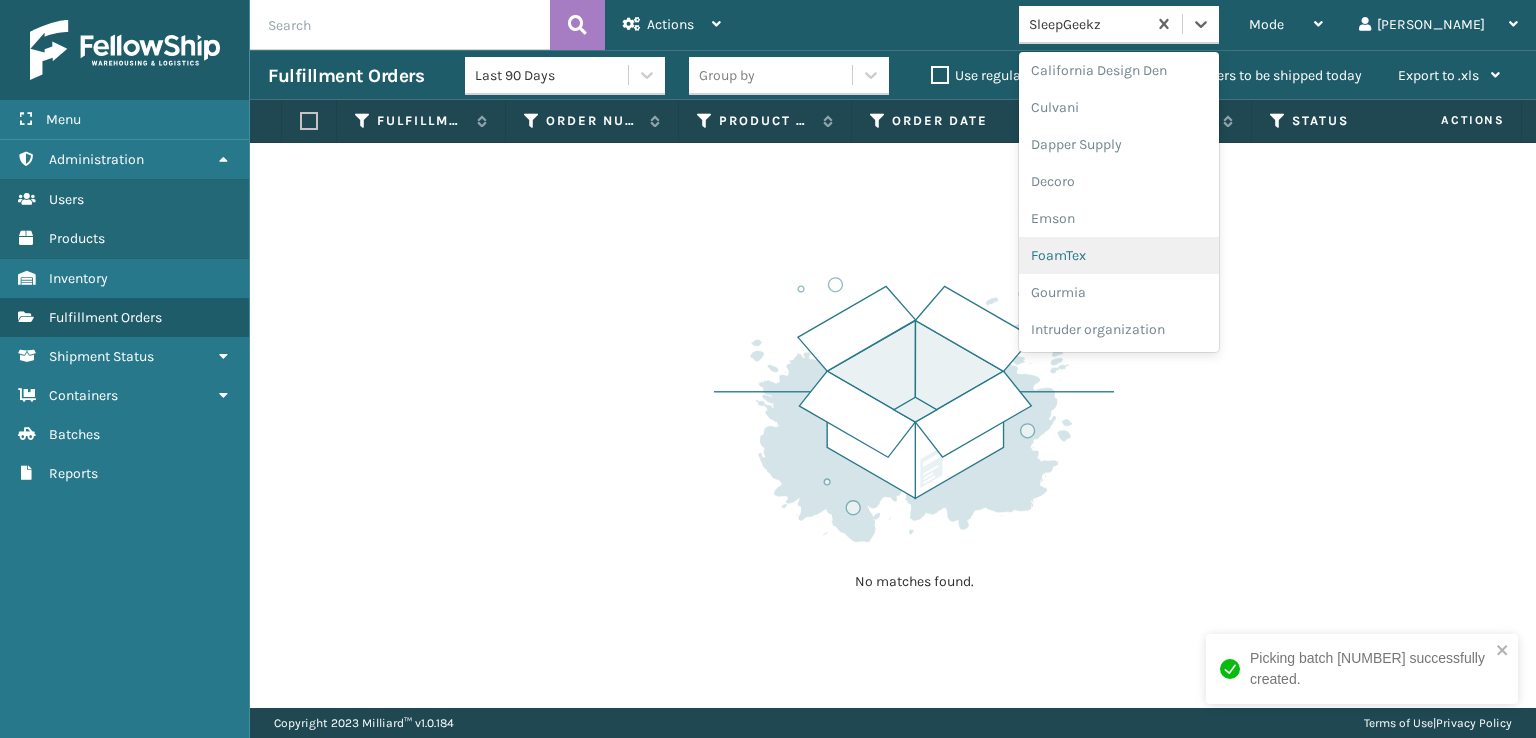 click on "FoamTex" at bounding box center [1119, 255] 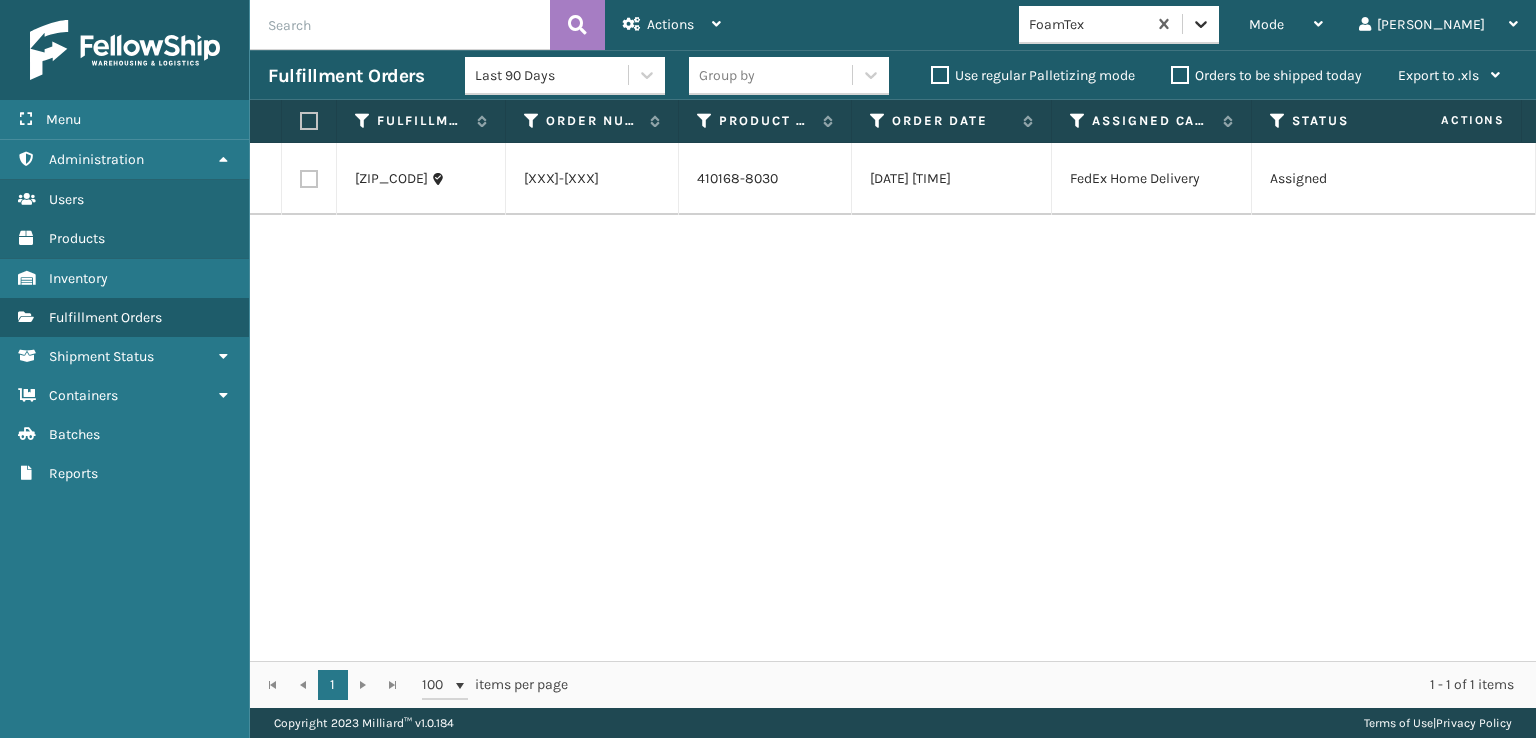 click 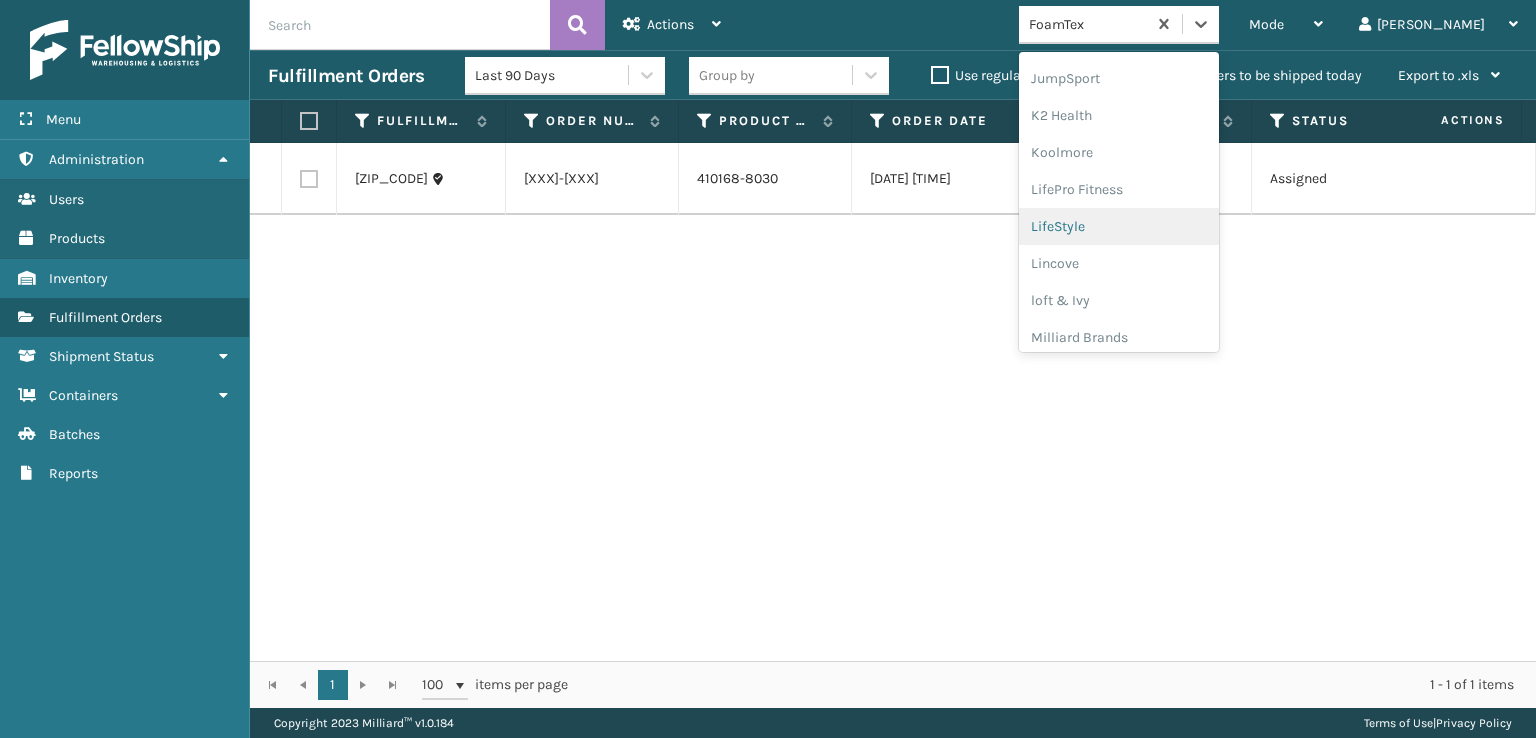 scroll, scrollTop: 632, scrollLeft: 0, axis: vertical 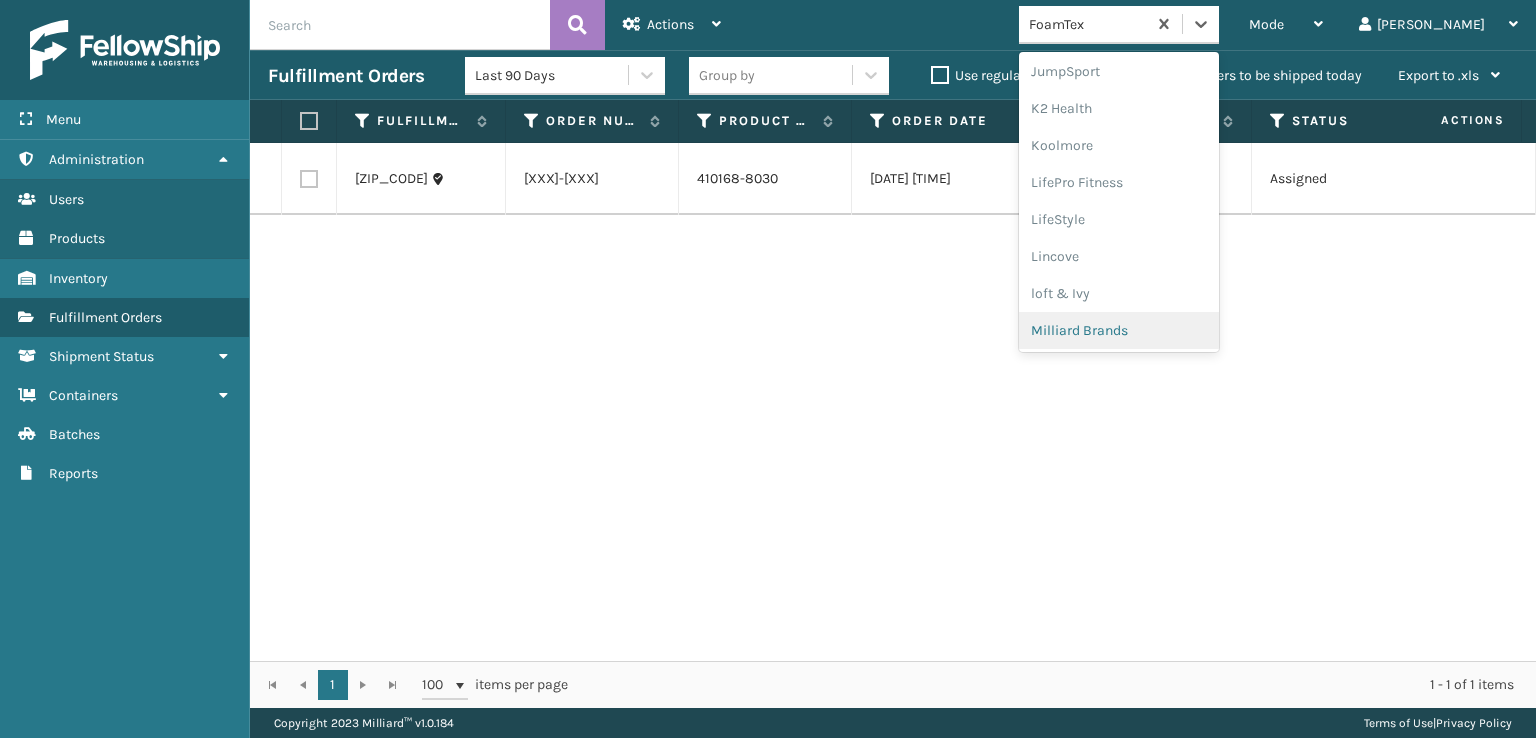 click on "Milliard Brands" at bounding box center [1119, 330] 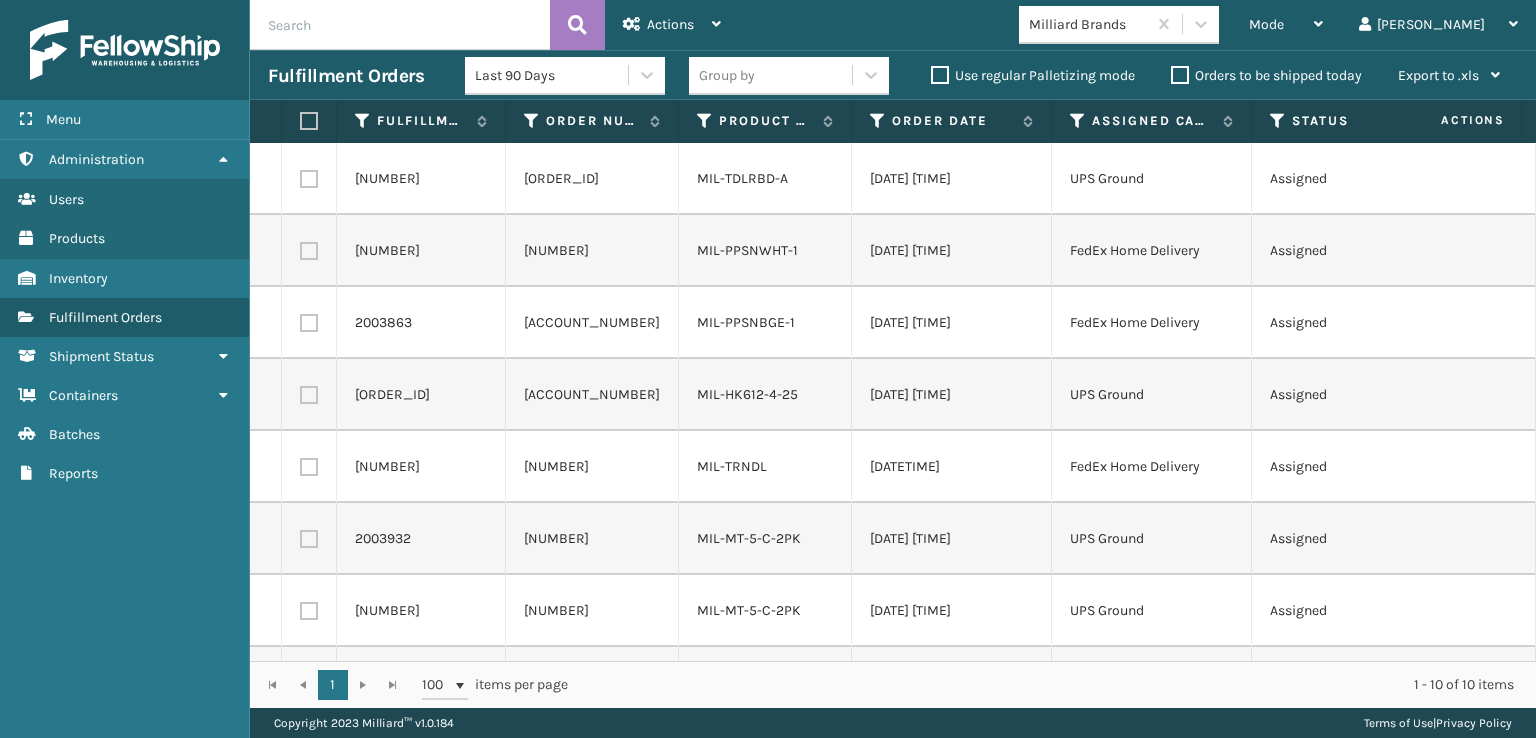 click at bounding box center [309, 121] 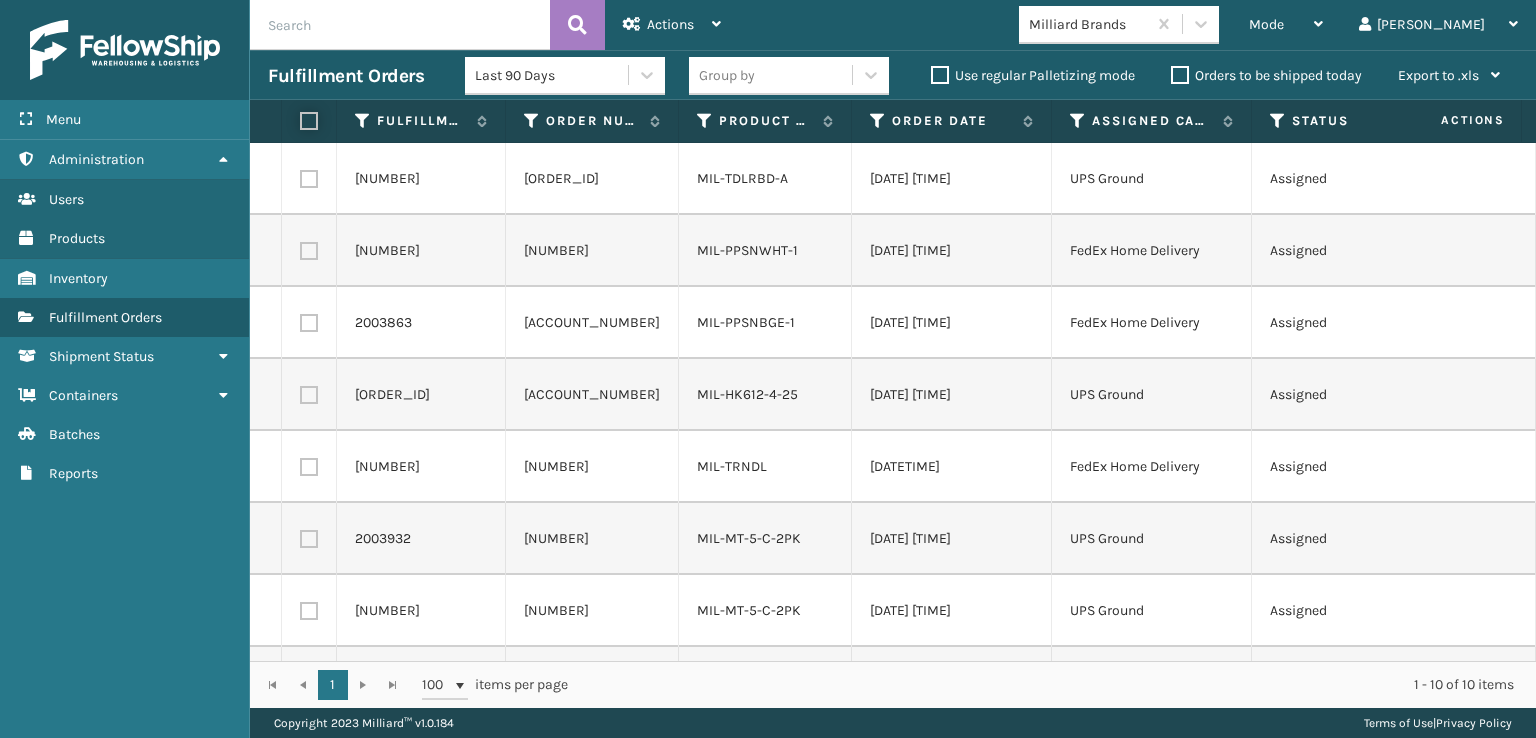 click at bounding box center [300, 121] 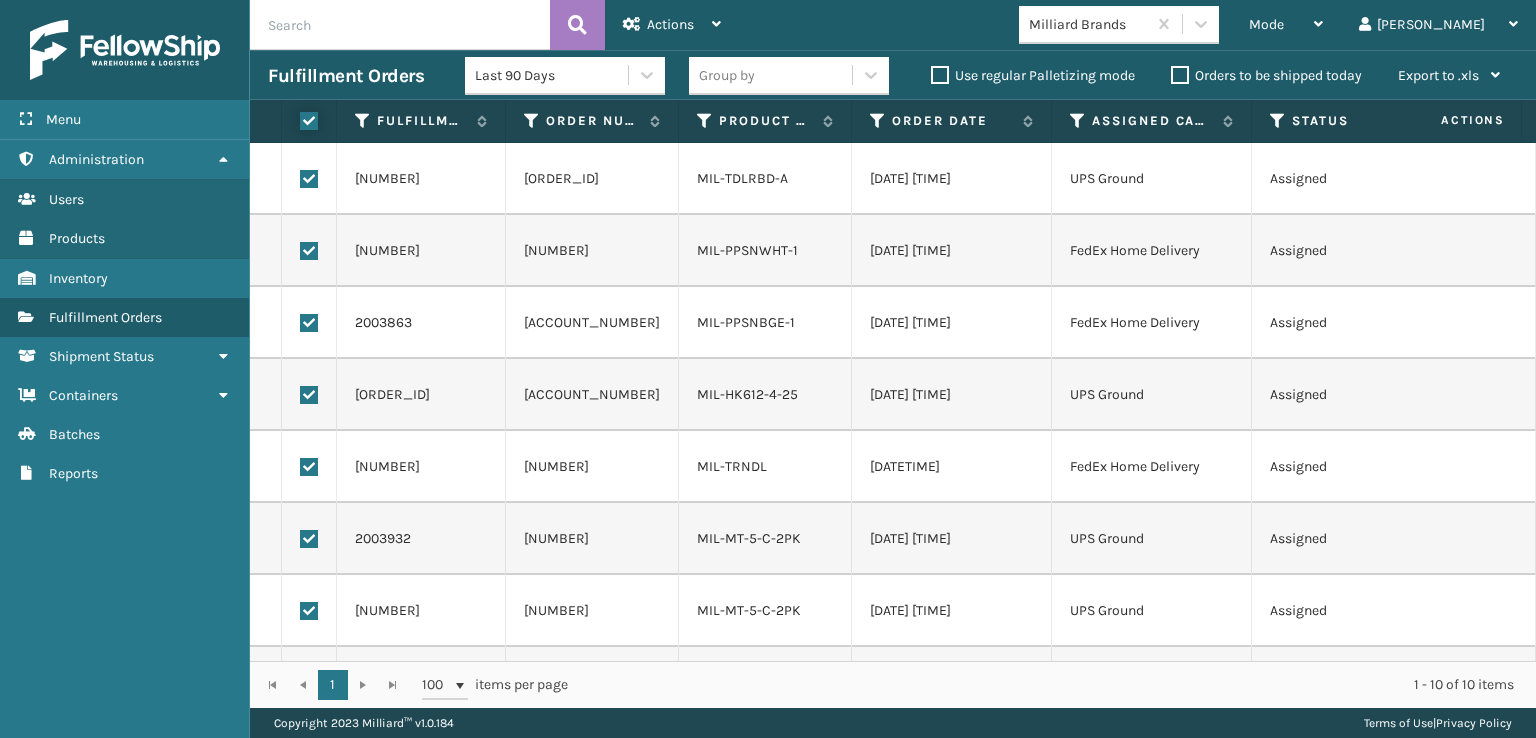checkbox on "true" 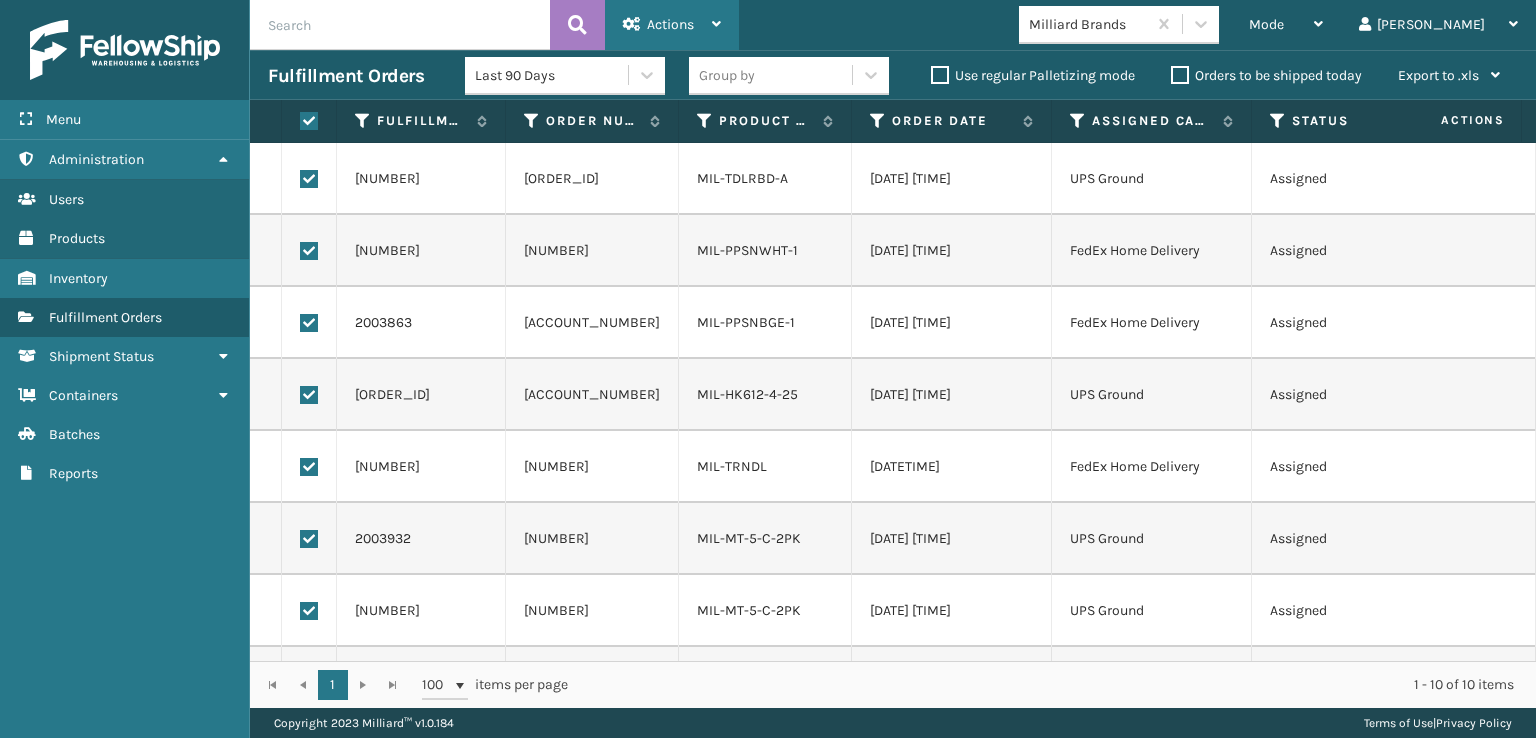 click on "Actions" at bounding box center (670, 24) 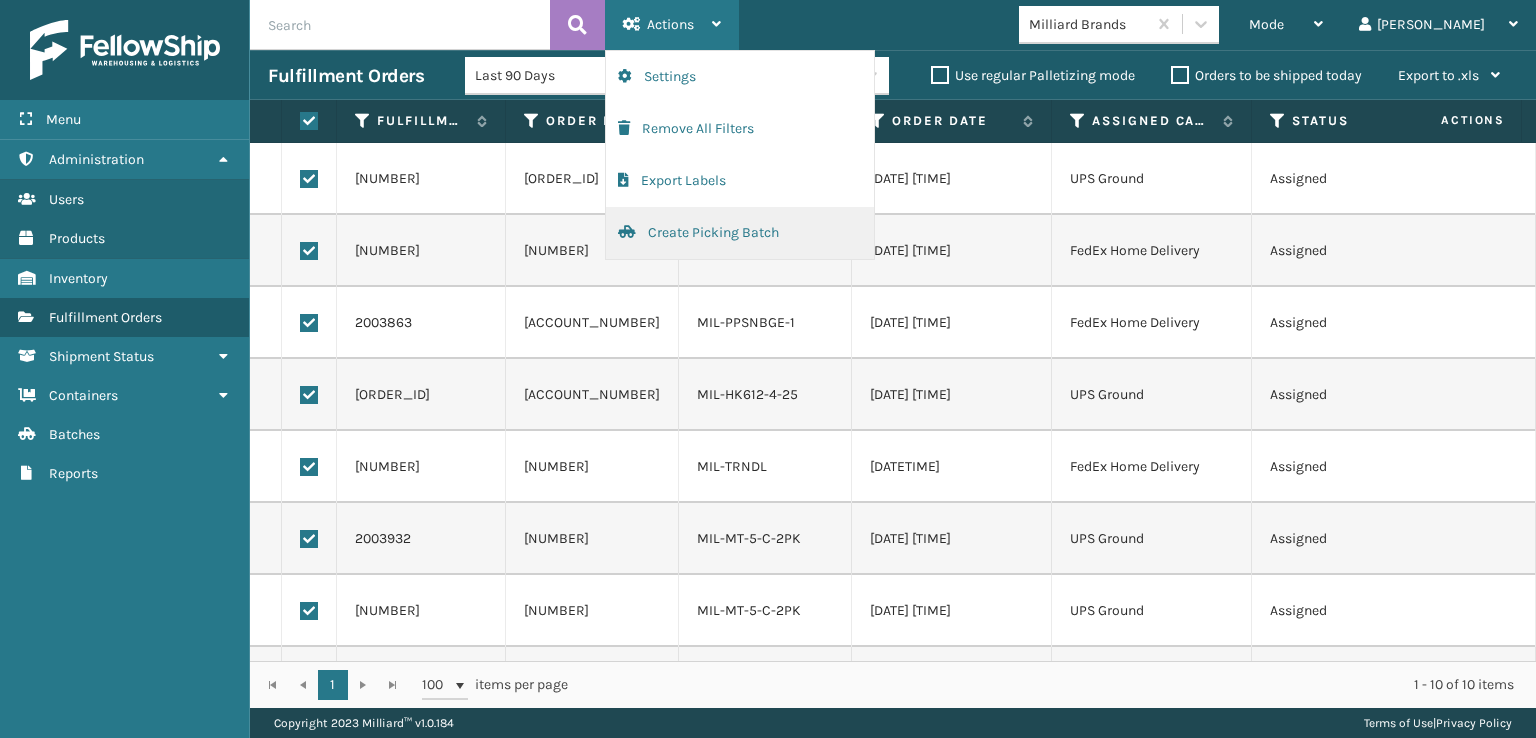 click on "Create Picking Batch" at bounding box center [740, 233] 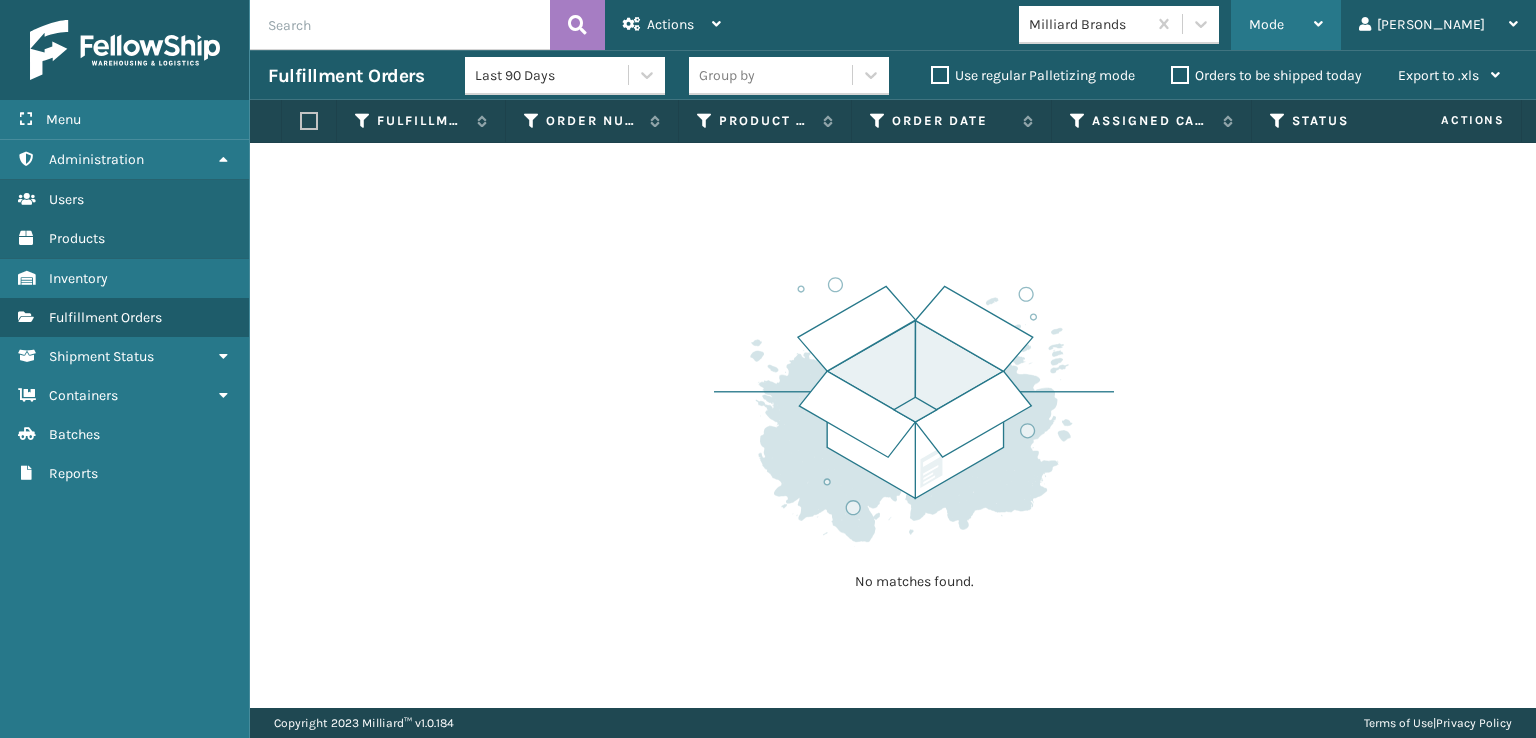 click on "Mode" at bounding box center [1266, 24] 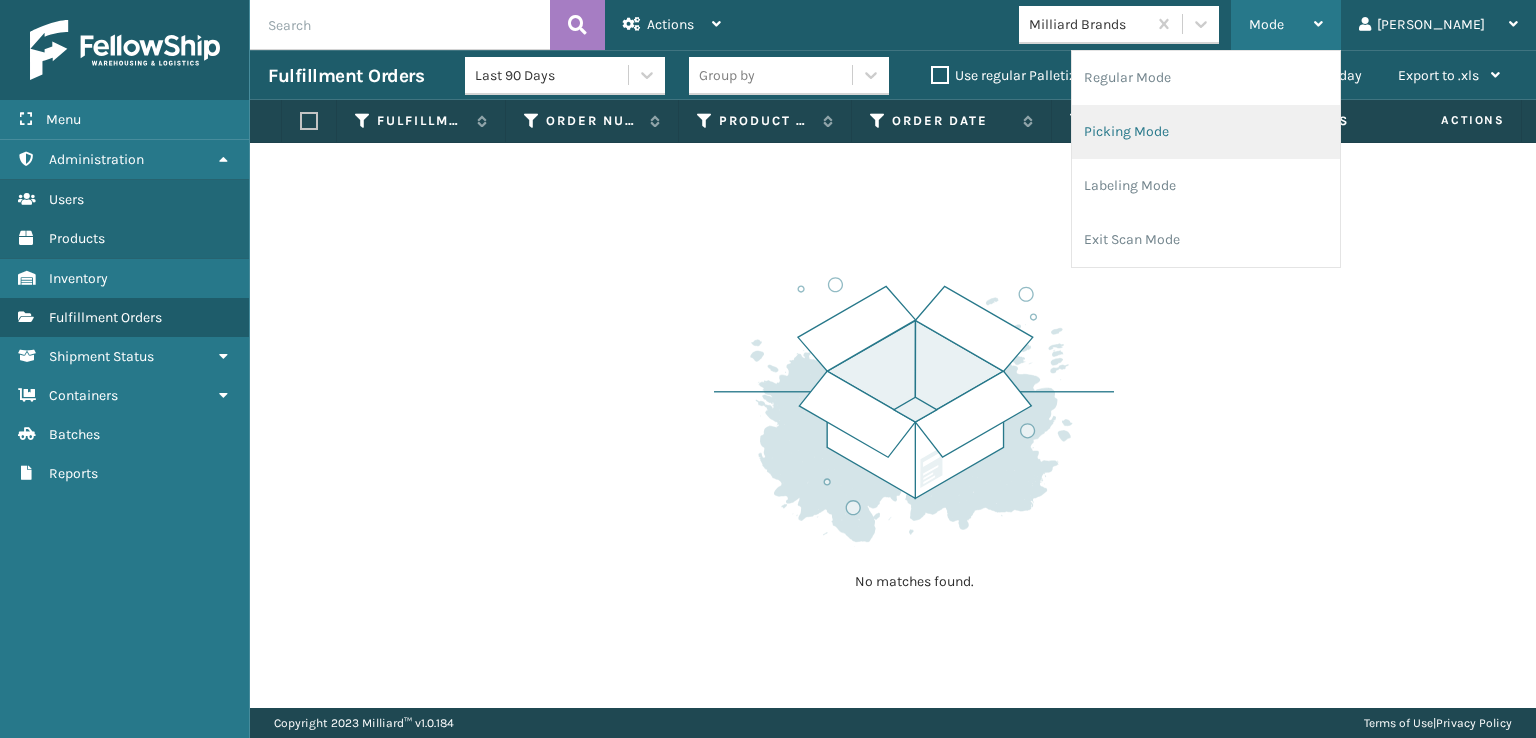 click on "Picking Mode" at bounding box center (1206, 132) 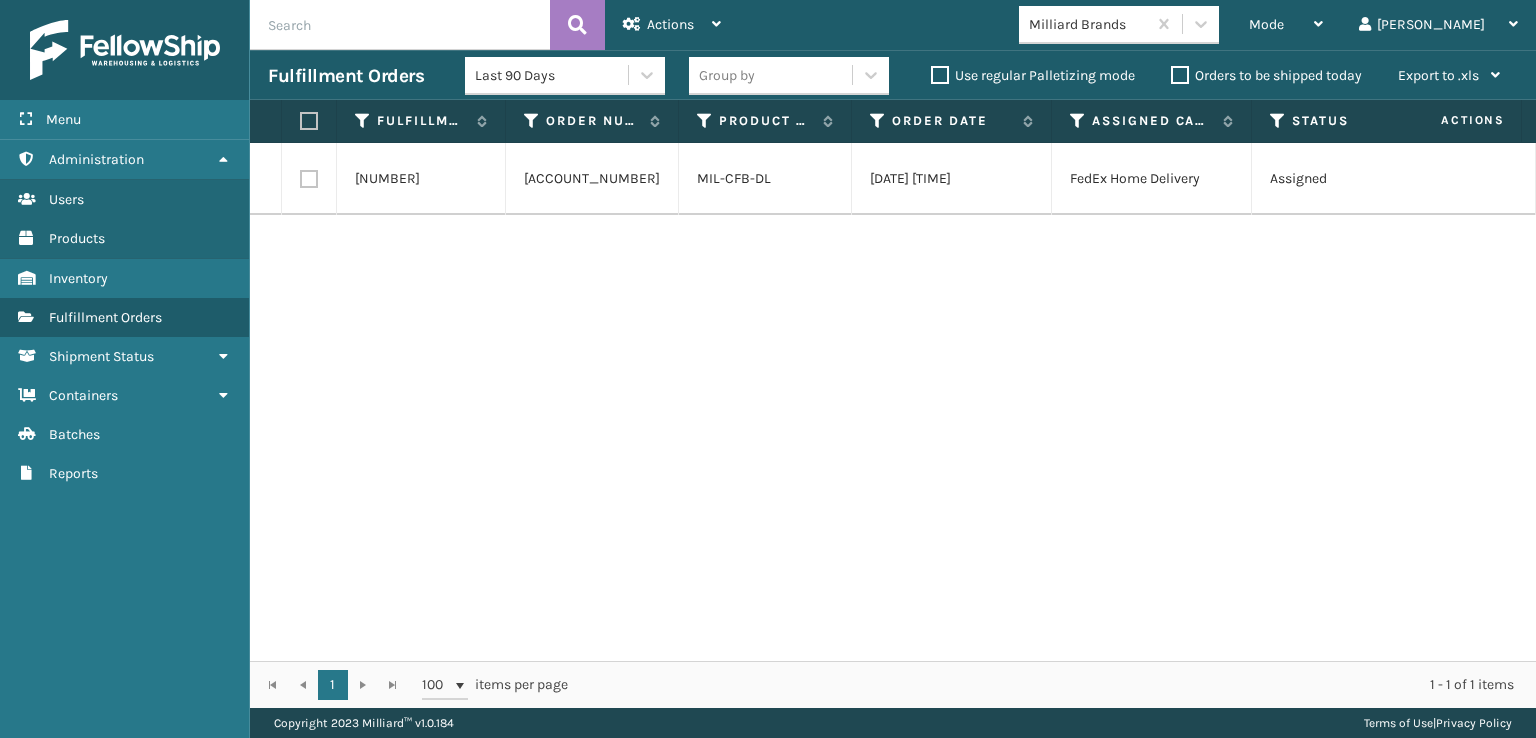 click at bounding box center [309, 179] 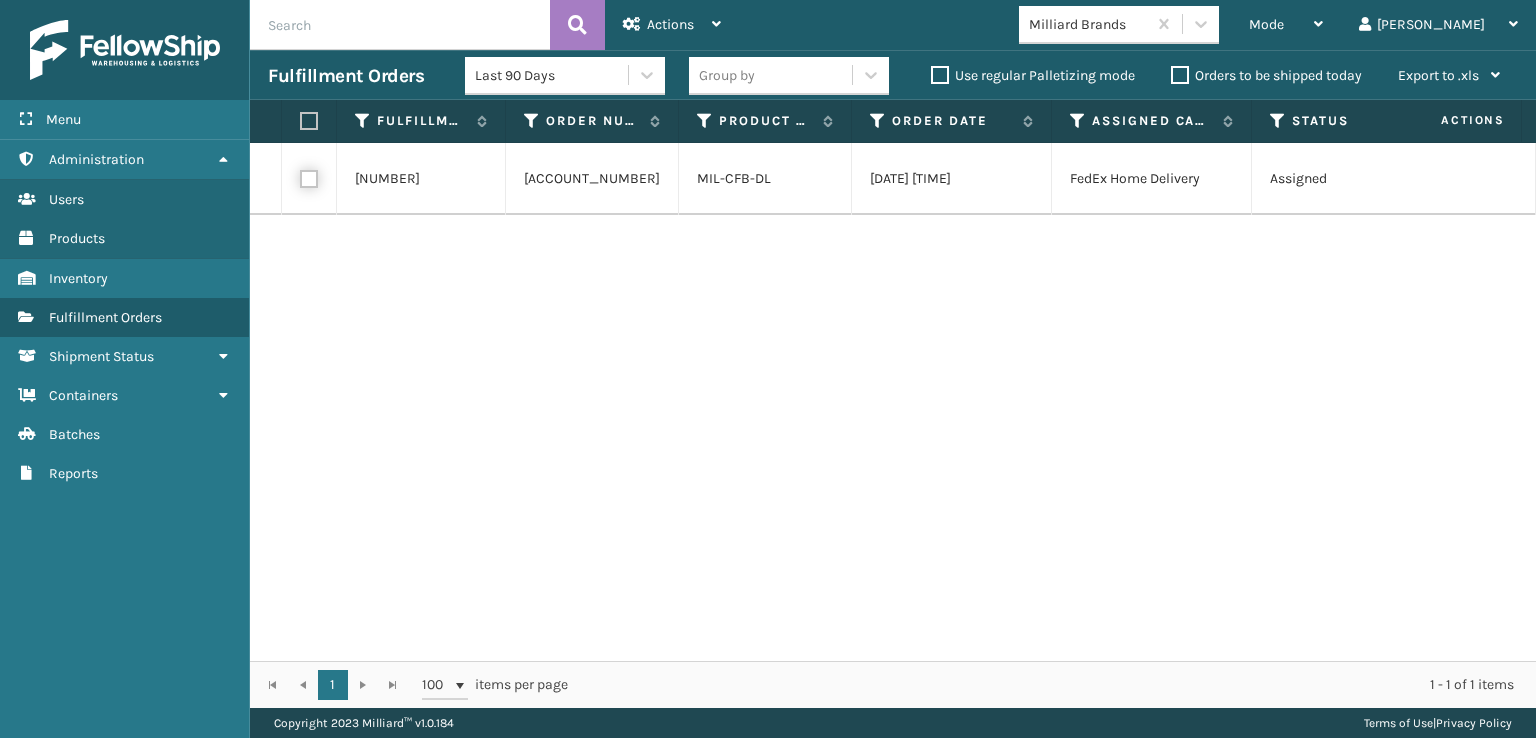 click at bounding box center (300, 176) 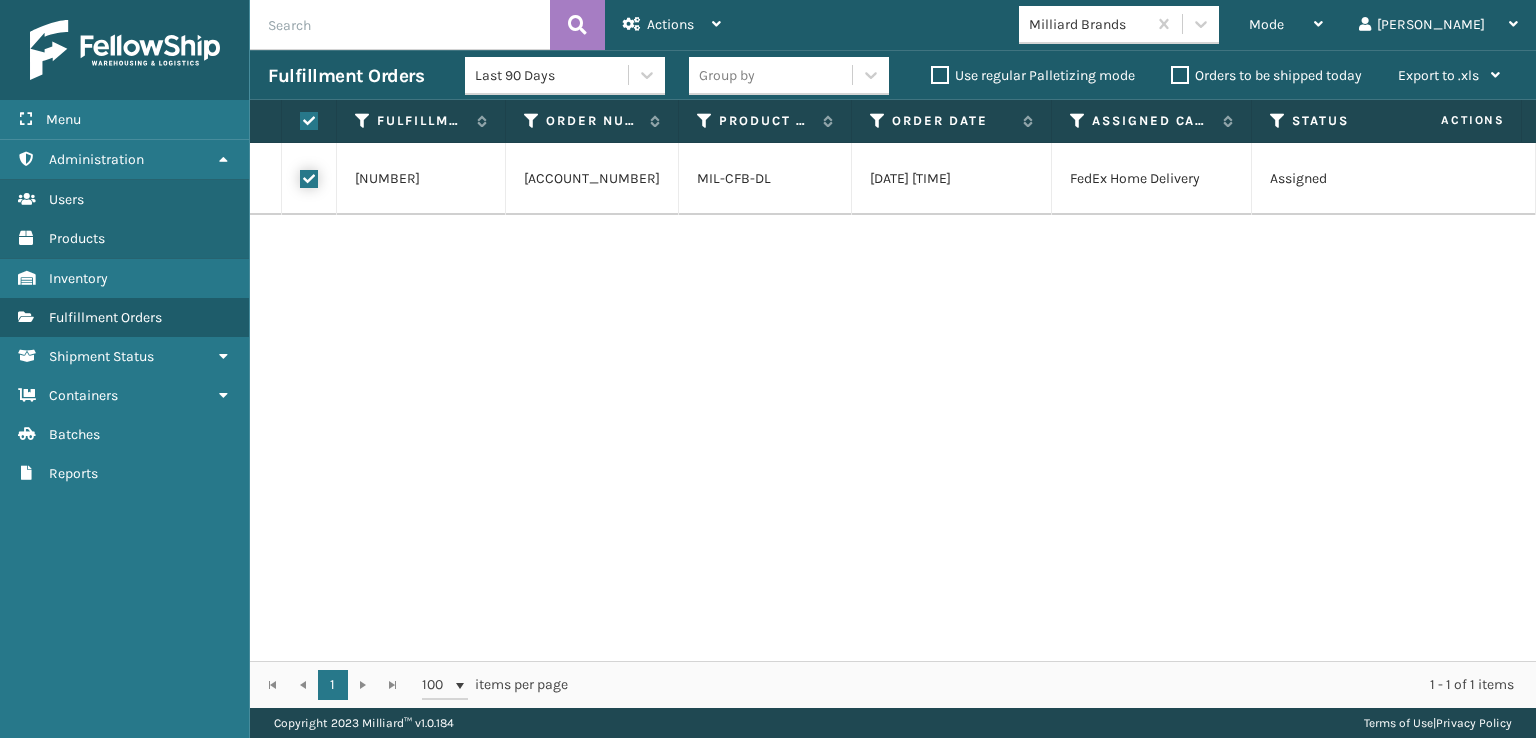 checkbox on "true" 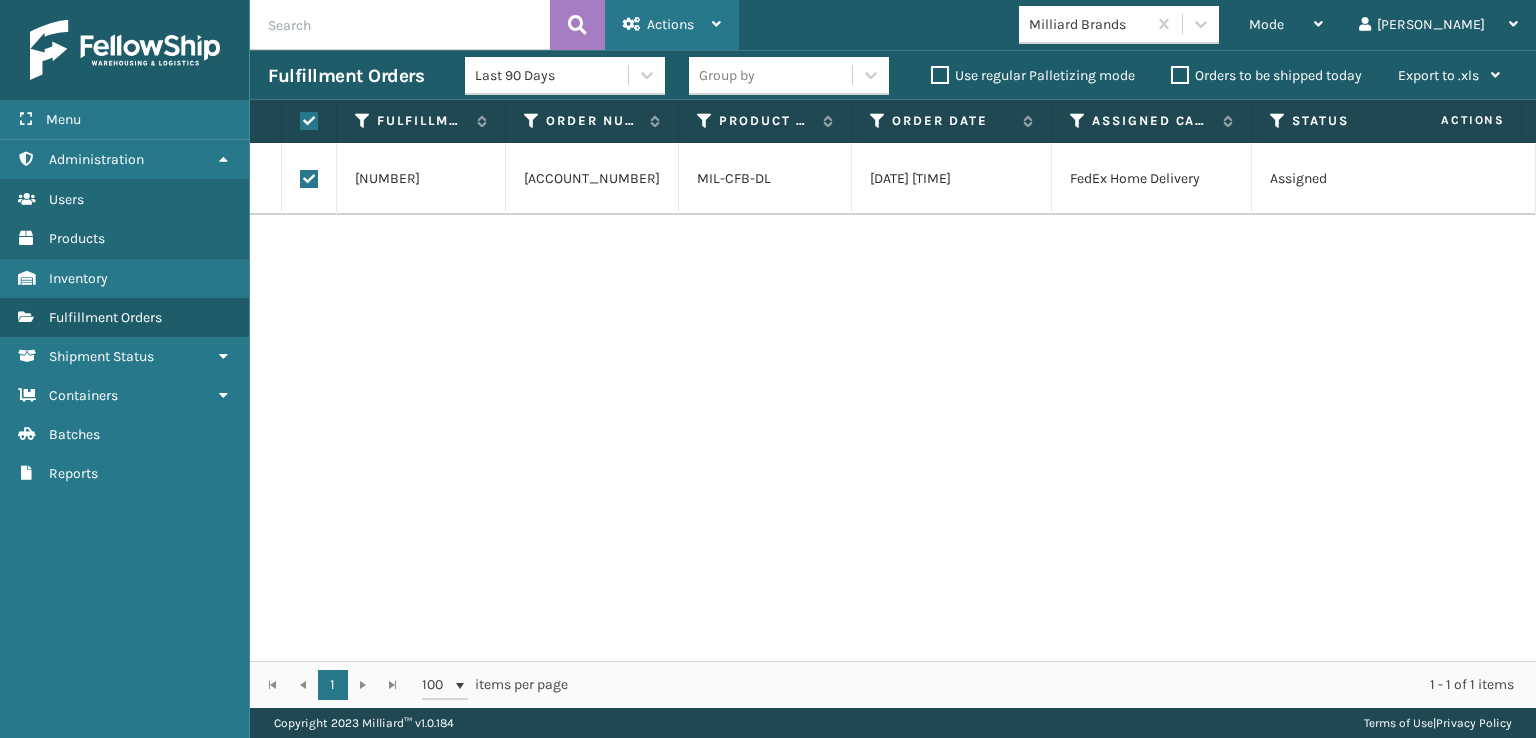 click on "Actions" at bounding box center [672, 25] 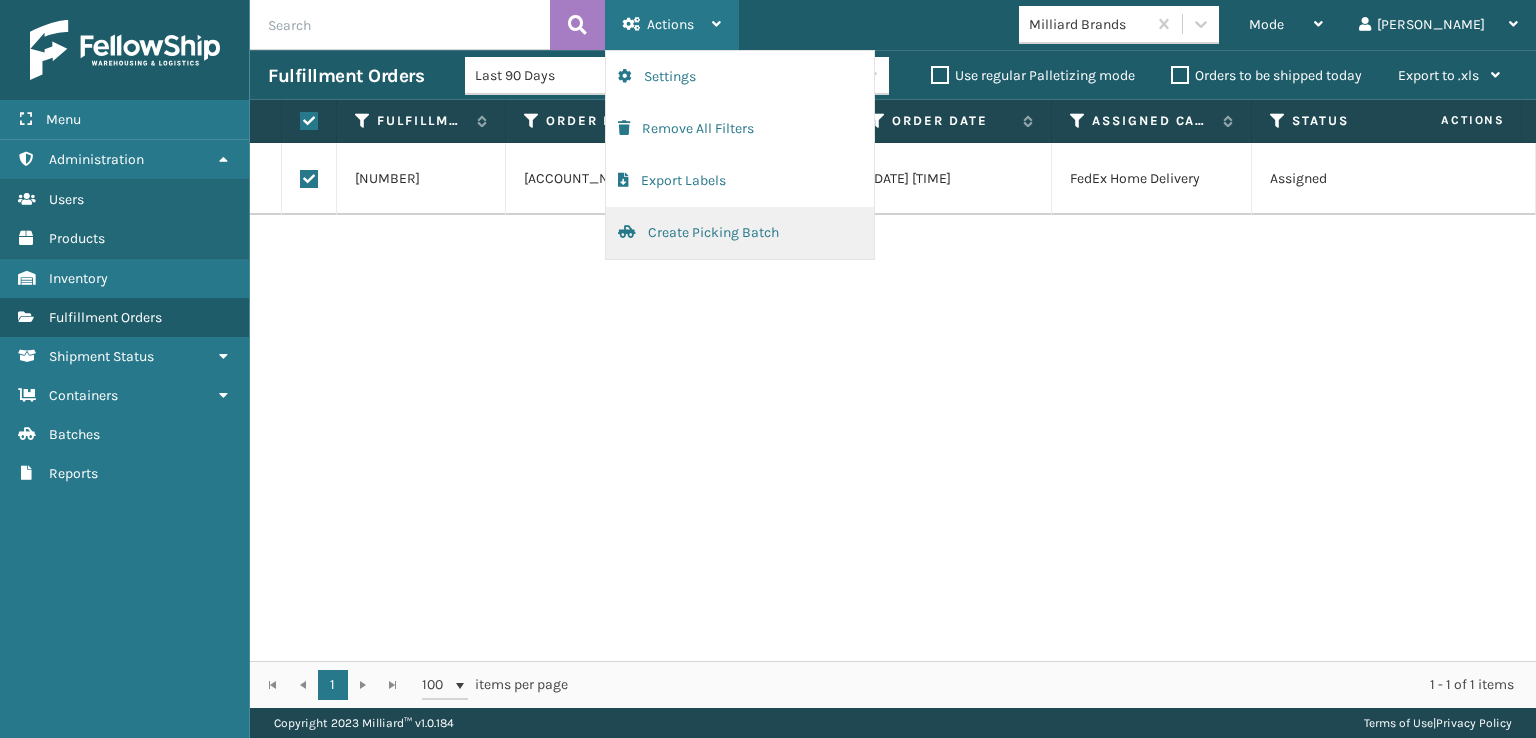 click on "Create Picking Batch" at bounding box center [740, 233] 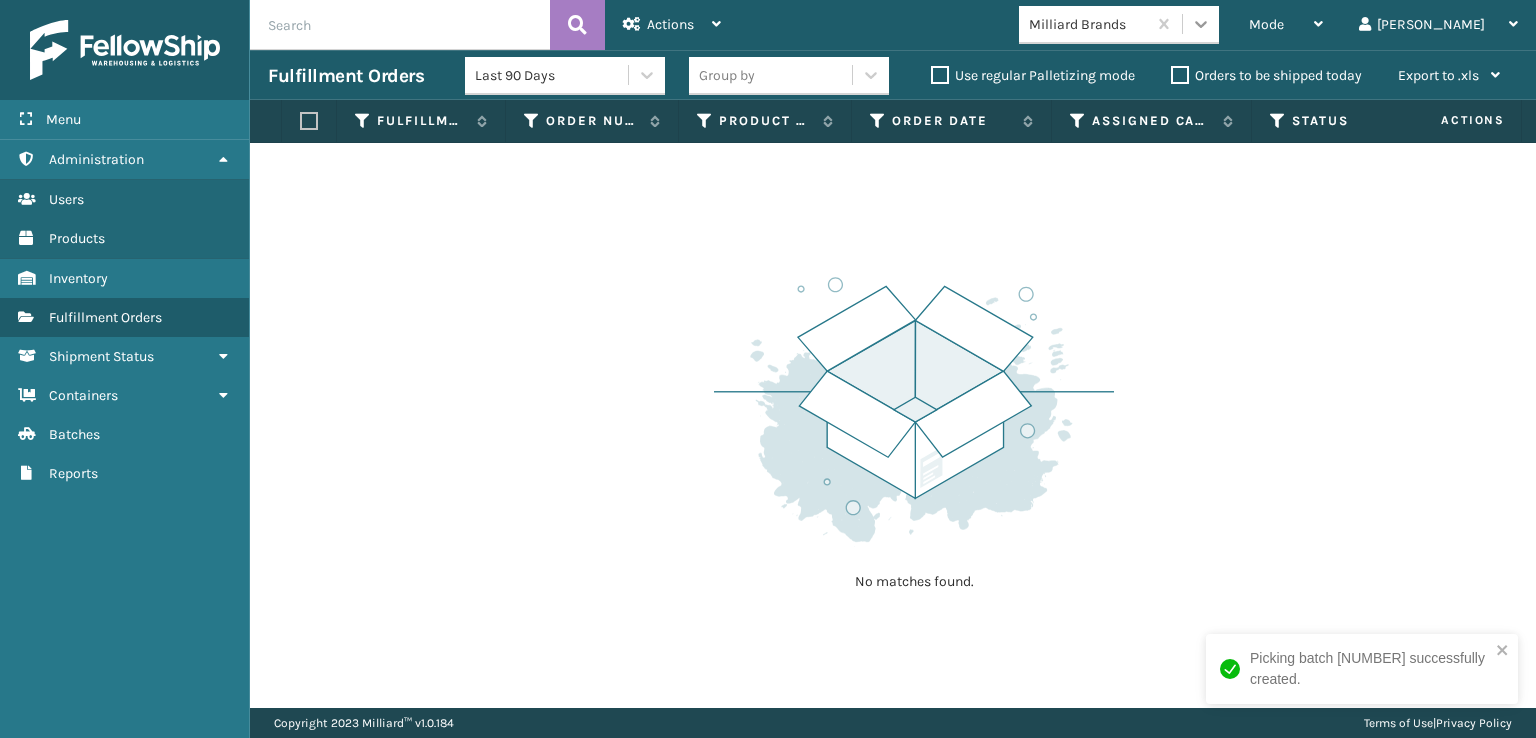 click 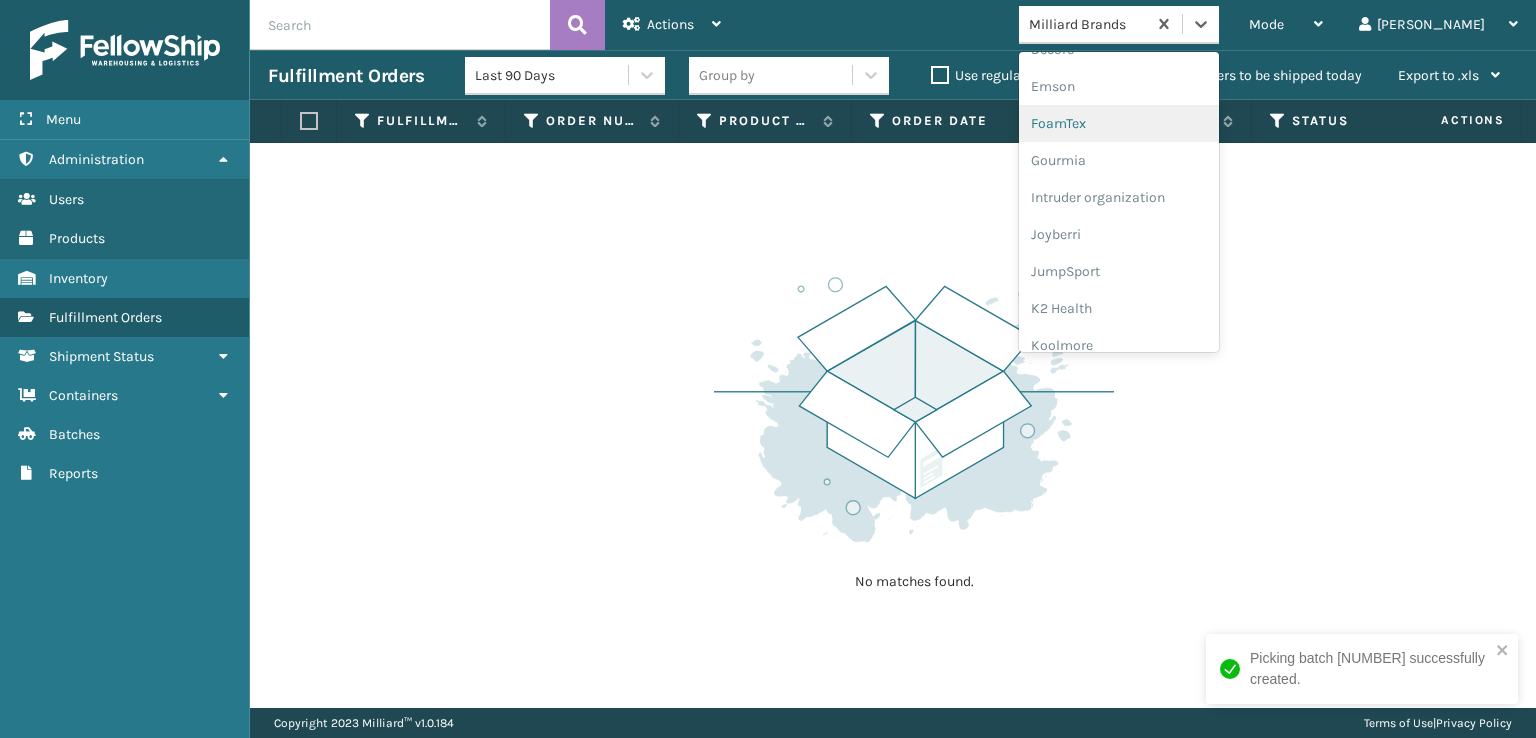 scroll, scrollTop: 400, scrollLeft: 0, axis: vertical 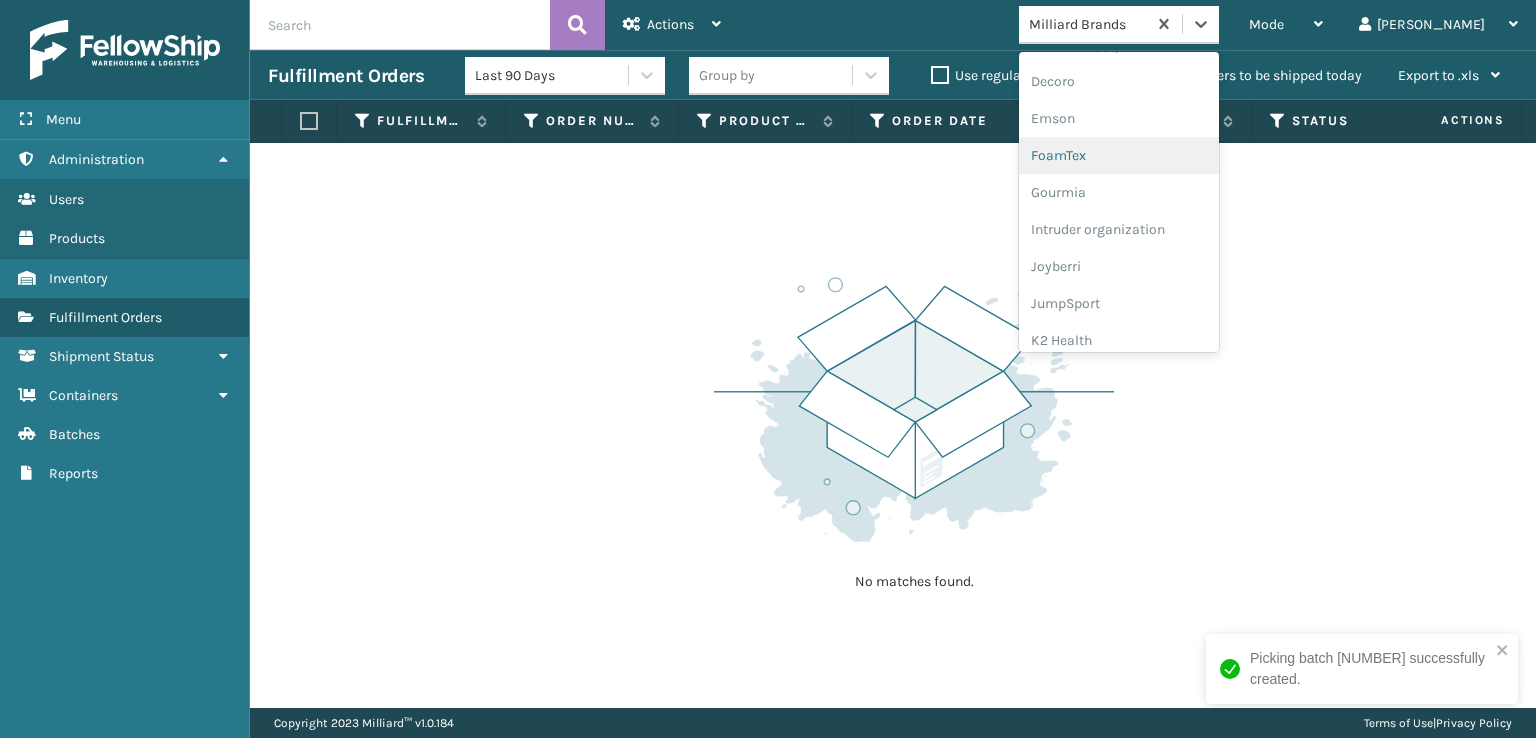 click on "FoamTex" at bounding box center [1119, 155] 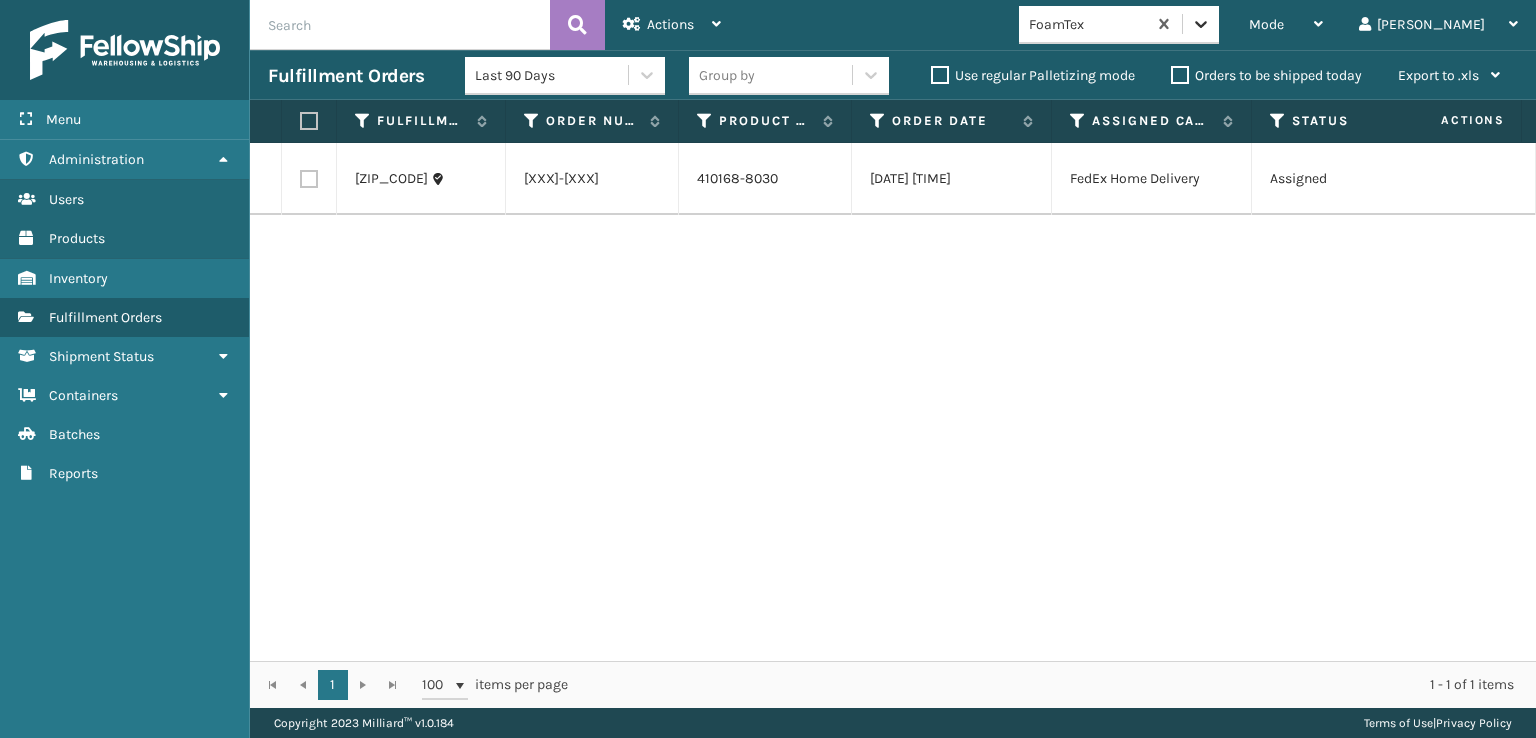 click 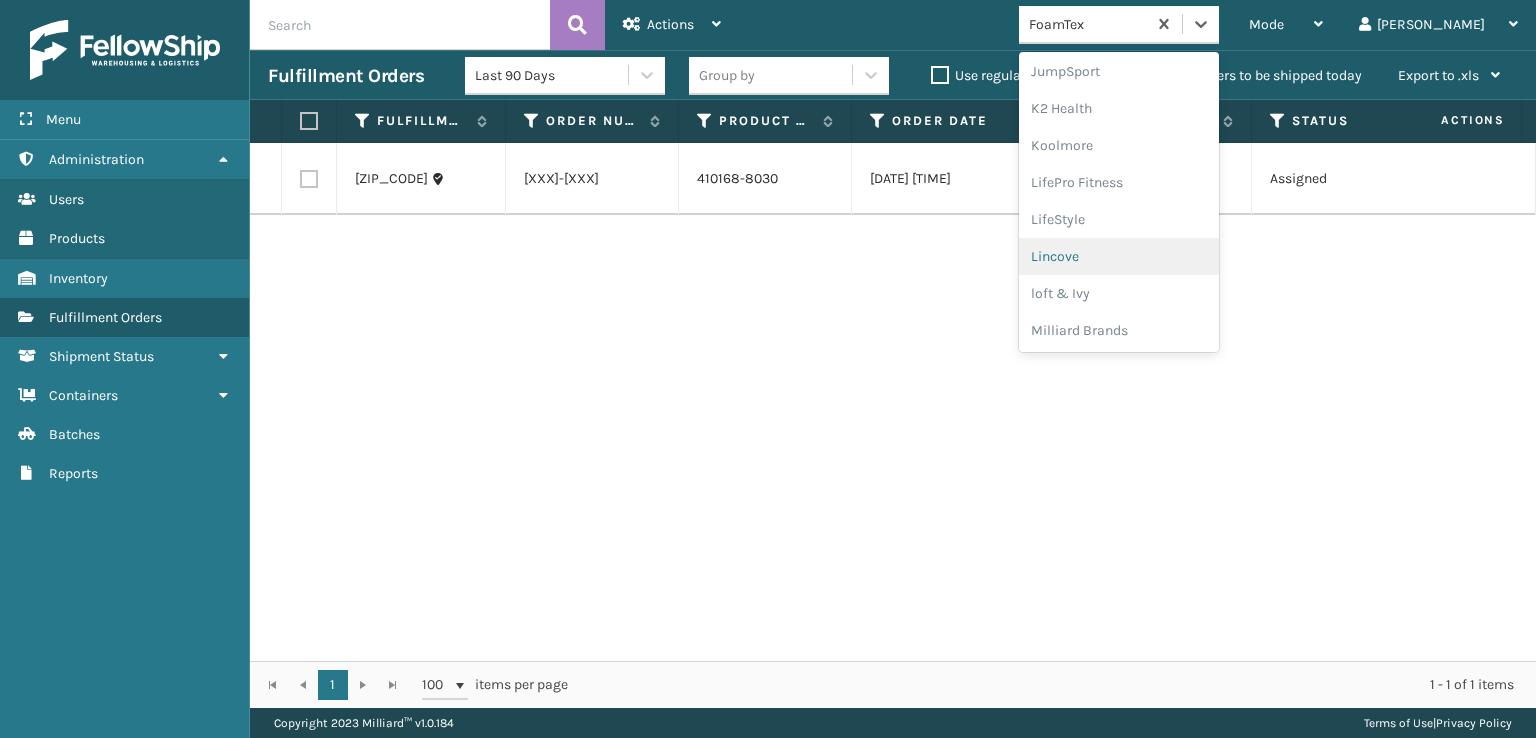 scroll, scrollTop: 966, scrollLeft: 0, axis: vertical 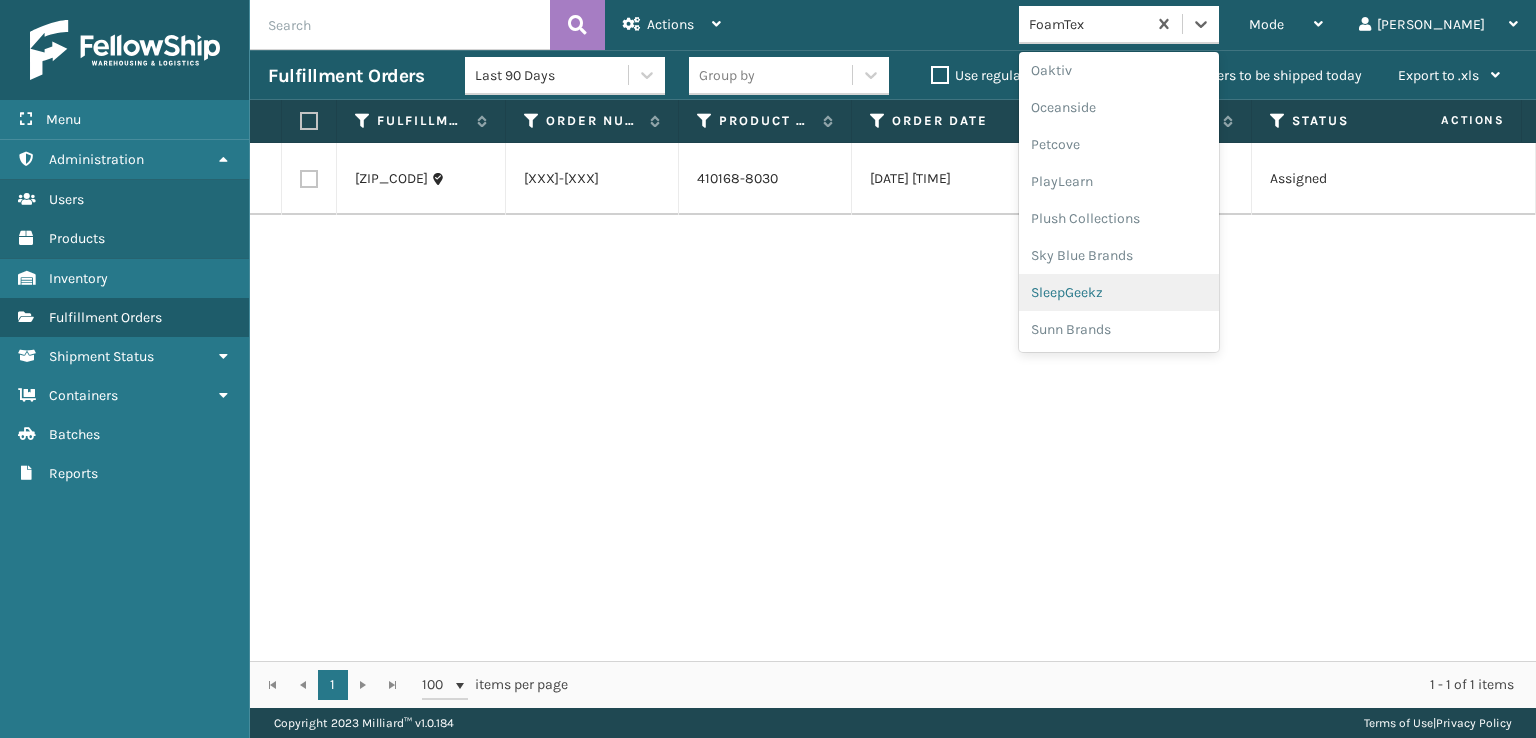click on "SleepGeekz" at bounding box center [1119, 292] 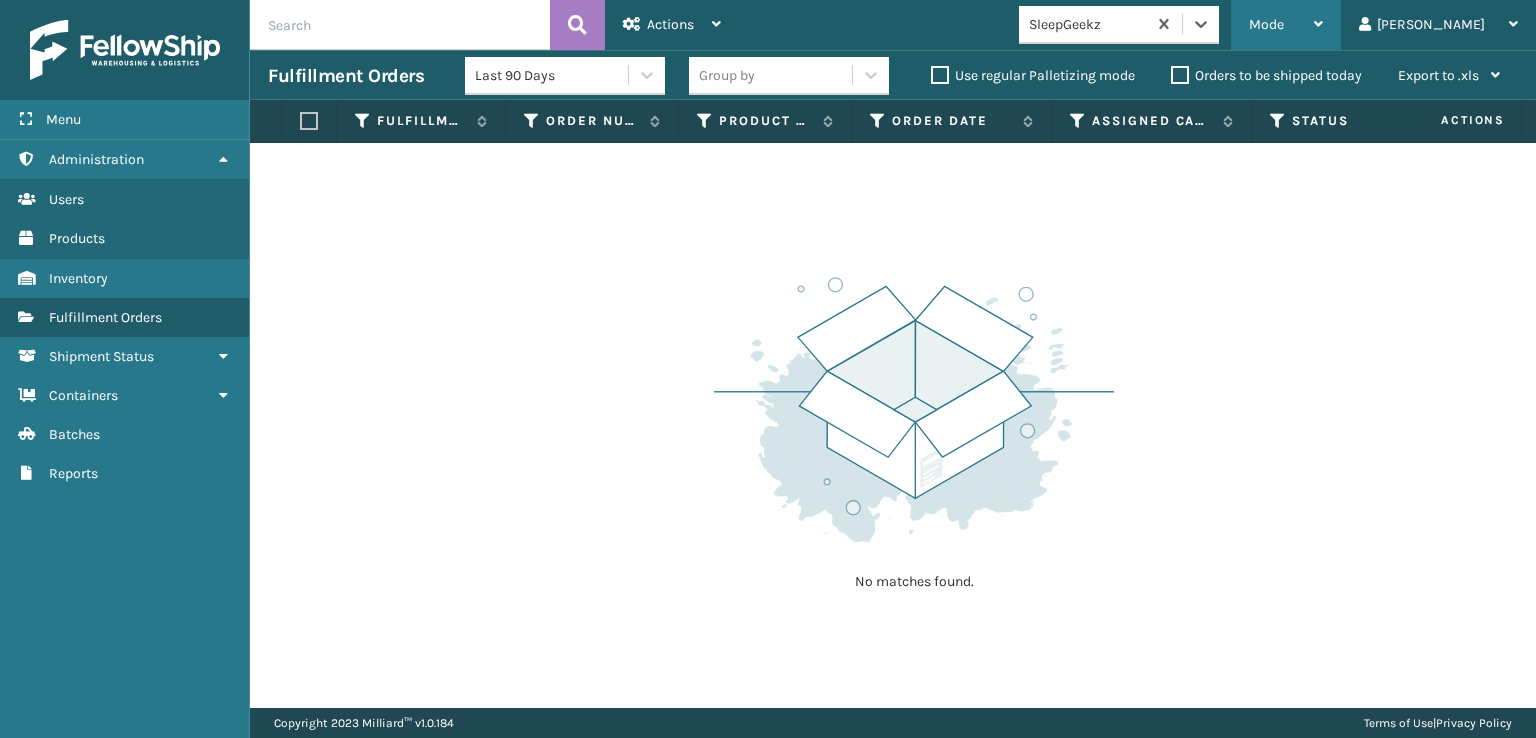 click on "Mode" at bounding box center [1286, 25] 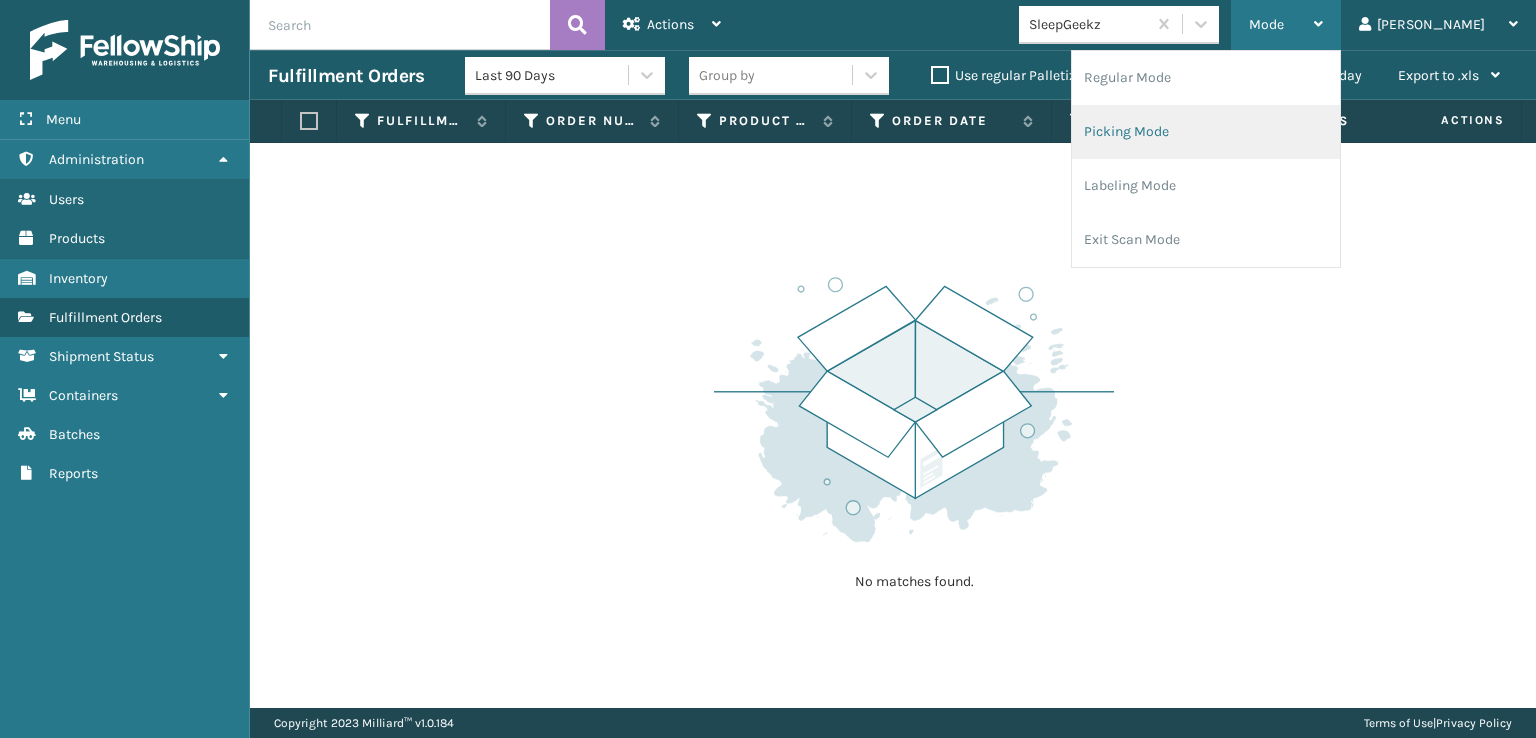 click on "Picking Mode" at bounding box center [1206, 132] 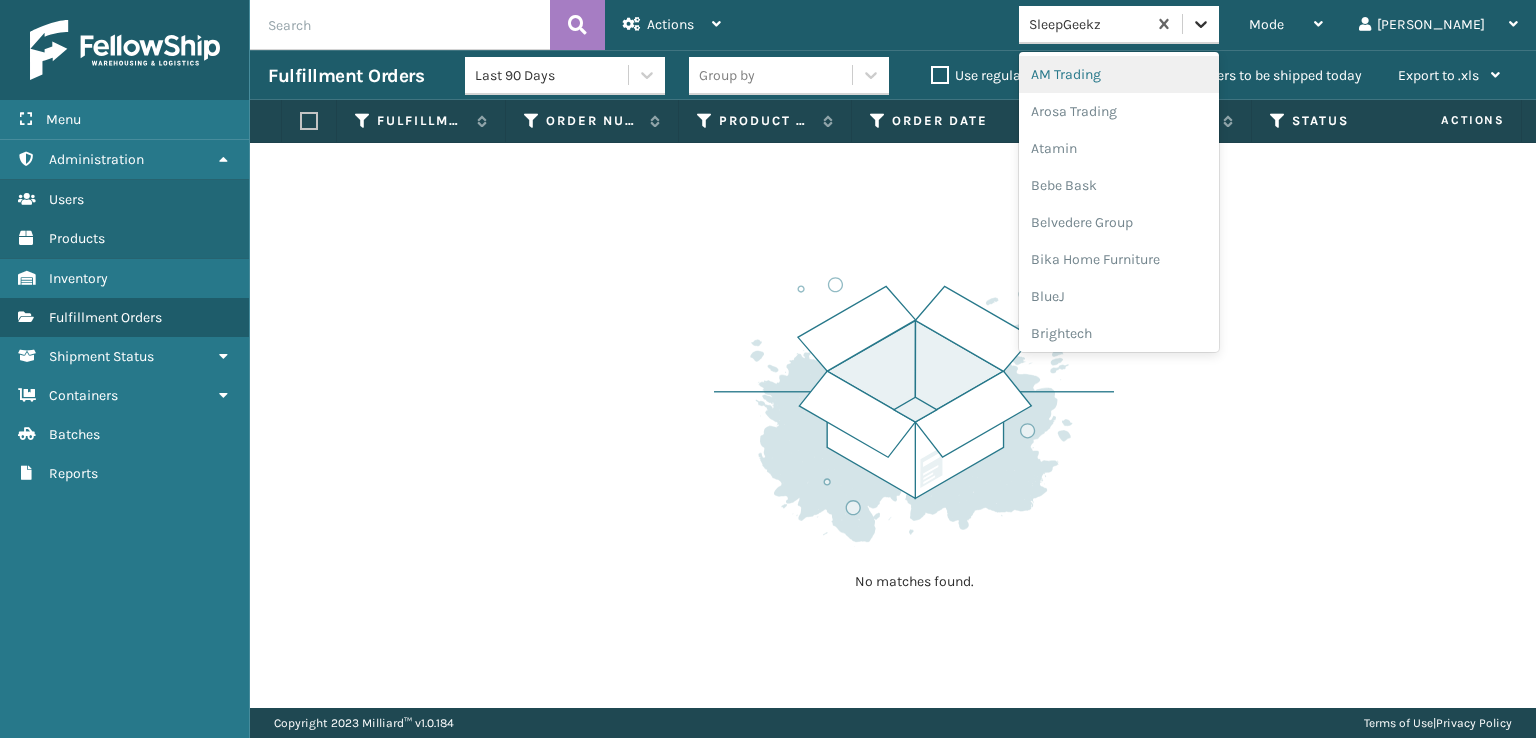 click 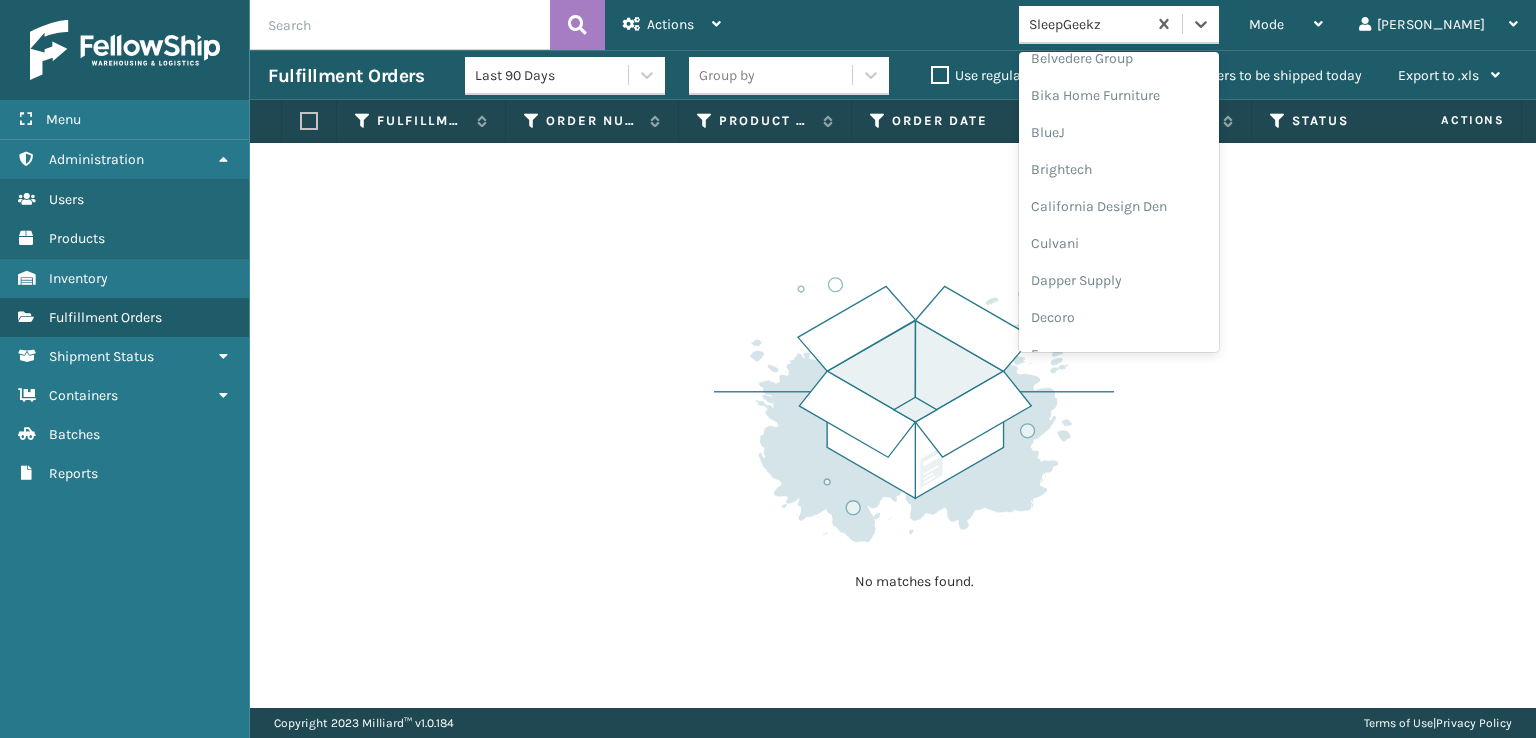 scroll, scrollTop: 300, scrollLeft: 0, axis: vertical 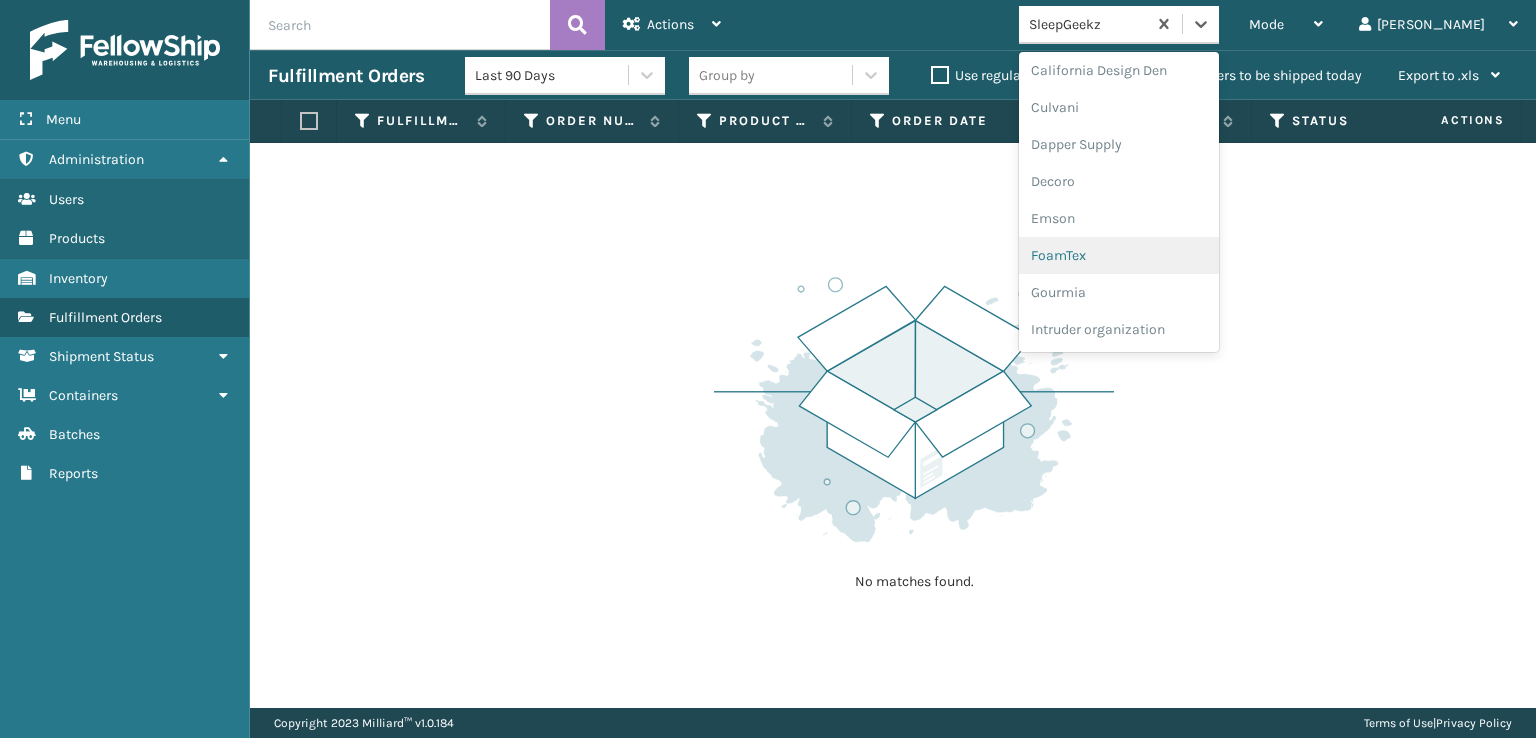 click on "FoamTex" at bounding box center (1119, 255) 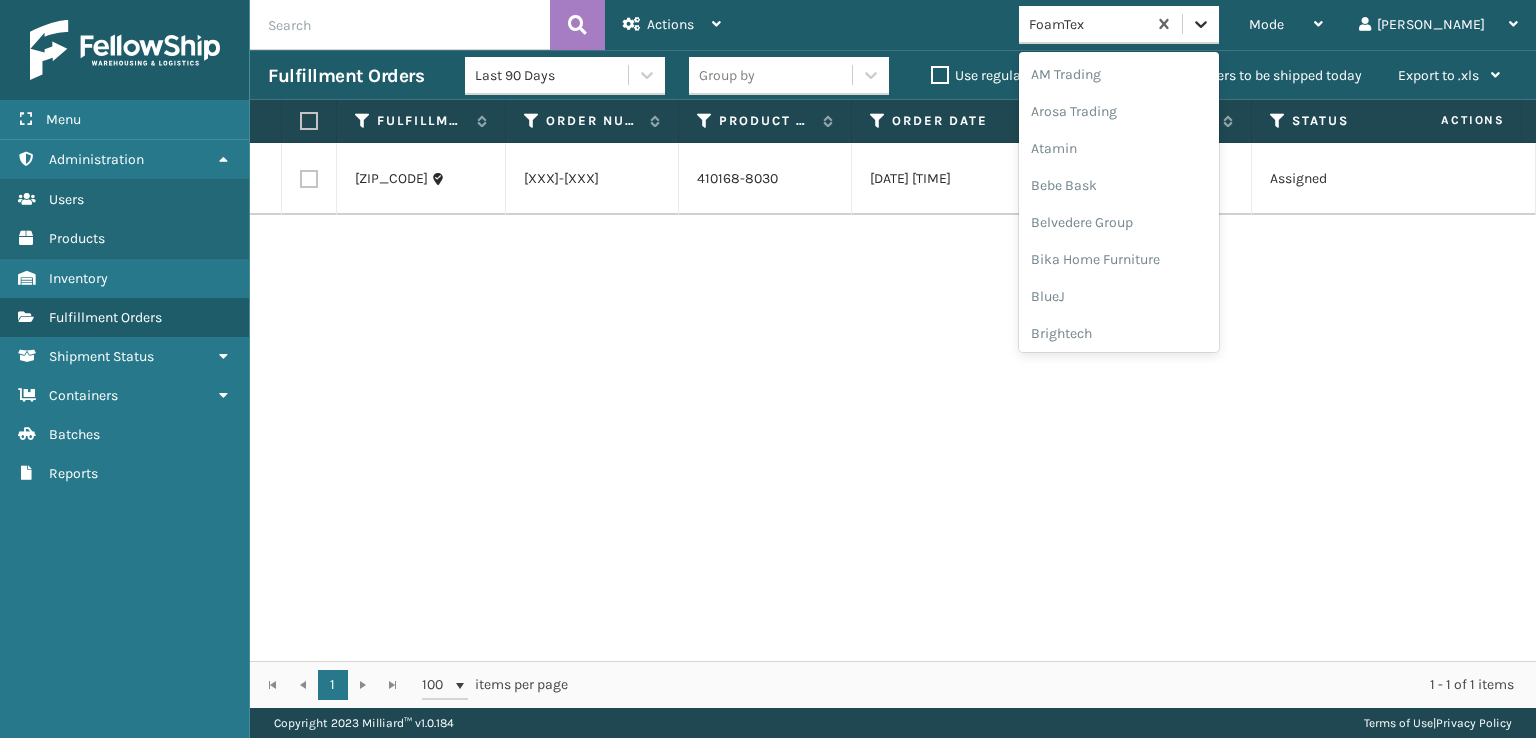 click 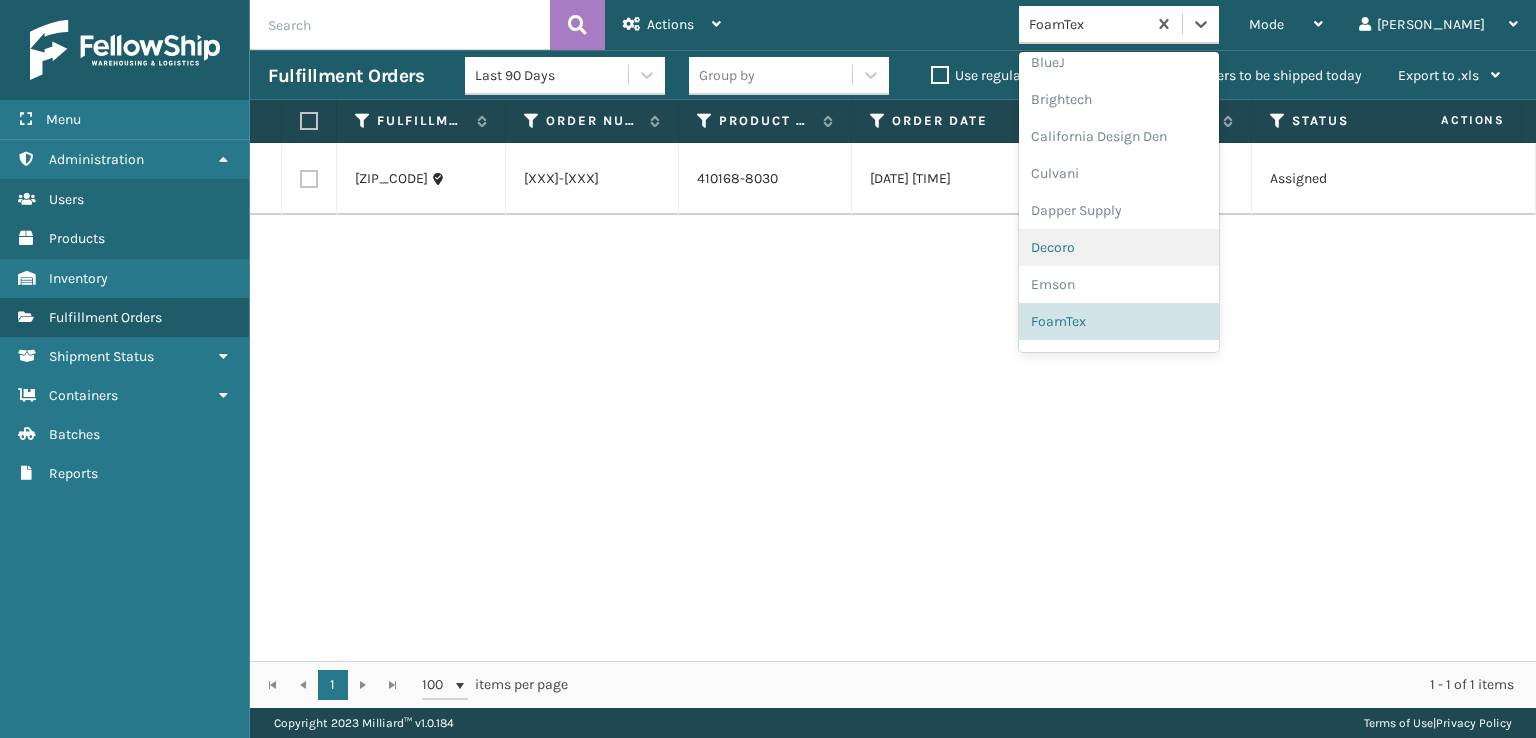 scroll, scrollTop: 632, scrollLeft: 0, axis: vertical 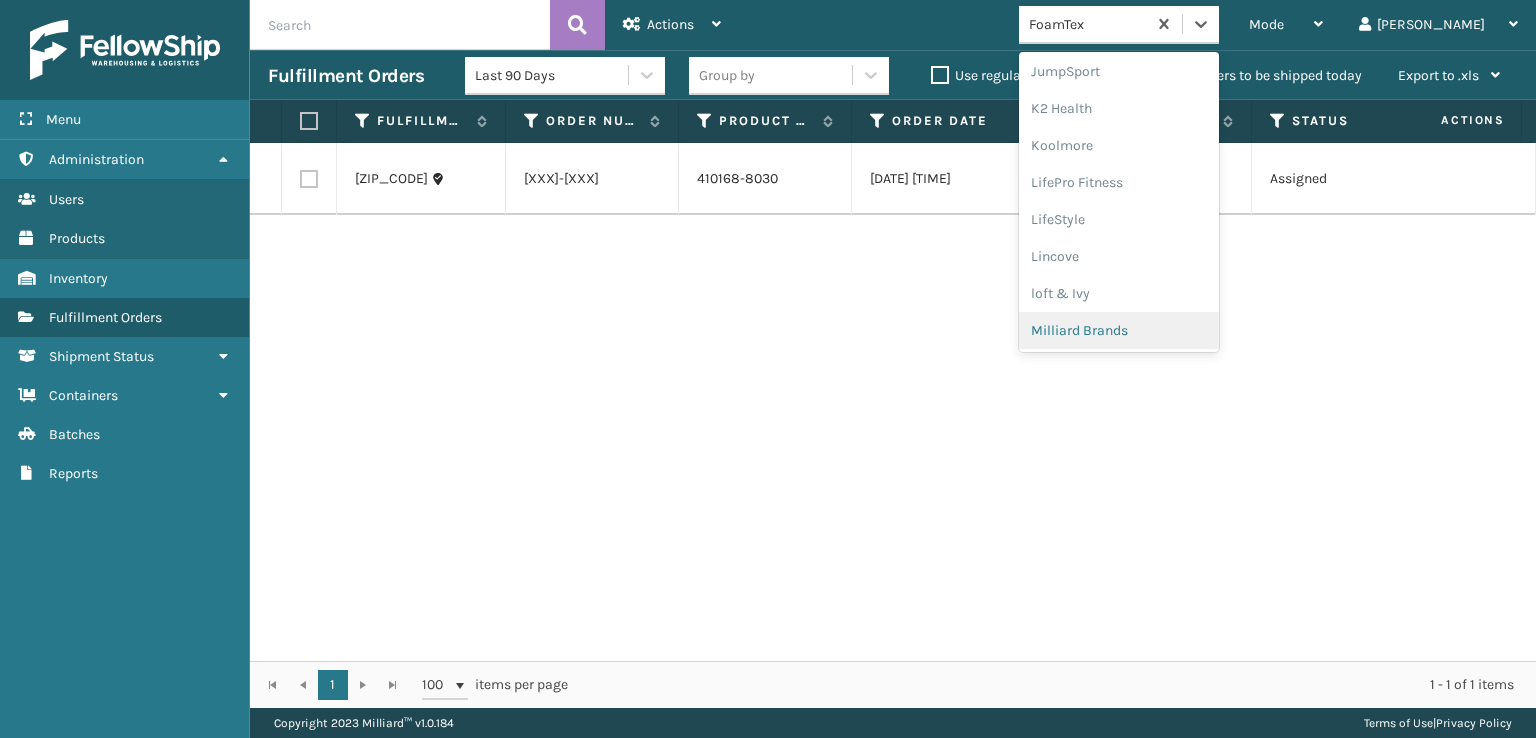 click on "Milliard Brands" at bounding box center [1119, 330] 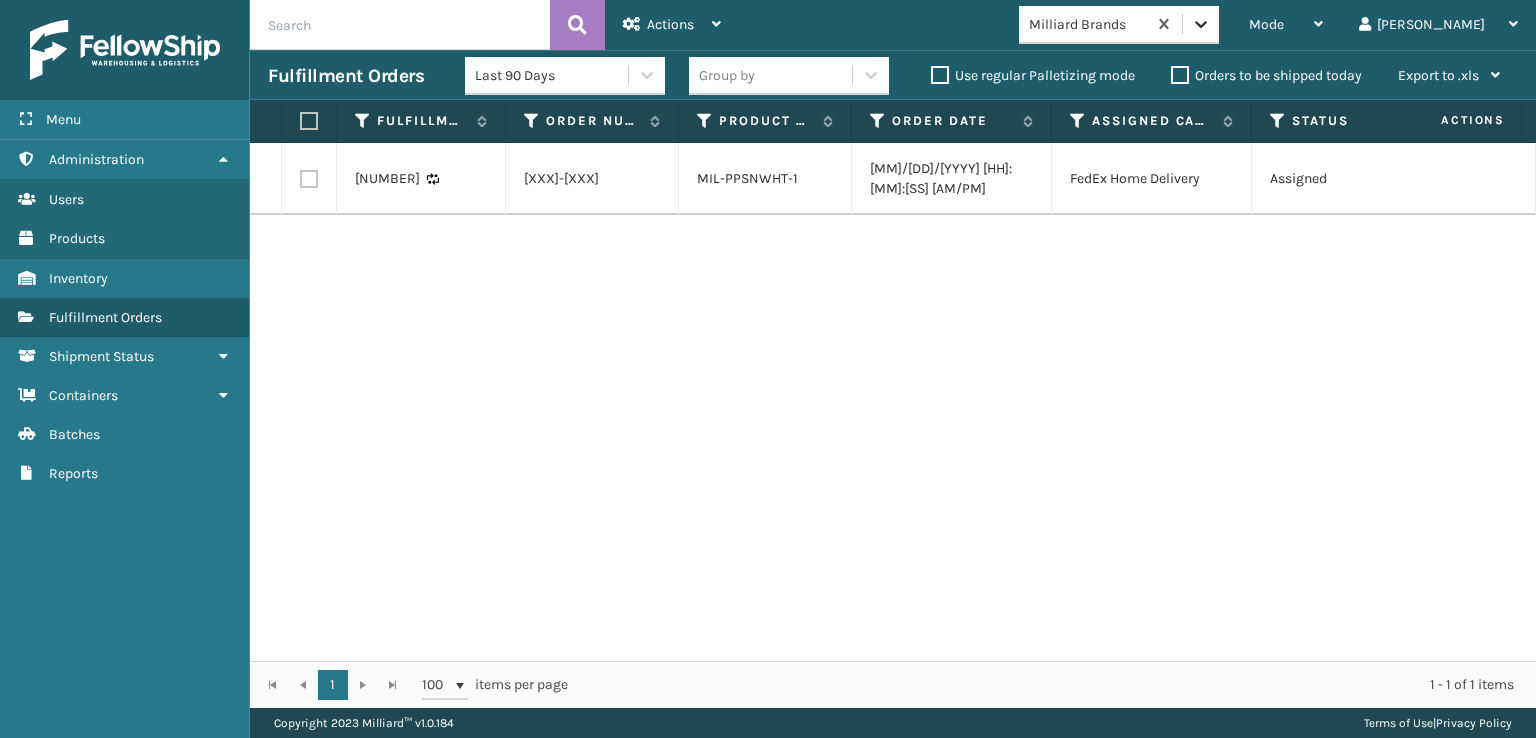 click 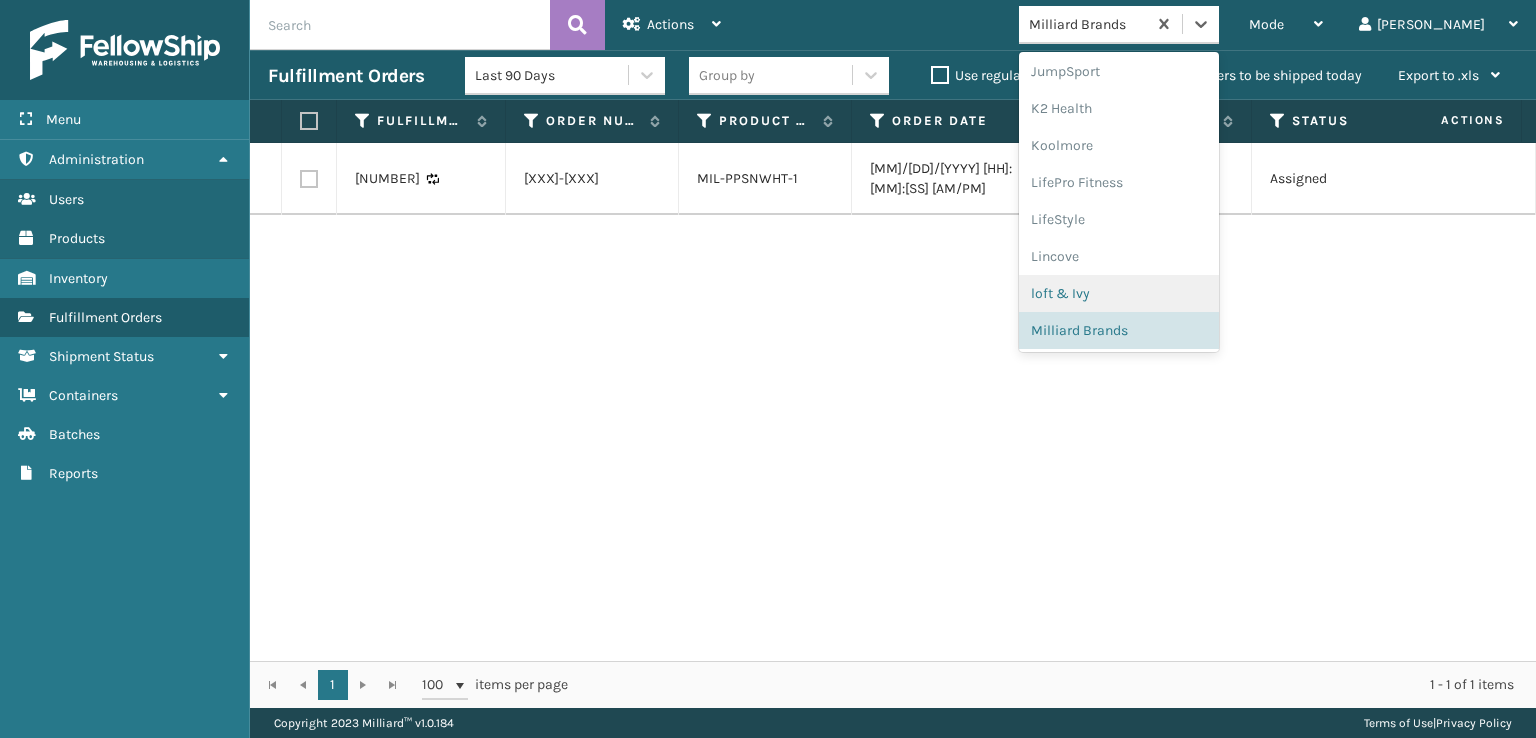 scroll, scrollTop: 966, scrollLeft: 0, axis: vertical 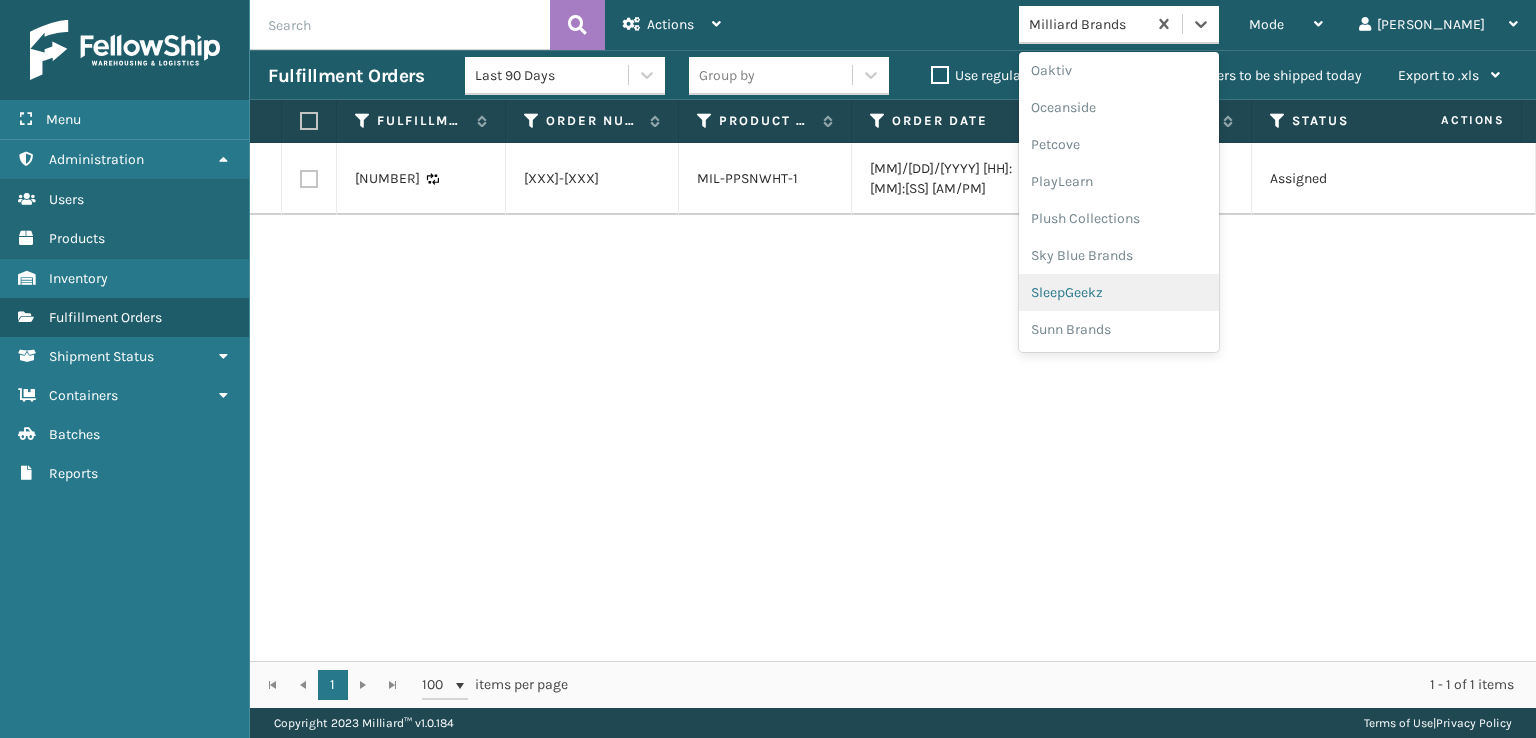 click on "SleepGeekz" at bounding box center [1119, 292] 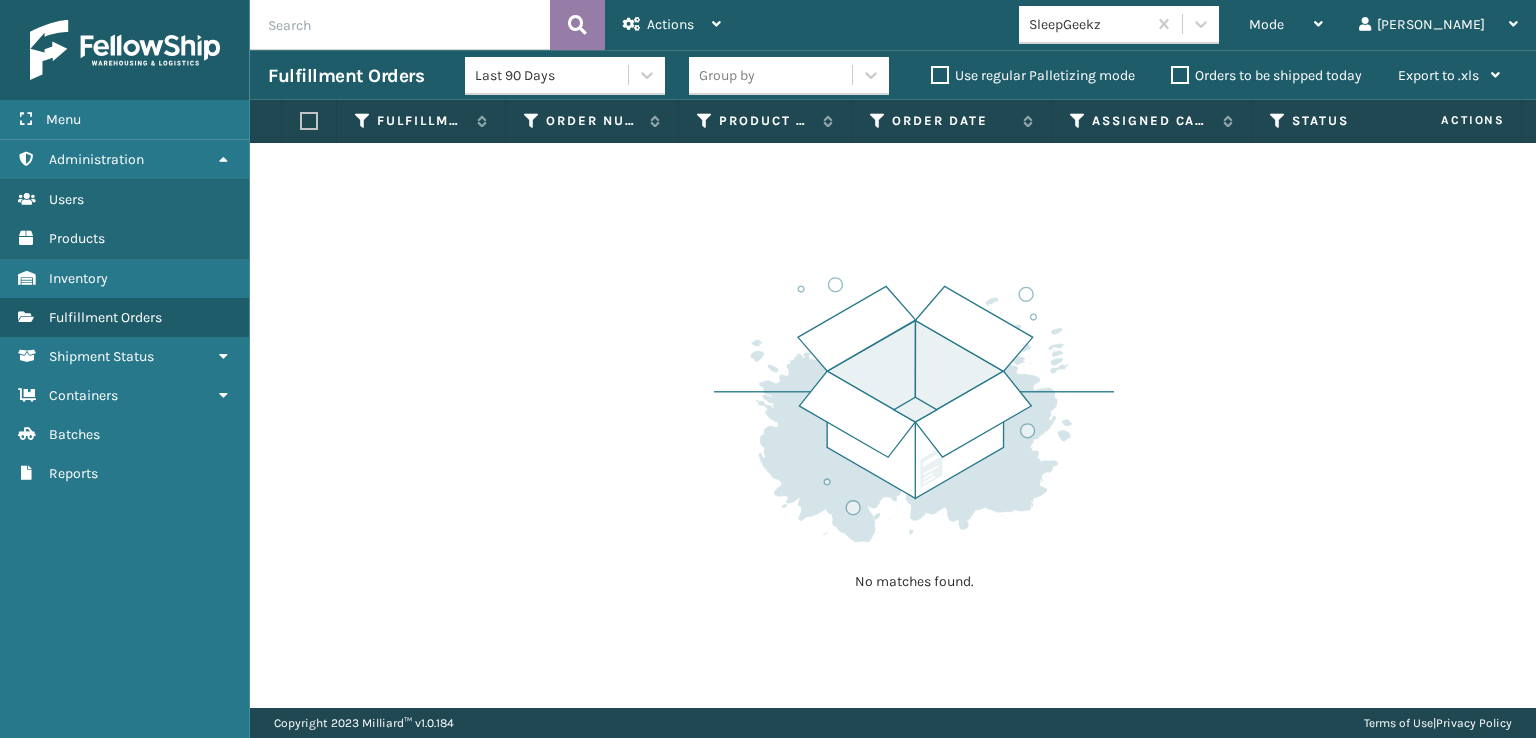 click at bounding box center [577, 25] 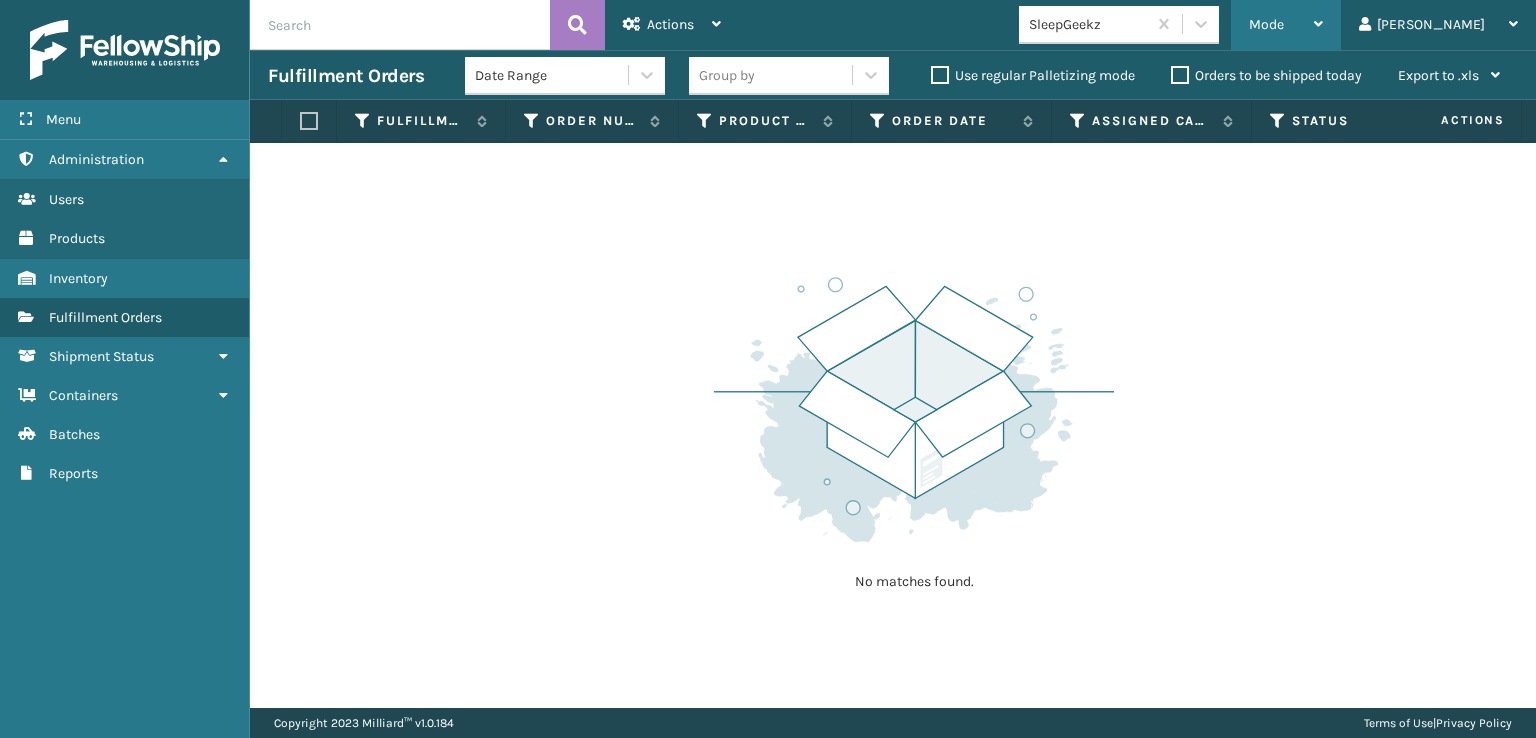 click on "Mode" at bounding box center [1266, 24] 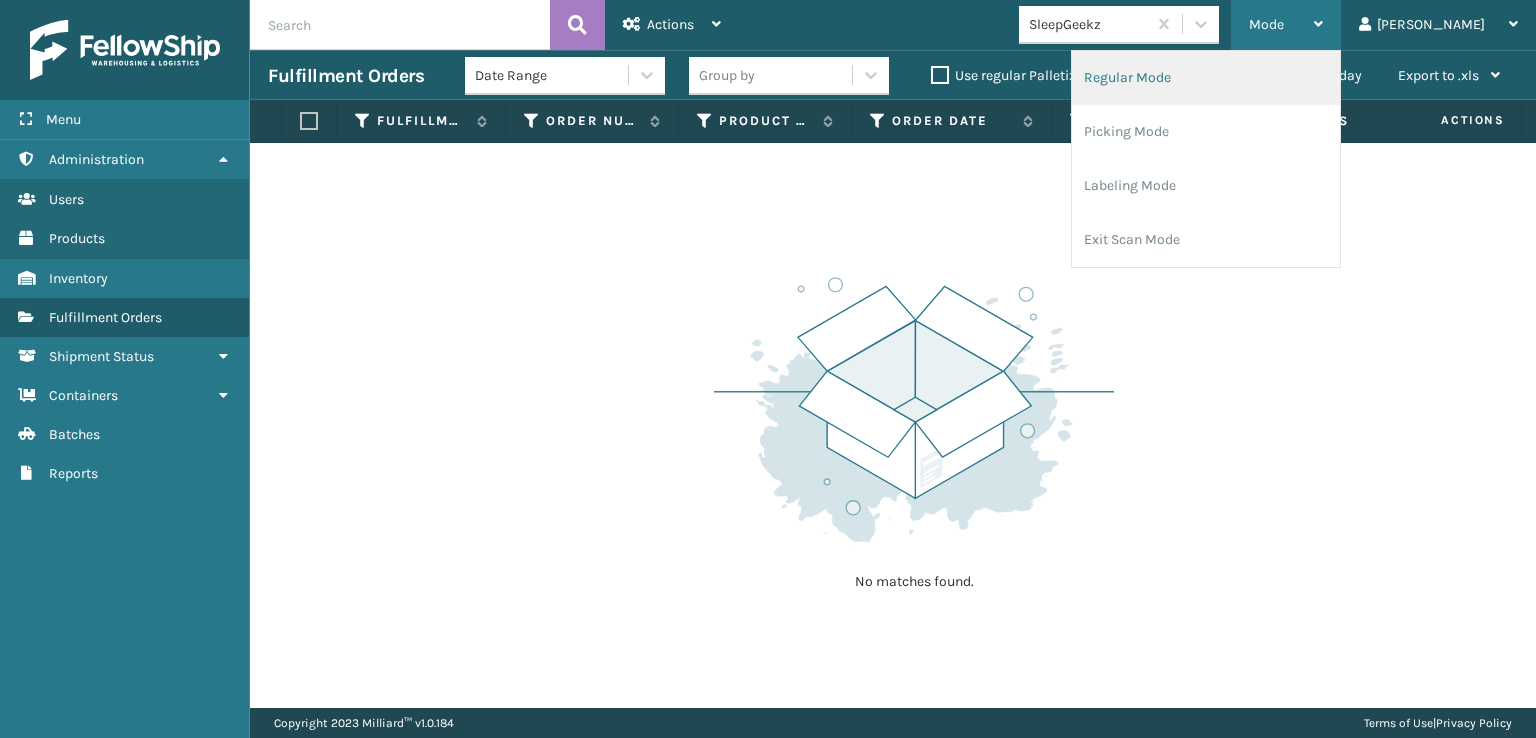 click on "Regular Mode" at bounding box center (1206, 78) 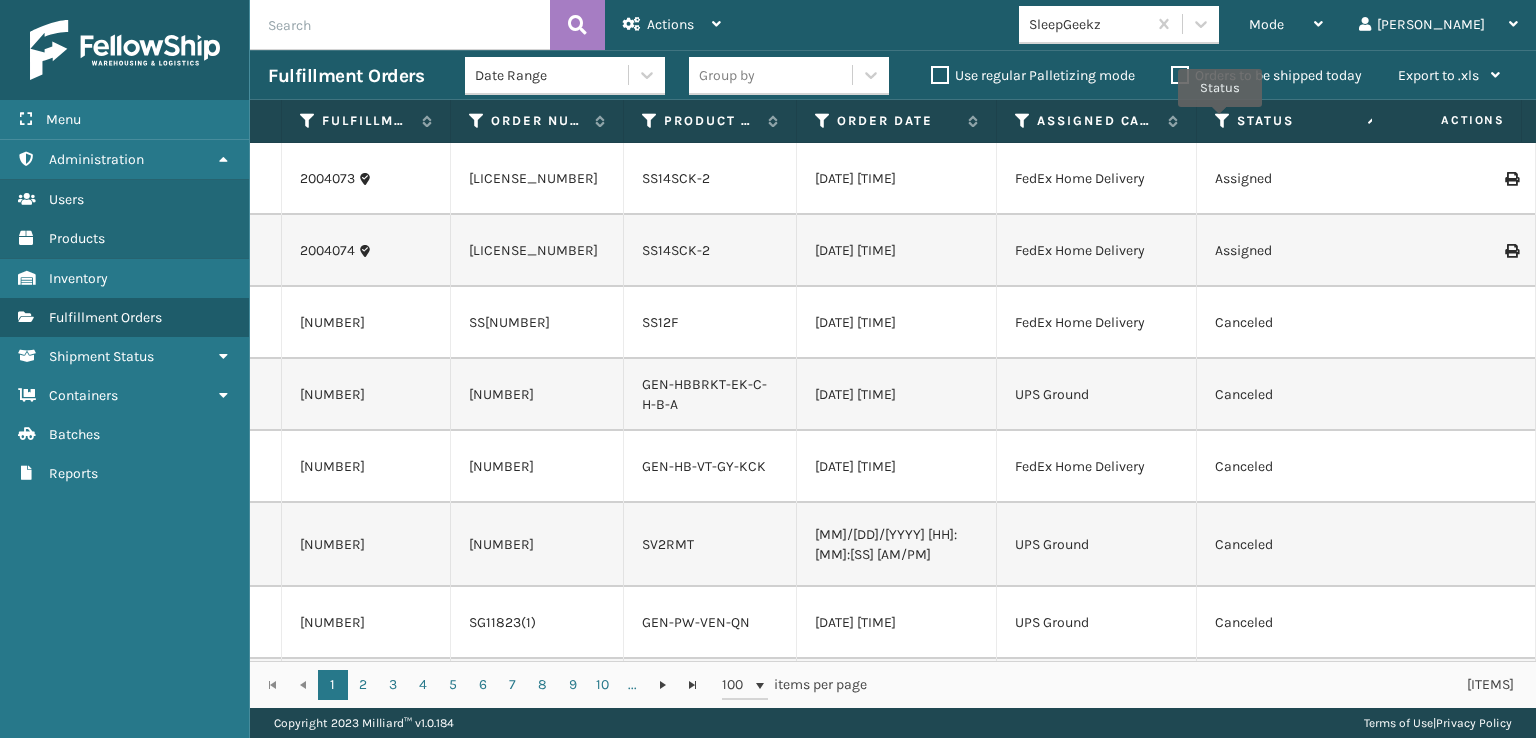 click at bounding box center (1223, 121) 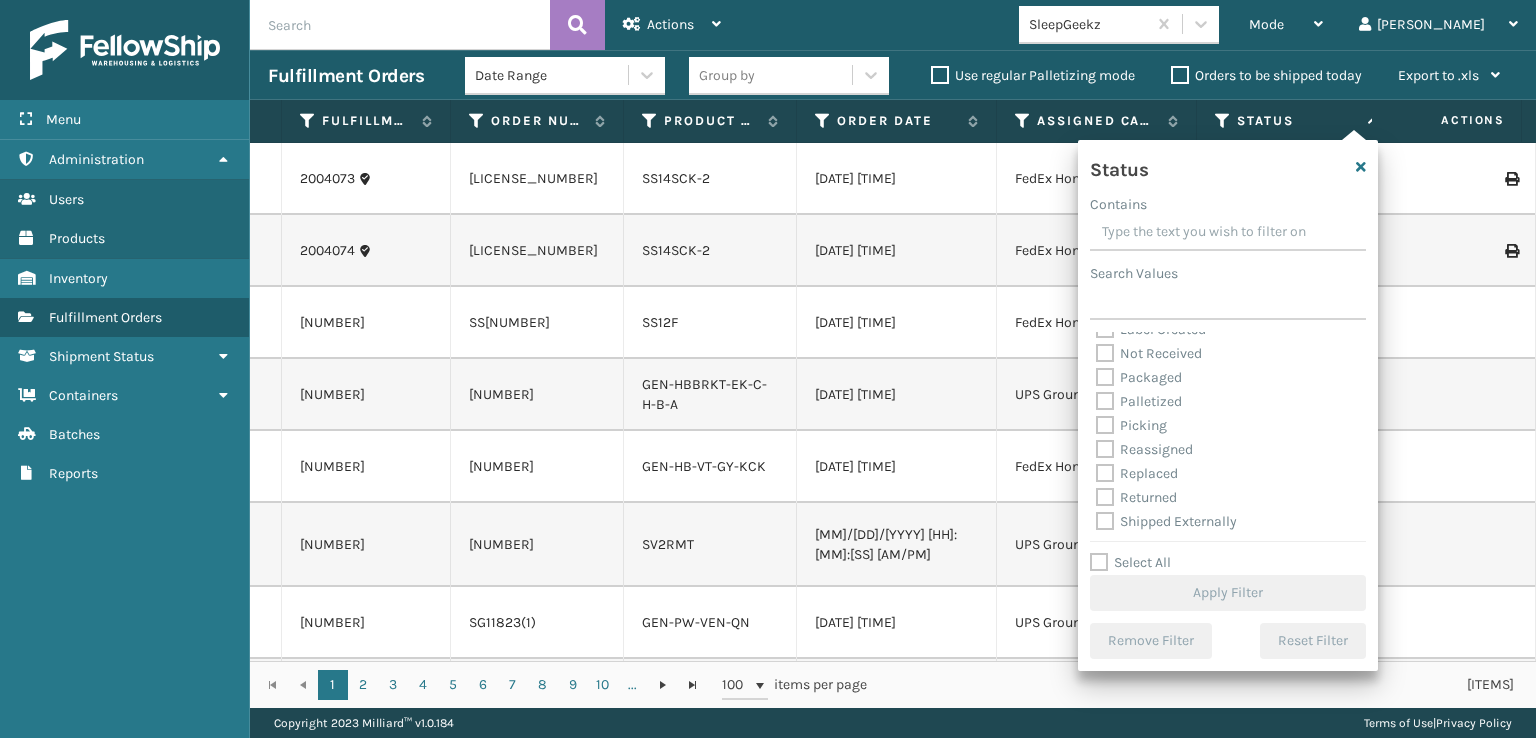 scroll, scrollTop: 112, scrollLeft: 0, axis: vertical 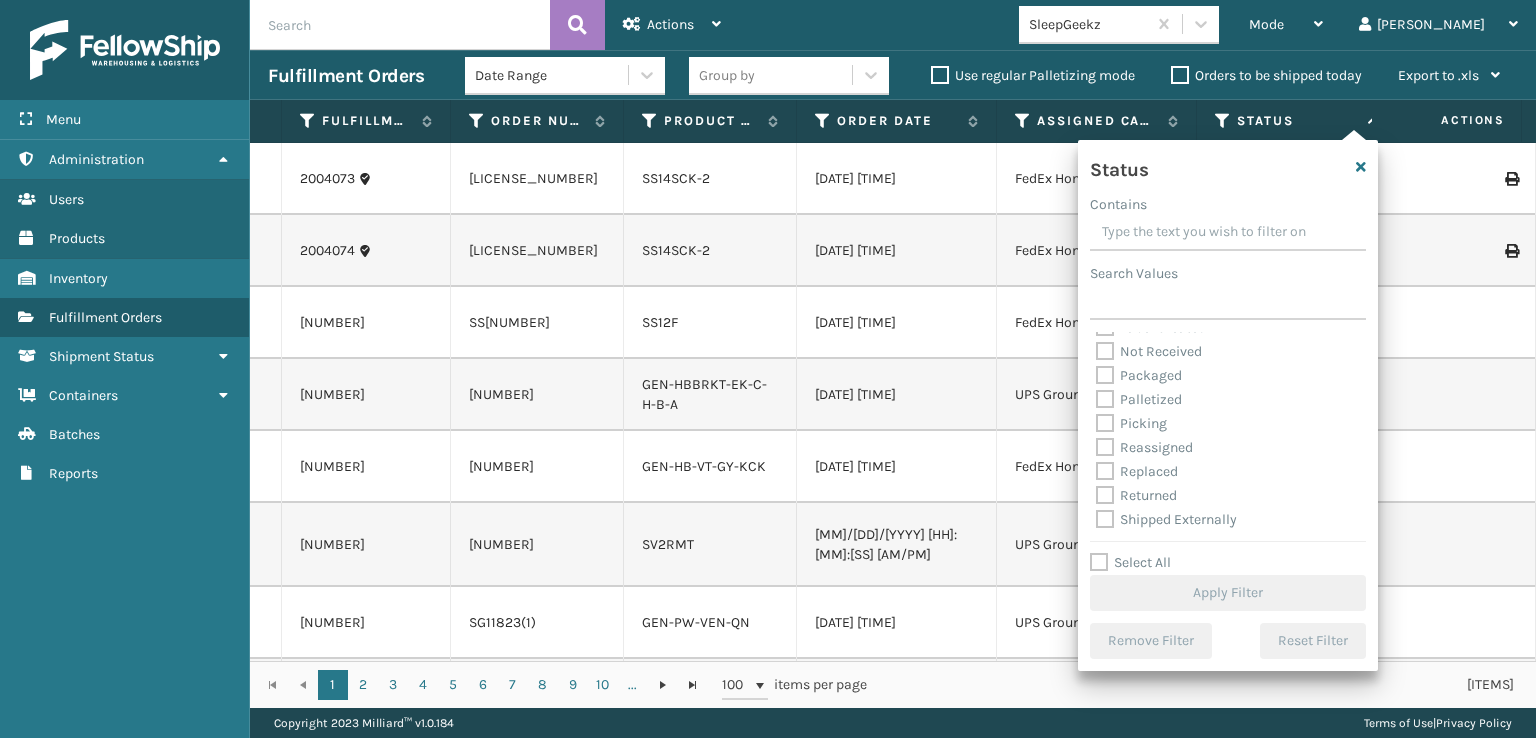 click on "Picking" at bounding box center [1131, 423] 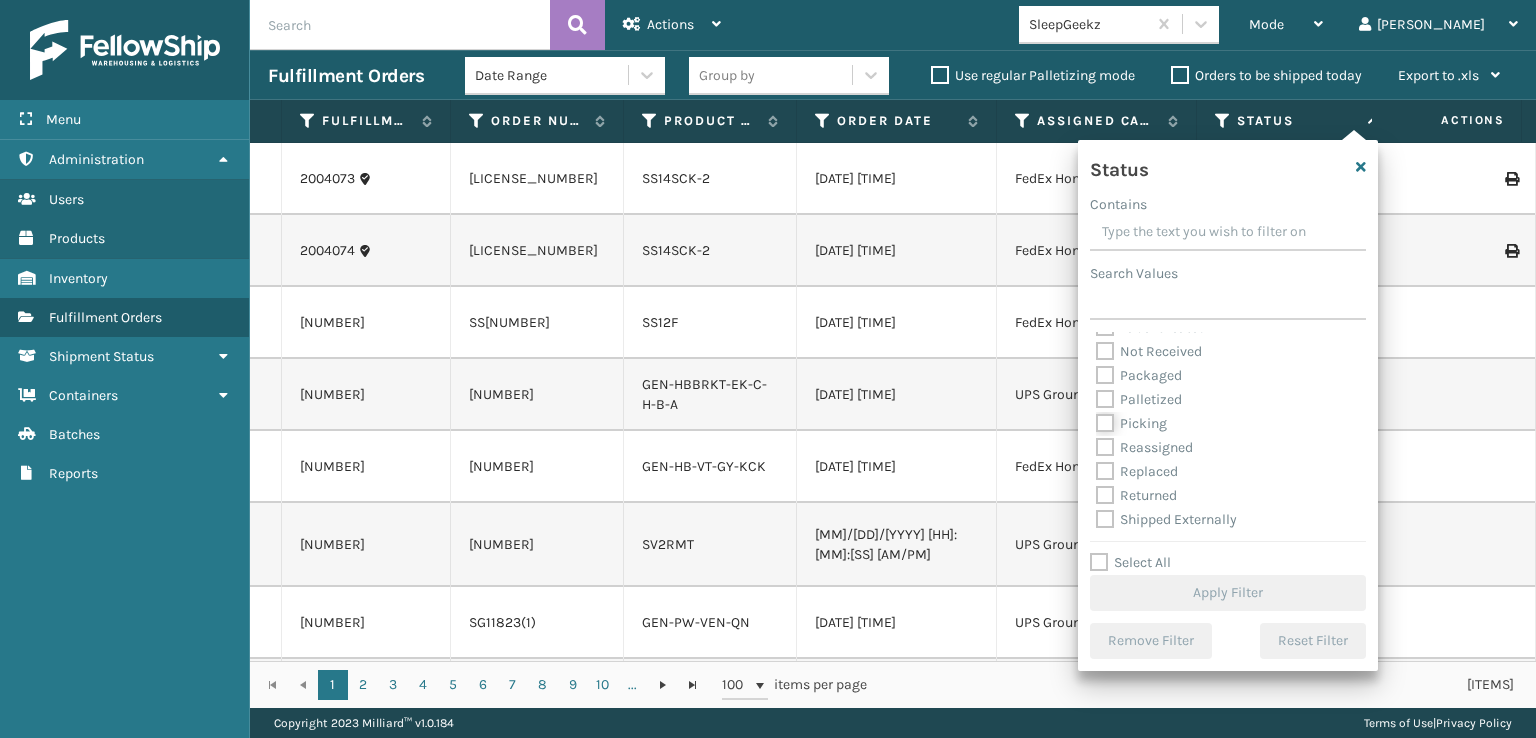 click on "Picking" at bounding box center [1096, 418] 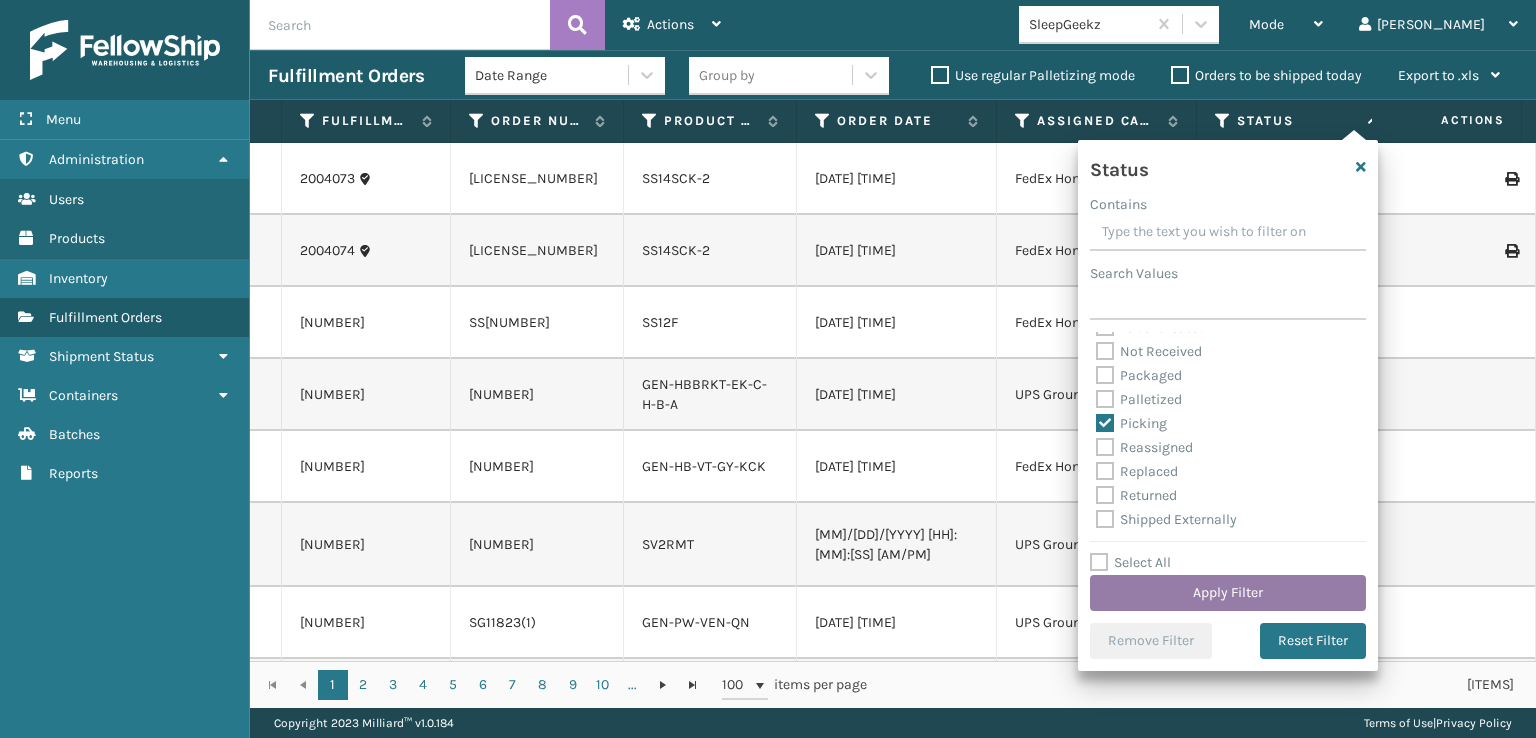 click on "Apply Filter" at bounding box center (1228, 593) 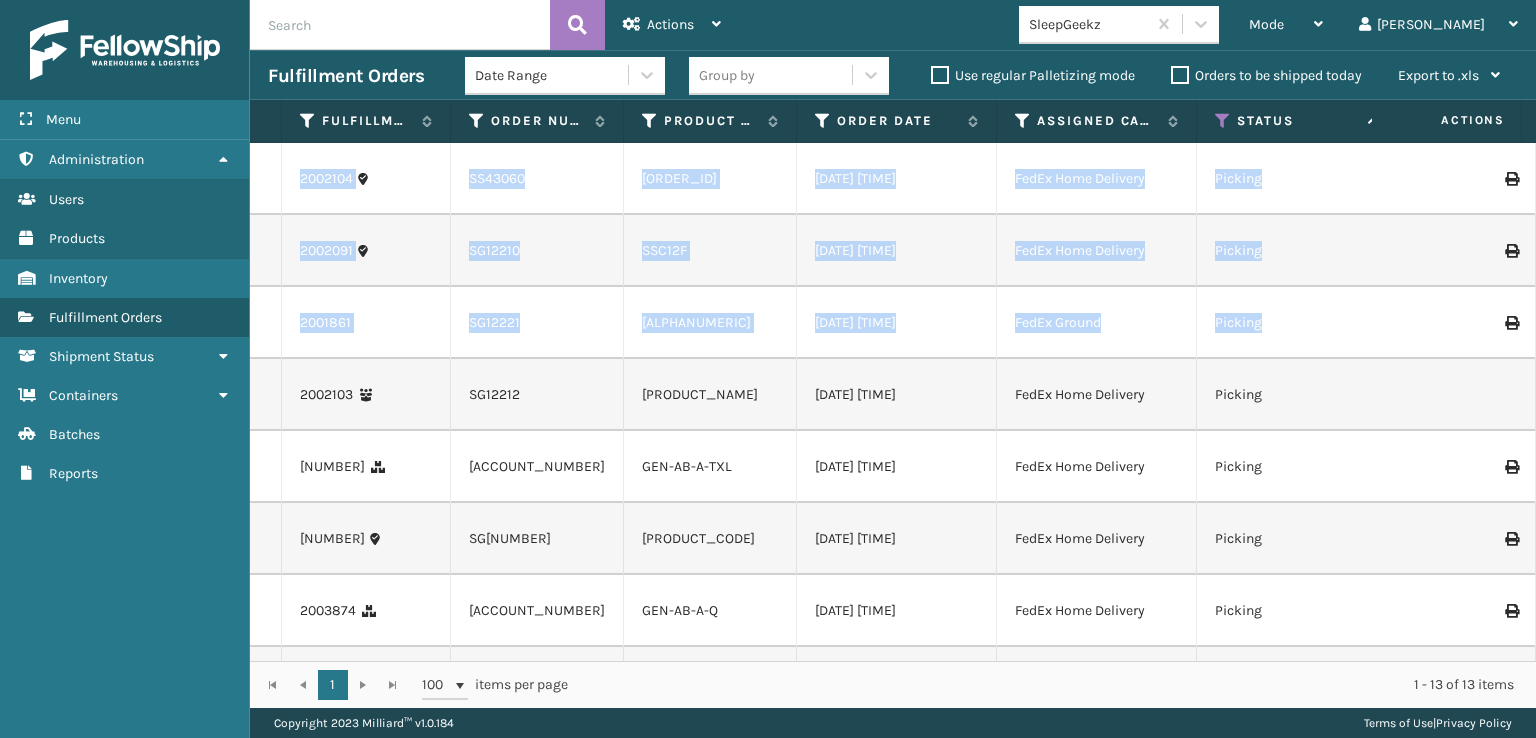 drag, startPoint x: 288, startPoint y: 188, endPoint x: 1310, endPoint y: 339, distance: 1033.0948 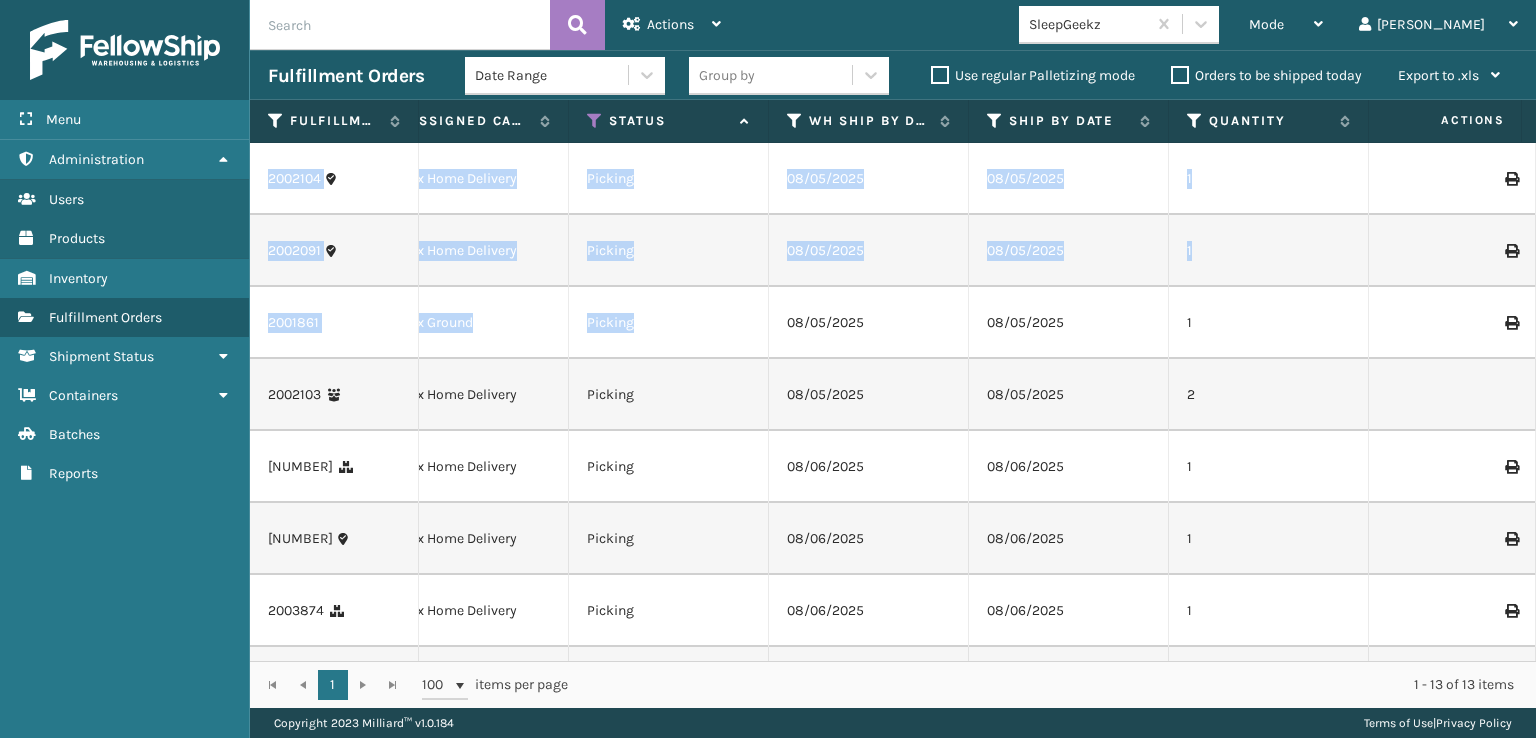 scroll, scrollTop: 0, scrollLeft: 1434, axis: horizontal 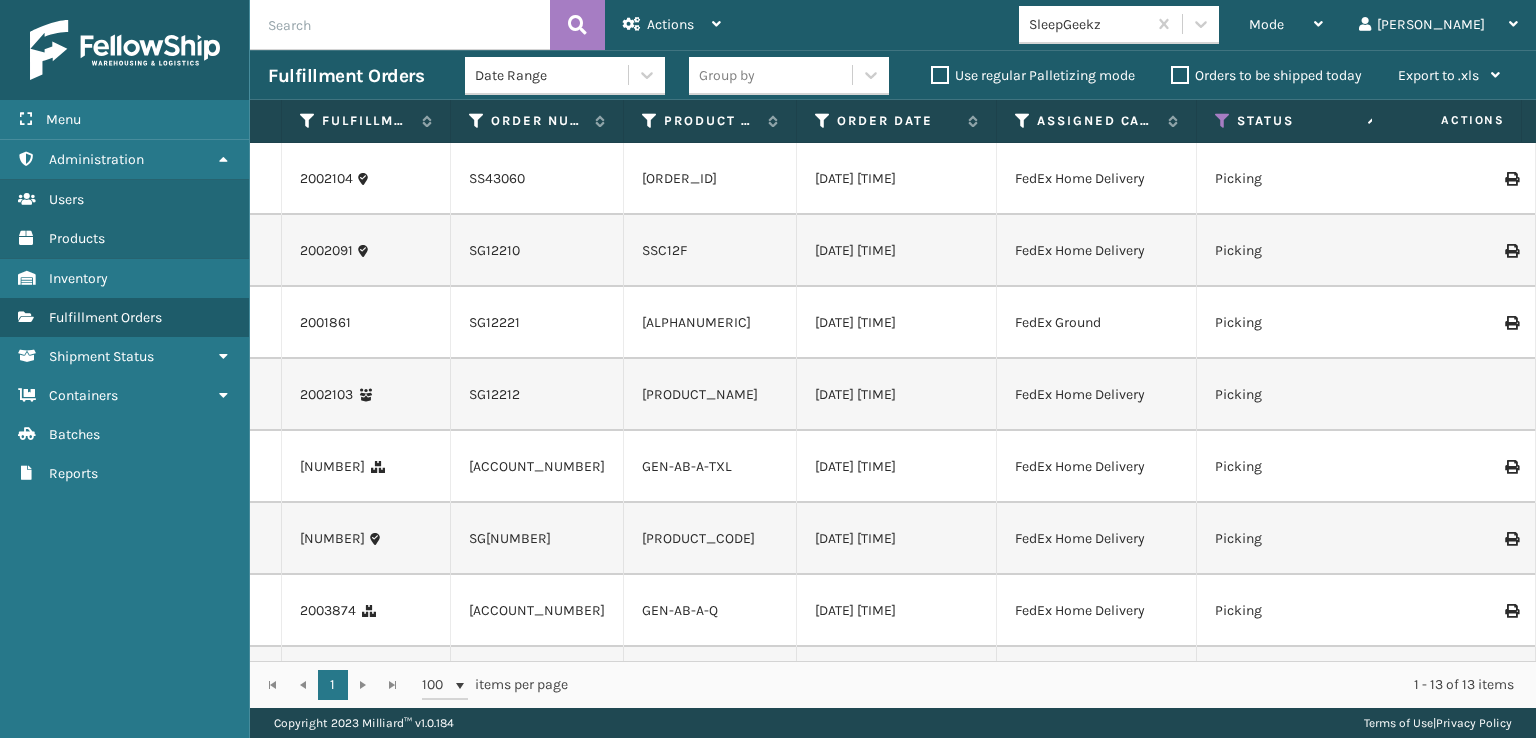 click on "GEN-AB-A-TXL" at bounding box center (710, 467) 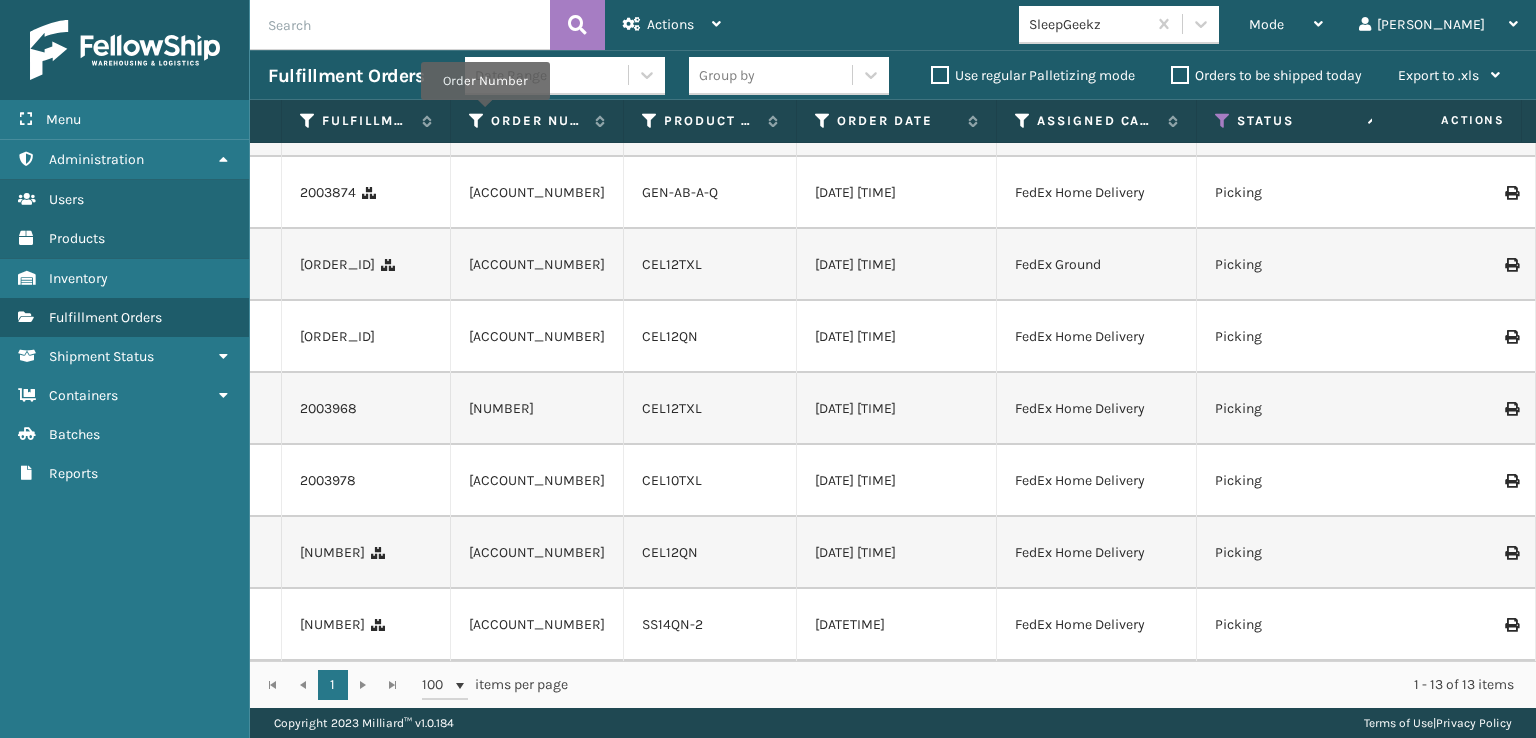scroll, scrollTop: 564, scrollLeft: 0, axis: vertical 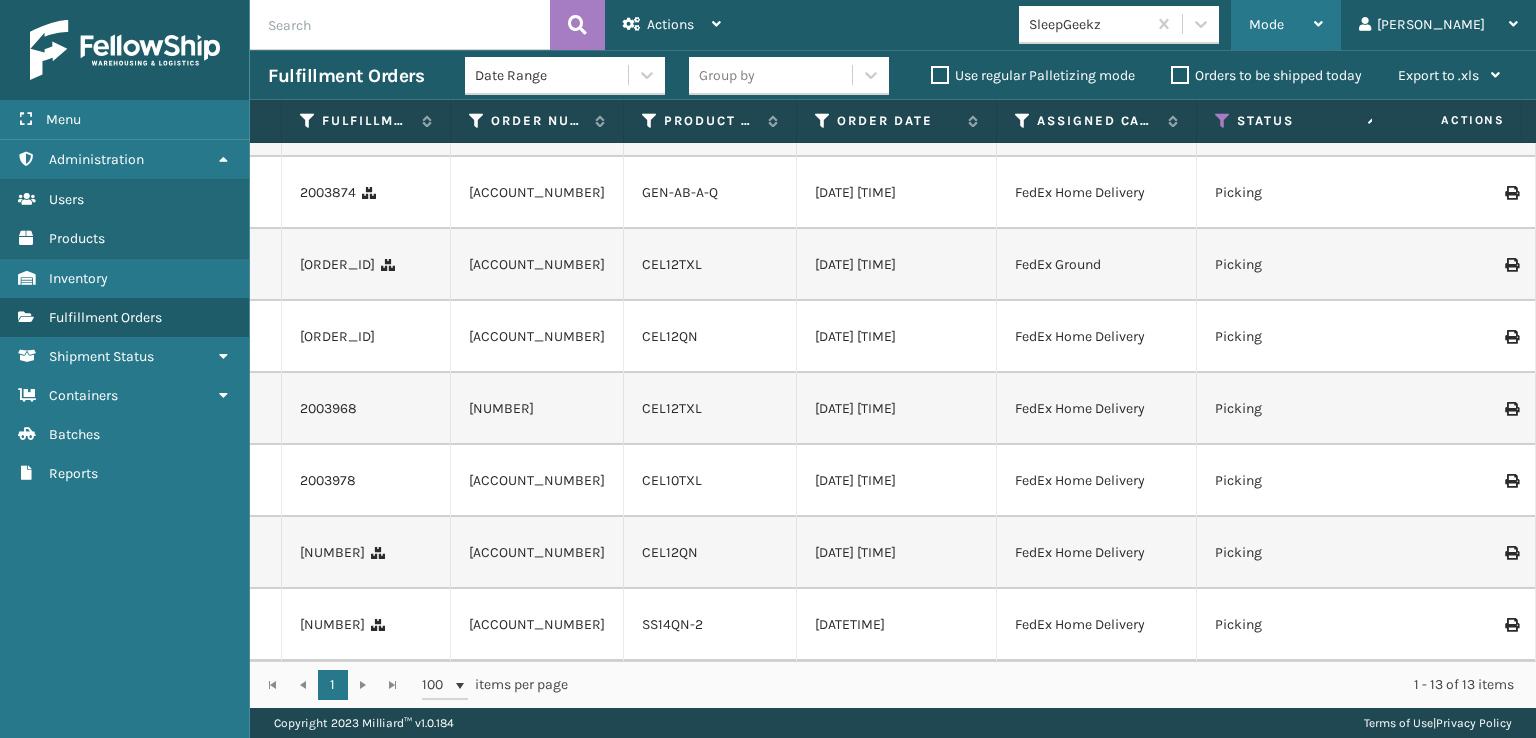 click on "Mode" at bounding box center [1266, 24] 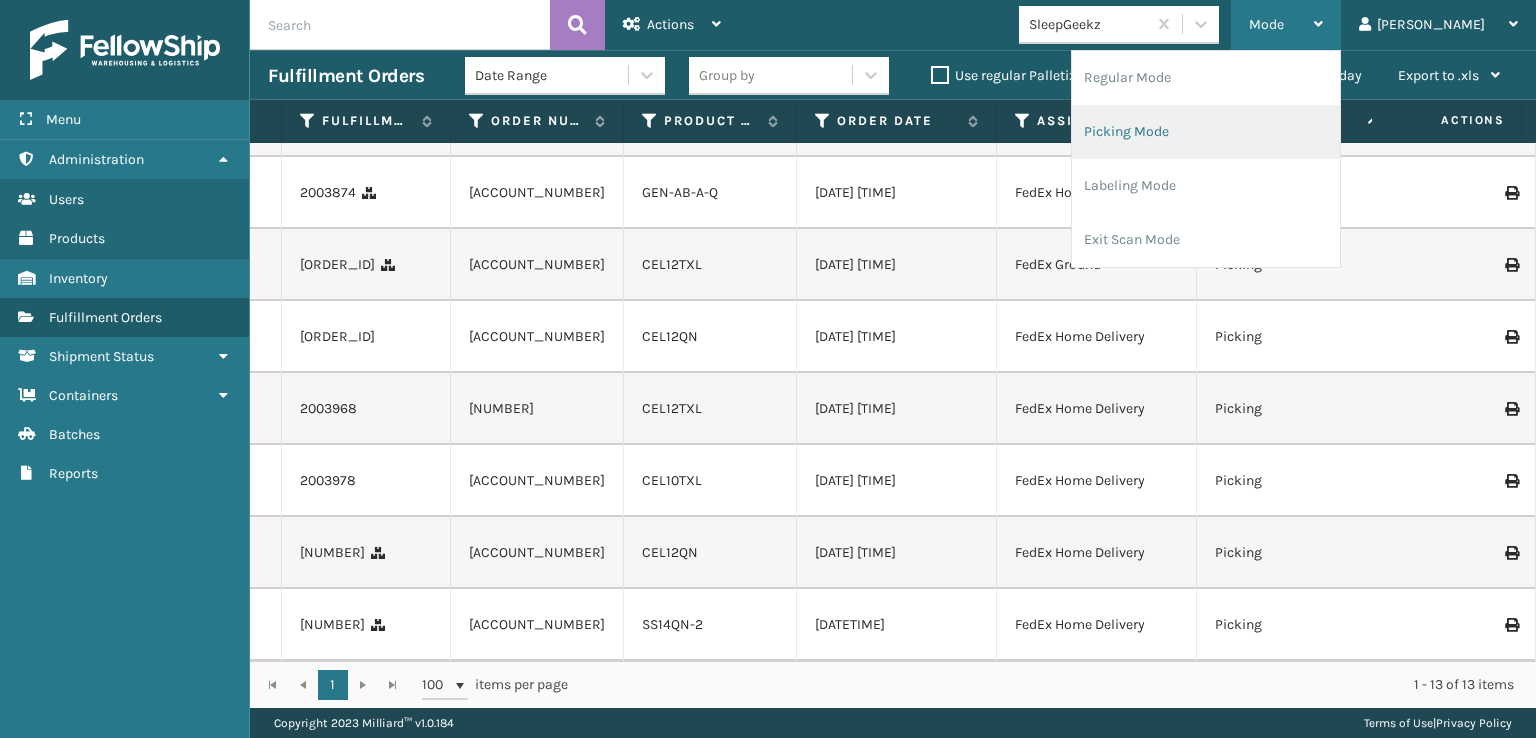 click on "Picking Mode" at bounding box center (1206, 132) 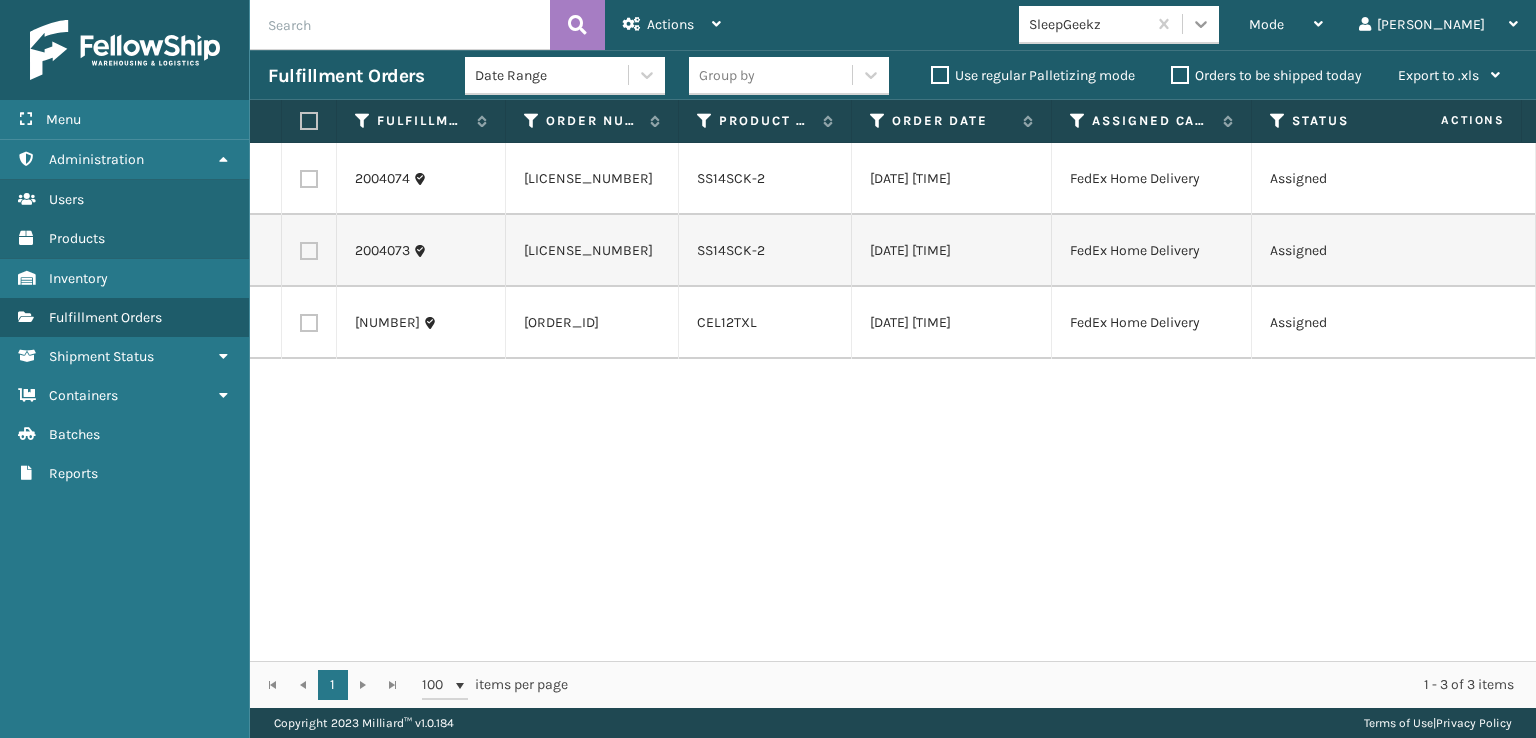 click 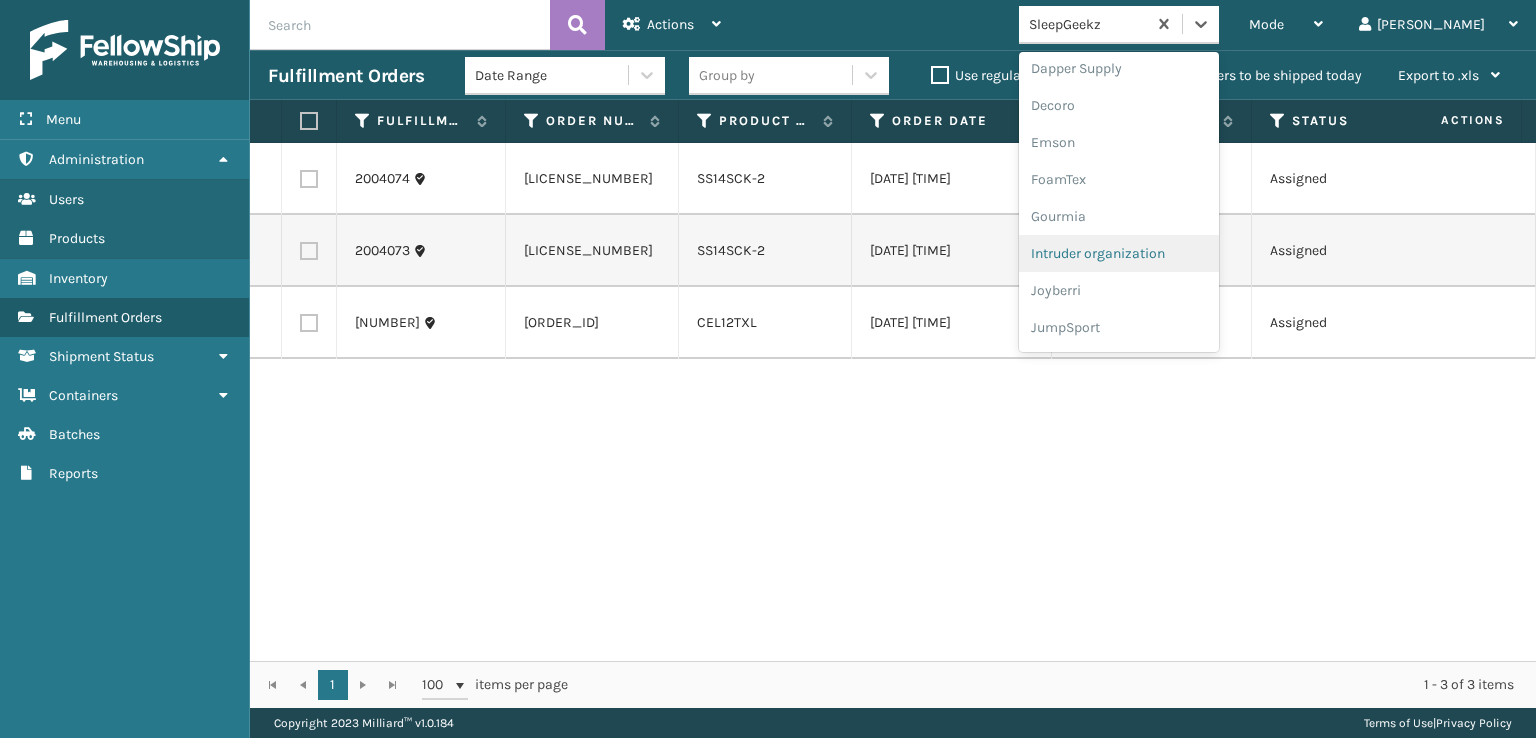scroll, scrollTop: 376, scrollLeft: 0, axis: vertical 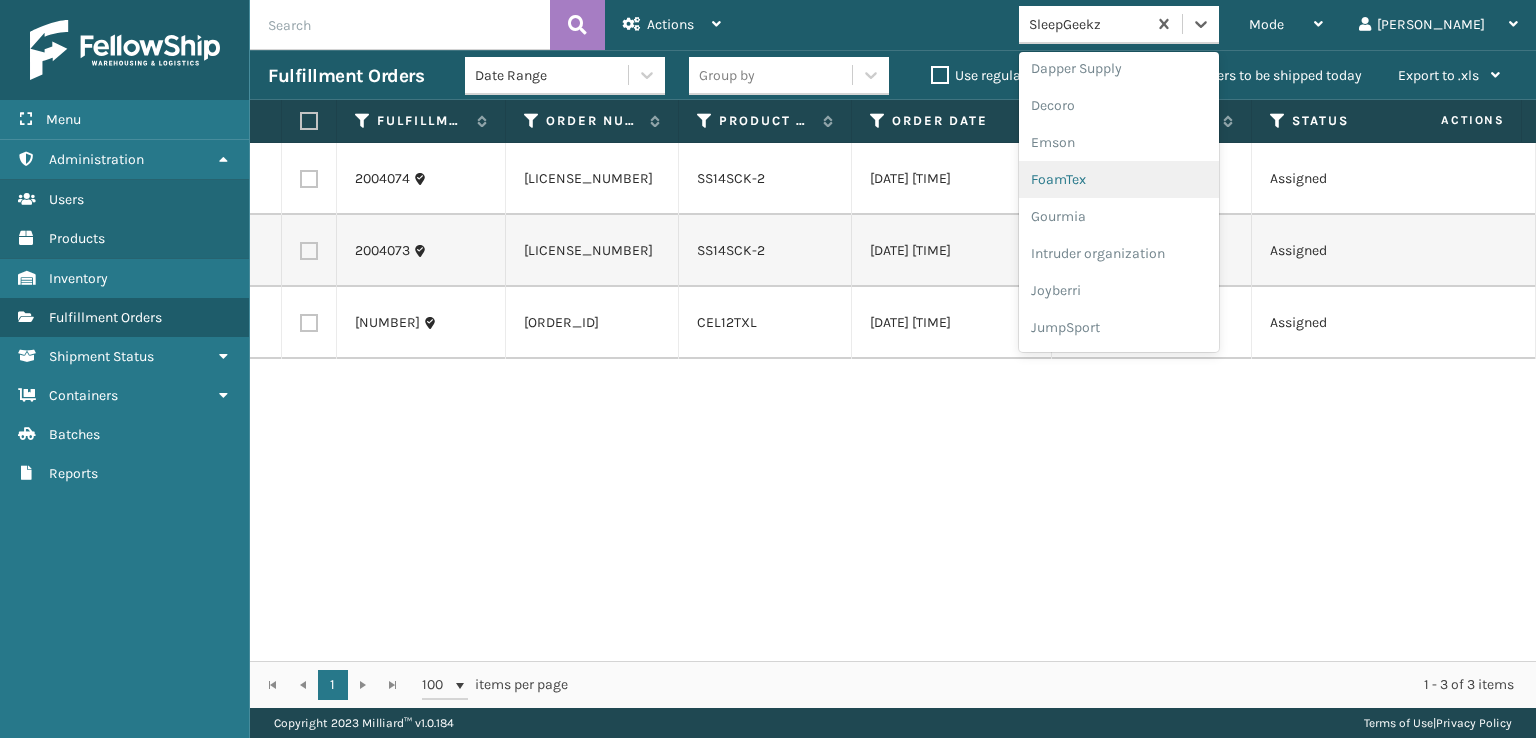 click on "FoamTex" at bounding box center [1119, 179] 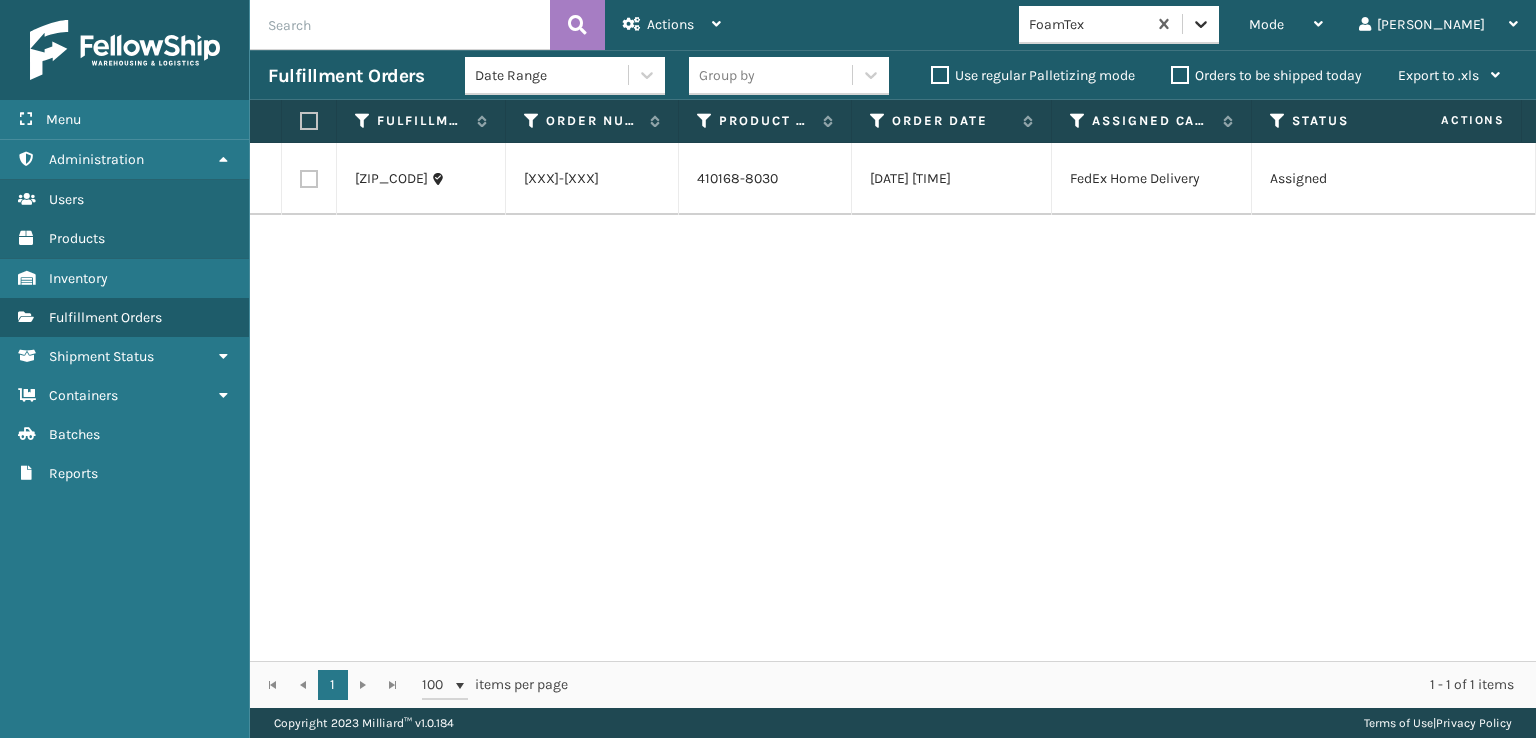 click 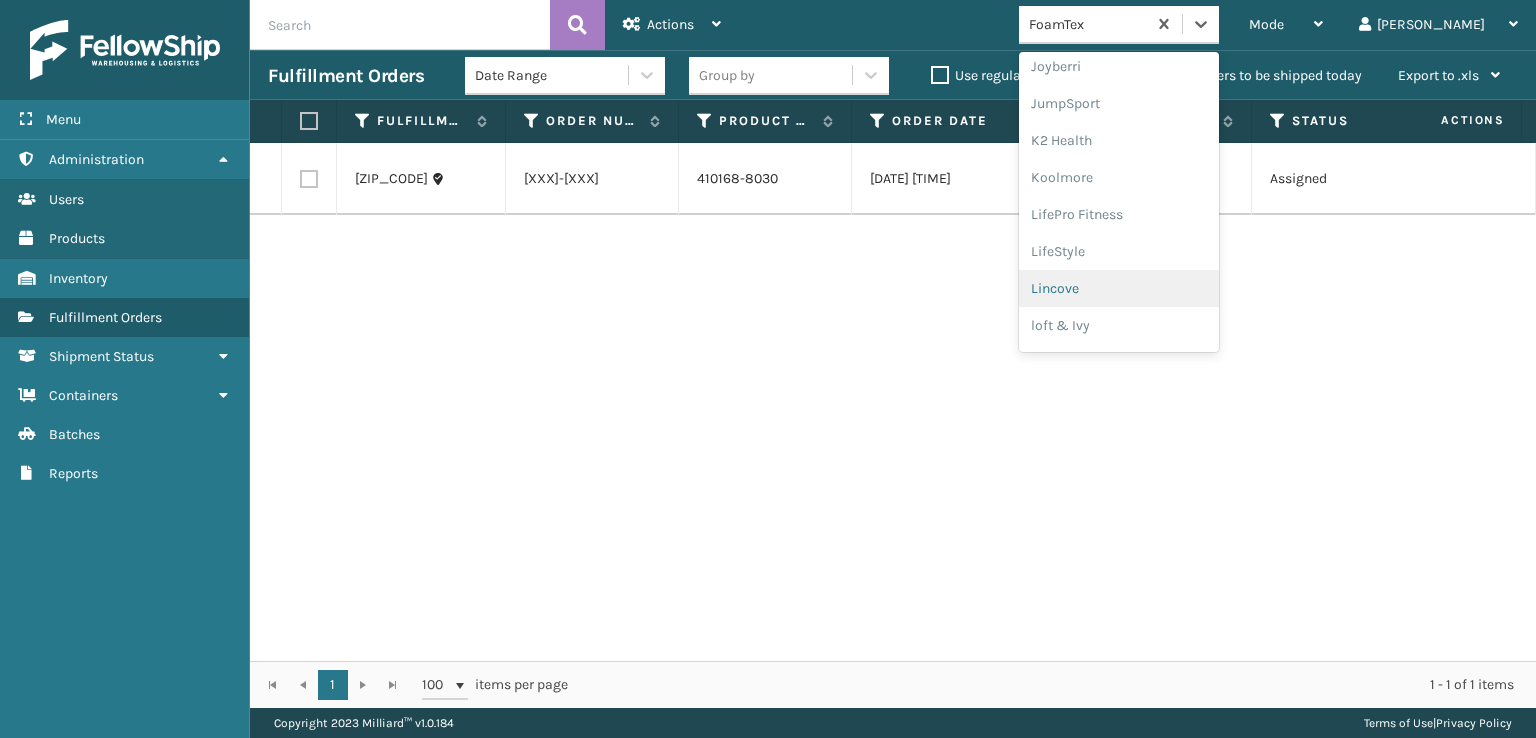scroll, scrollTop: 632, scrollLeft: 0, axis: vertical 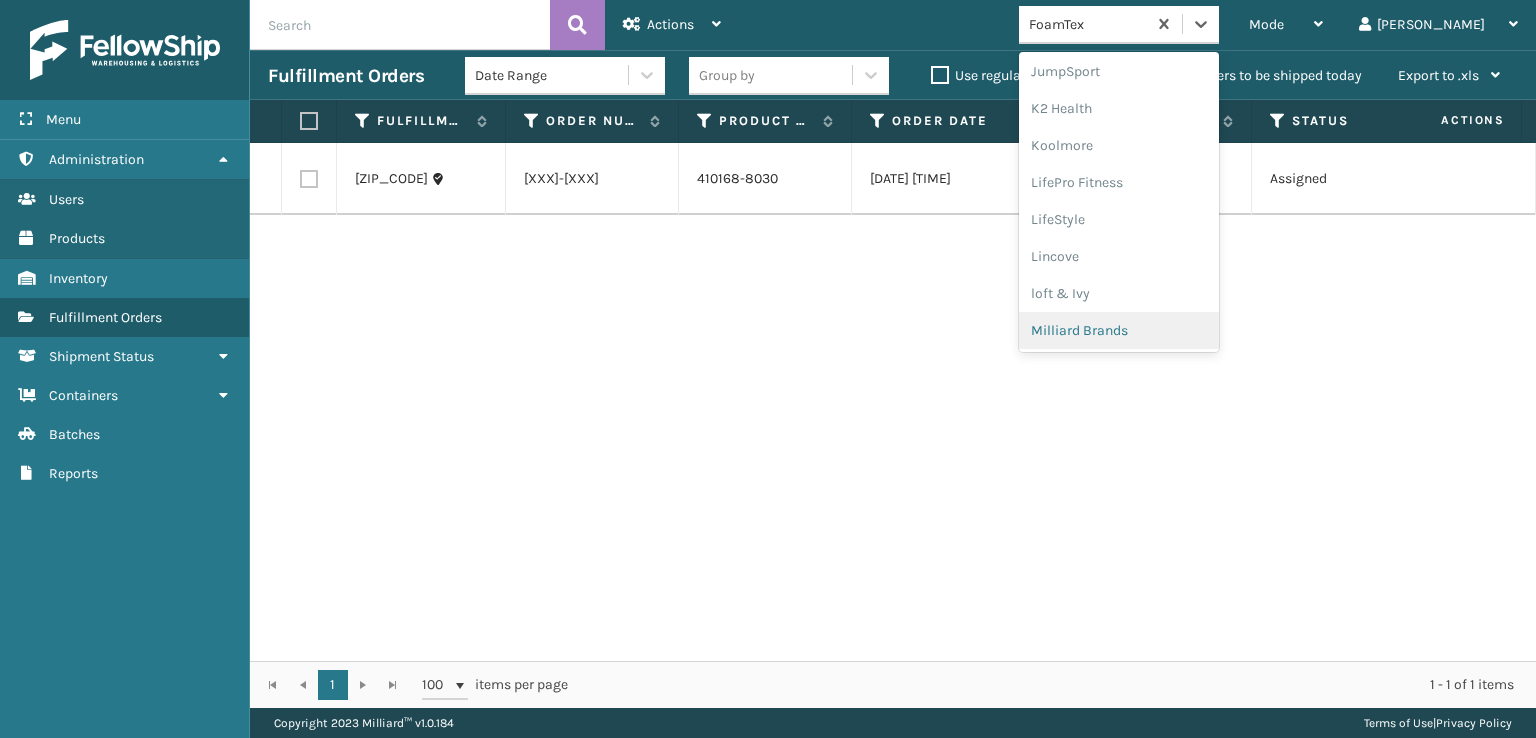 click on "Milliard Brands" at bounding box center [1119, 330] 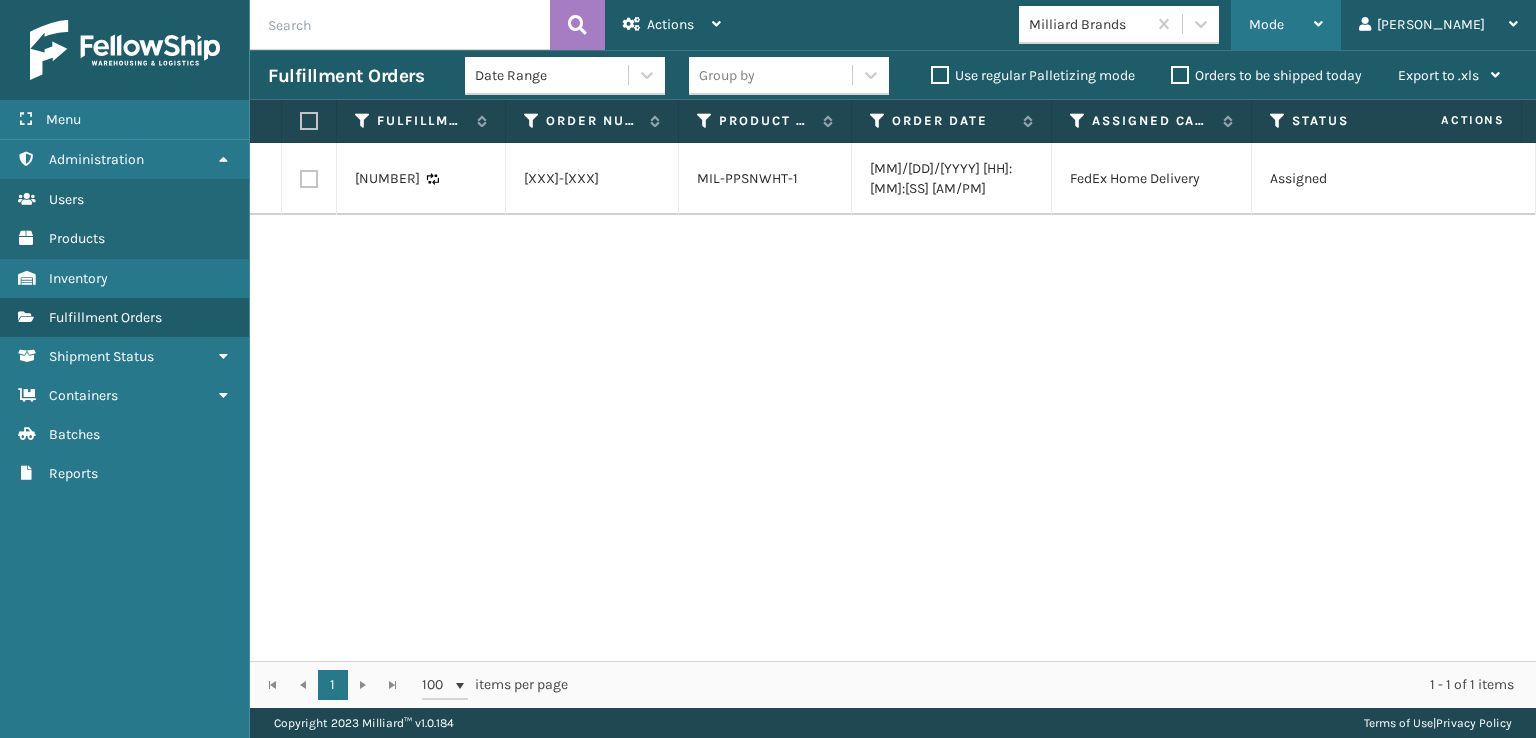 click on "Mode" at bounding box center [1266, 24] 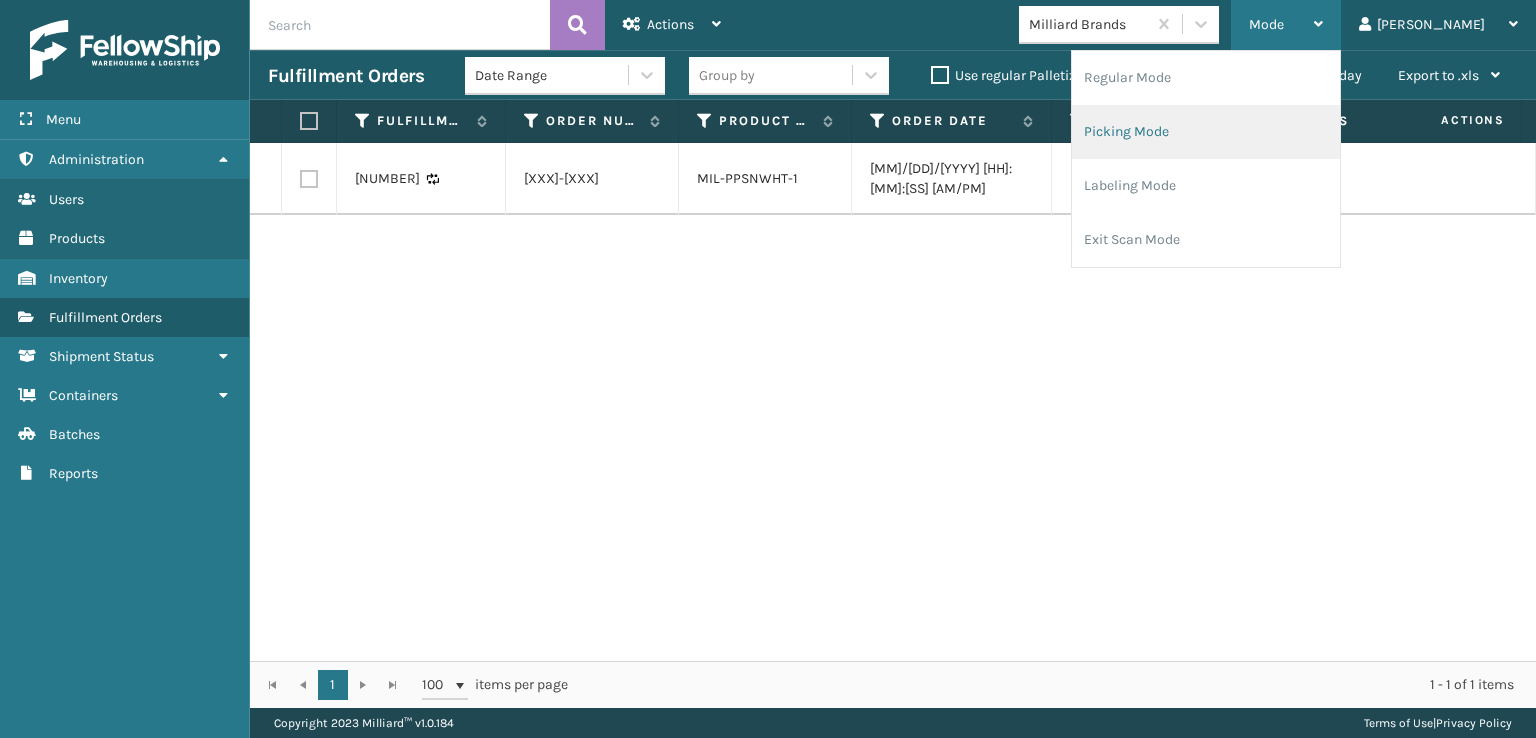 click on "Picking Mode" at bounding box center [1206, 132] 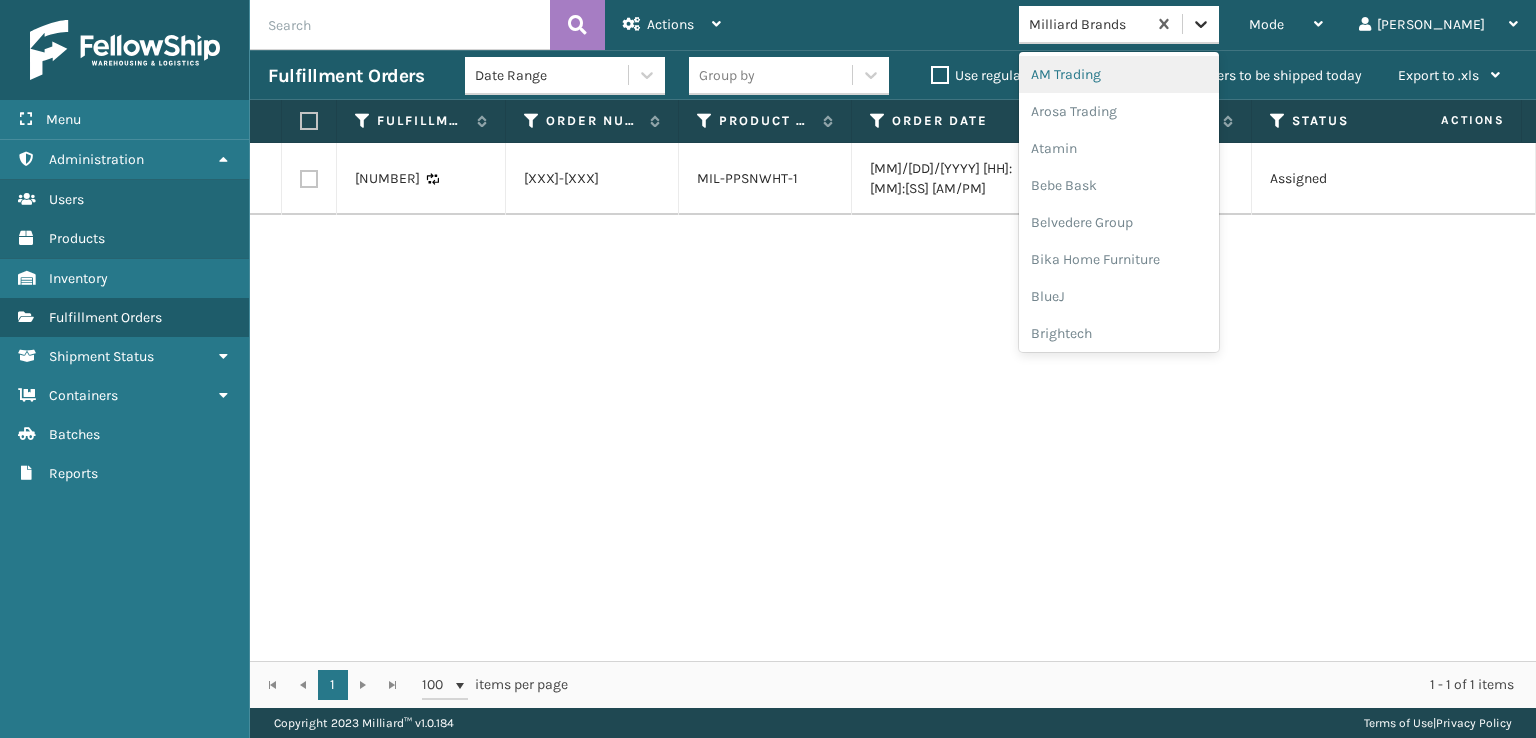 click 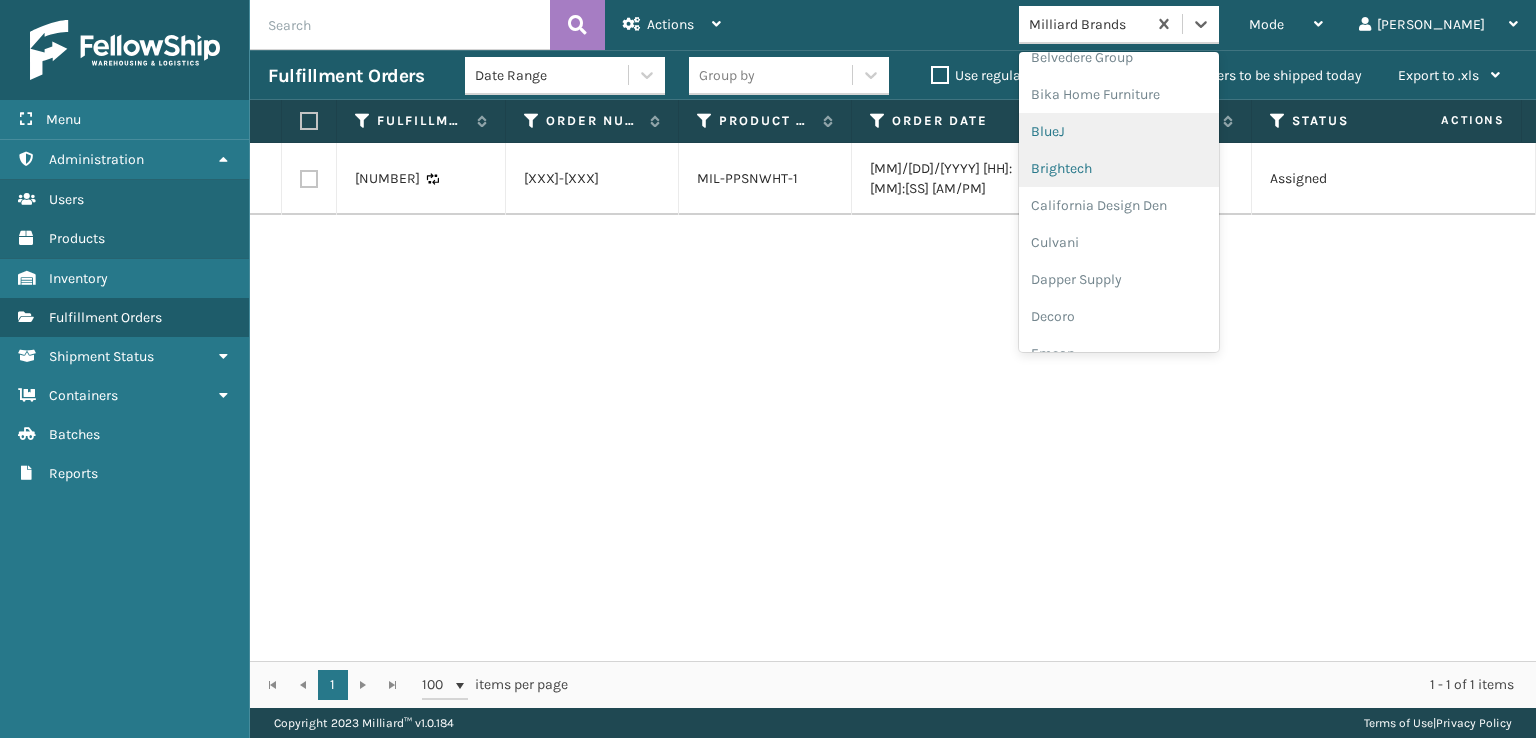 scroll, scrollTop: 300, scrollLeft: 0, axis: vertical 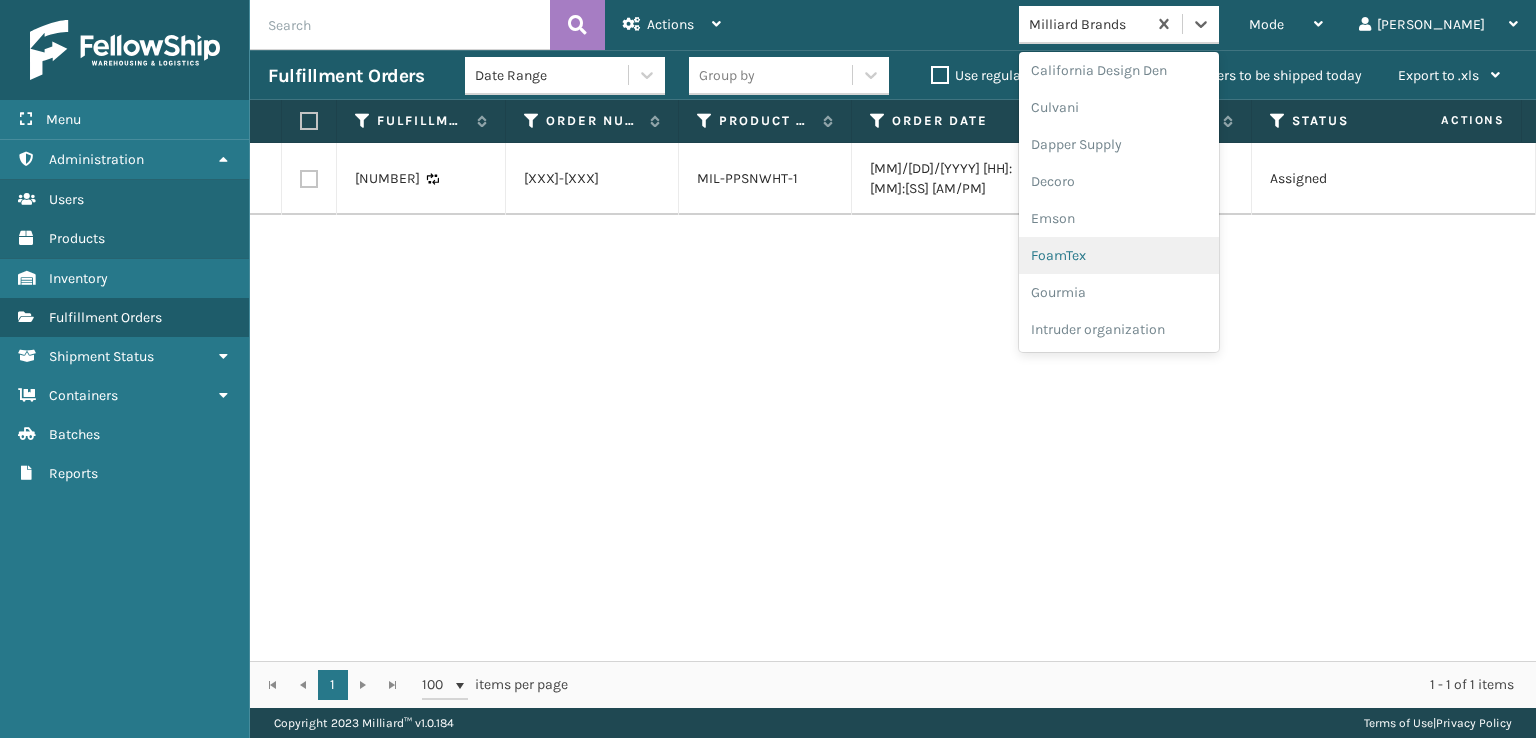click on "FoamTex" at bounding box center [1119, 255] 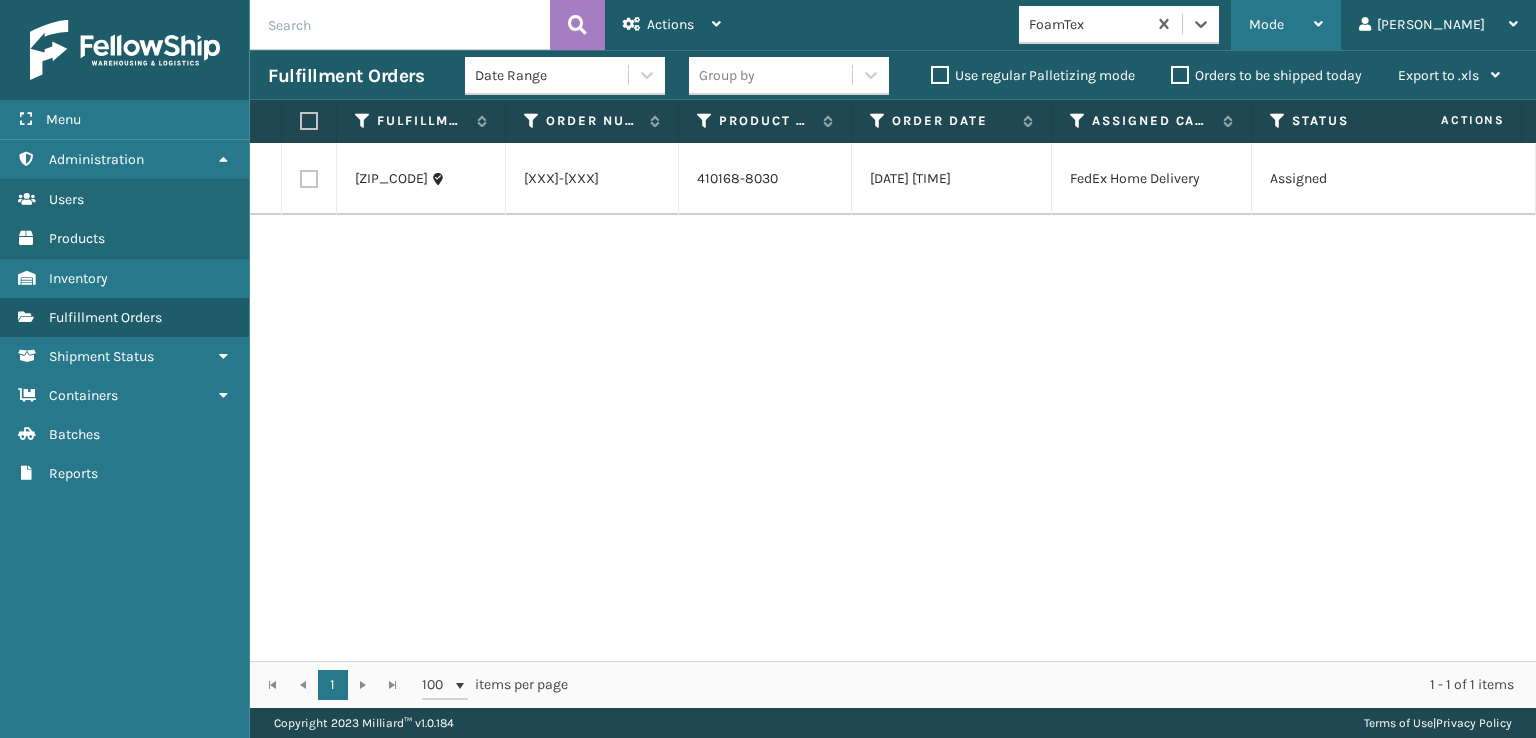 click on "Mode" at bounding box center (1266, 24) 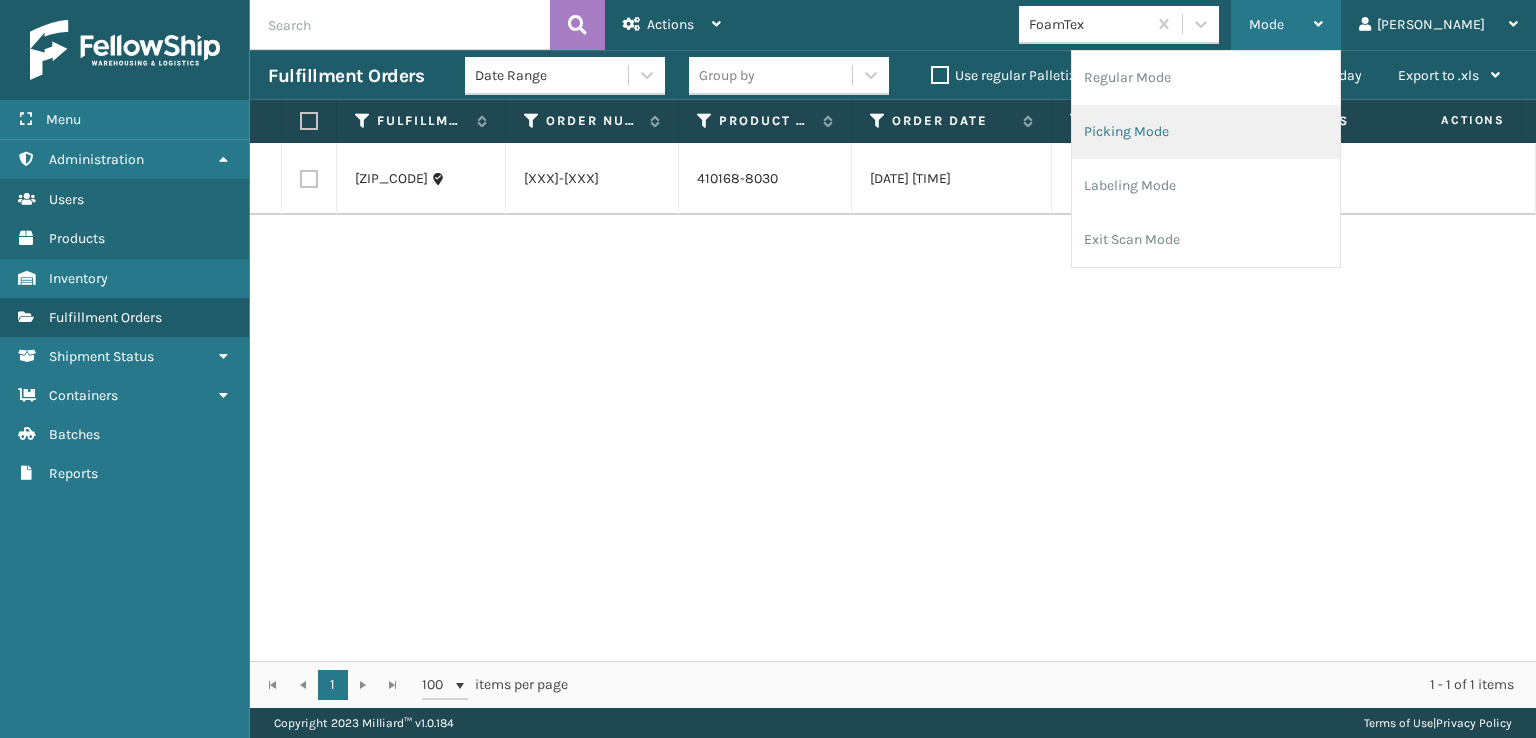 click on "Picking Mode" at bounding box center [1206, 132] 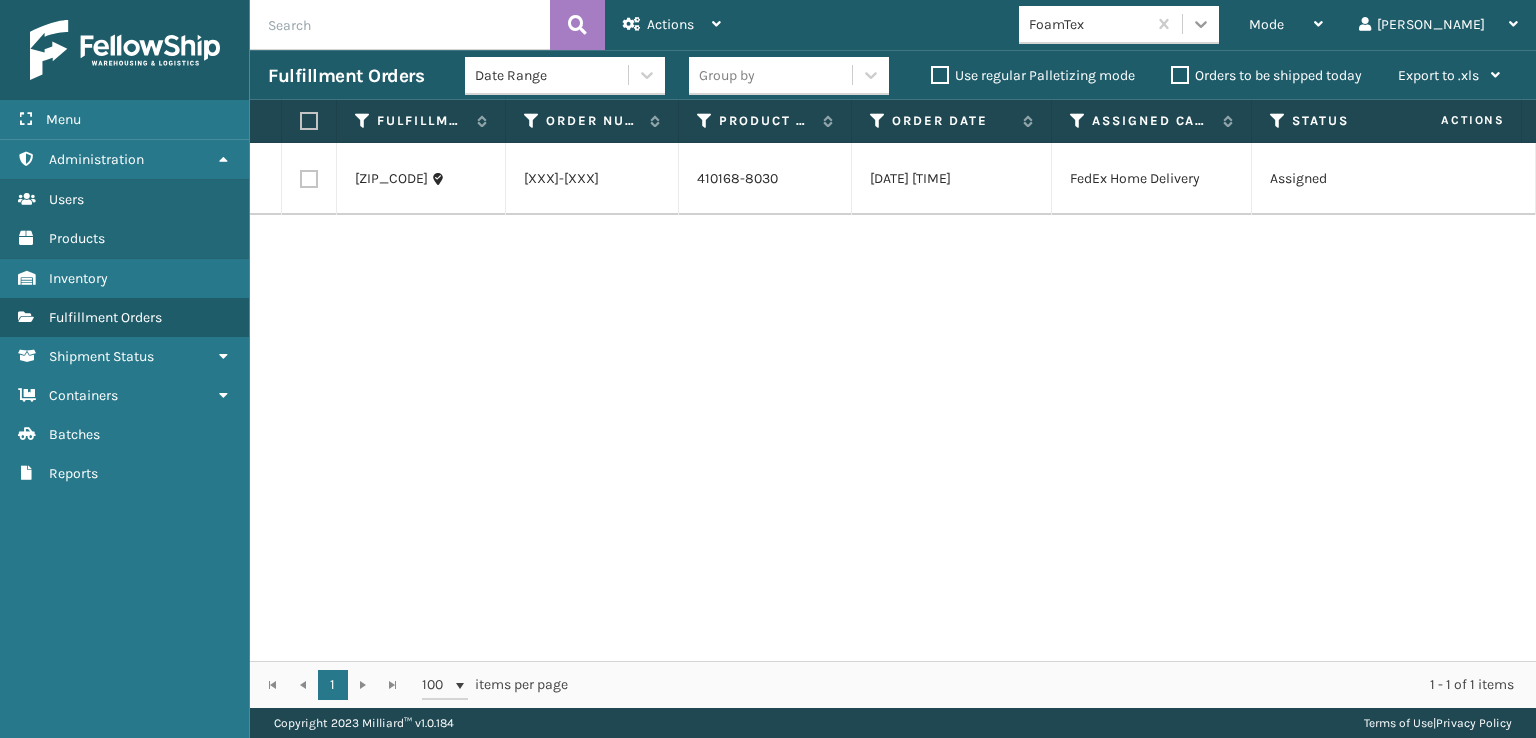 click 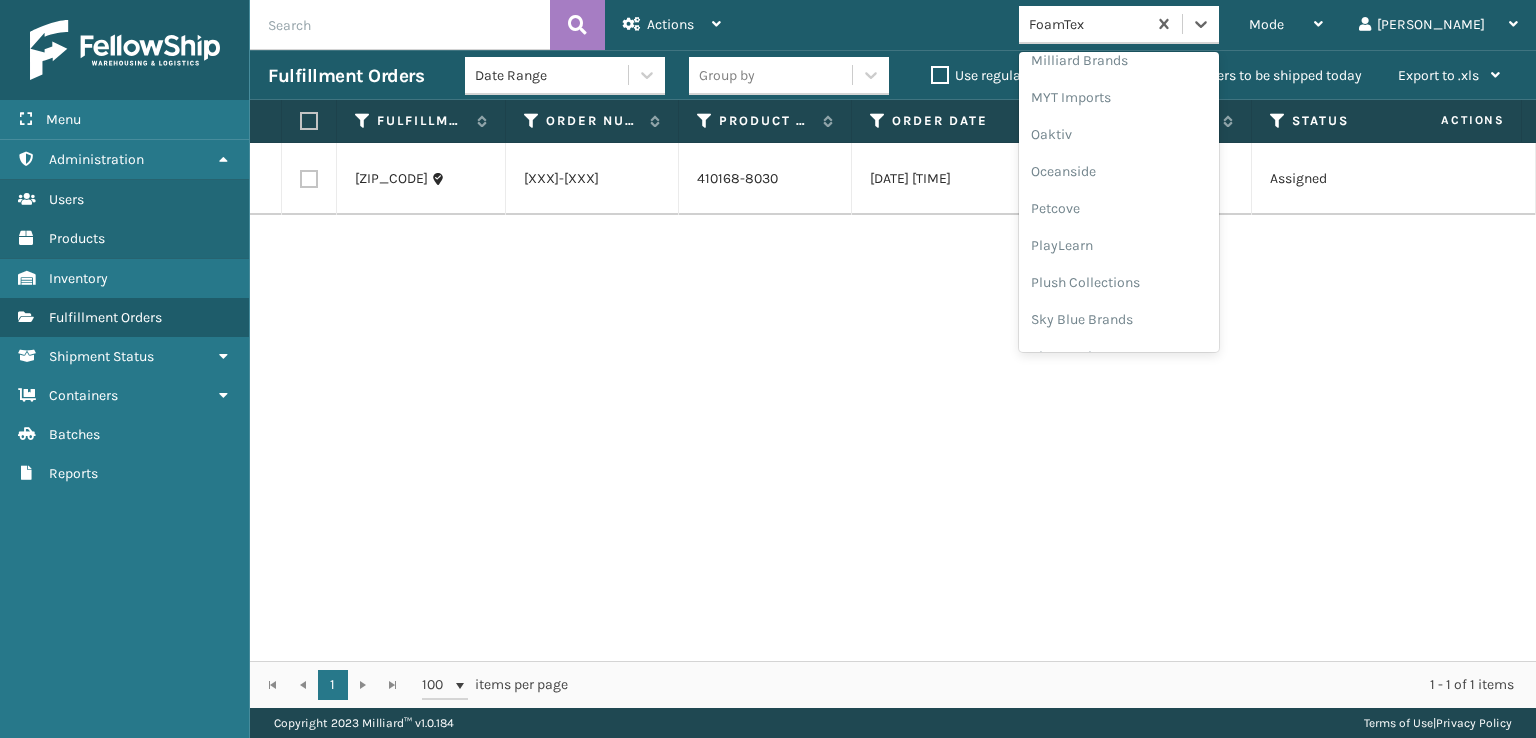 scroll, scrollTop: 966, scrollLeft: 0, axis: vertical 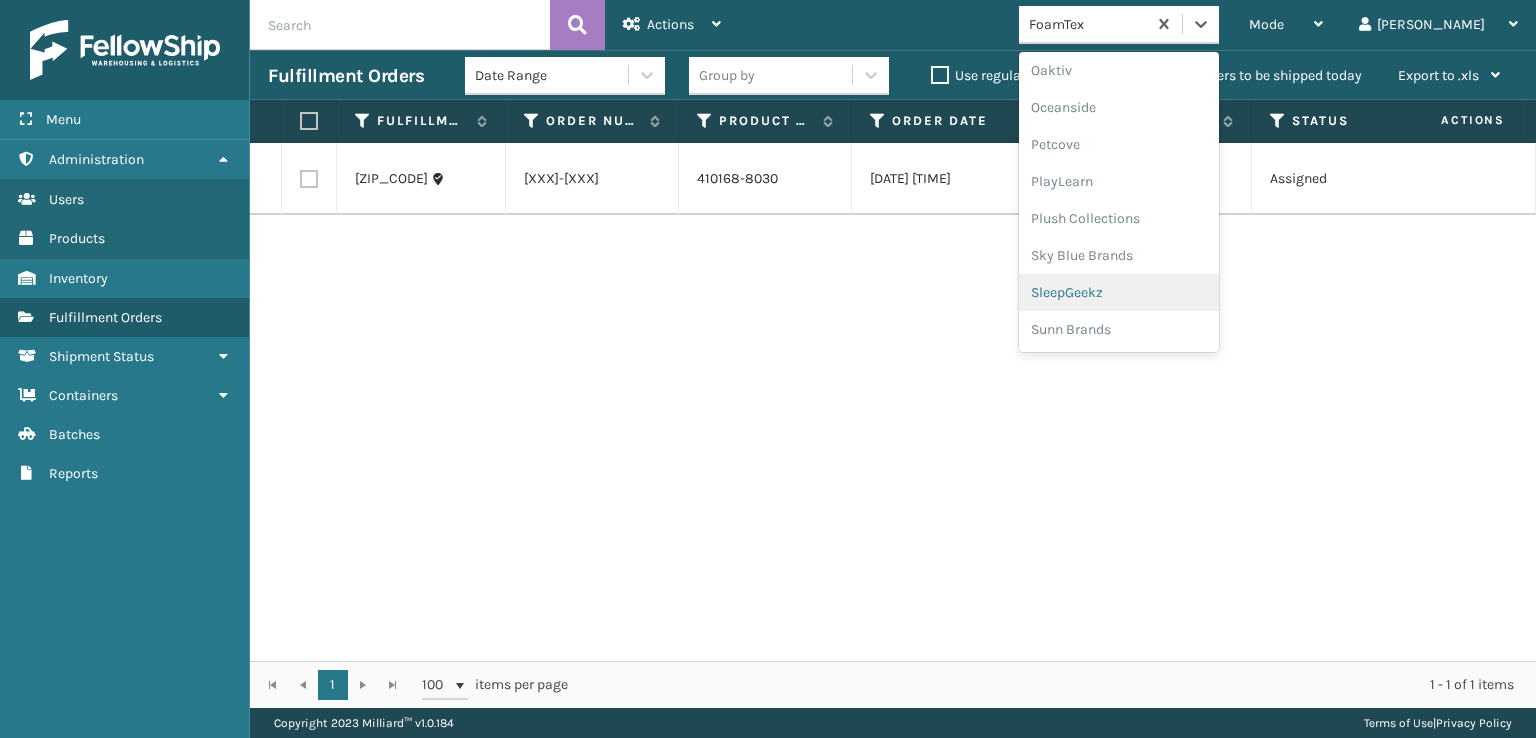 click on "SleepGeekz" at bounding box center (1119, 292) 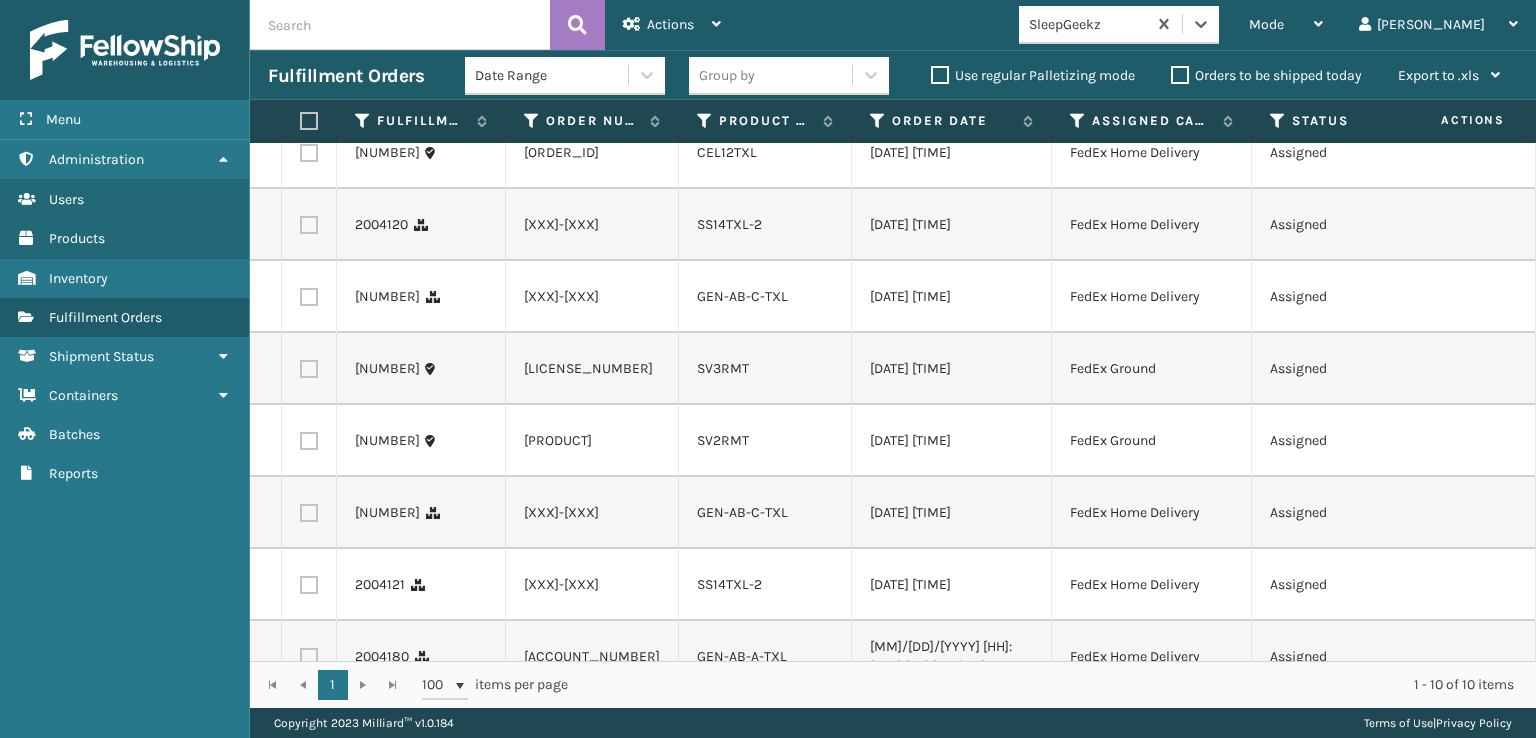 scroll, scrollTop: 312, scrollLeft: 0, axis: vertical 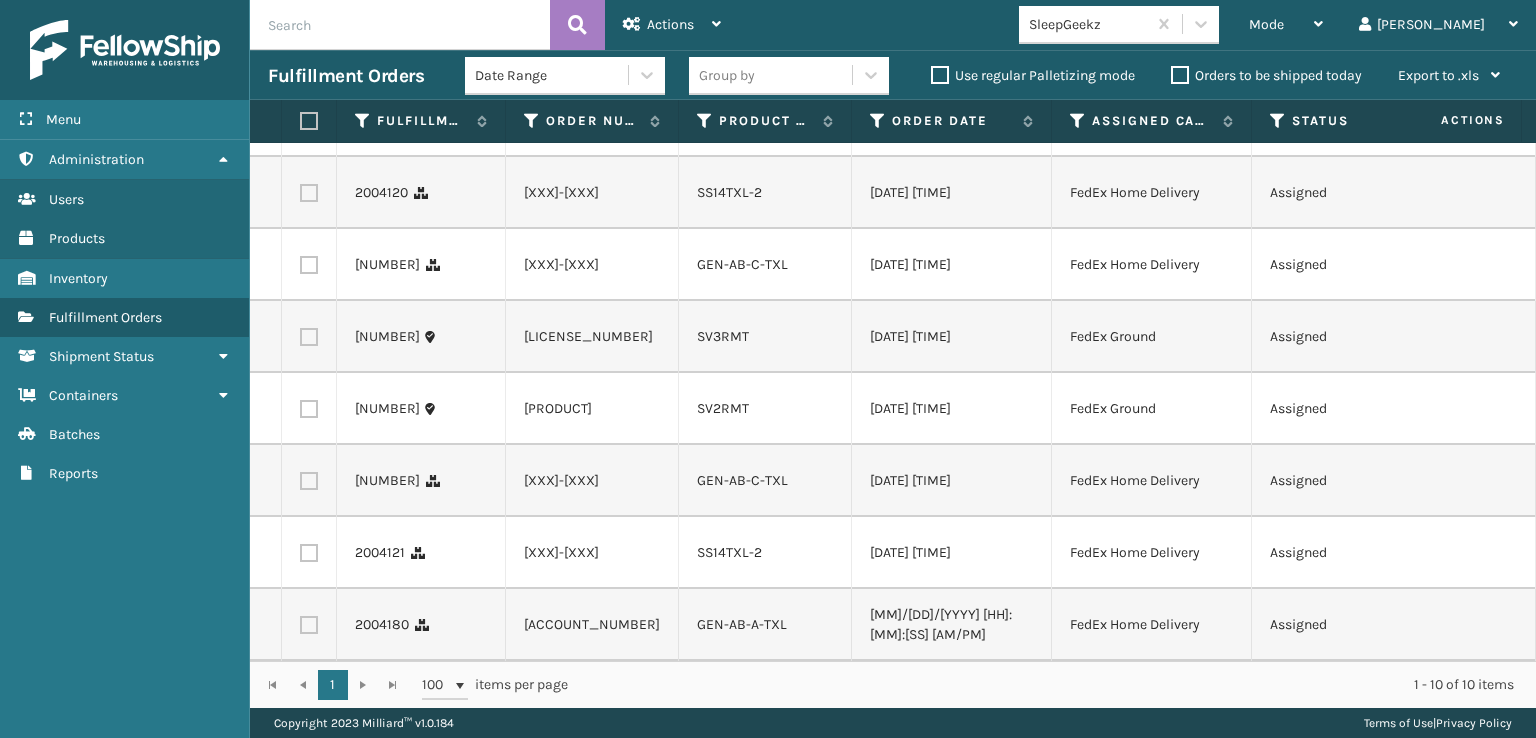 click at bounding box center [309, 625] 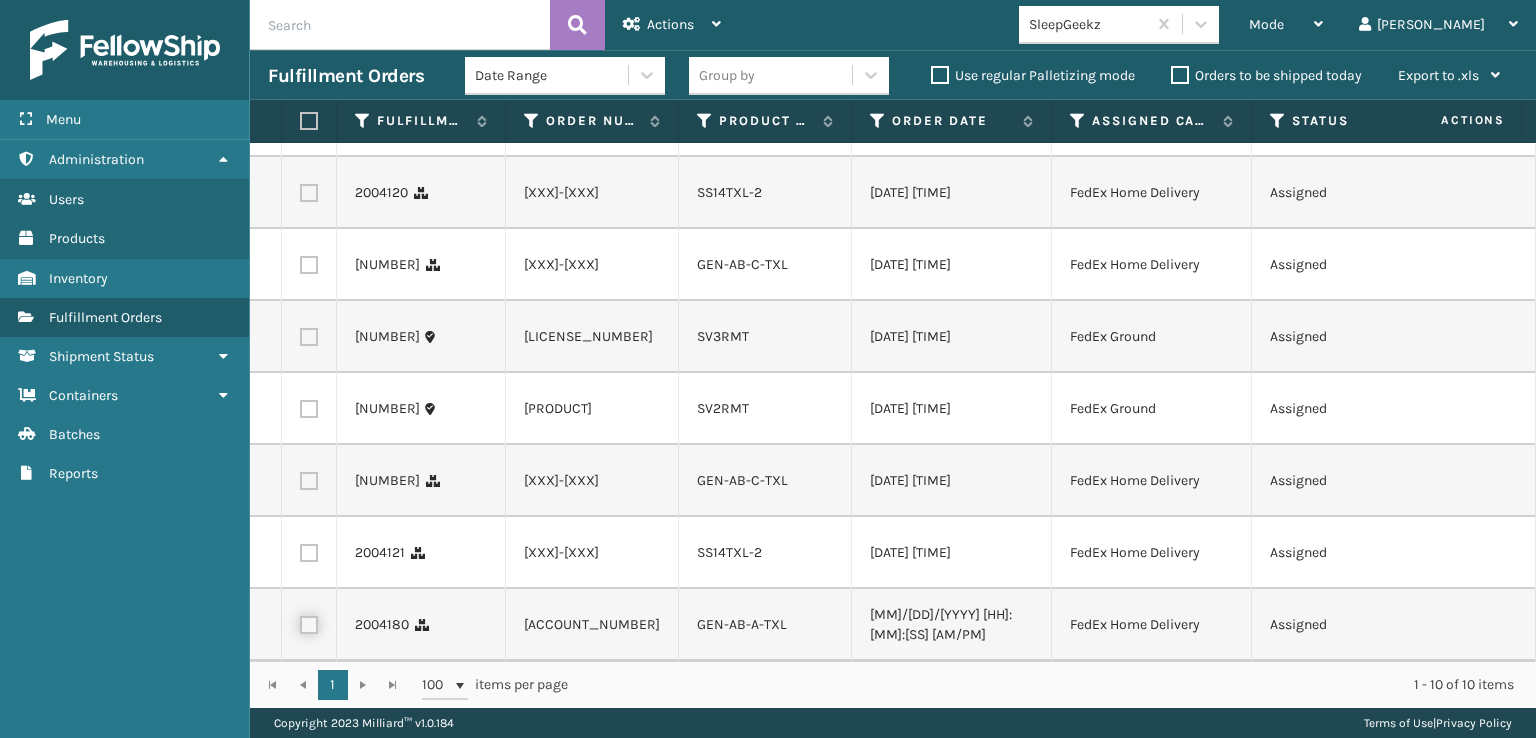 click at bounding box center [300, 622] 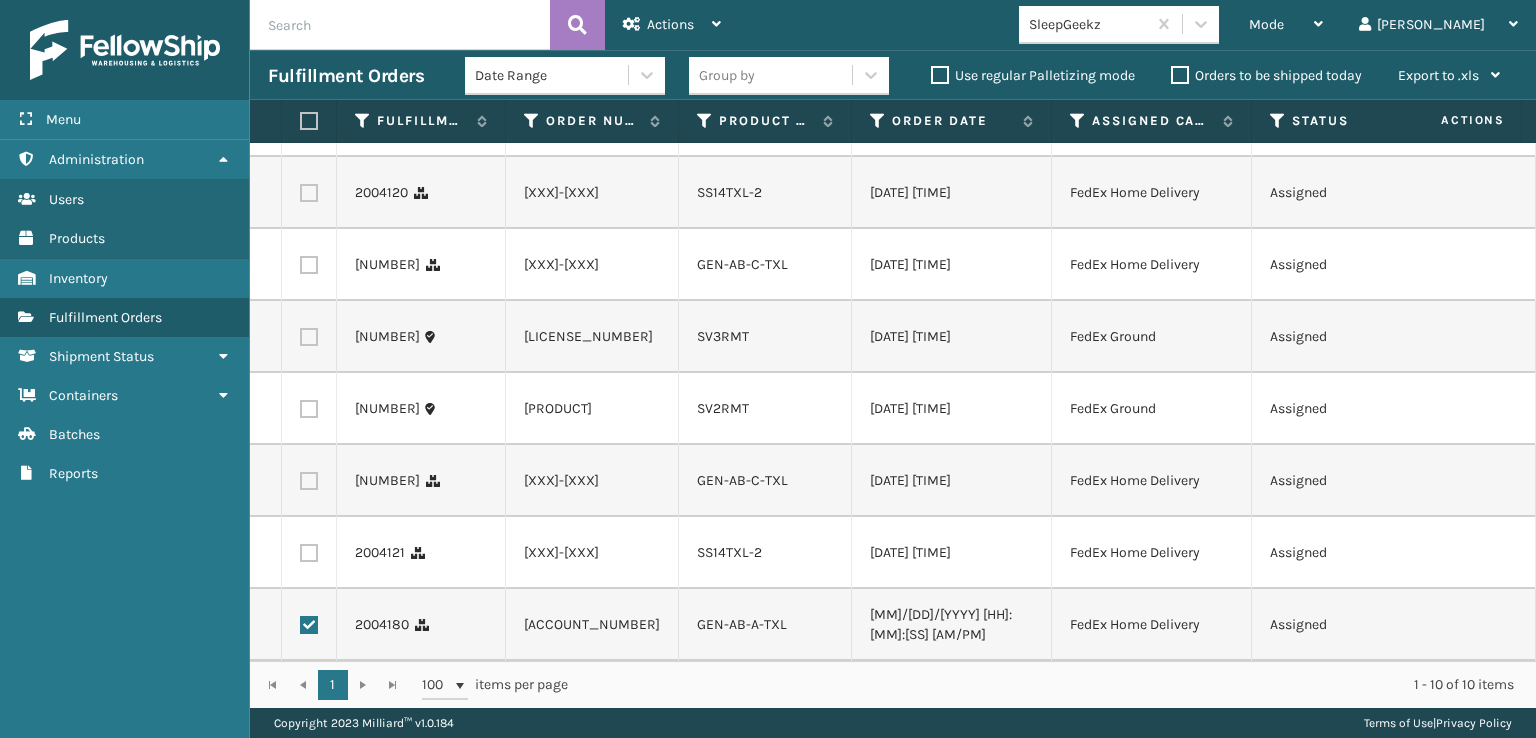 click at bounding box center (309, 553) 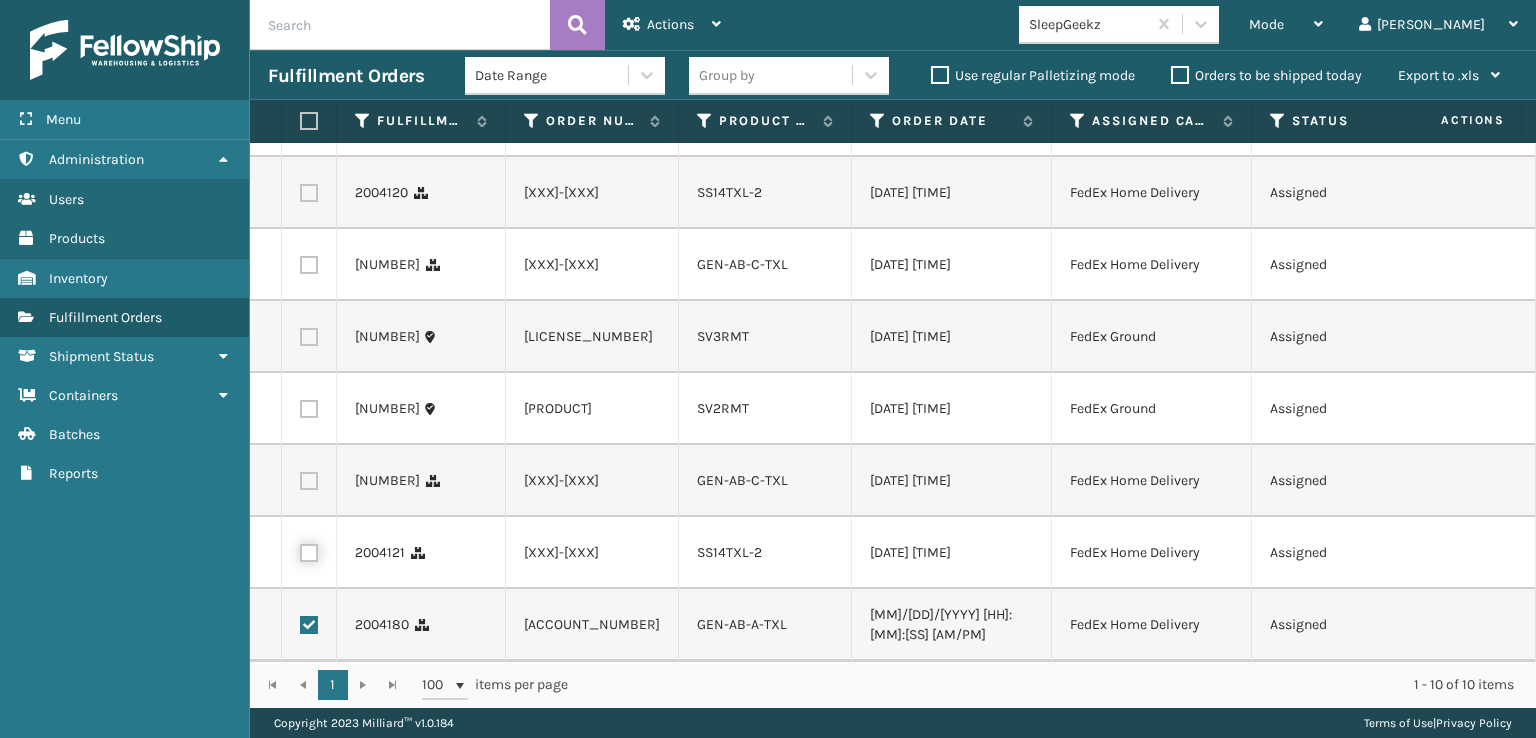 click at bounding box center [300, 550] 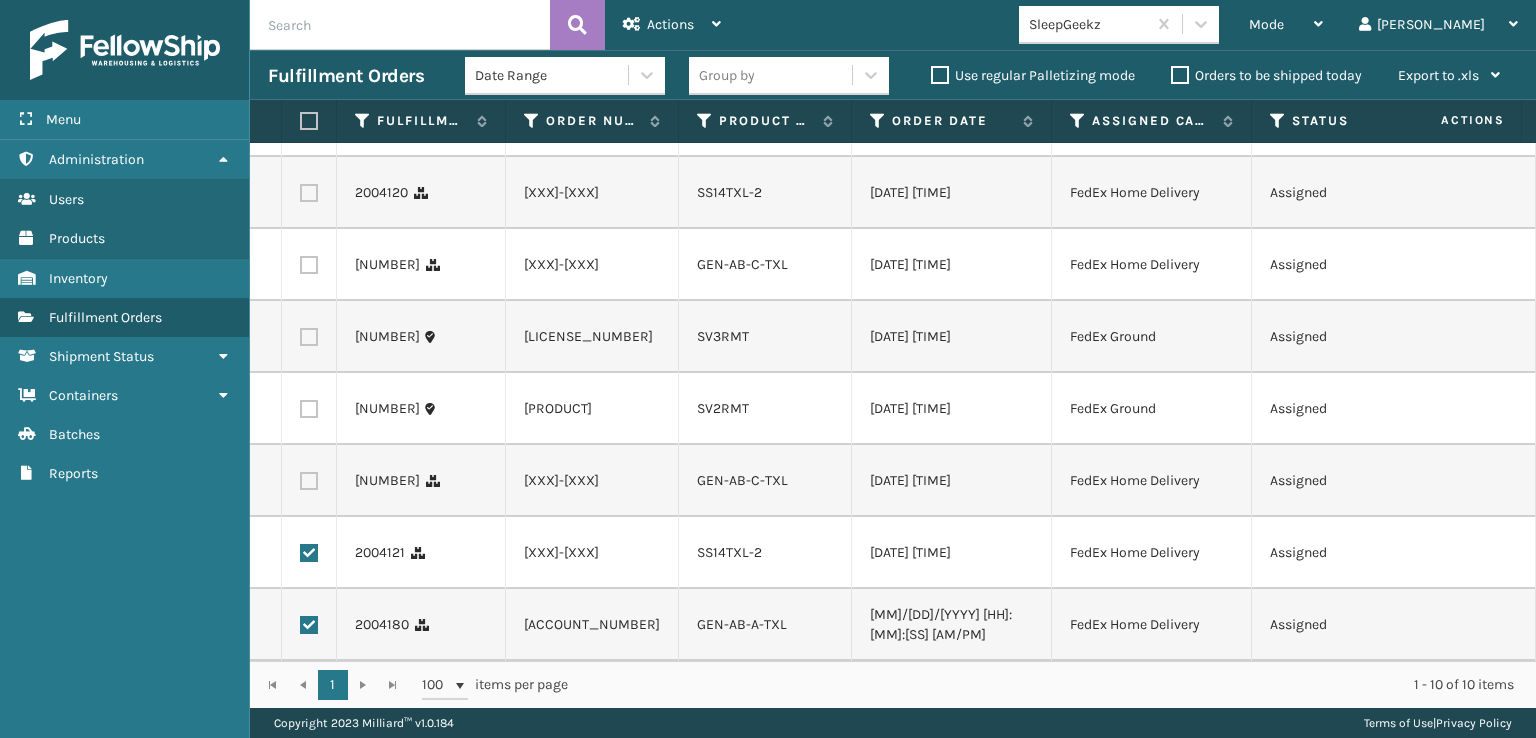 click at bounding box center [309, 481] 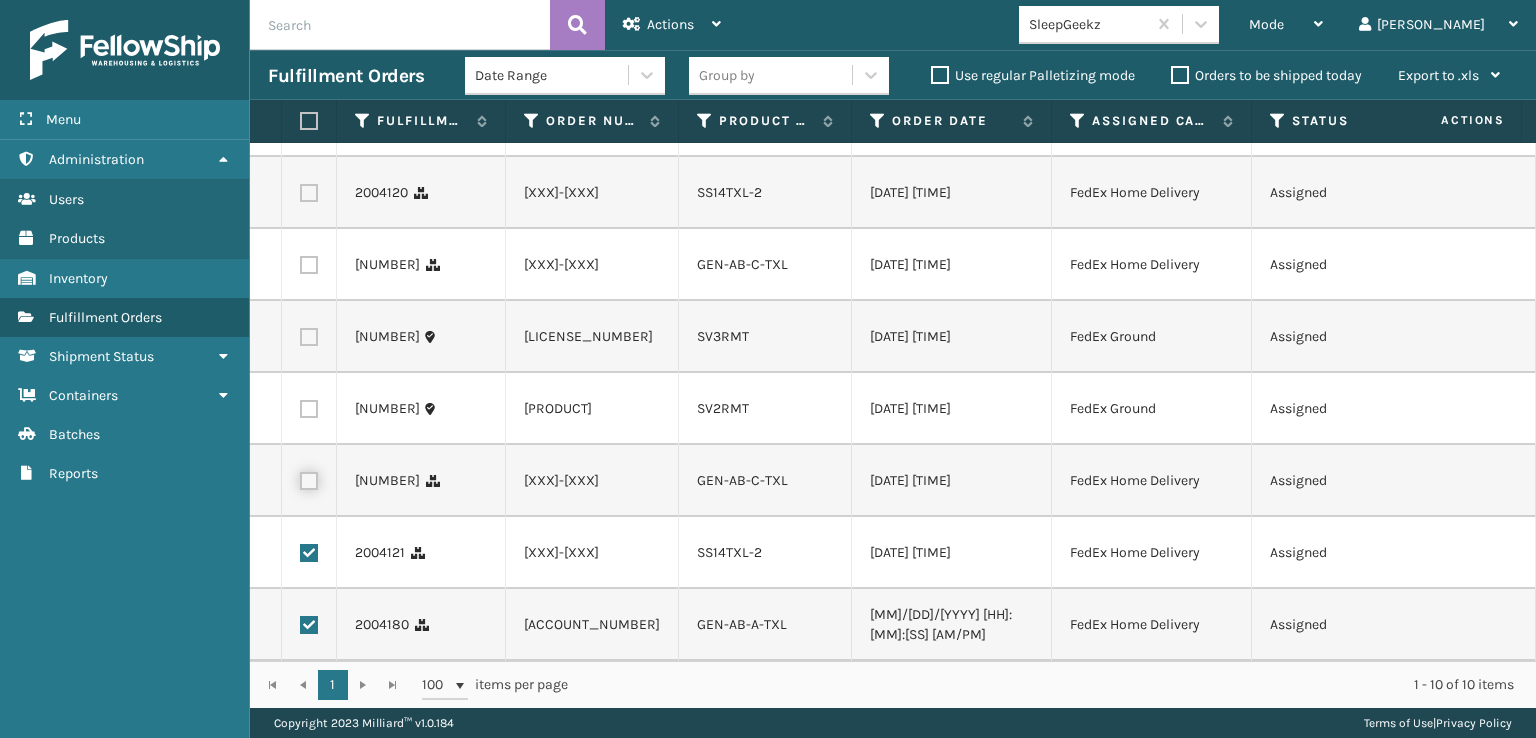click at bounding box center [300, 478] 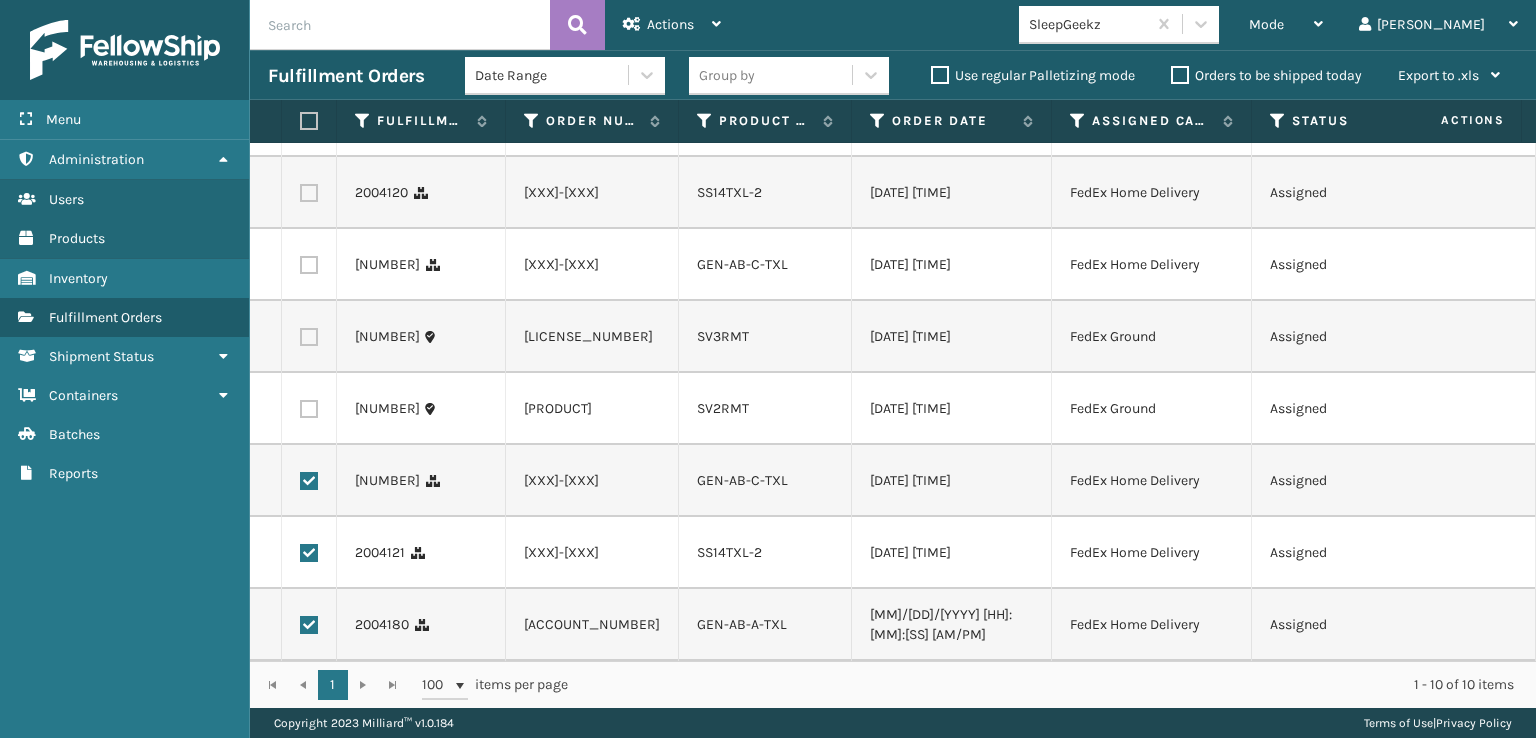 click at bounding box center [309, 265] 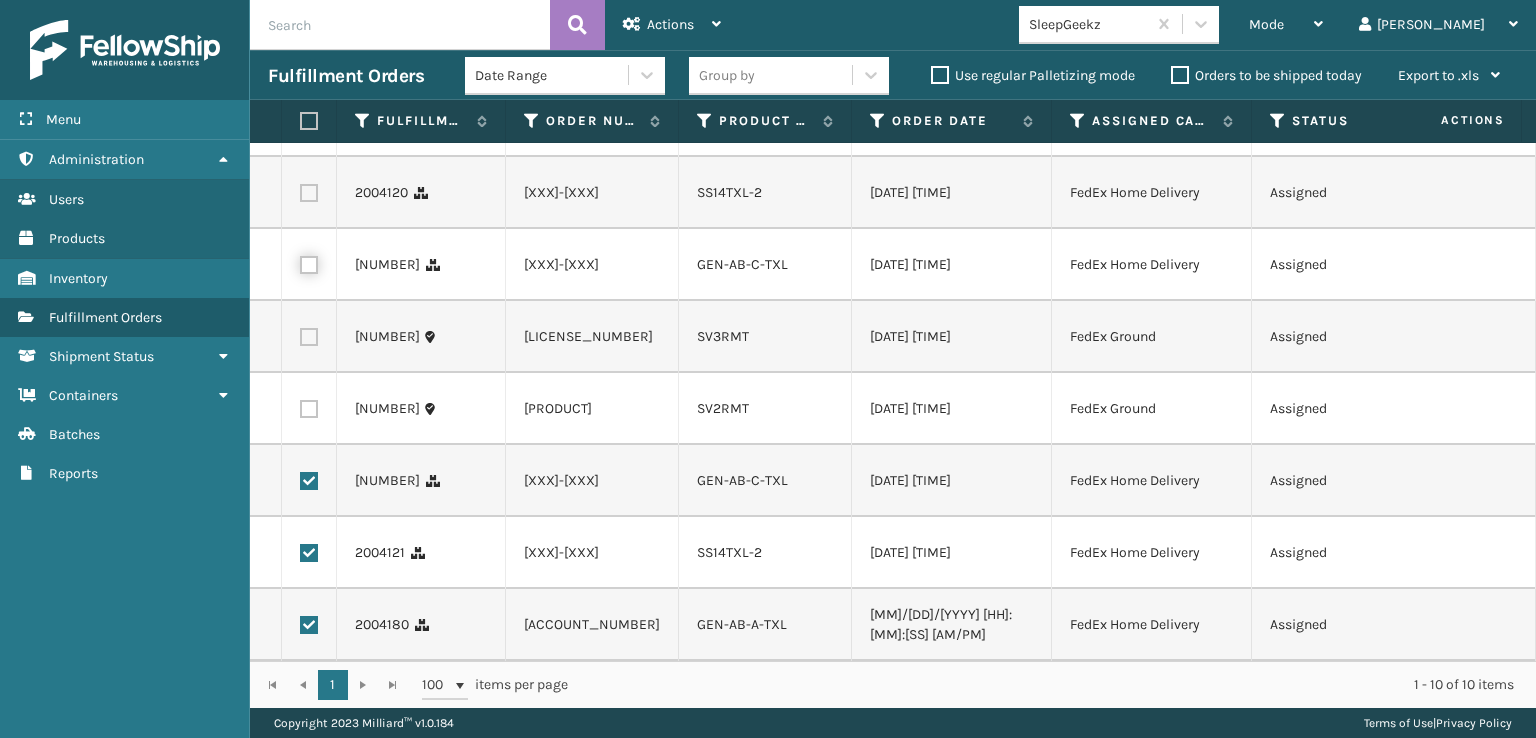 click at bounding box center (300, 262) 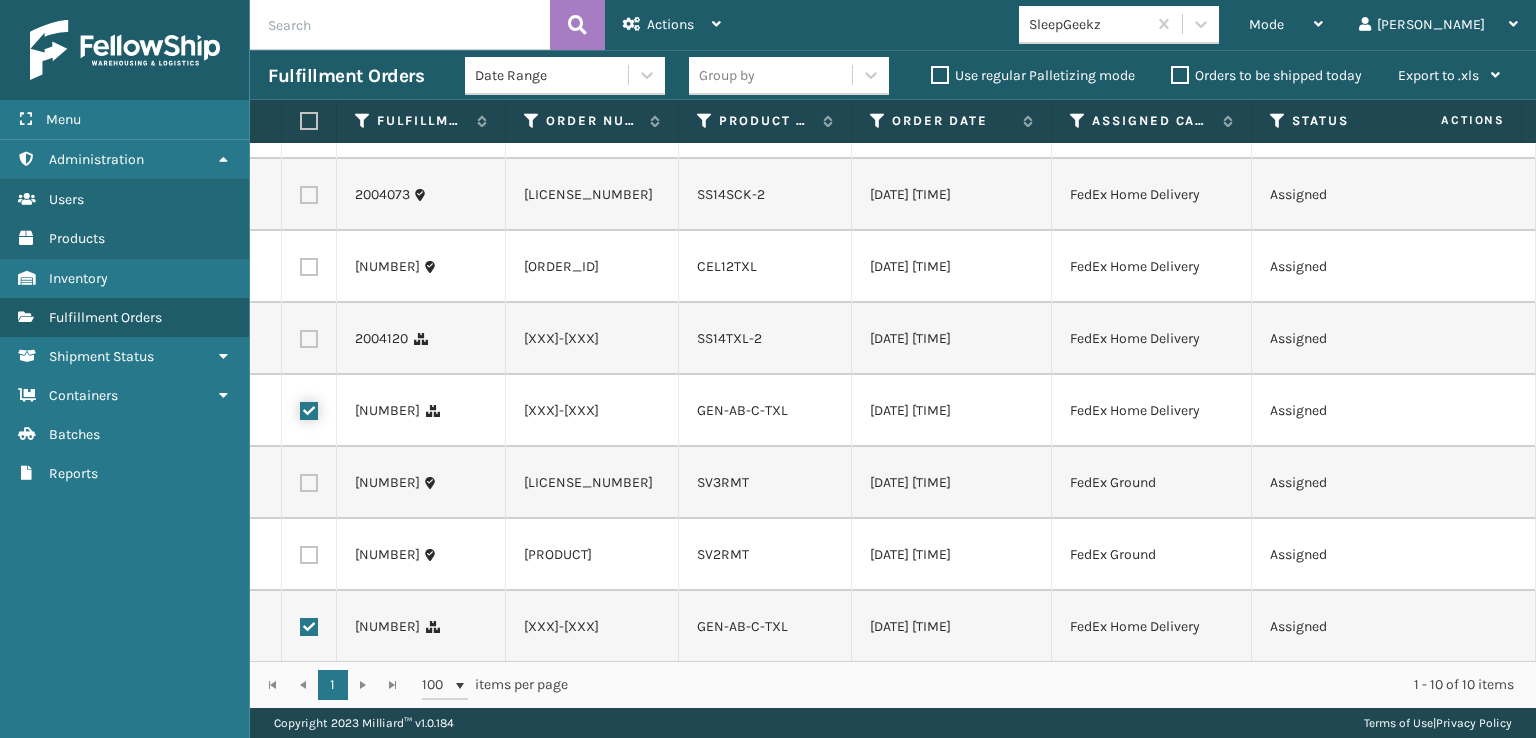 scroll, scrollTop: 12, scrollLeft: 0, axis: vertical 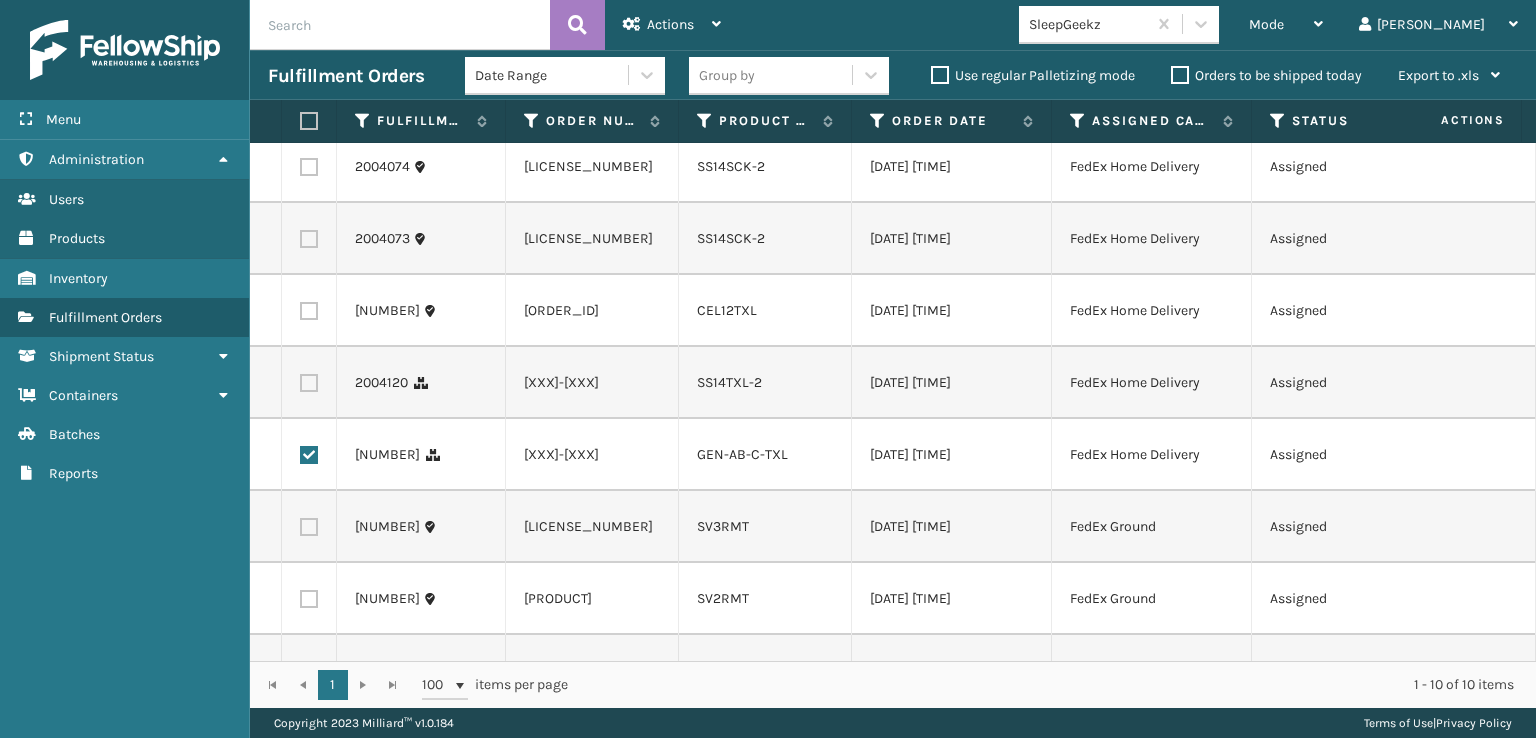 click at bounding box center [309, 383] 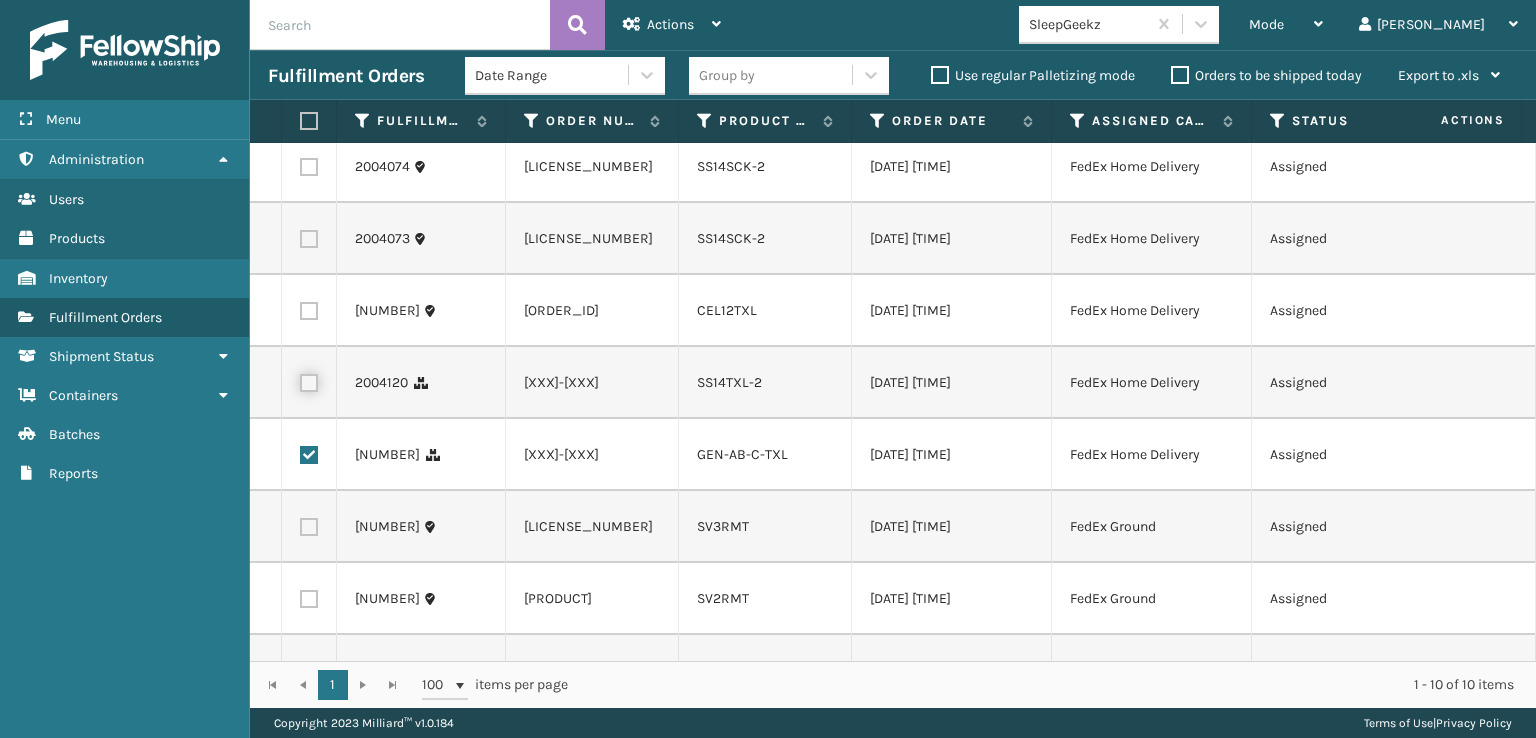 click at bounding box center (300, 380) 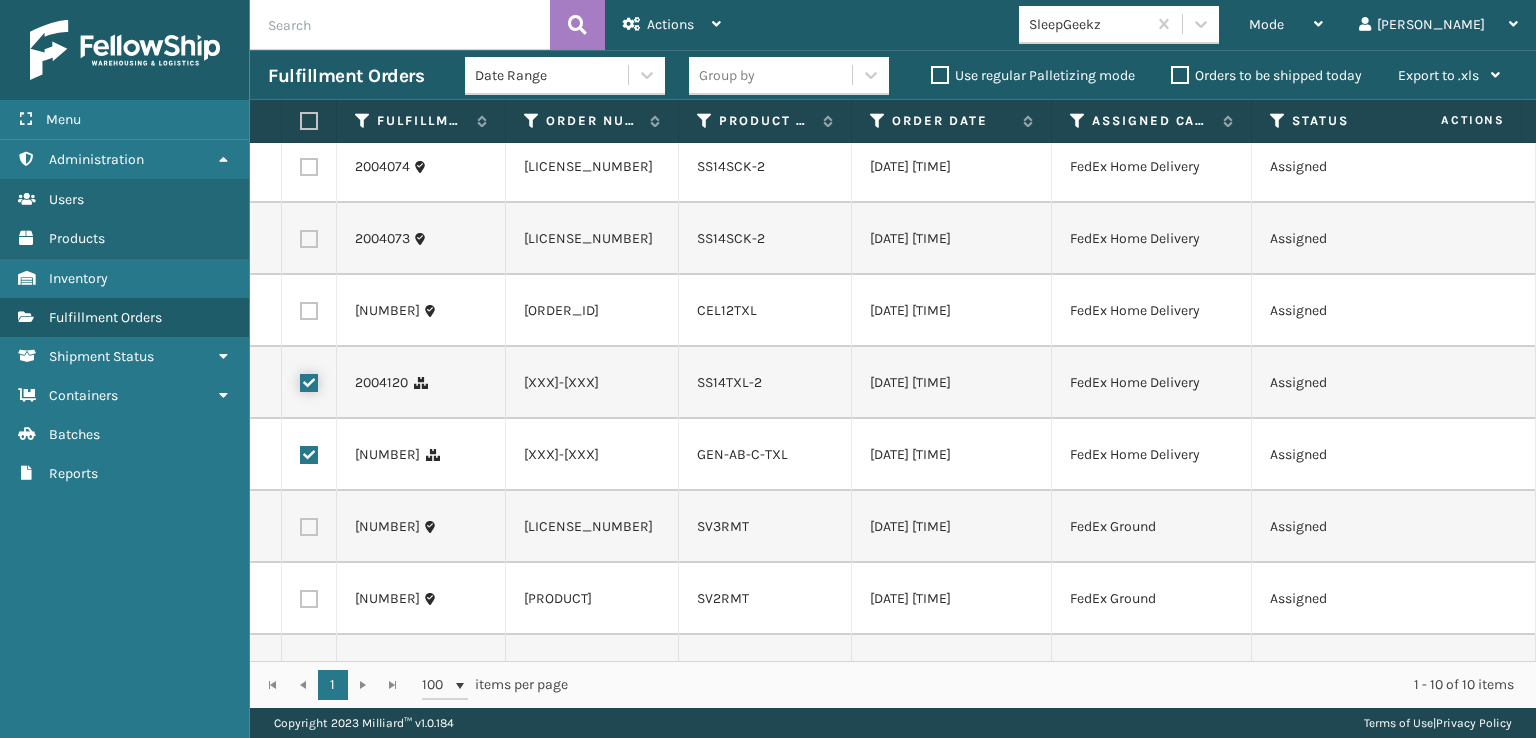 checkbox on "true" 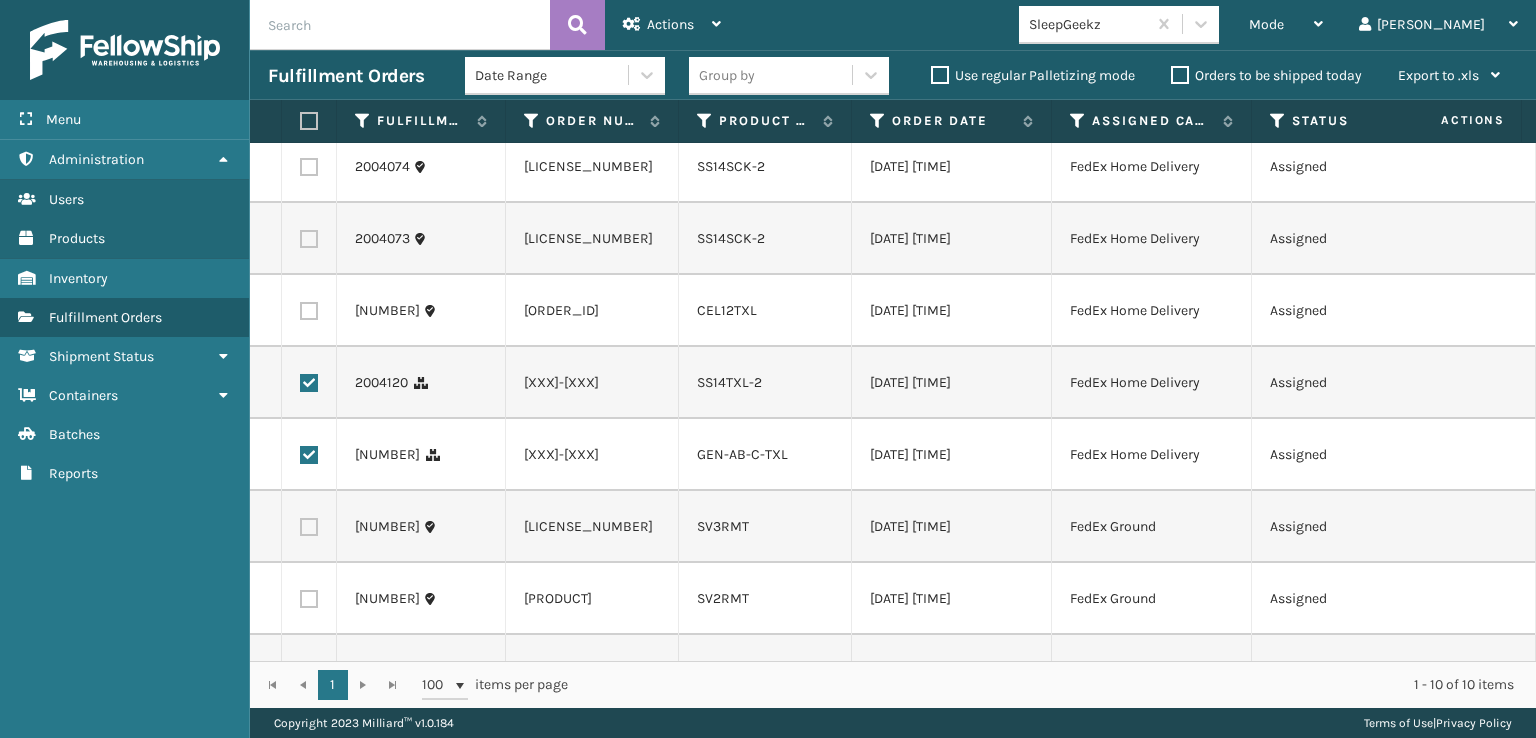 click at bounding box center (309, 311) 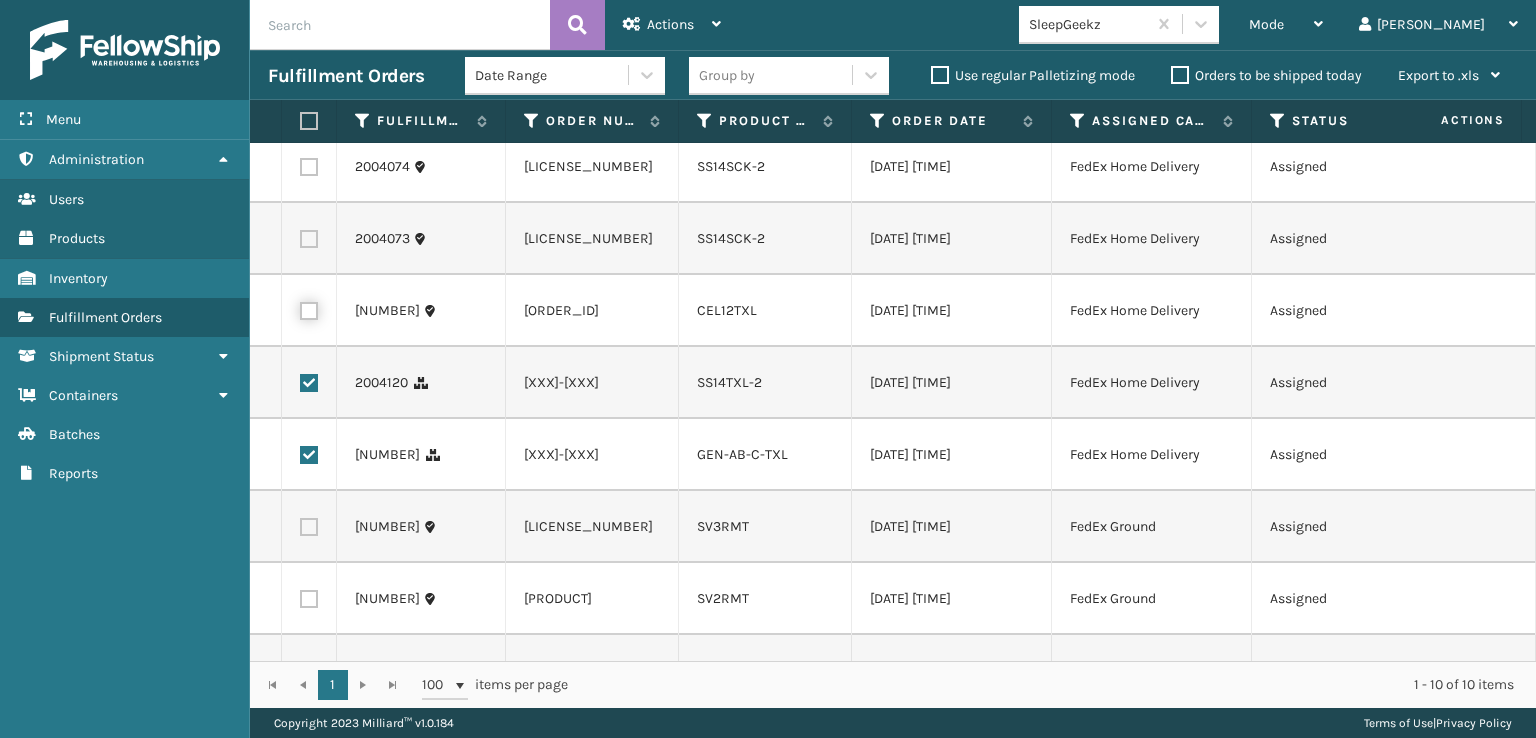 click at bounding box center [300, 308] 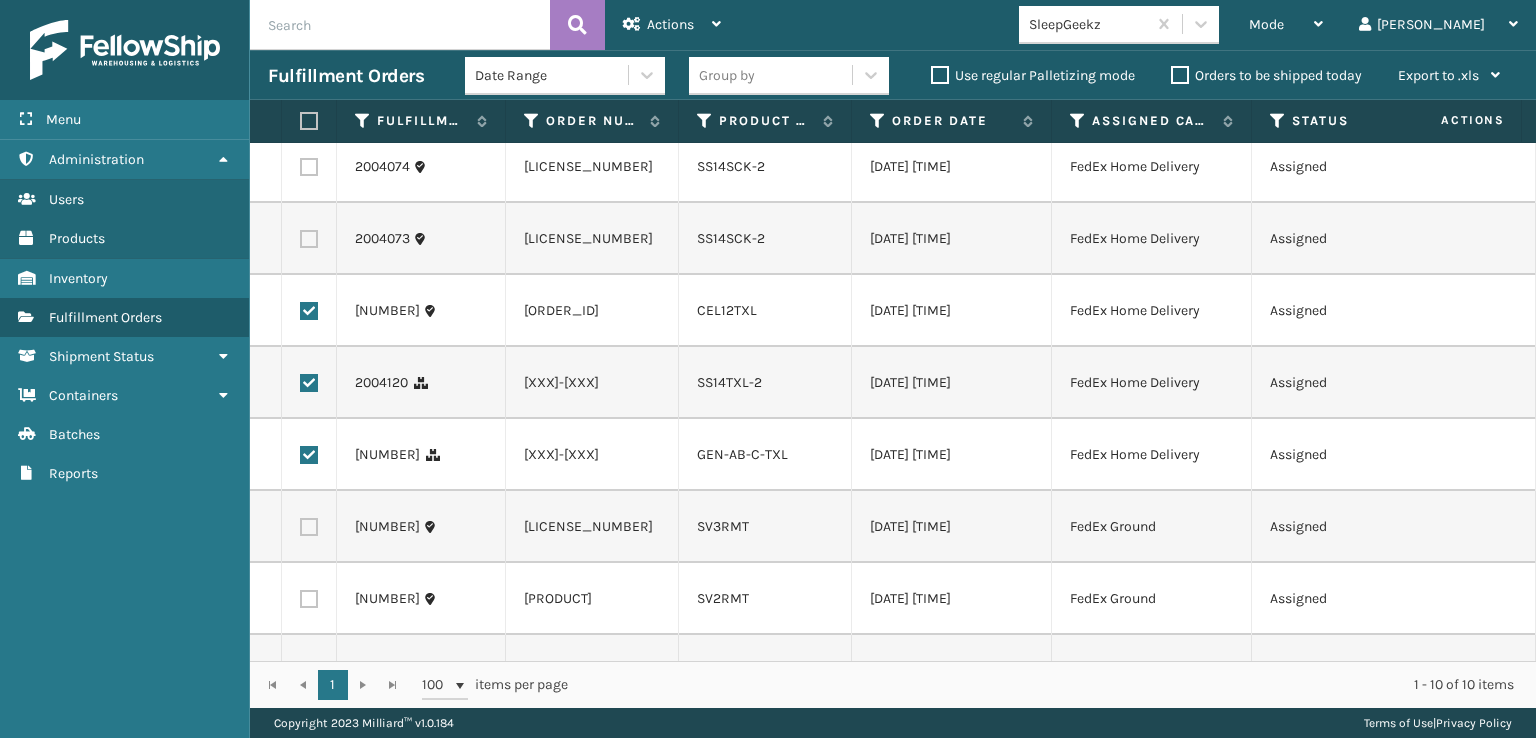 click at bounding box center (309, 239) 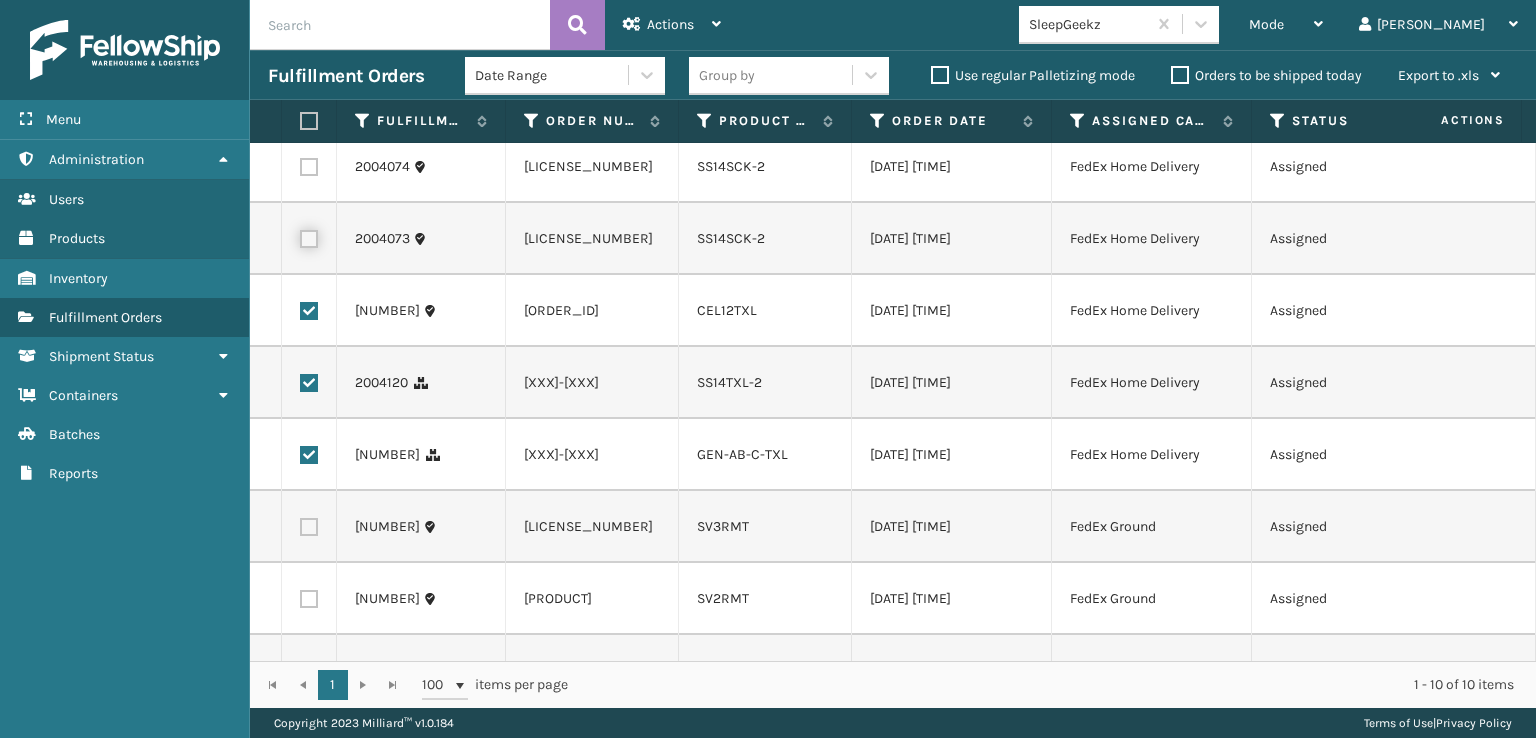 click at bounding box center (300, 236) 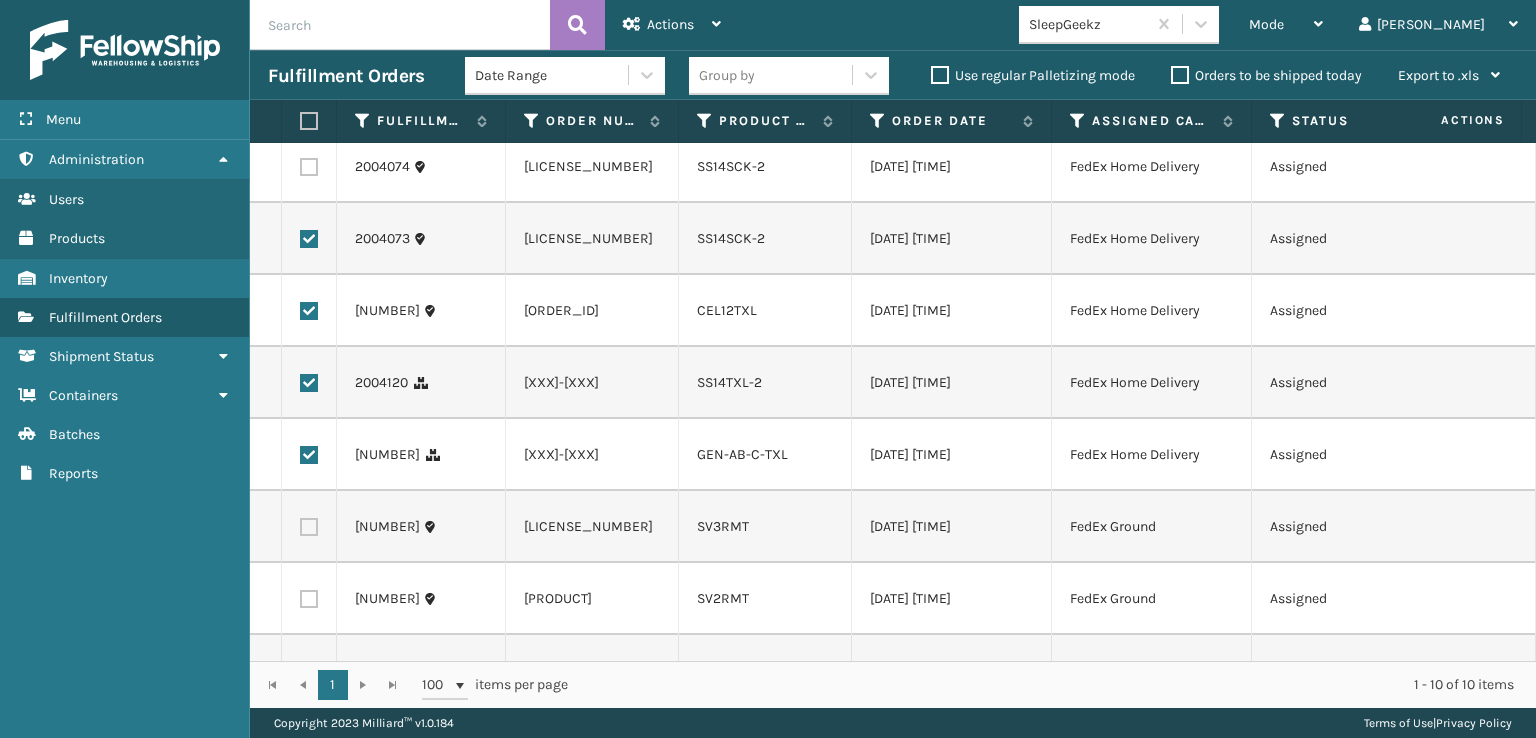 click at bounding box center [309, 167] 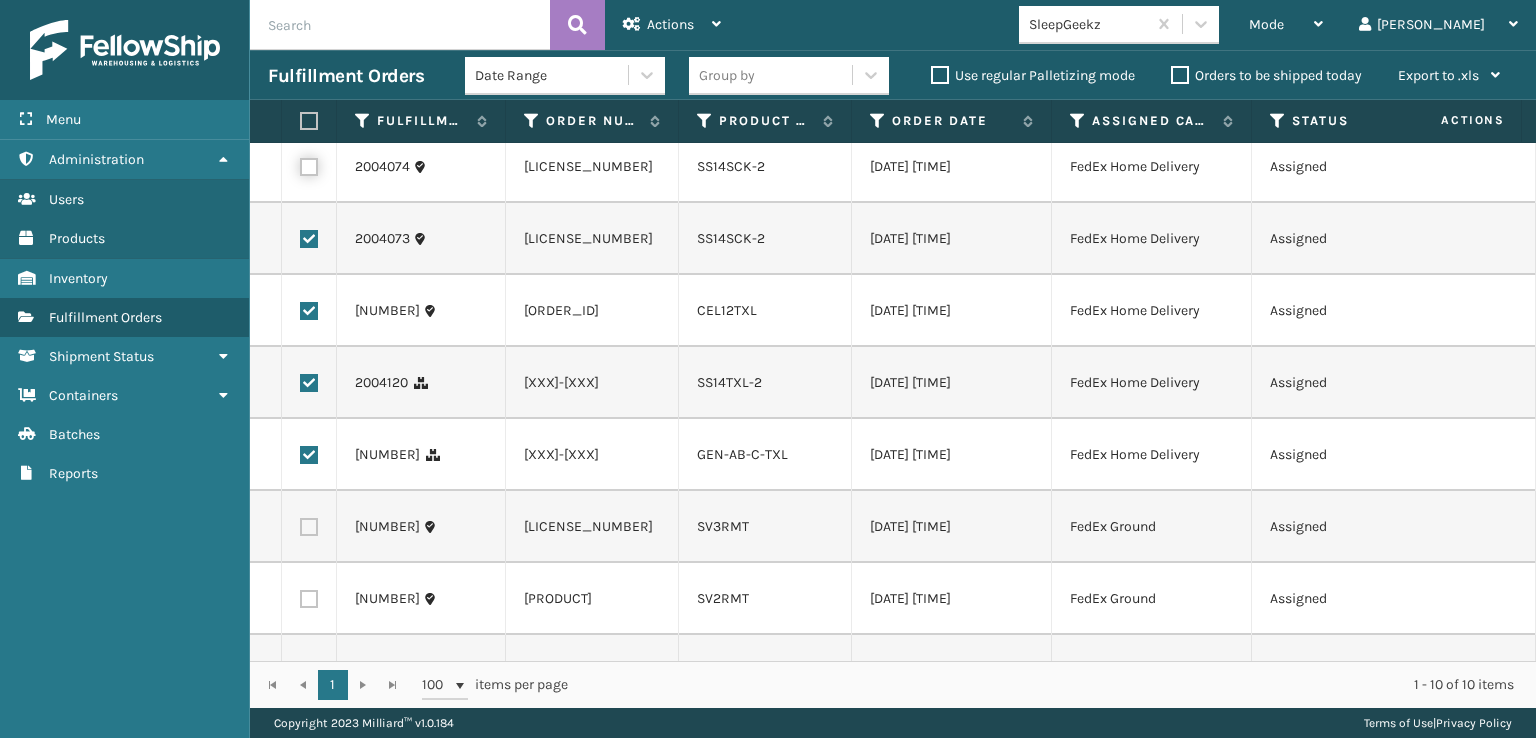 click at bounding box center [300, 164] 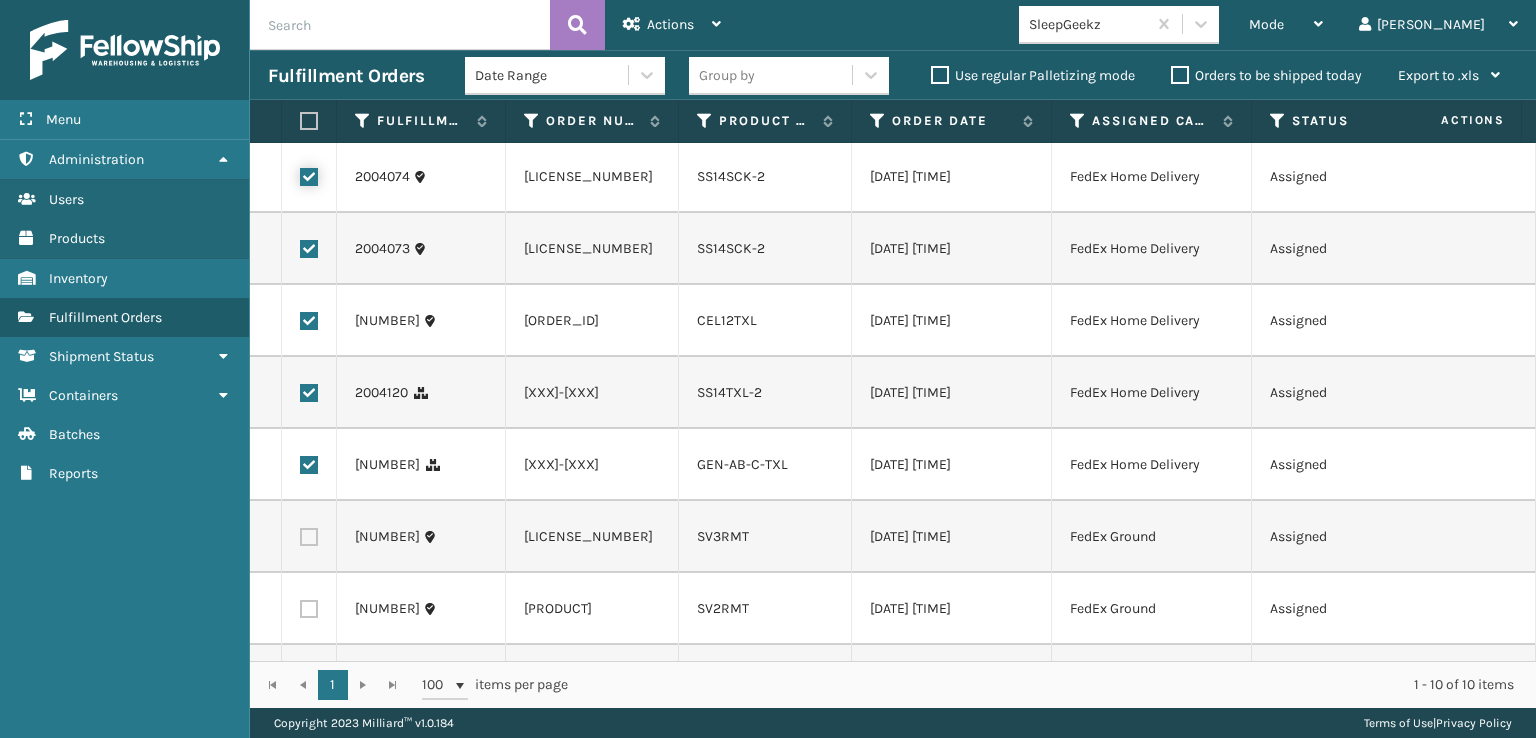scroll, scrollTop: 0, scrollLeft: 0, axis: both 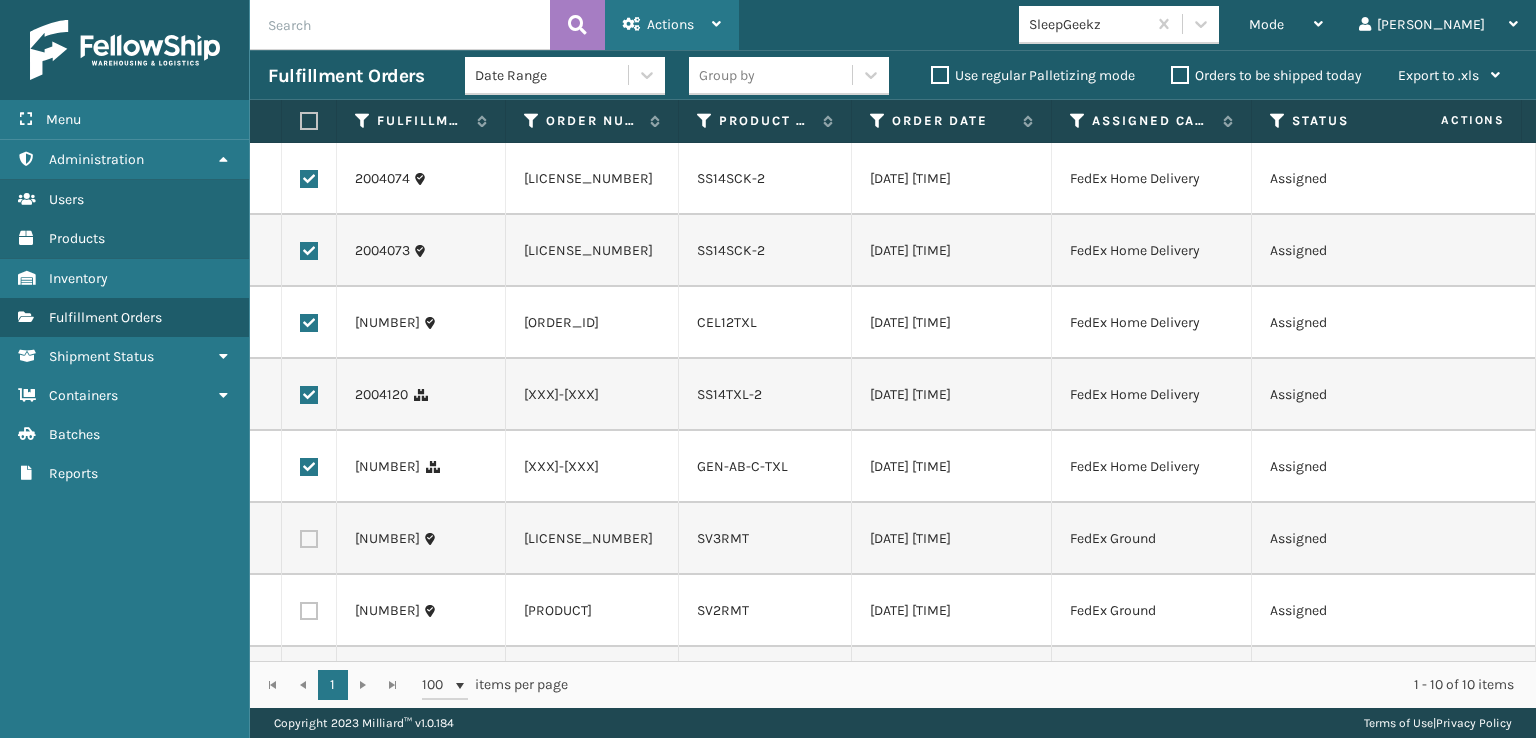 click on "Actions" at bounding box center (672, 25) 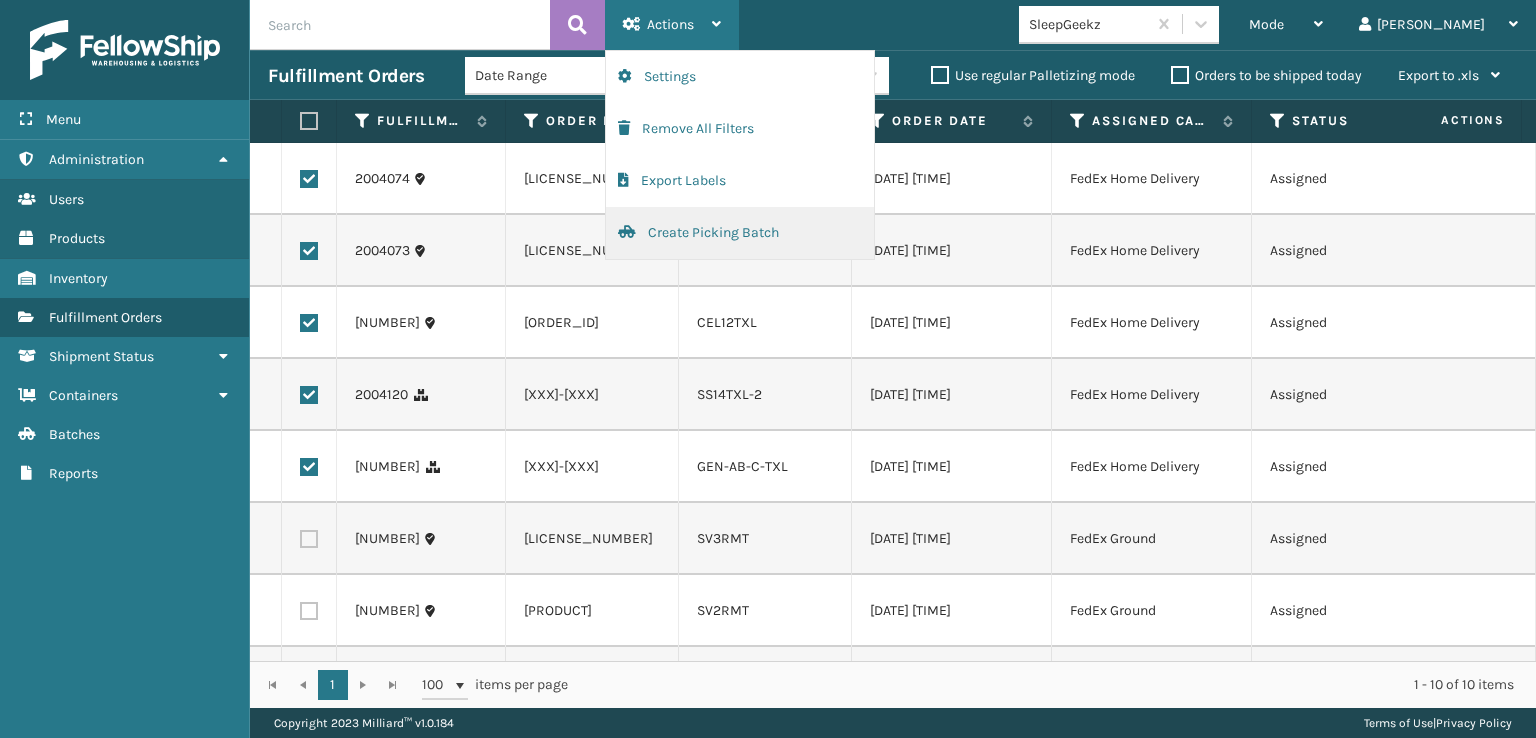 click on "Create Picking Batch" at bounding box center (740, 233) 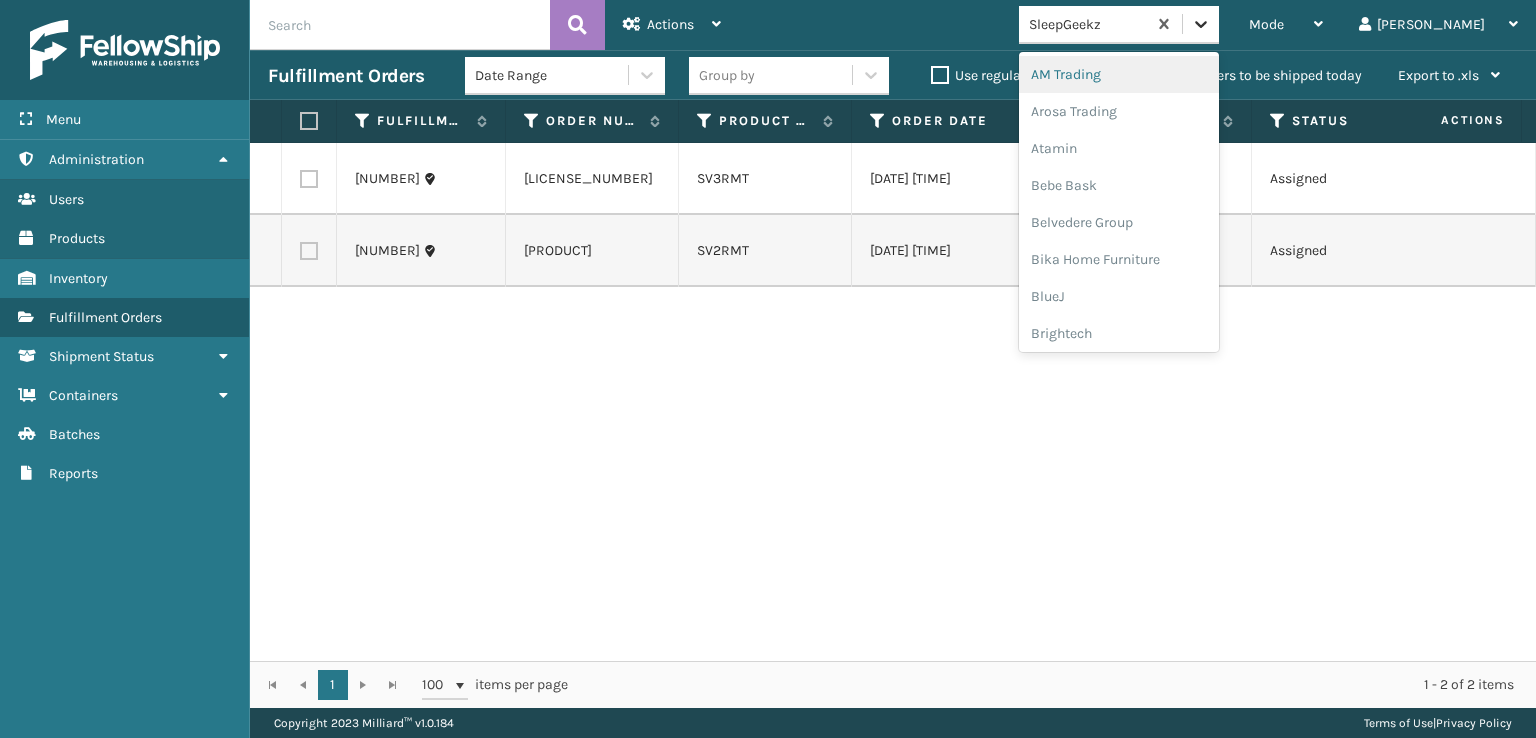 click 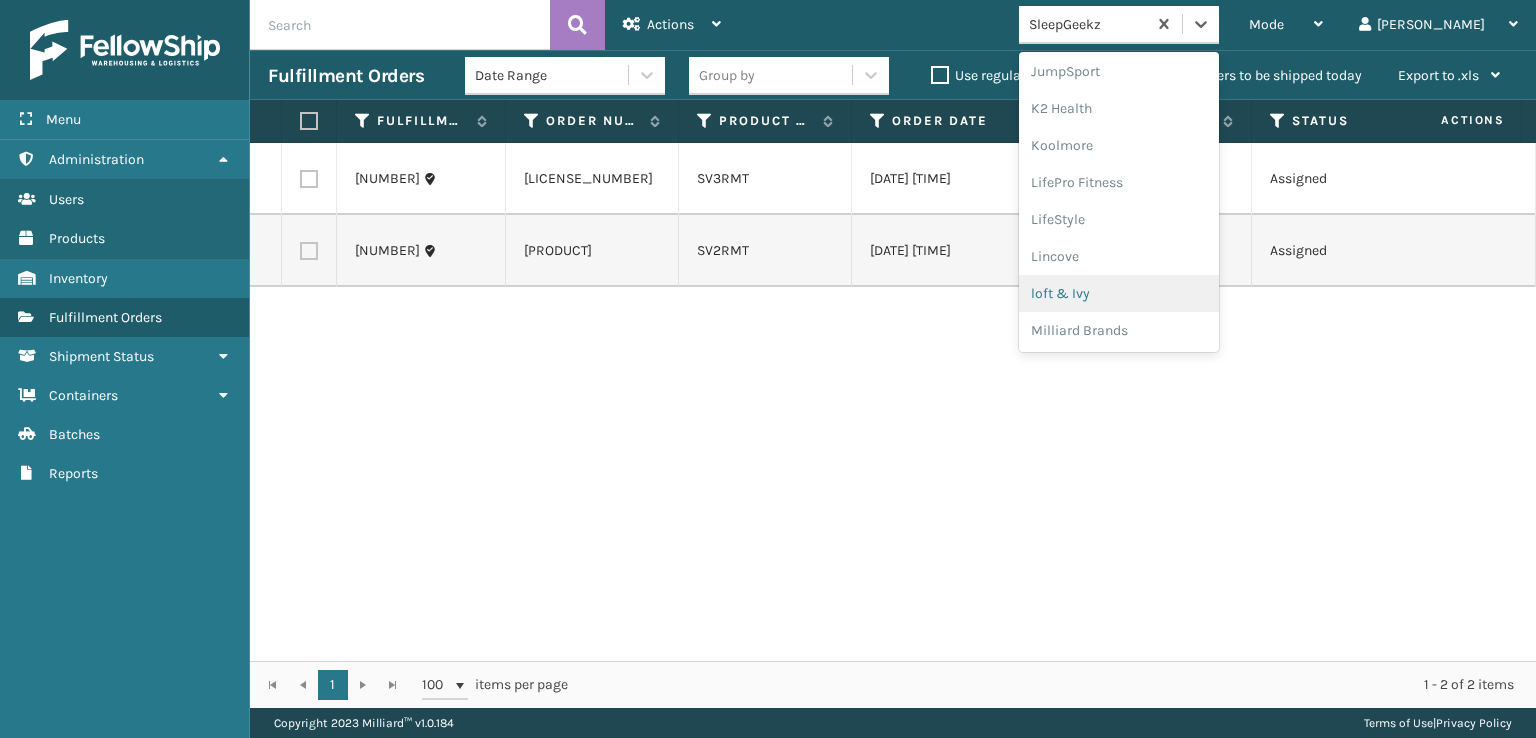 scroll, scrollTop: 732, scrollLeft: 0, axis: vertical 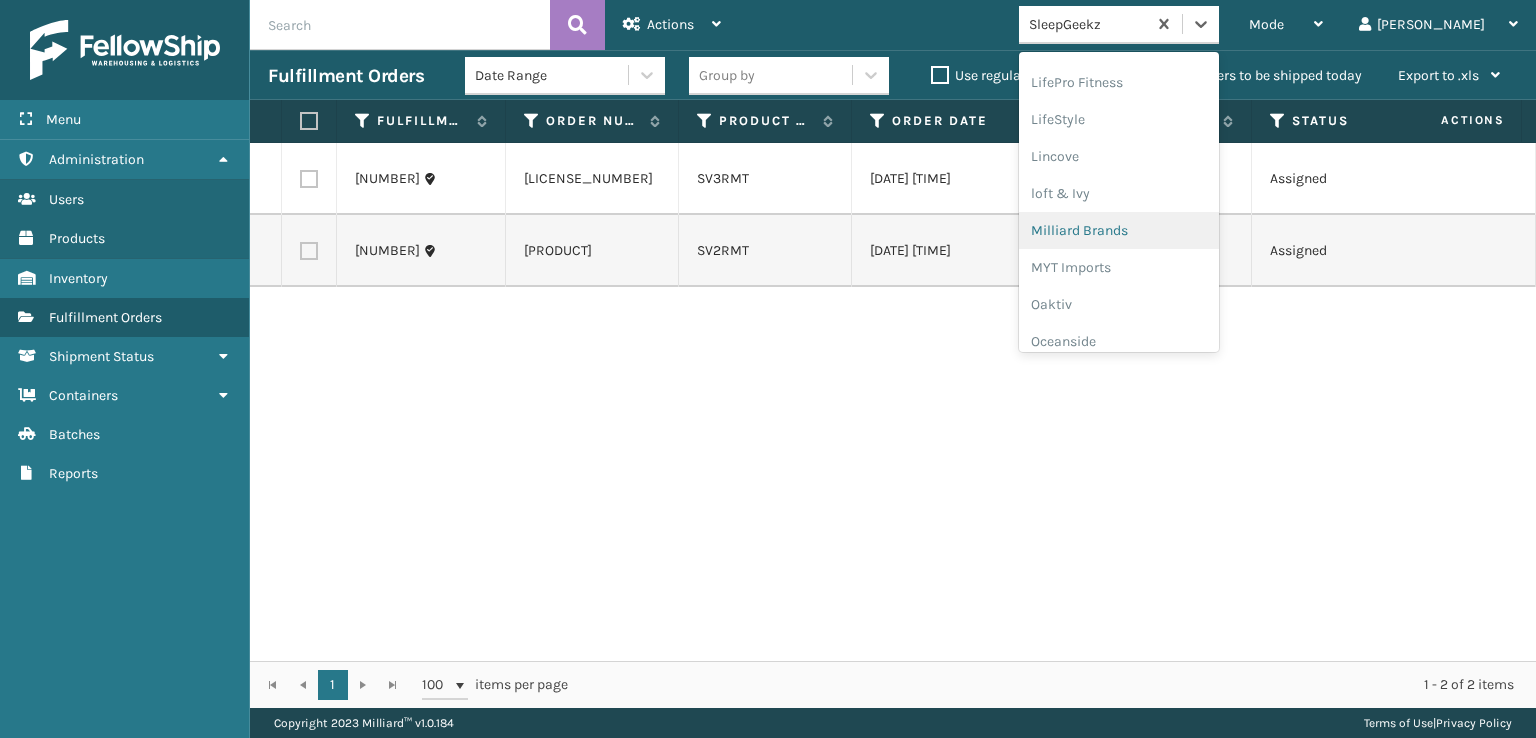 click on "Milliard Brands" at bounding box center (1119, 230) 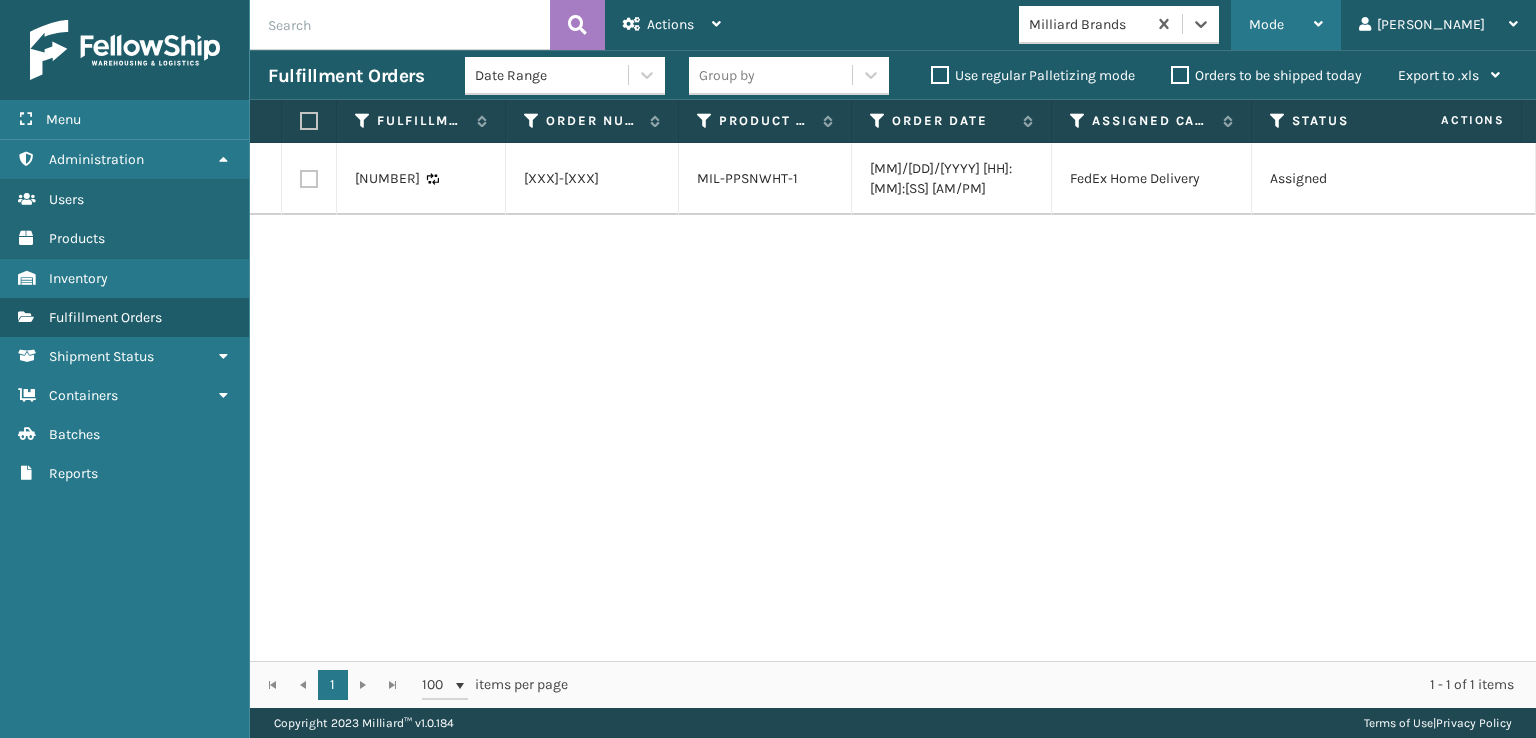 click on "Mode" at bounding box center (1266, 24) 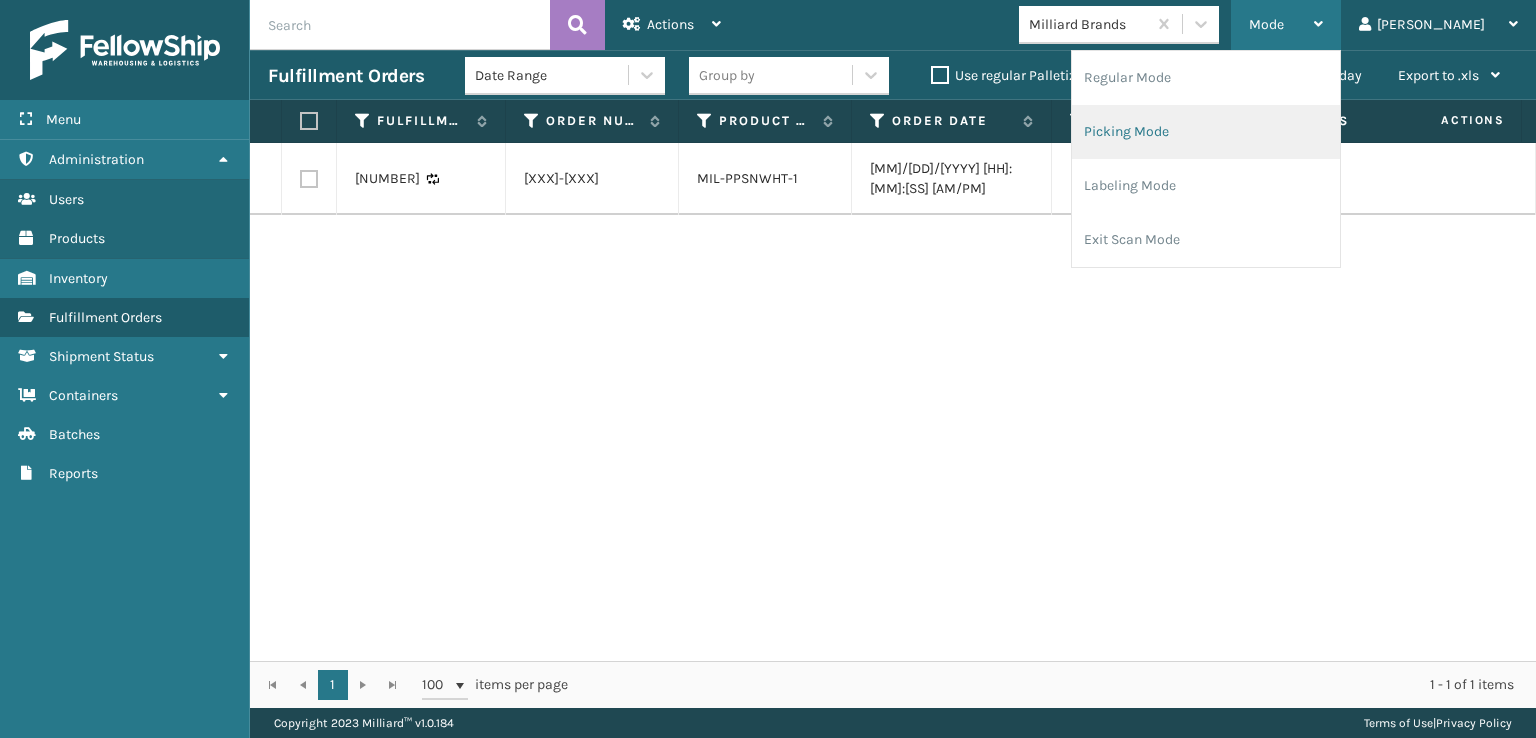 click on "Picking Mode" at bounding box center (1206, 132) 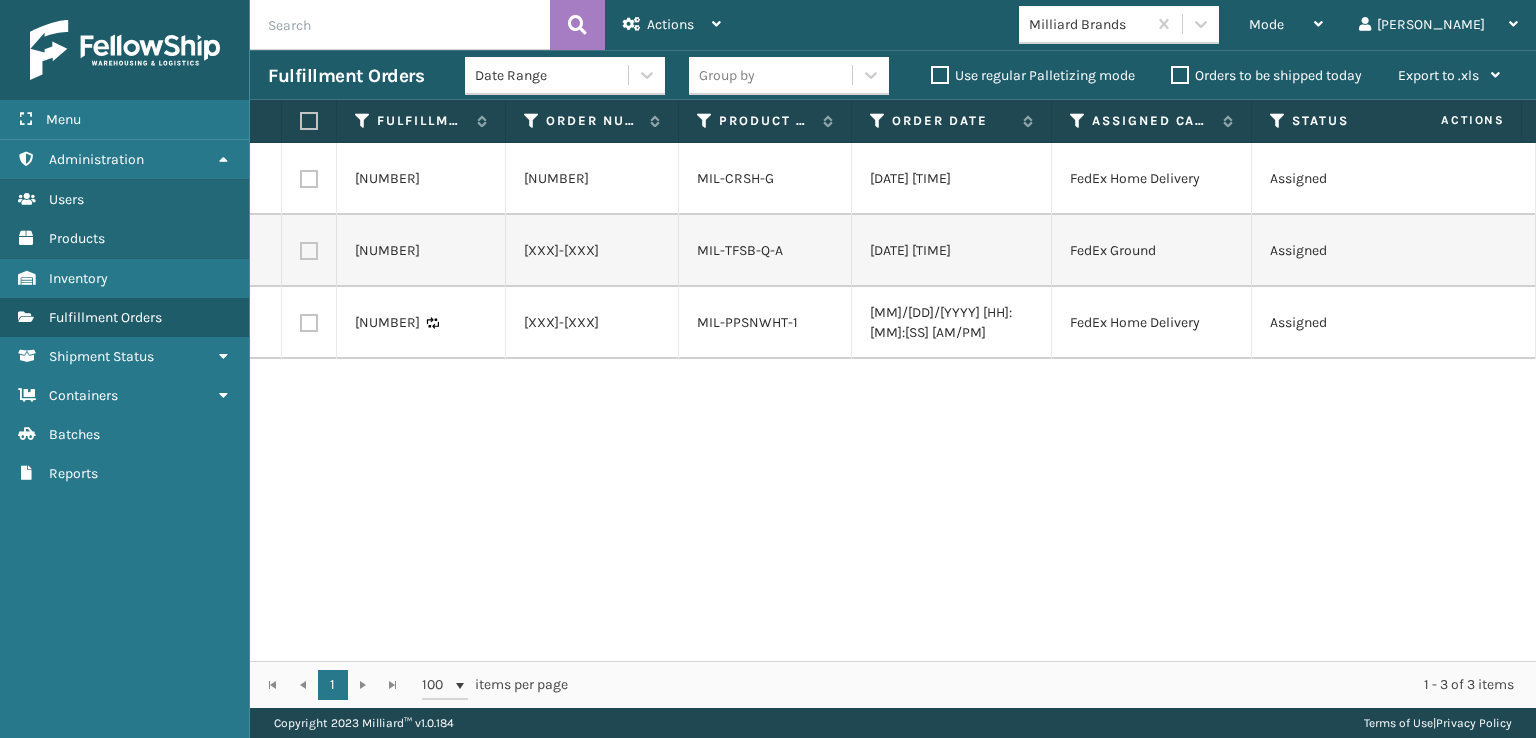 click at bounding box center [309, 121] 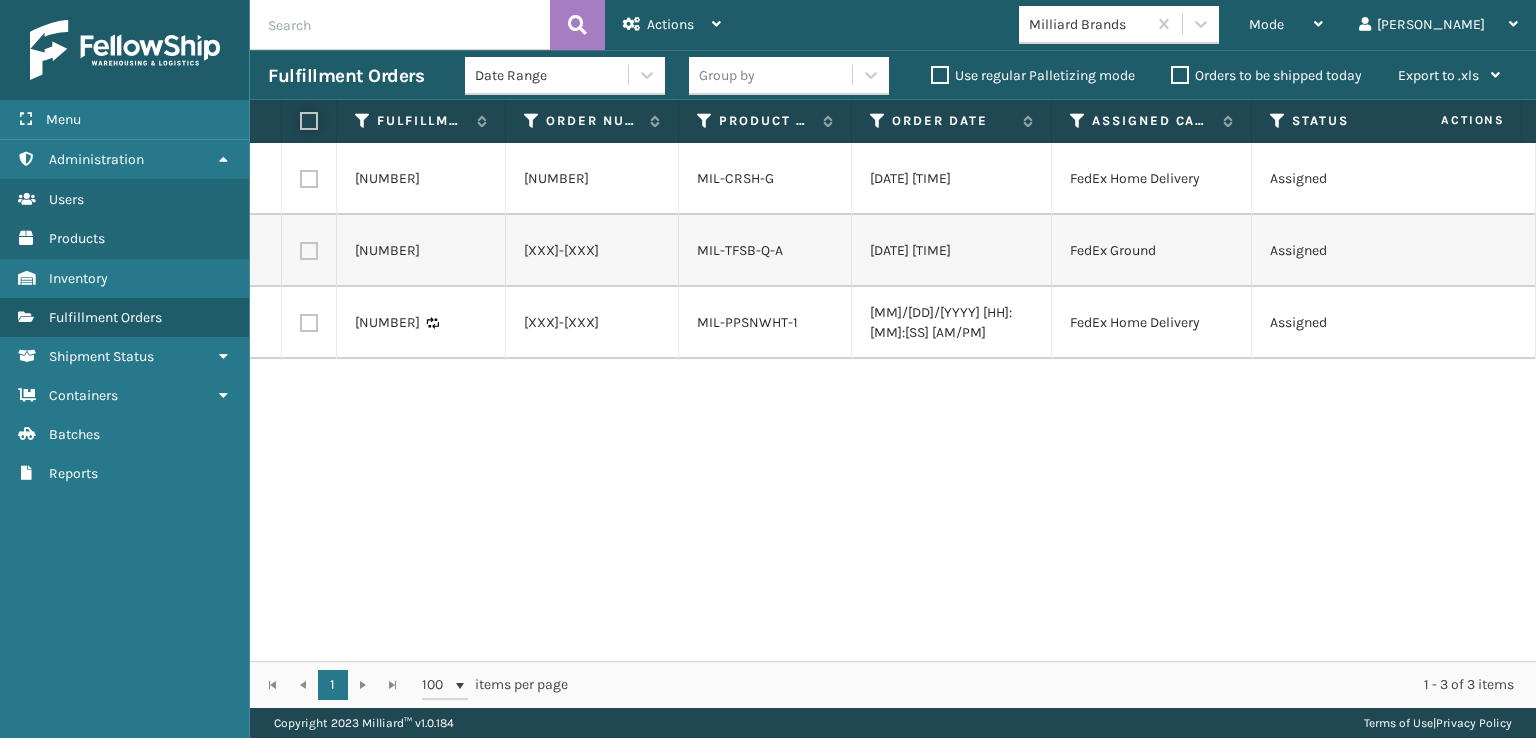 click at bounding box center [300, 121] 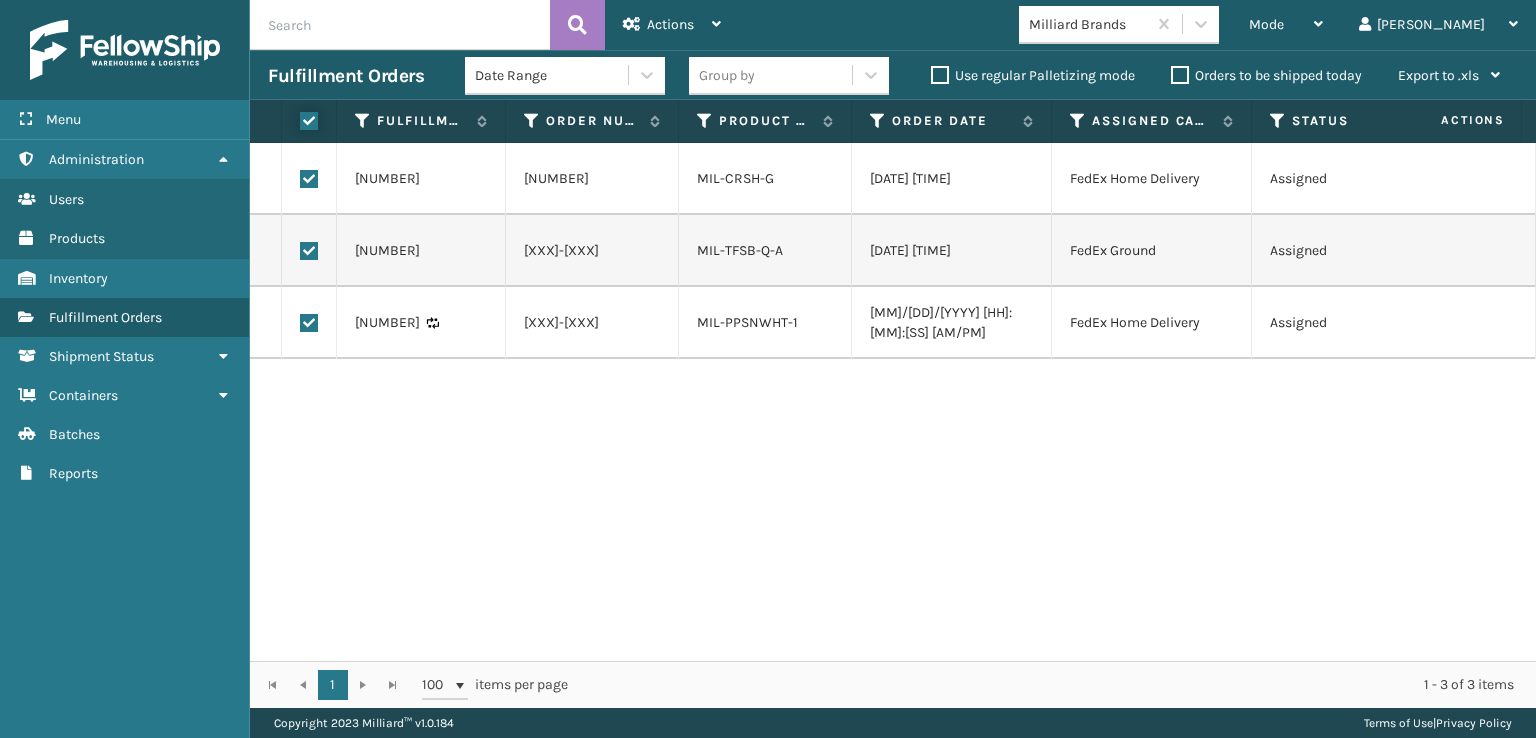 checkbox on "true" 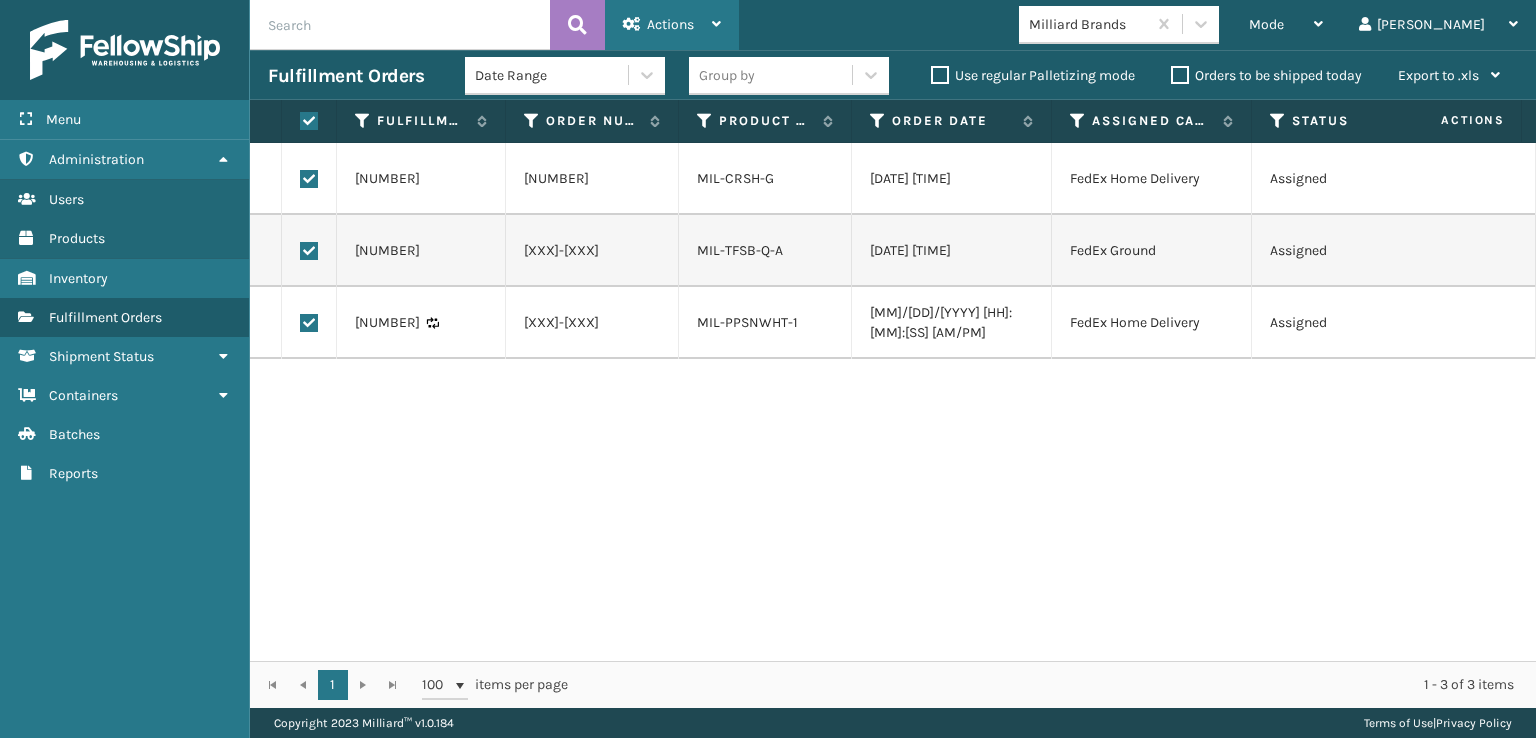 click on "Actions" at bounding box center [670, 24] 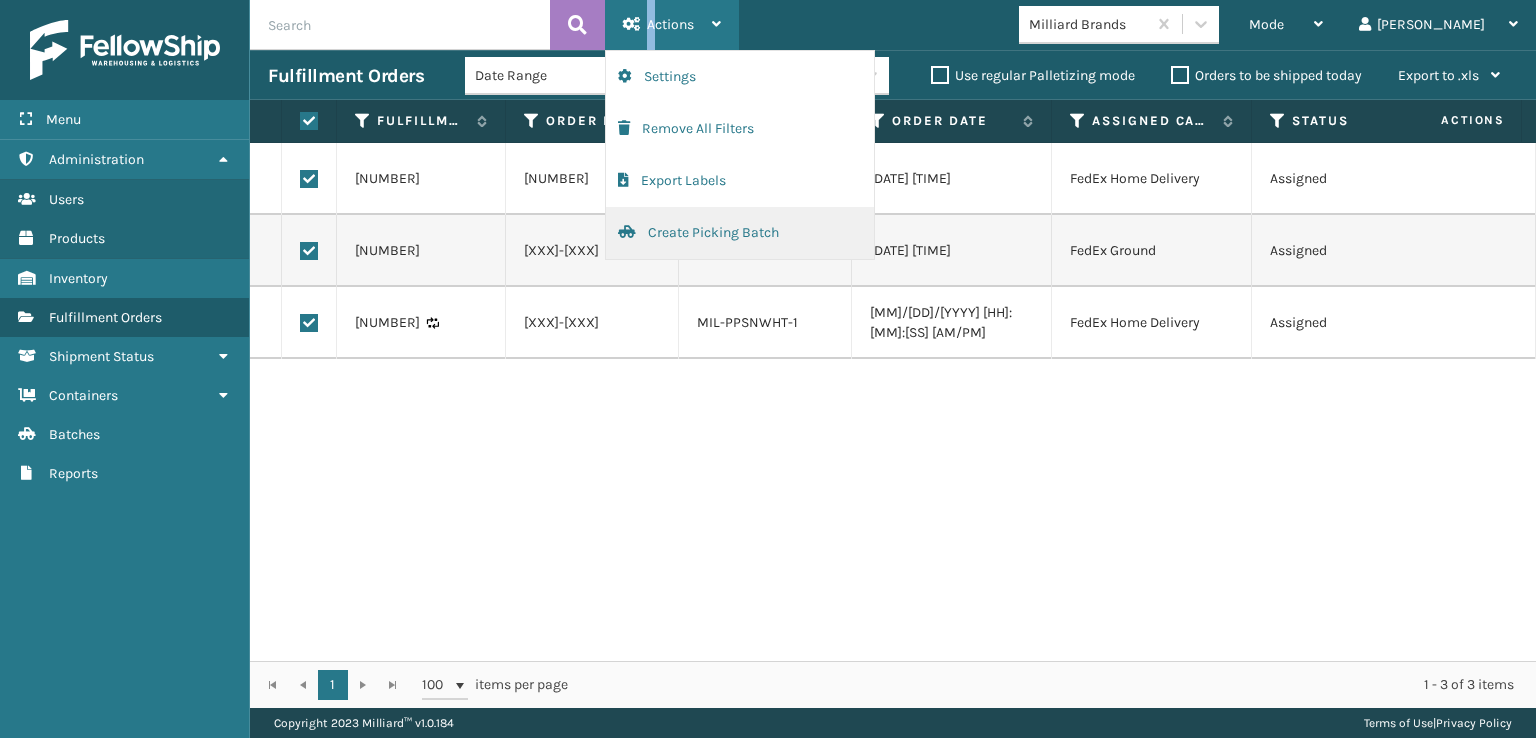 click on "Create Picking Batch" at bounding box center (740, 233) 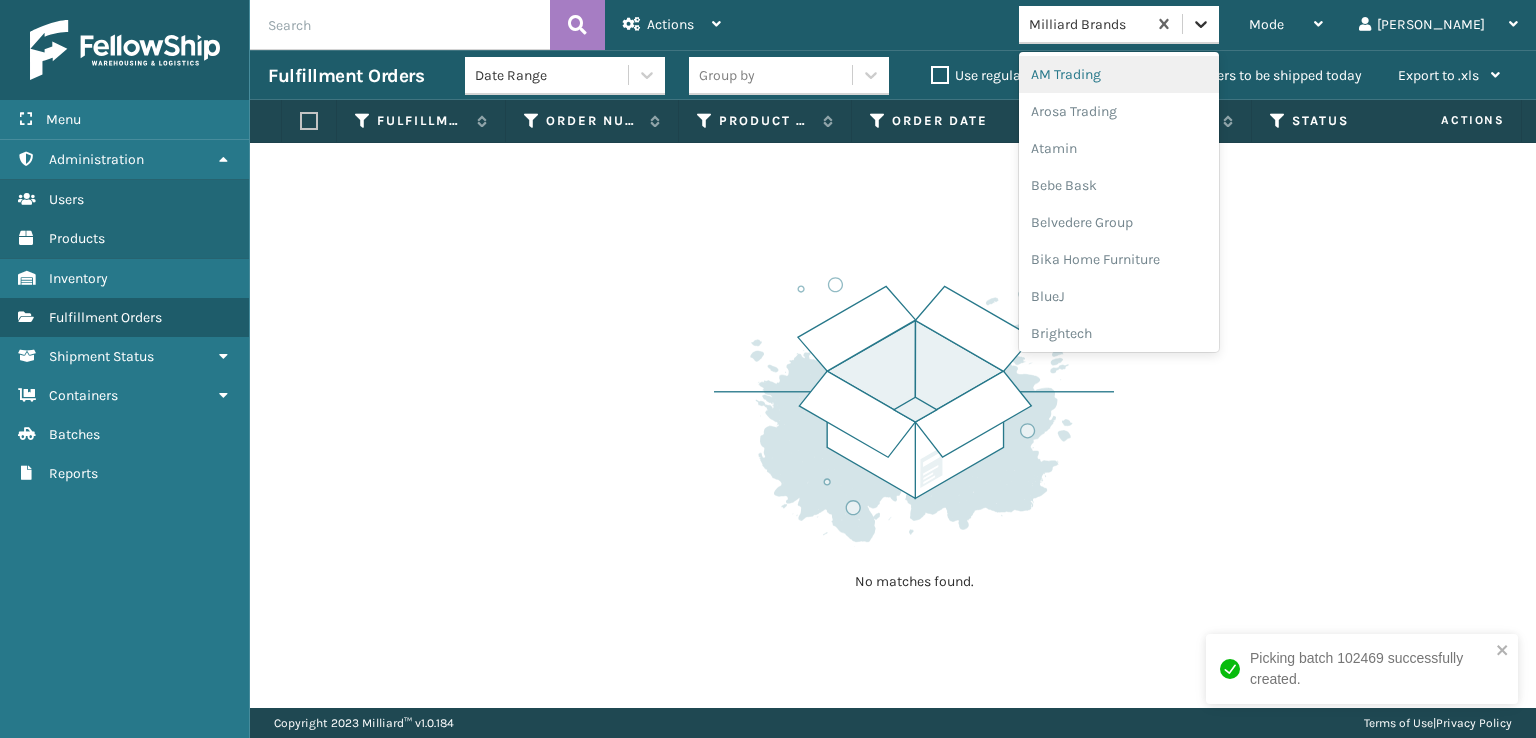 click 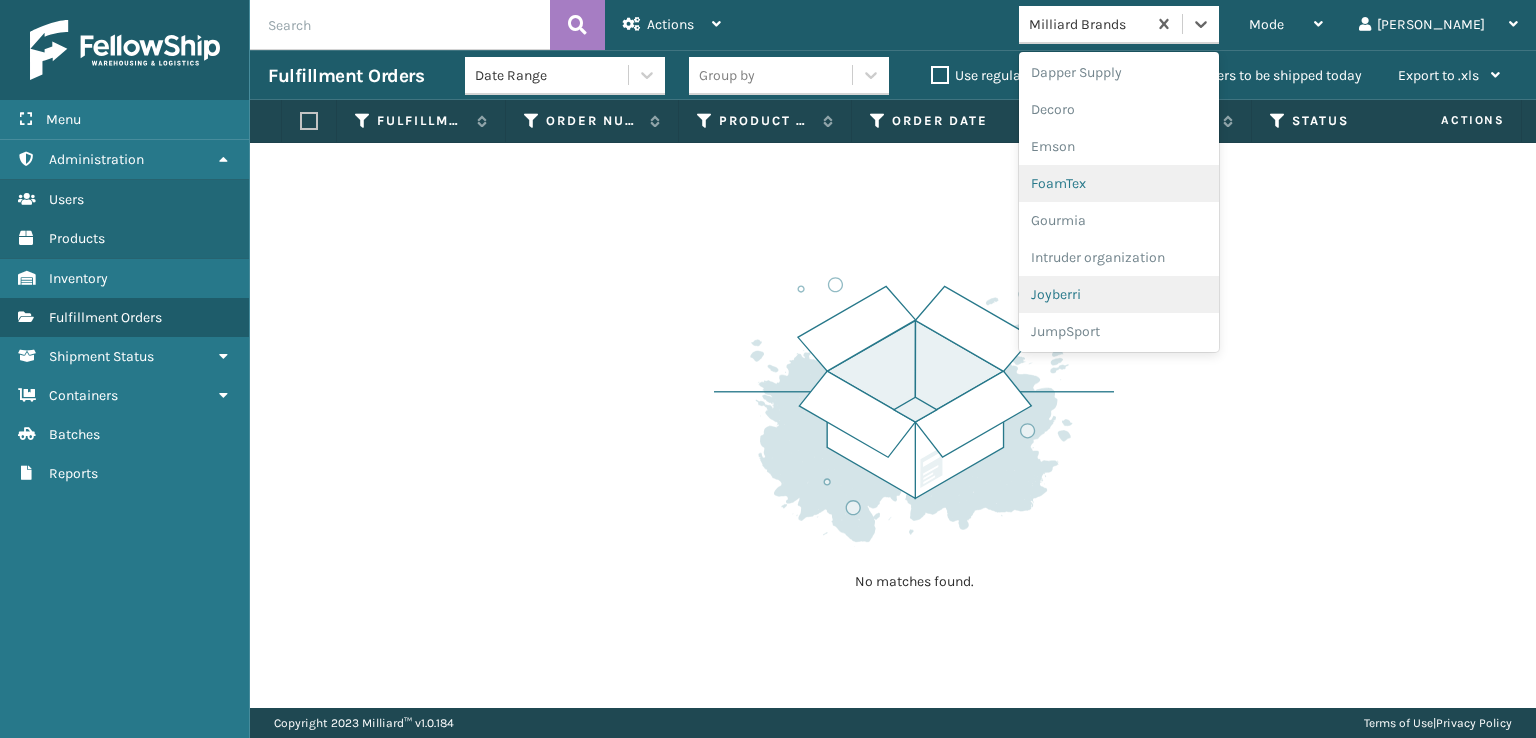 scroll, scrollTop: 400, scrollLeft: 0, axis: vertical 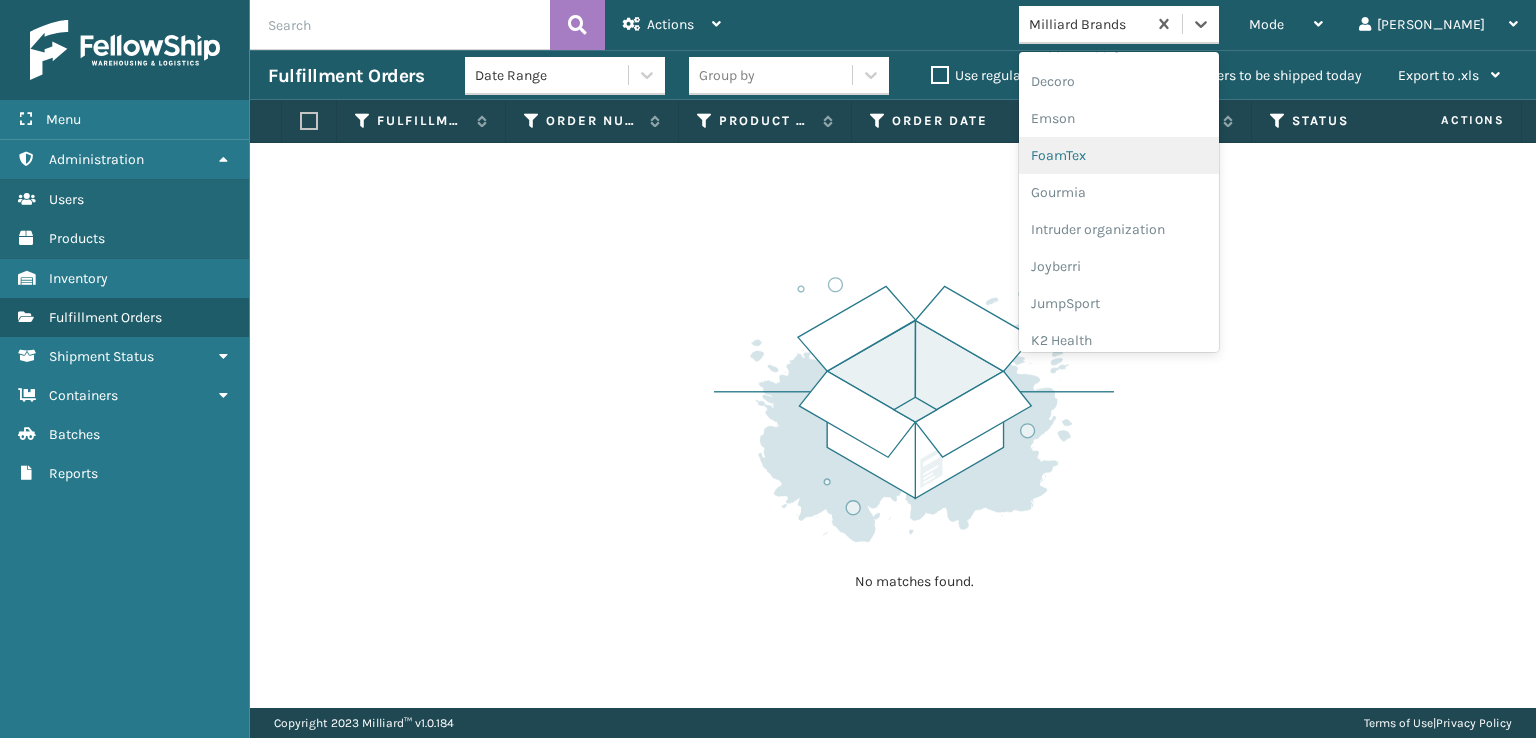 click on "FoamTex" at bounding box center [1119, 155] 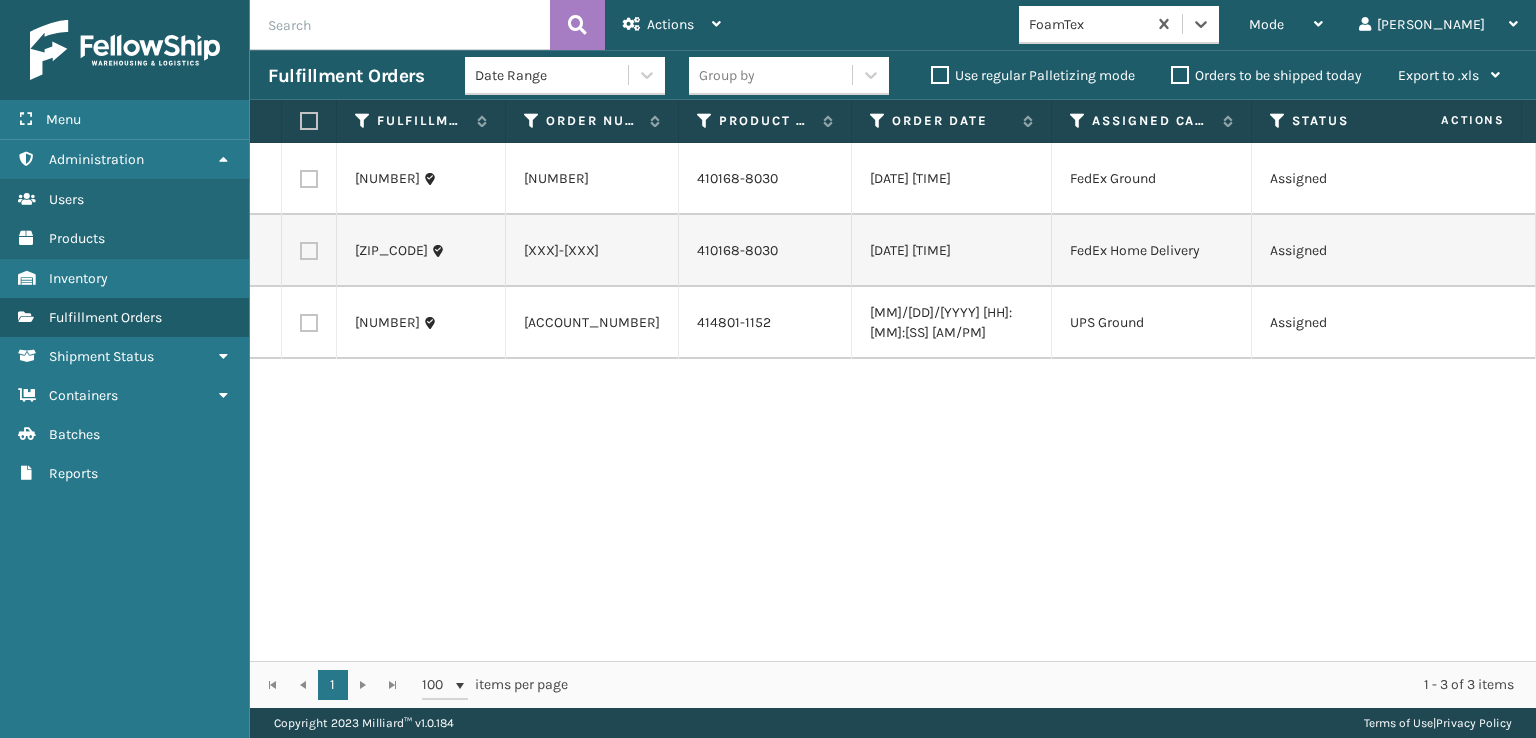 click at bounding box center [309, 121] 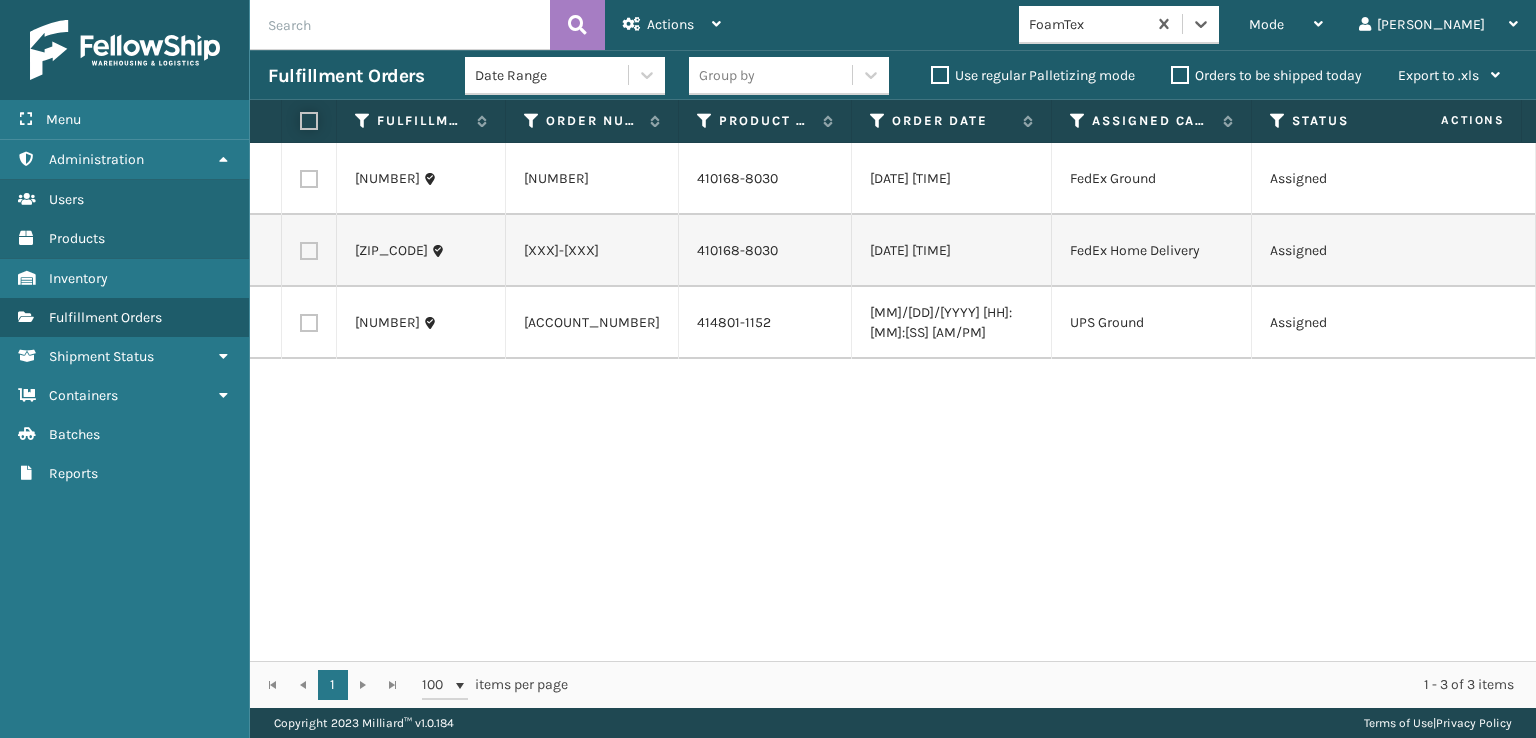 click at bounding box center [300, 121] 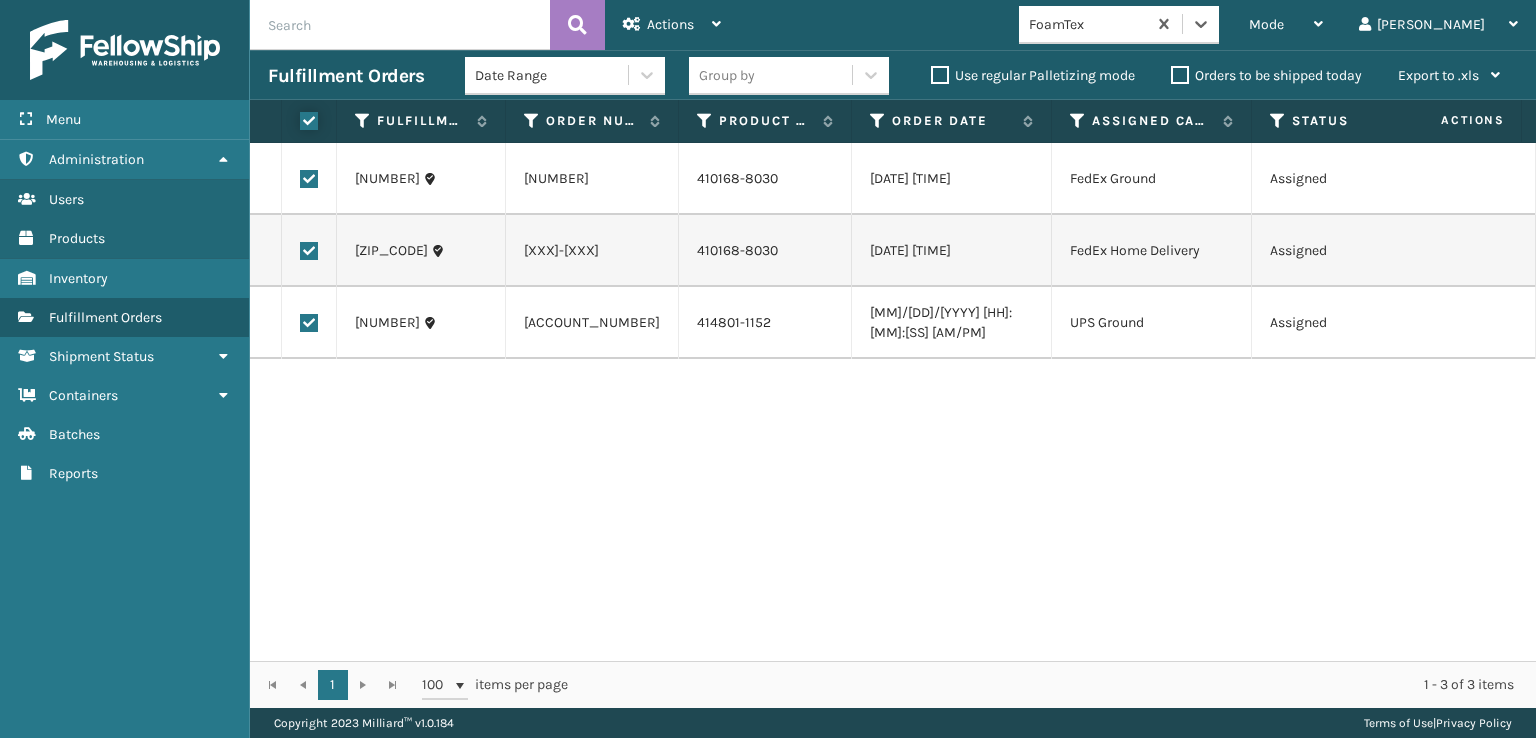 checkbox on "true" 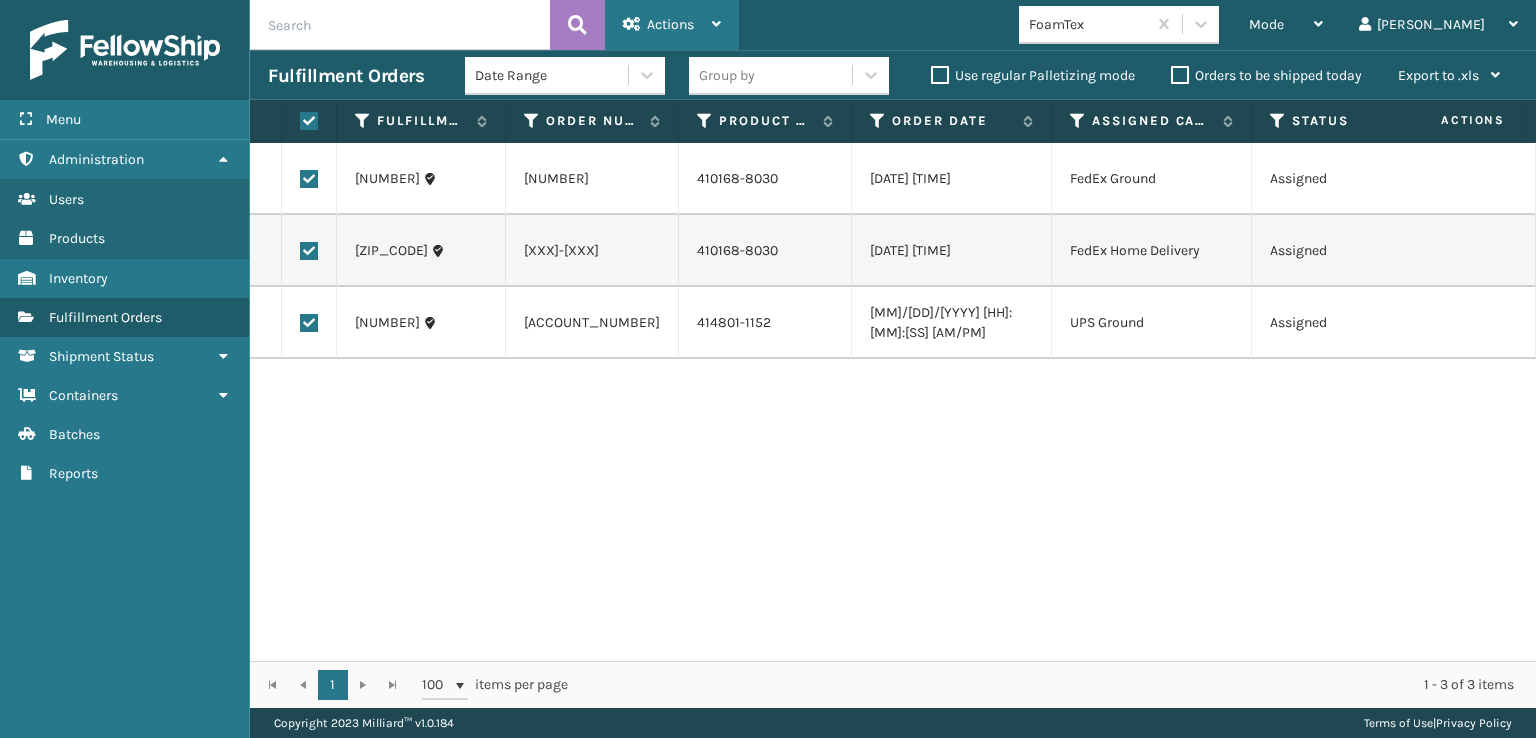 click on "Actions" at bounding box center [670, 24] 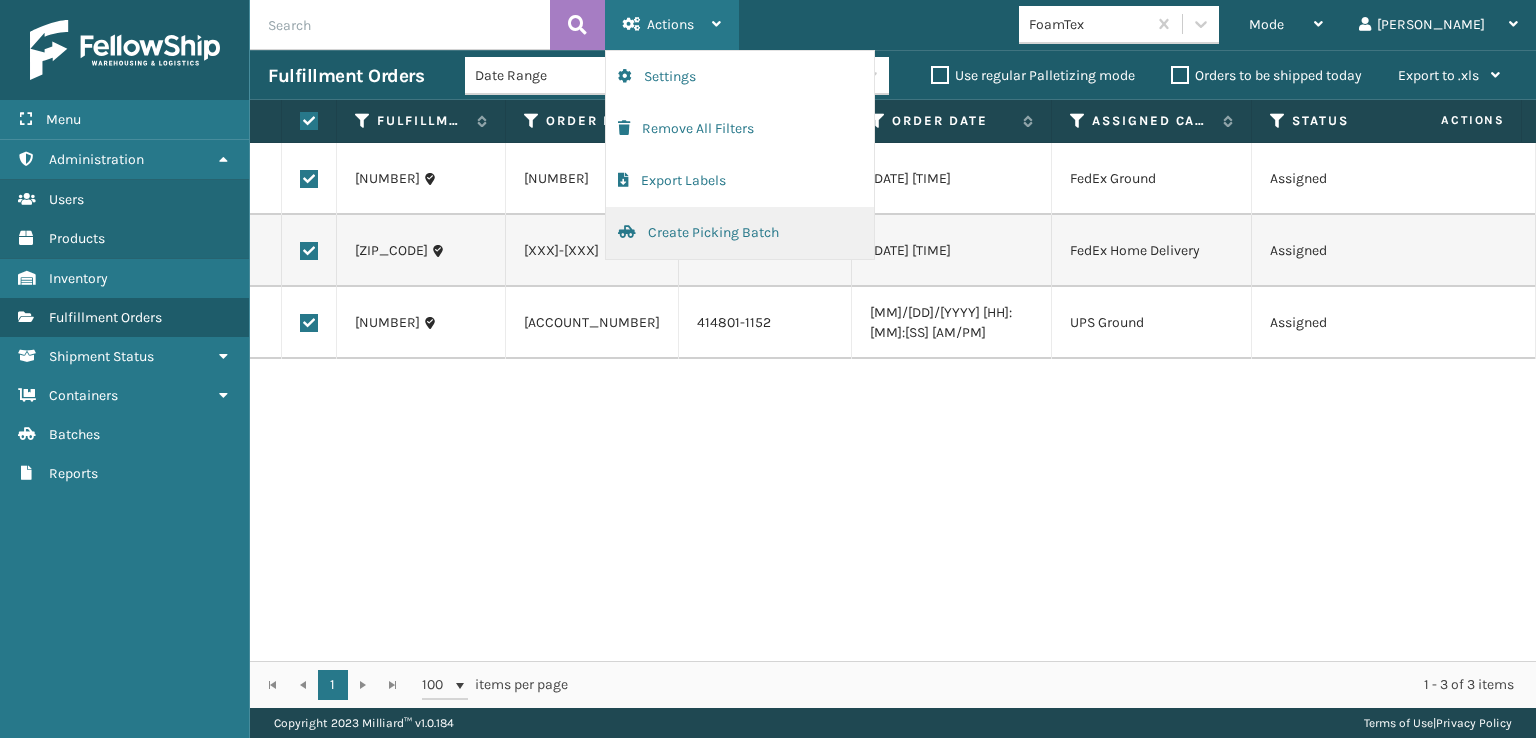 click on "Create Picking Batch" at bounding box center [740, 233] 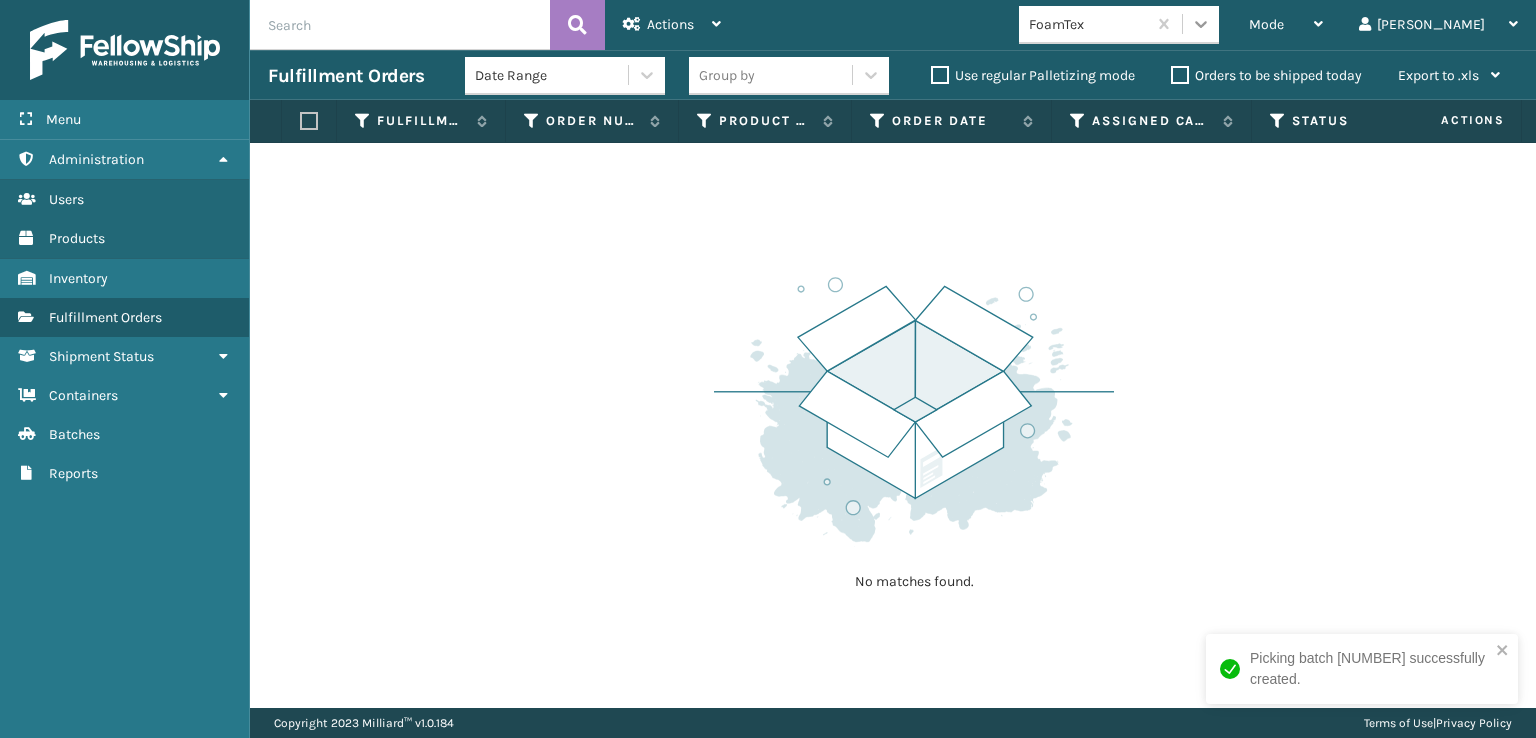 click at bounding box center [1201, 24] 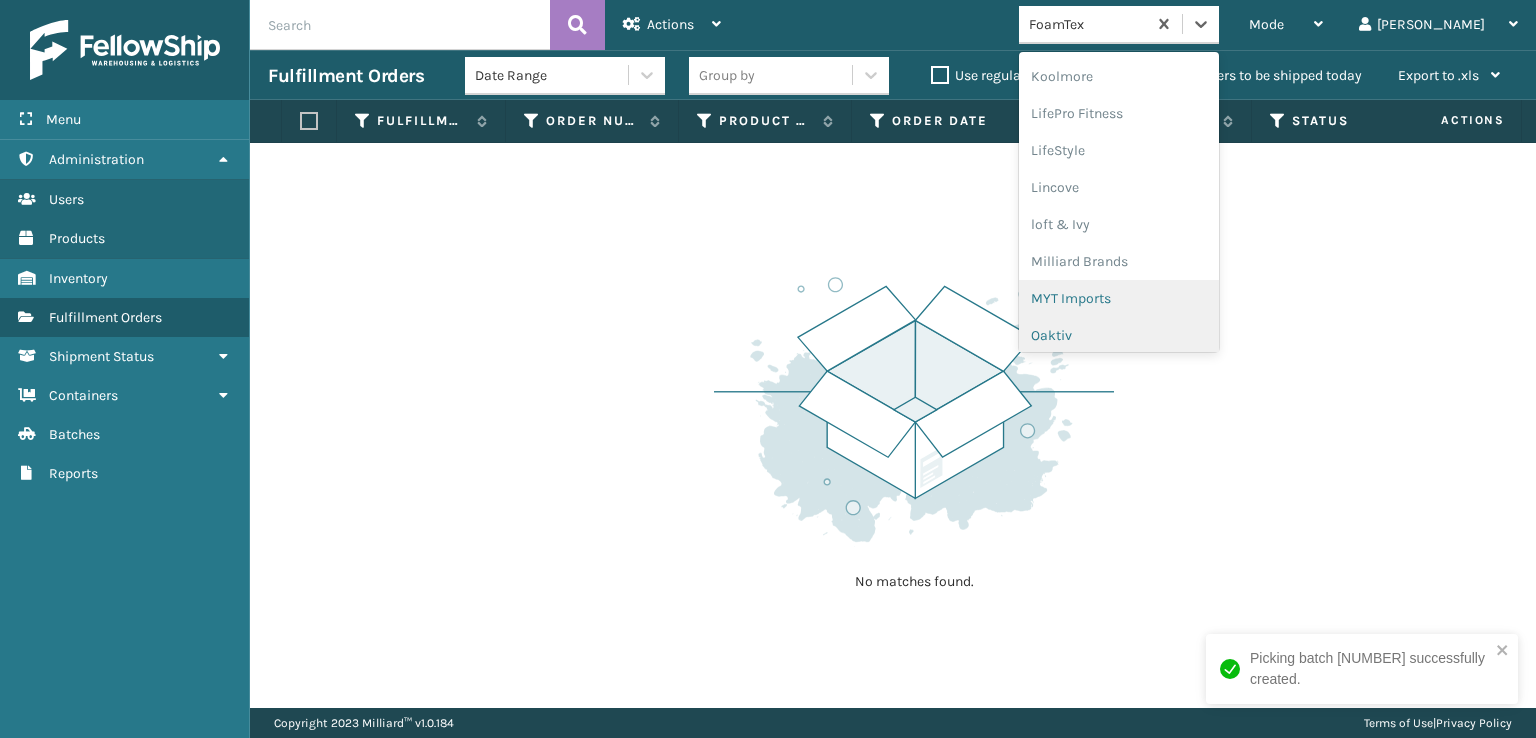 scroll, scrollTop: 732, scrollLeft: 0, axis: vertical 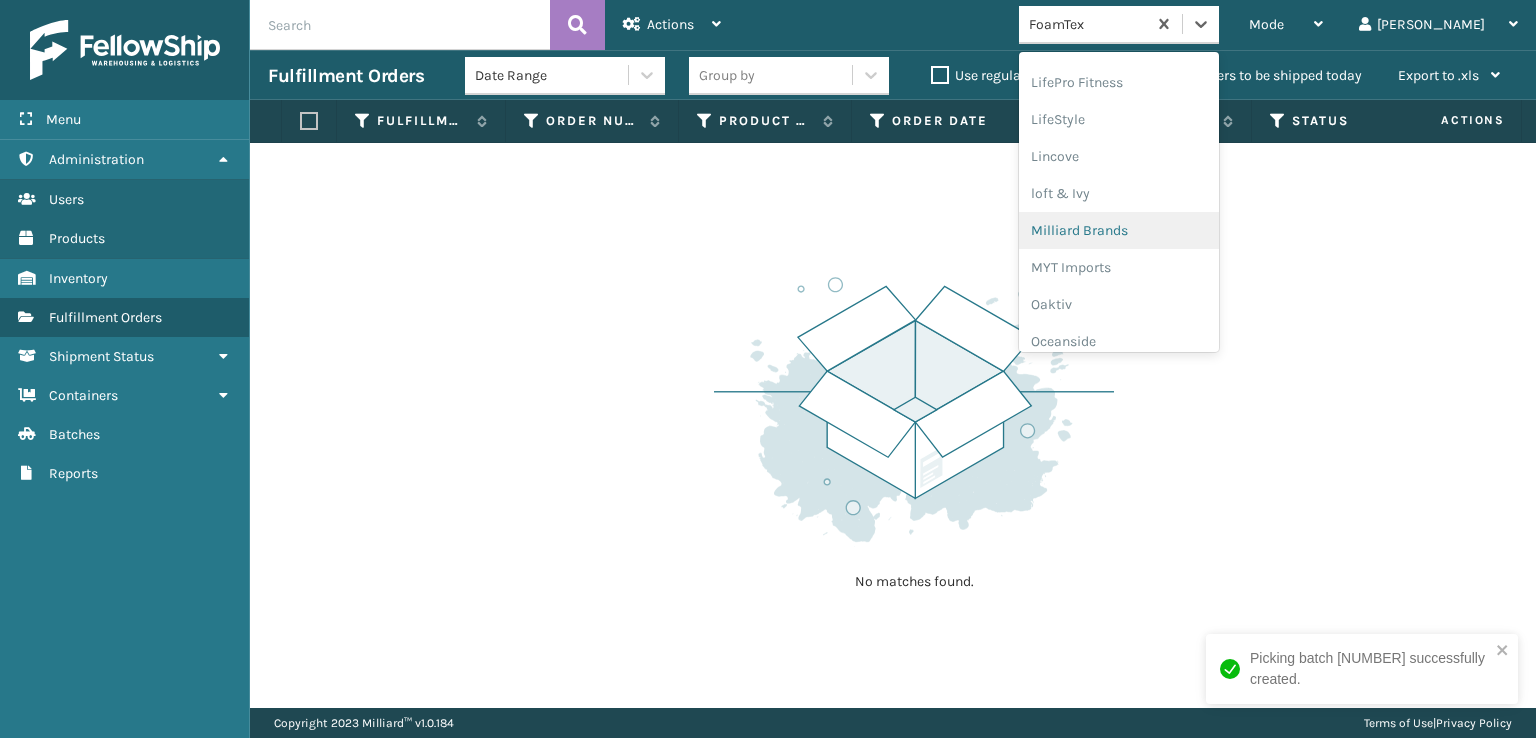 click on "Milliard Brands" at bounding box center (1119, 230) 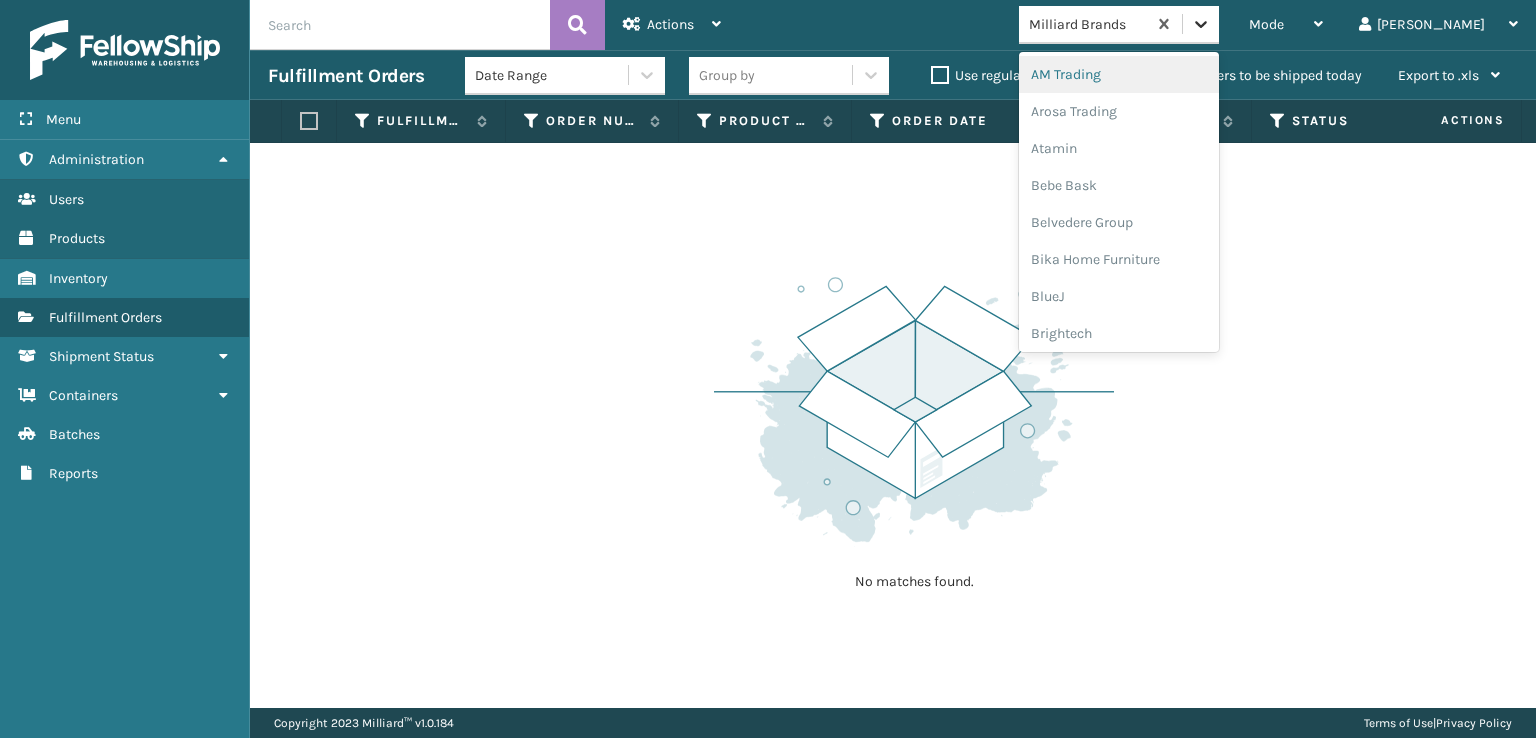 click 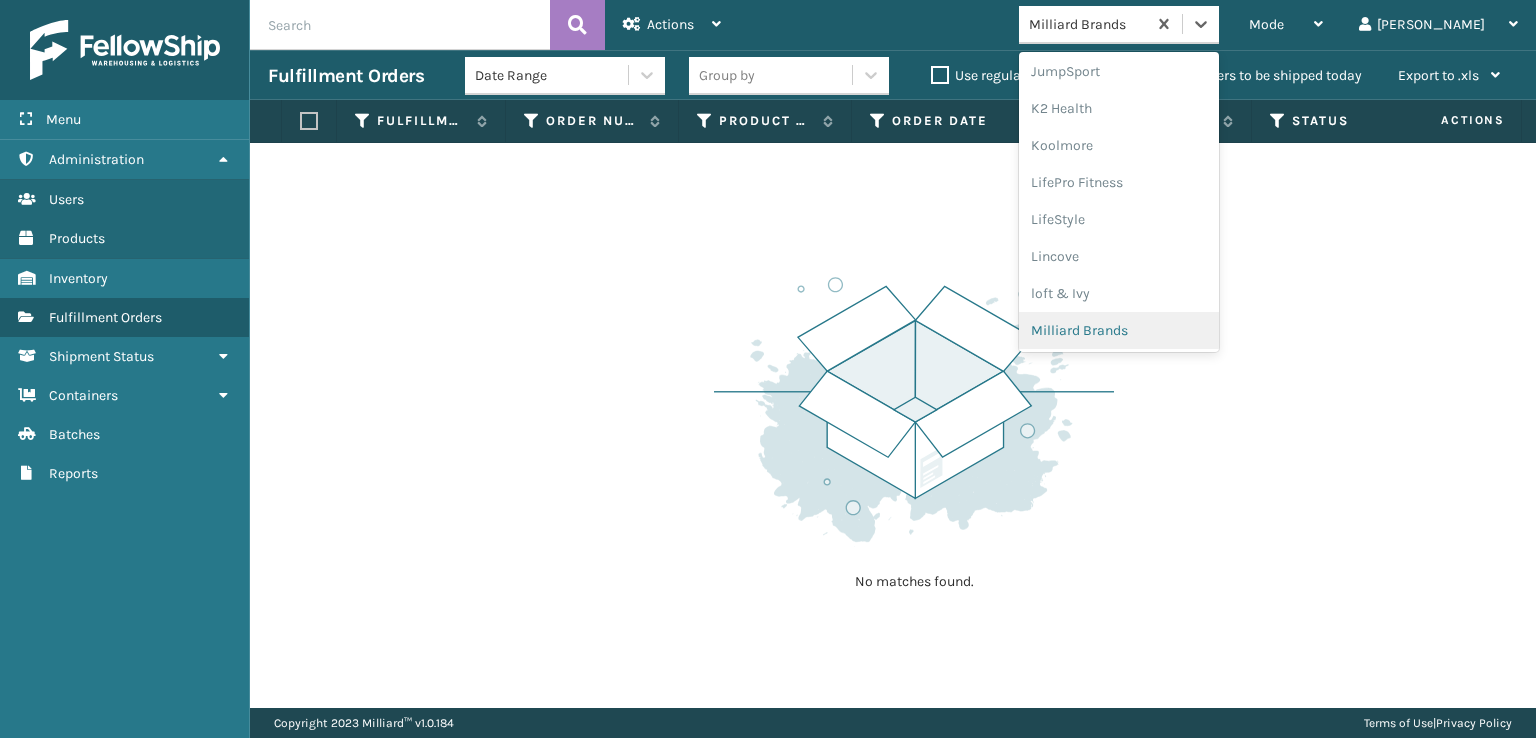 scroll, scrollTop: 966, scrollLeft: 0, axis: vertical 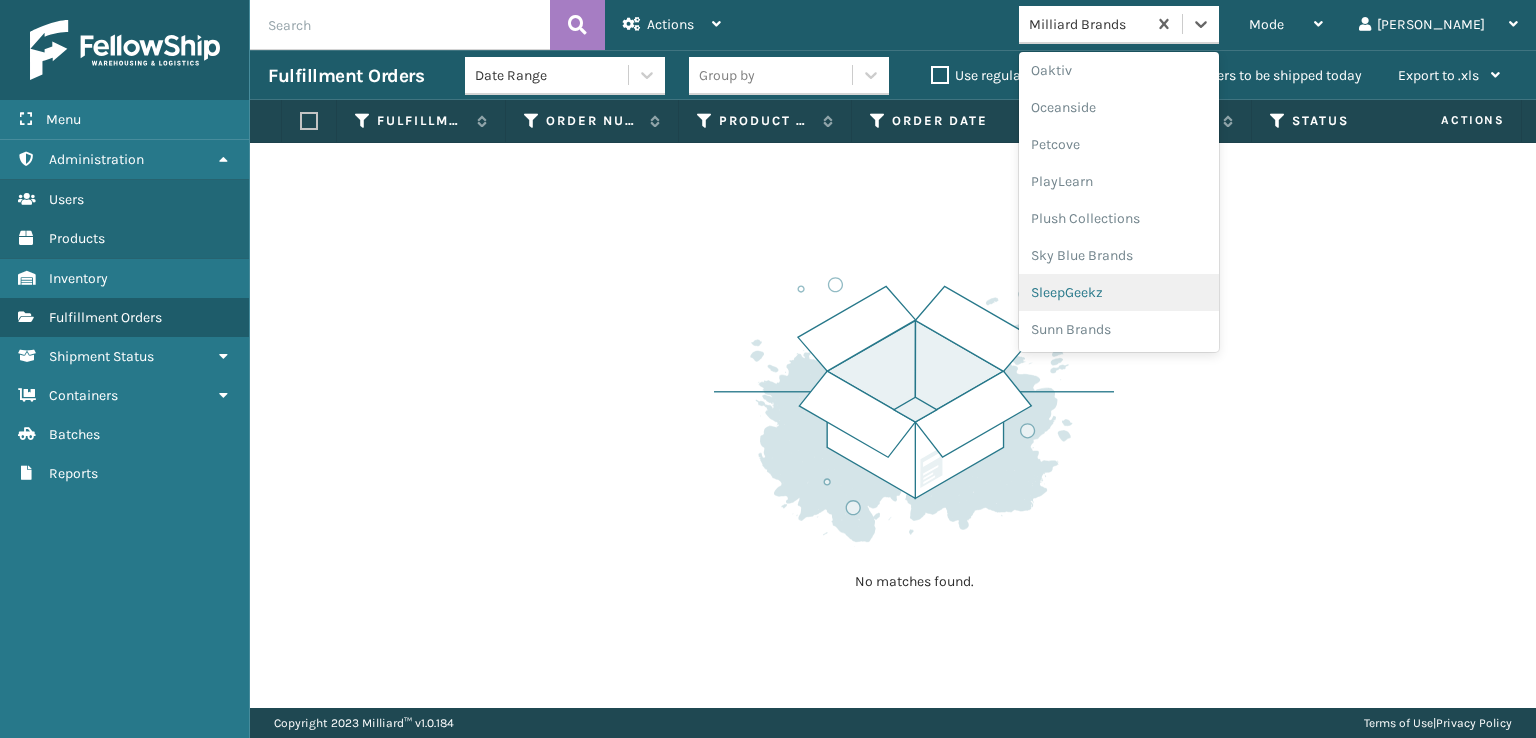 click on "SleepGeekz" at bounding box center [1119, 292] 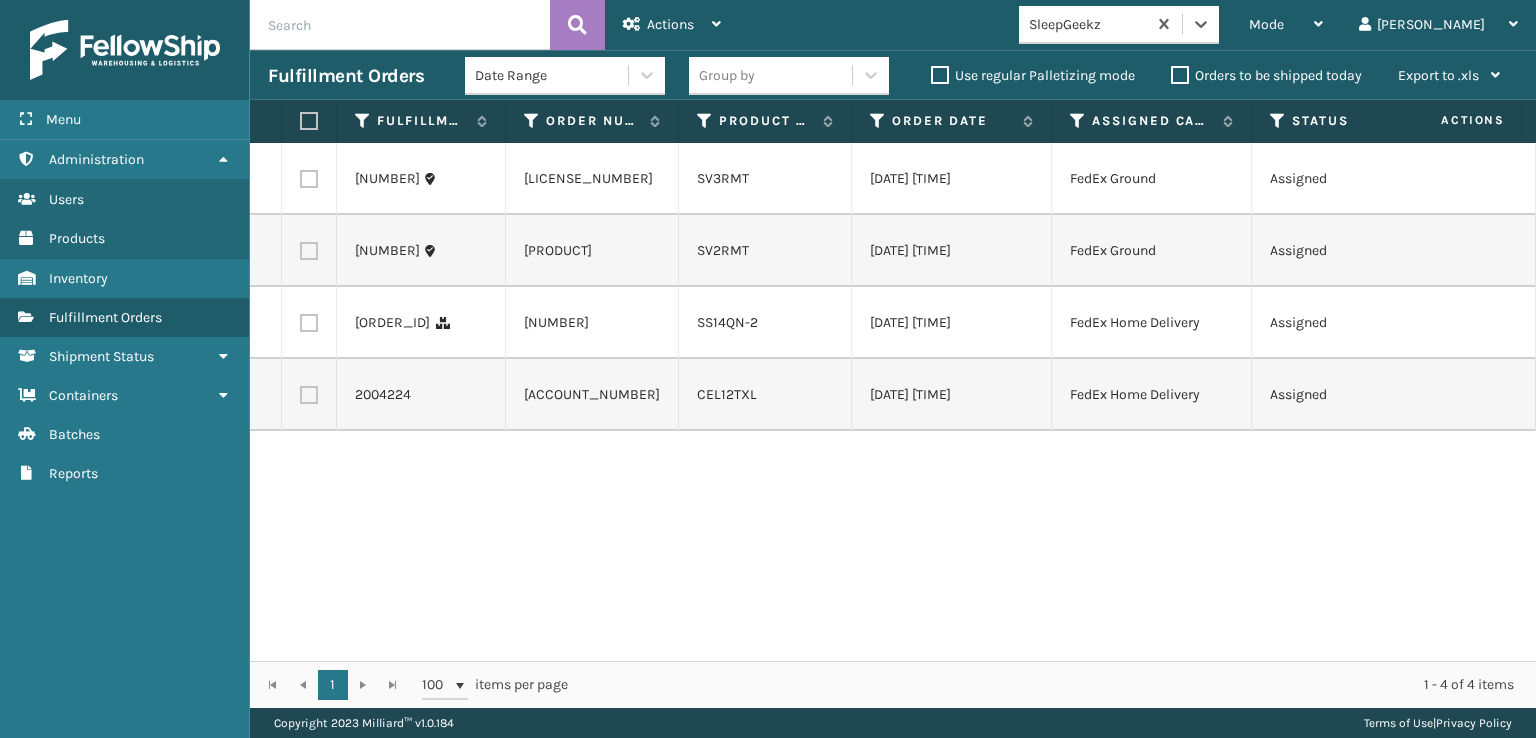 click at bounding box center (309, 121) 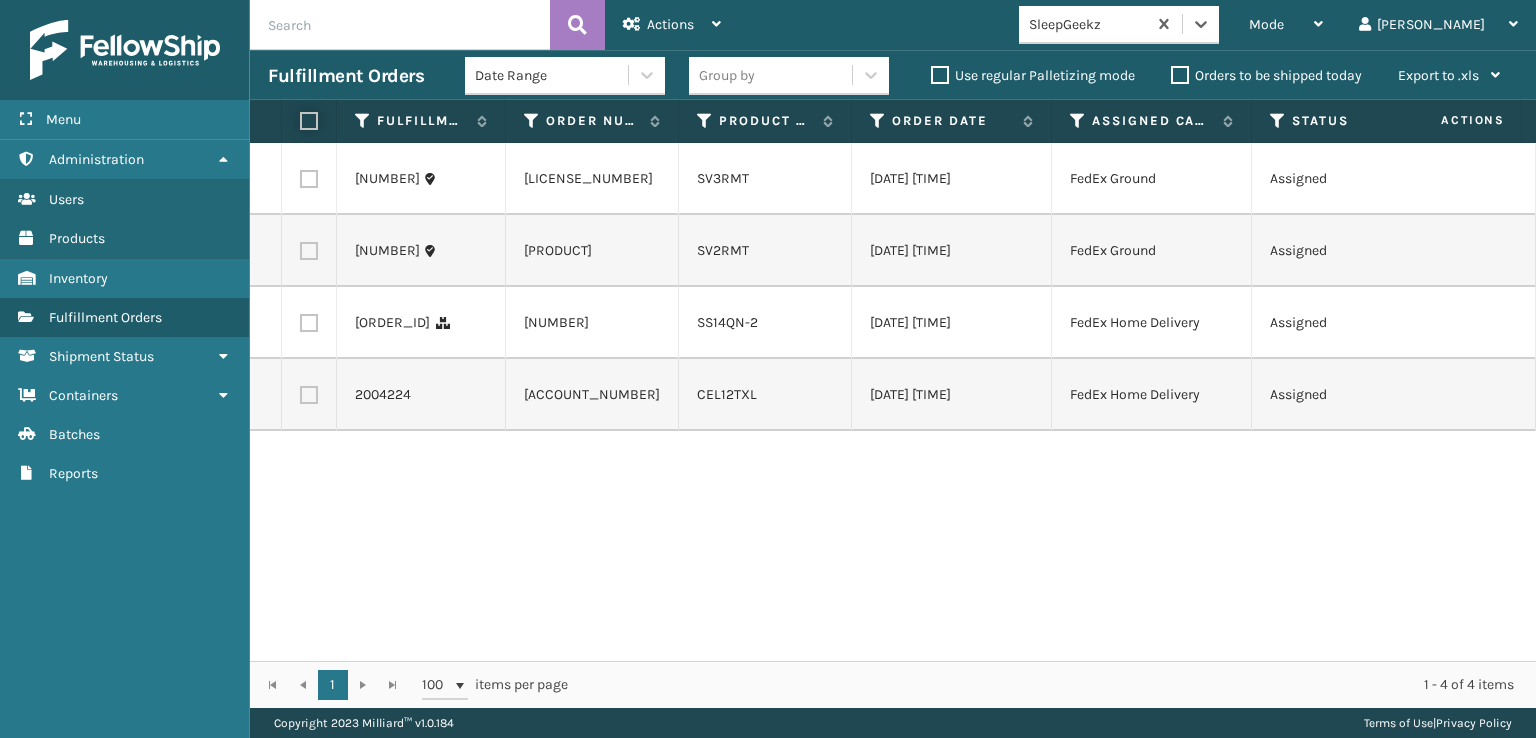 checkbox on "true" 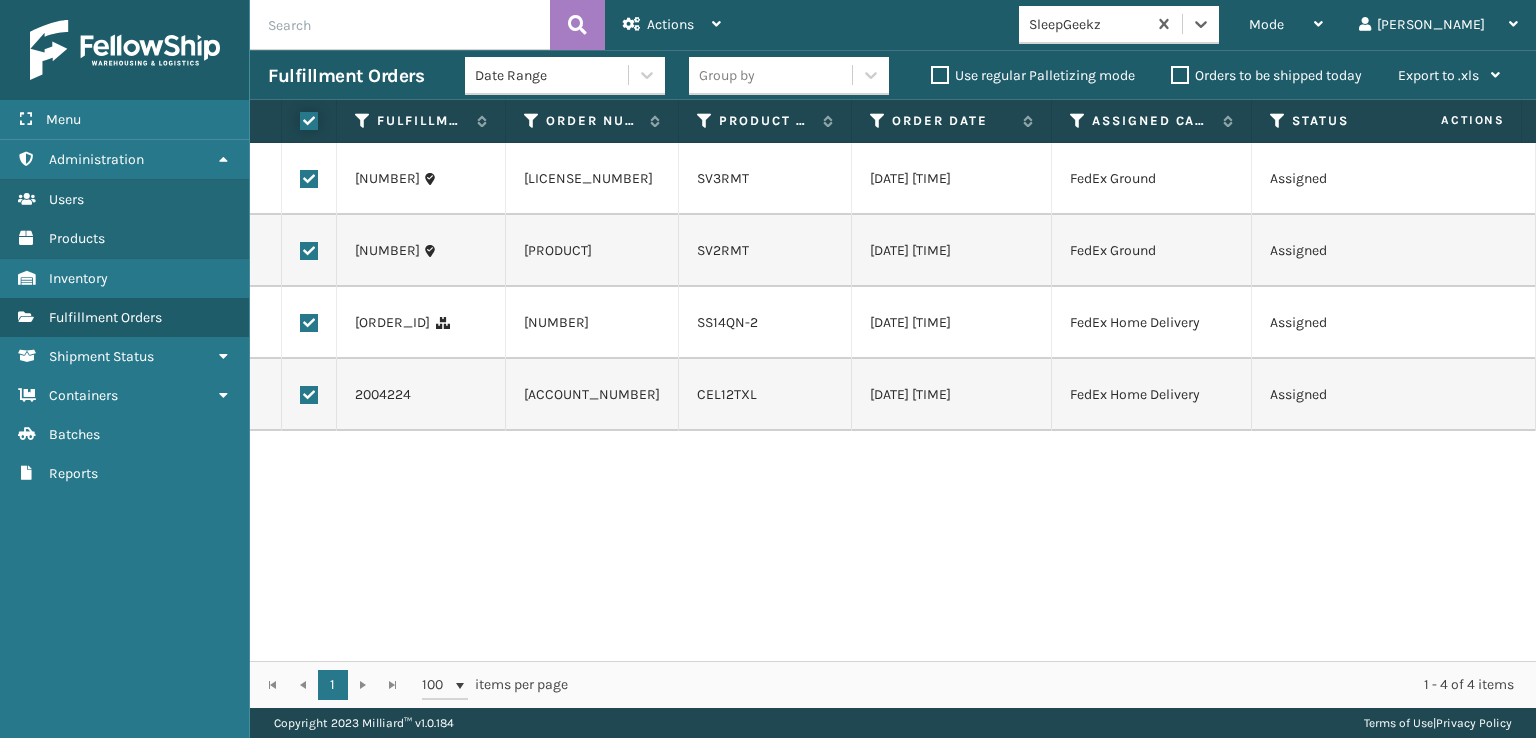 checkbox on "true" 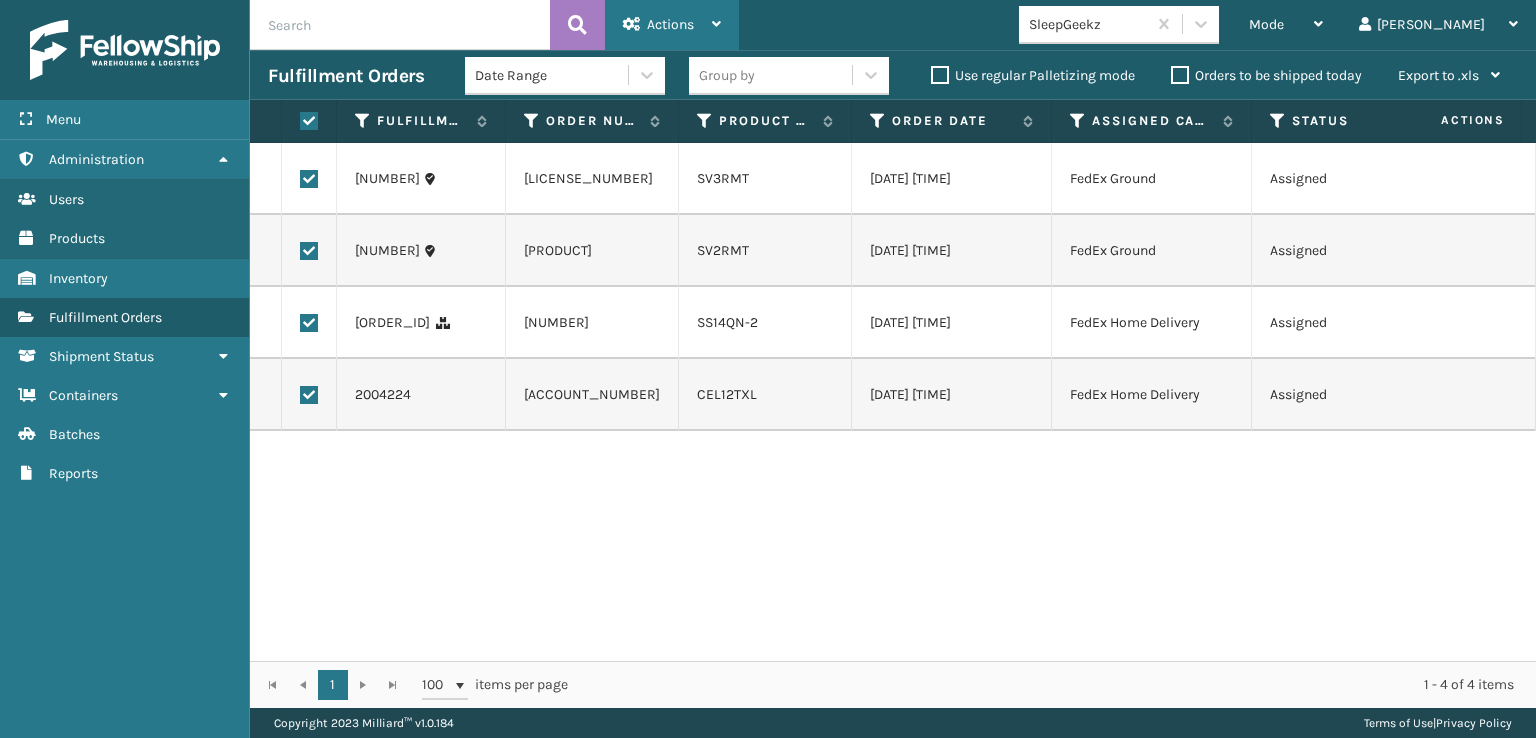 click on "Actions" at bounding box center [670, 24] 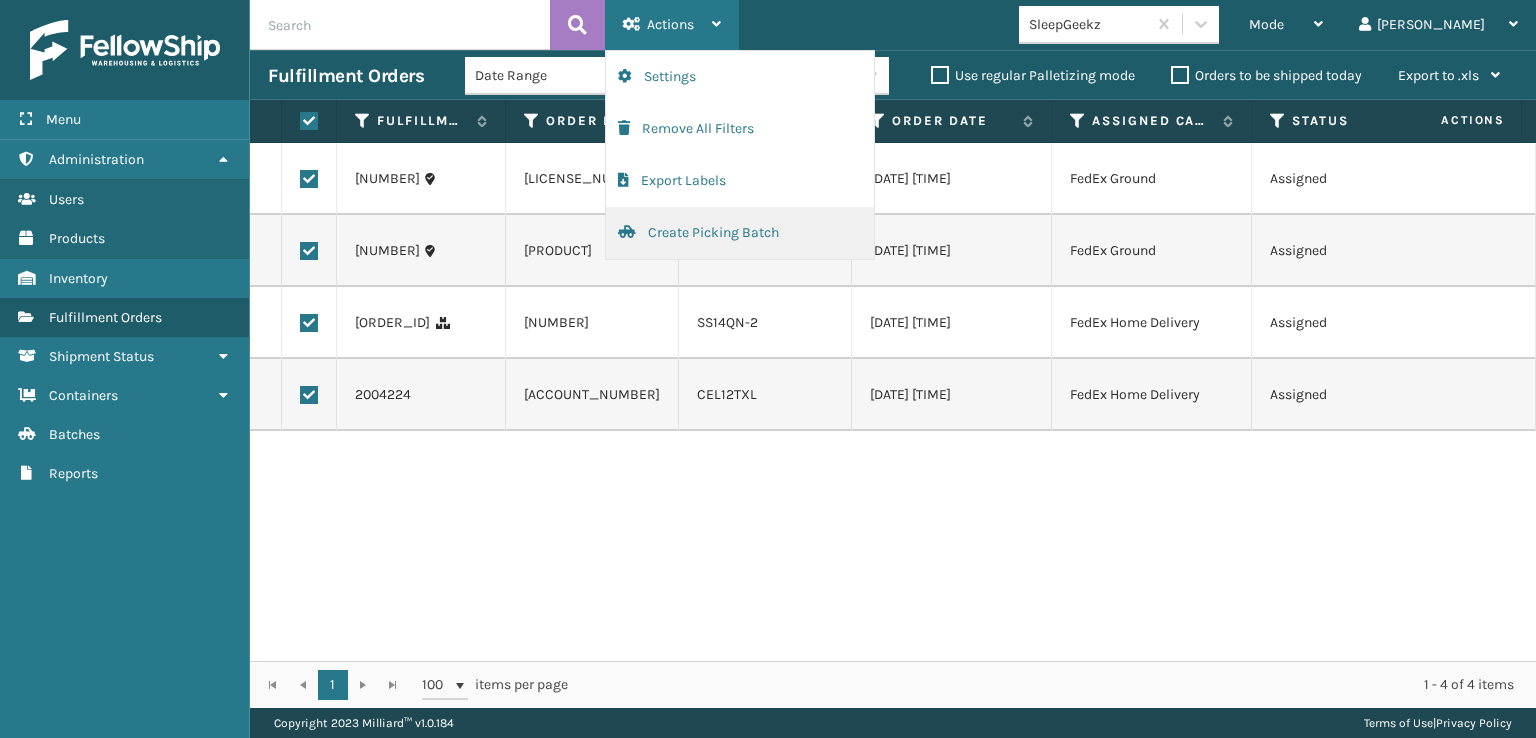 click on "Create Picking Batch" at bounding box center [740, 233] 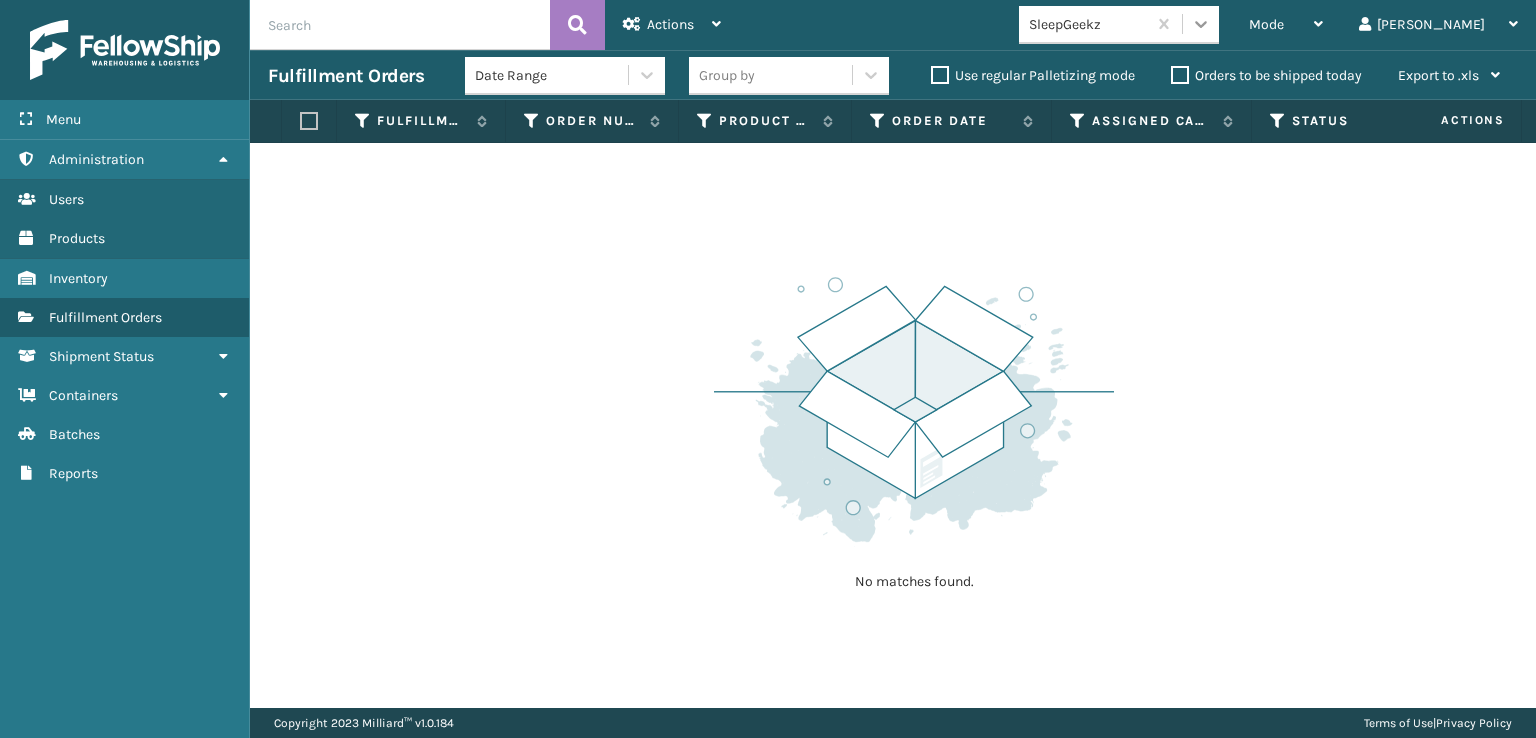 click 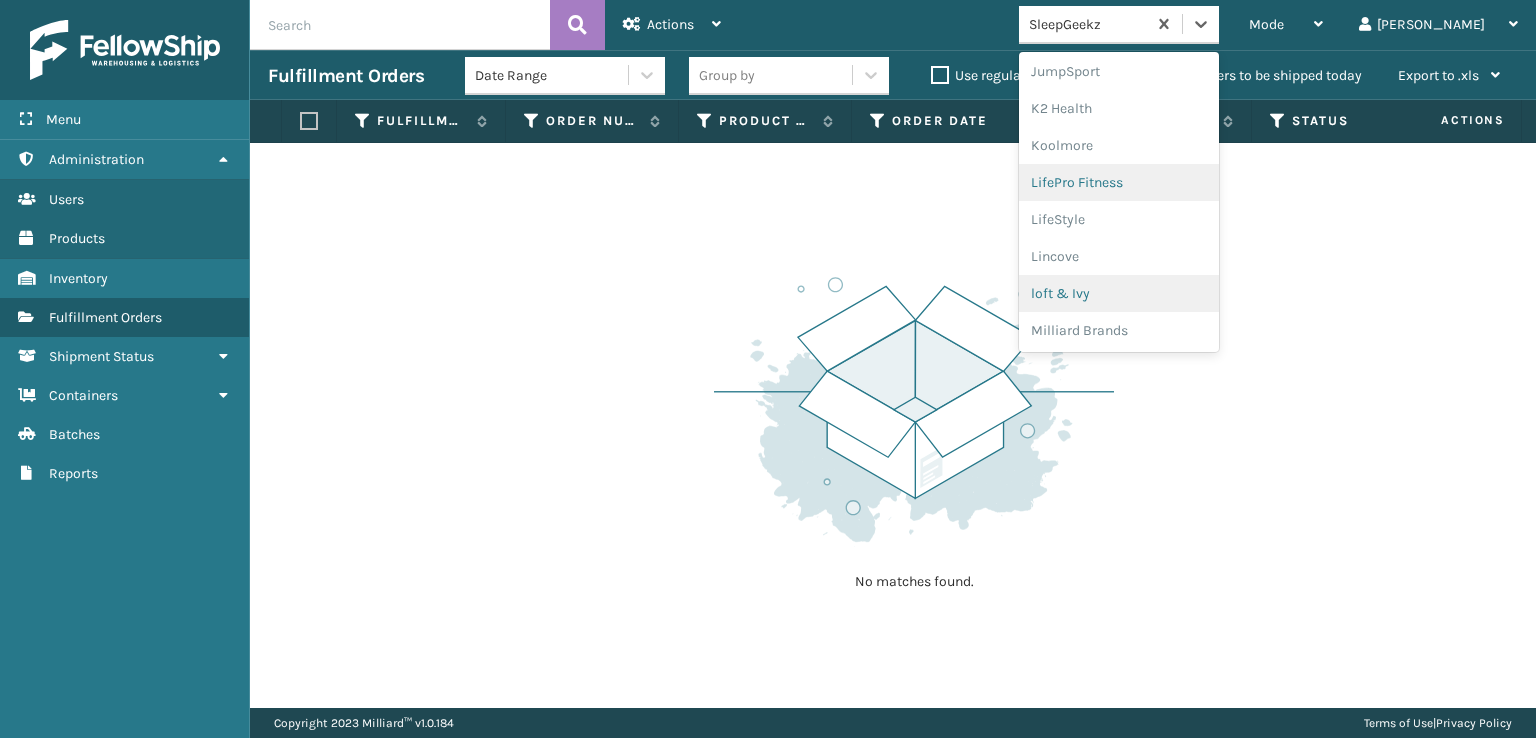 scroll, scrollTop: 632, scrollLeft: 0, axis: vertical 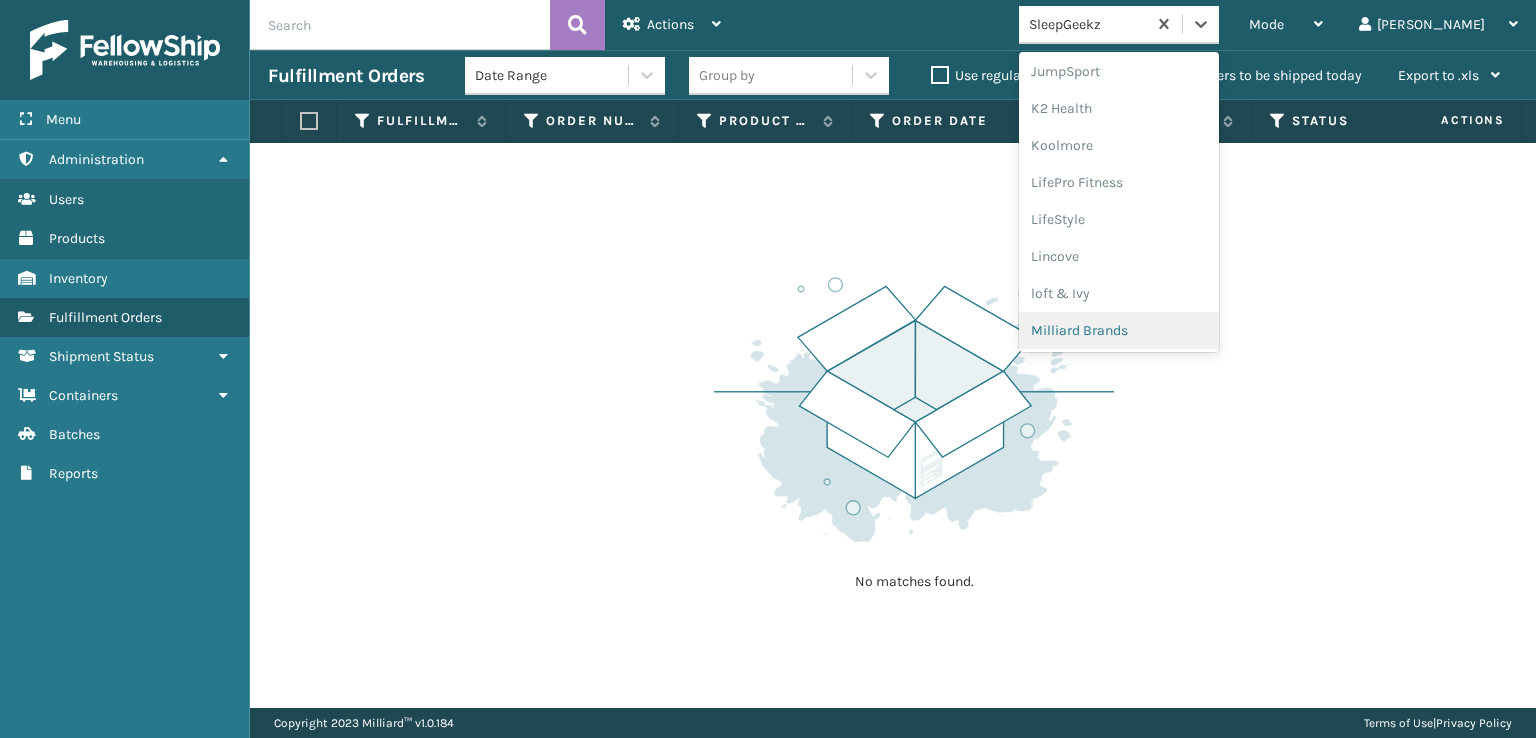click on "Milliard Brands" at bounding box center (1119, 330) 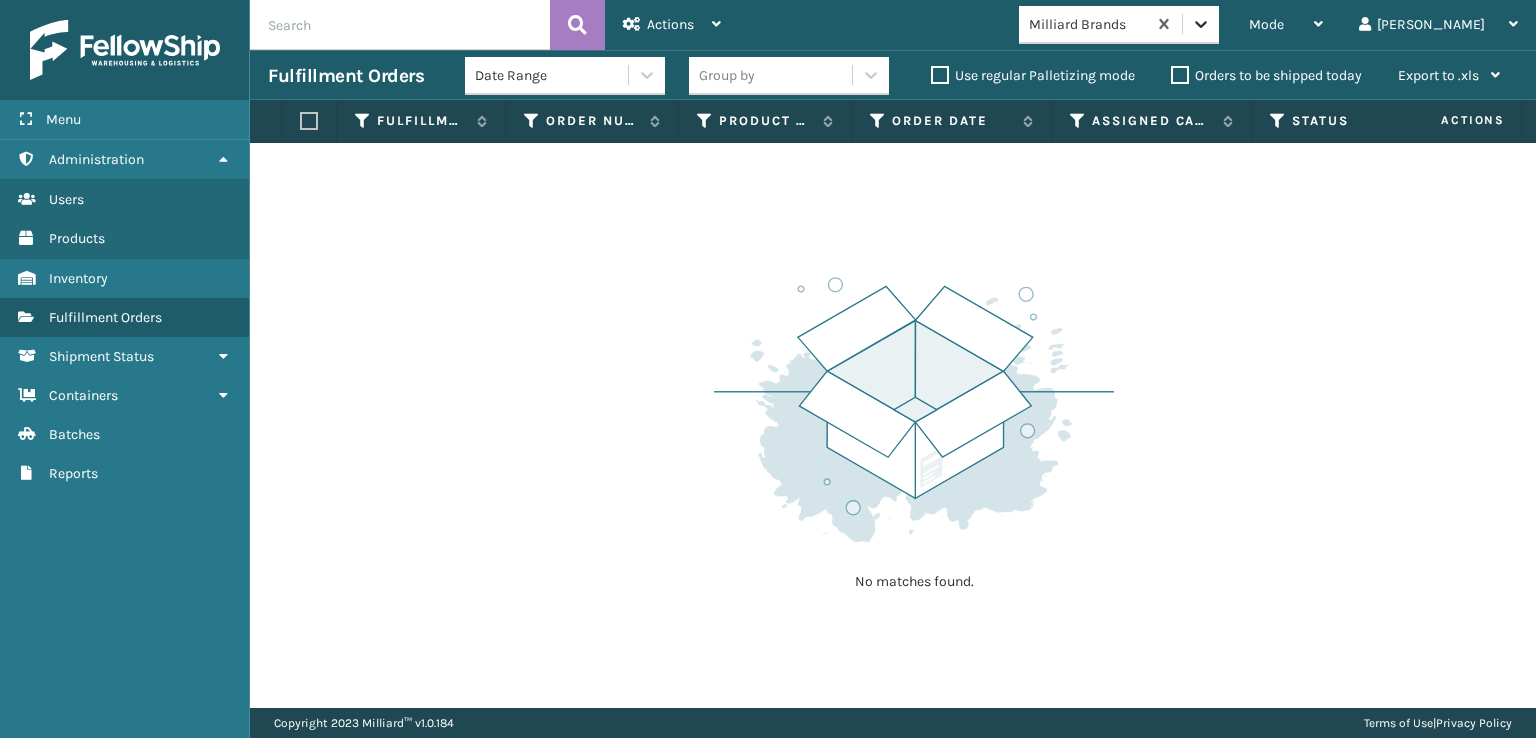 click at bounding box center [1201, 24] 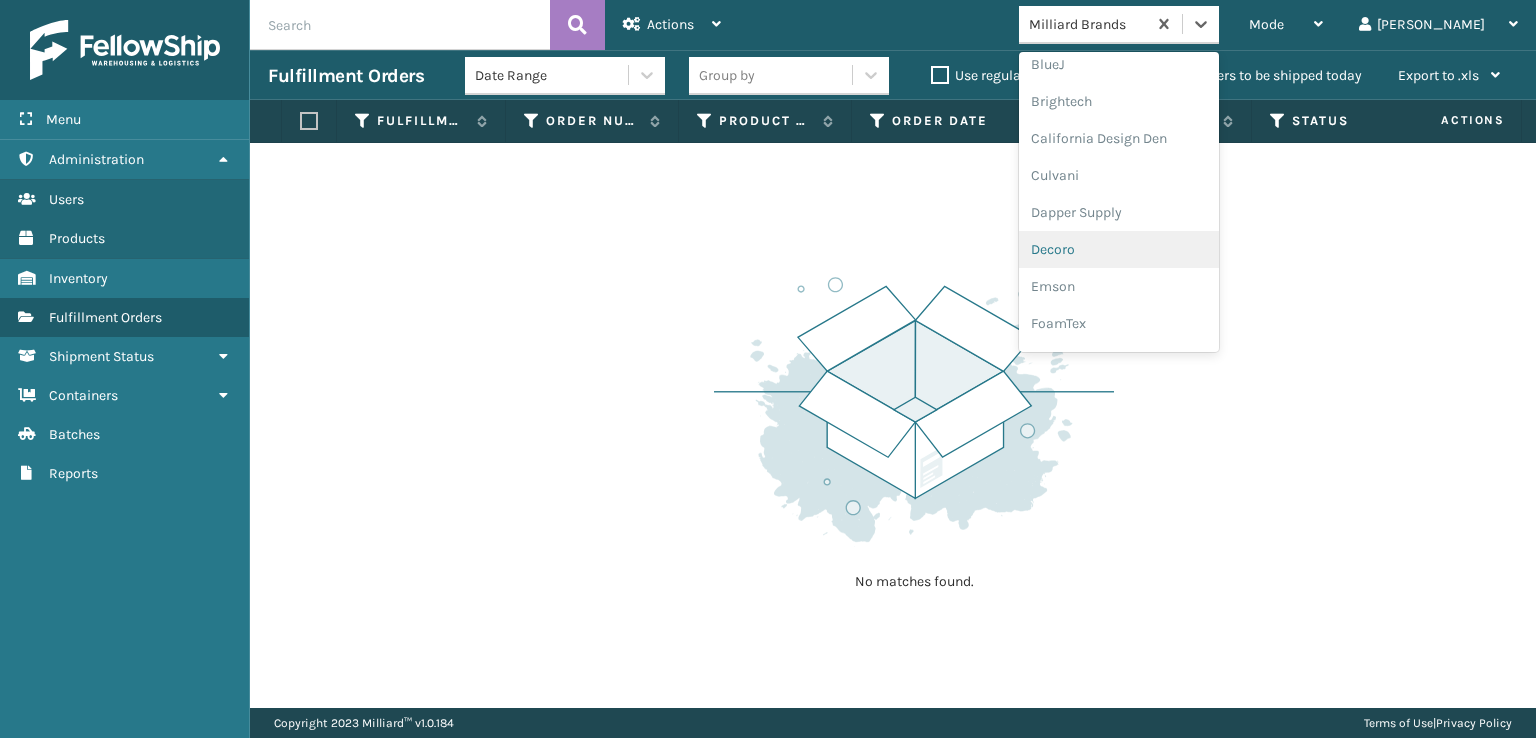 scroll, scrollTop: 432, scrollLeft: 0, axis: vertical 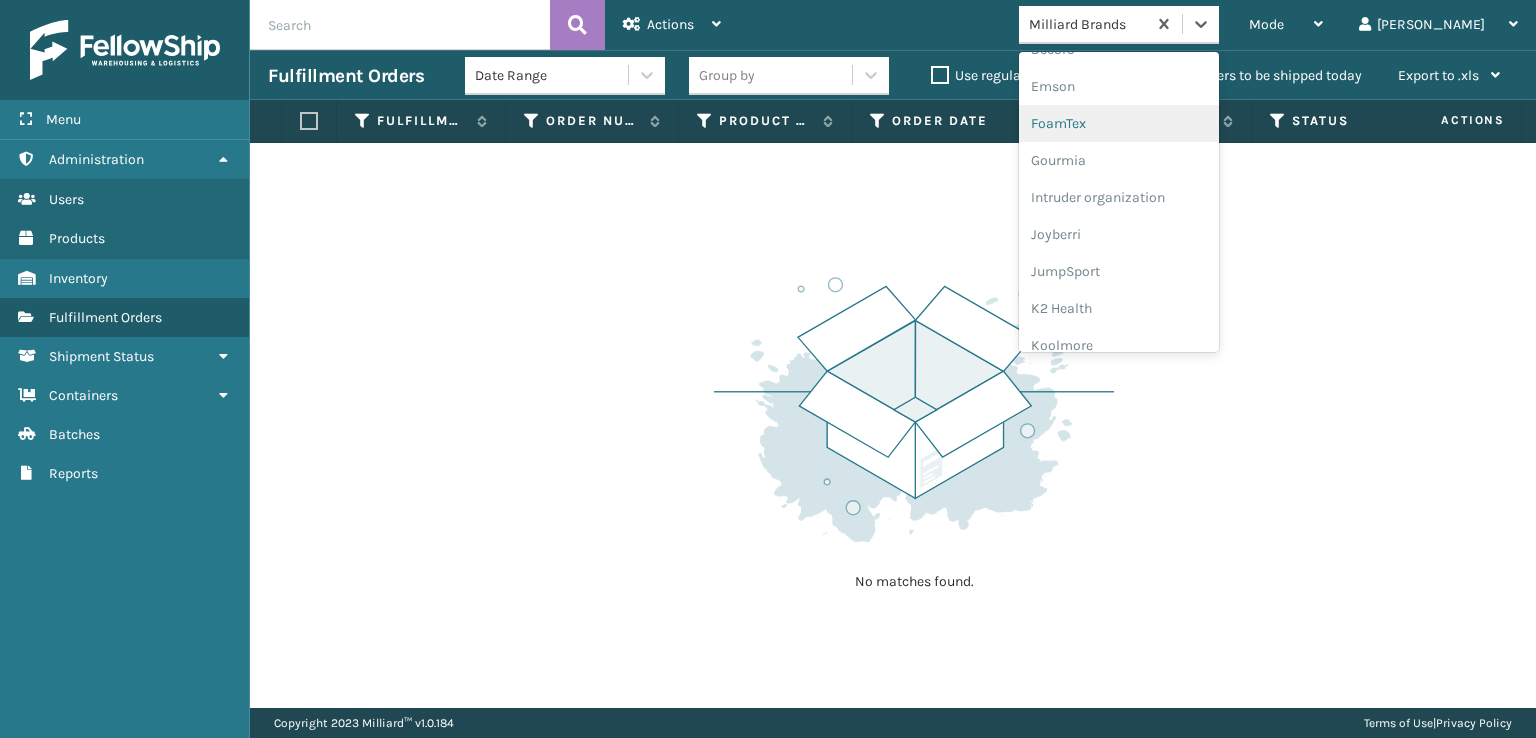 click on "FoamTex" at bounding box center [1119, 123] 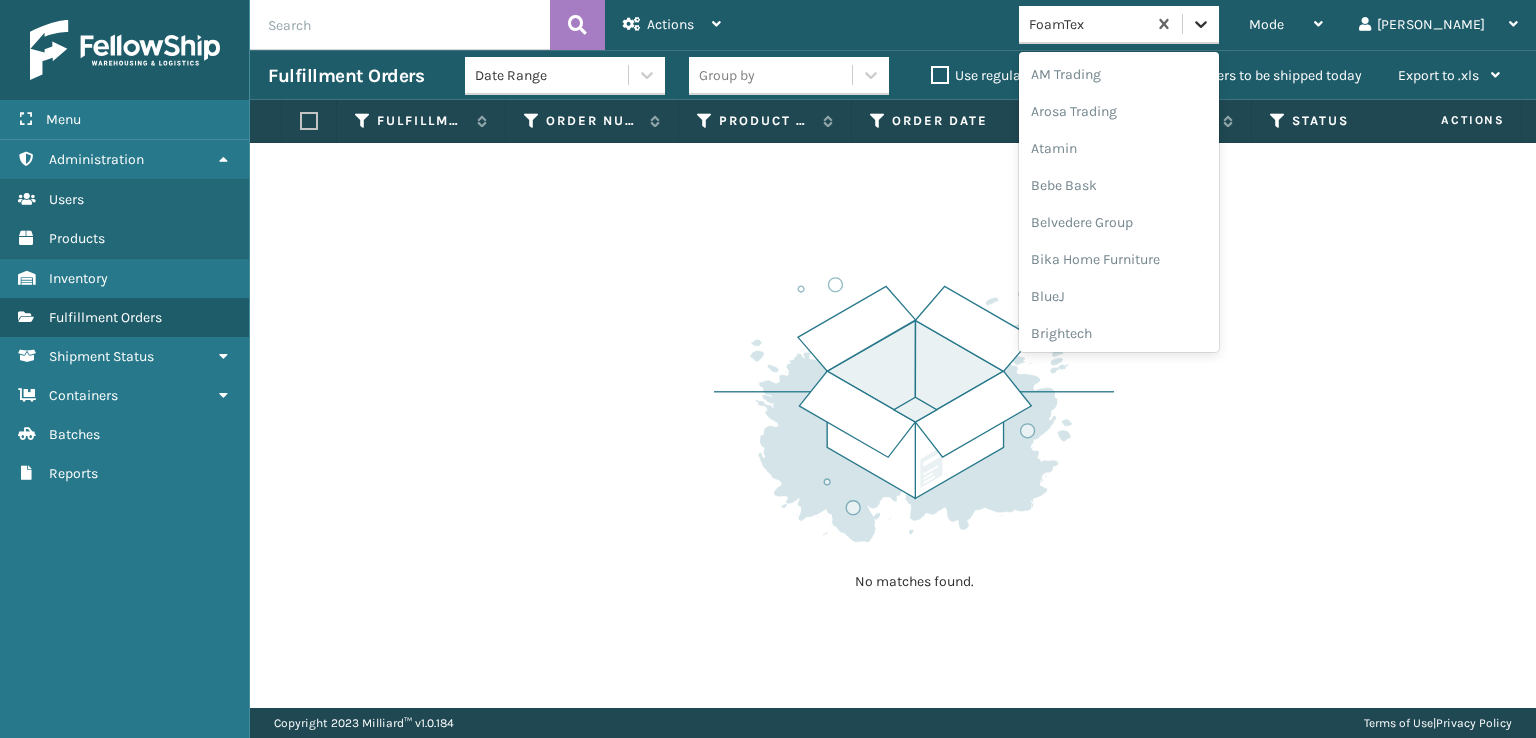 click 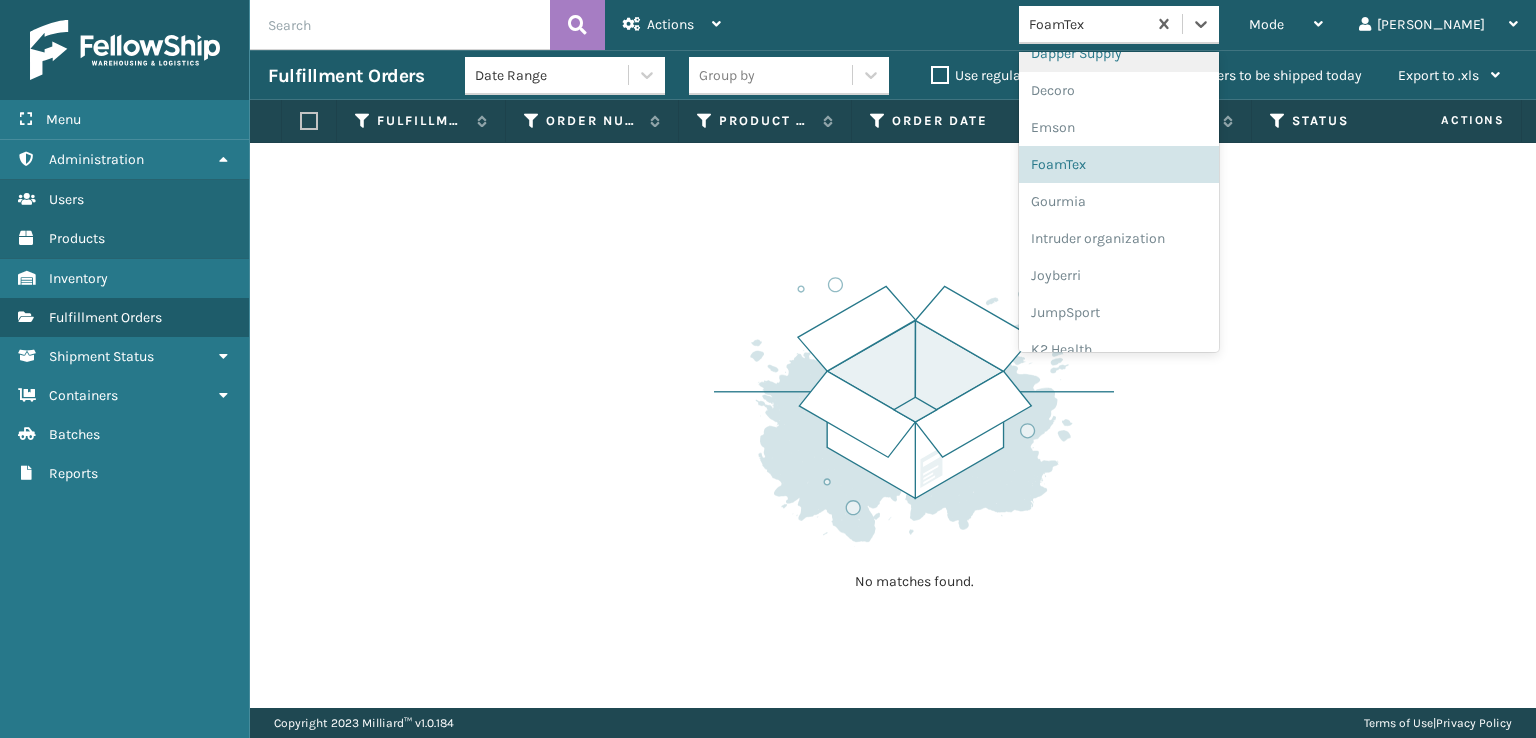 scroll, scrollTop: 632, scrollLeft: 0, axis: vertical 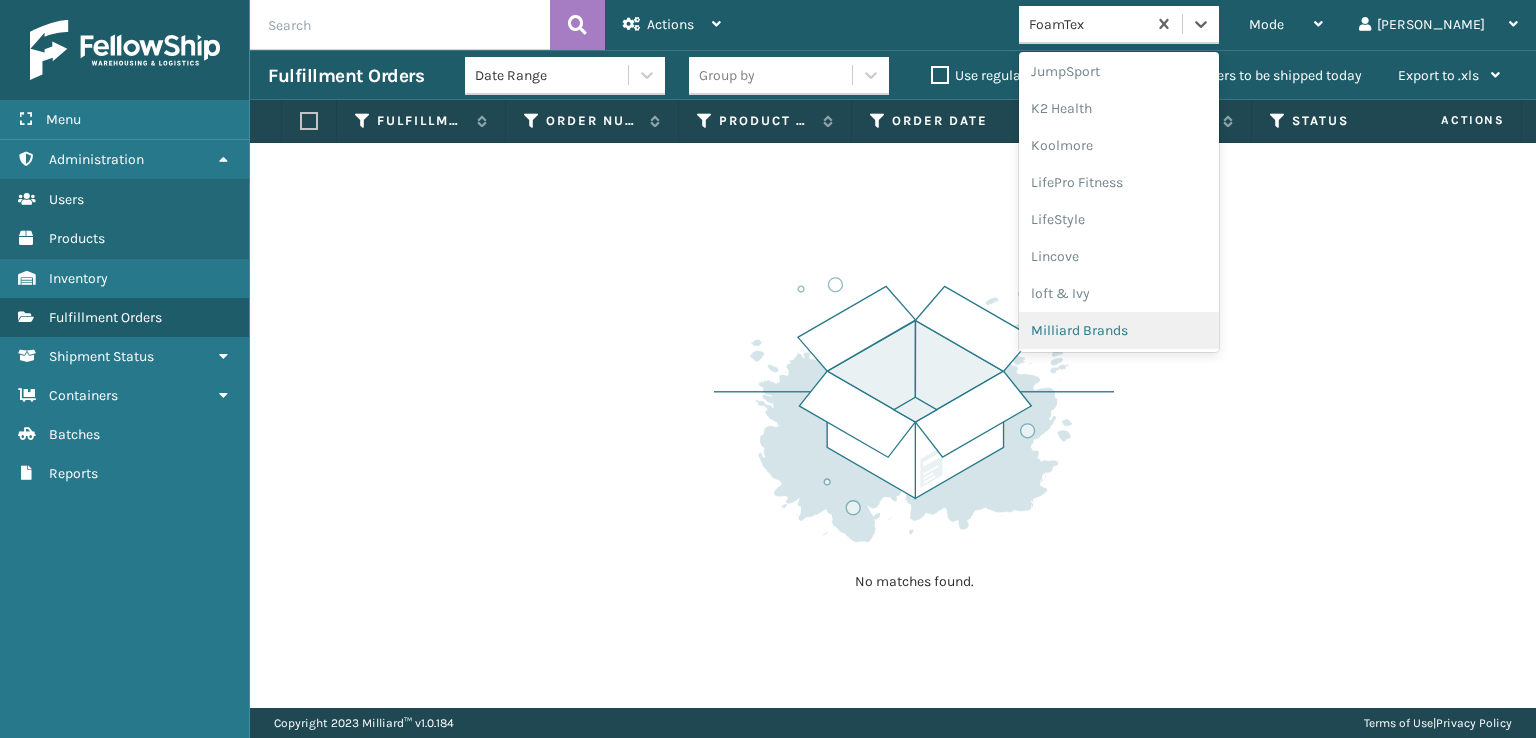 click on "Milliard Brands" at bounding box center (1119, 330) 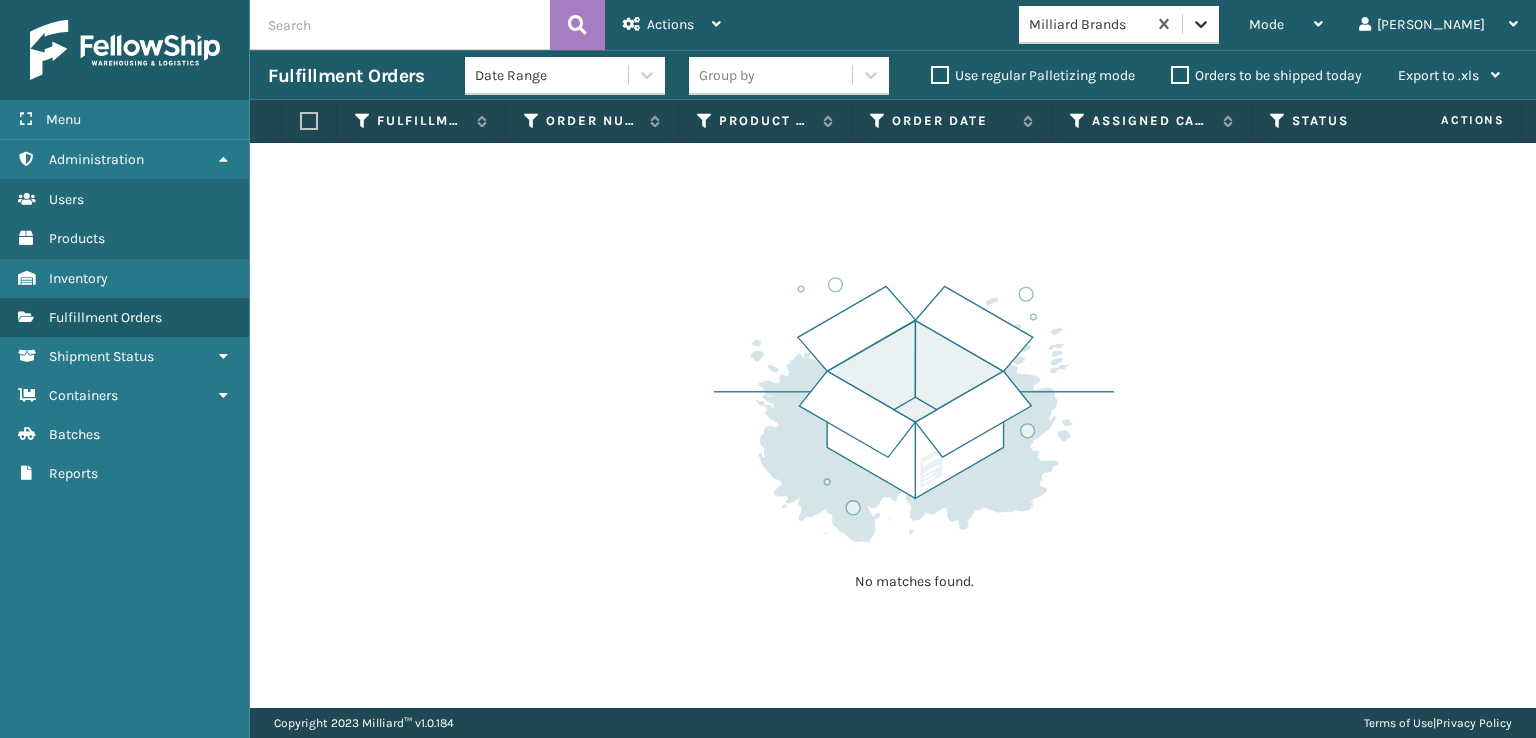 click at bounding box center [1201, 24] 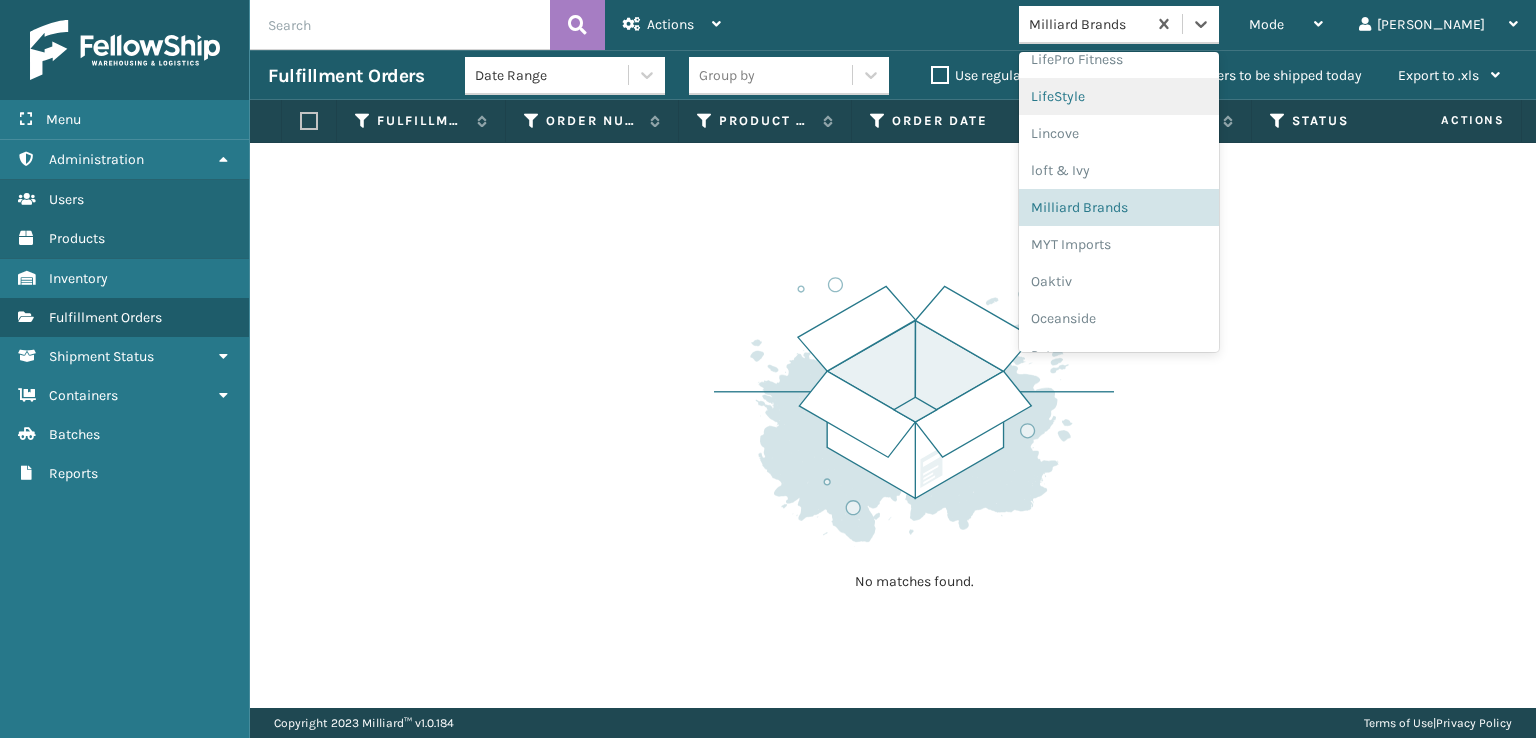 scroll, scrollTop: 966, scrollLeft: 0, axis: vertical 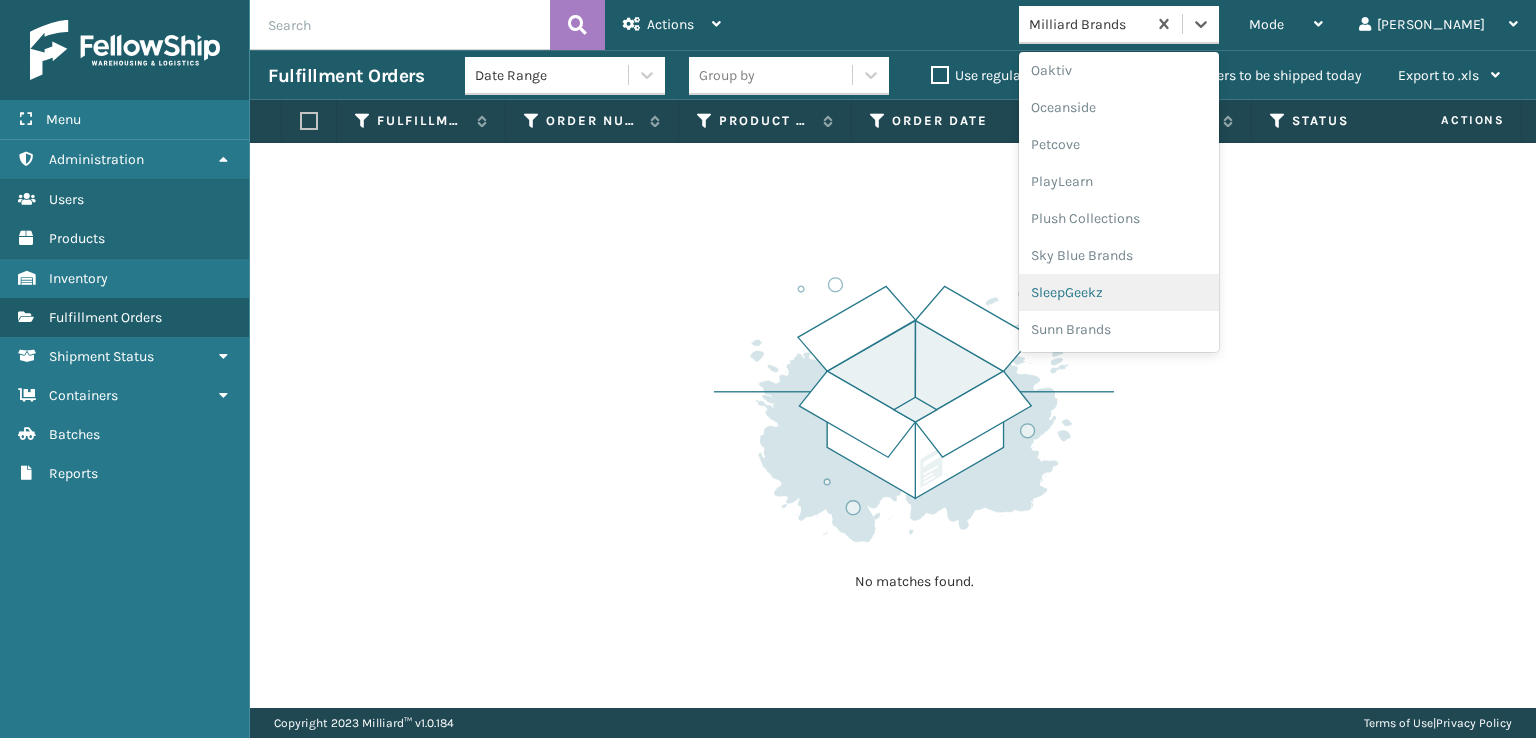 click on "SleepGeekz" at bounding box center (1119, 292) 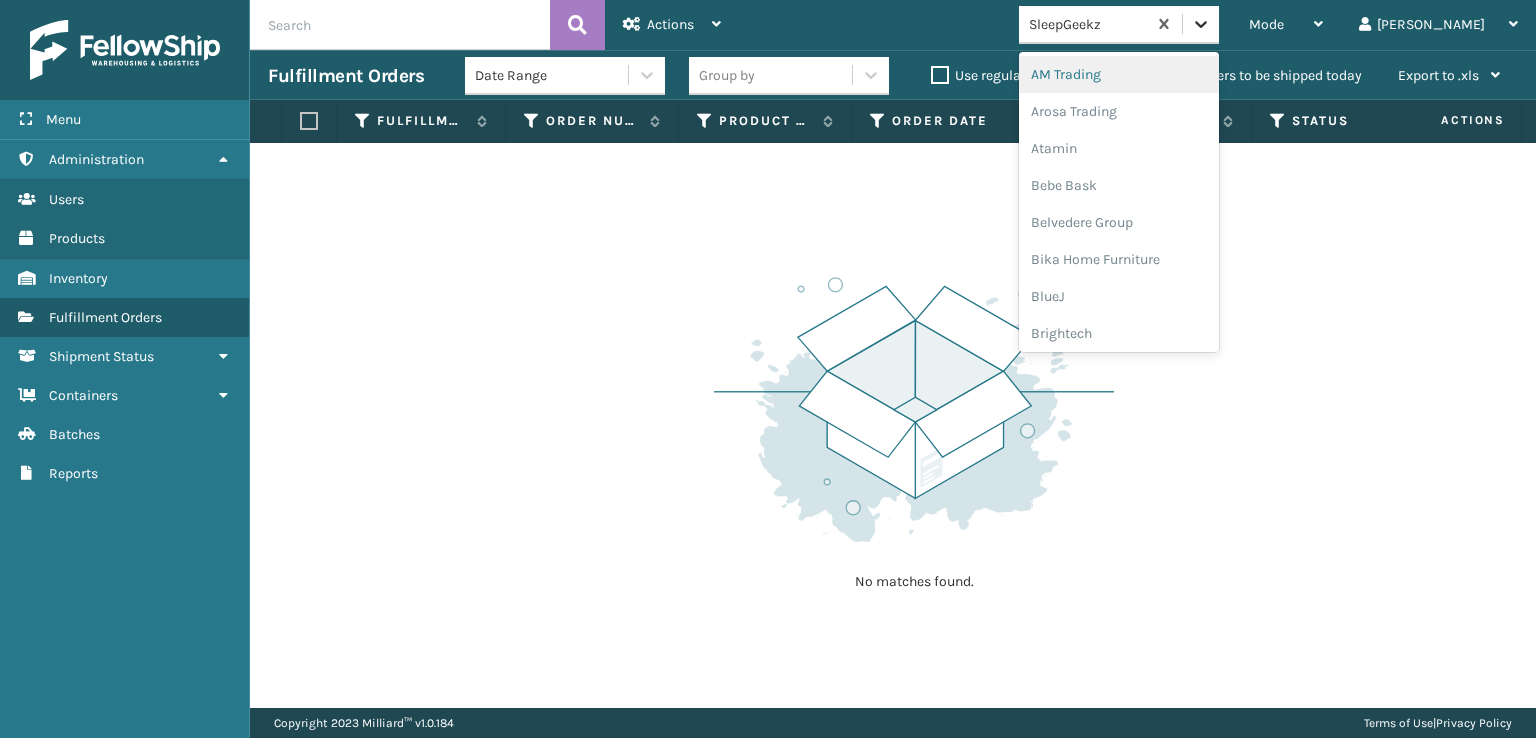 click 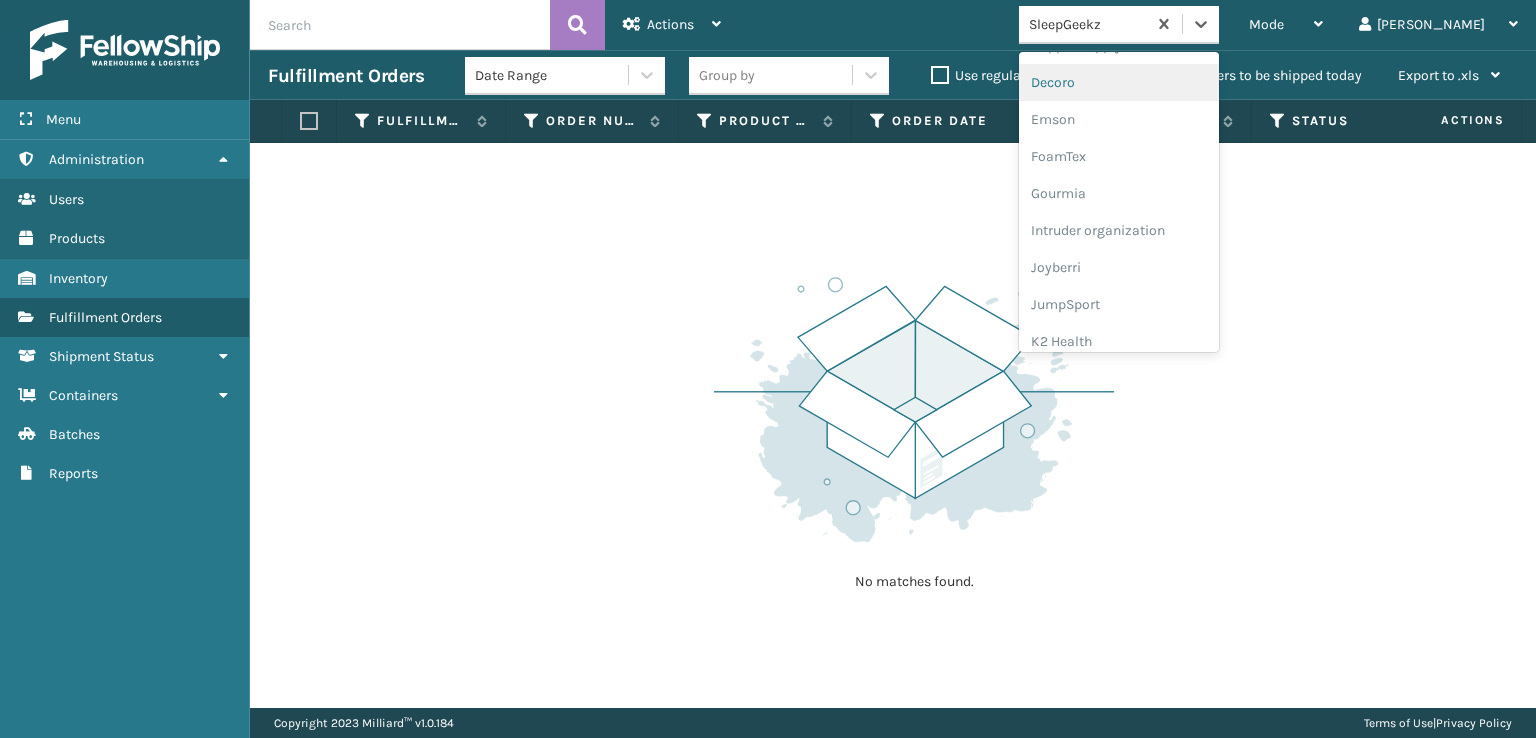 scroll, scrollTop: 400, scrollLeft: 0, axis: vertical 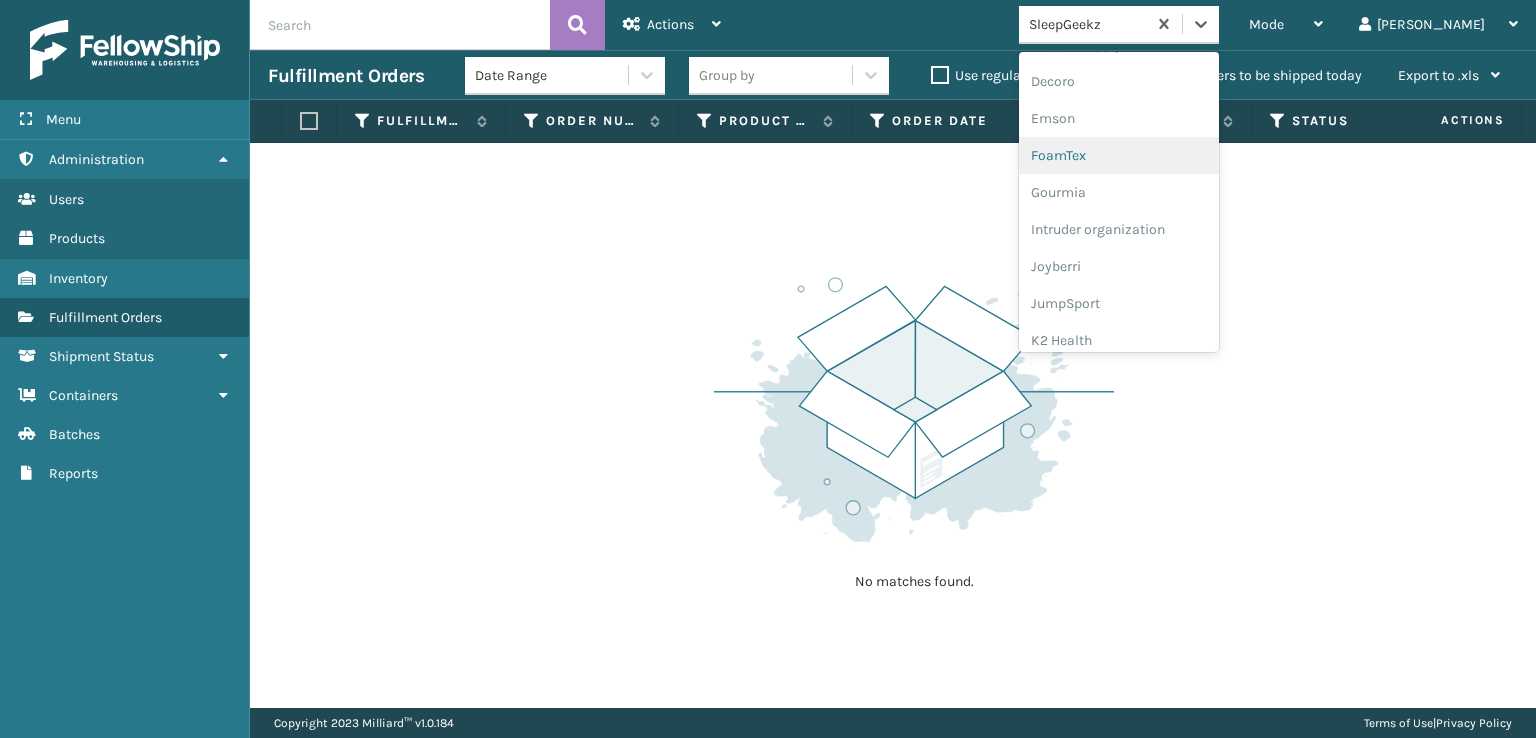 click on "FoamTex" at bounding box center [1119, 155] 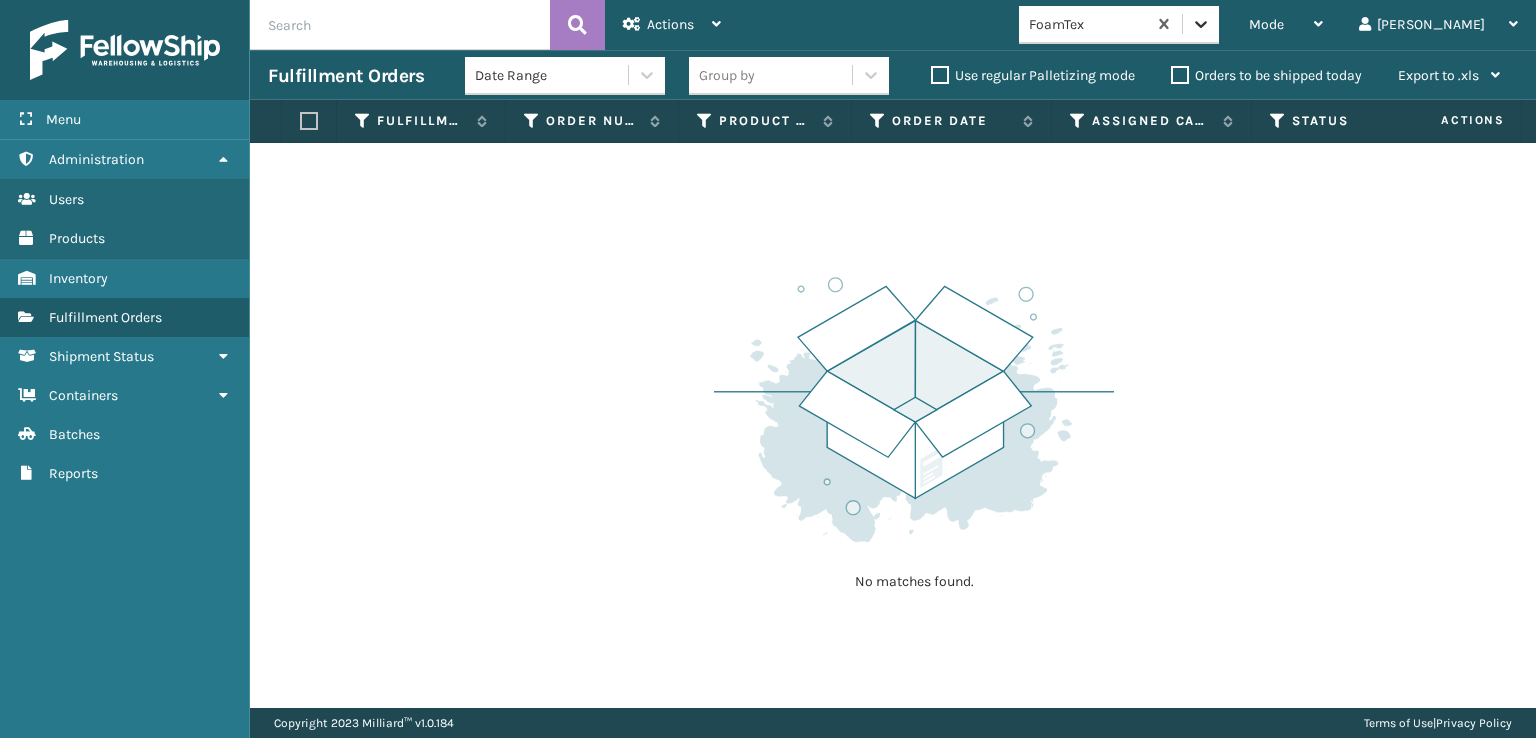 click at bounding box center (1201, 24) 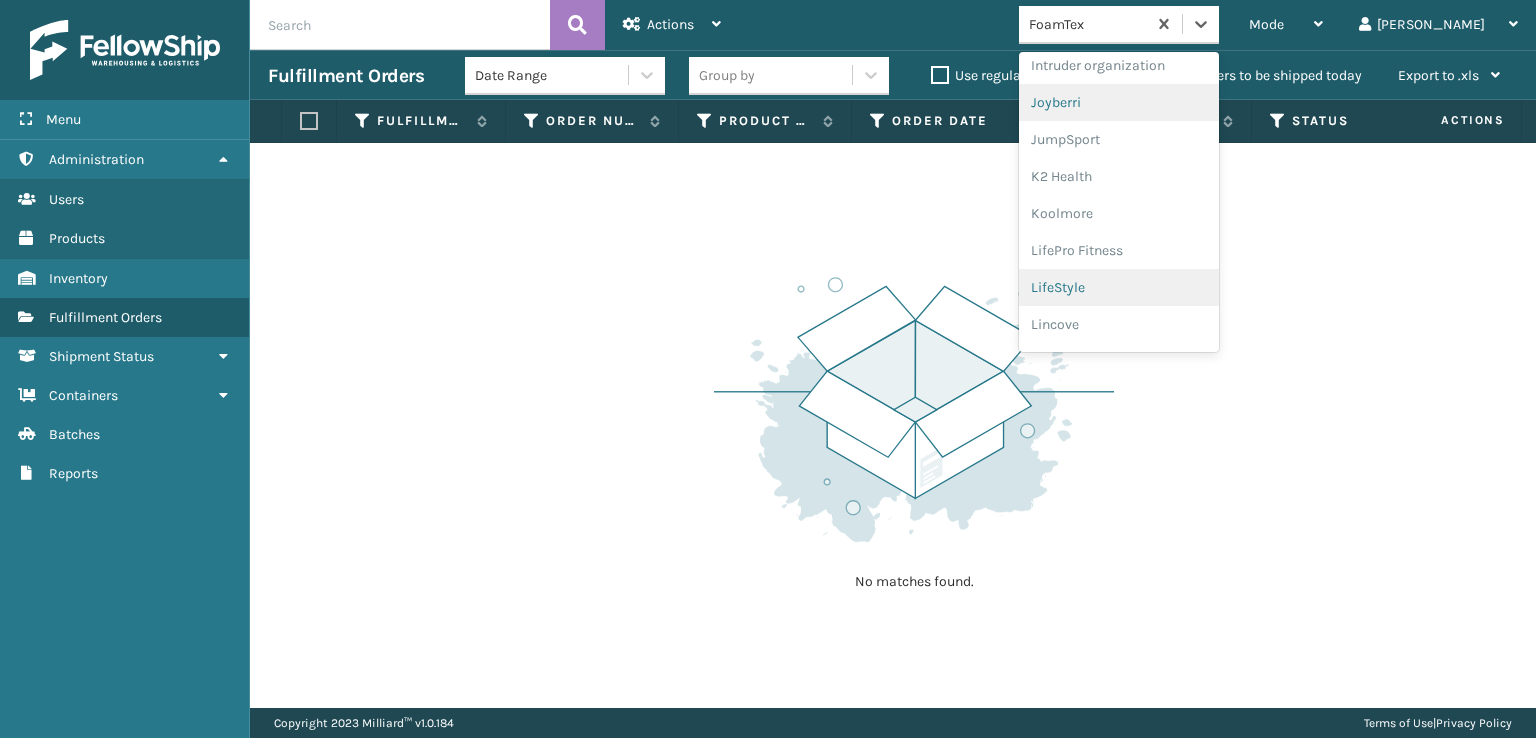 scroll, scrollTop: 632, scrollLeft: 0, axis: vertical 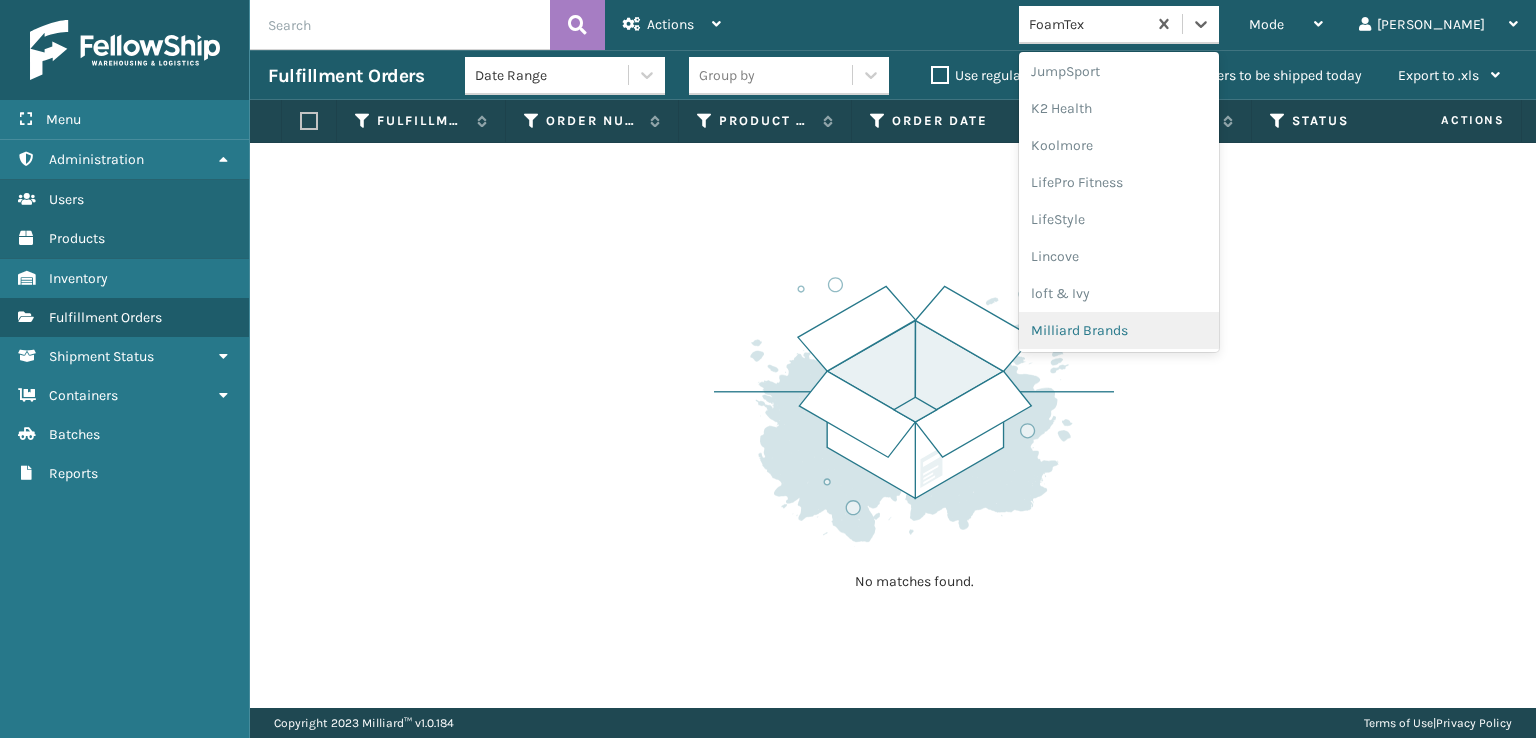 click on "Milliard Brands" at bounding box center [1119, 330] 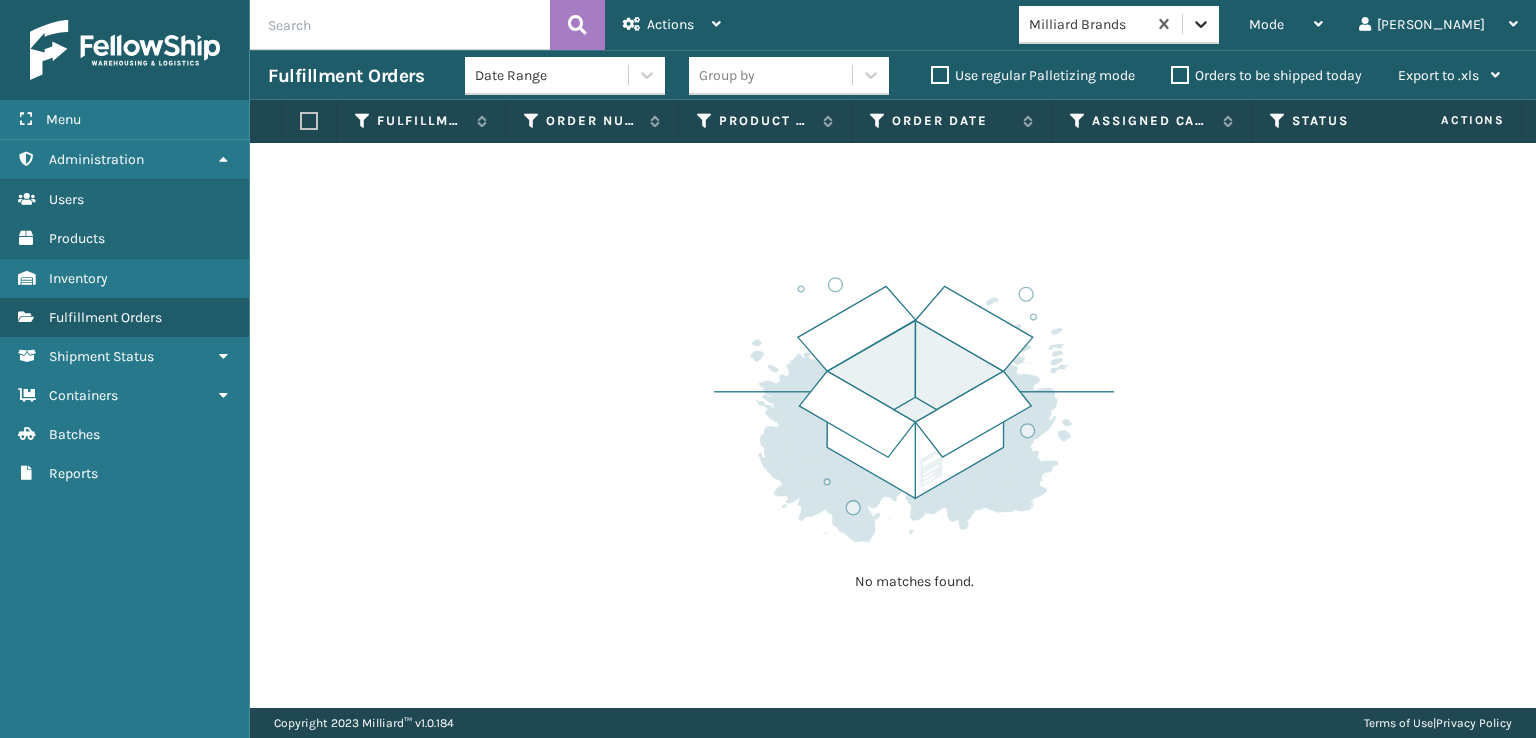 click 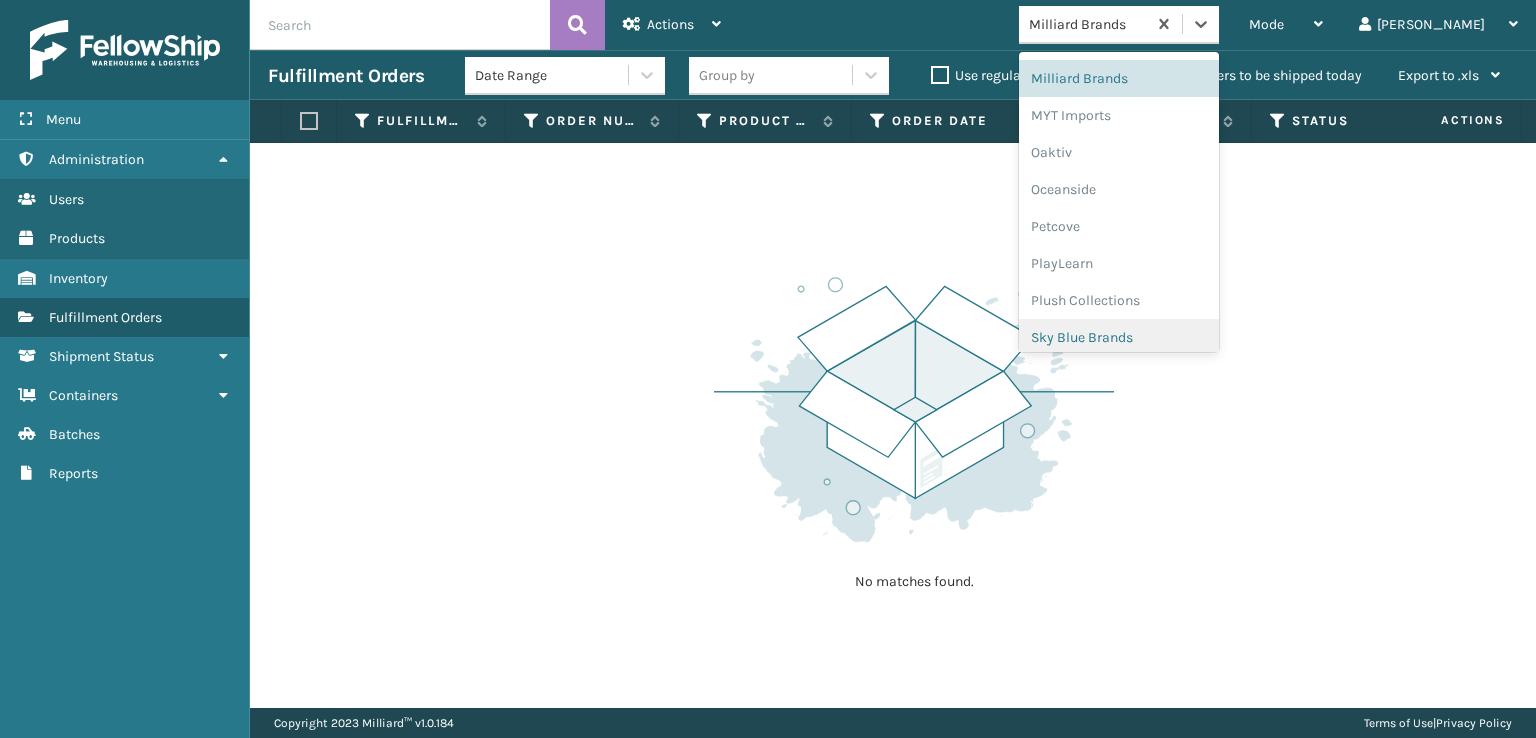 scroll, scrollTop: 966, scrollLeft: 0, axis: vertical 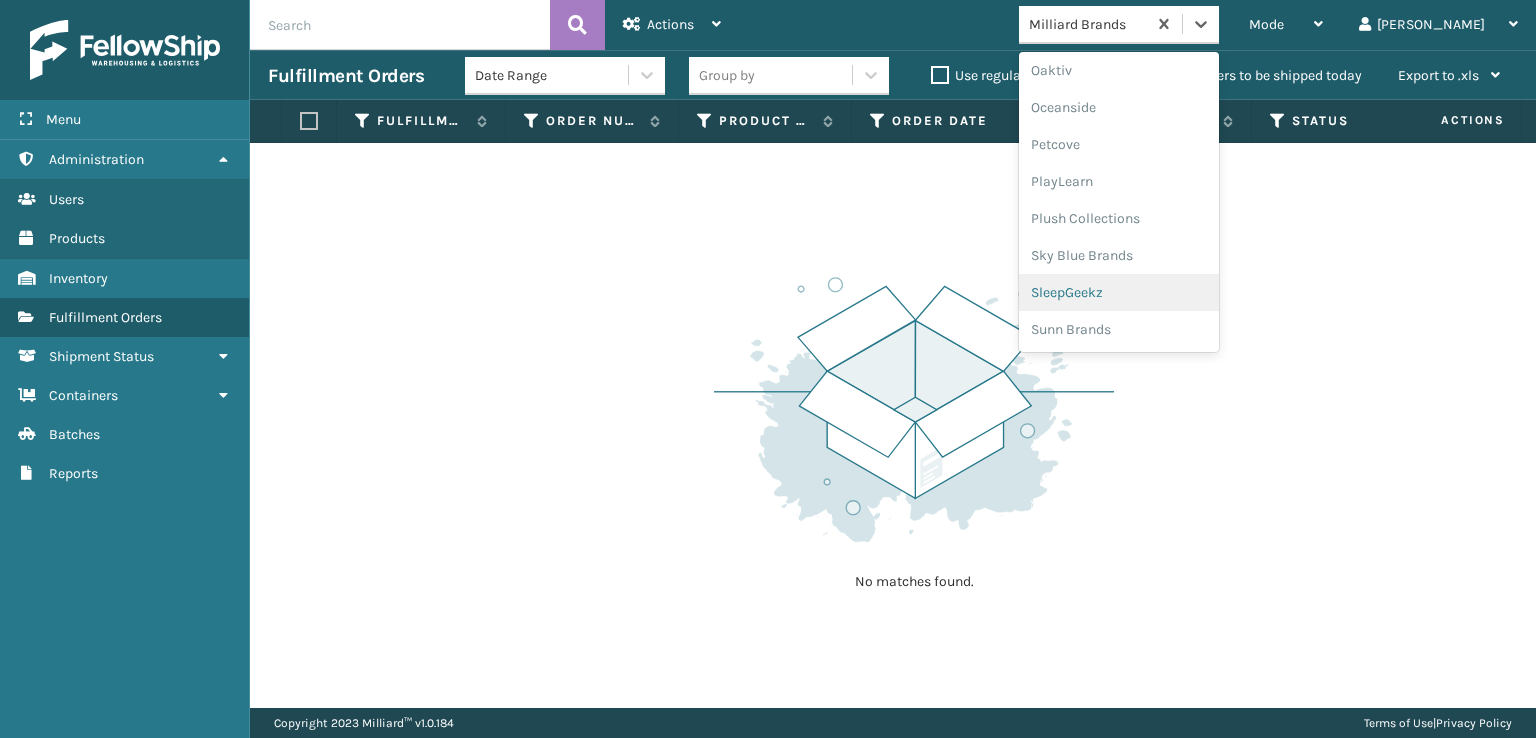 click on "SleepGeekz" at bounding box center (1119, 292) 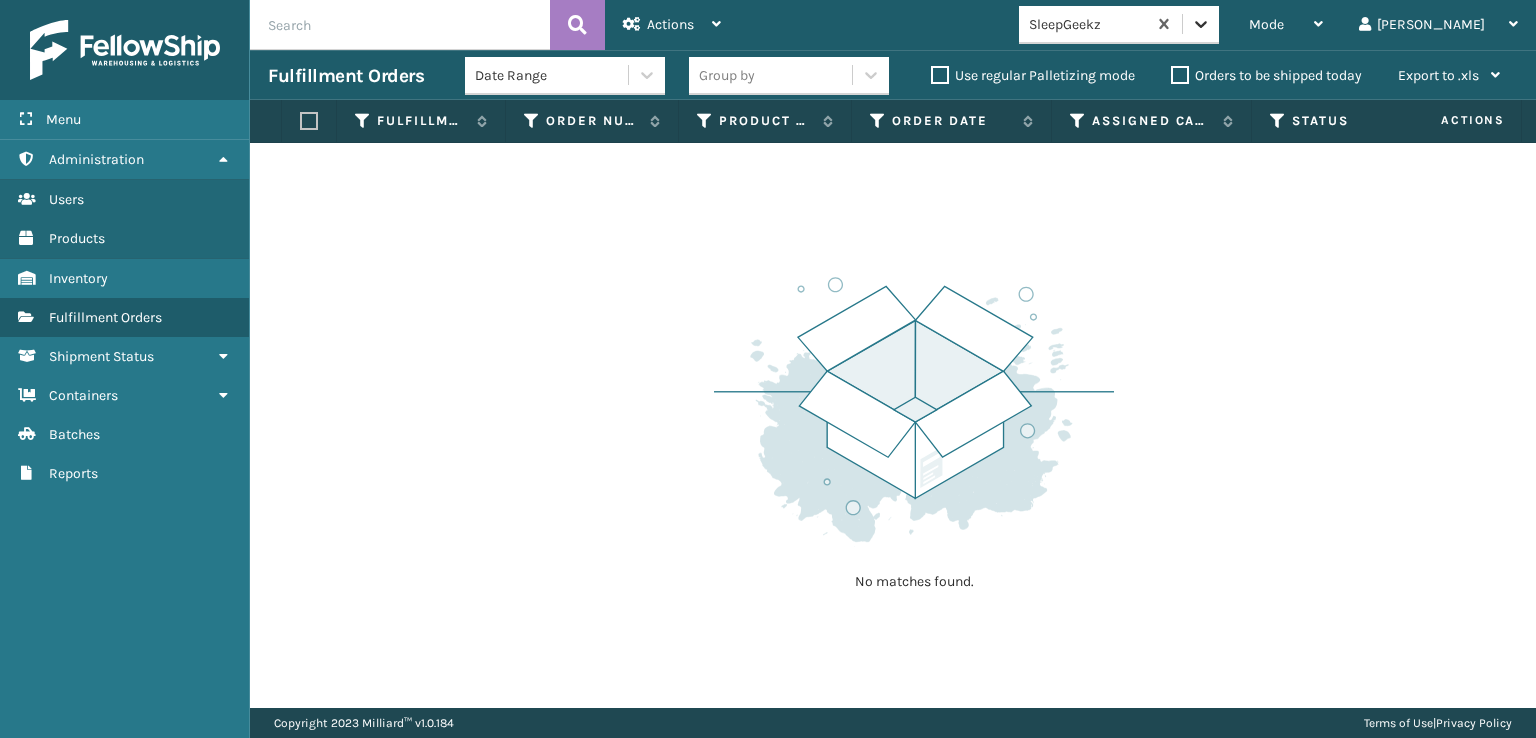 click 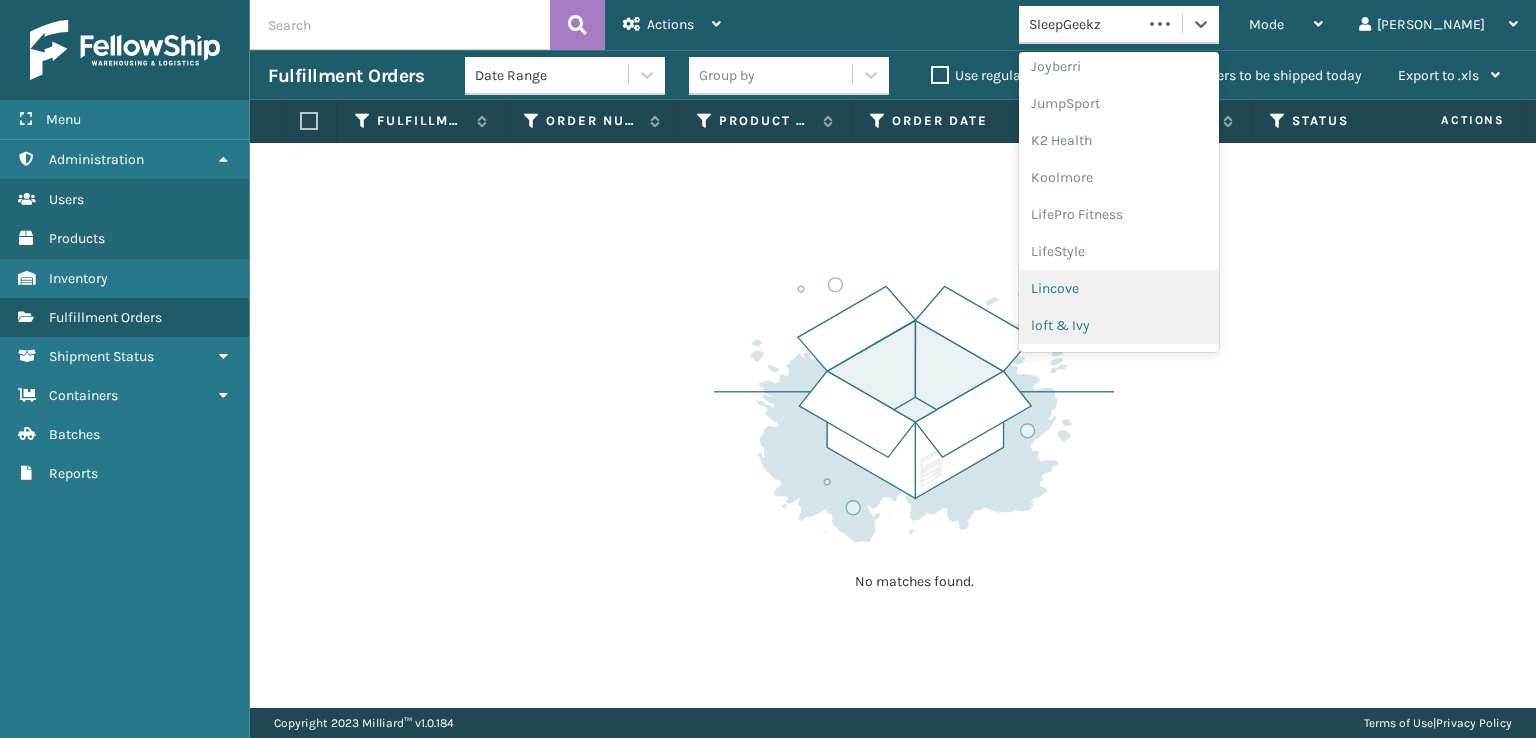 scroll, scrollTop: 632, scrollLeft: 0, axis: vertical 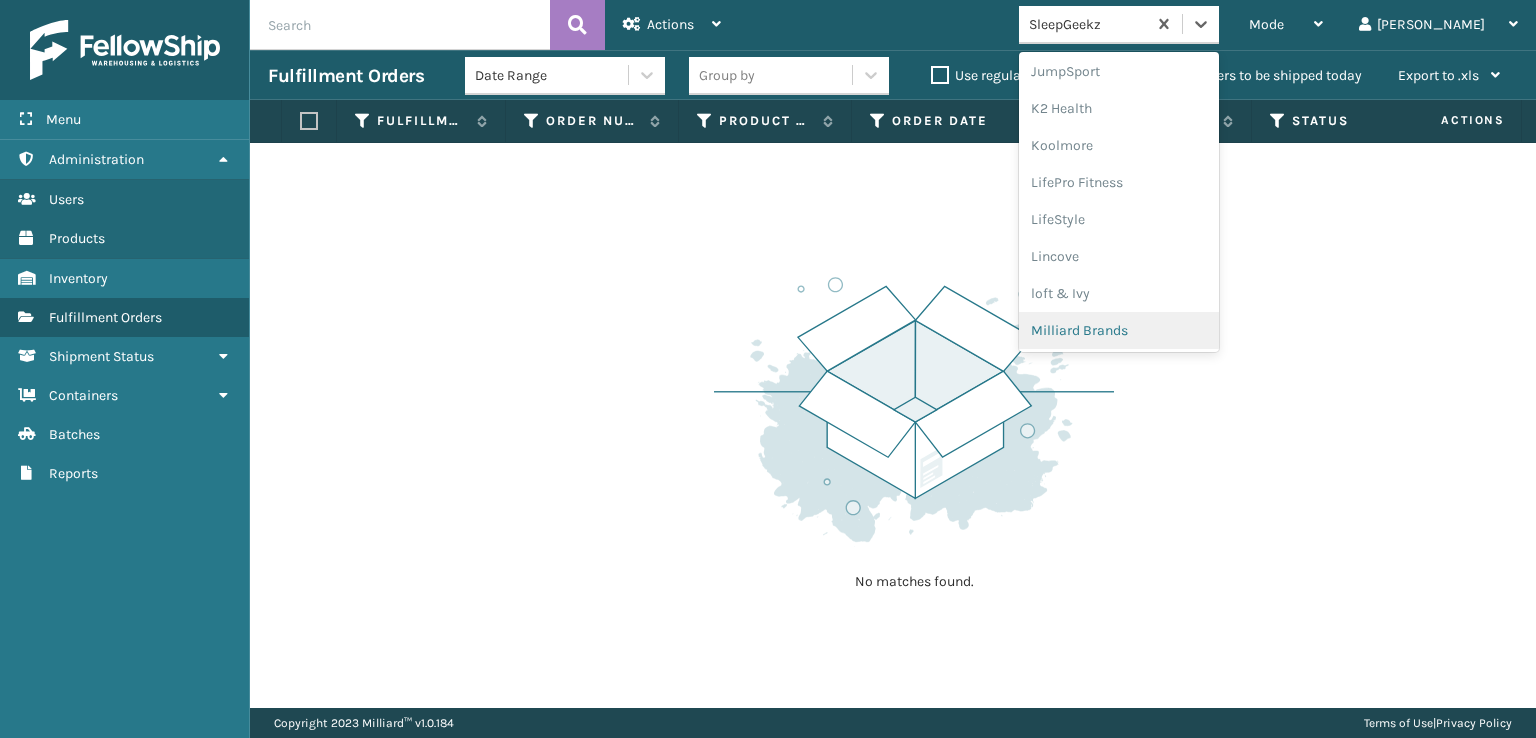click on "Milliard Brands" at bounding box center [1119, 330] 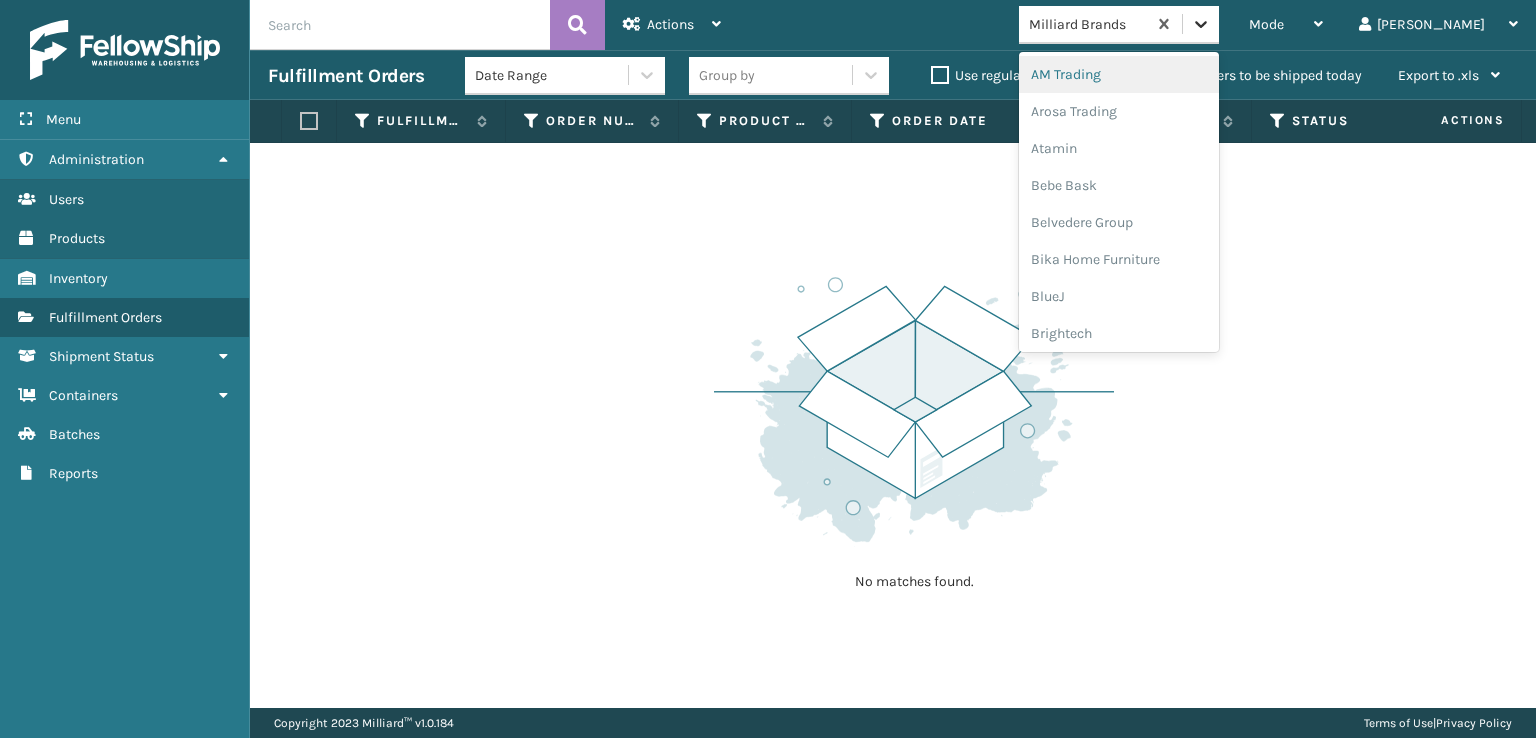 click 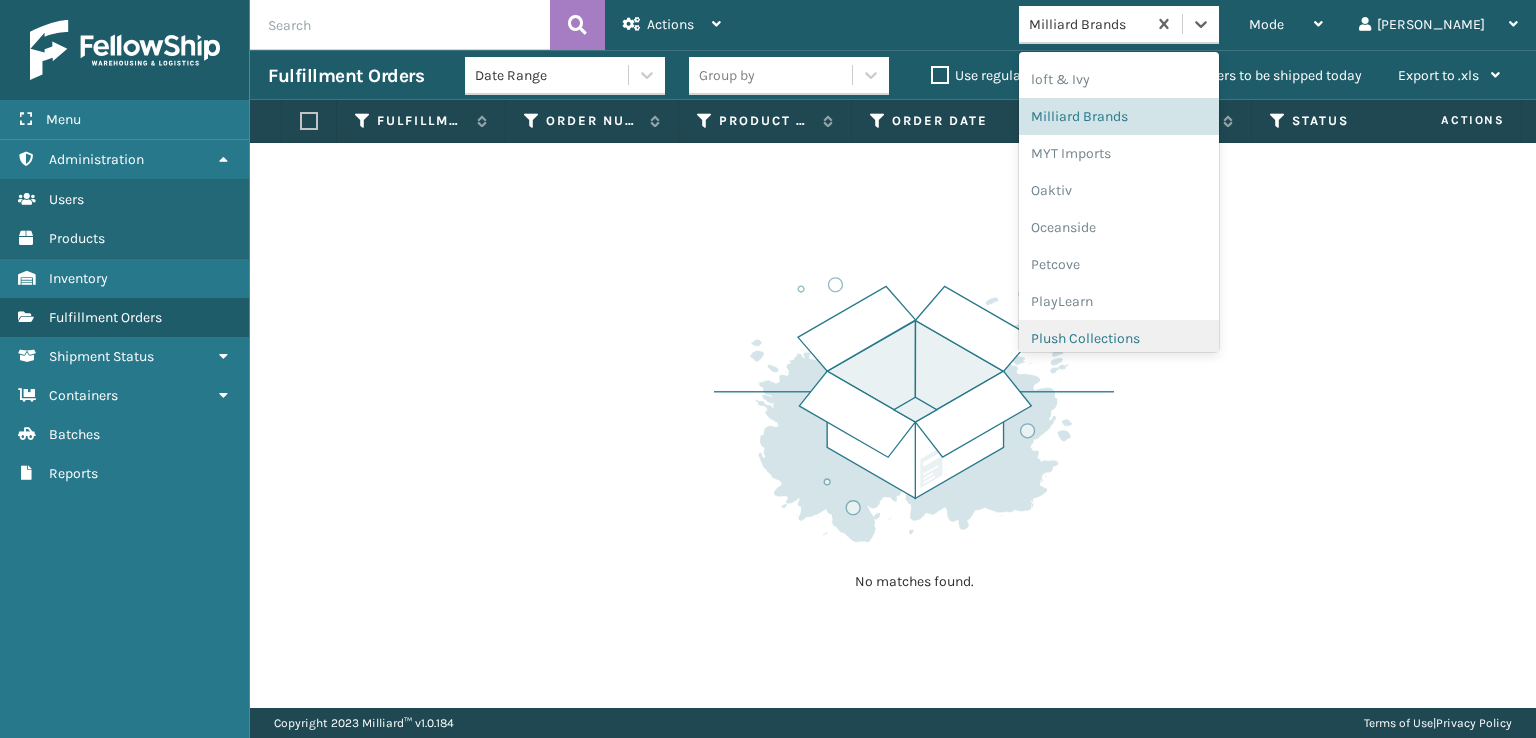 scroll, scrollTop: 966, scrollLeft: 0, axis: vertical 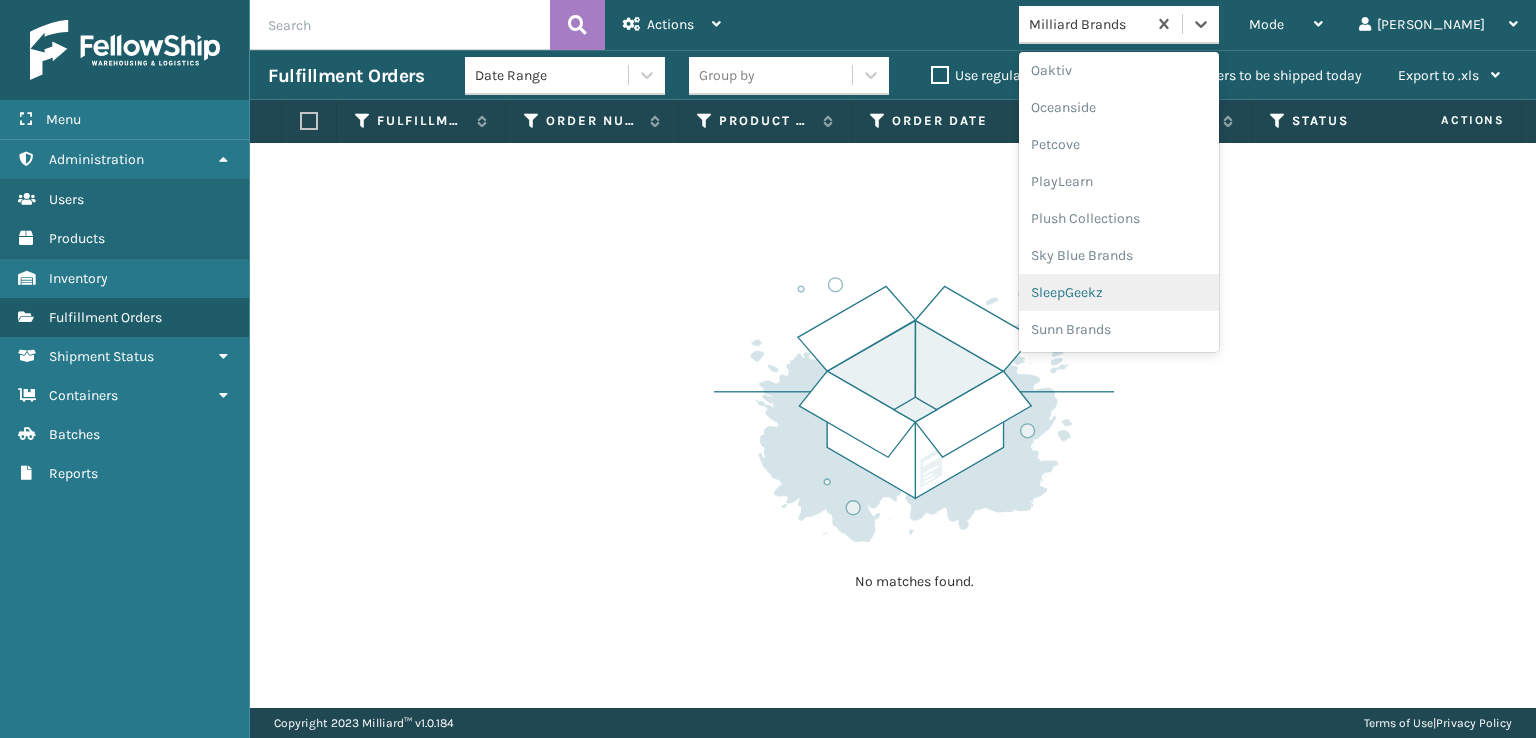 click on "SleepGeekz" at bounding box center [1119, 292] 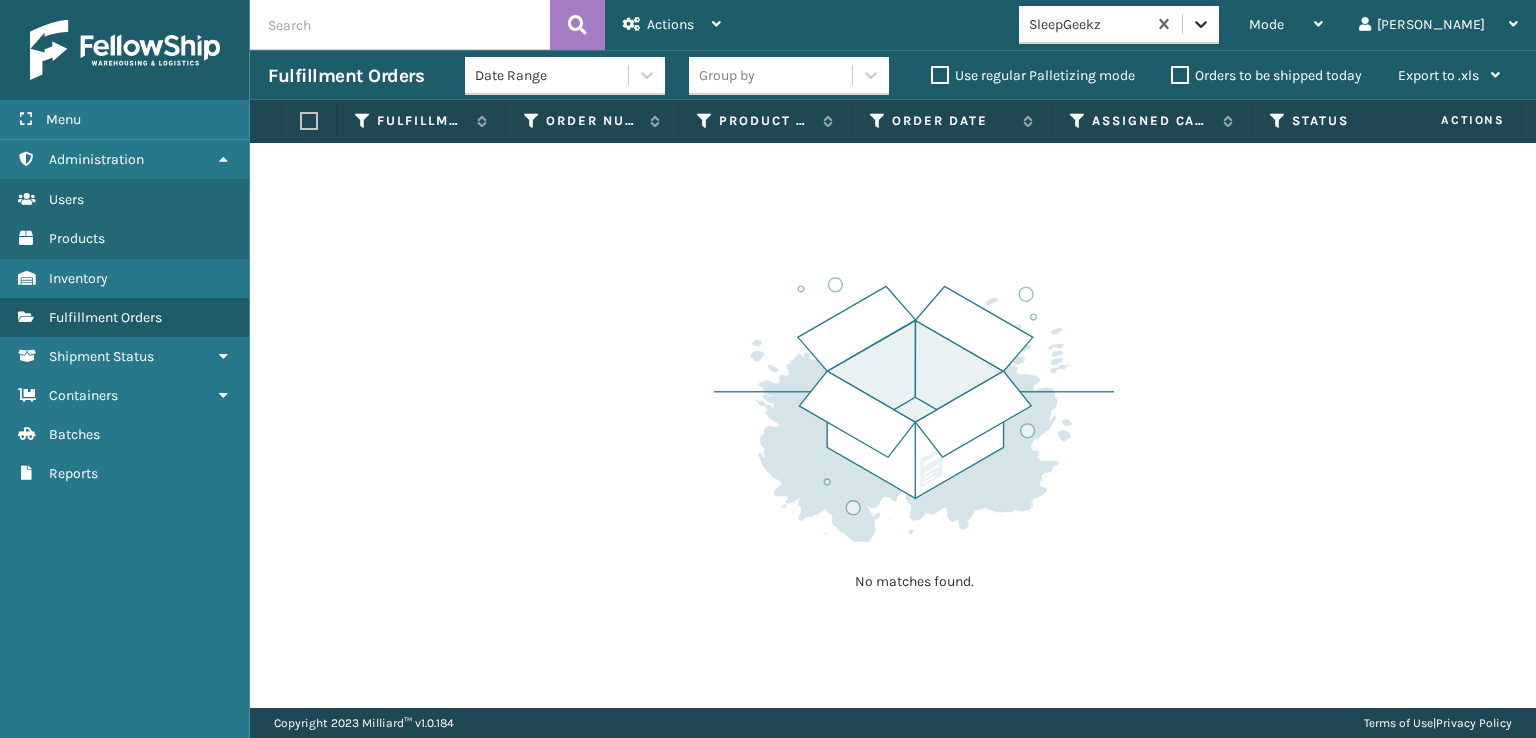 click at bounding box center (1201, 24) 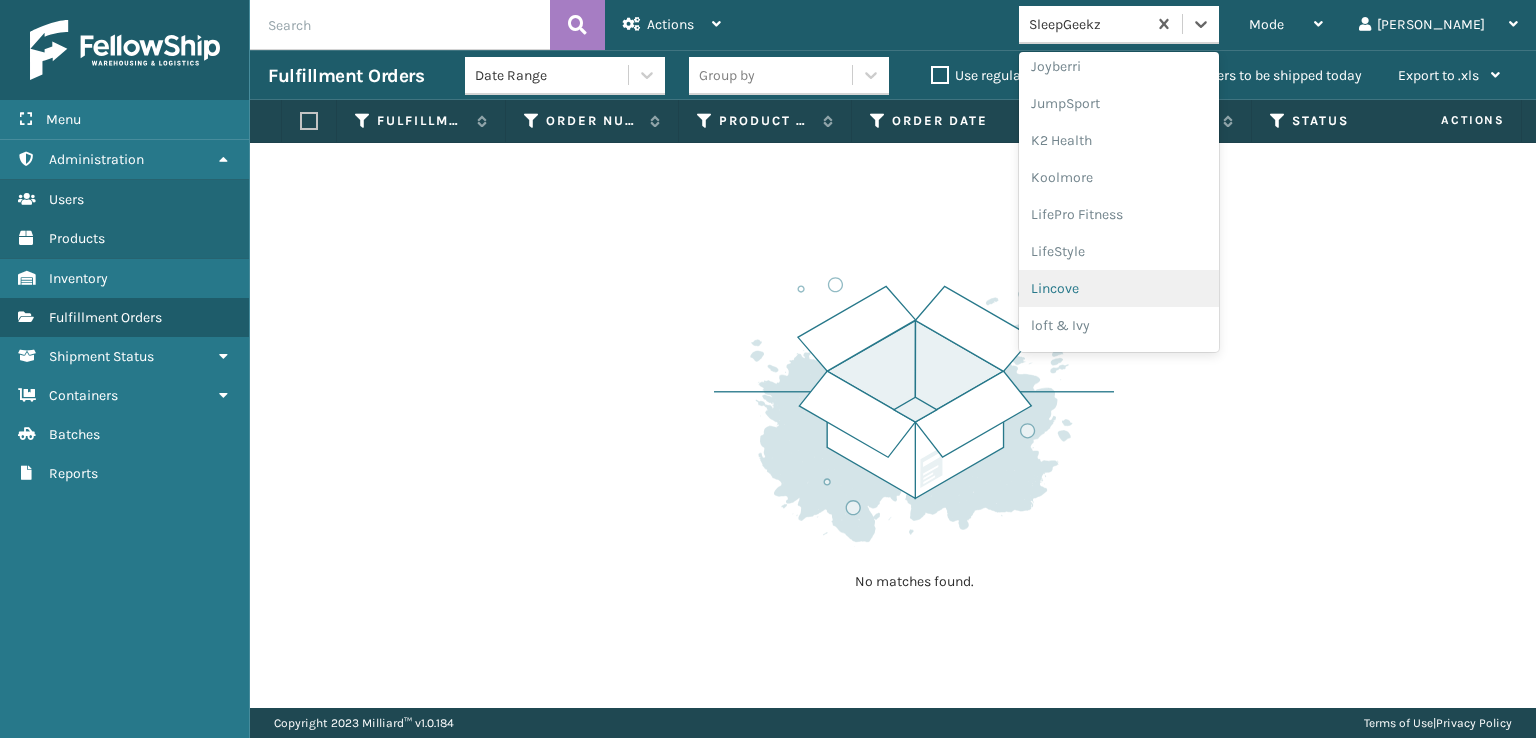 scroll, scrollTop: 632, scrollLeft: 0, axis: vertical 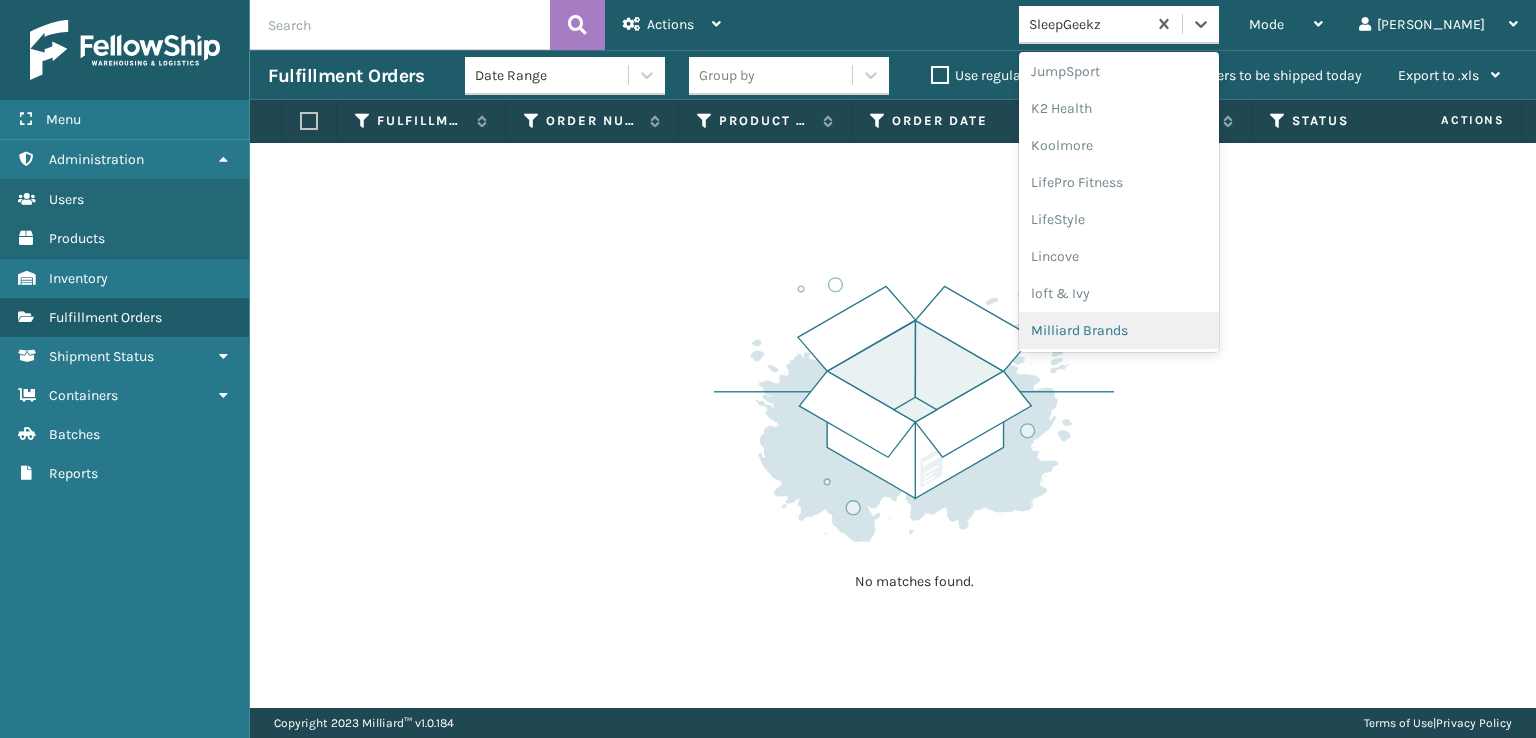 click on "Milliard Brands" at bounding box center [1119, 330] 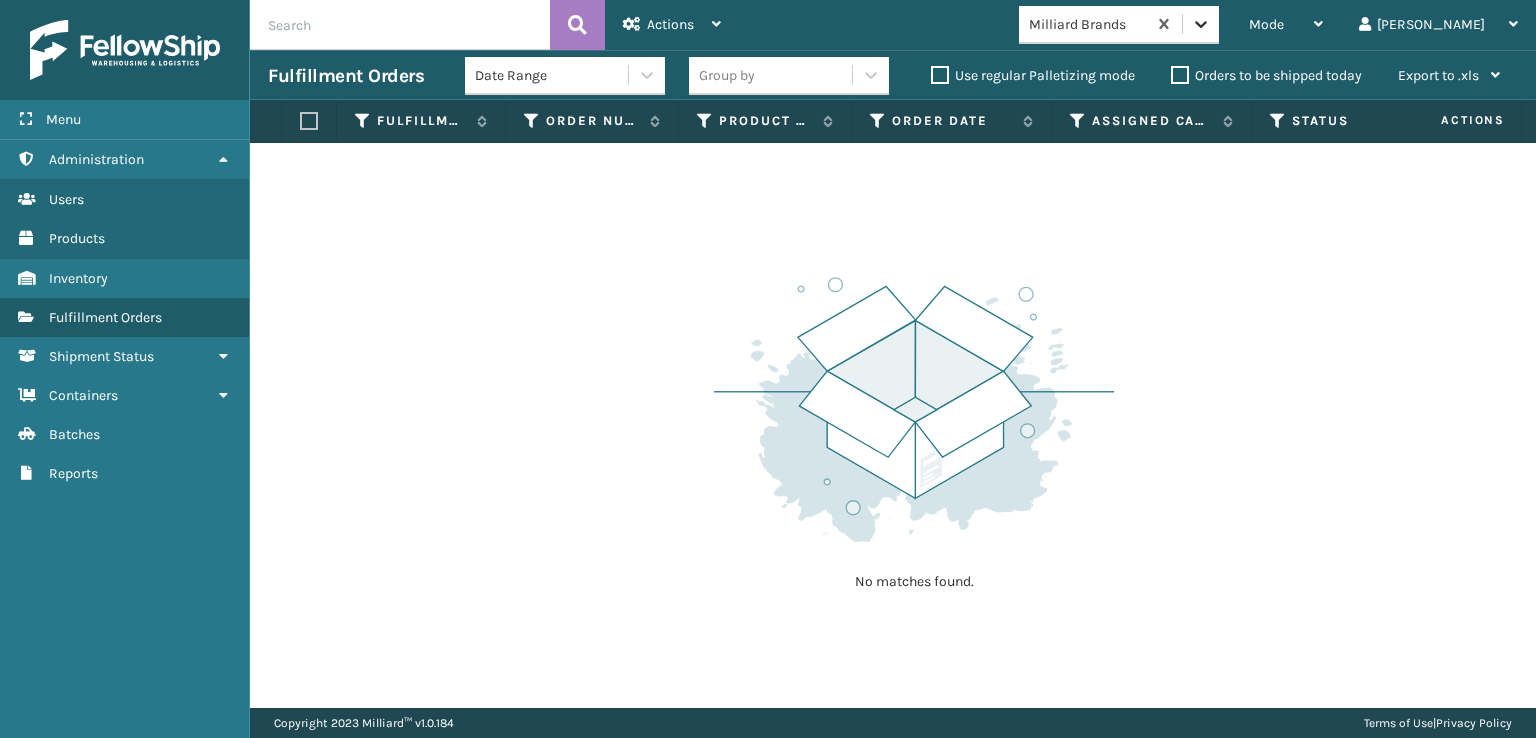 click 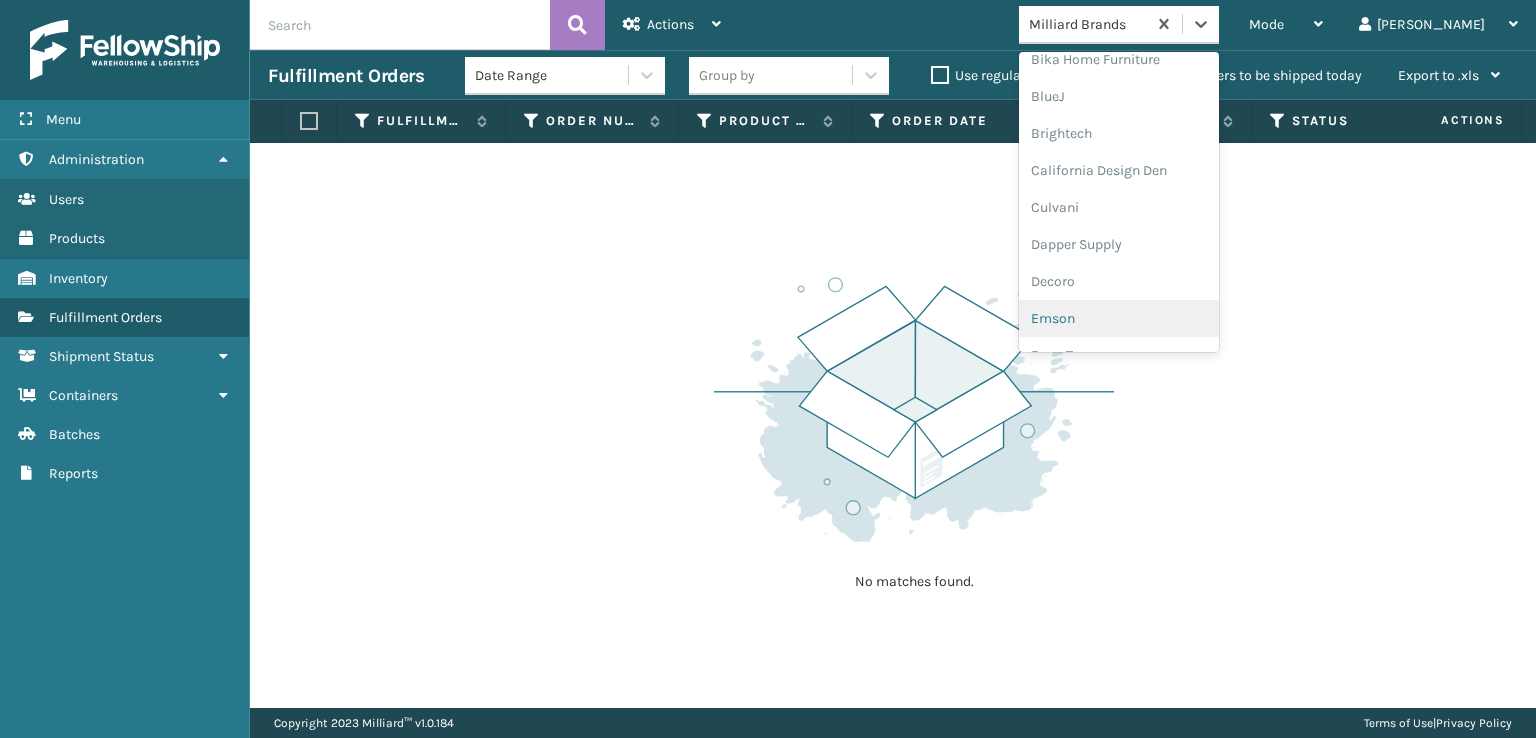scroll, scrollTop: 400, scrollLeft: 0, axis: vertical 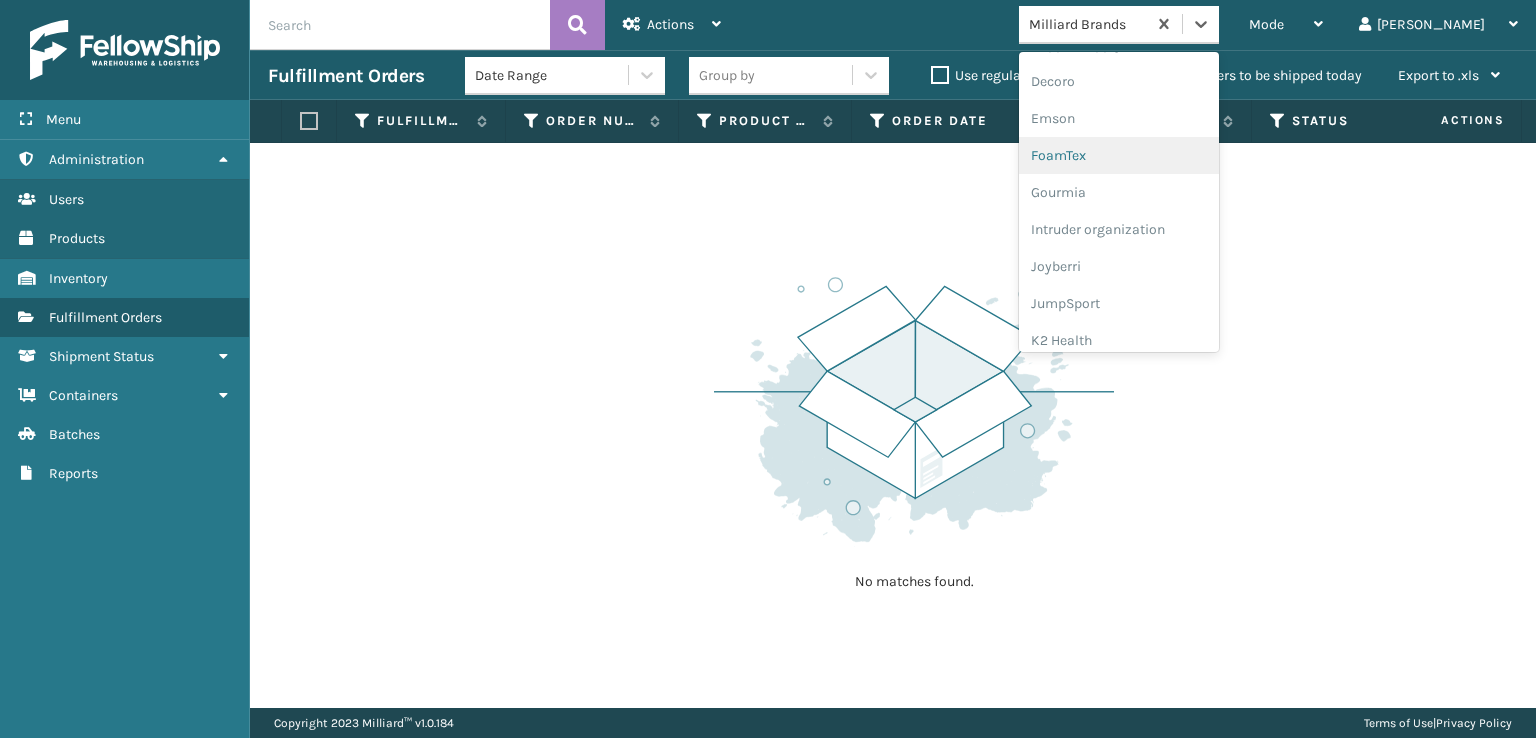 click on "FoamTex" at bounding box center [1119, 155] 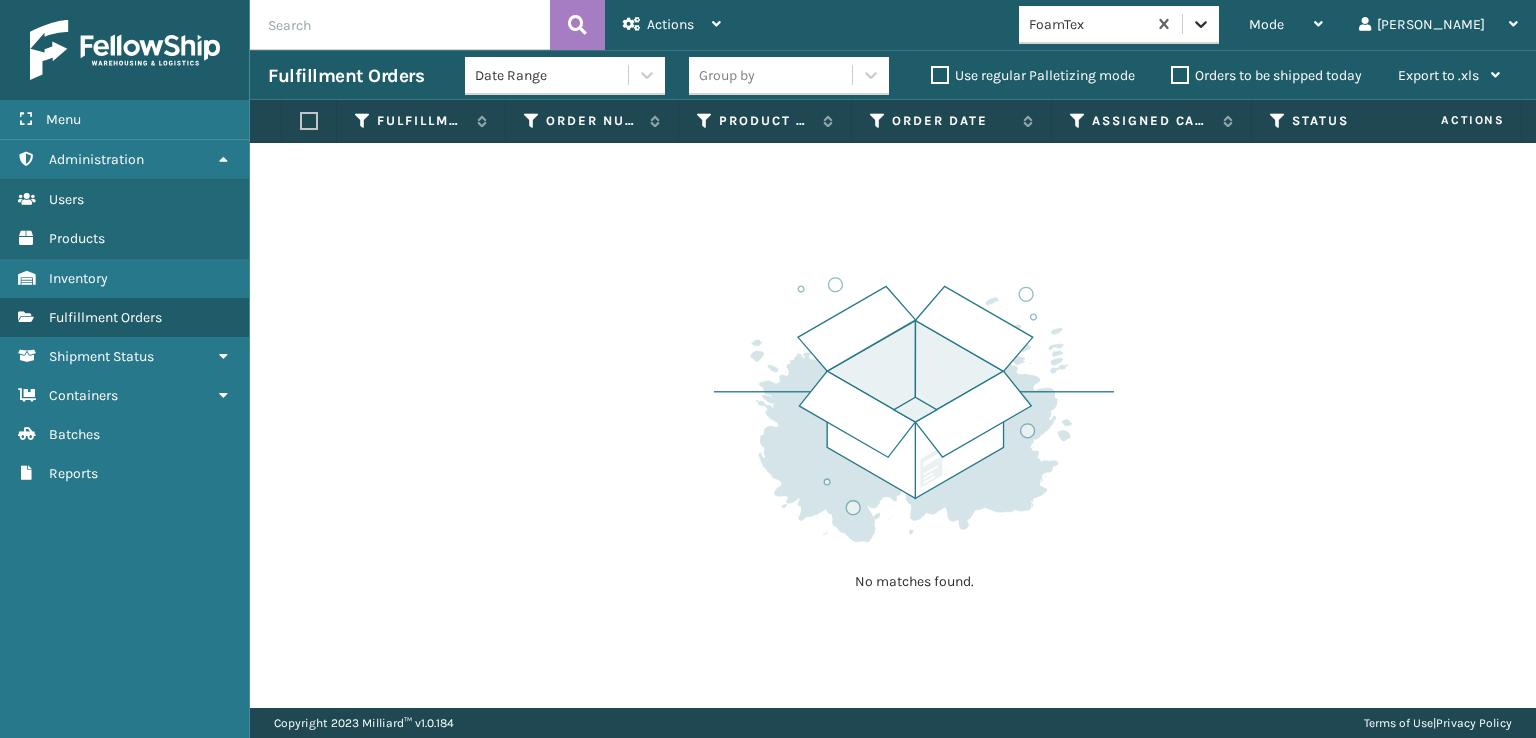 click 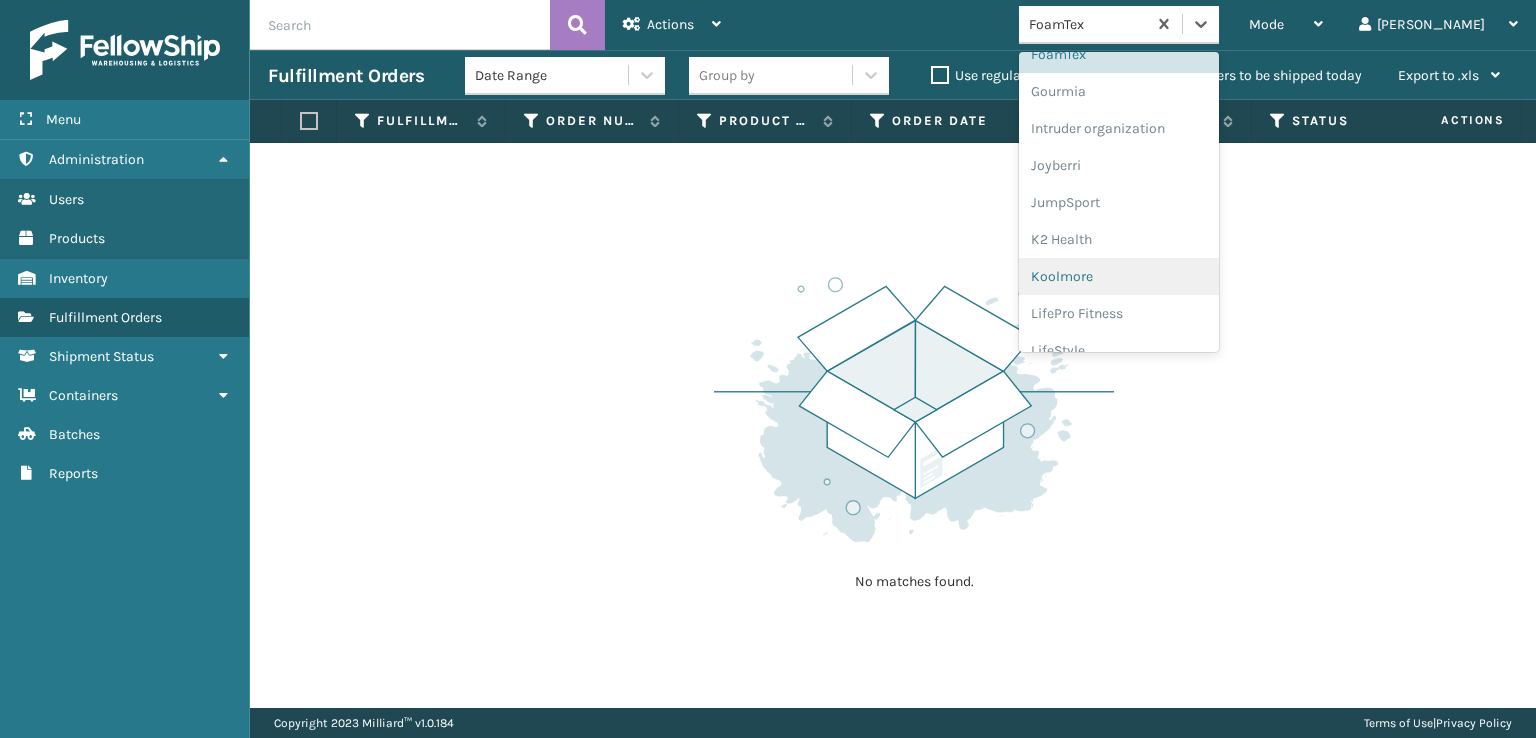 scroll, scrollTop: 632, scrollLeft: 0, axis: vertical 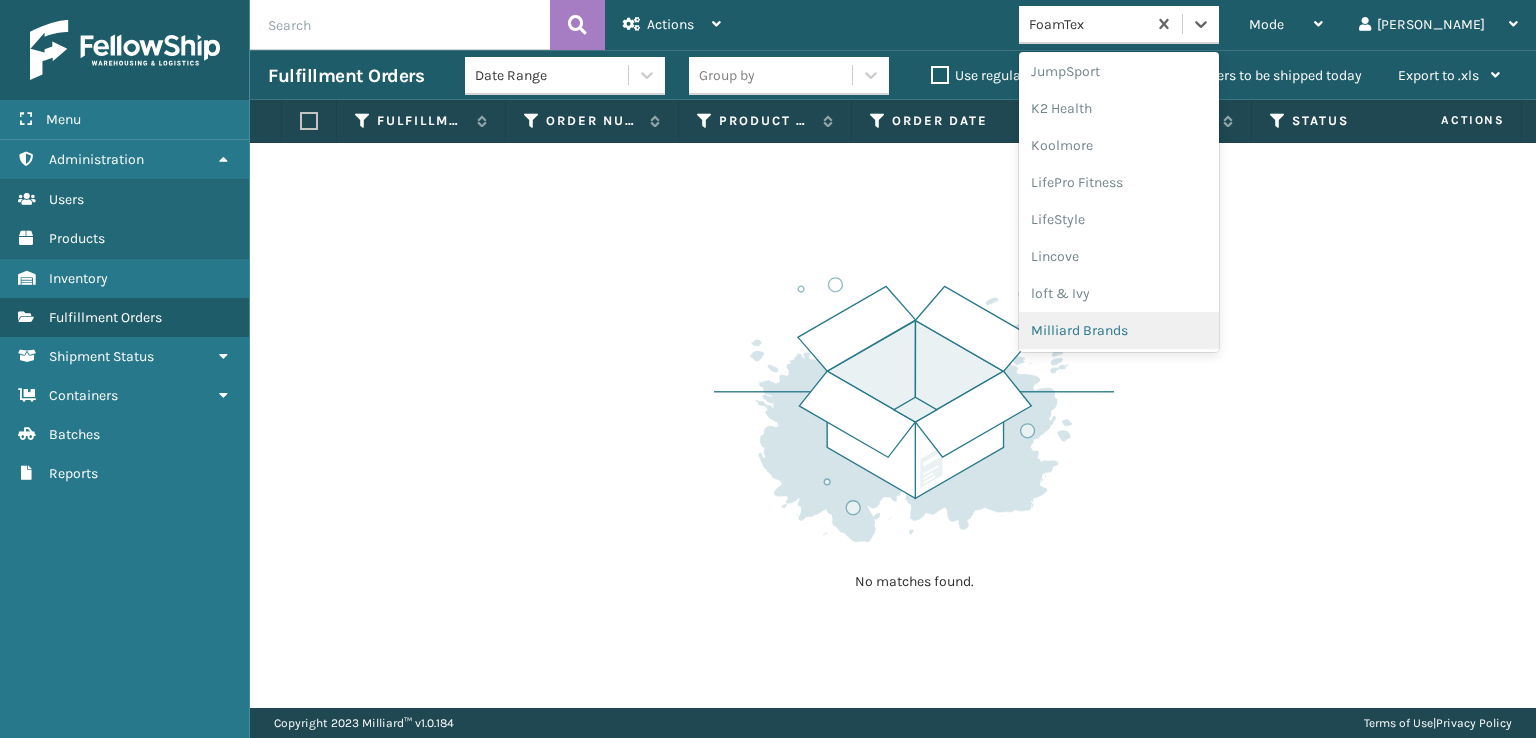 click on "Milliard Brands" at bounding box center (1119, 330) 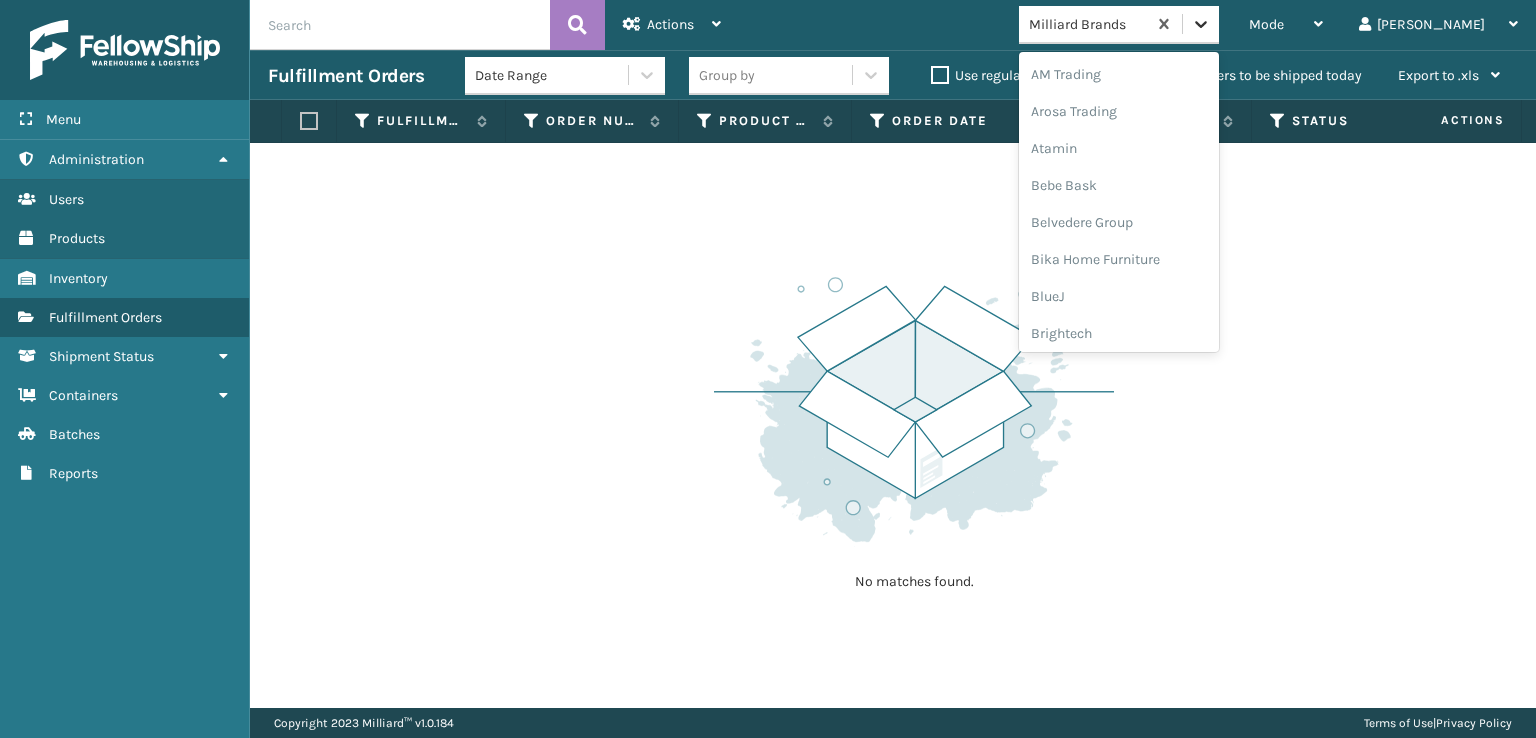 click 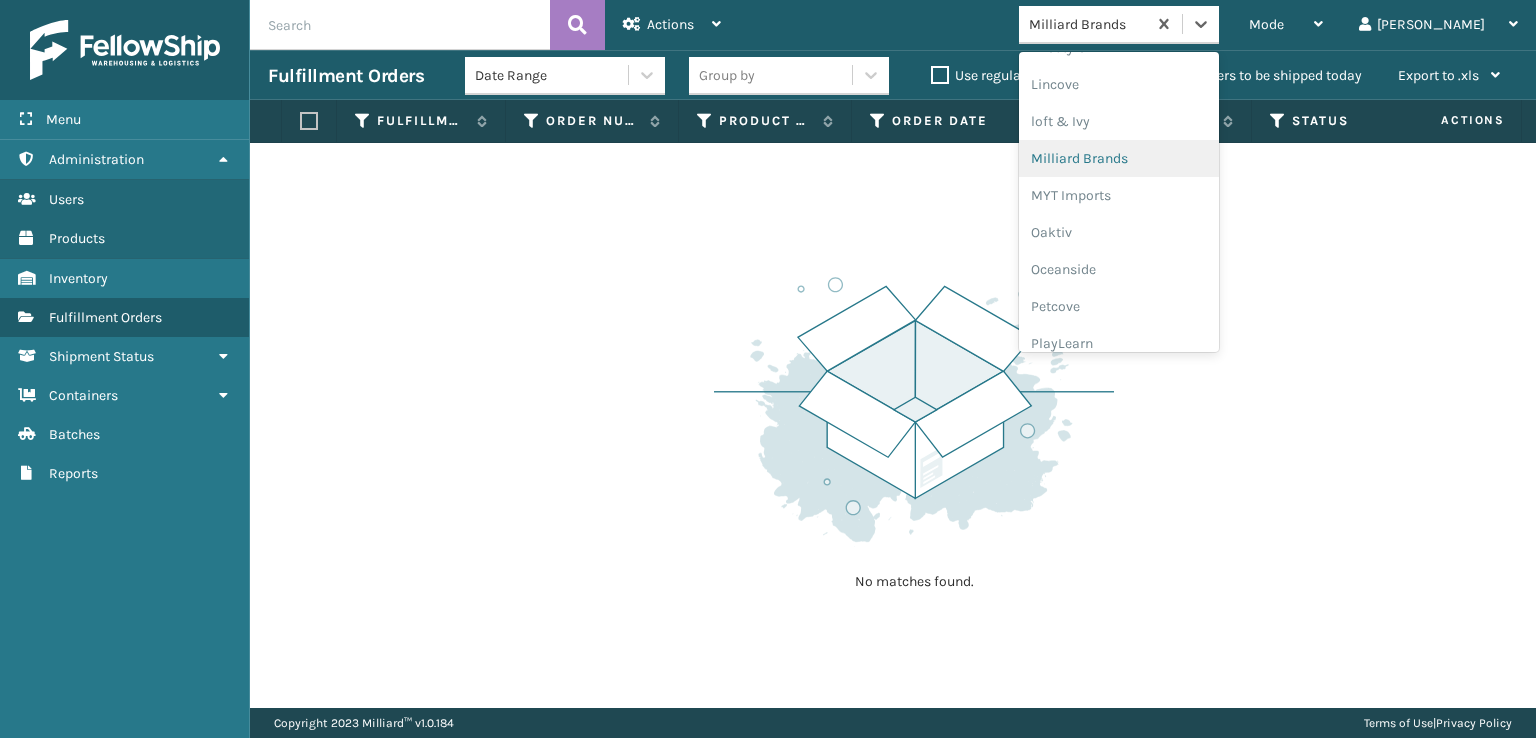 scroll, scrollTop: 966, scrollLeft: 0, axis: vertical 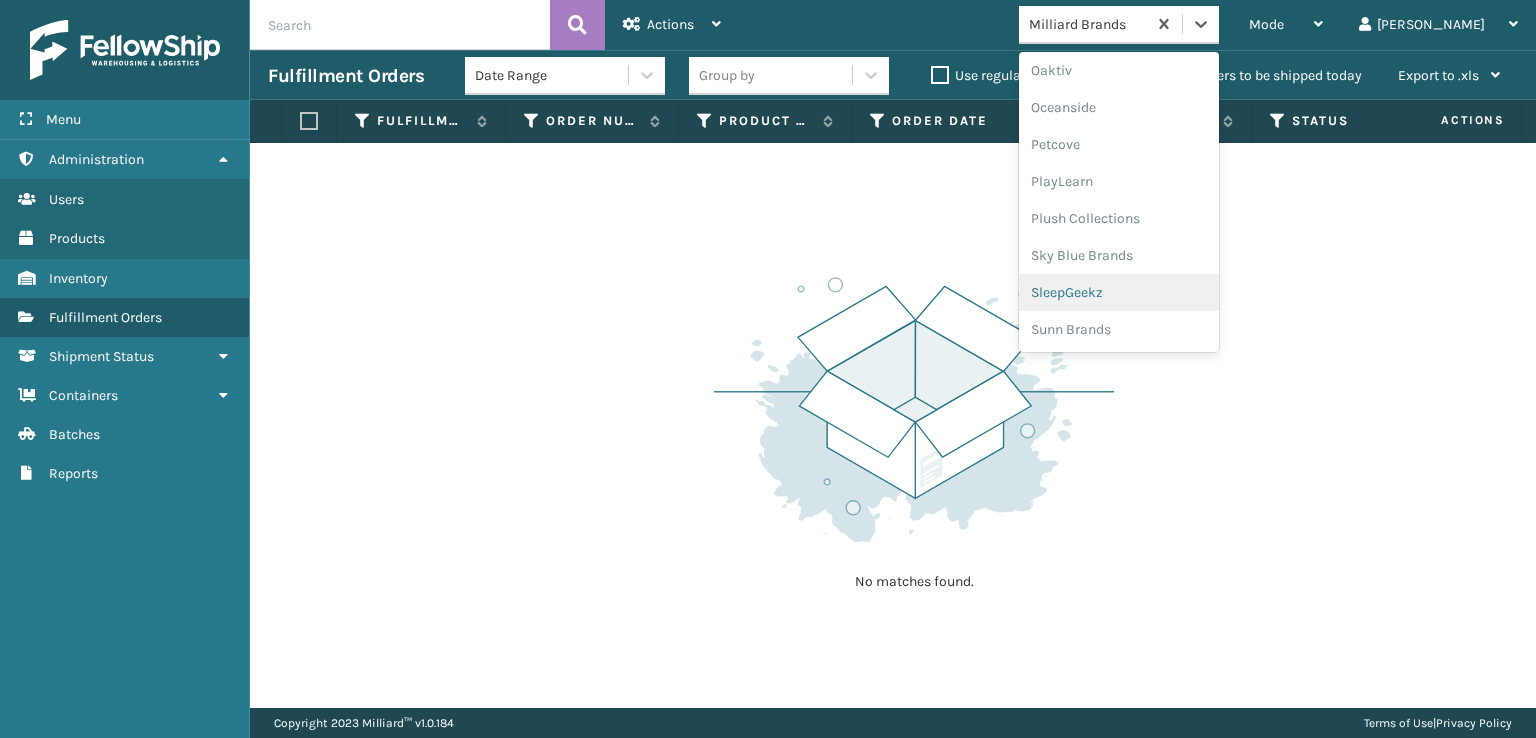click on "SleepGeekz" at bounding box center [1119, 292] 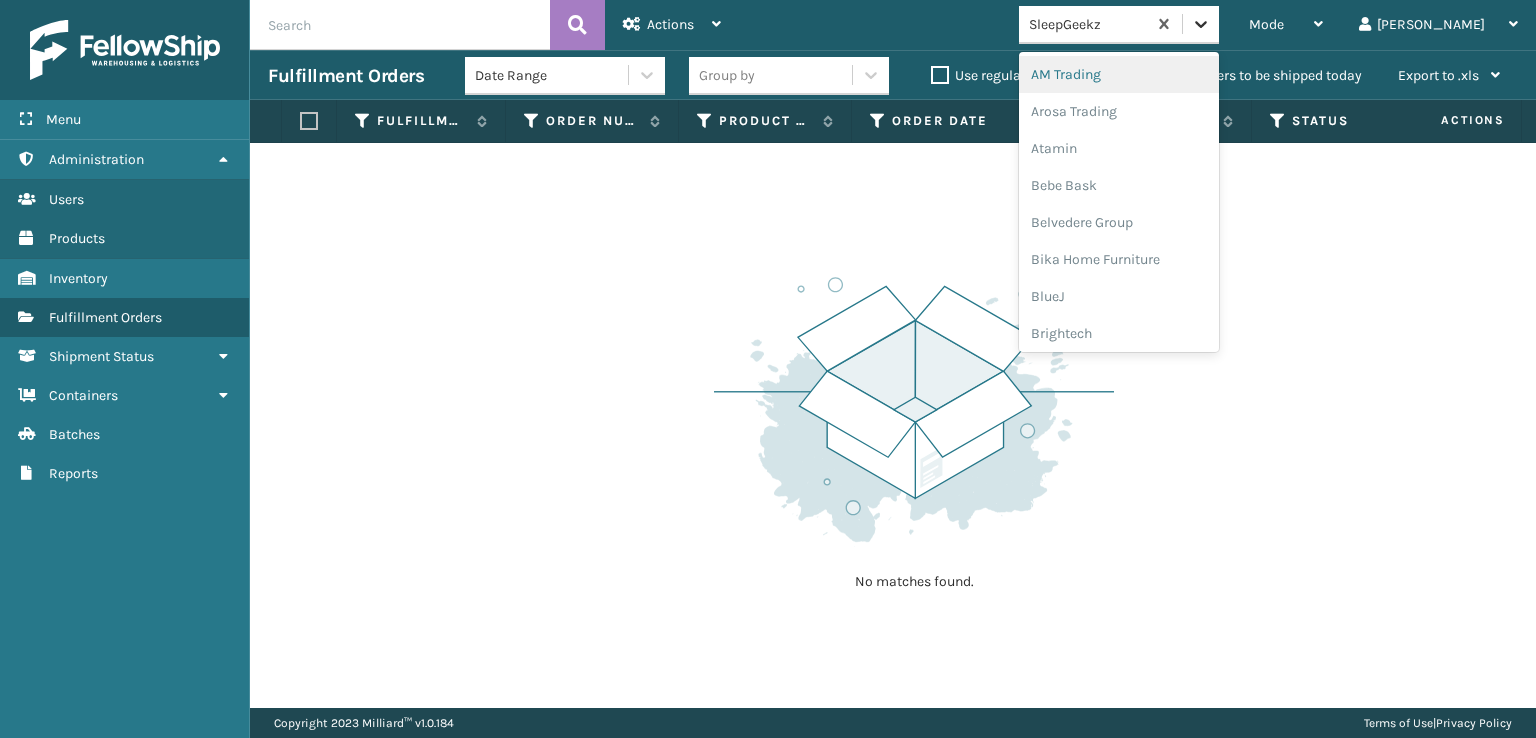 click at bounding box center [1201, 24] 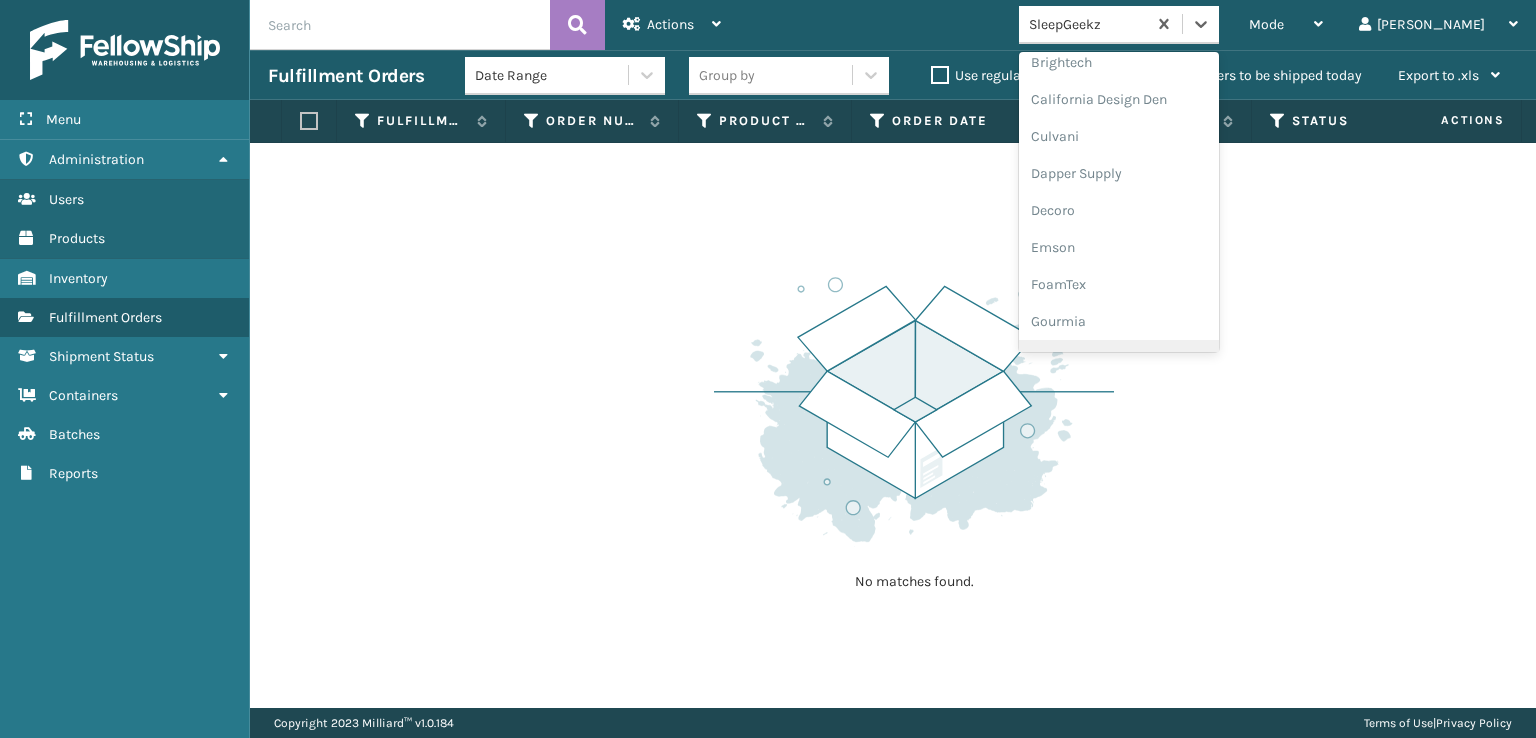 scroll, scrollTop: 300, scrollLeft: 0, axis: vertical 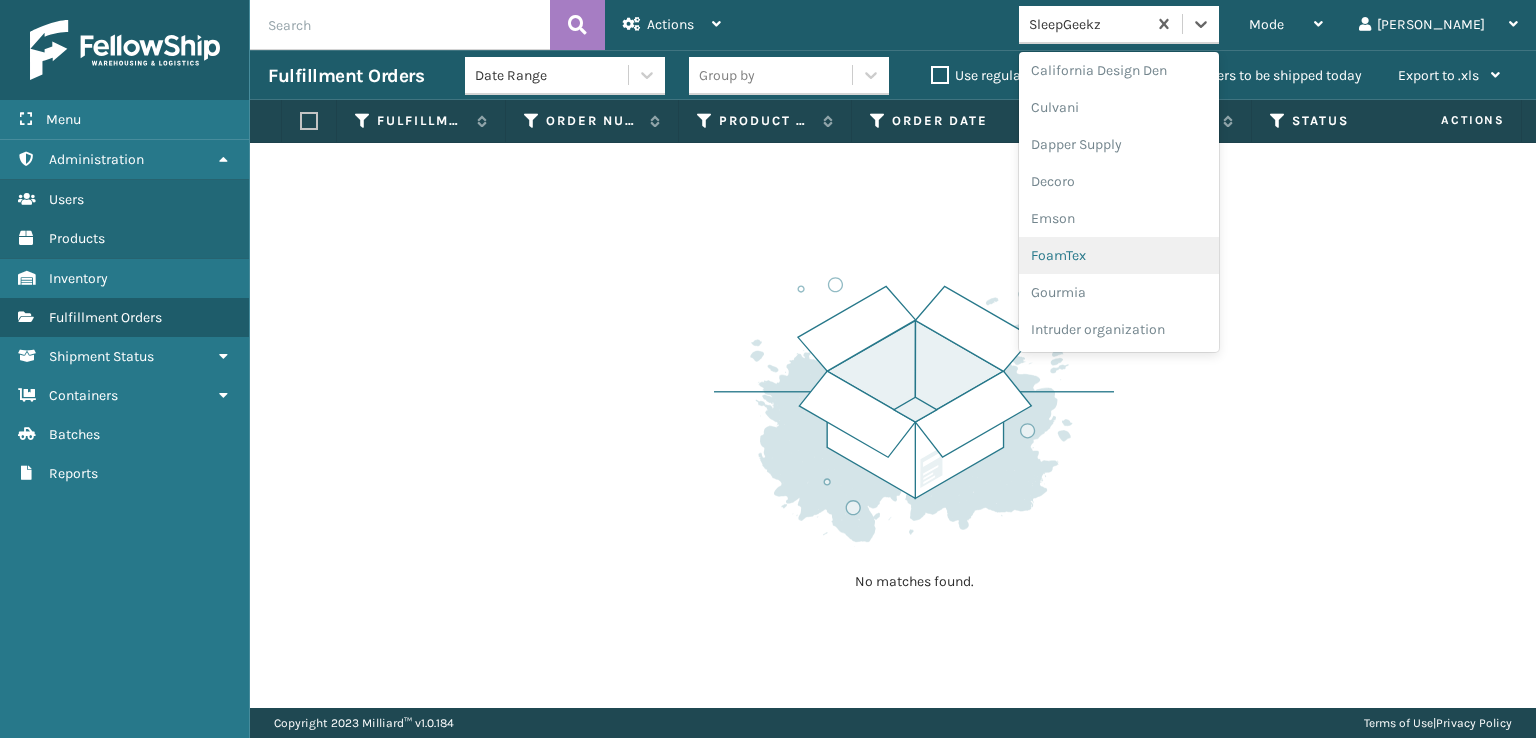 click on "FoamTex" at bounding box center (1119, 255) 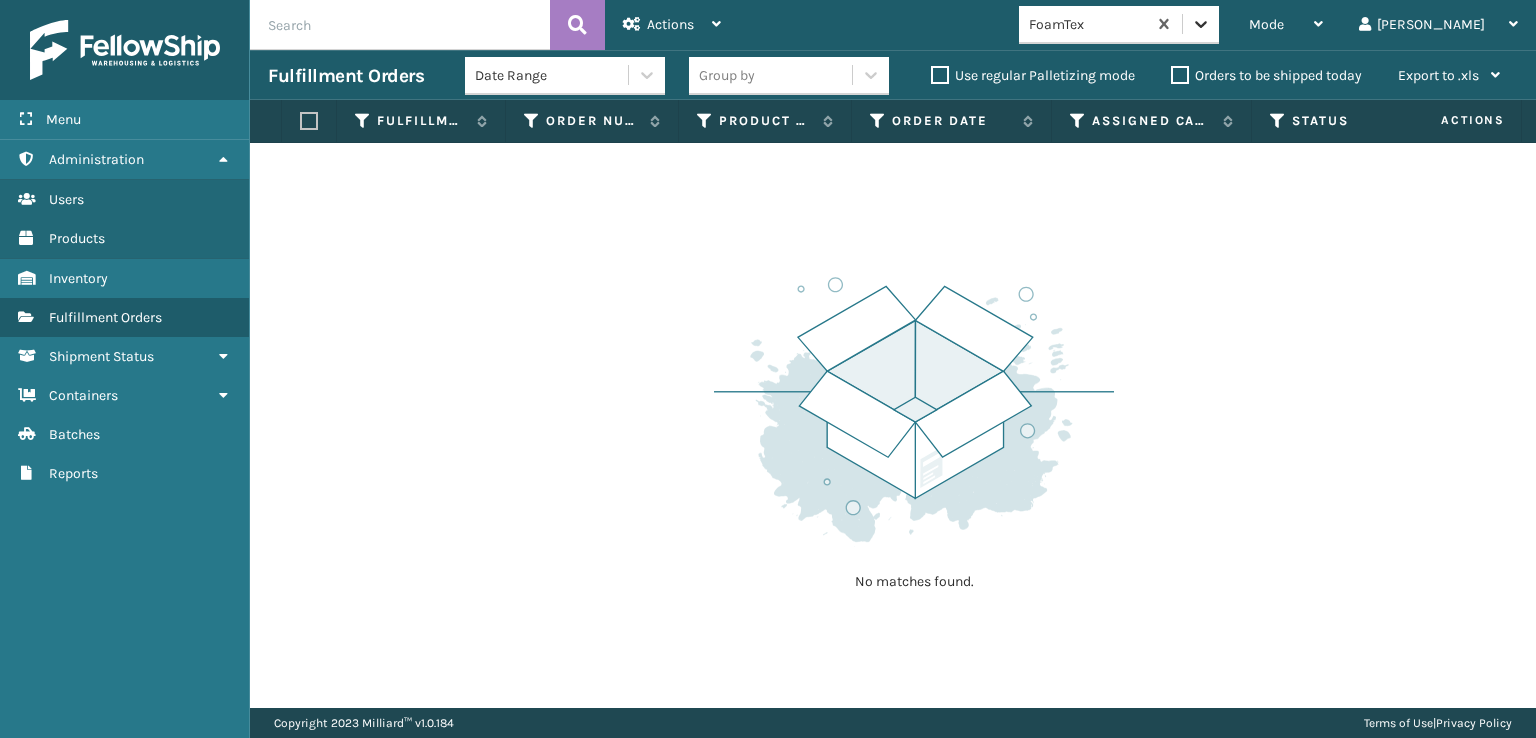 click 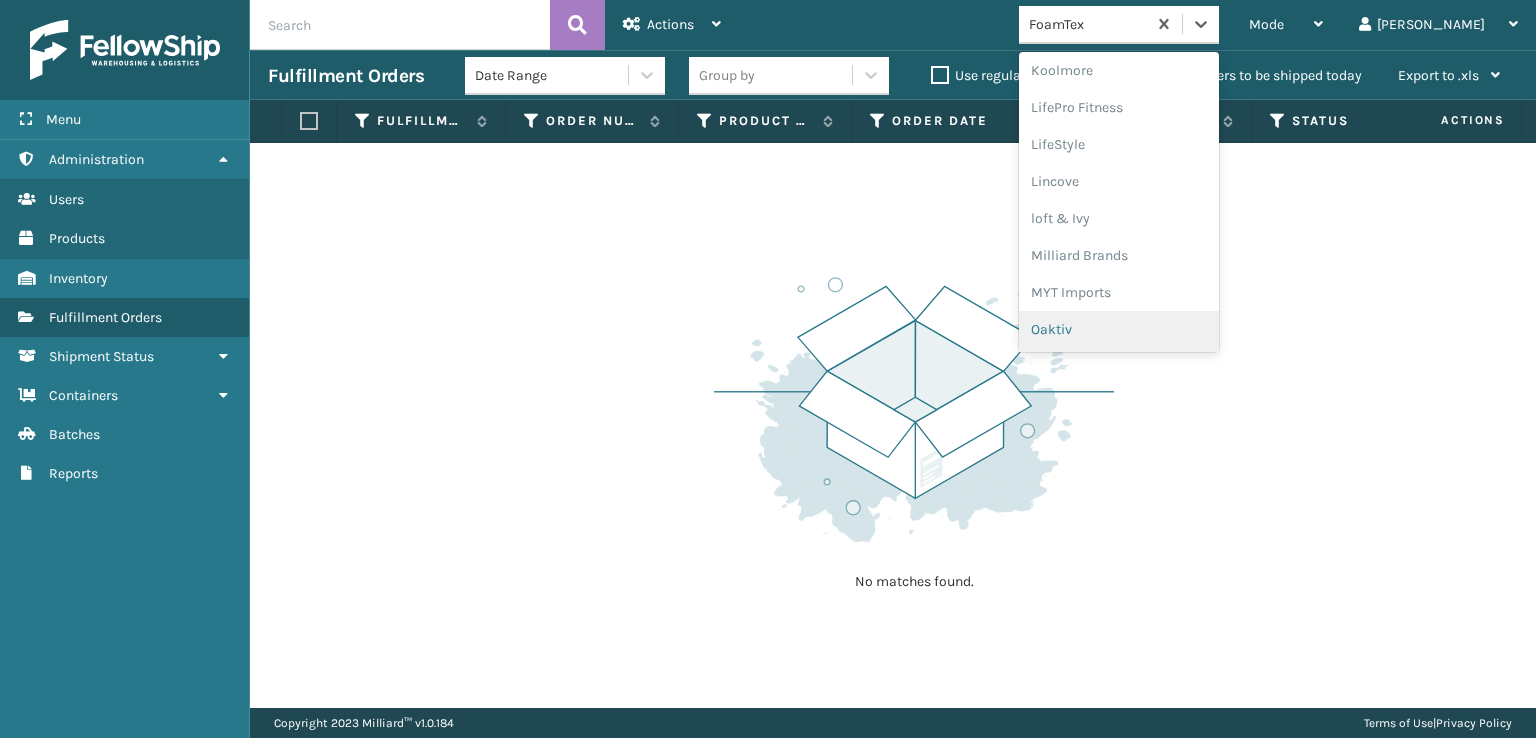scroll, scrollTop: 732, scrollLeft: 0, axis: vertical 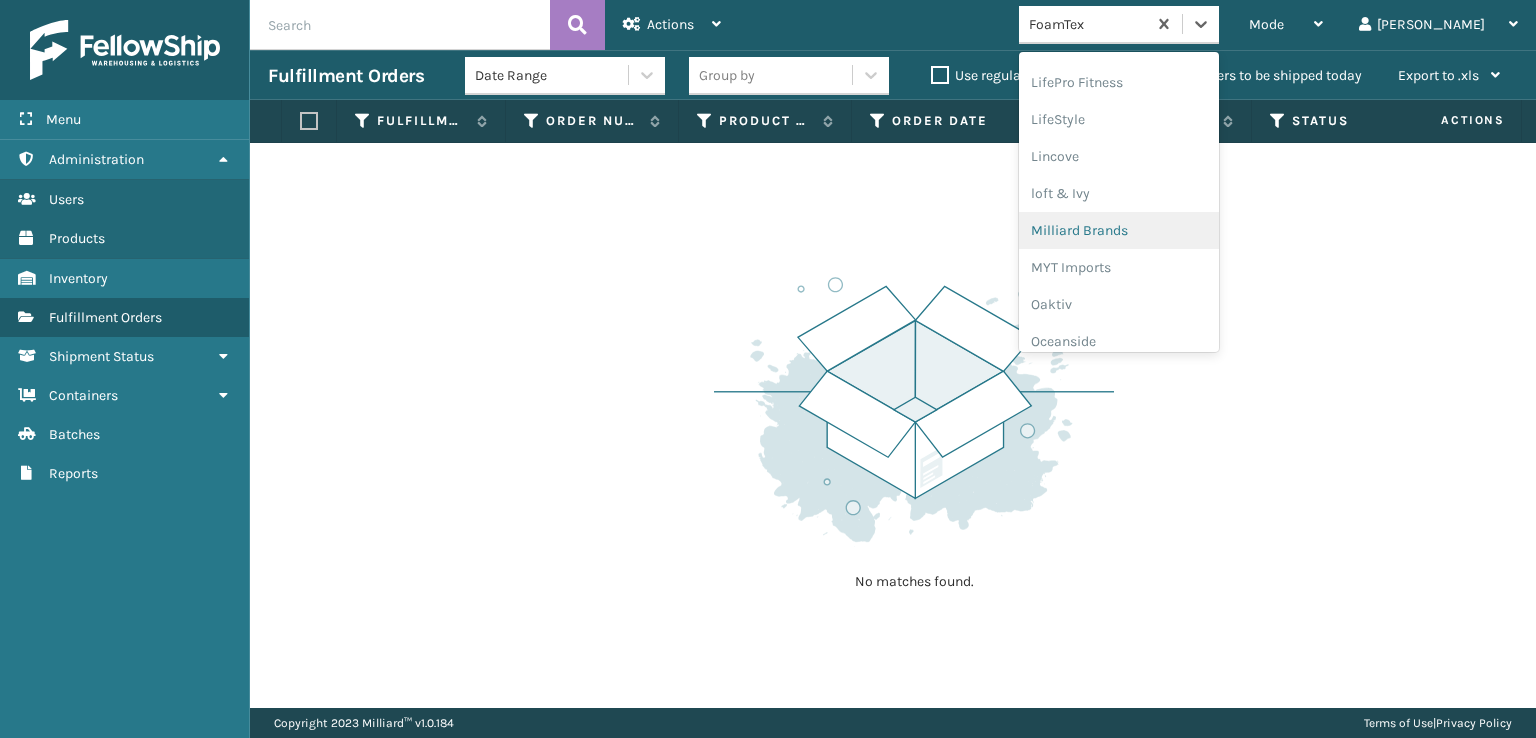 click on "Milliard Brands" at bounding box center [1119, 230] 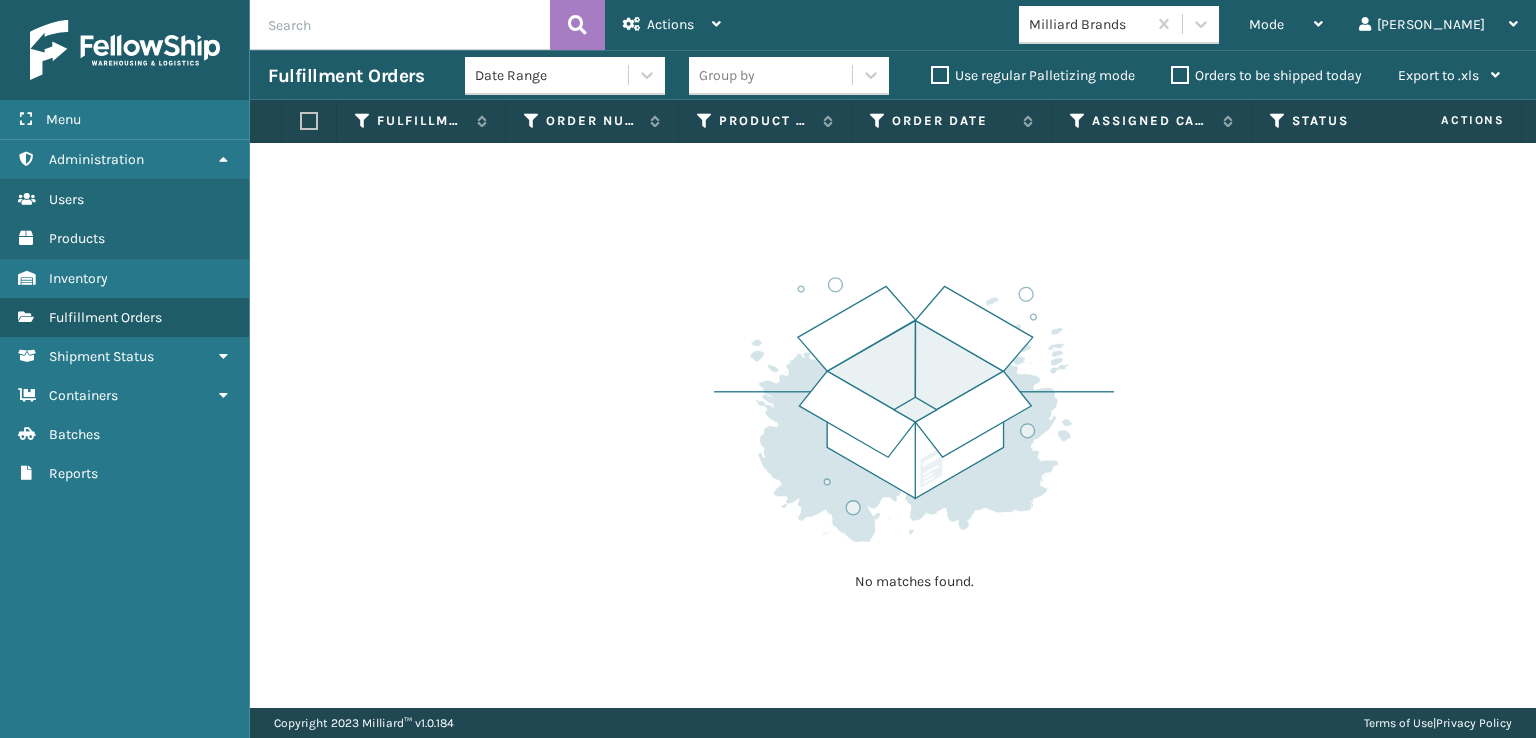 click on "No matches found." at bounding box center (914, 431) 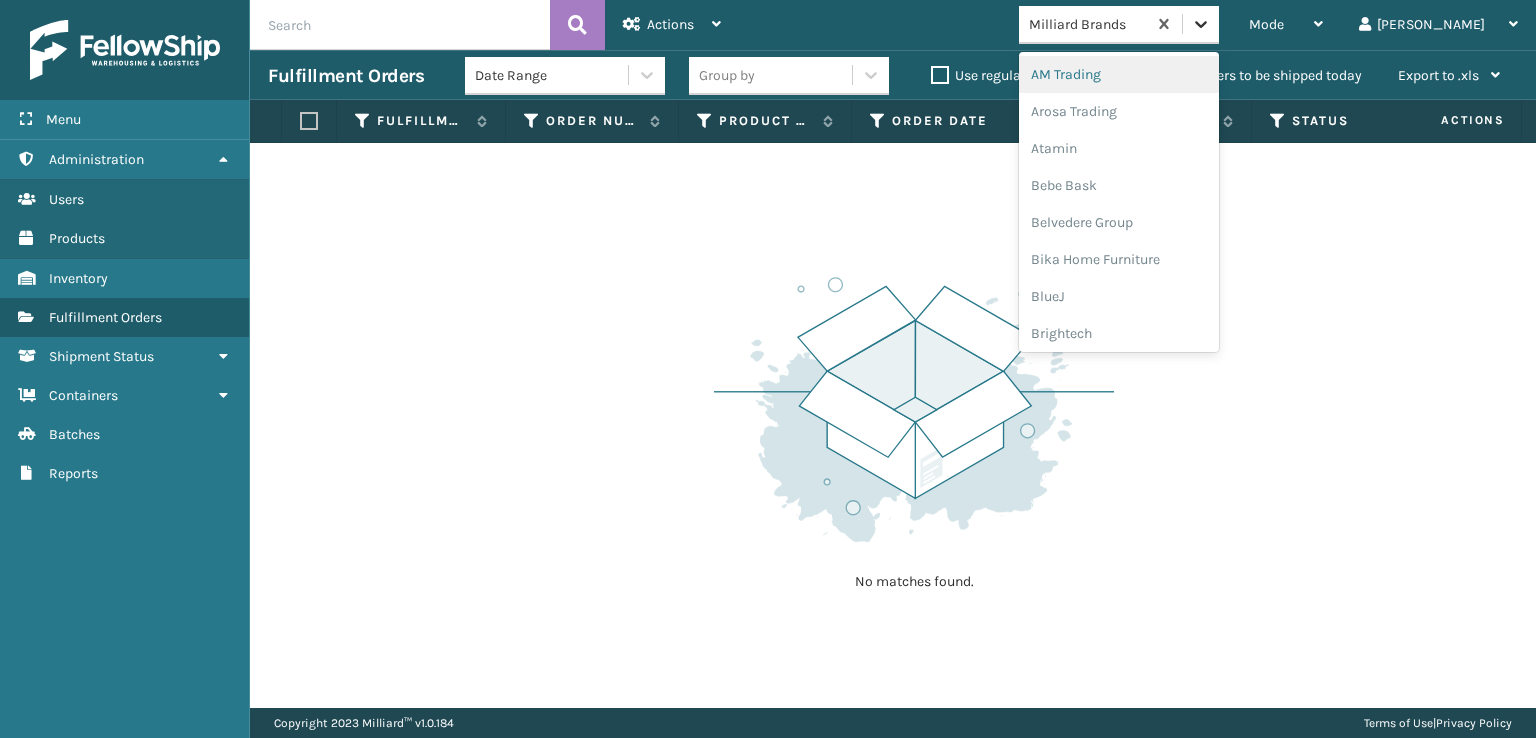 click 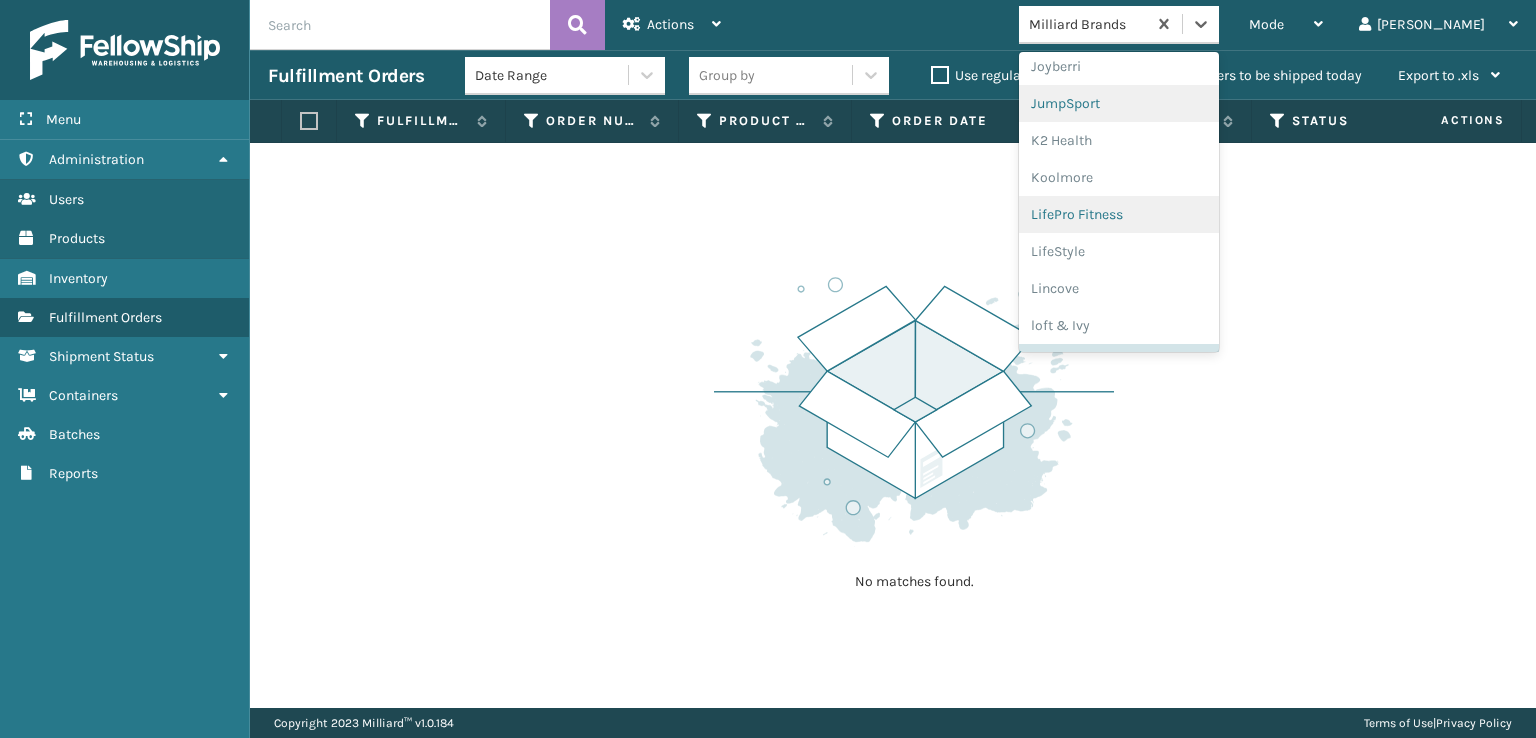 scroll, scrollTop: 632, scrollLeft: 0, axis: vertical 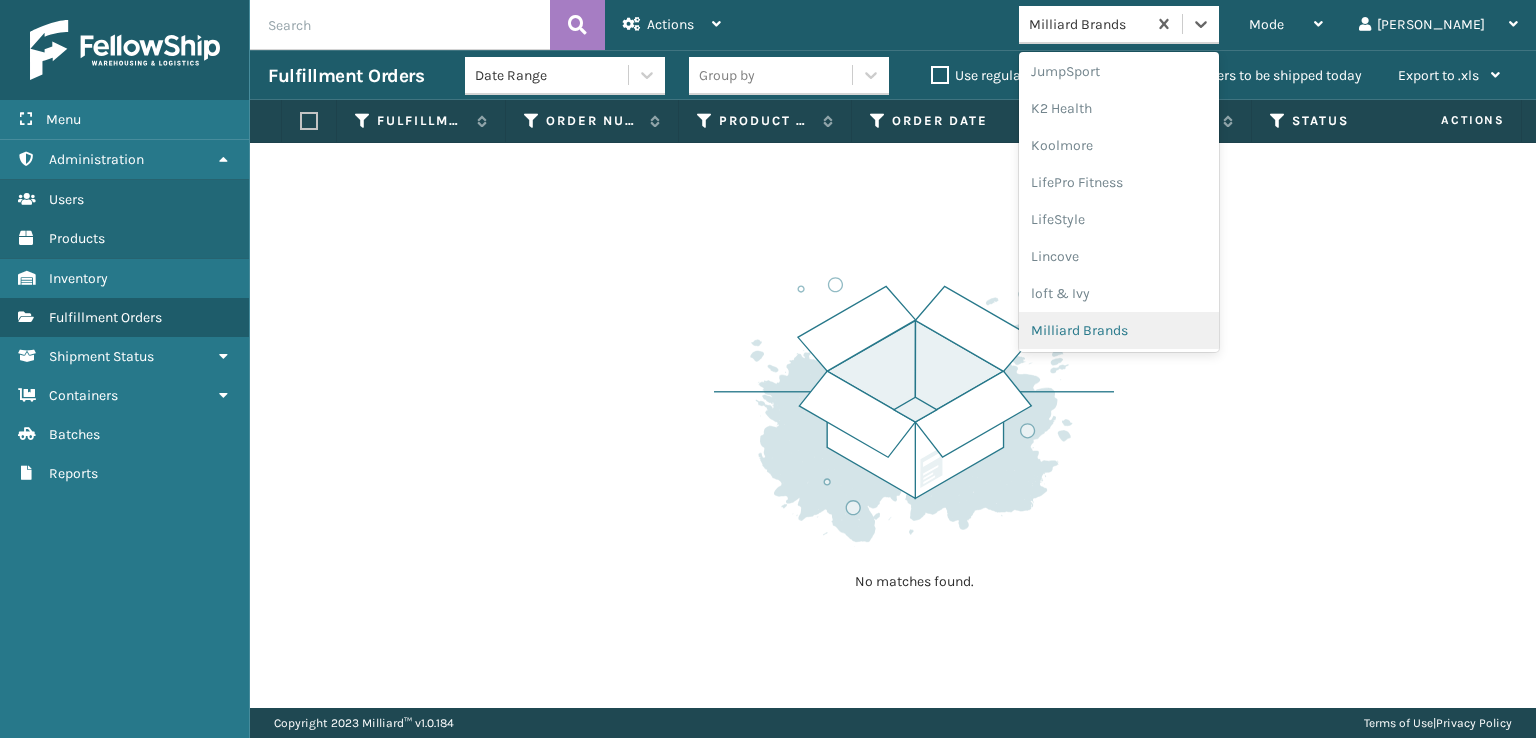 click on "Milliard Brands" at bounding box center (1119, 330) 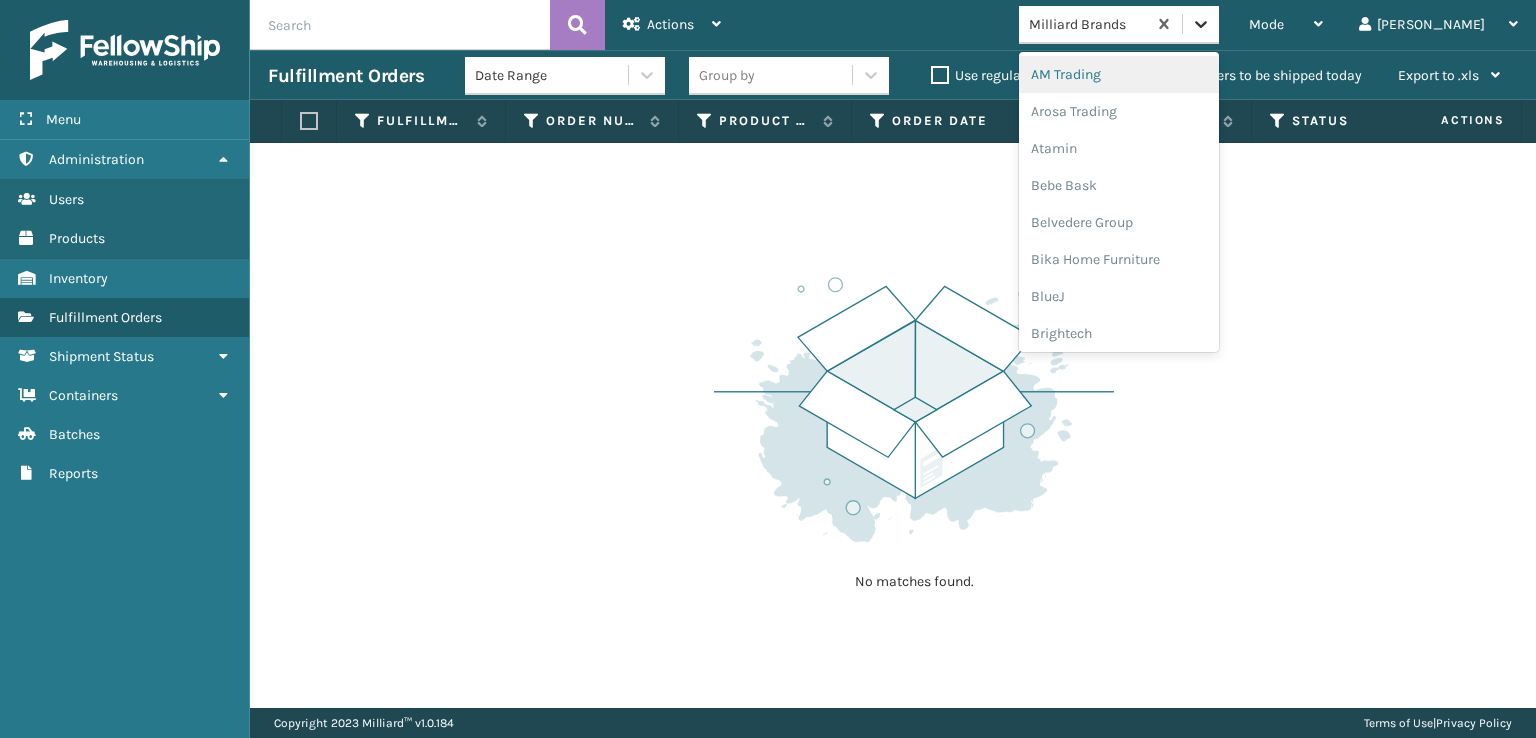 click 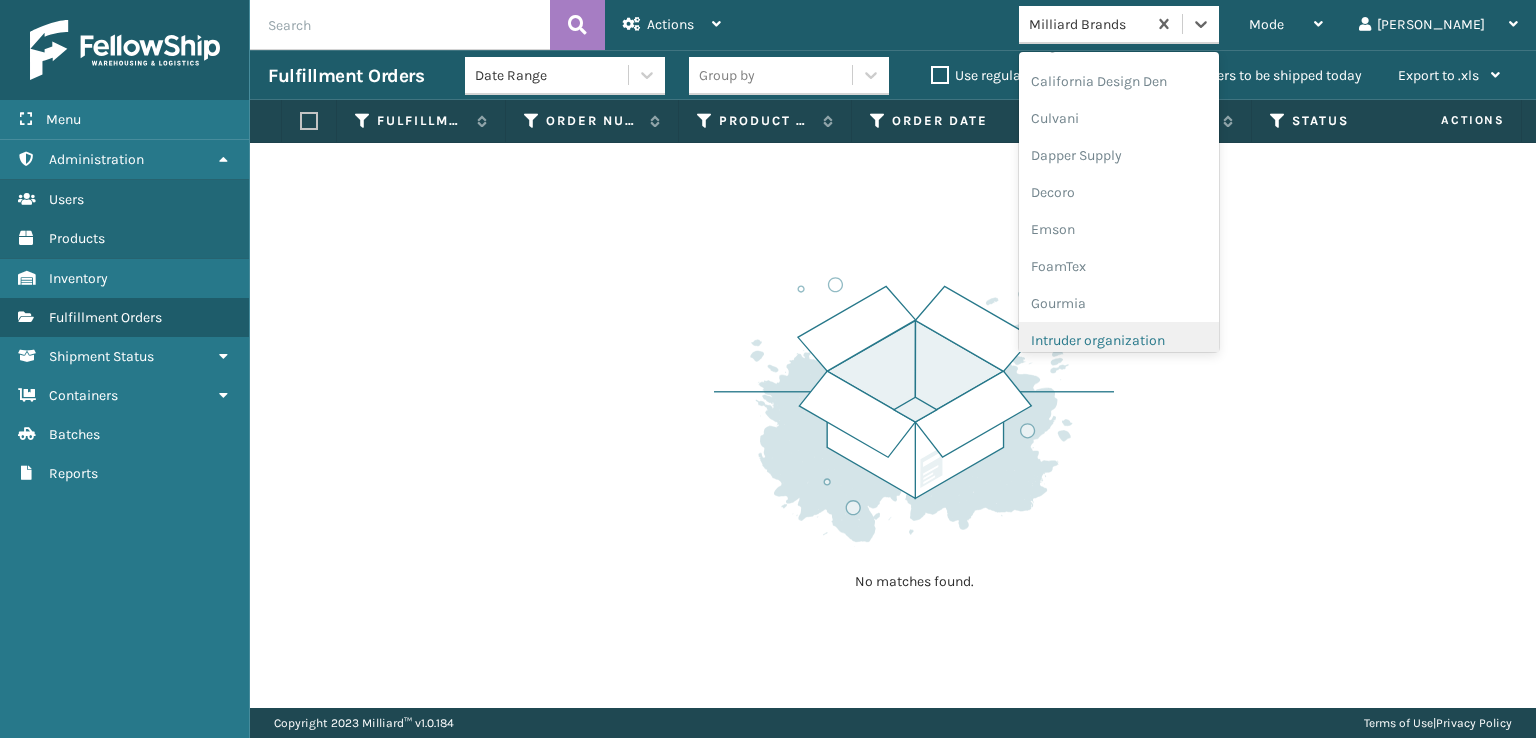 scroll, scrollTop: 400, scrollLeft: 0, axis: vertical 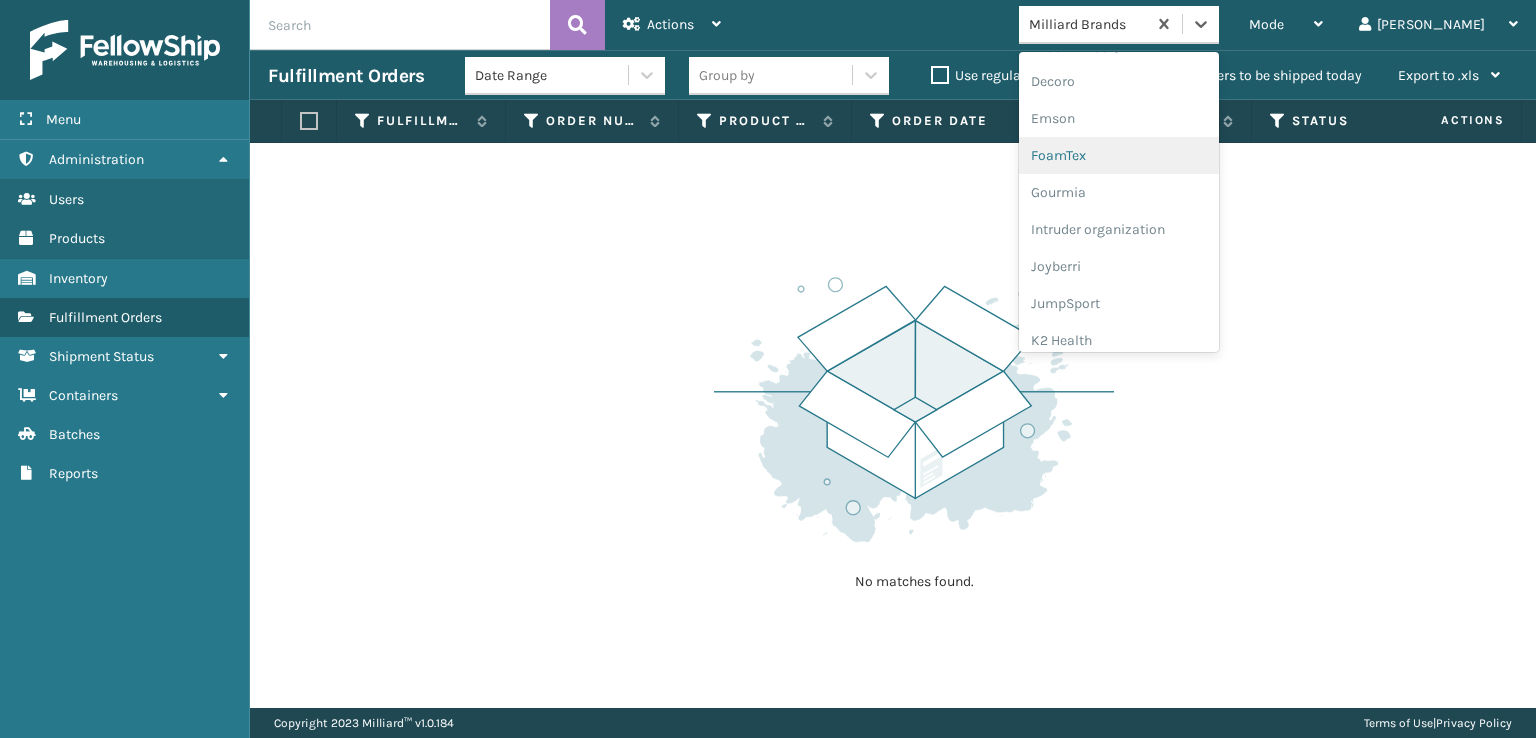 click on "FoamTex" at bounding box center [1119, 155] 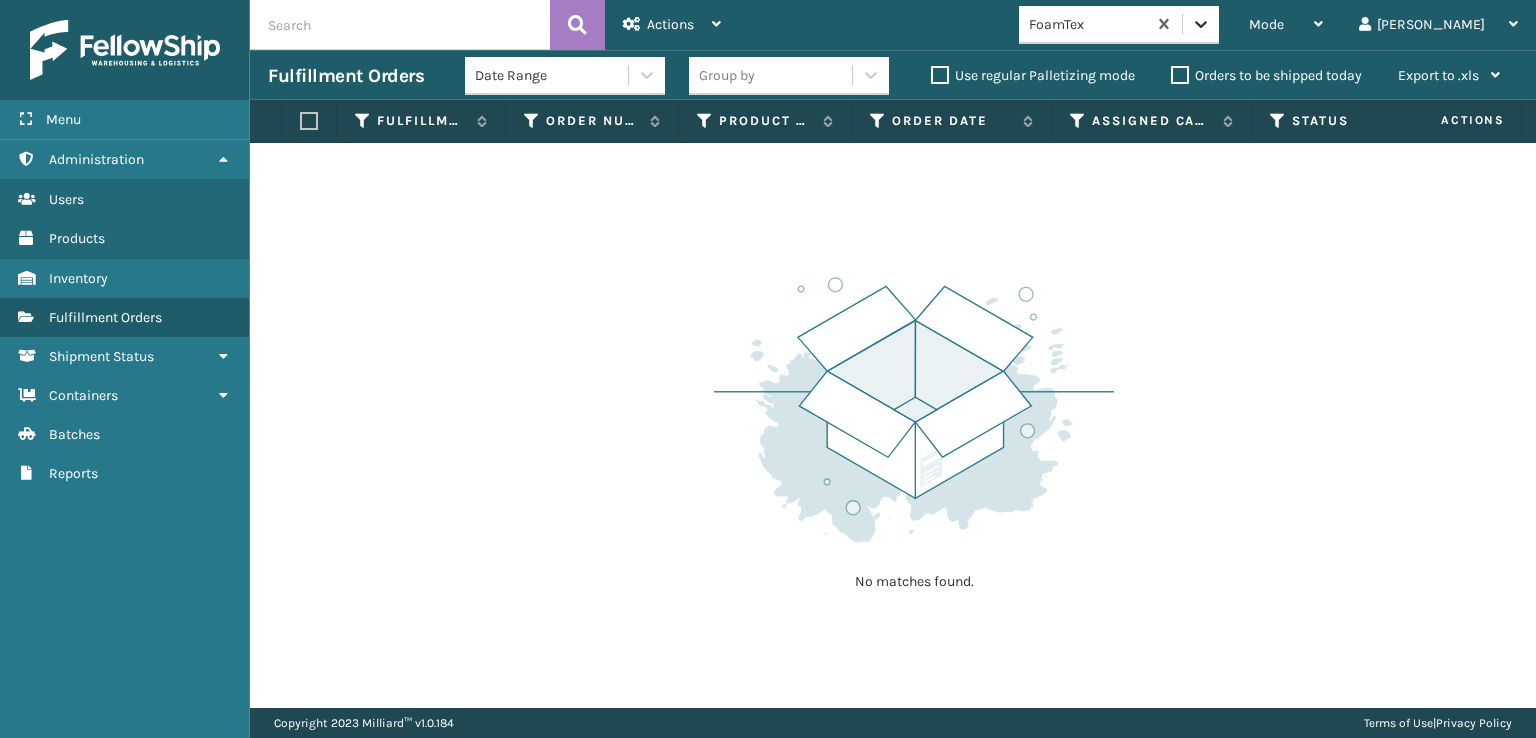 click 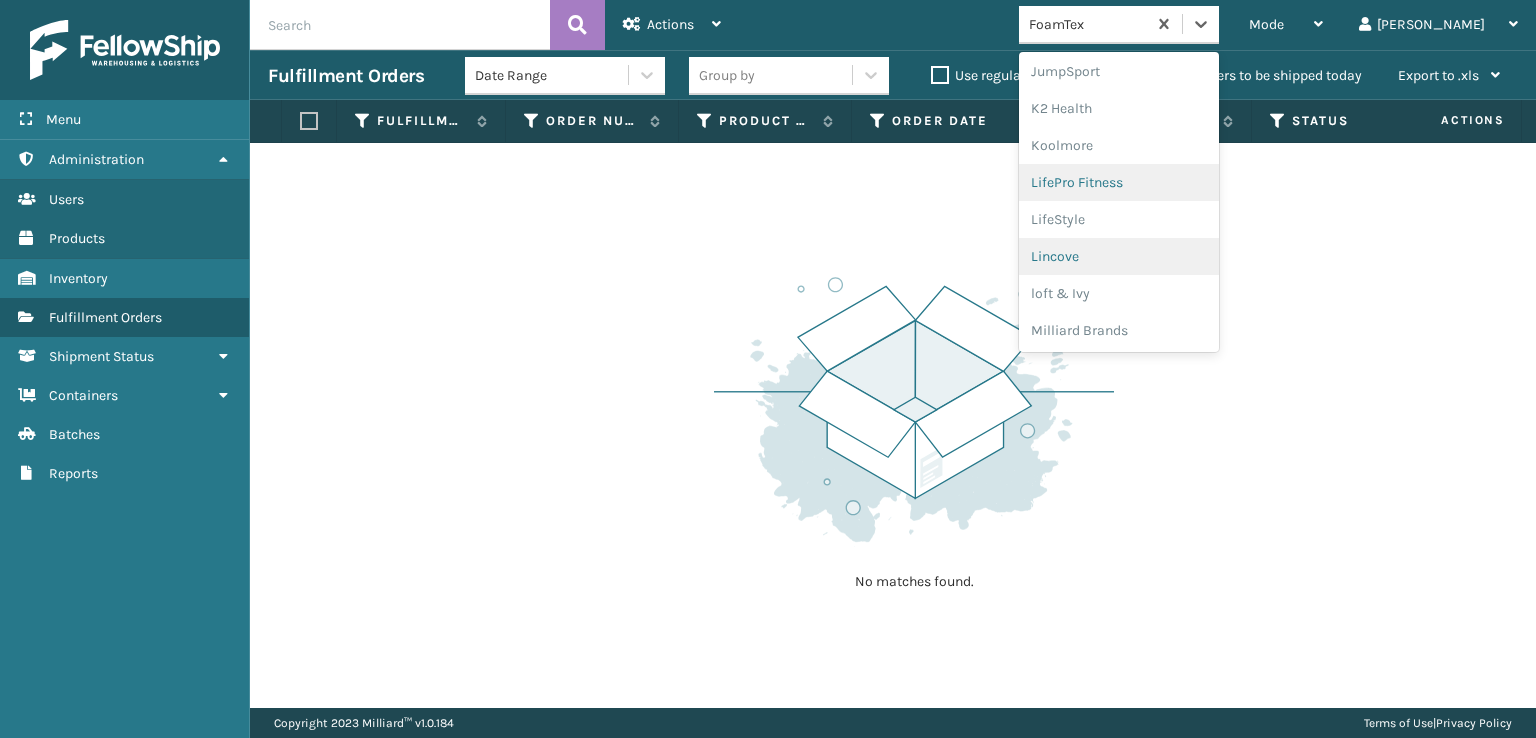 scroll, scrollTop: 966, scrollLeft: 0, axis: vertical 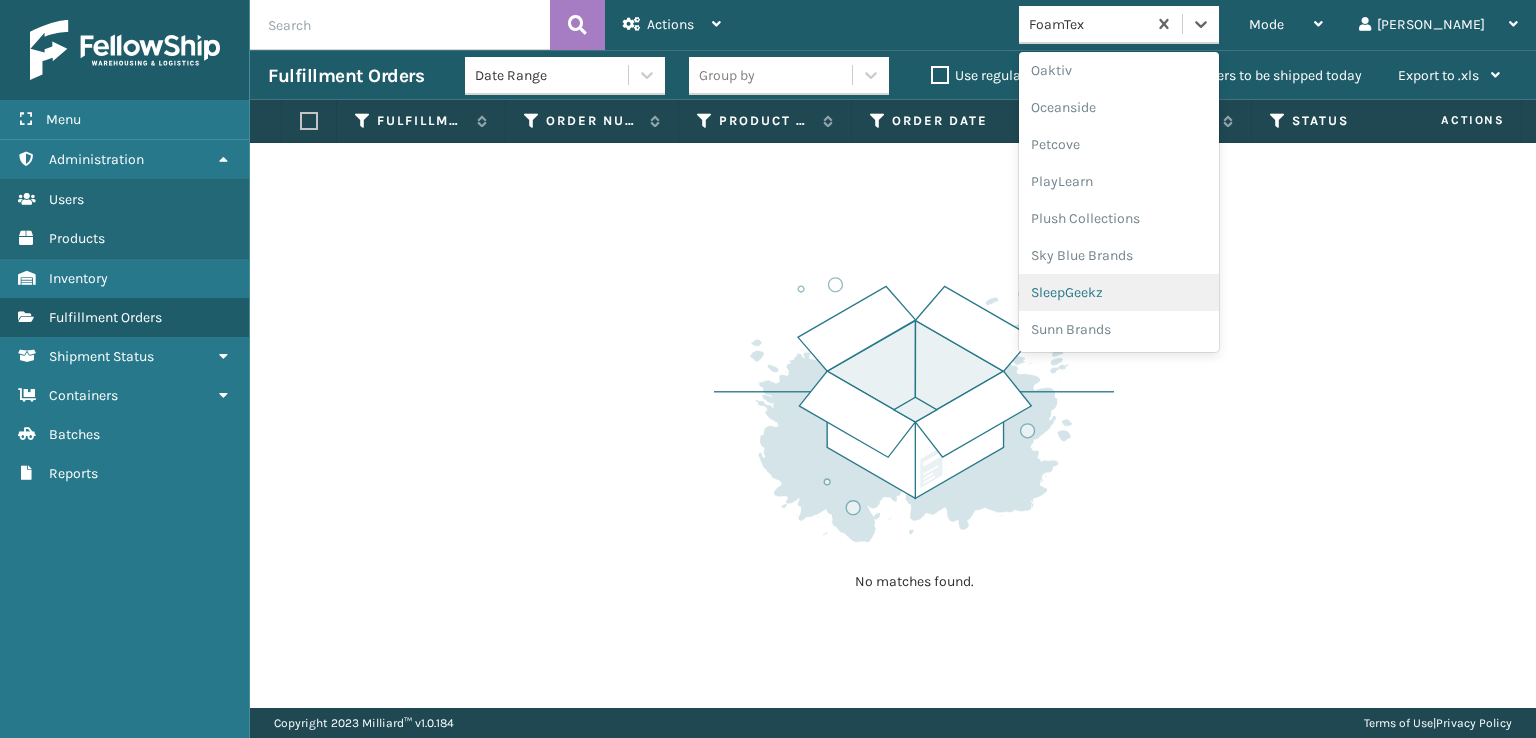 click on "SleepGeekz" at bounding box center [1119, 292] 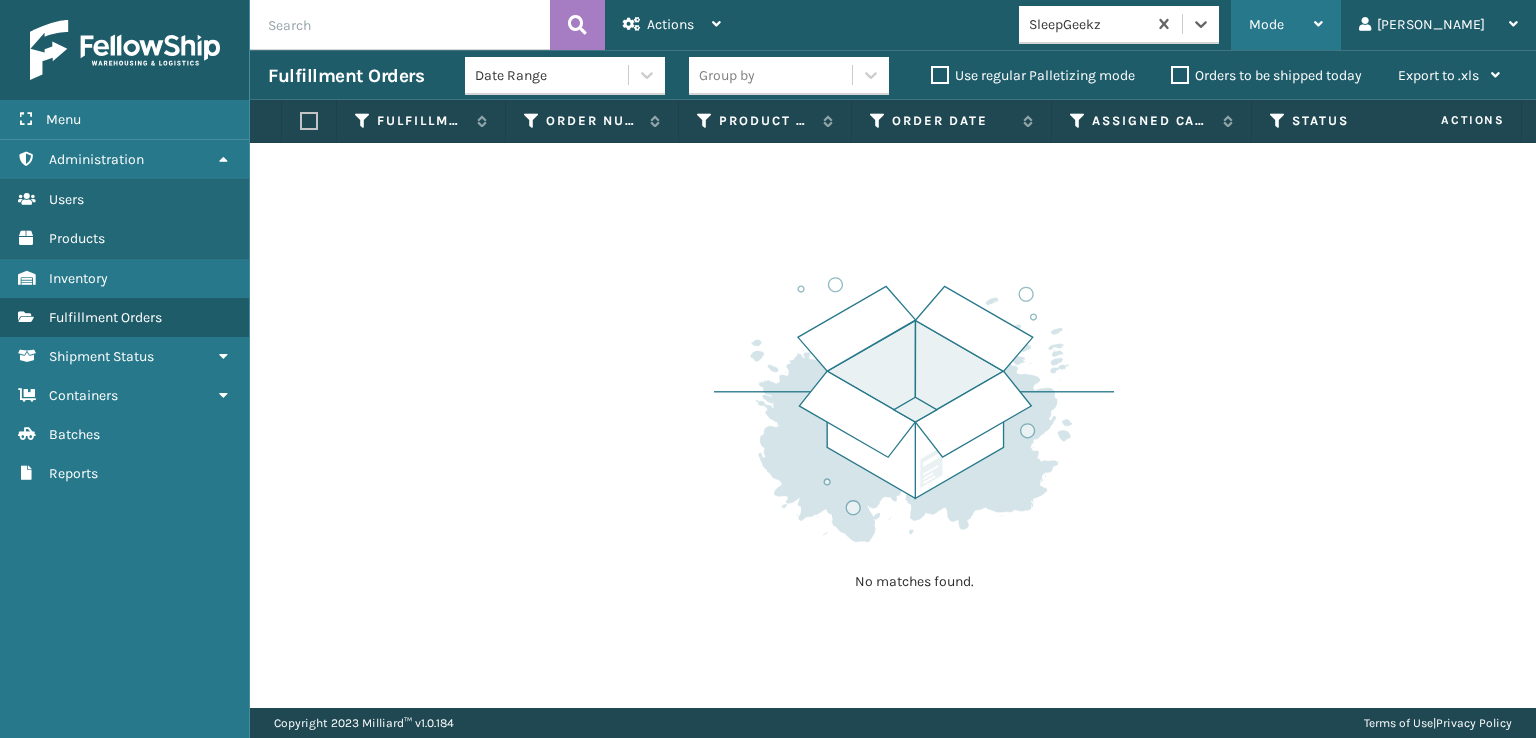 click on "Mode" at bounding box center [1286, 25] 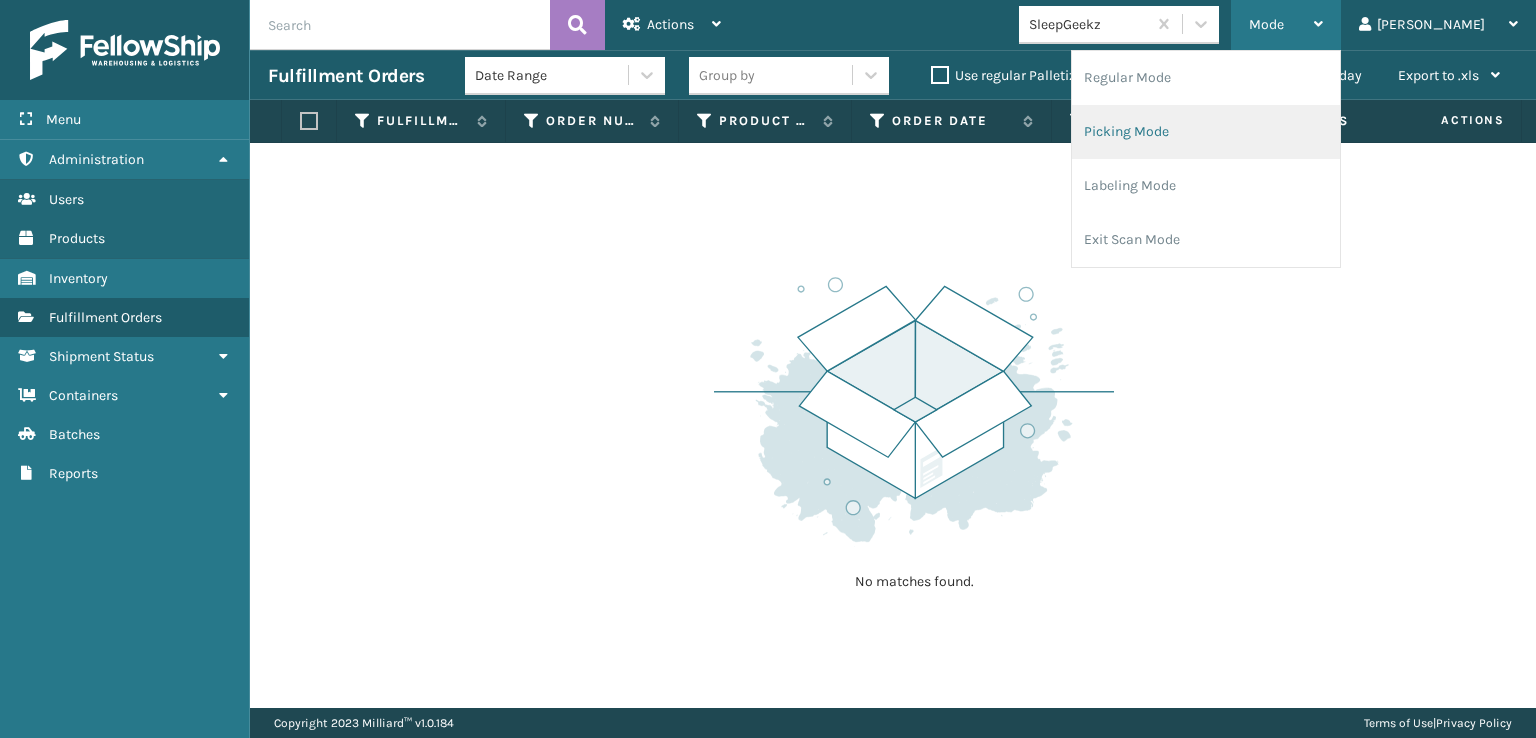 click on "Picking Mode" at bounding box center [1206, 132] 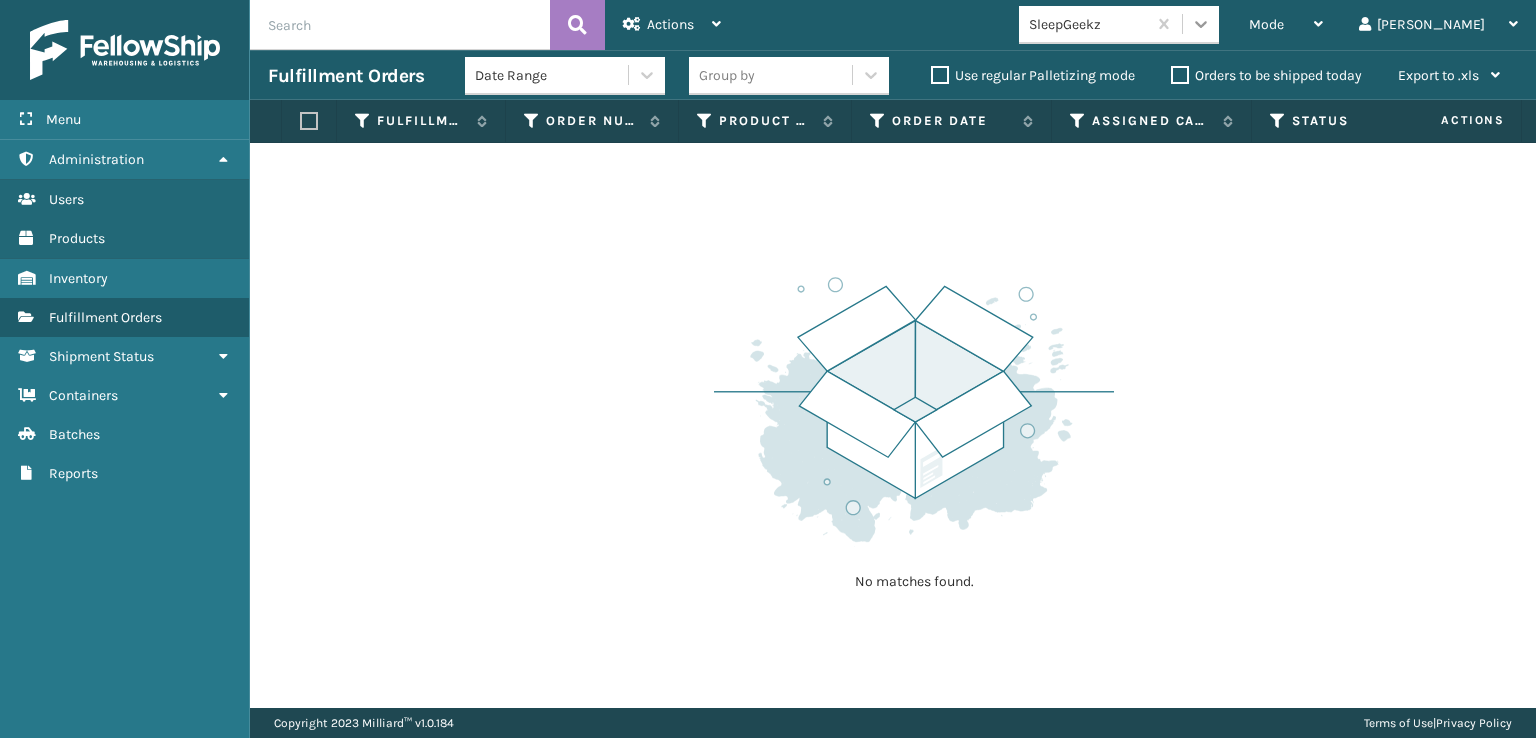 click at bounding box center [1201, 24] 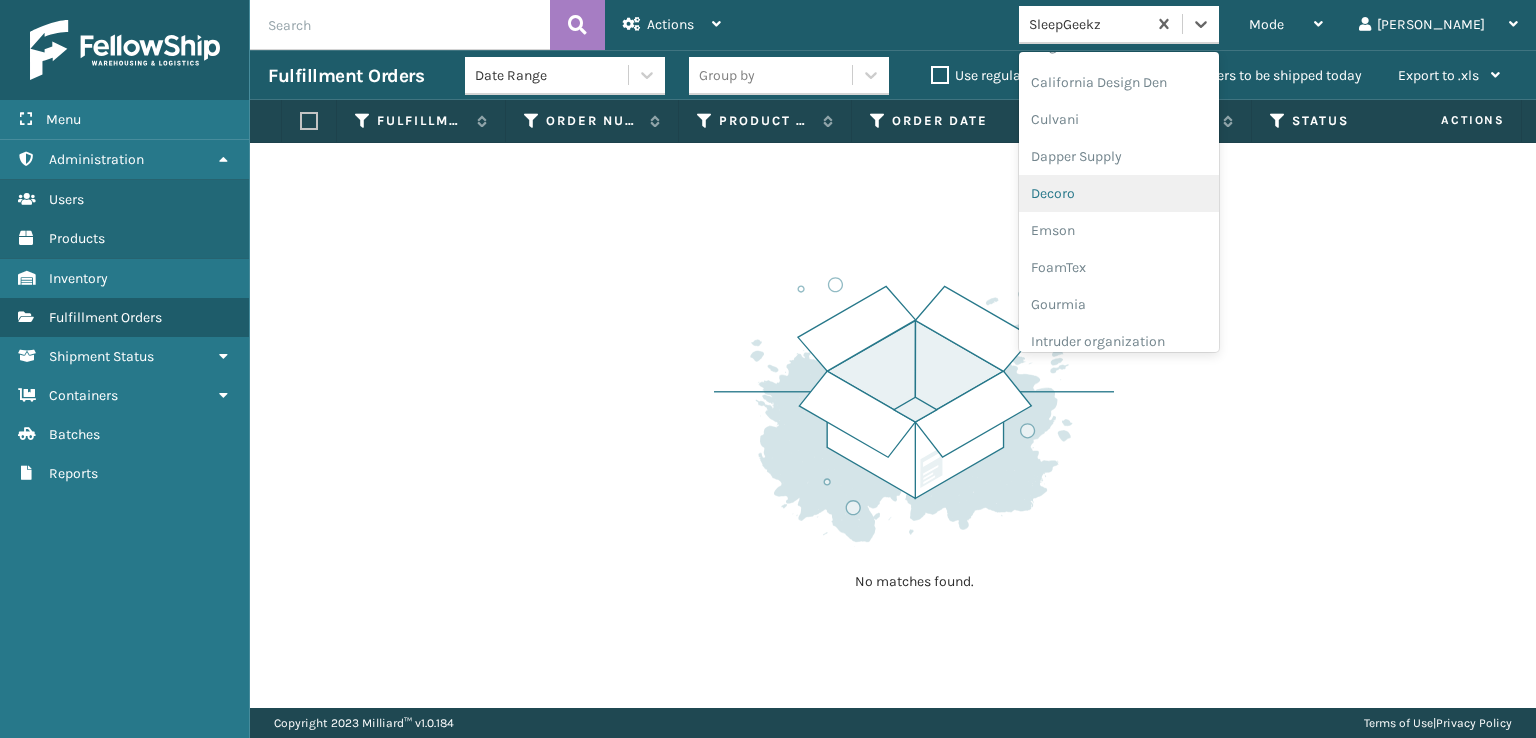 scroll, scrollTop: 300, scrollLeft: 0, axis: vertical 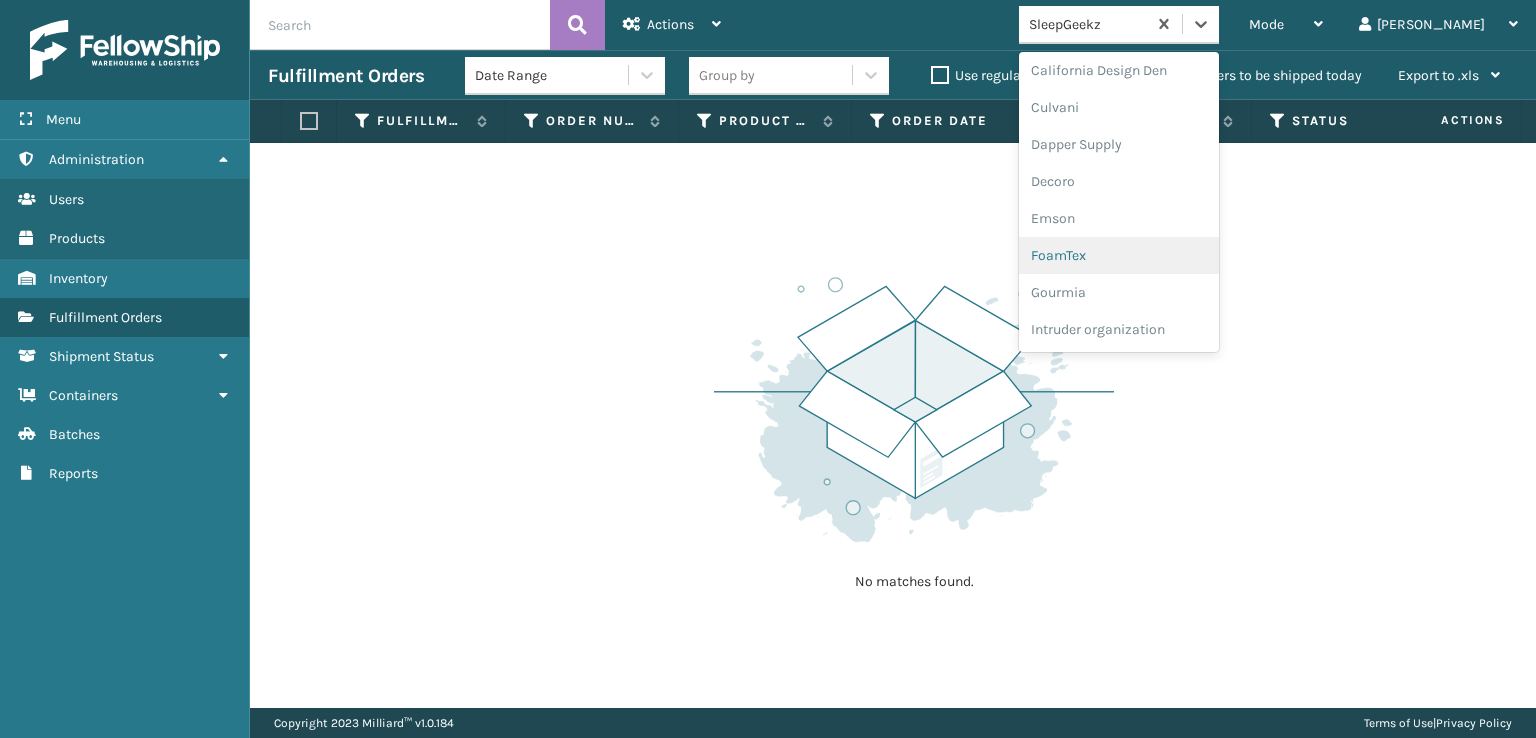 click on "FoamTex" at bounding box center [1119, 255] 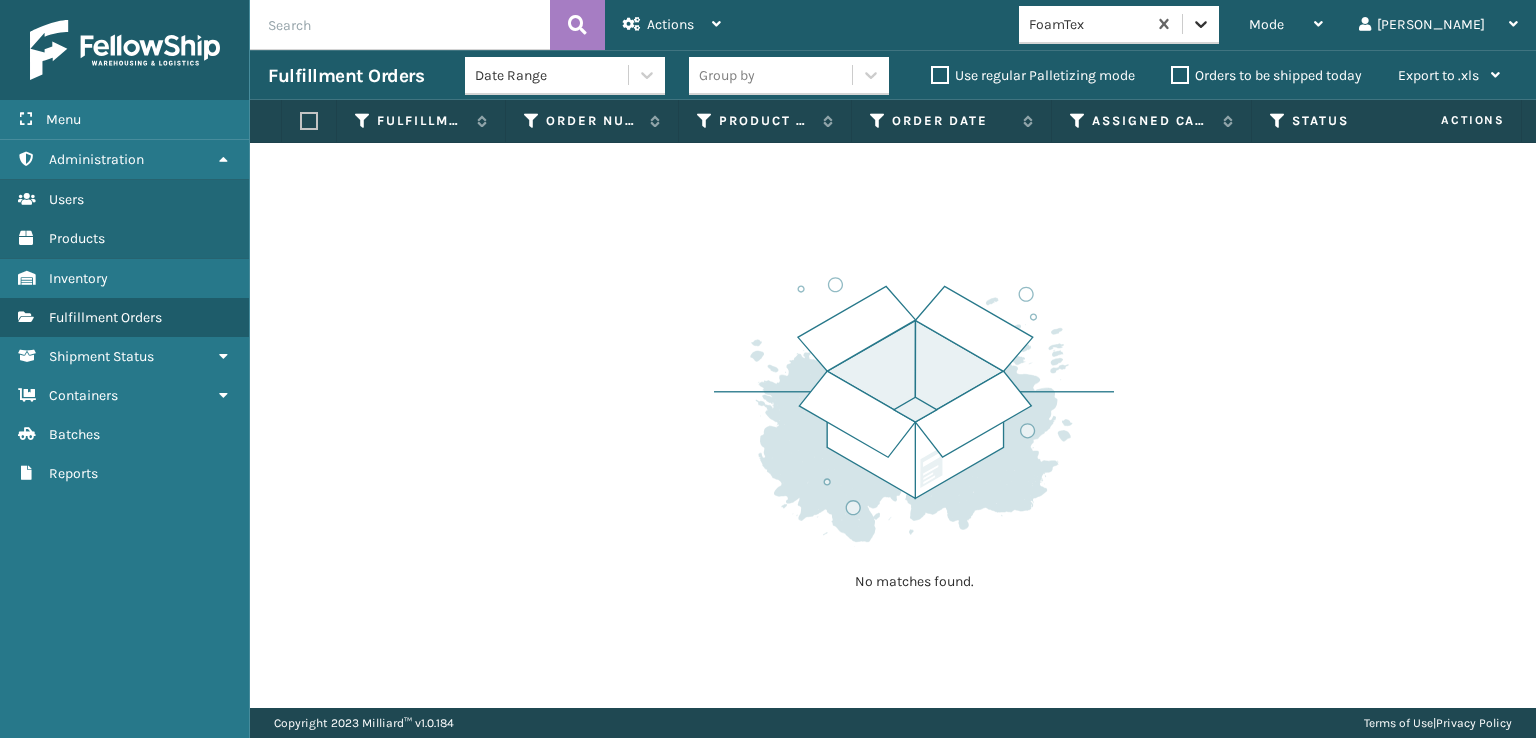 click 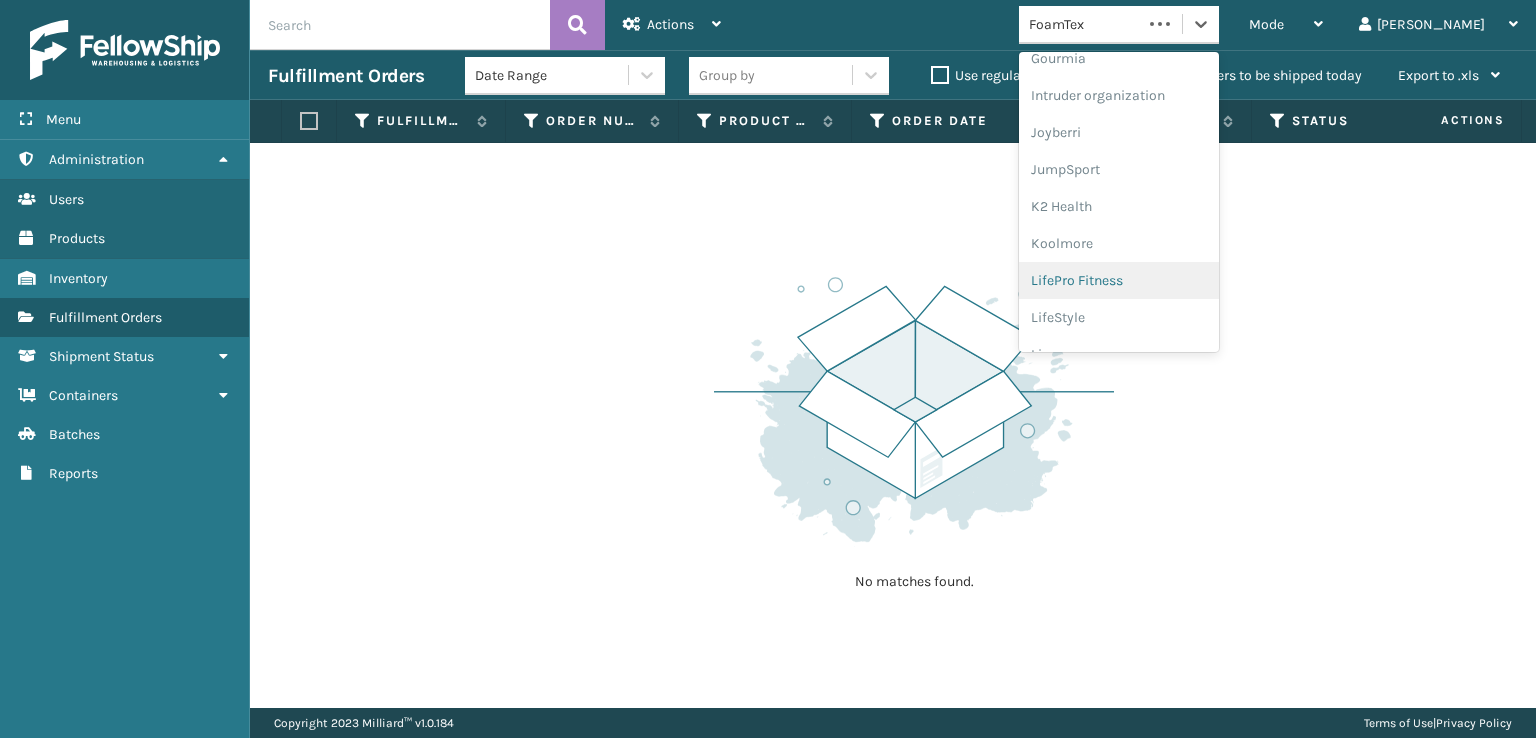 scroll, scrollTop: 632, scrollLeft: 0, axis: vertical 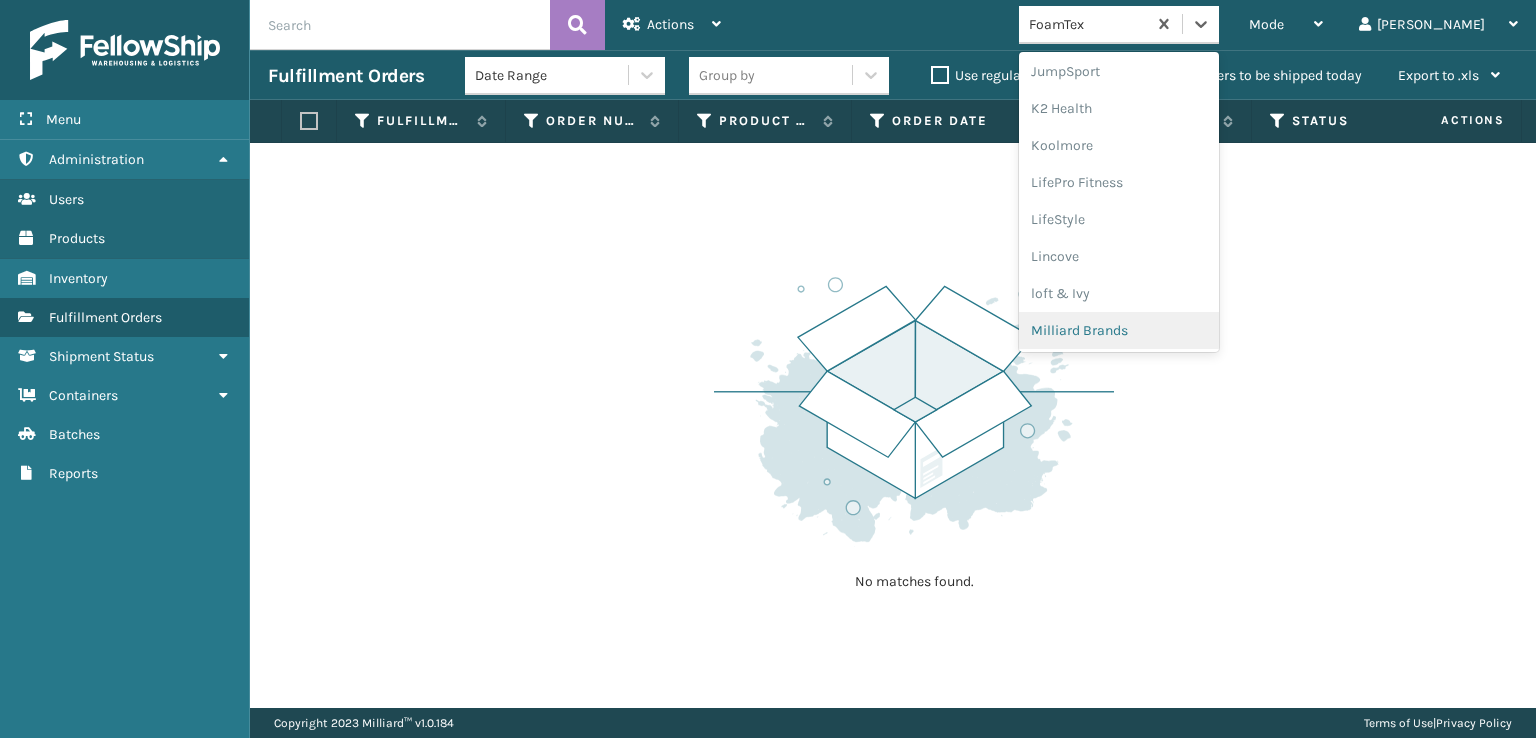 click on "Milliard Brands" at bounding box center (1119, 330) 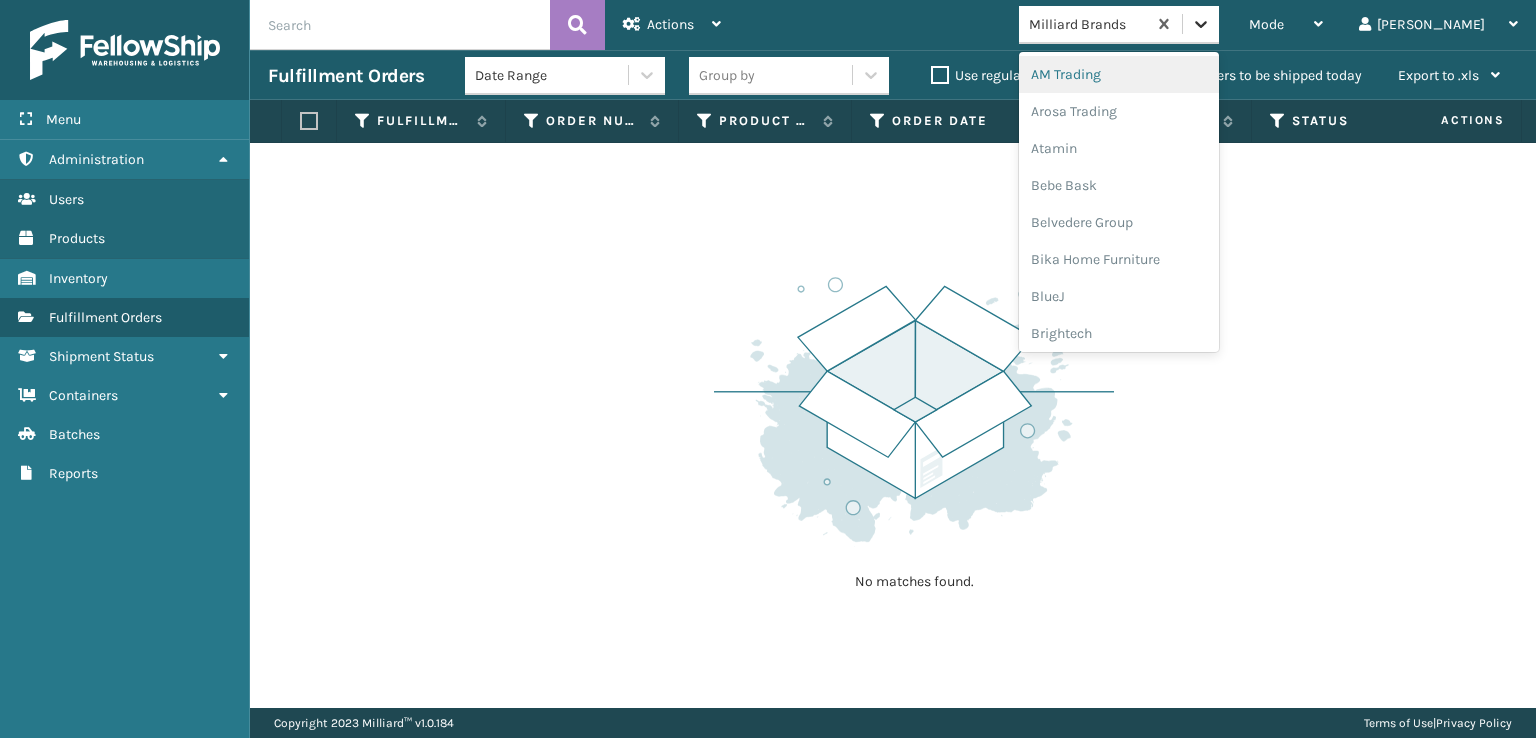 click 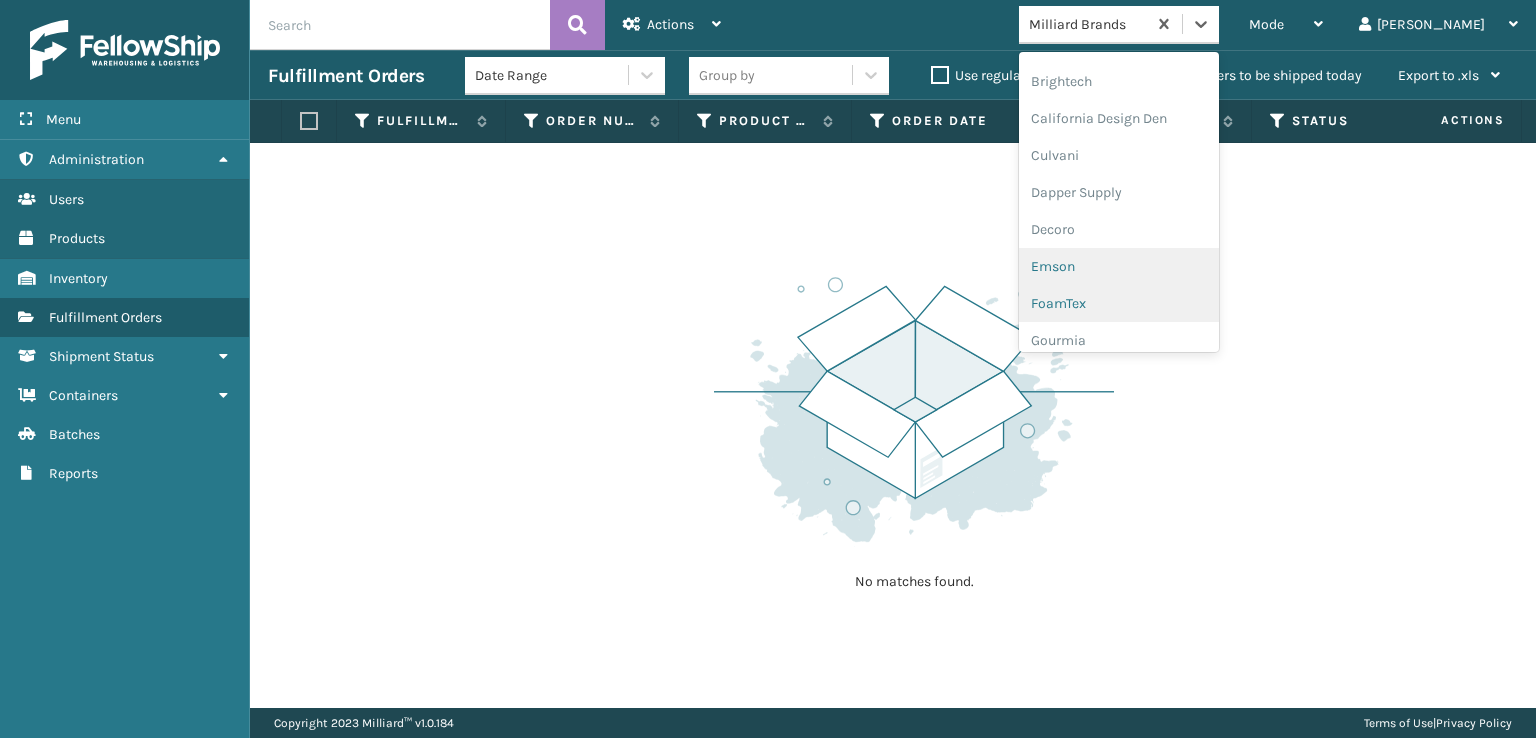 scroll, scrollTop: 300, scrollLeft: 0, axis: vertical 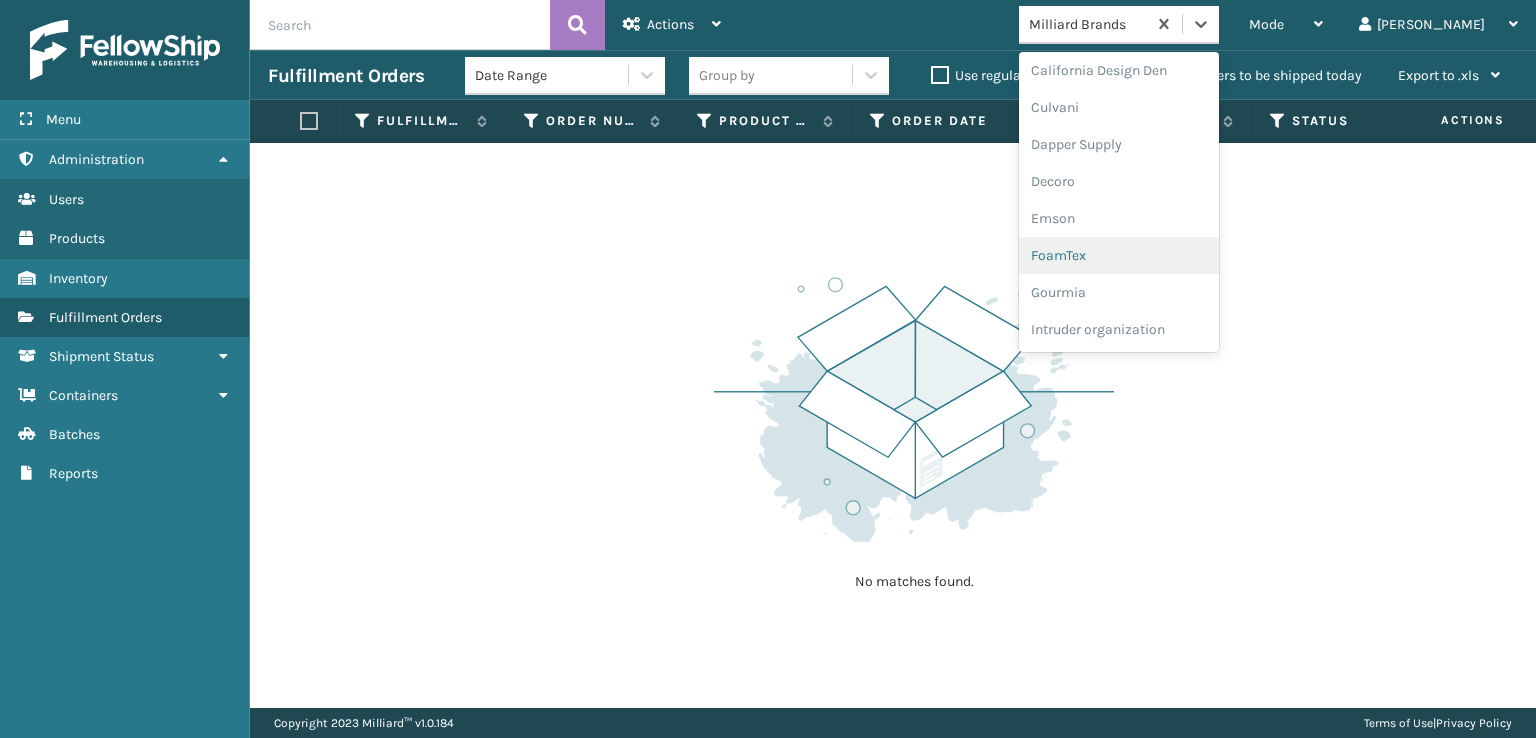 click on "FoamTex" at bounding box center (1119, 255) 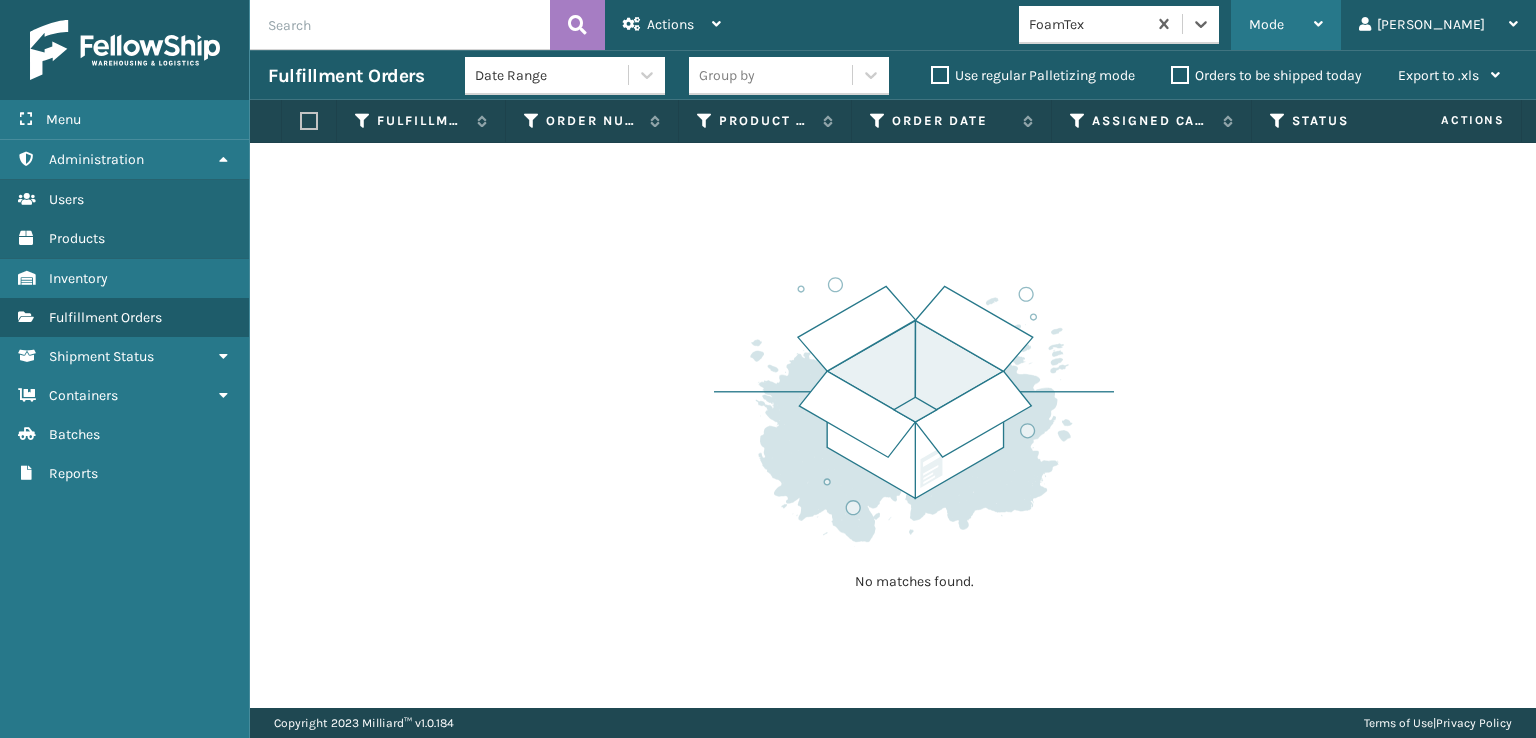 click on "Mode" at bounding box center (1266, 24) 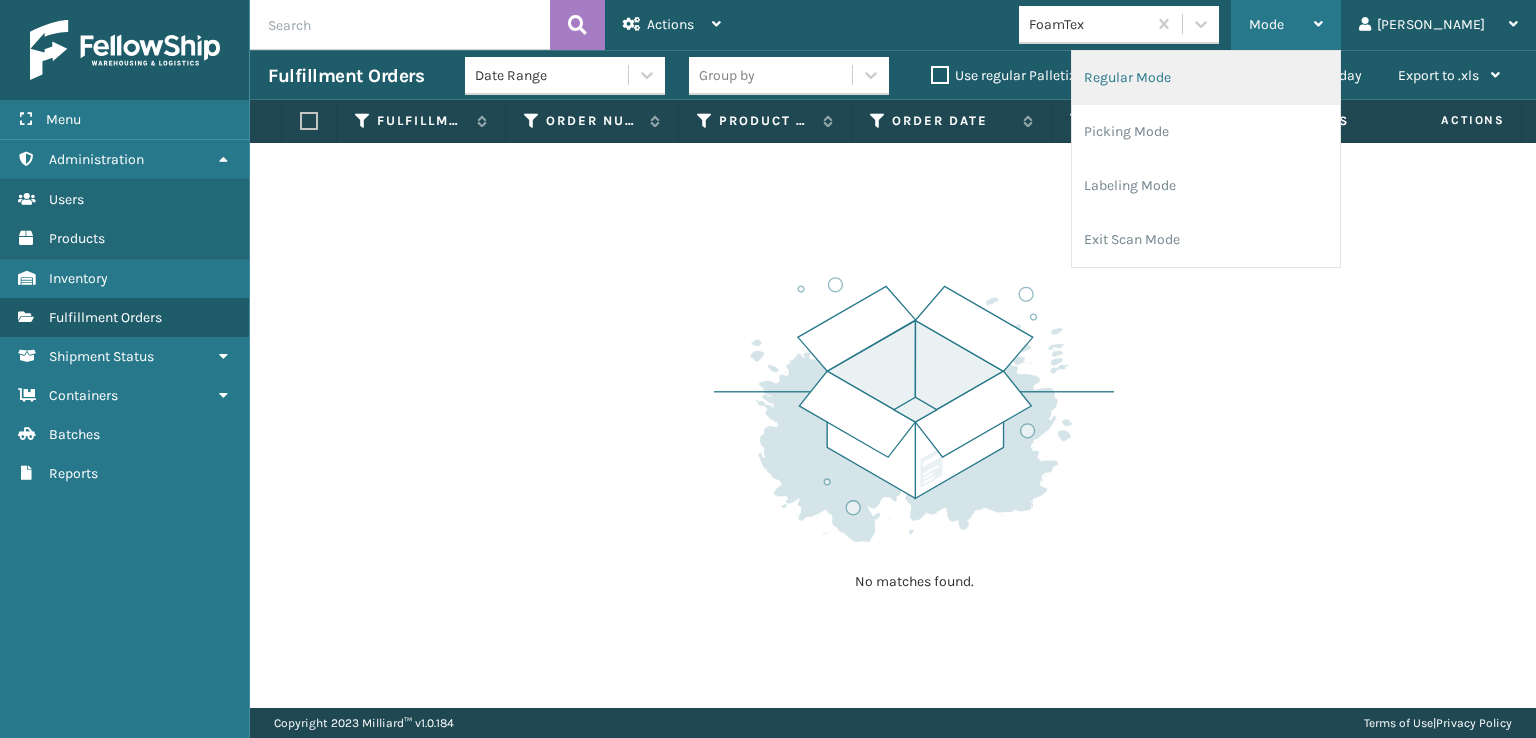 click on "Regular Mode" at bounding box center [1206, 78] 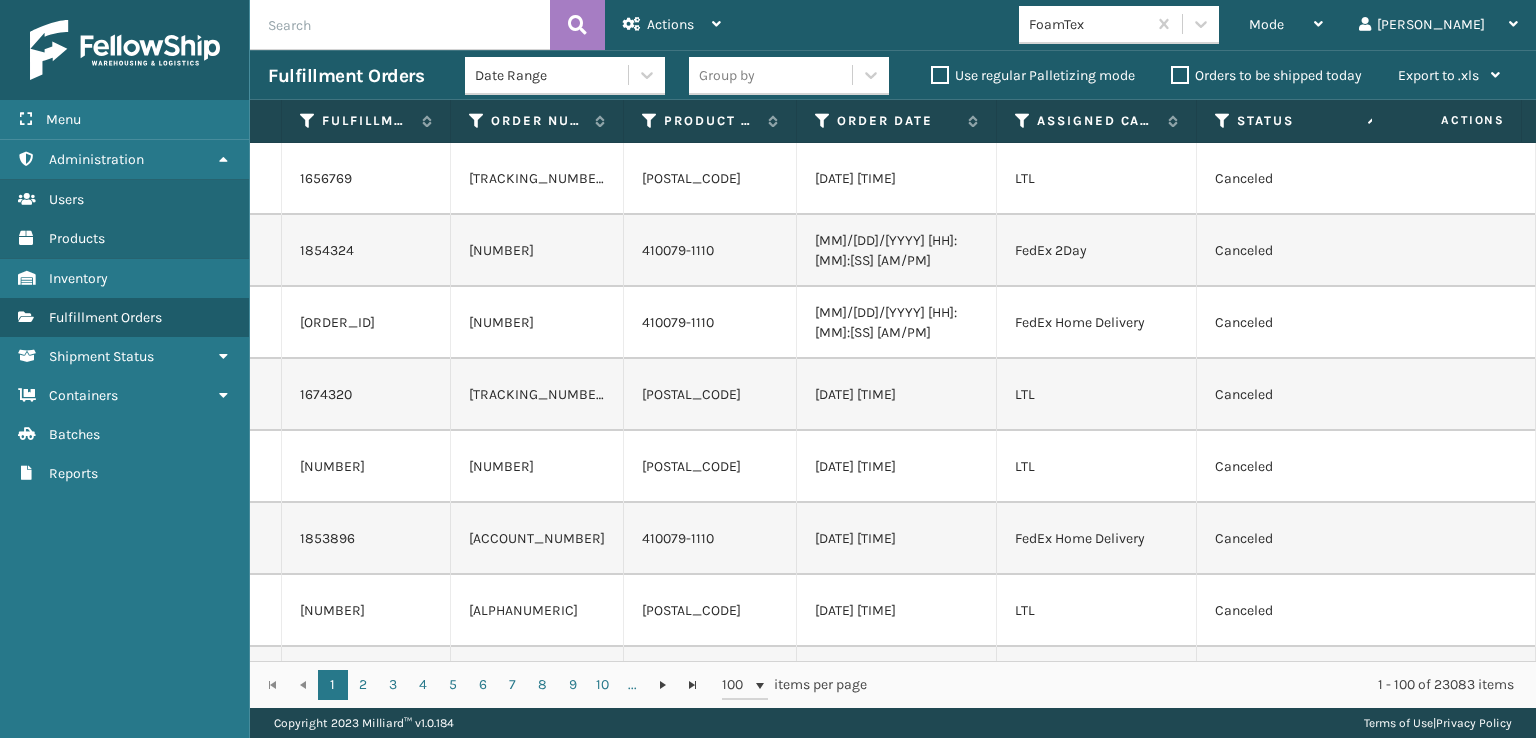 click at bounding box center [1223, 121] 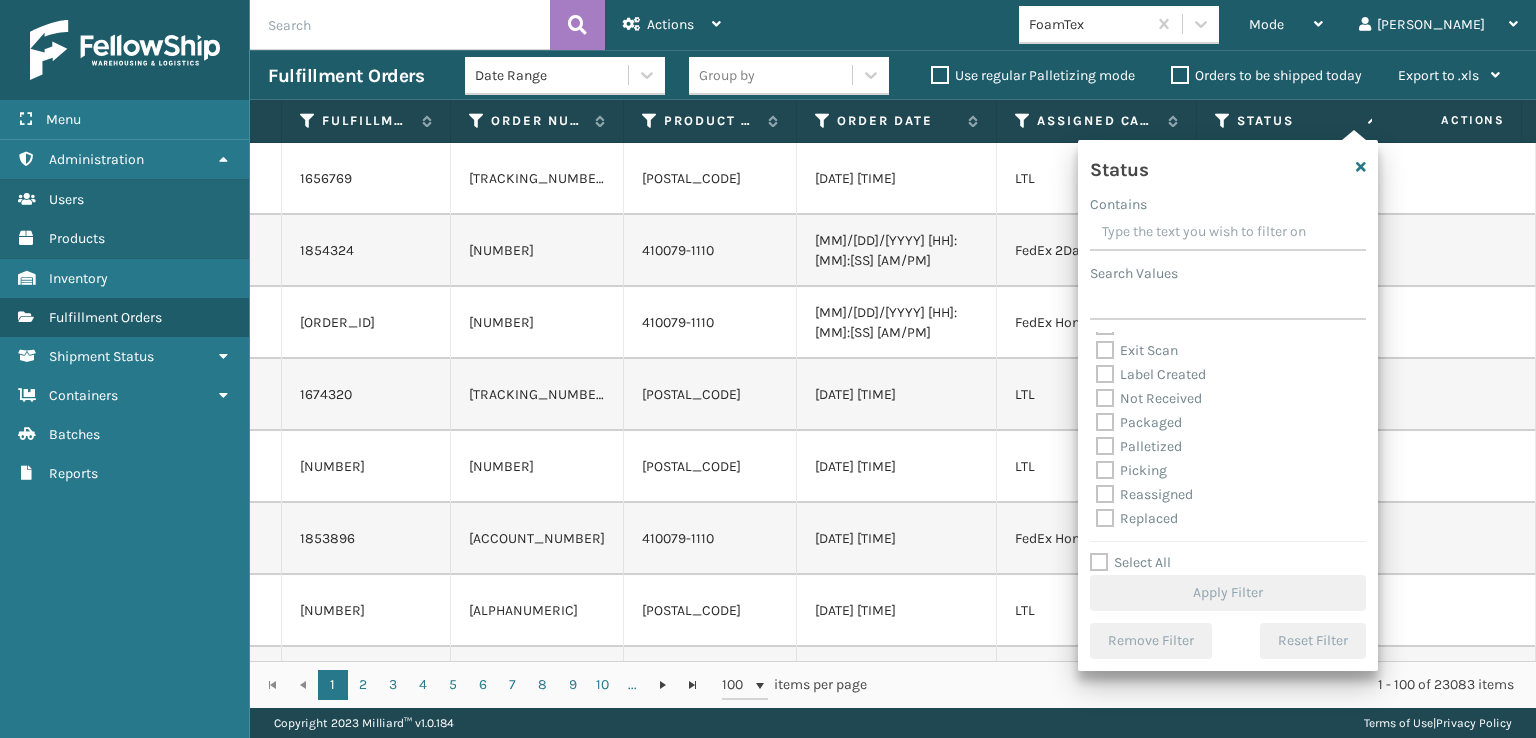 scroll, scrollTop: 100, scrollLeft: 0, axis: vertical 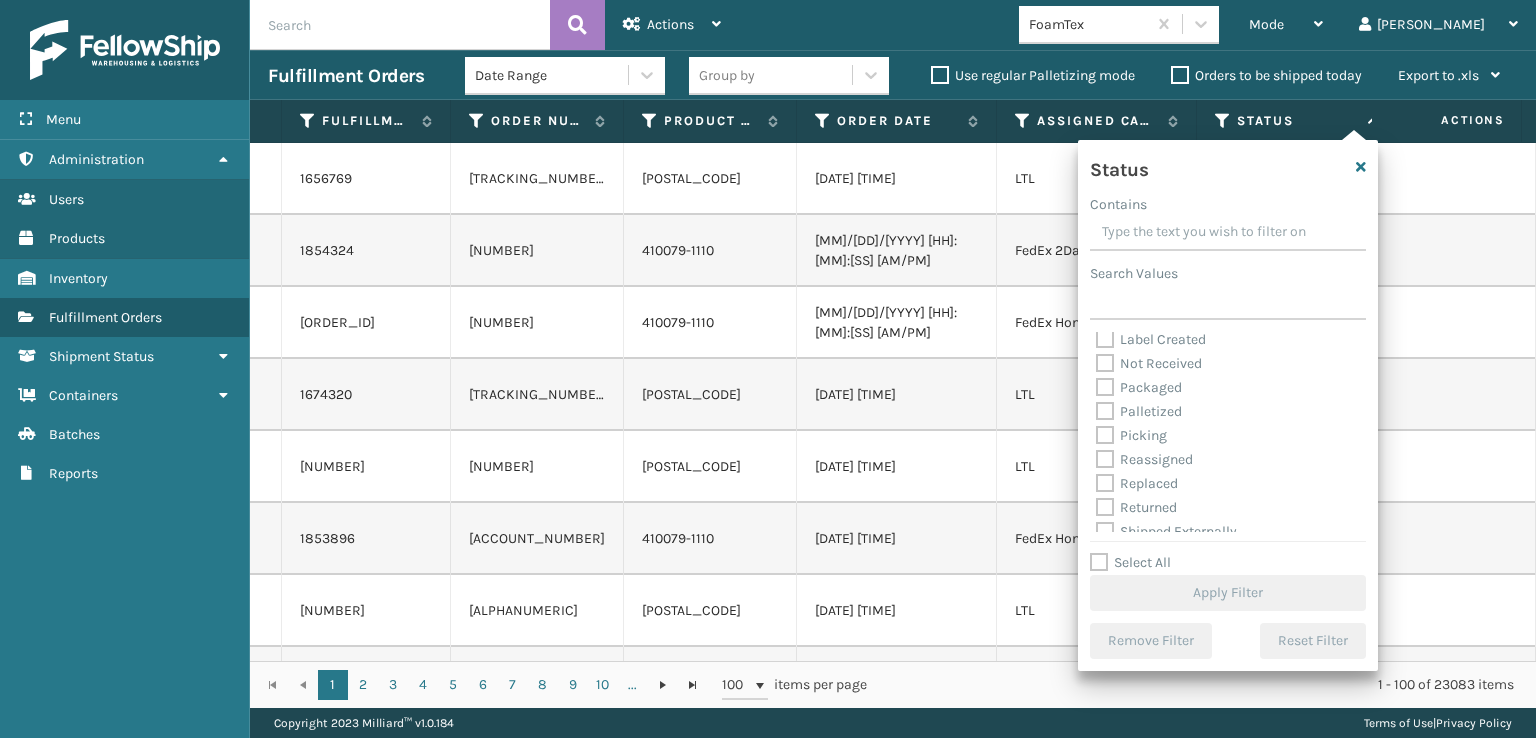 click on "Picking" at bounding box center (1131, 435) 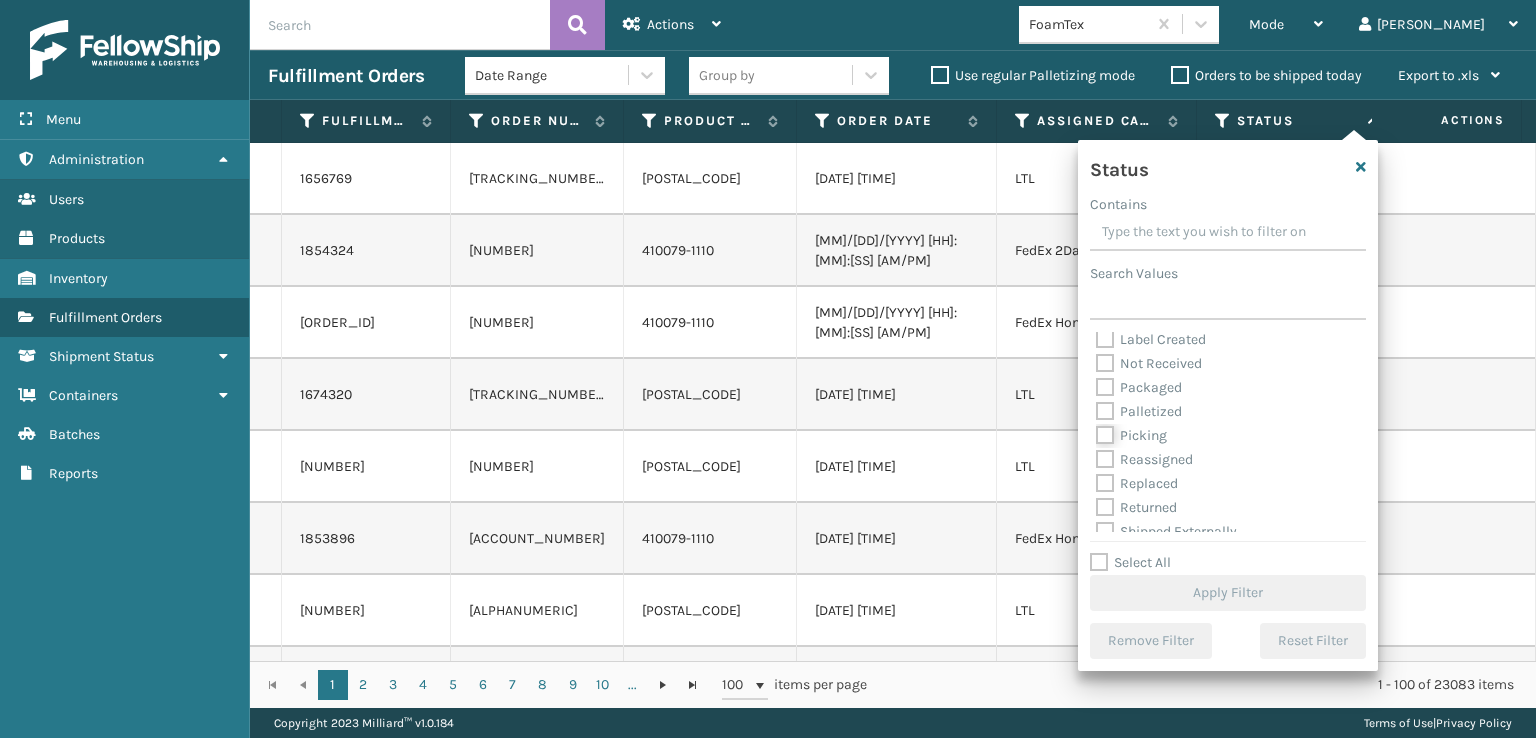 click on "Picking" at bounding box center (1096, 430) 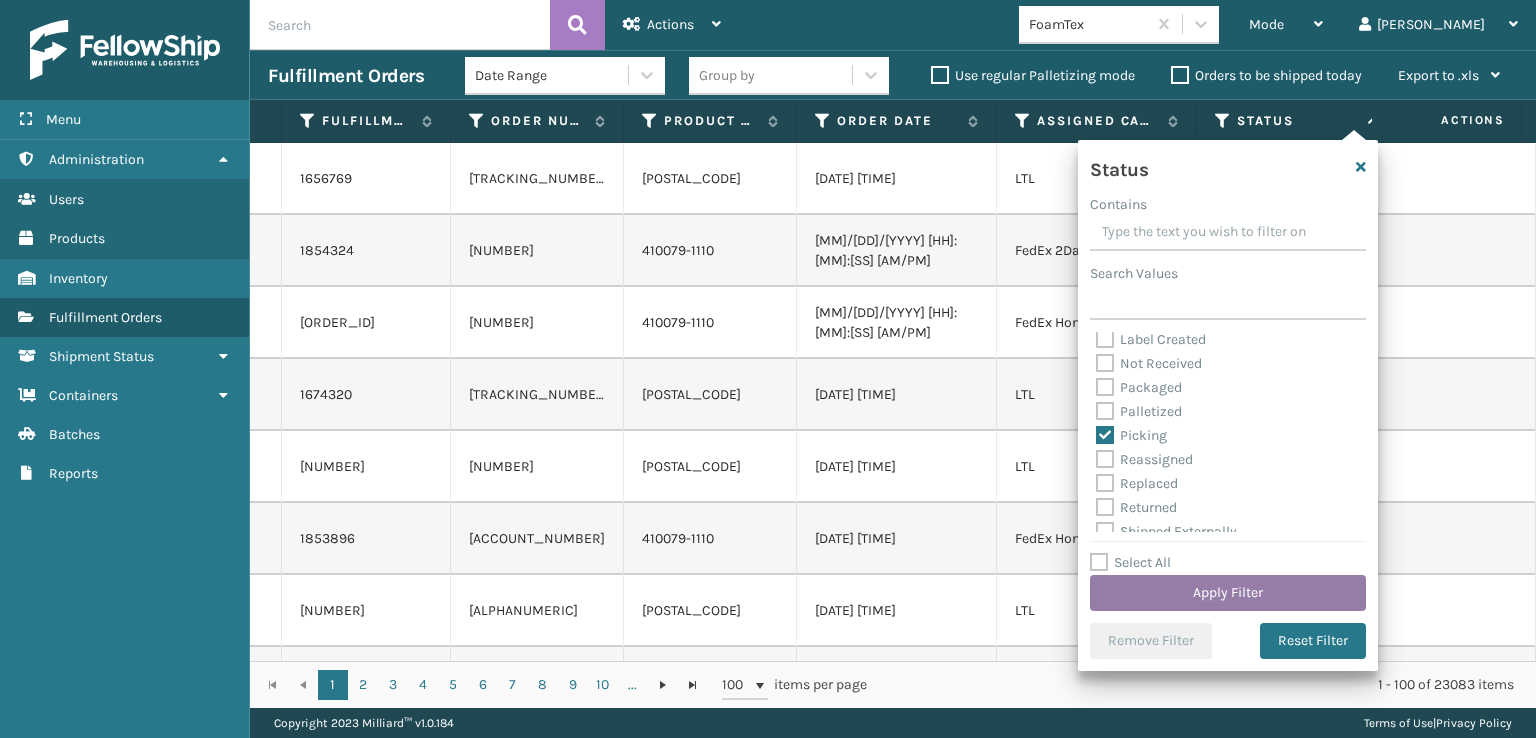 click on "Apply Filter" at bounding box center [1228, 593] 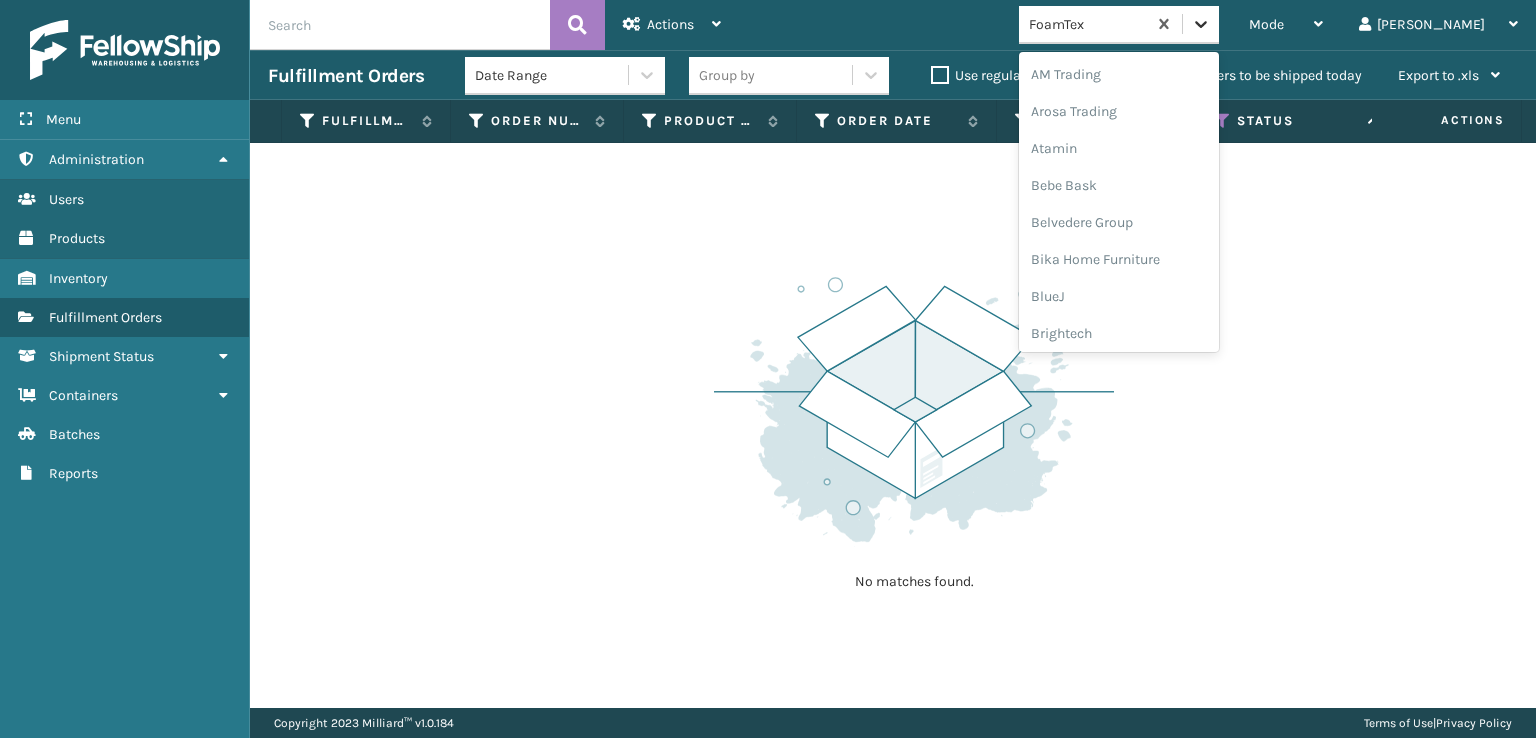 scroll, scrollTop: 234, scrollLeft: 0, axis: vertical 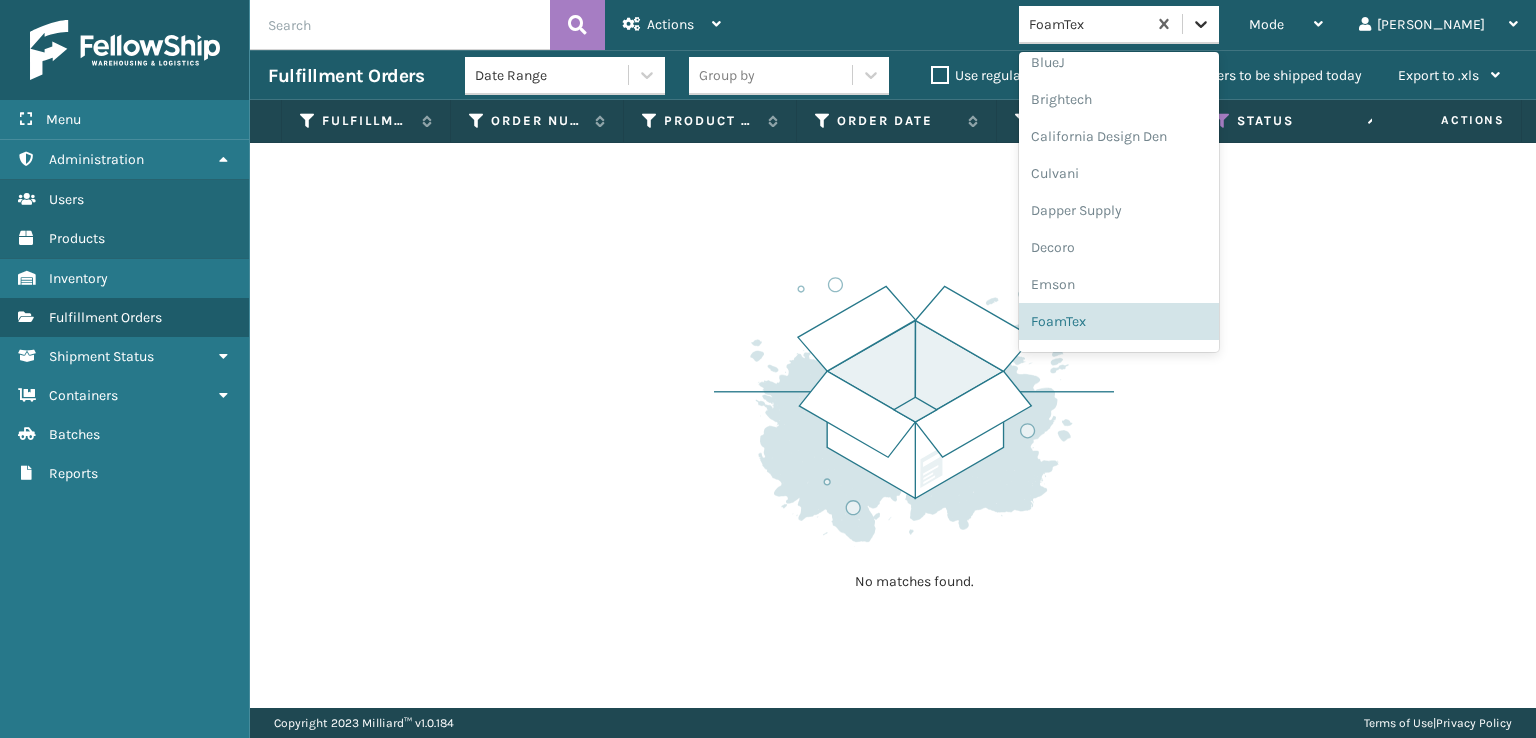 click at bounding box center [1201, 24] 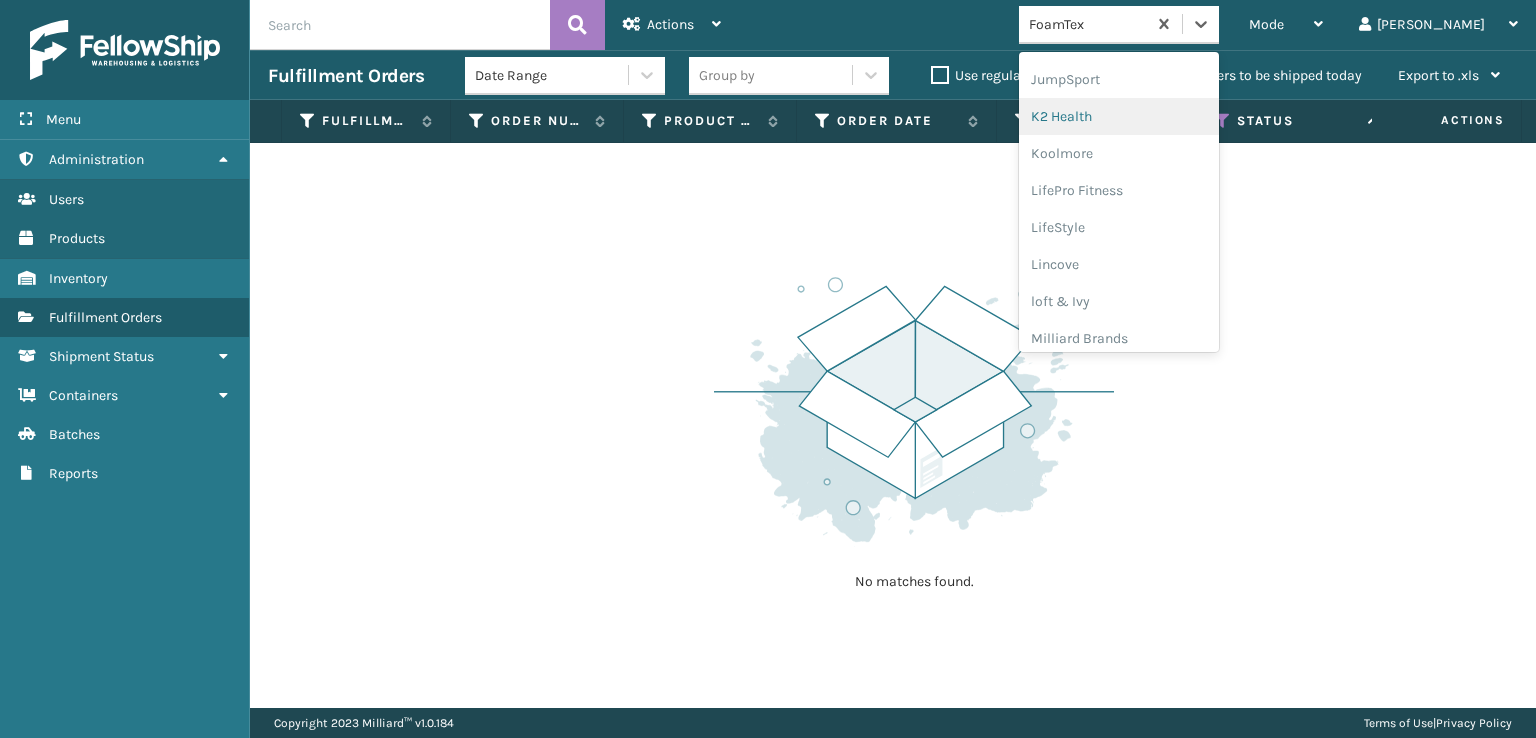 scroll, scrollTop: 632, scrollLeft: 0, axis: vertical 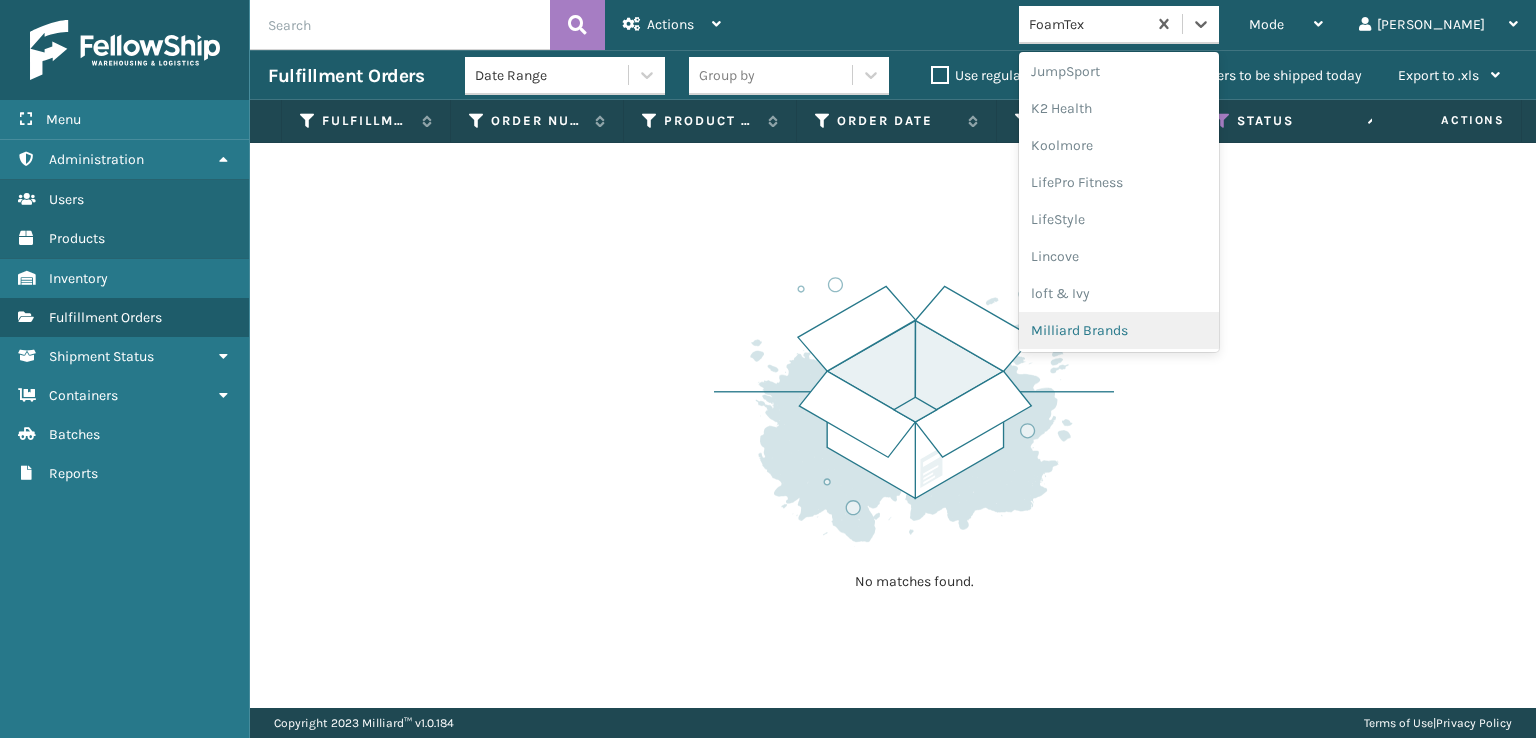 click on "Milliard Brands" at bounding box center [1119, 330] 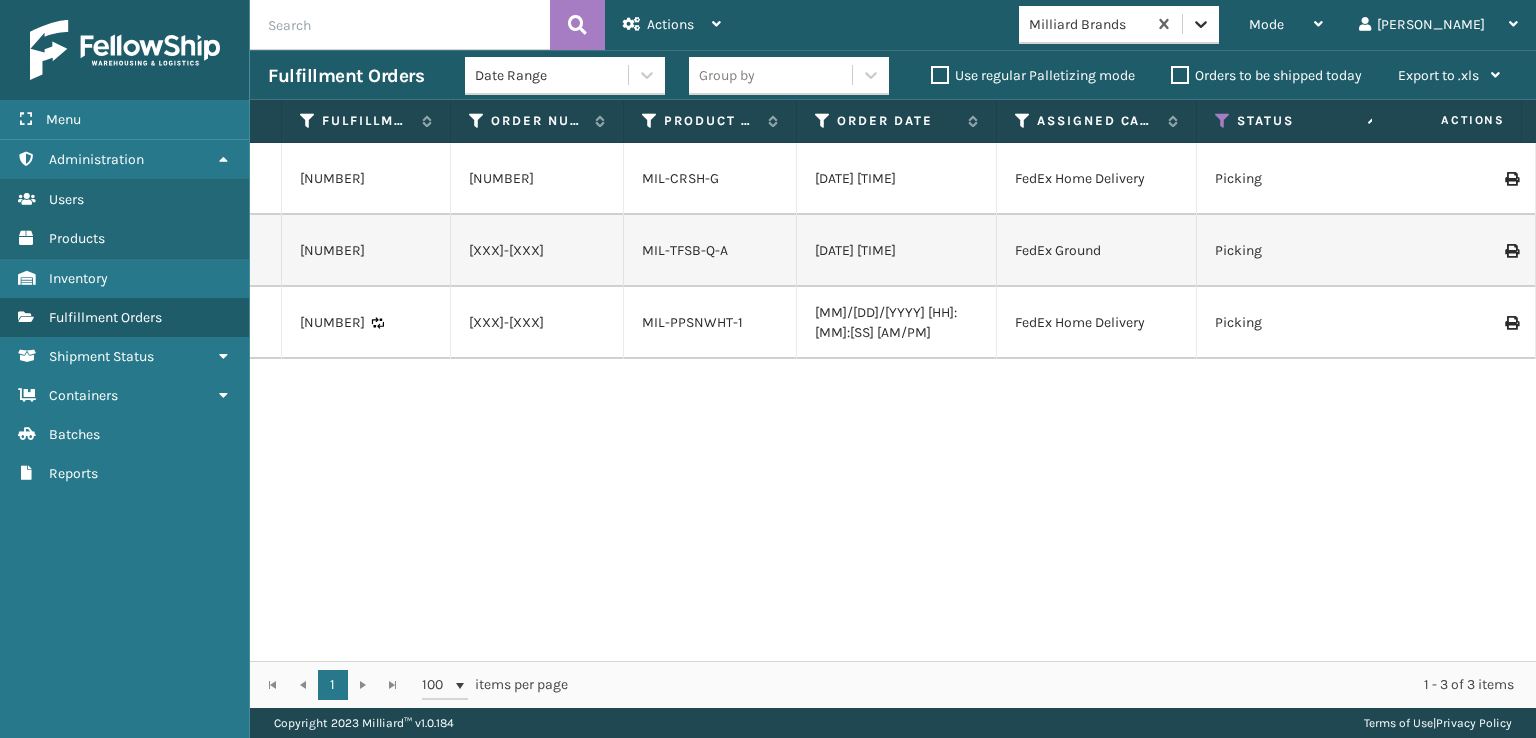 click at bounding box center [1201, 24] 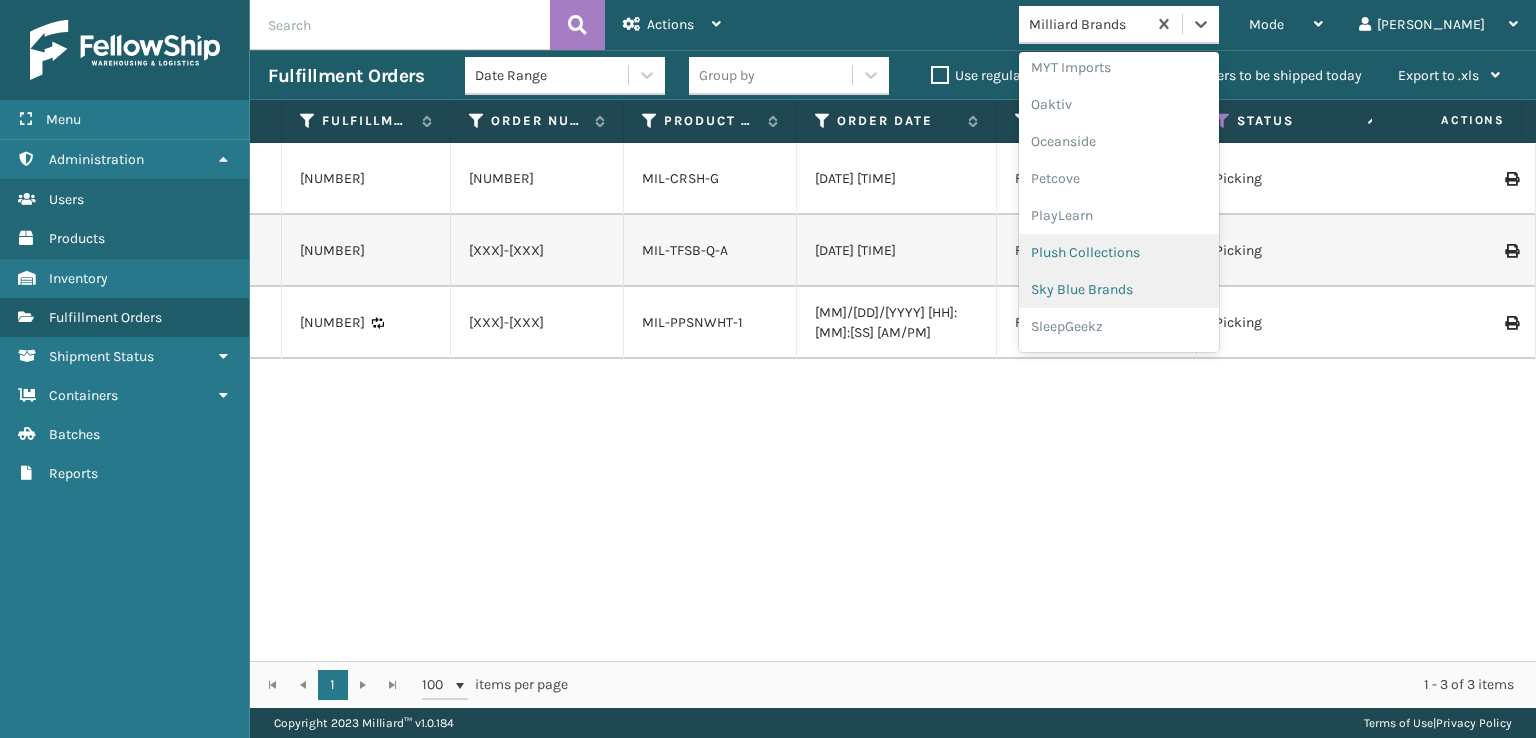scroll, scrollTop: 966, scrollLeft: 0, axis: vertical 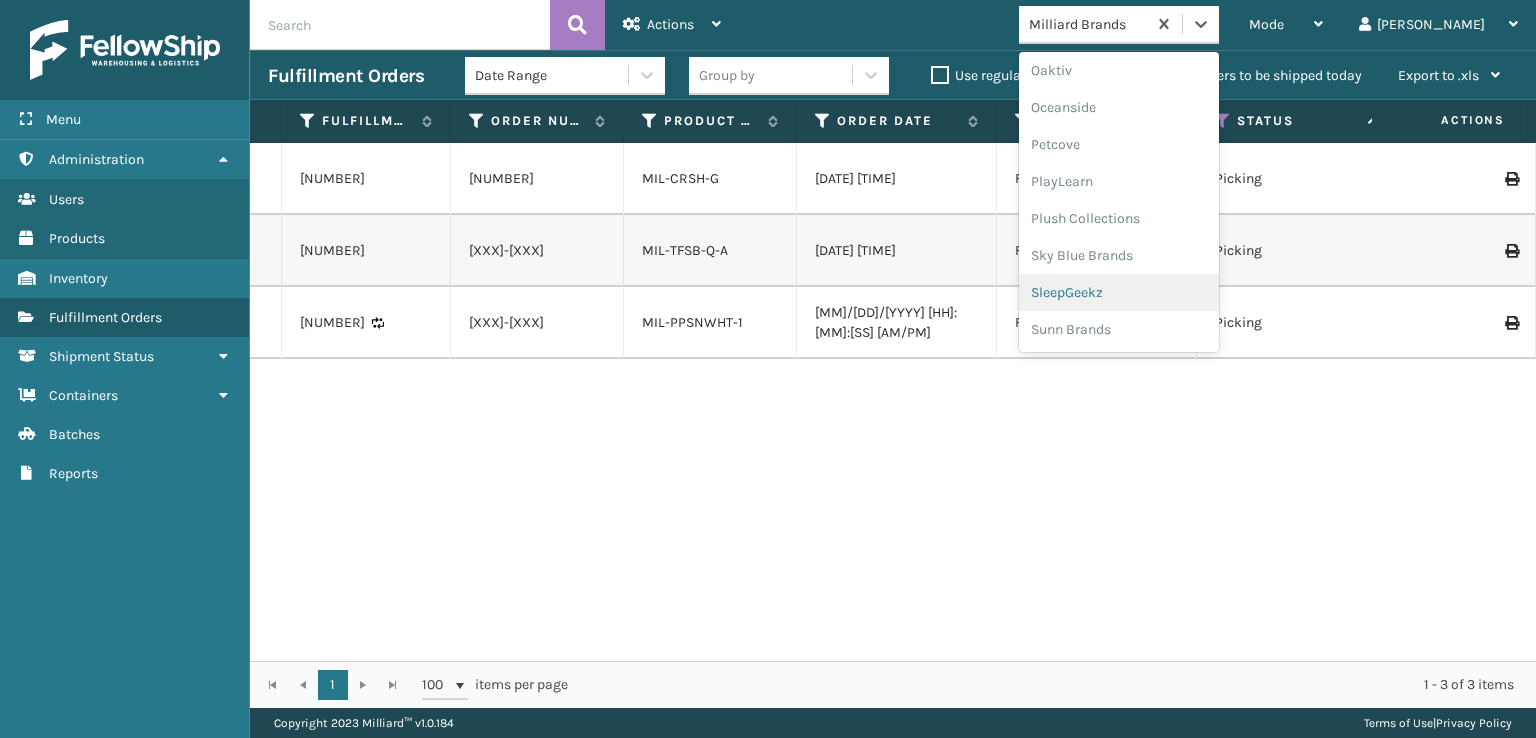 click on "SleepGeekz" at bounding box center [1119, 292] 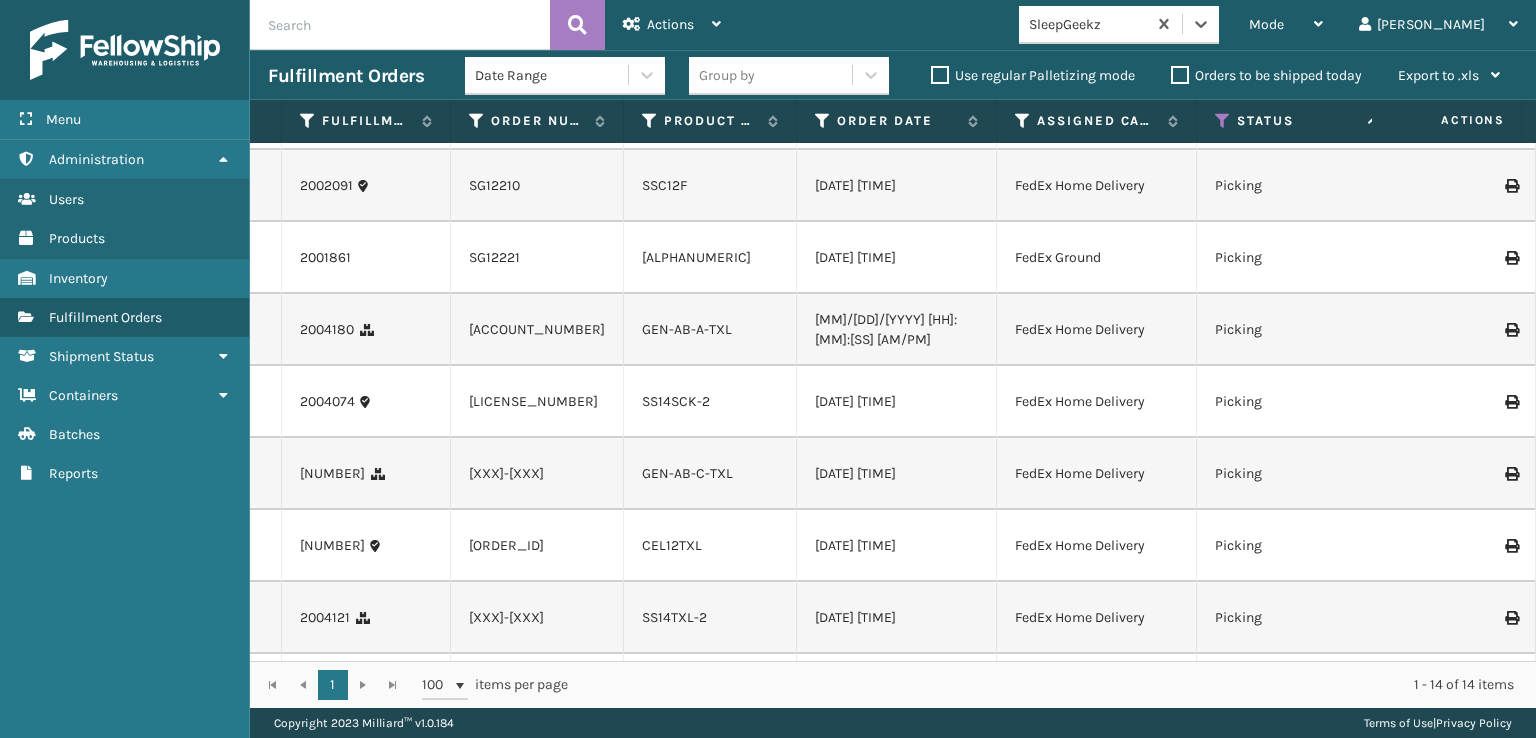 scroll, scrollTop: 0, scrollLeft: 0, axis: both 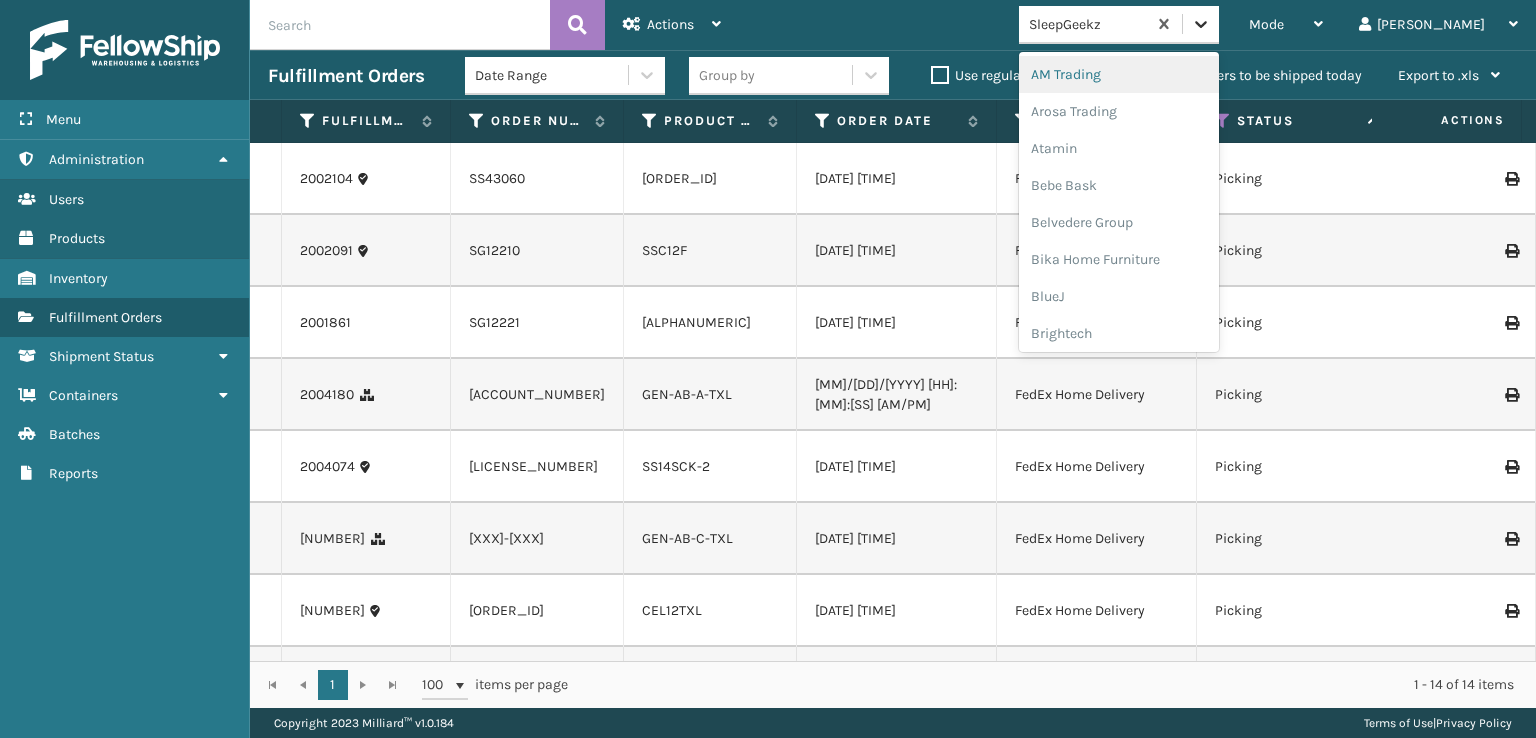 click at bounding box center (1201, 24) 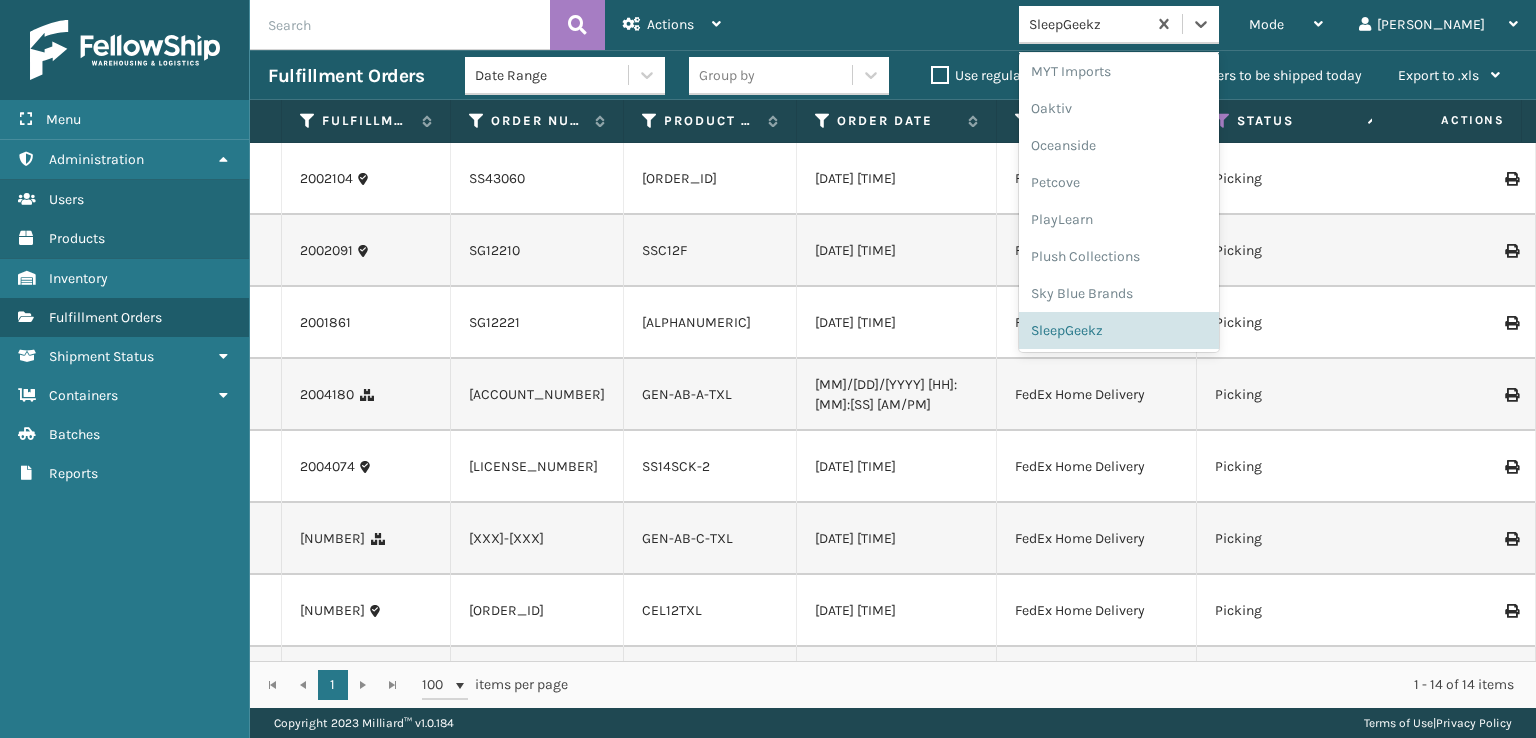 scroll, scrollTop: 932, scrollLeft: 0, axis: vertical 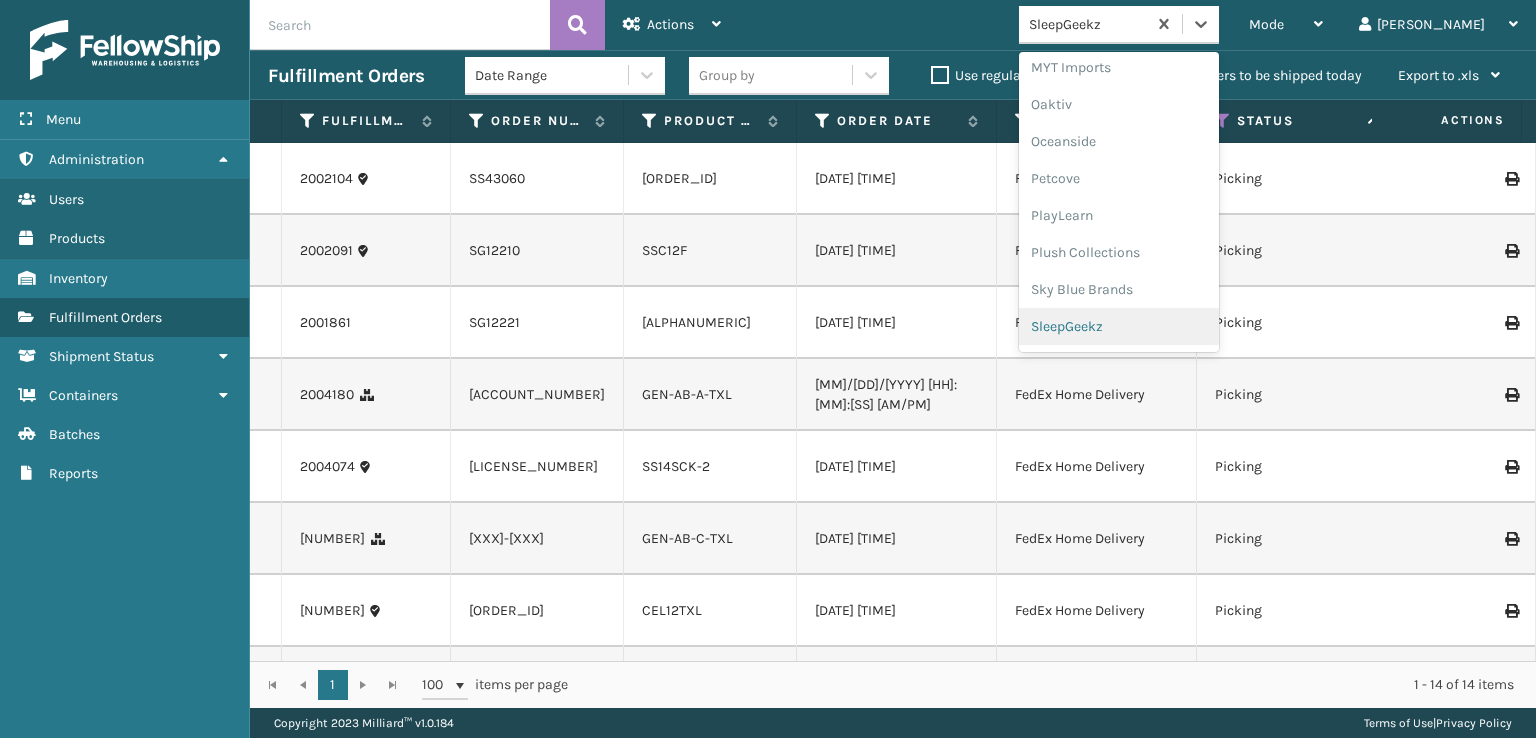 click on "SleepGeekz" at bounding box center (1119, 326) 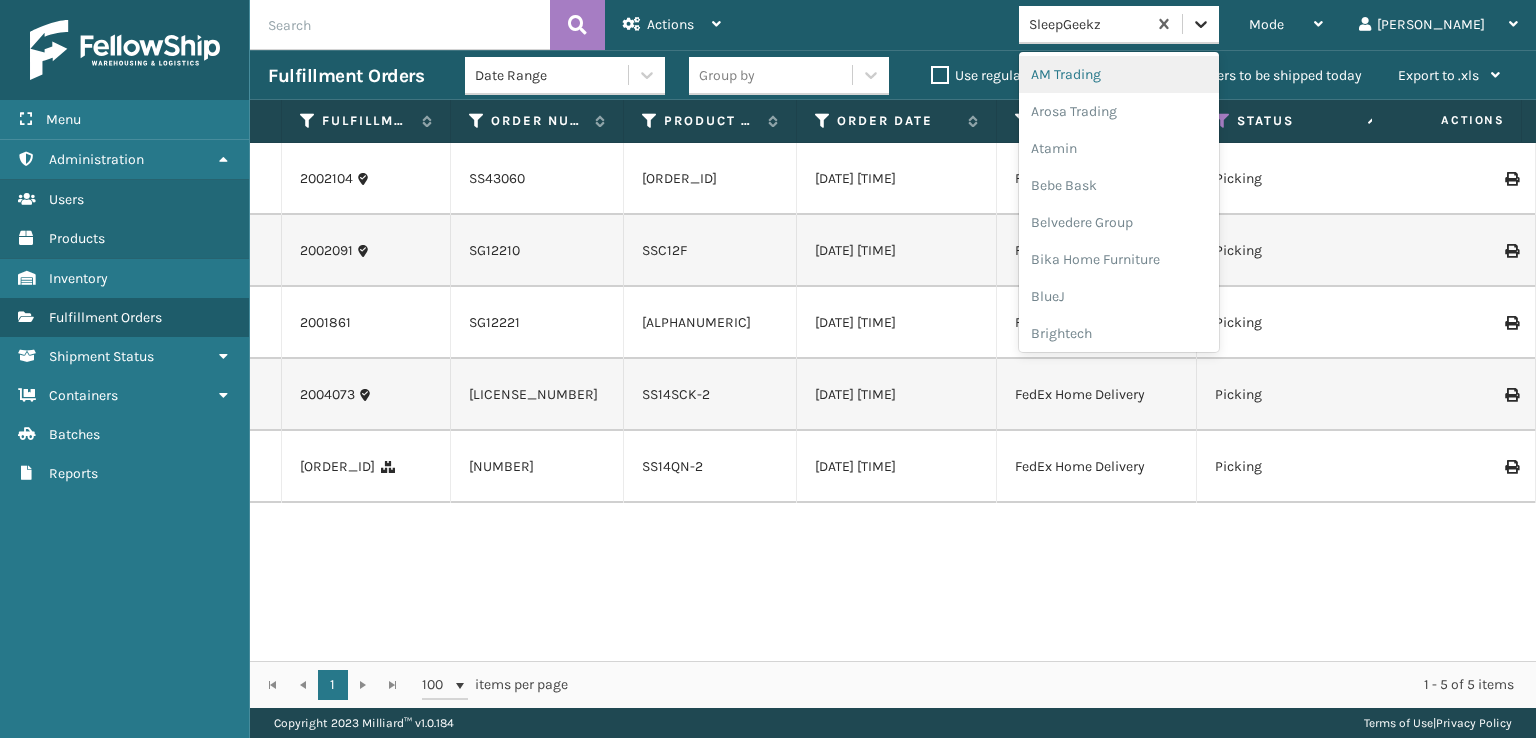 click 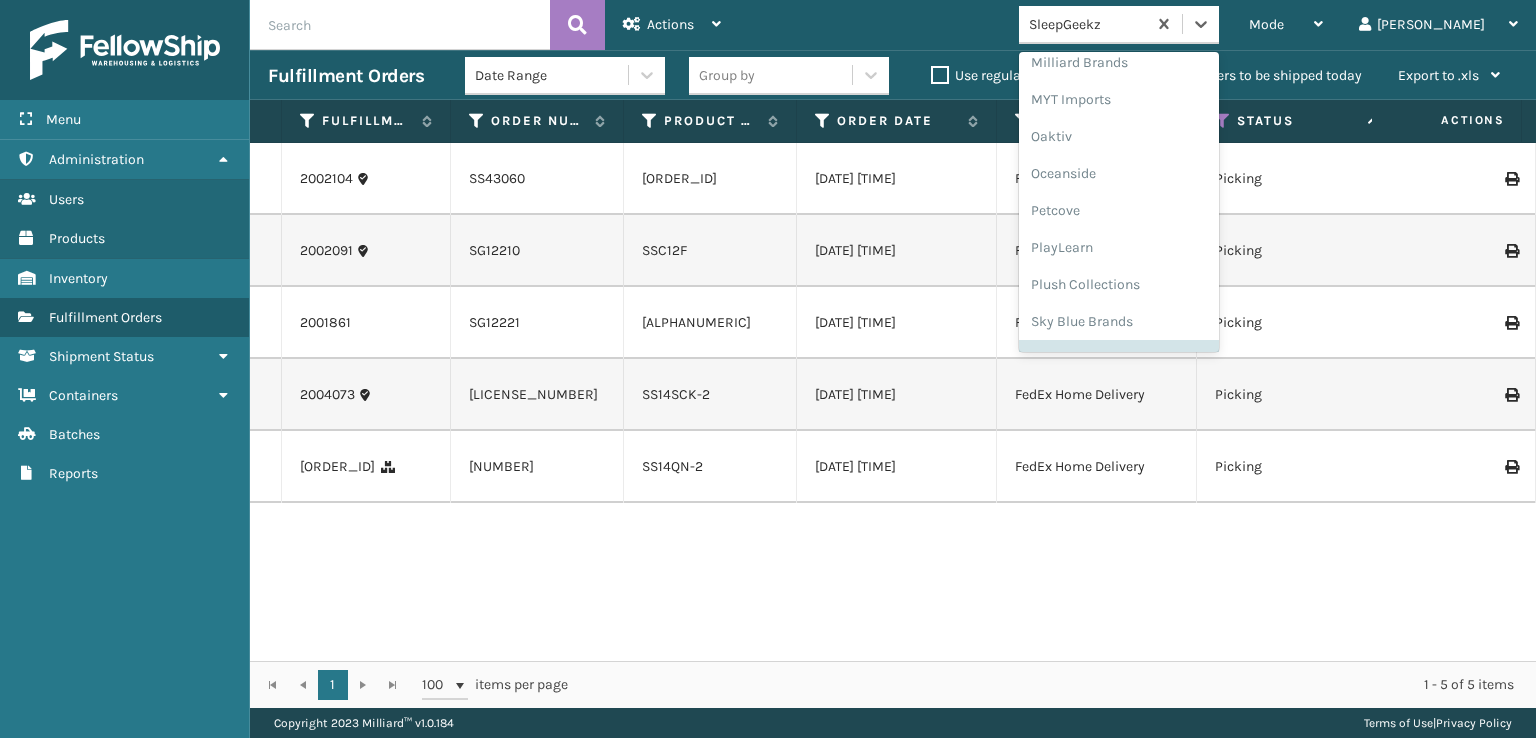 scroll, scrollTop: 966, scrollLeft: 0, axis: vertical 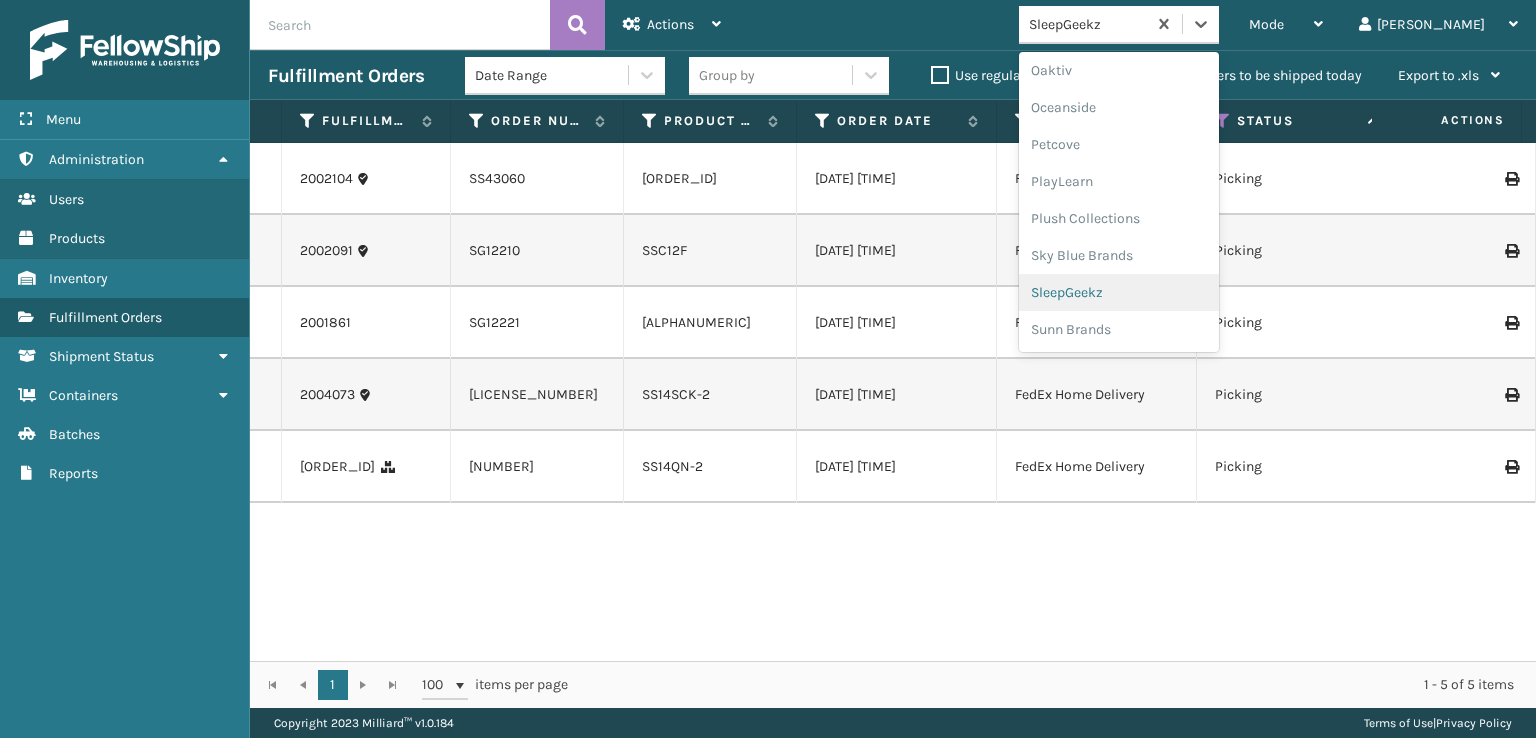 click on "SleepGeekz" at bounding box center [1119, 292] 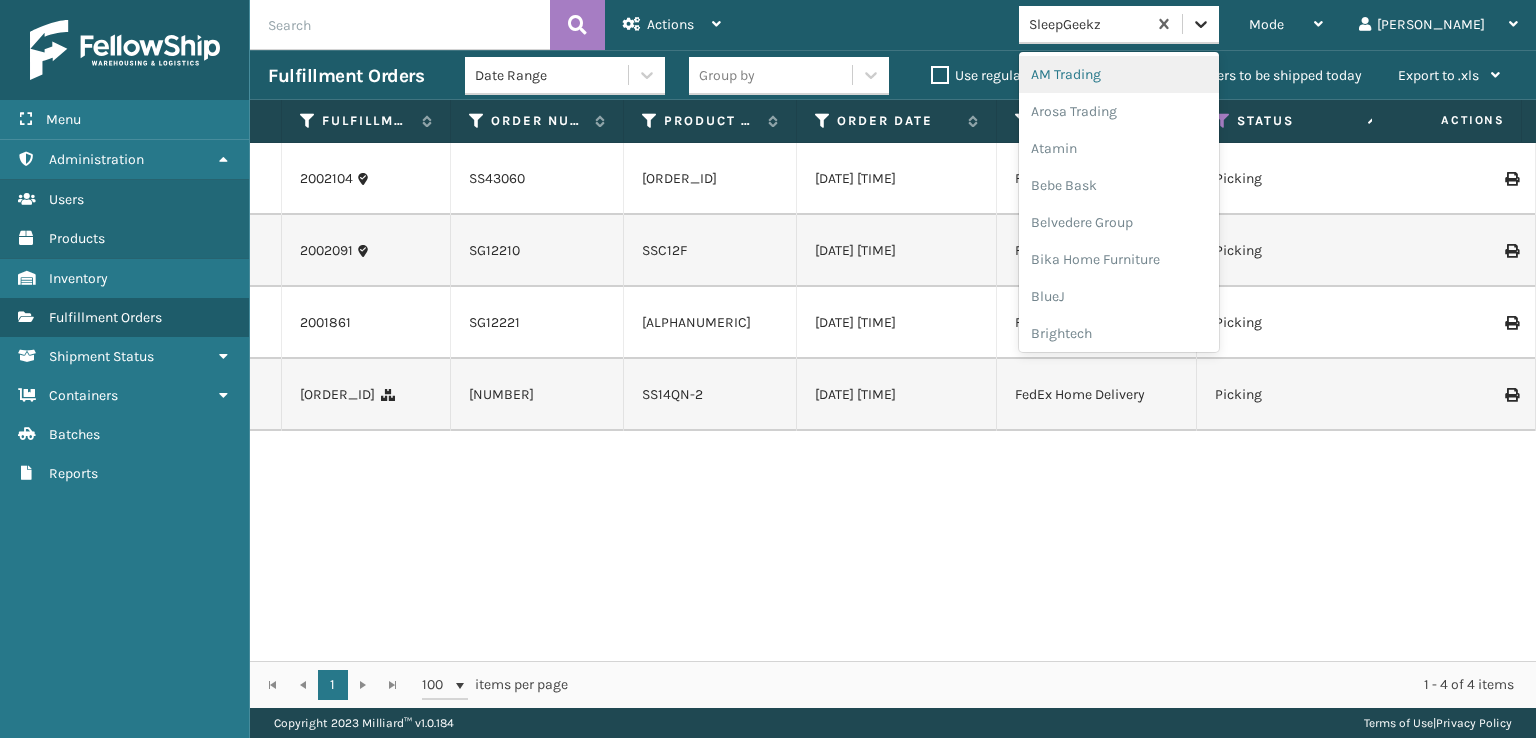 click 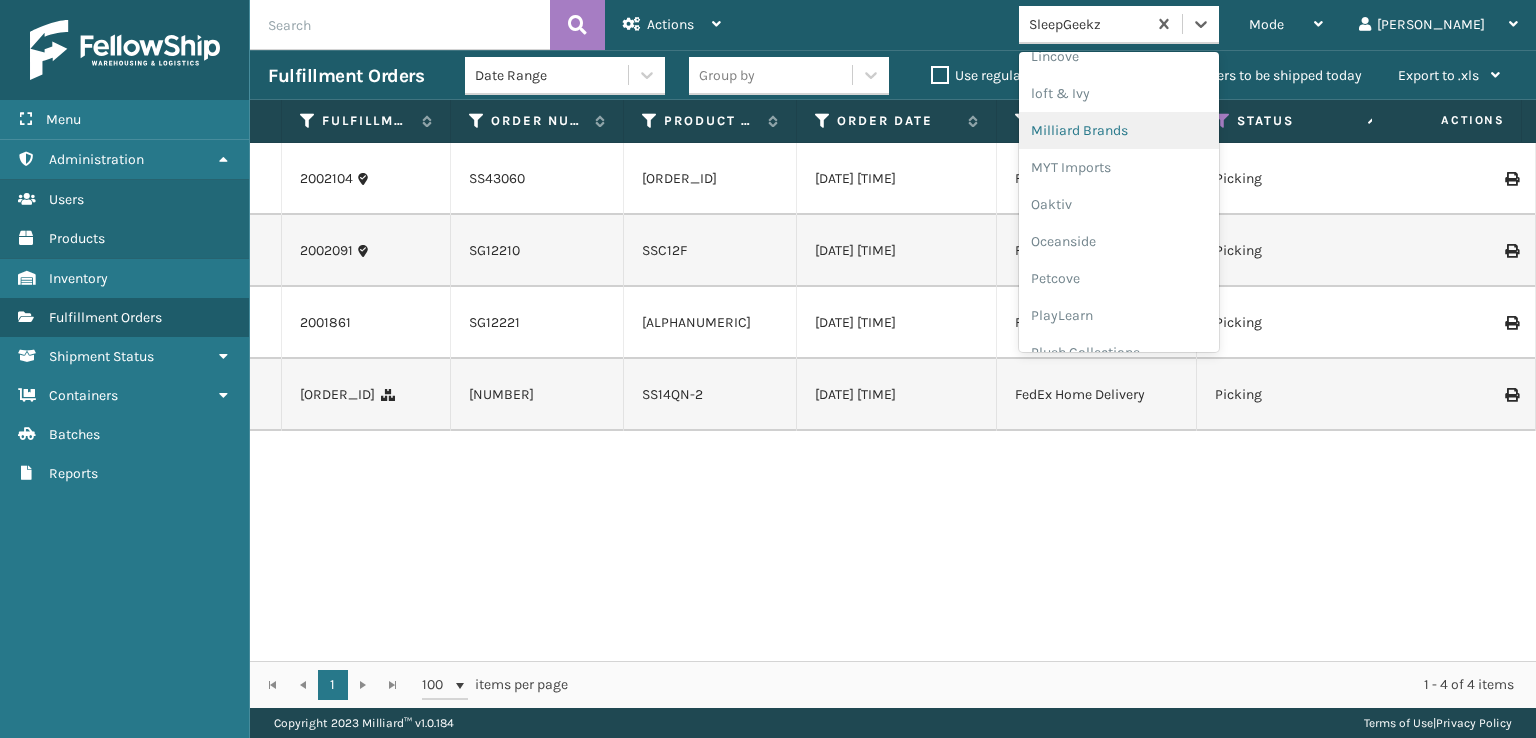 scroll, scrollTop: 966, scrollLeft: 0, axis: vertical 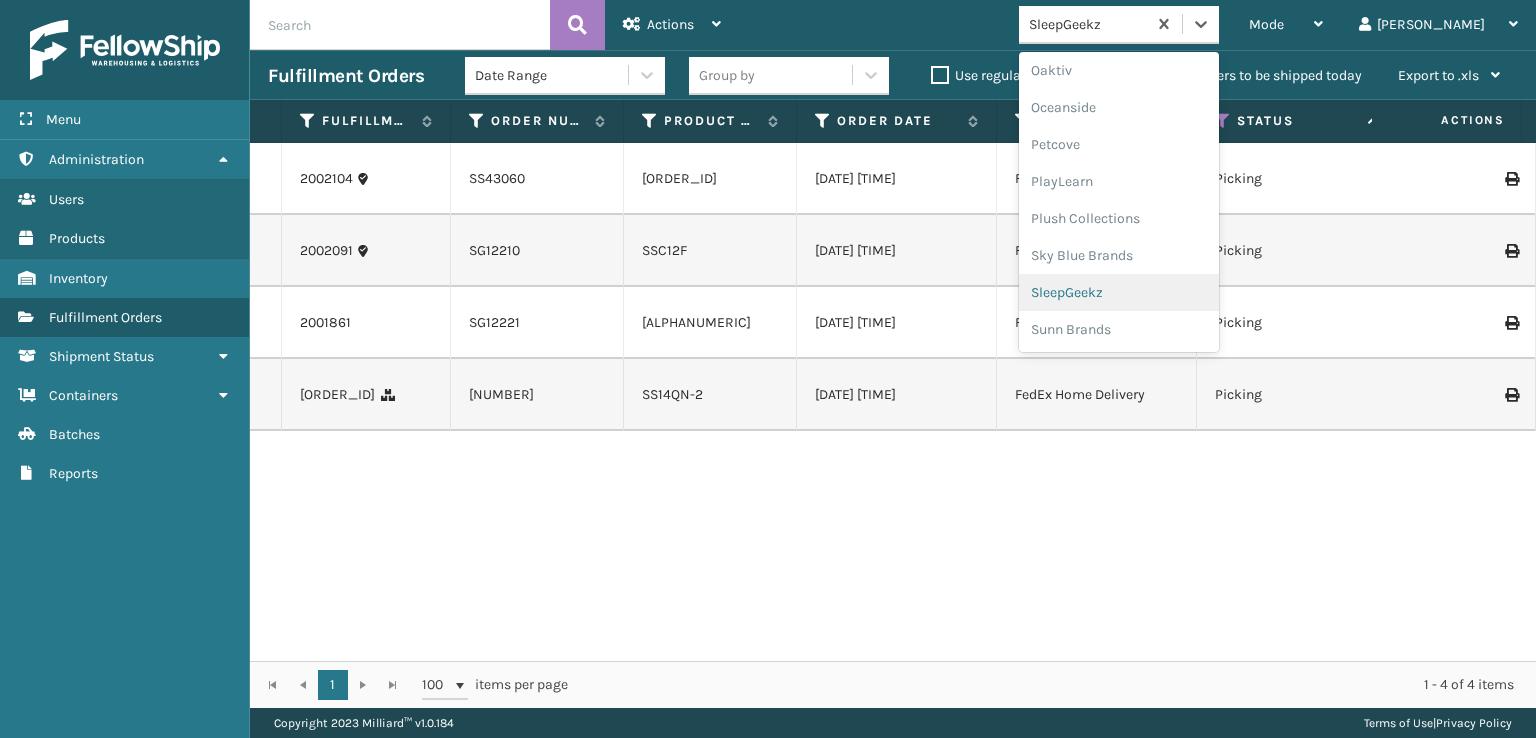 click on "SleepGeekz" at bounding box center [1119, 292] 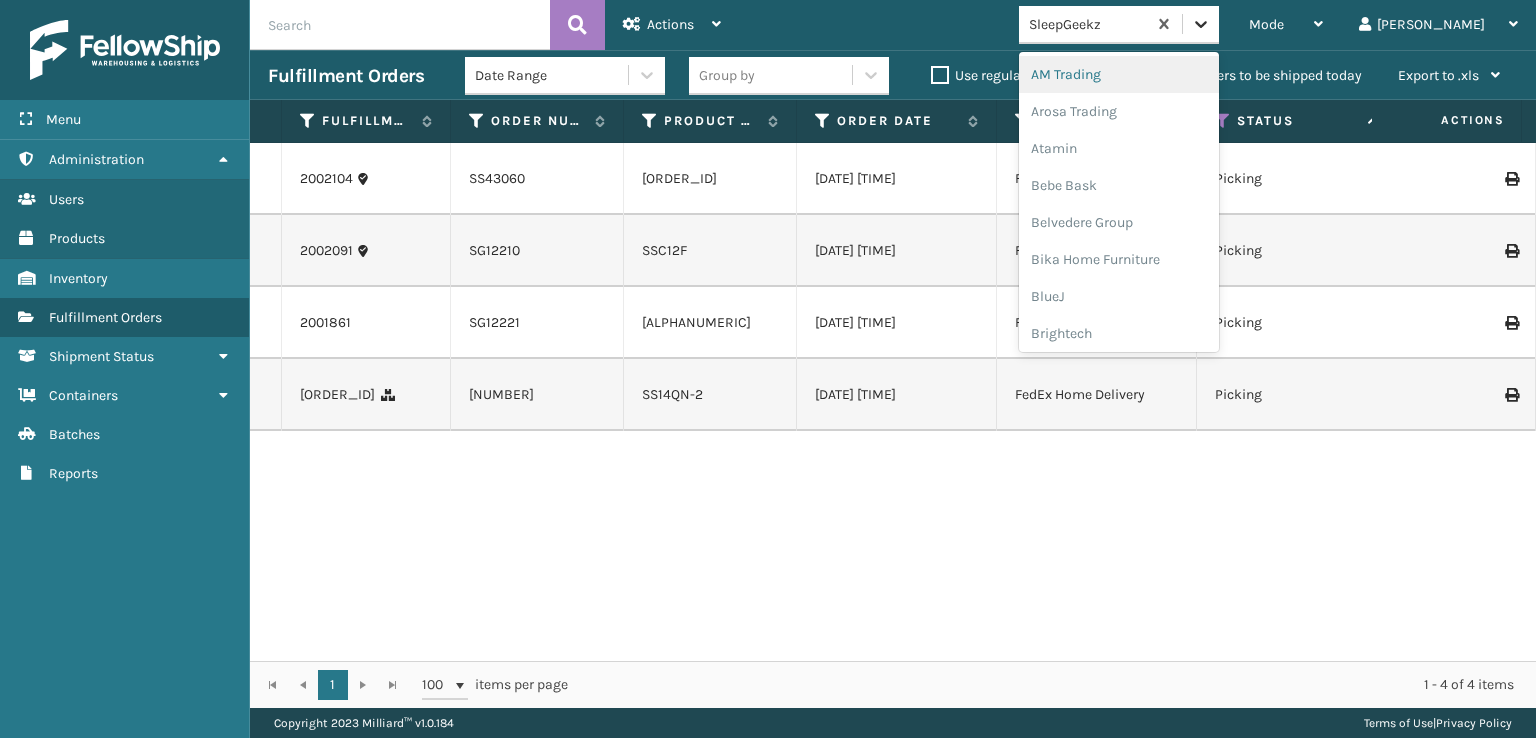 click 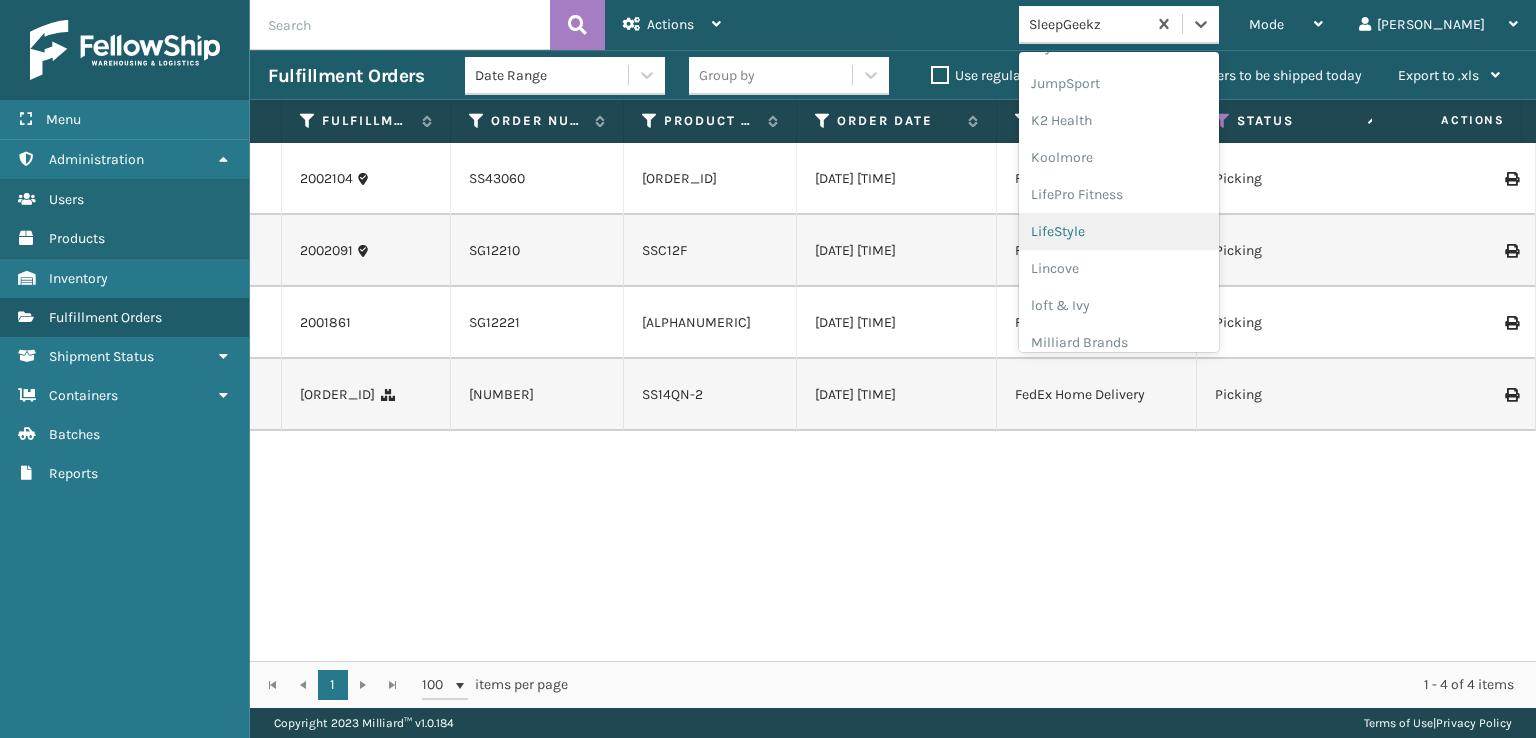 scroll, scrollTop: 632, scrollLeft: 0, axis: vertical 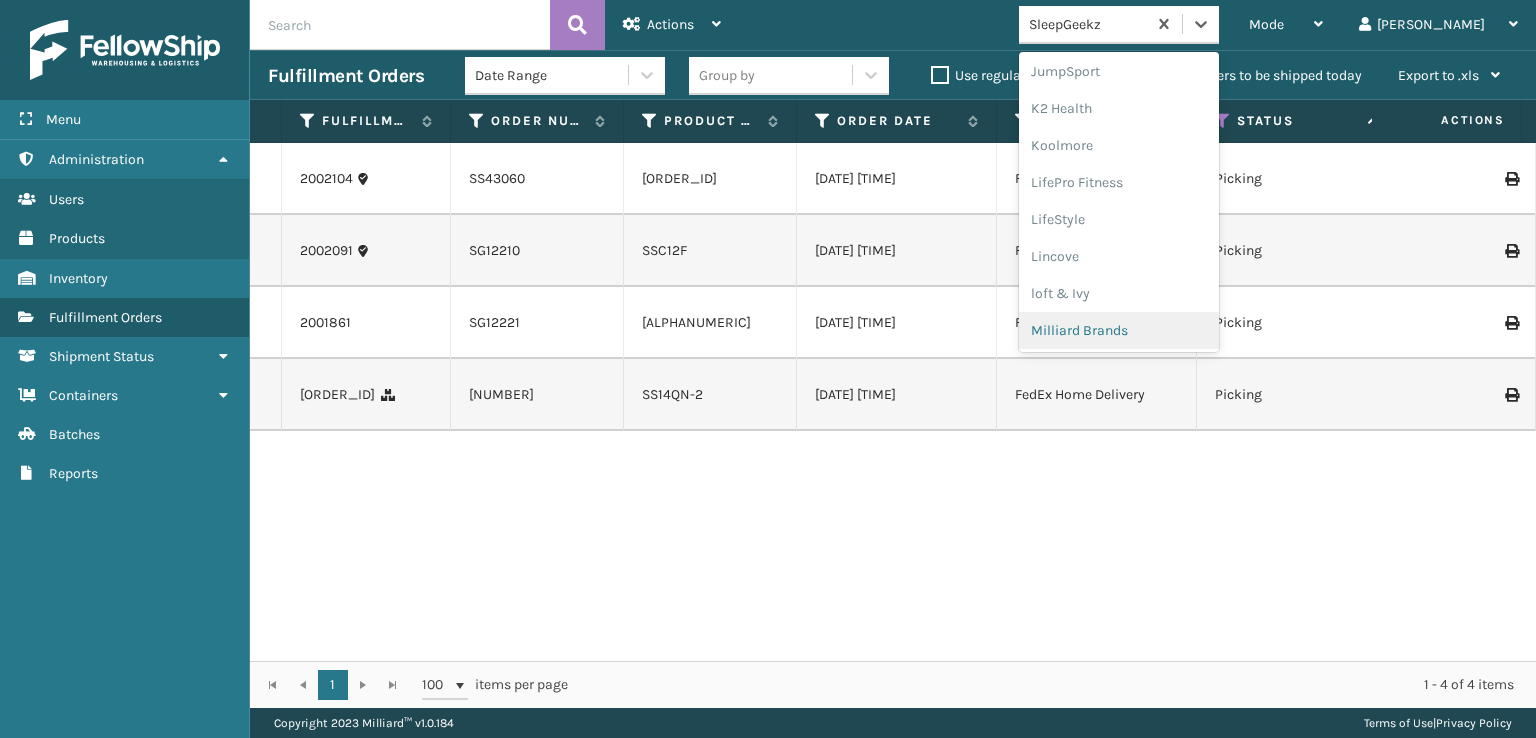 click on "Milliard Brands" at bounding box center [1119, 330] 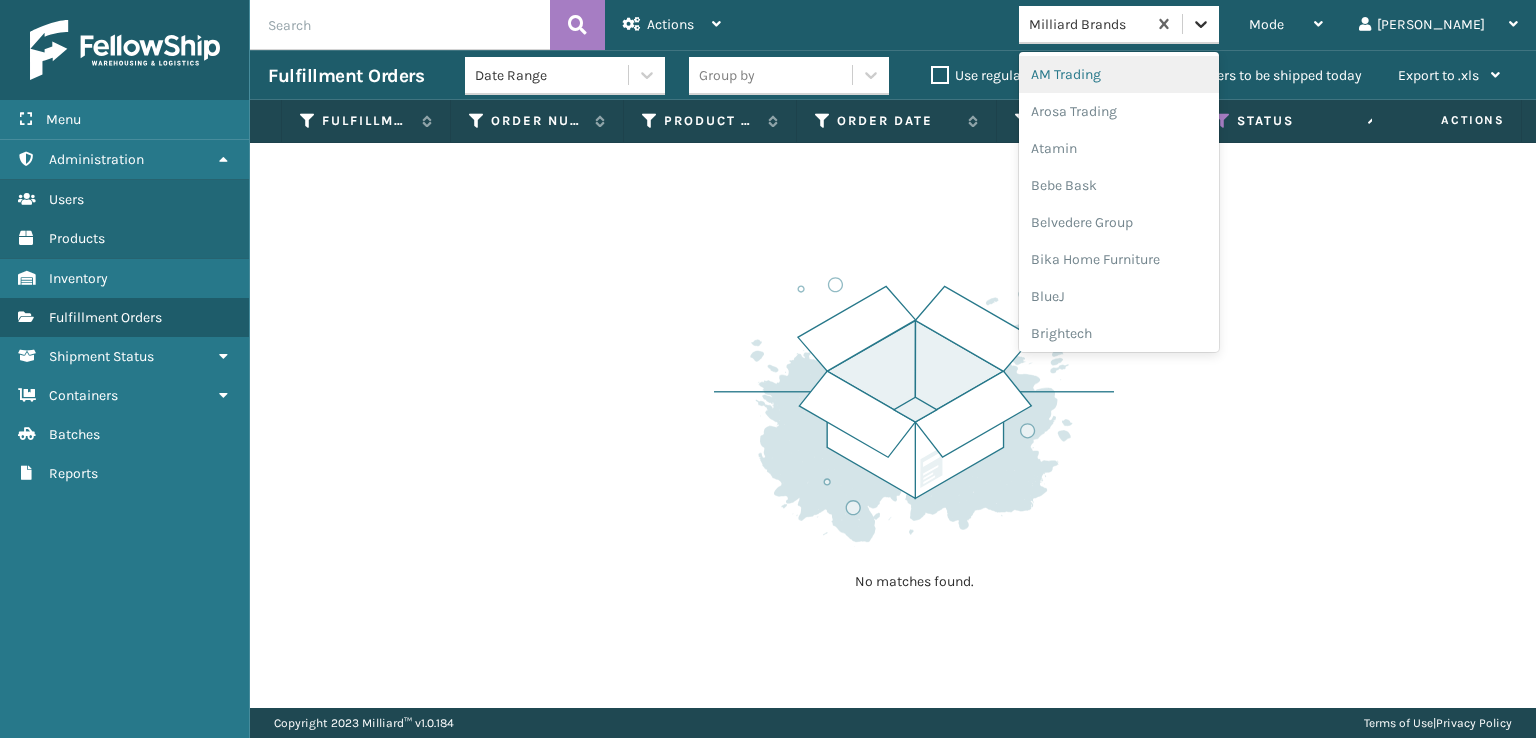click 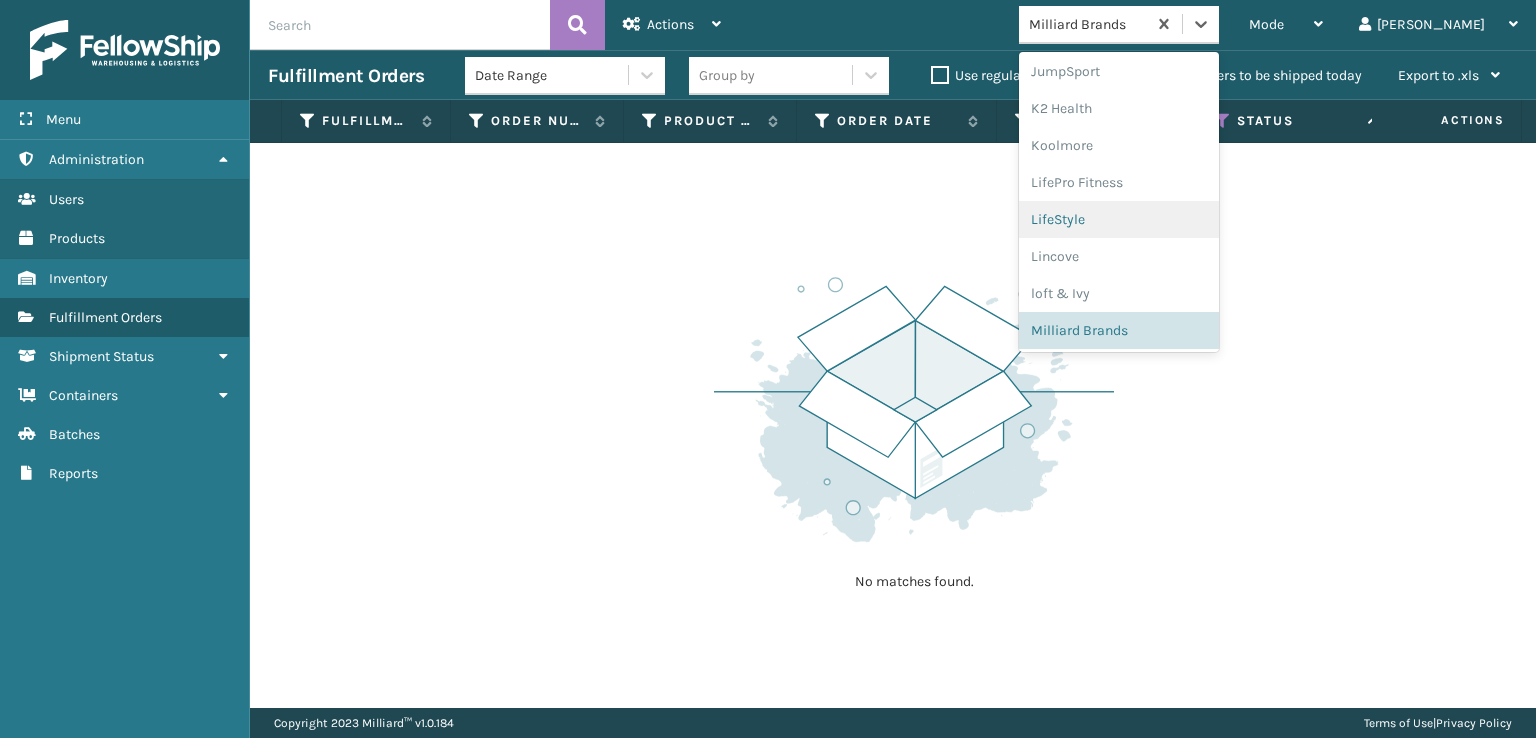 scroll, scrollTop: 966, scrollLeft: 0, axis: vertical 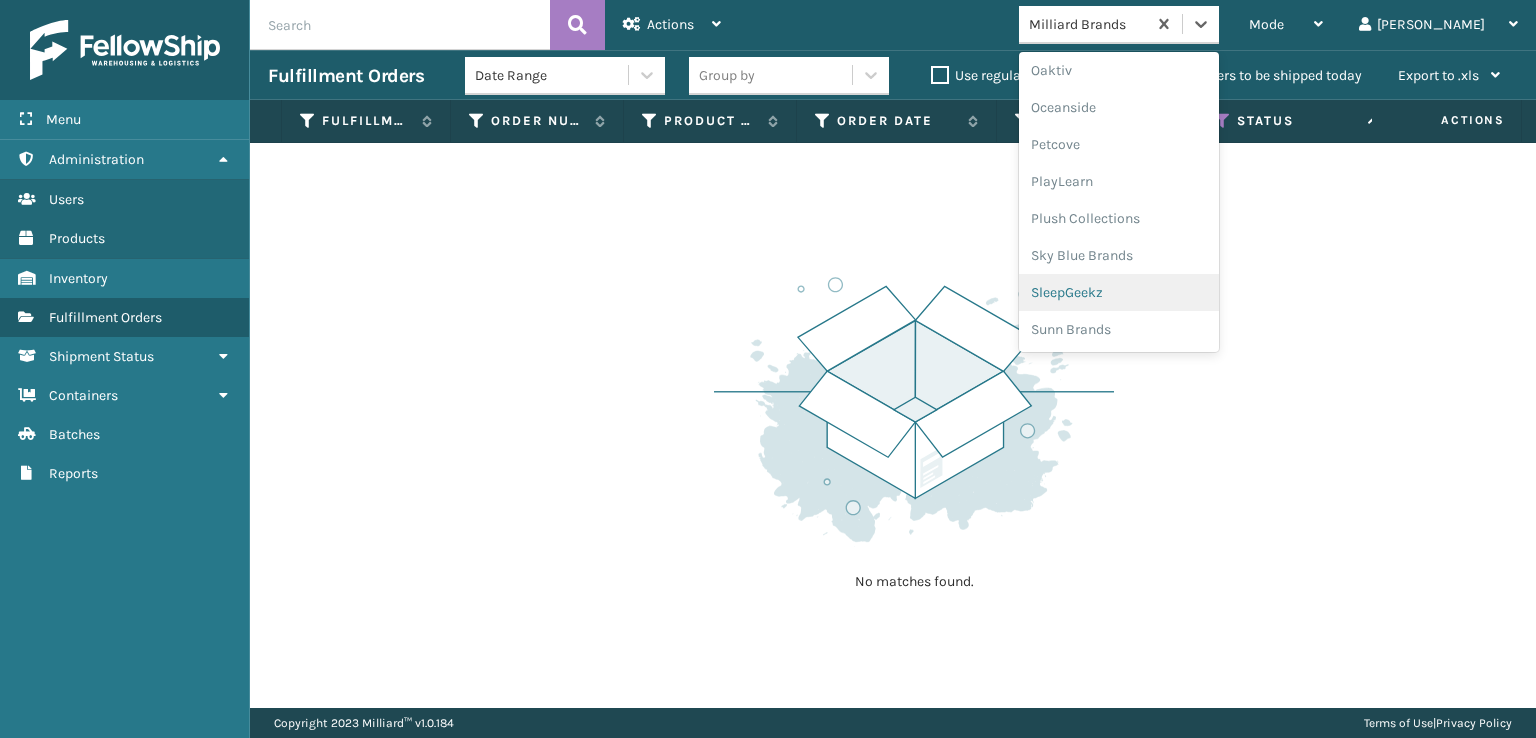 click on "SleepGeekz" at bounding box center [1119, 292] 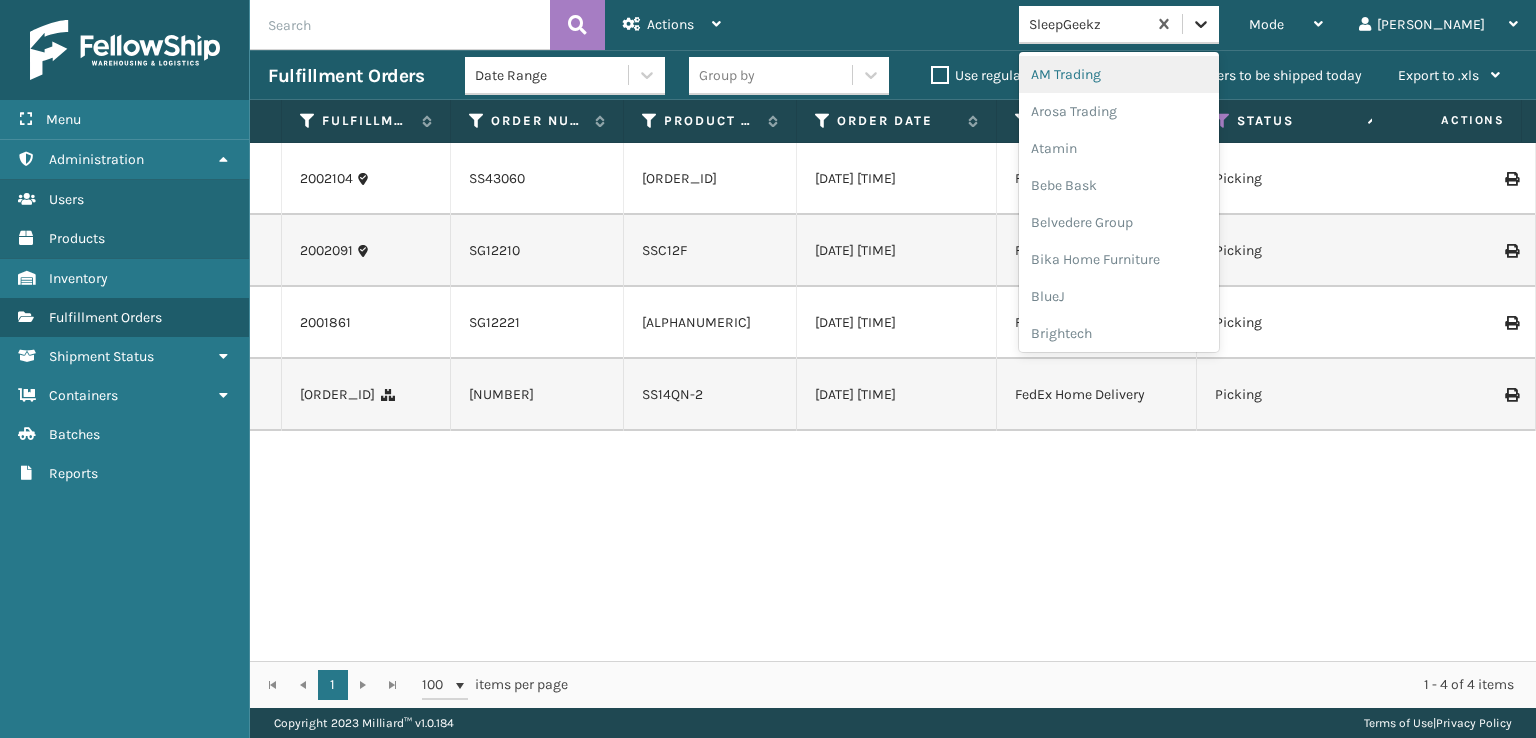 click 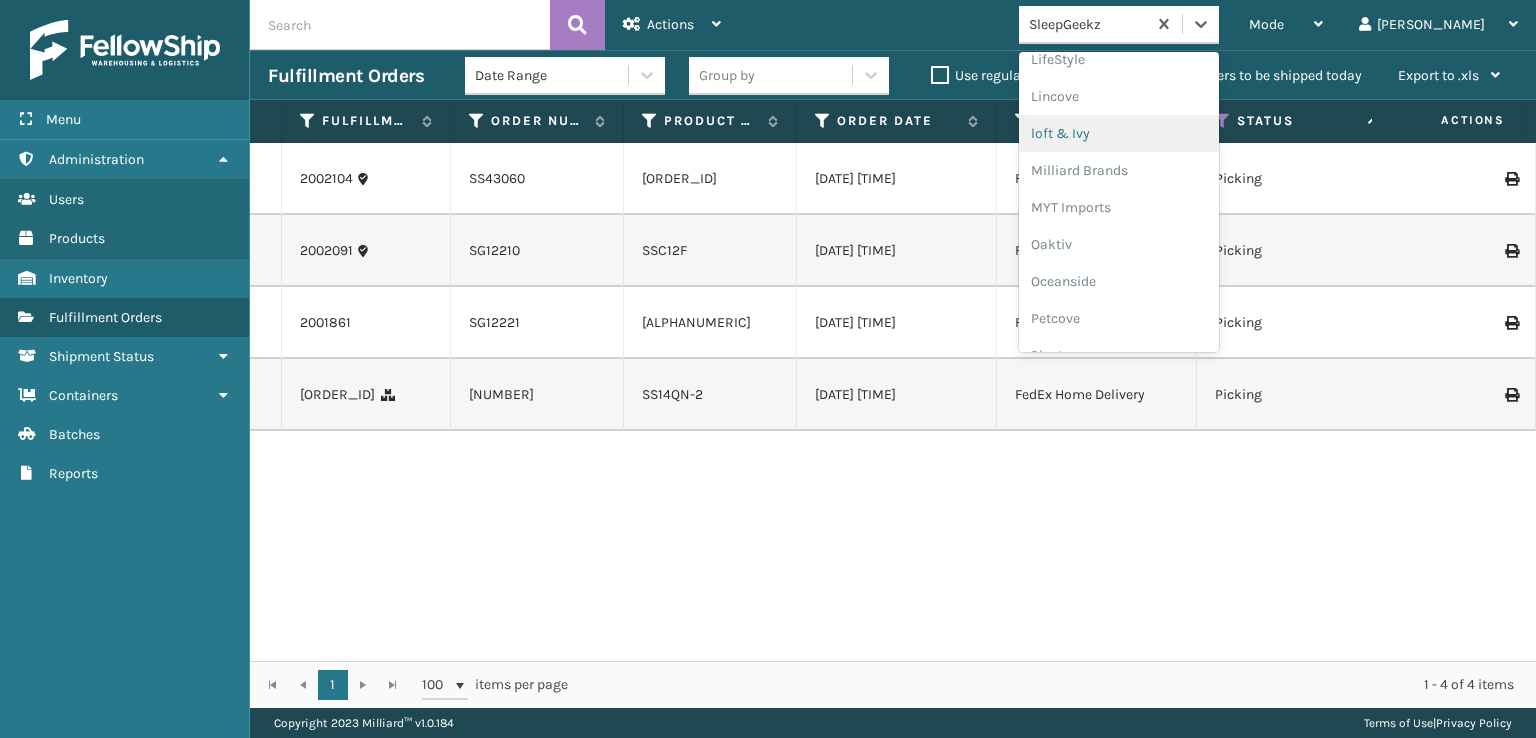 scroll, scrollTop: 966, scrollLeft: 0, axis: vertical 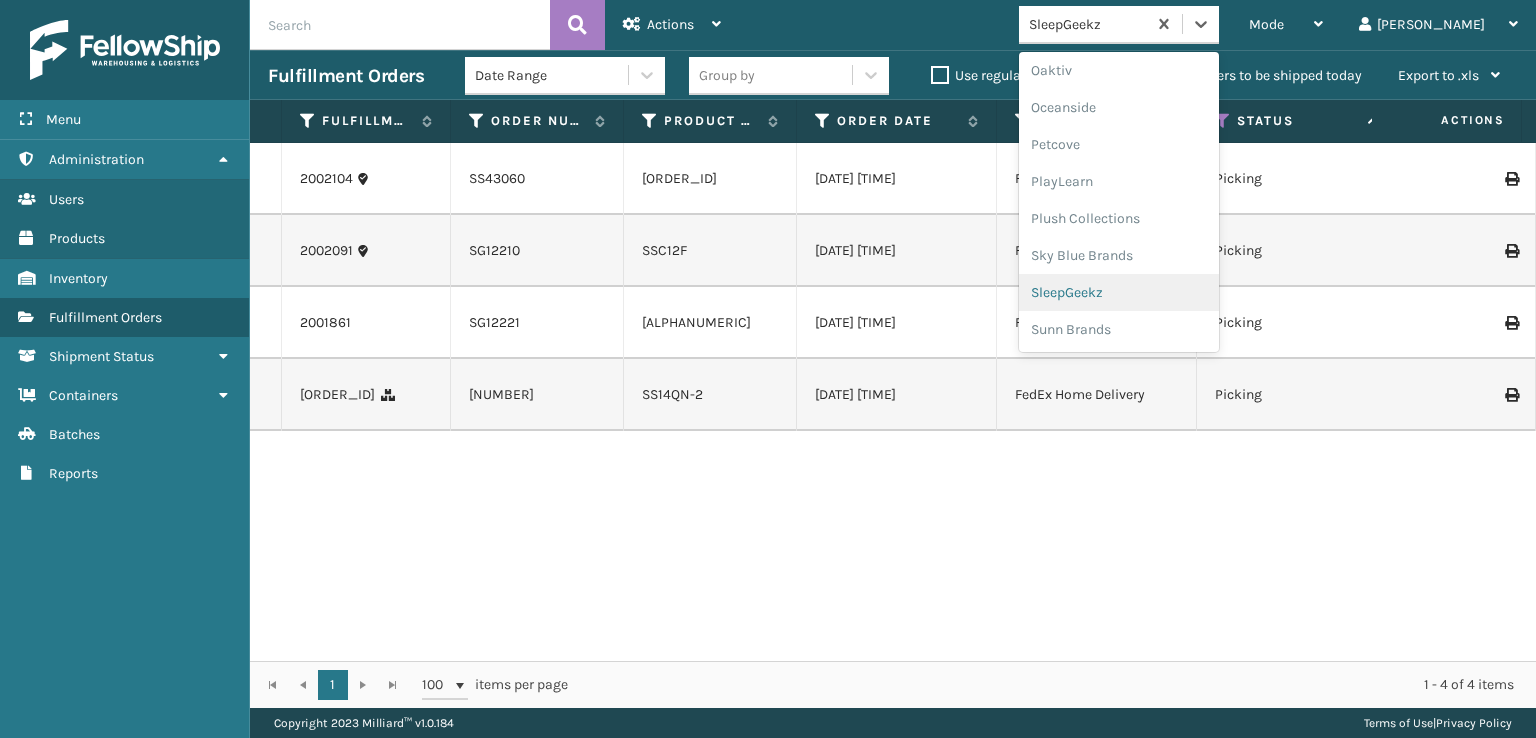click on "SleepGeekz" at bounding box center [1119, 292] 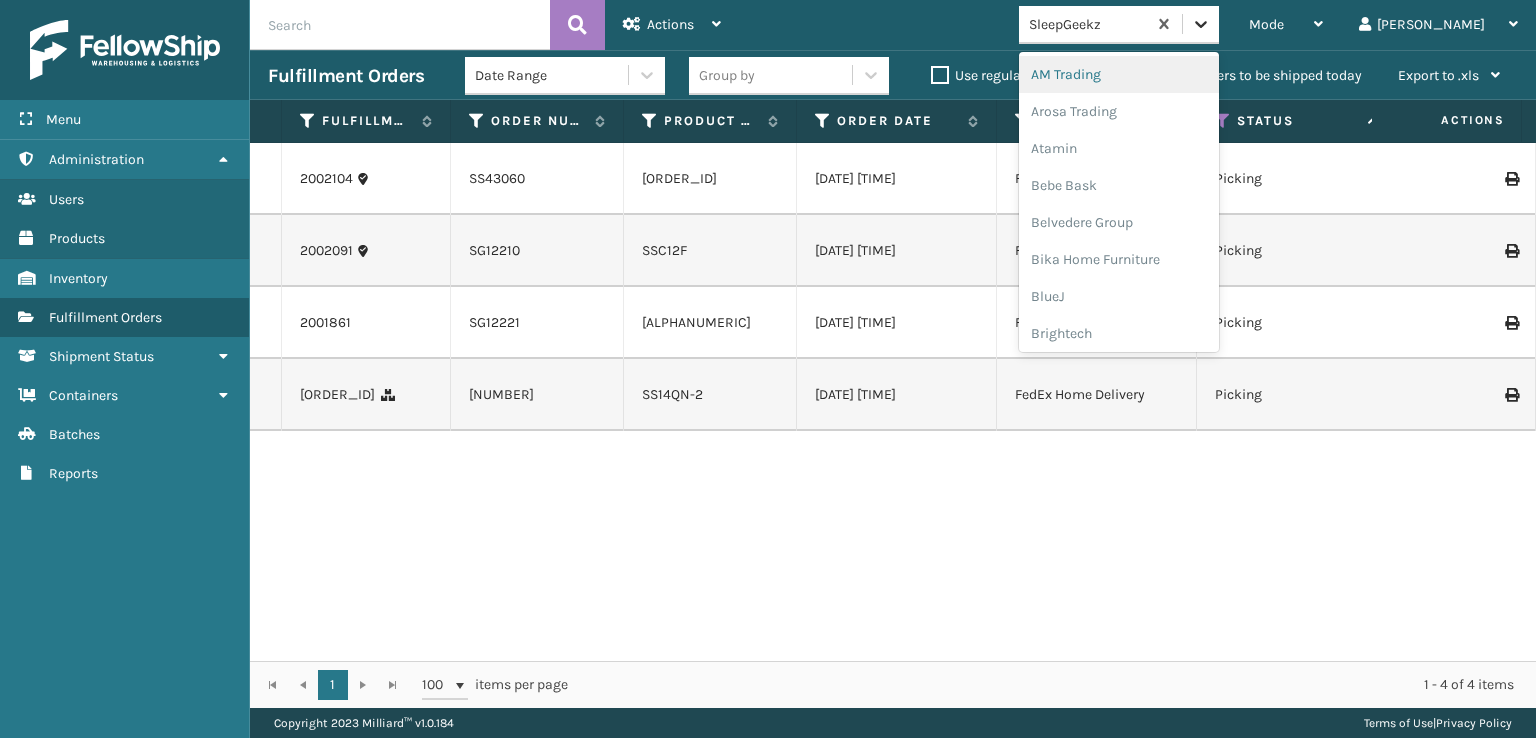 click 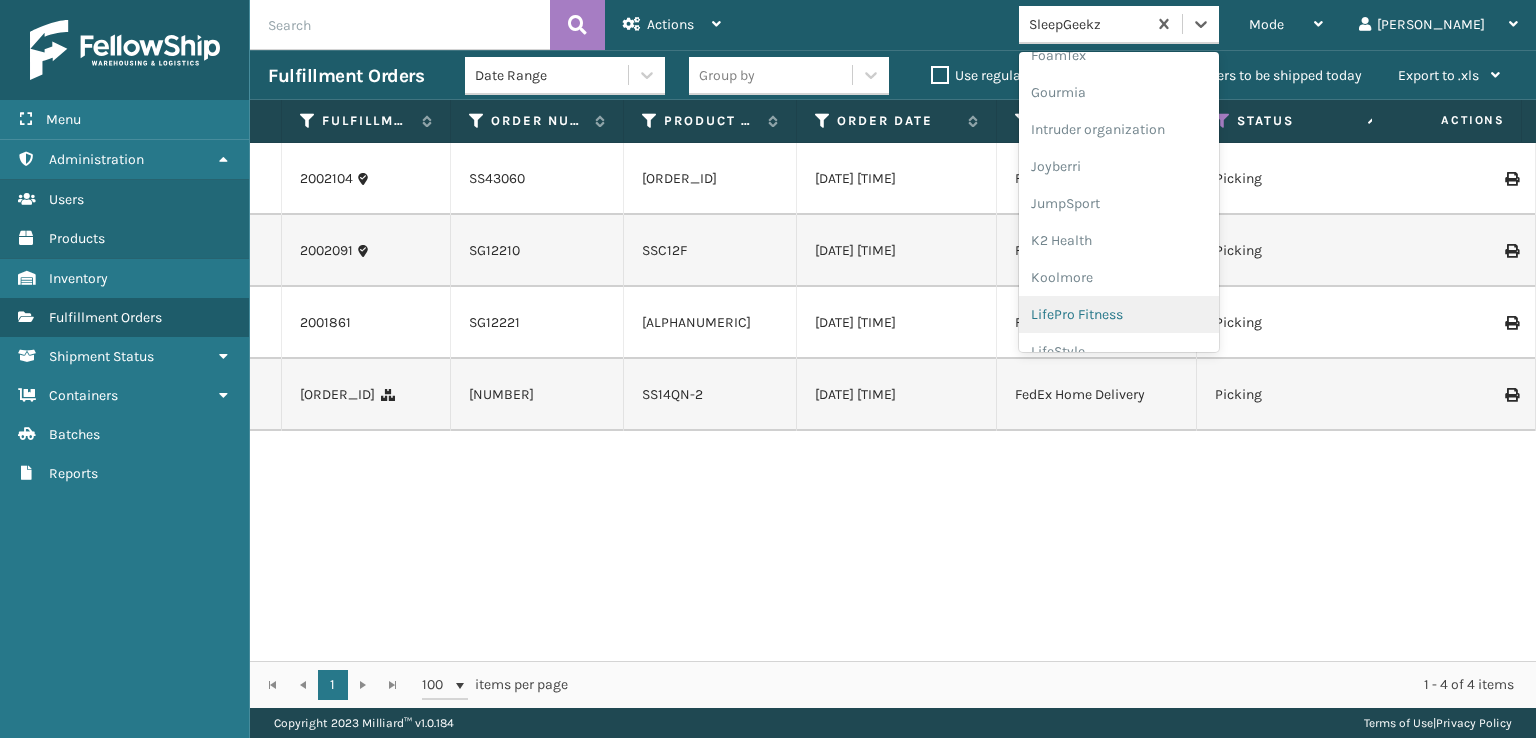 scroll, scrollTop: 632, scrollLeft: 0, axis: vertical 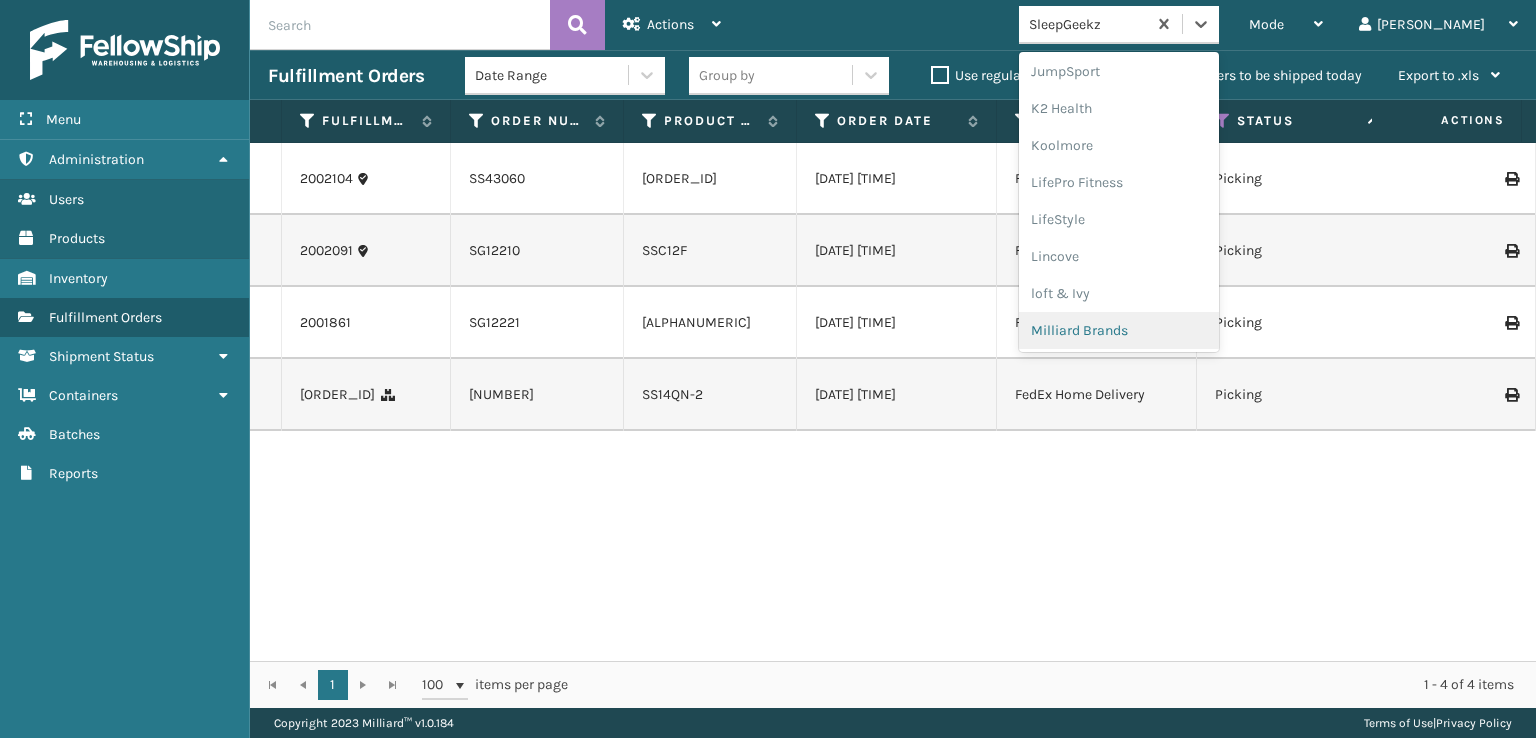 click on "Milliard Brands" at bounding box center (1119, 330) 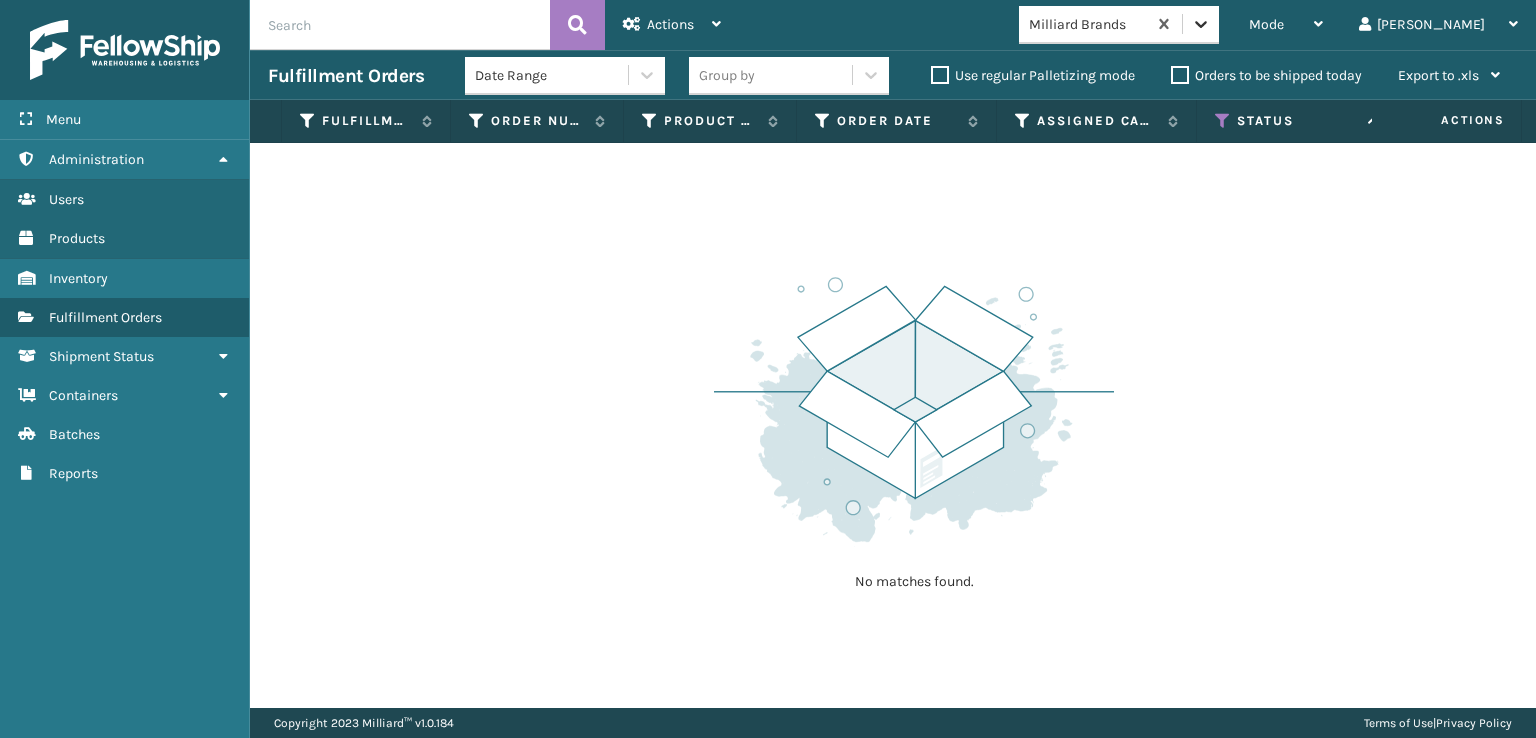 click at bounding box center (1201, 24) 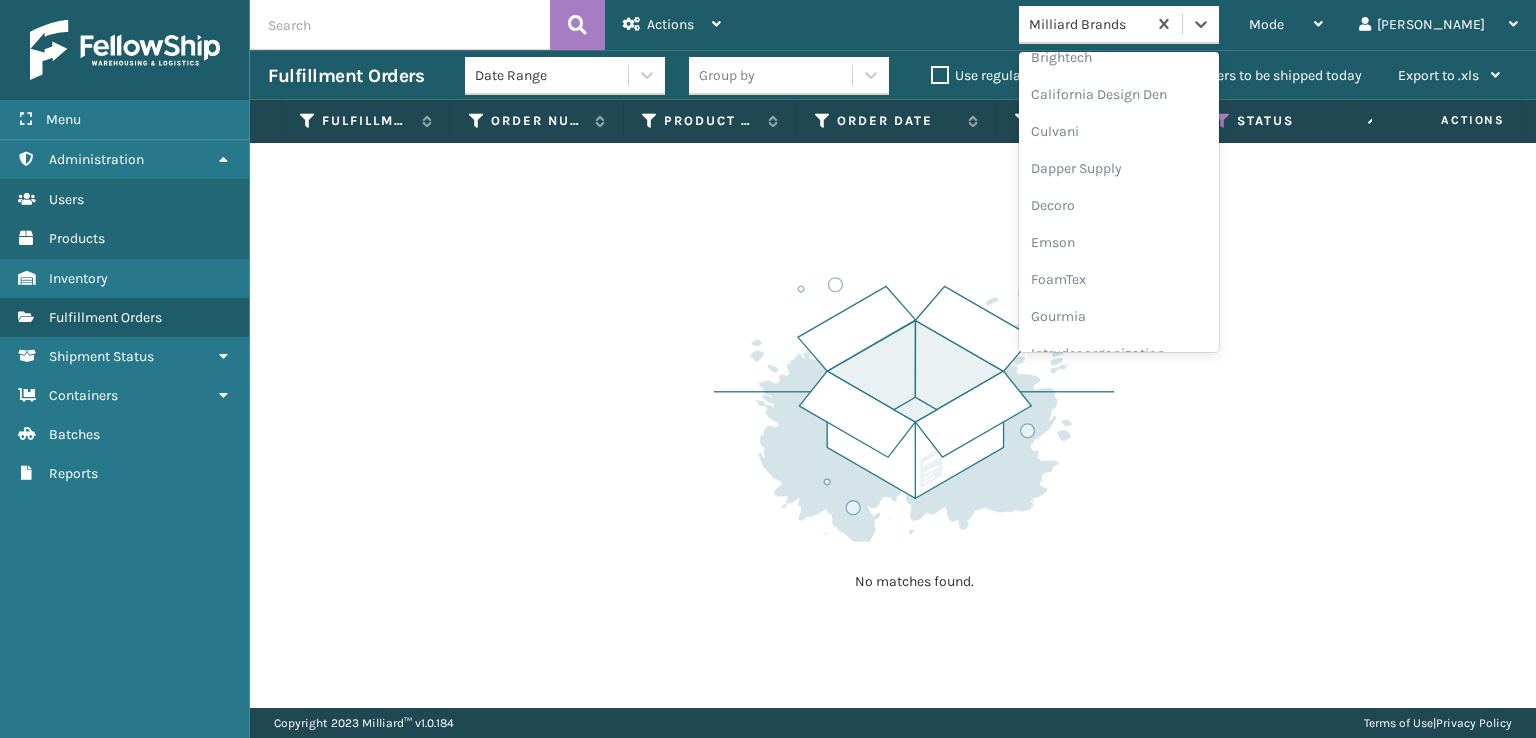 scroll, scrollTop: 300, scrollLeft: 0, axis: vertical 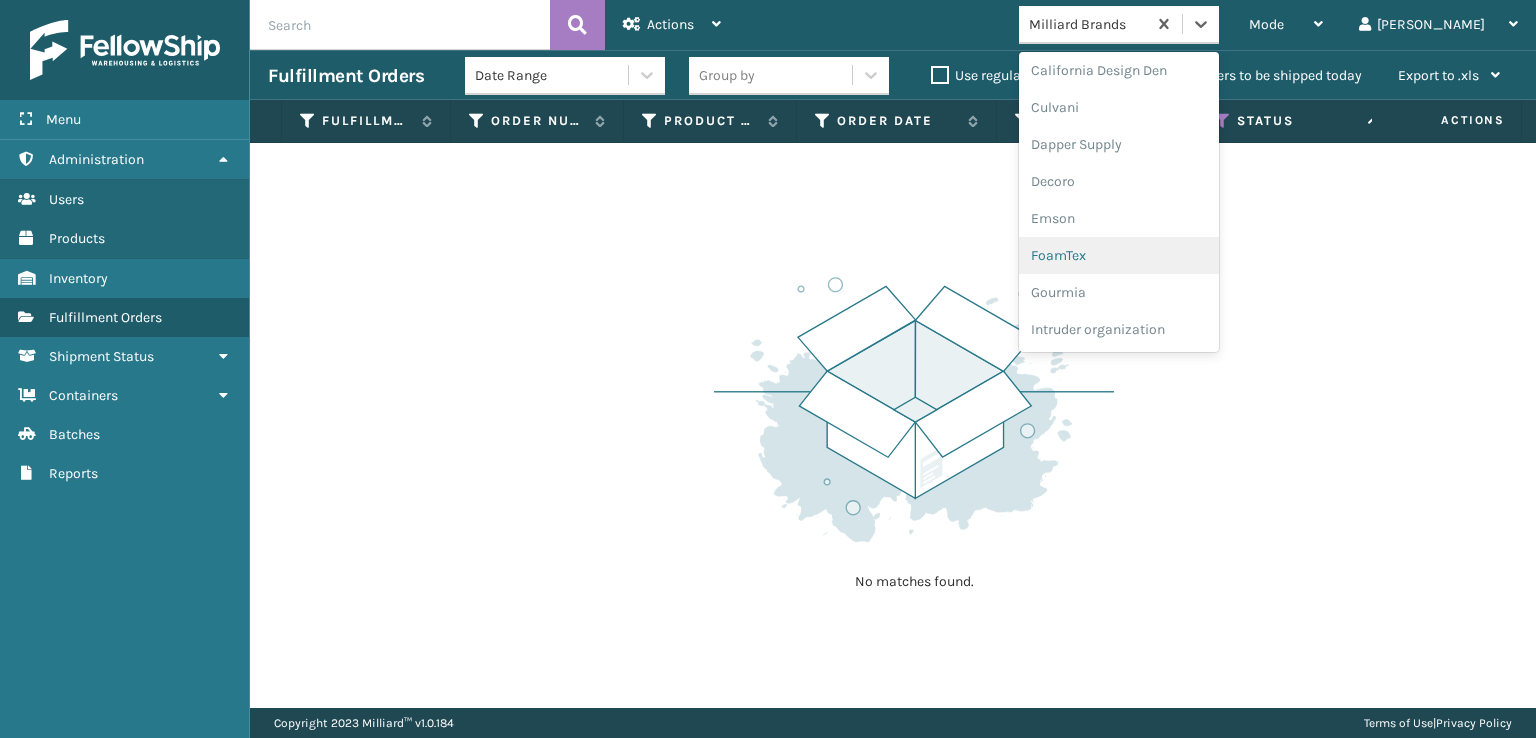 click on "FoamTex" at bounding box center [1119, 255] 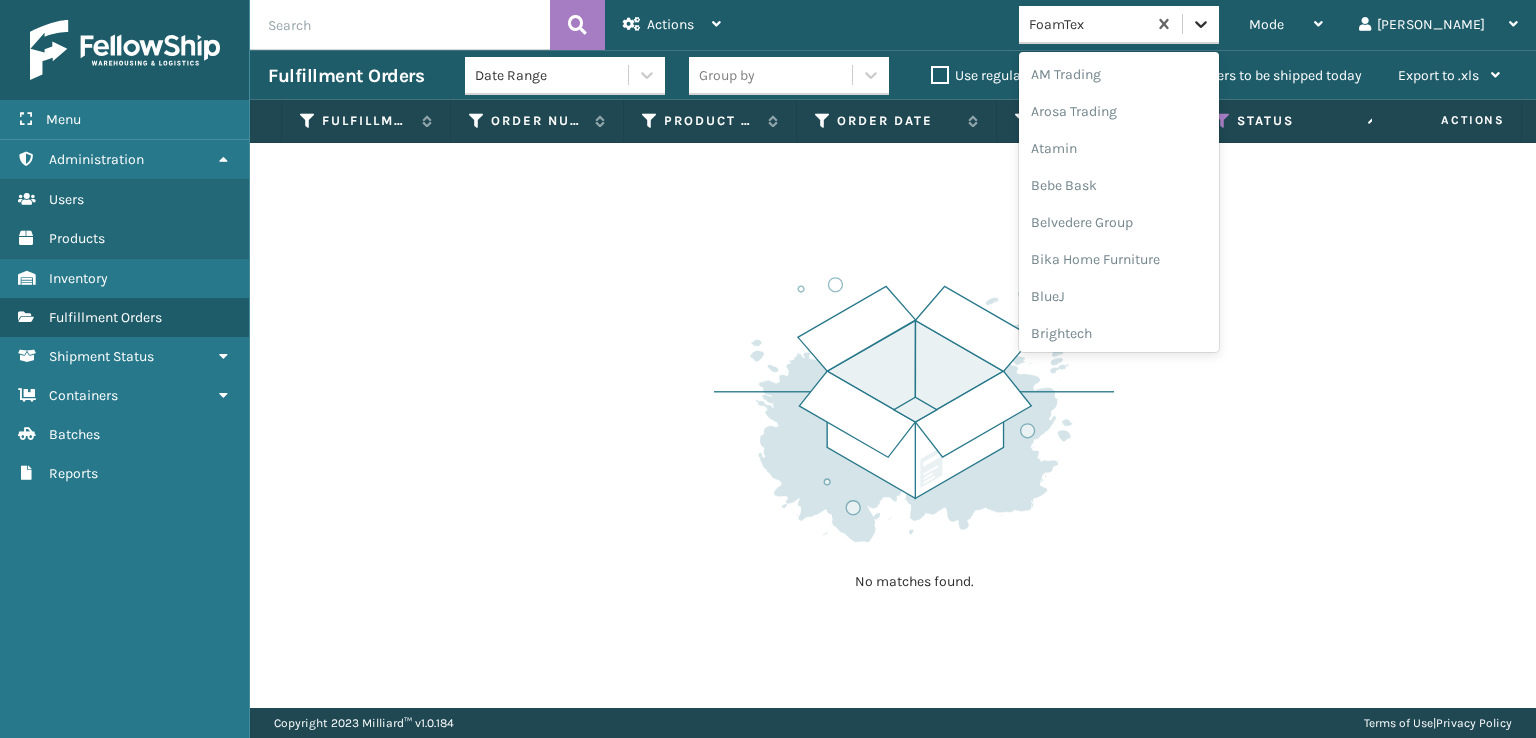 click 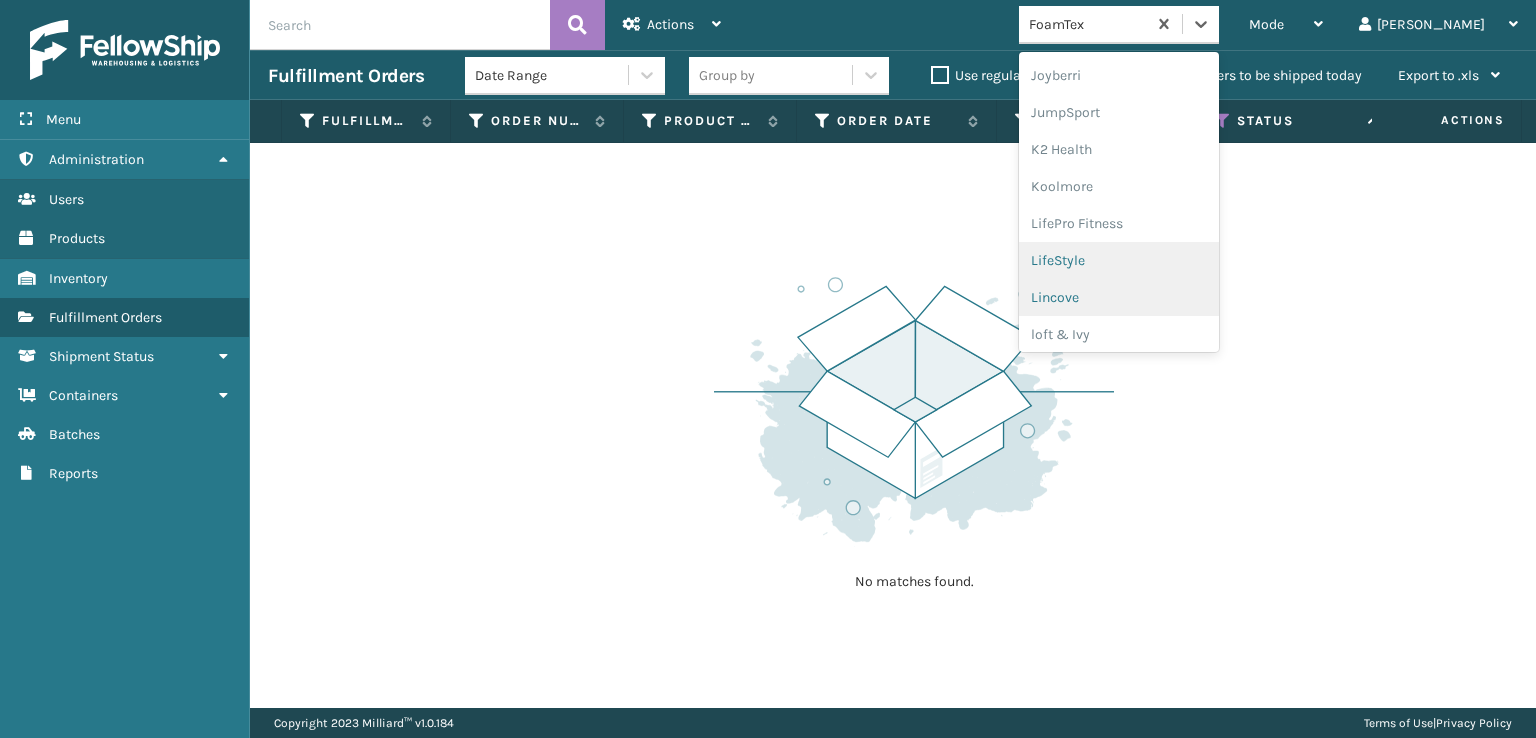 scroll, scrollTop: 632, scrollLeft: 0, axis: vertical 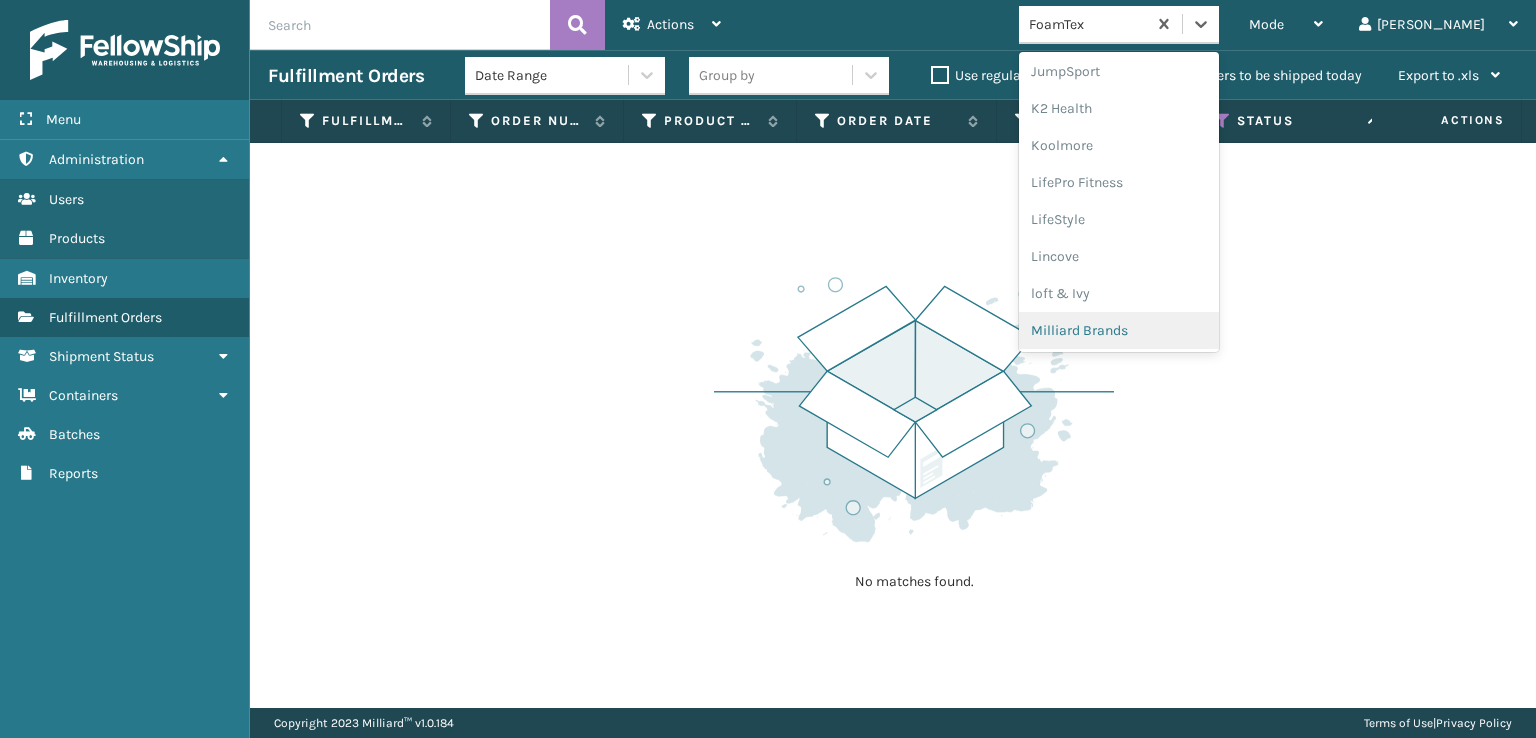 click on "Milliard Brands" at bounding box center (1119, 330) 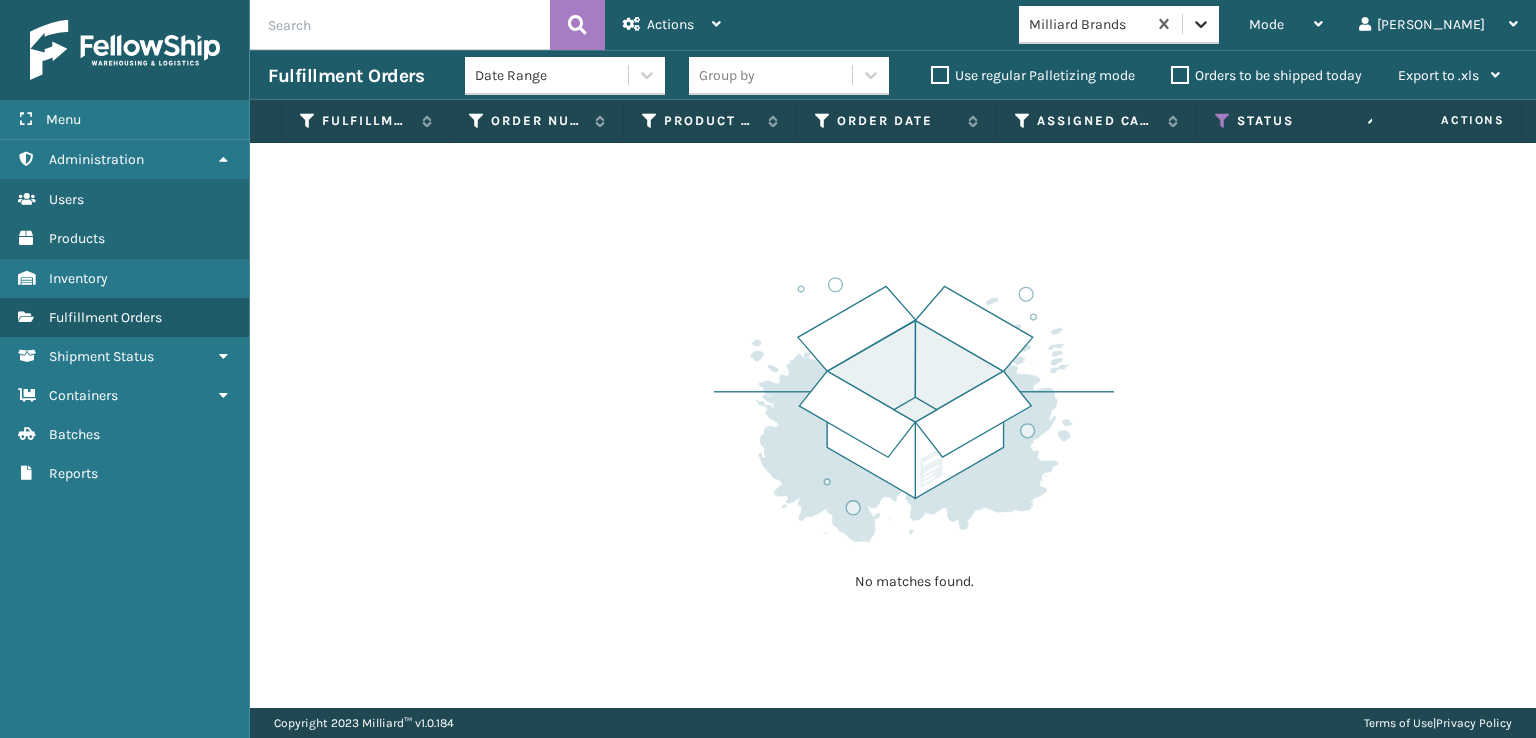 click at bounding box center (1201, 24) 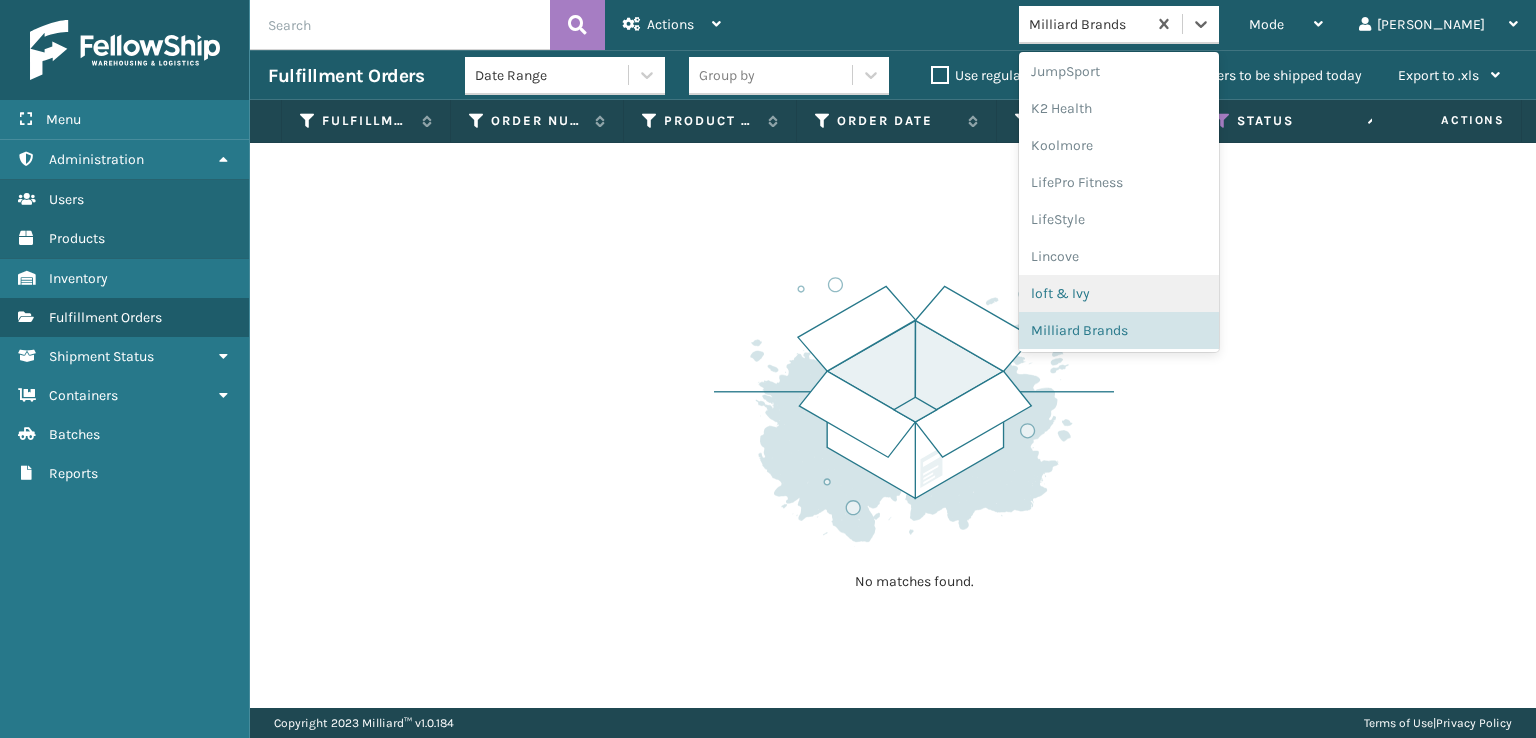 scroll, scrollTop: 966, scrollLeft: 0, axis: vertical 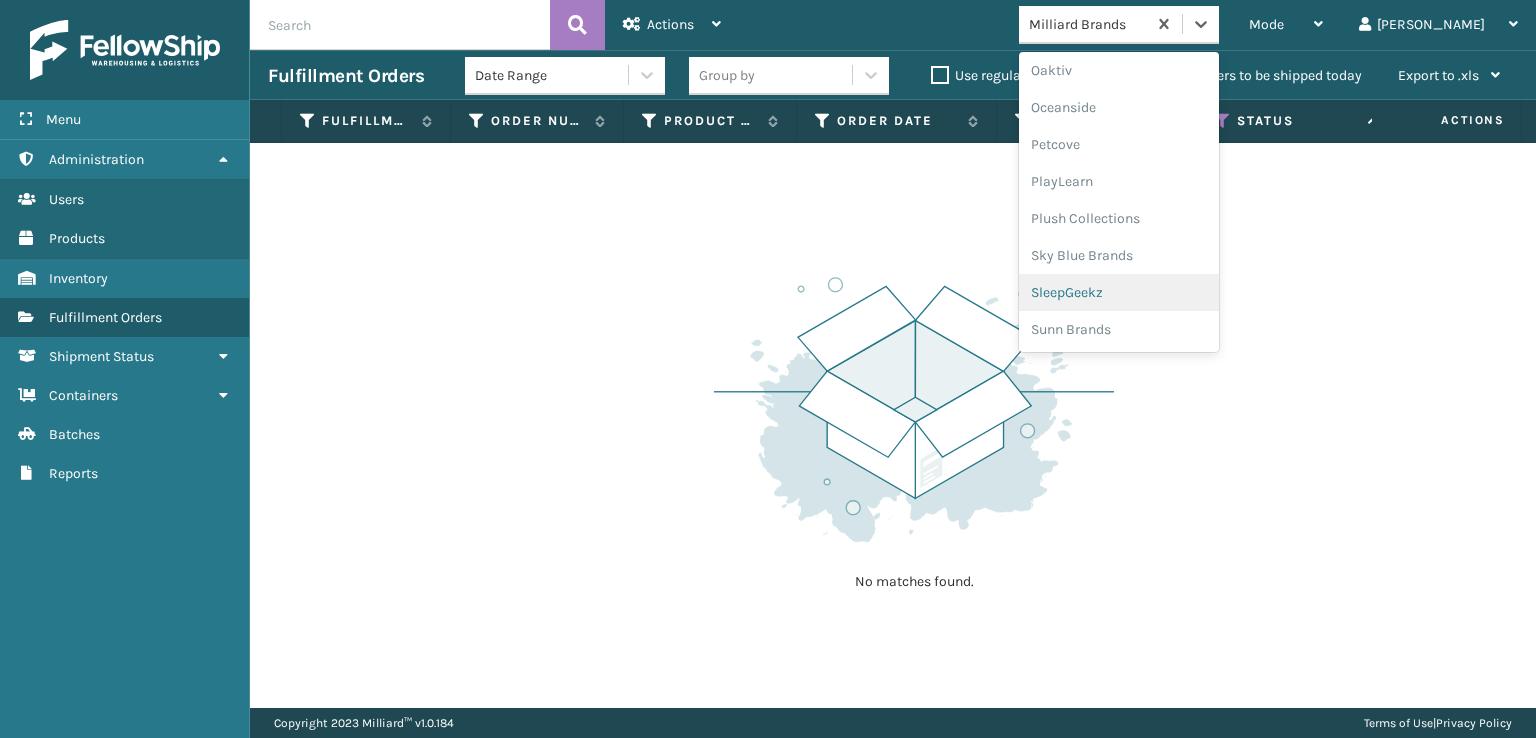 click on "SleepGeekz" at bounding box center (1119, 292) 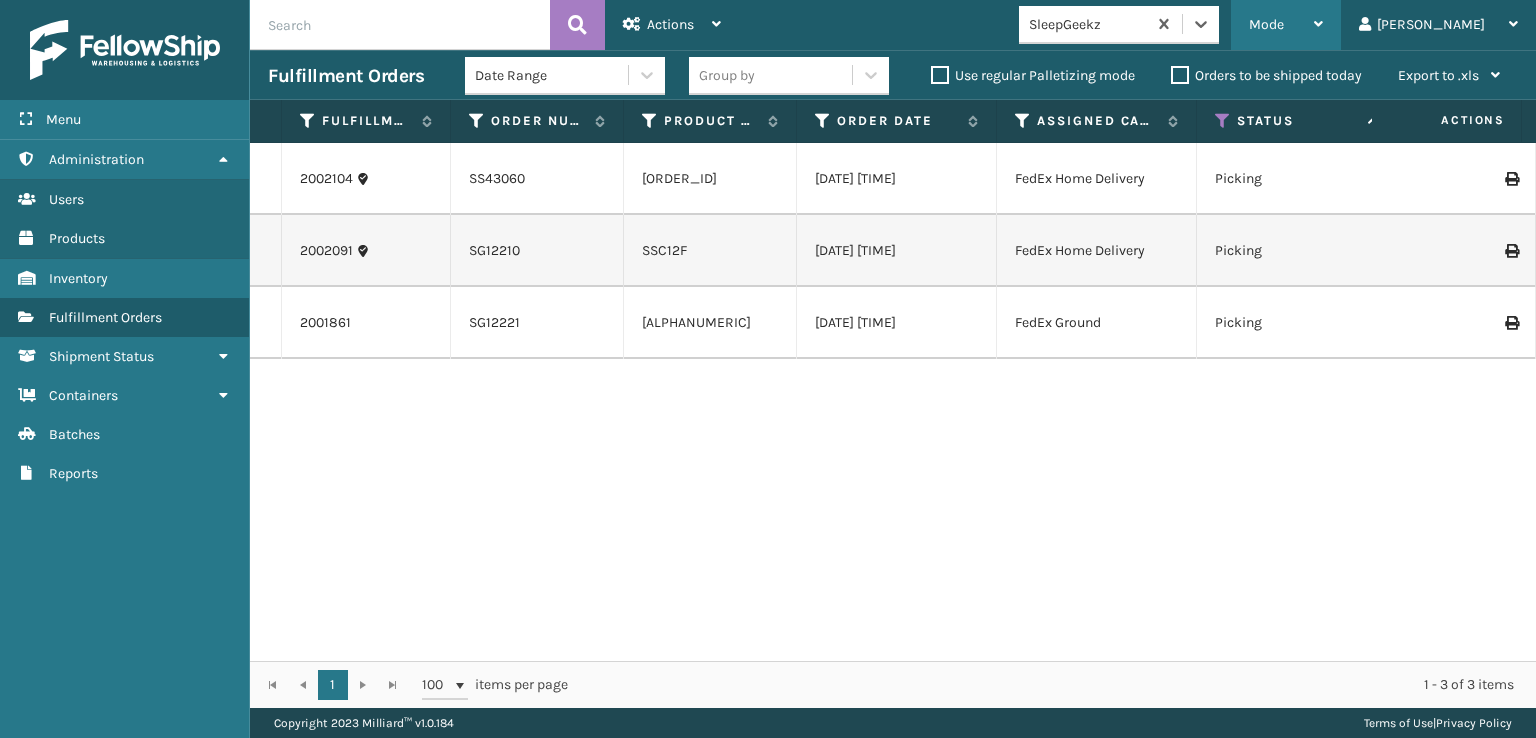 drag, startPoint x: 1342, startPoint y: 25, endPoint x: 1340, endPoint y: 43, distance: 18.110771 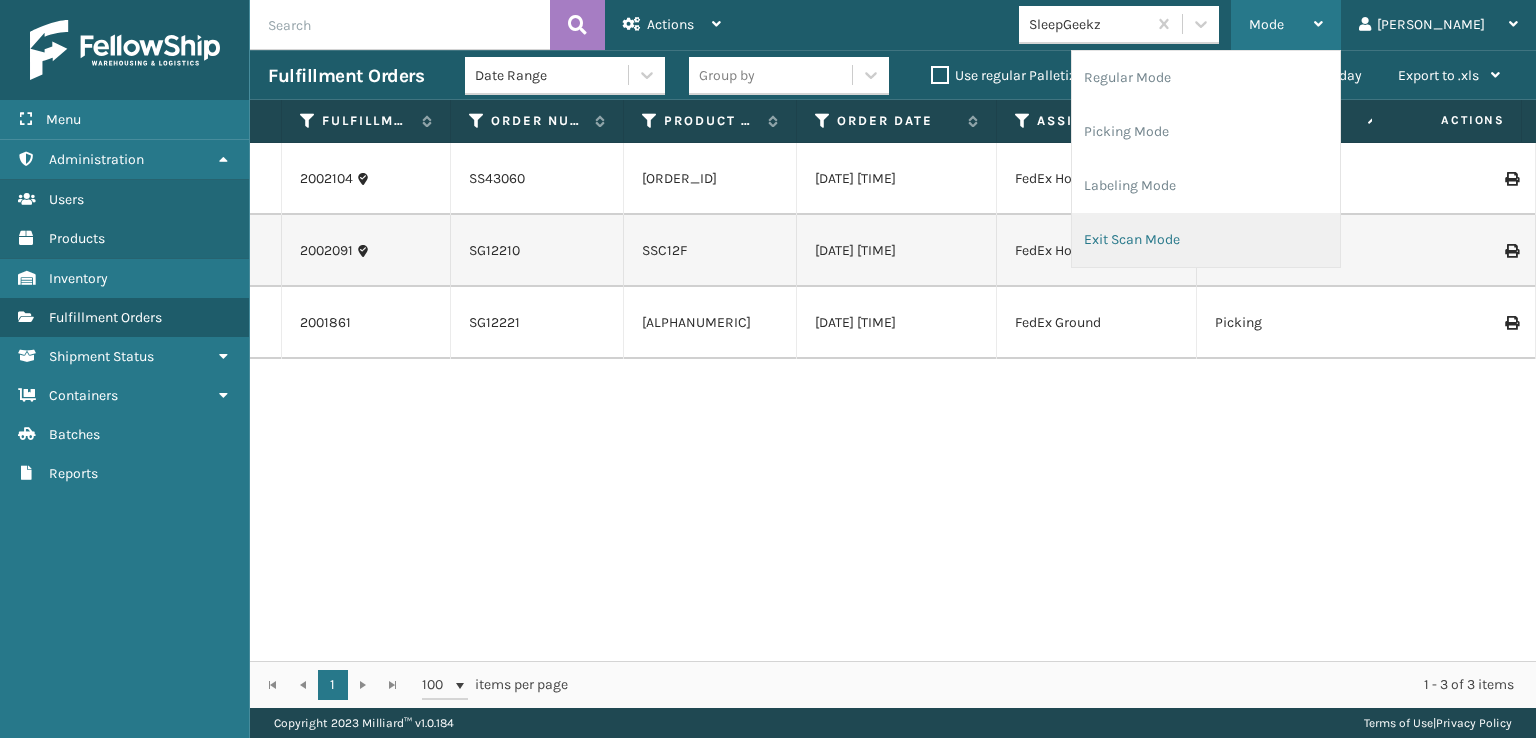 click on "Exit Scan Mode" at bounding box center [1206, 240] 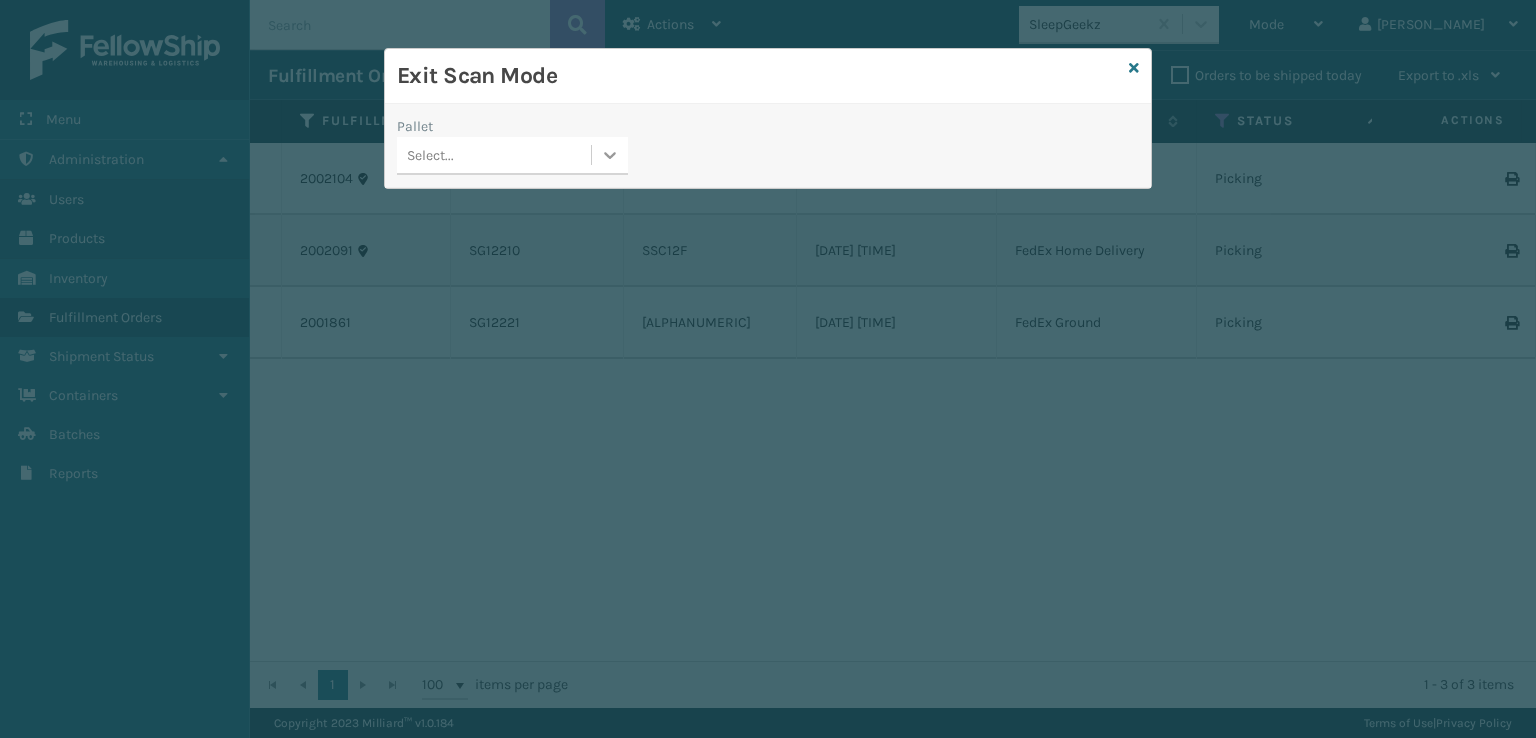 click 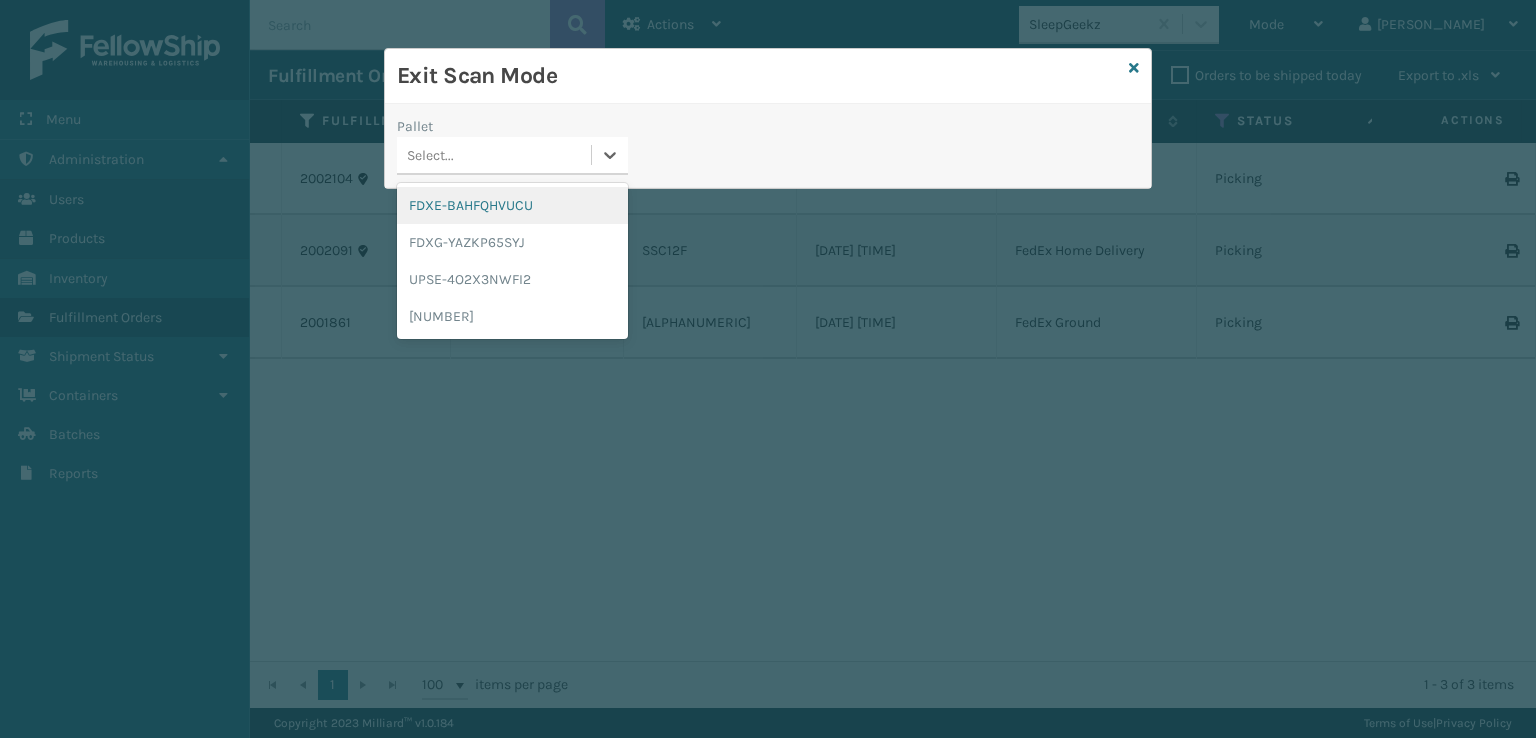 click on "FDXE-BAHFQHVUCU" at bounding box center (512, 205) 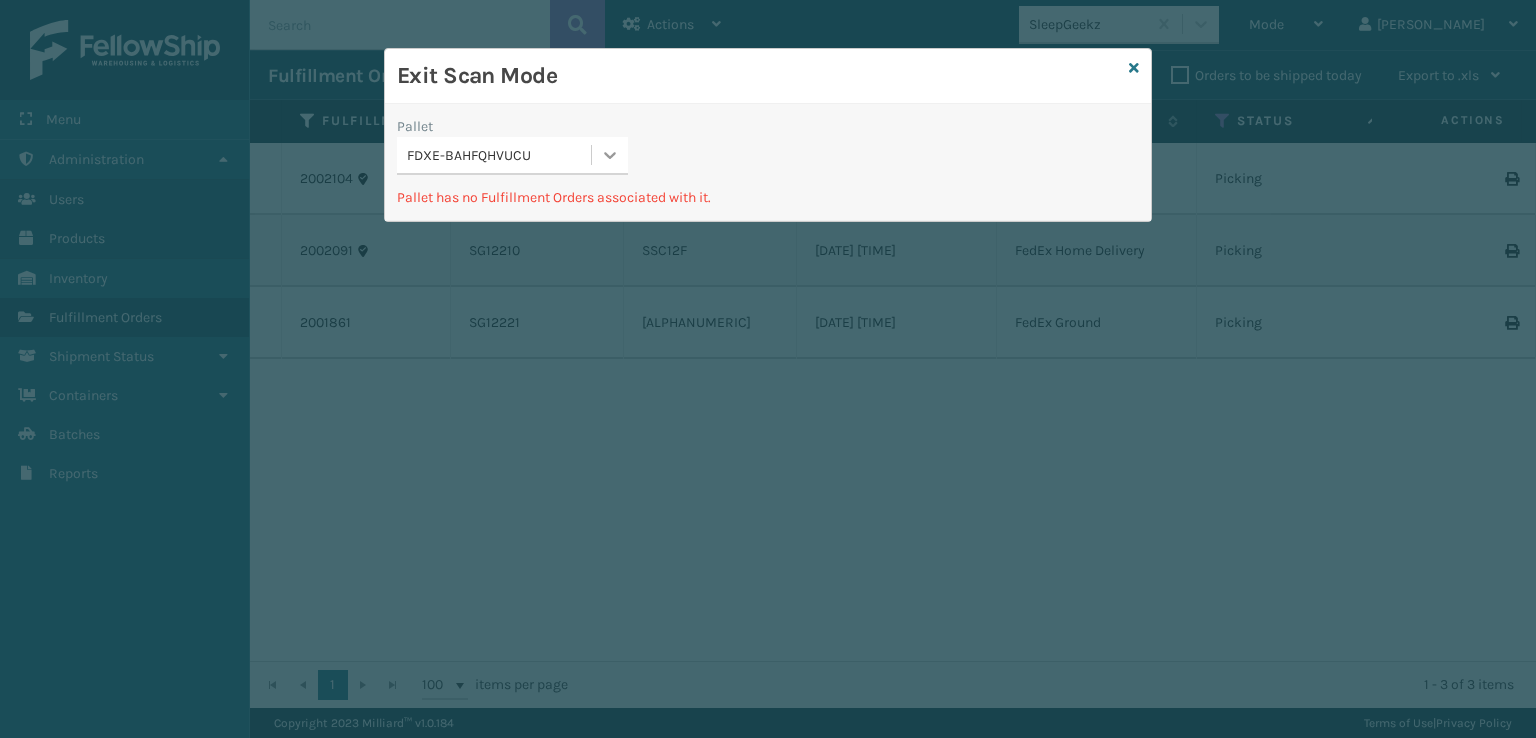 click 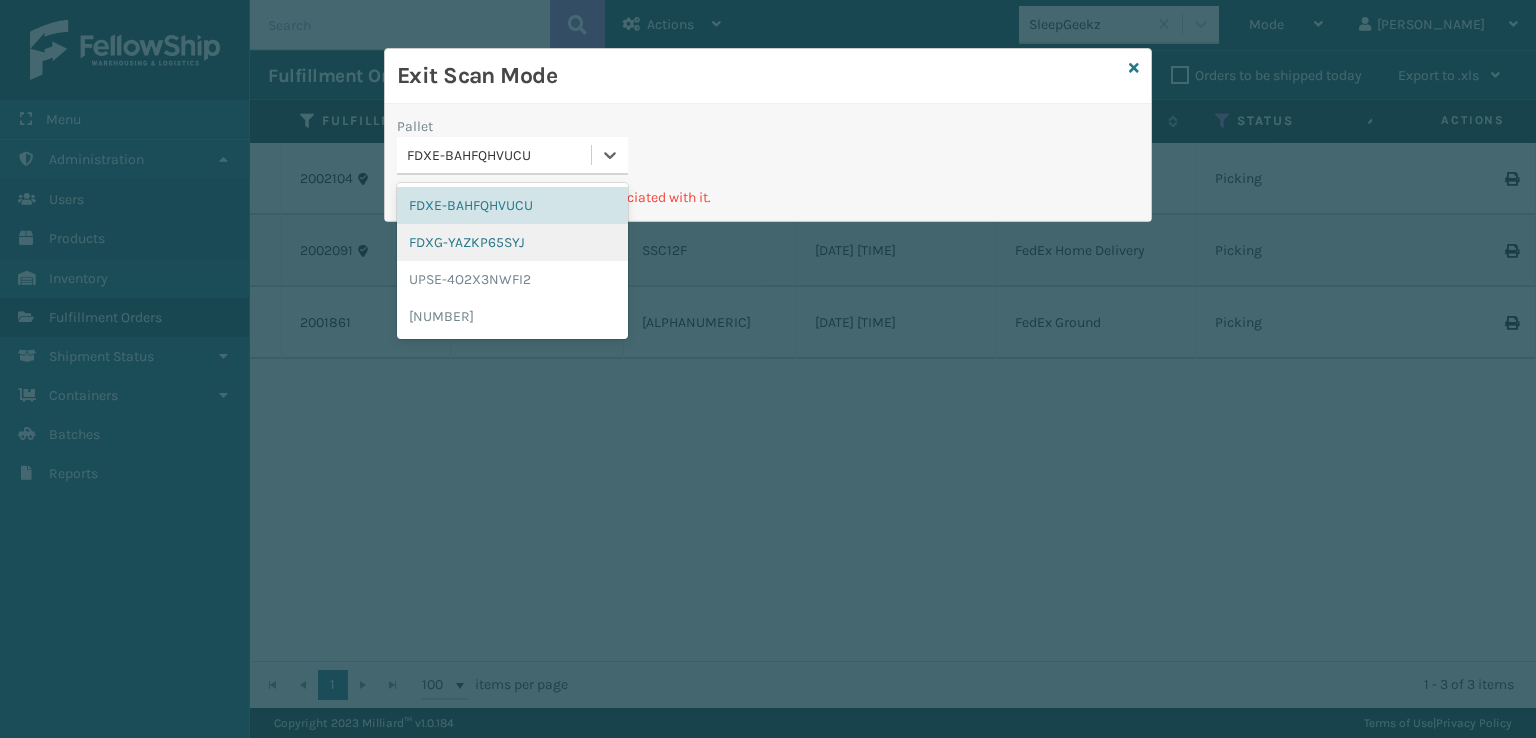 click on "FDXG-YAZKP65SYJ" at bounding box center (512, 242) 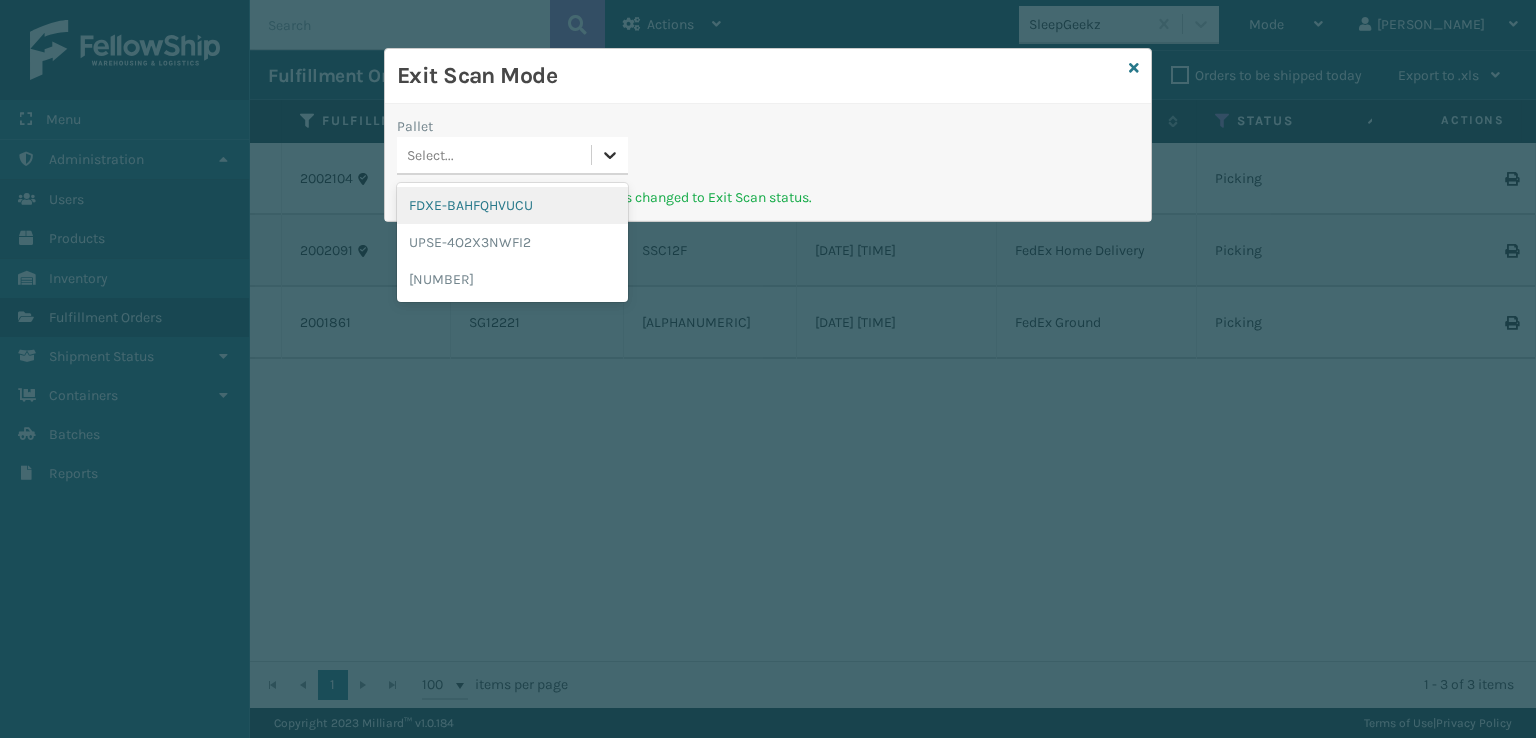 click 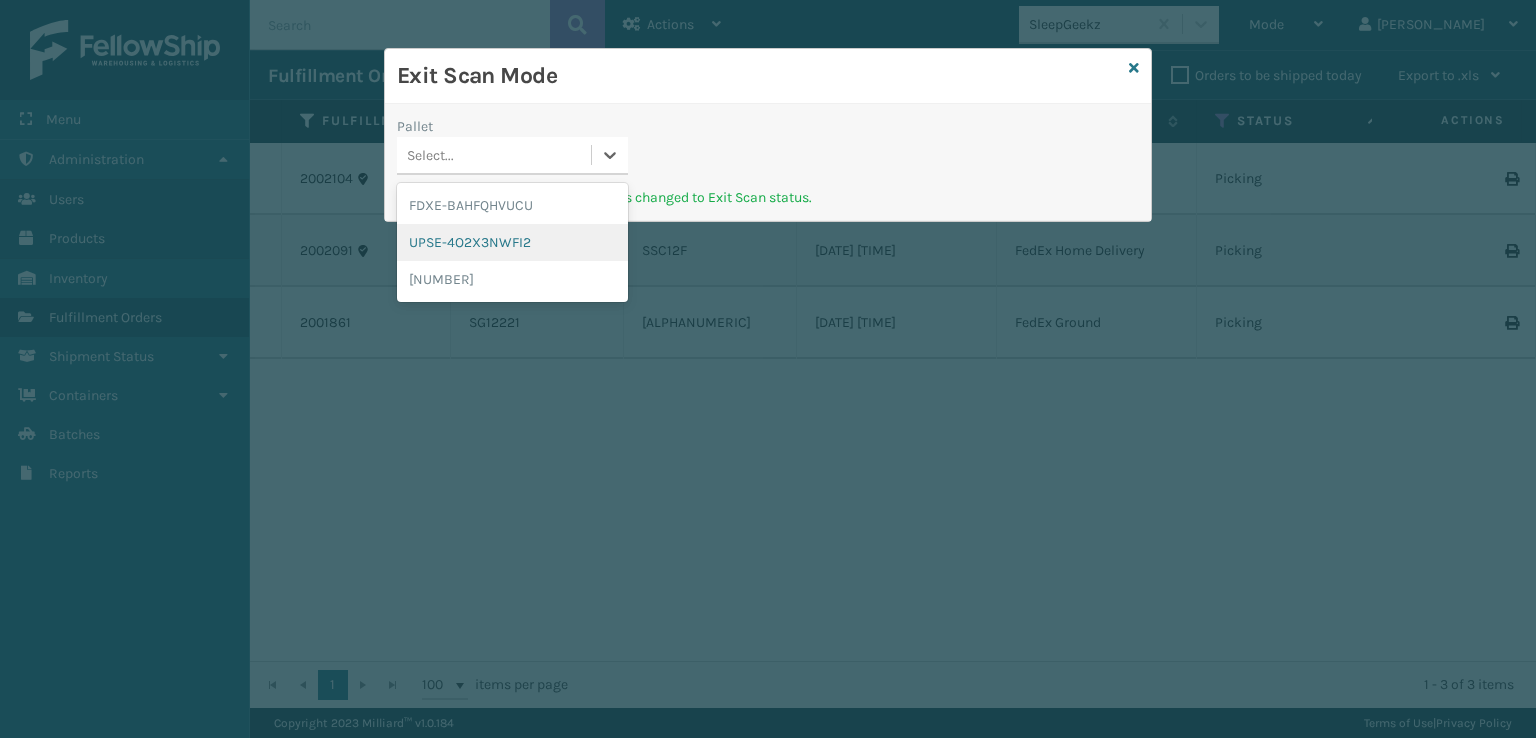 click on "UPSE-4O2X3NWFI2" at bounding box center (512, 242) 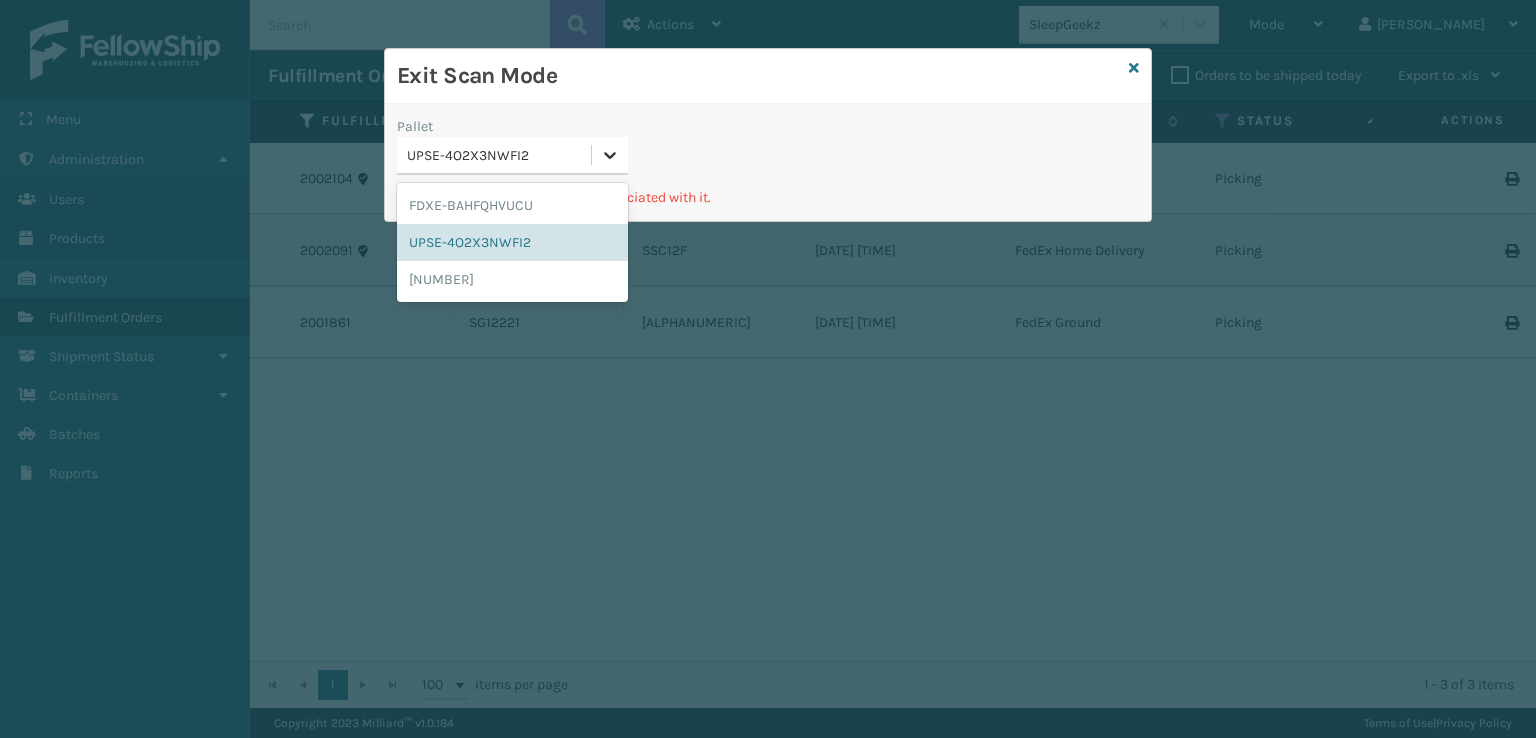 click 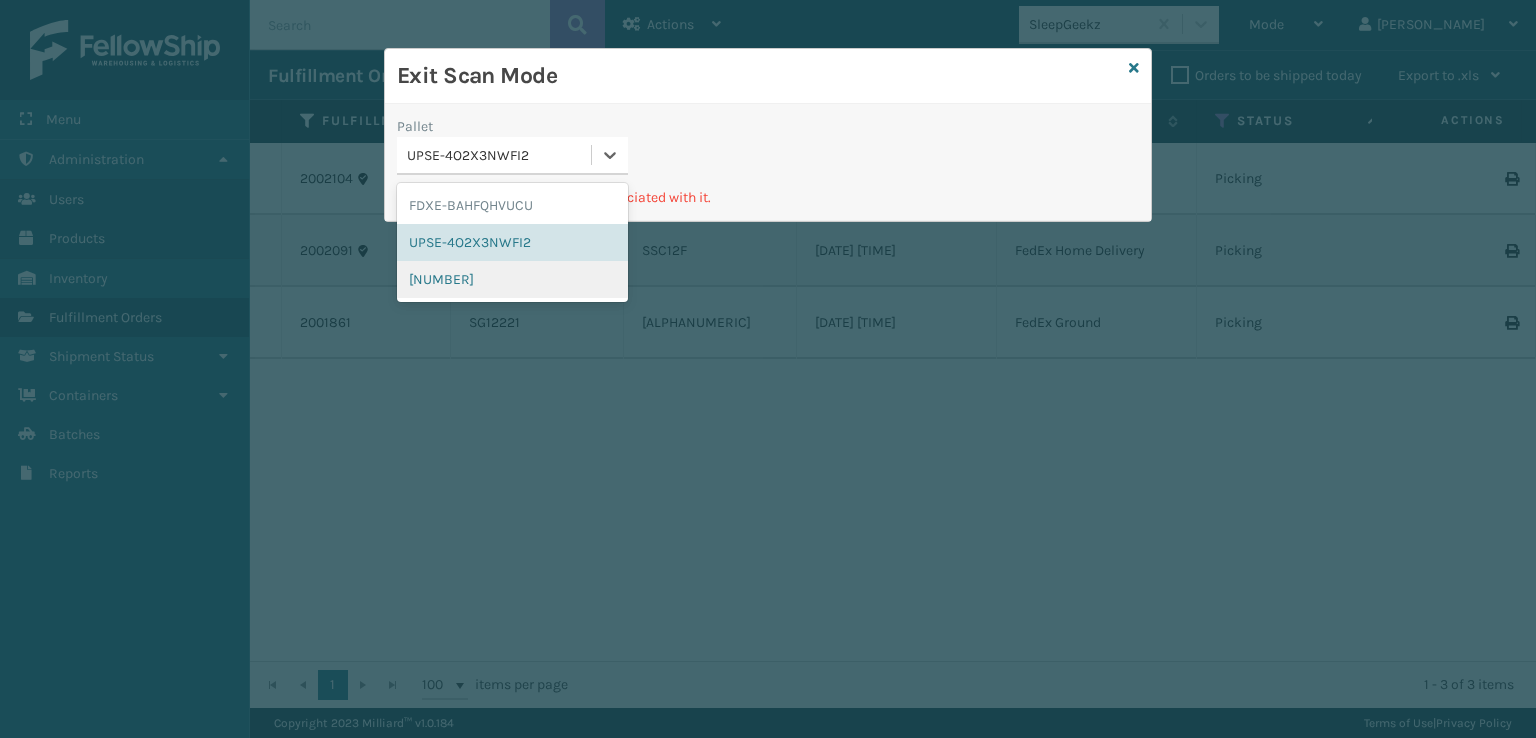 click on "[NUMBER]" at bounding box center (512, 279) 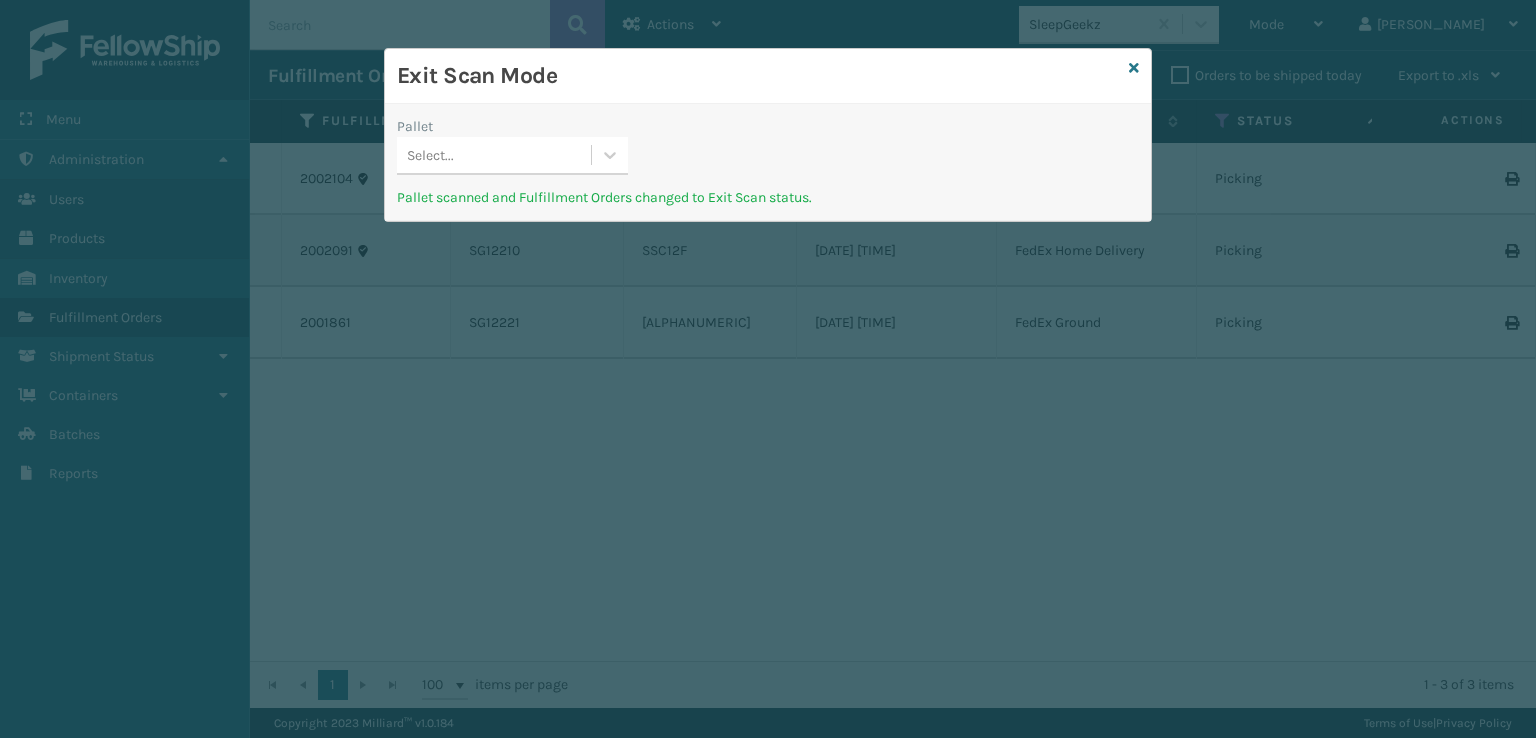 click on "Exit Scan Mode" at bounding box center [768, 76] 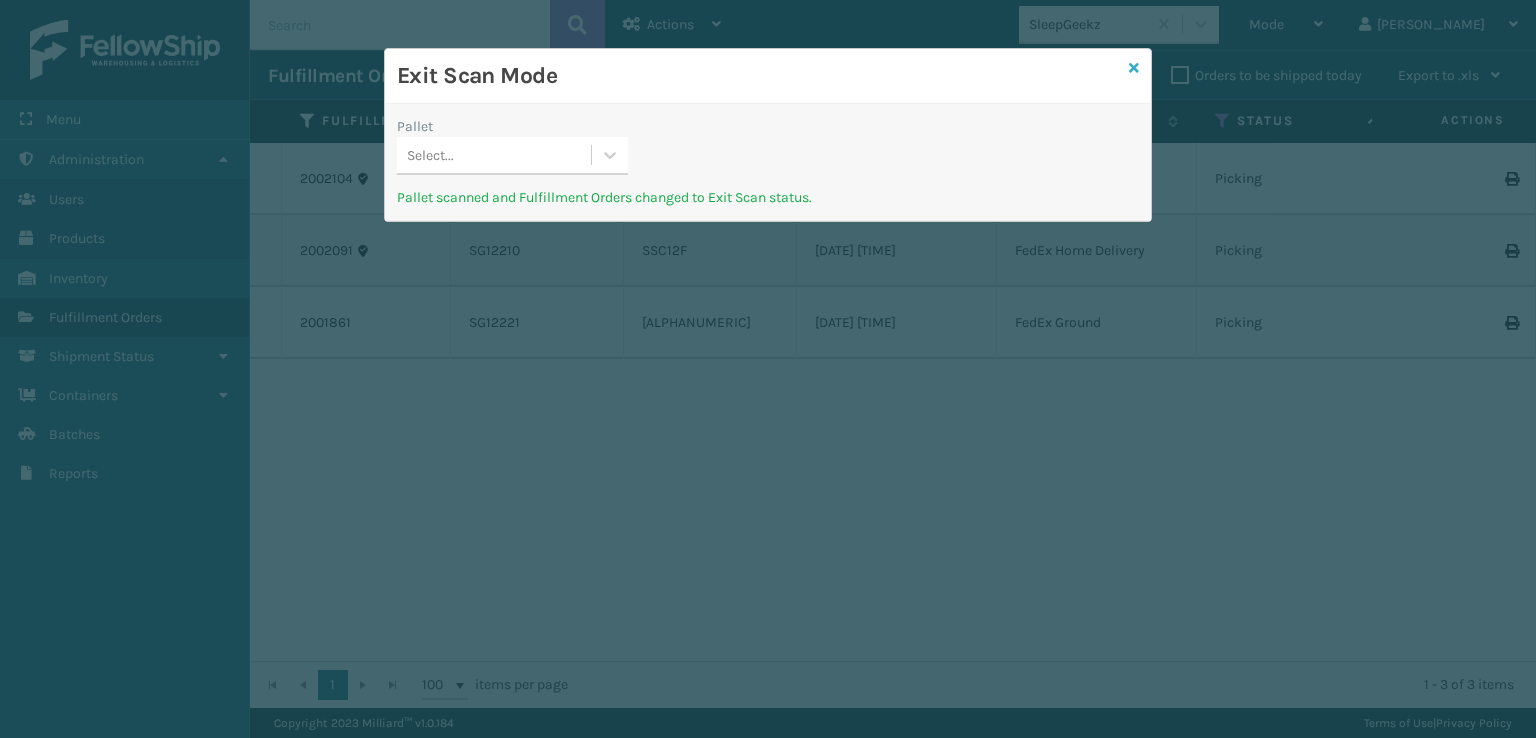 click at bounding box center (1134, 68) 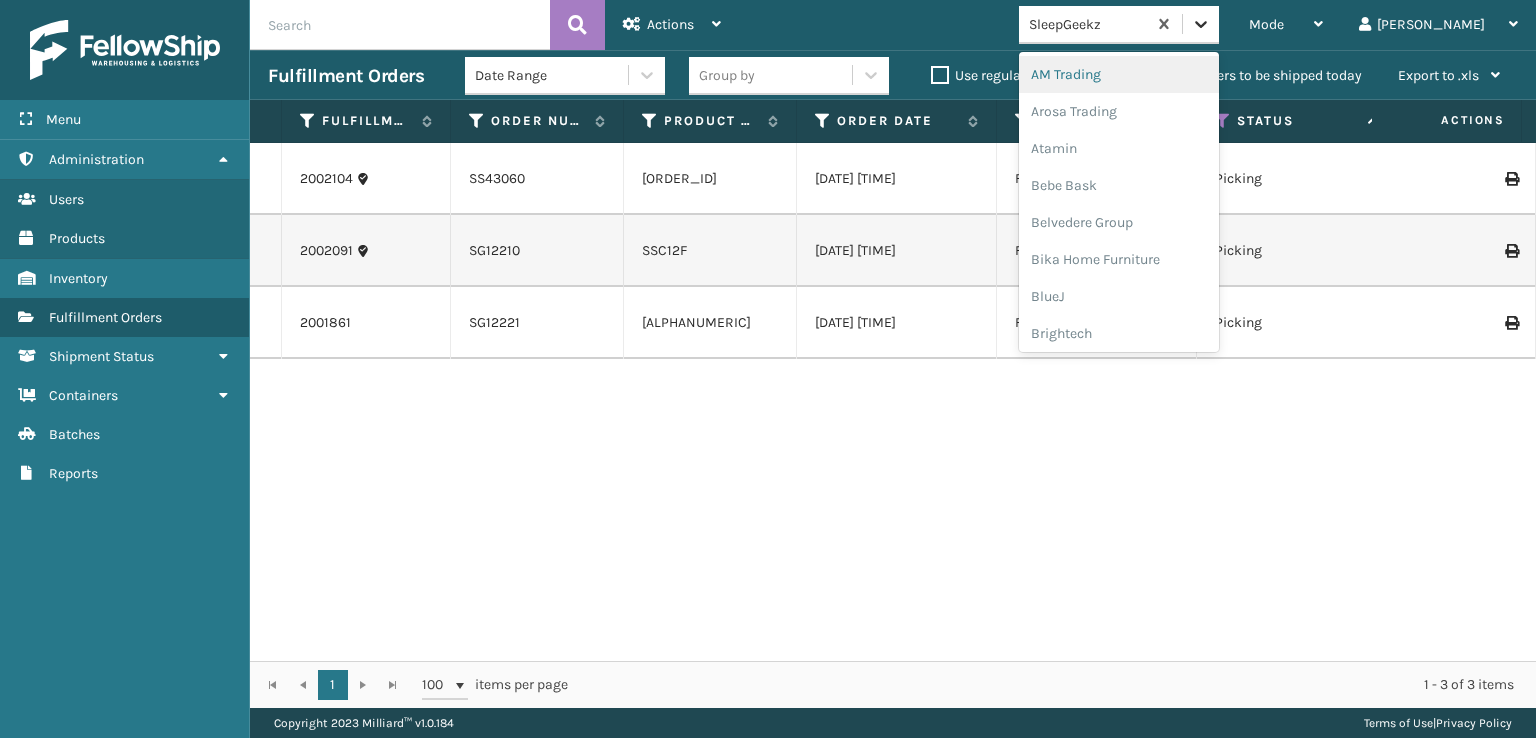 click at bounding box center (1201, 24) 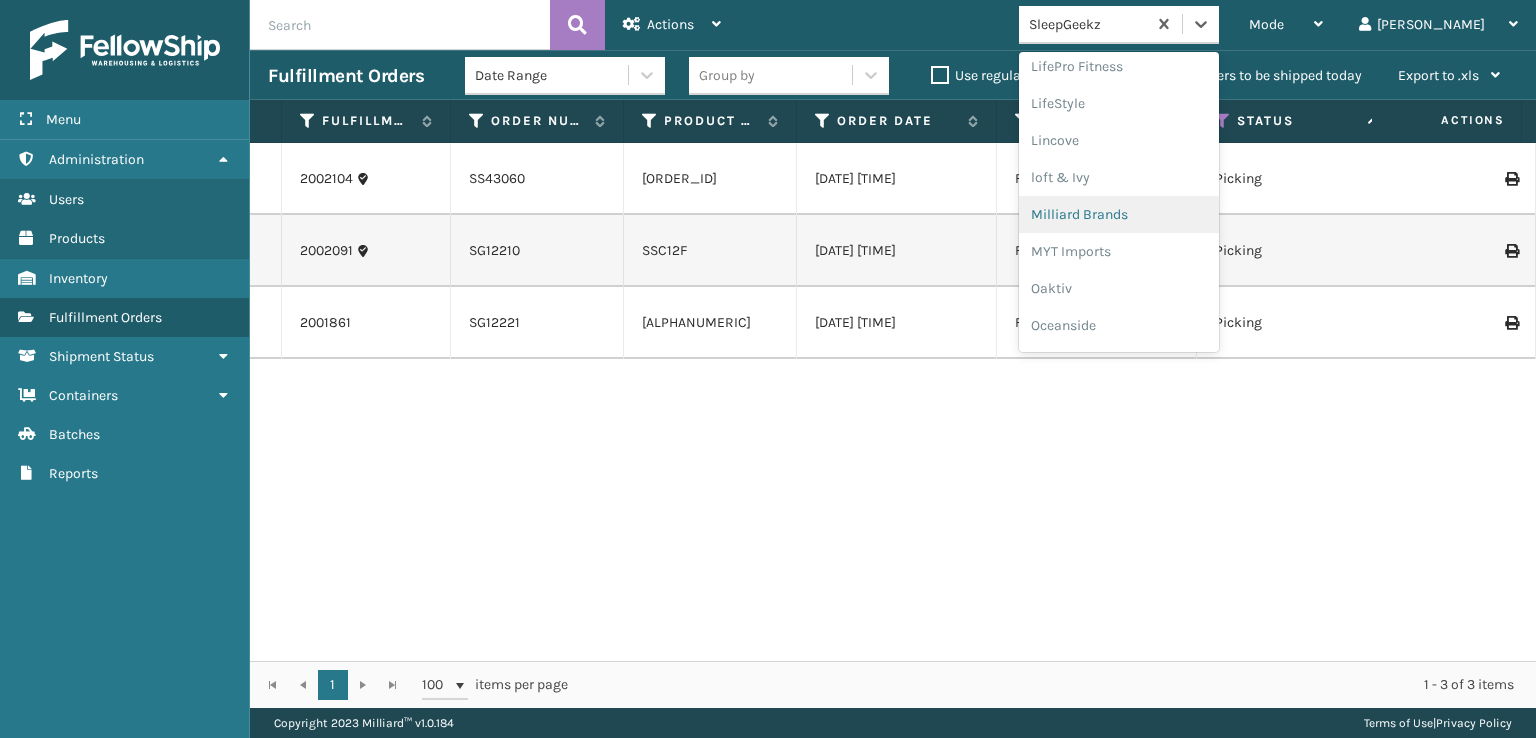 scroll, scrollTop: 832, scrollLeft: 0, axis: vertical 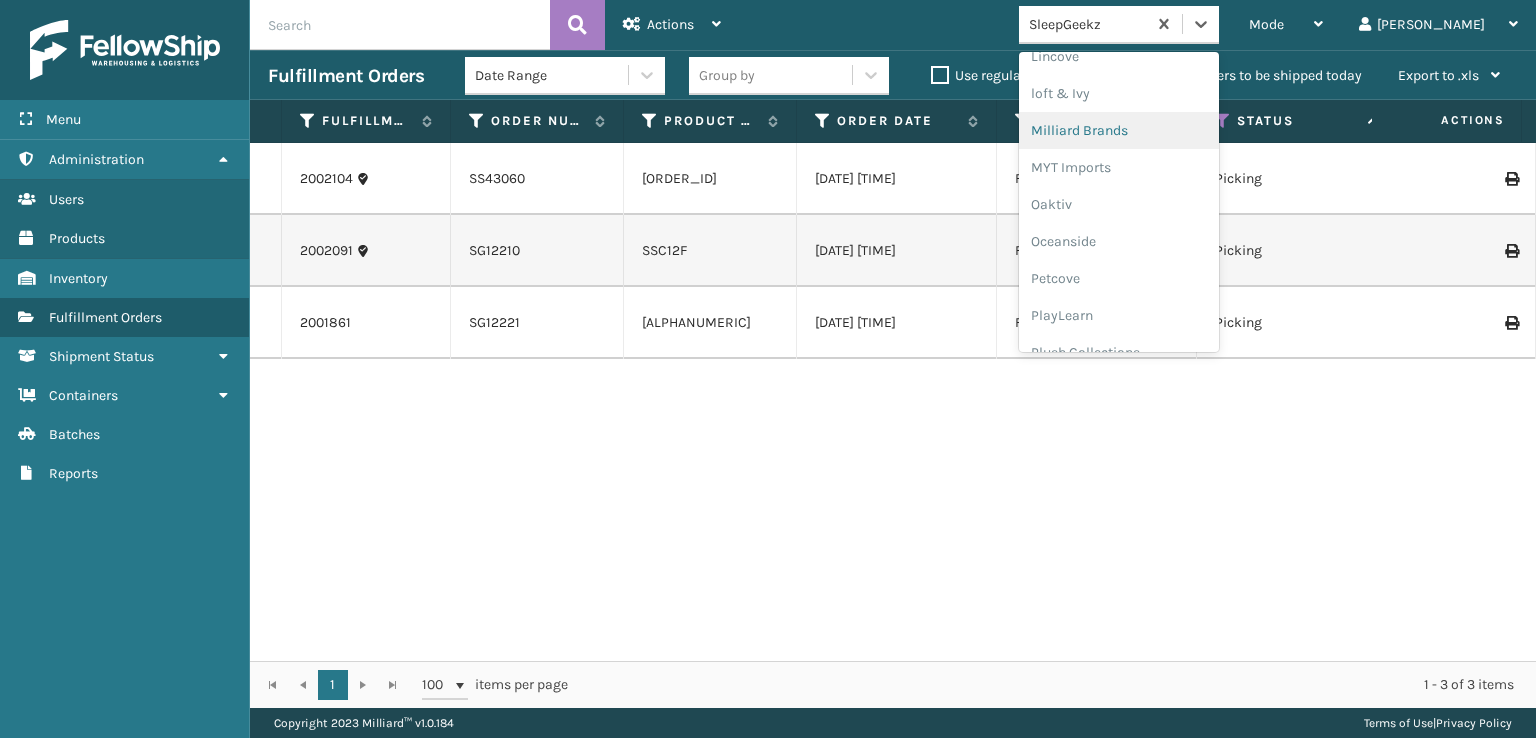 click on "Milliard Brands" at bounding box center (1119, 130) 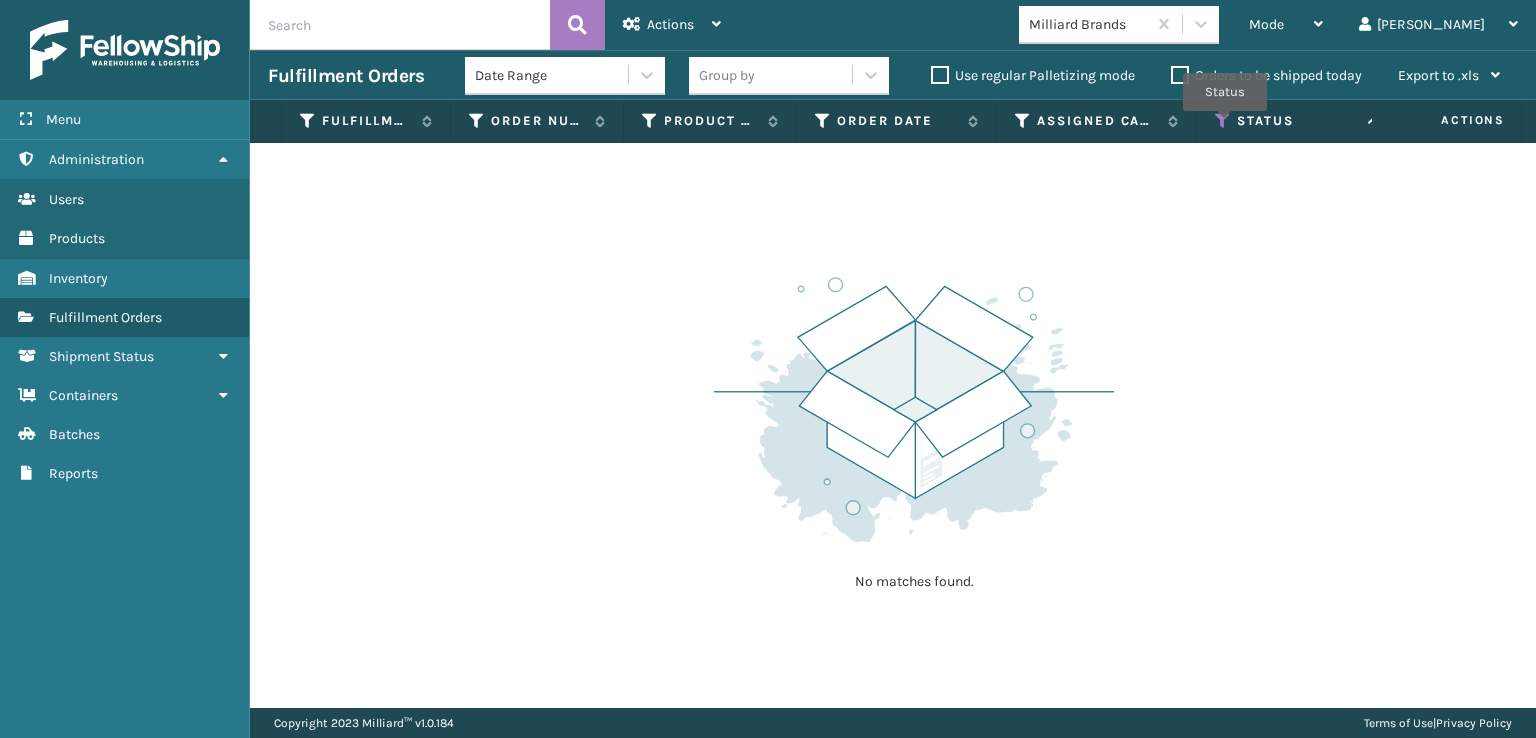 click at bounding box center (1223, 121) 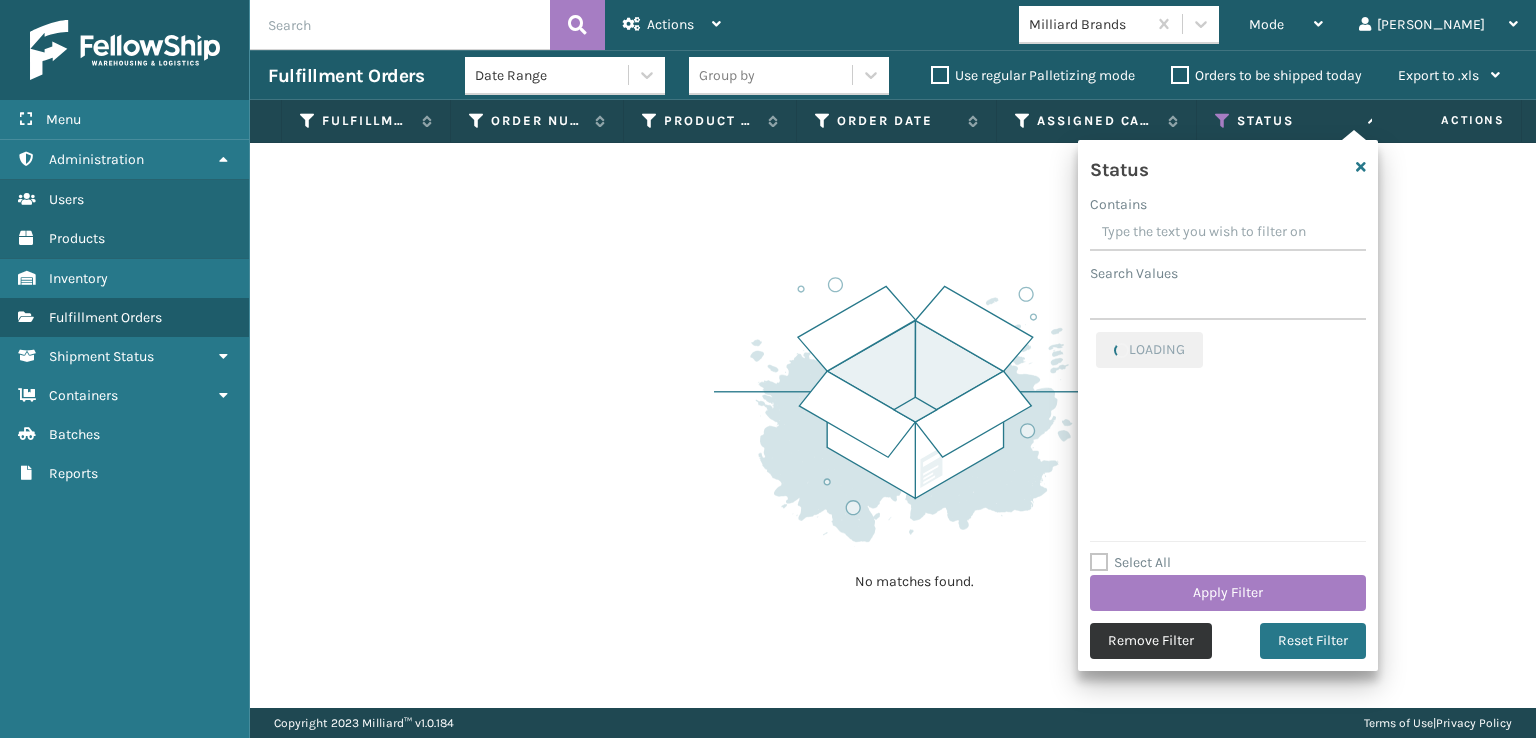 click on "Remove Filter" at bounding box center [1151, 641] 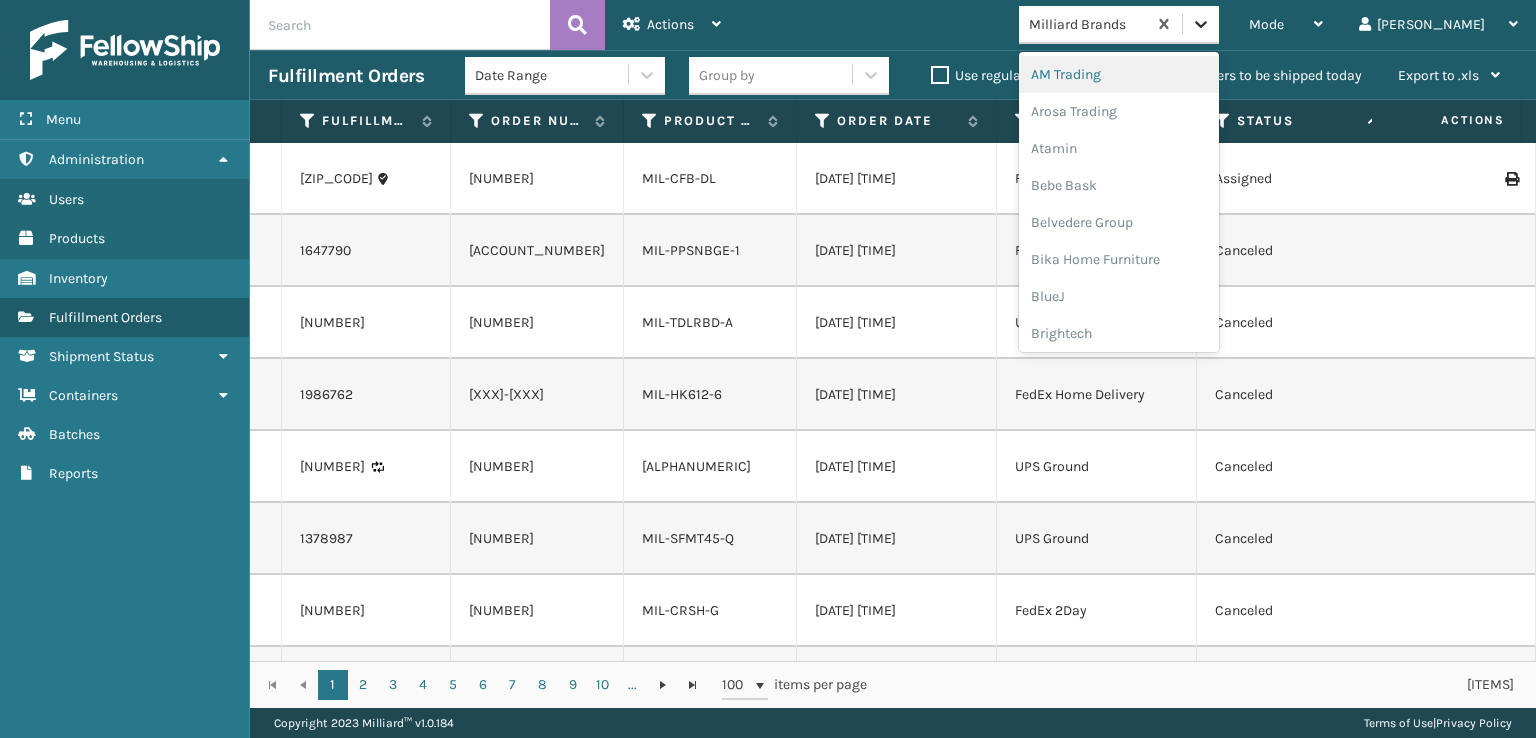 click at bounding box center (1201, 24) 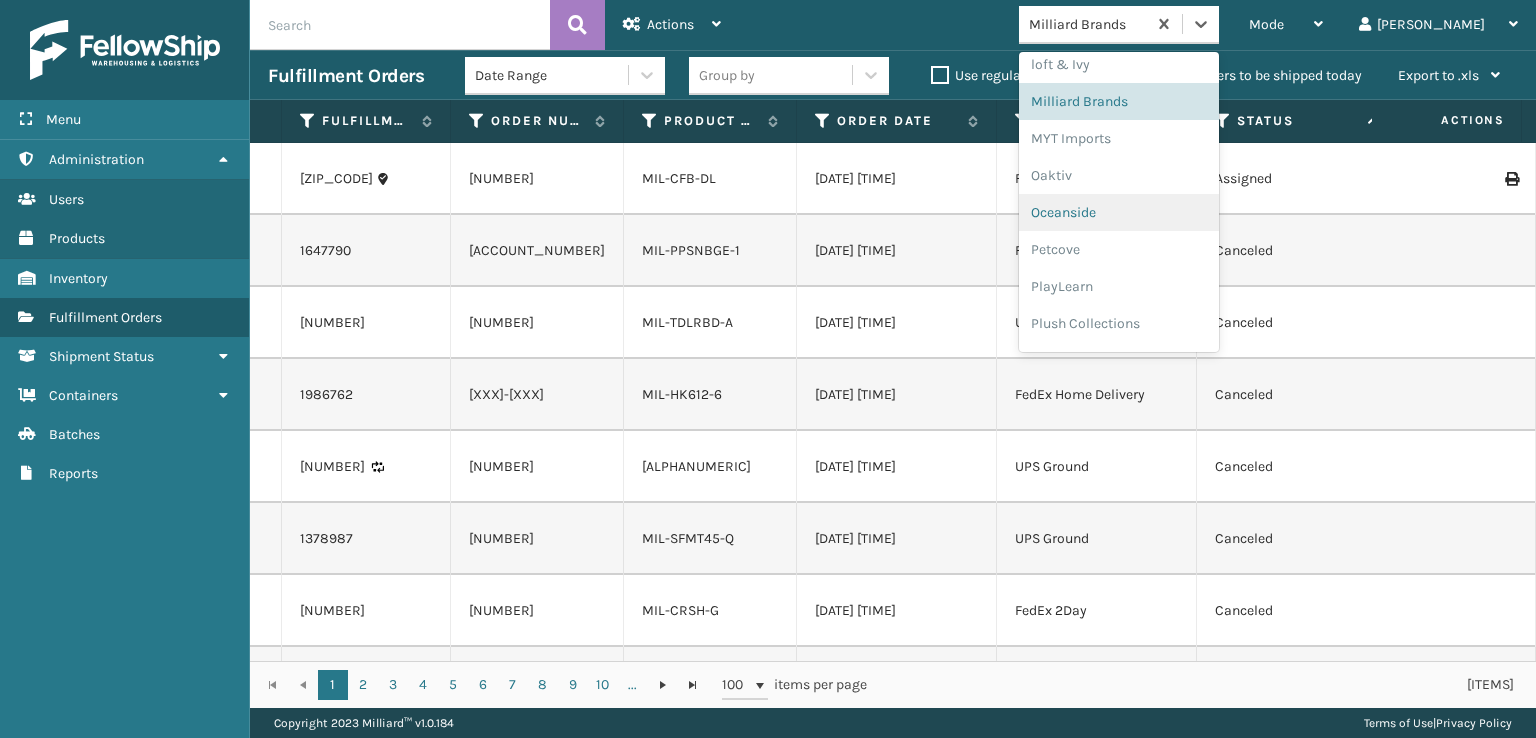 scroll, scrollTop: 932, scrollLeft: 0, axis: vertical 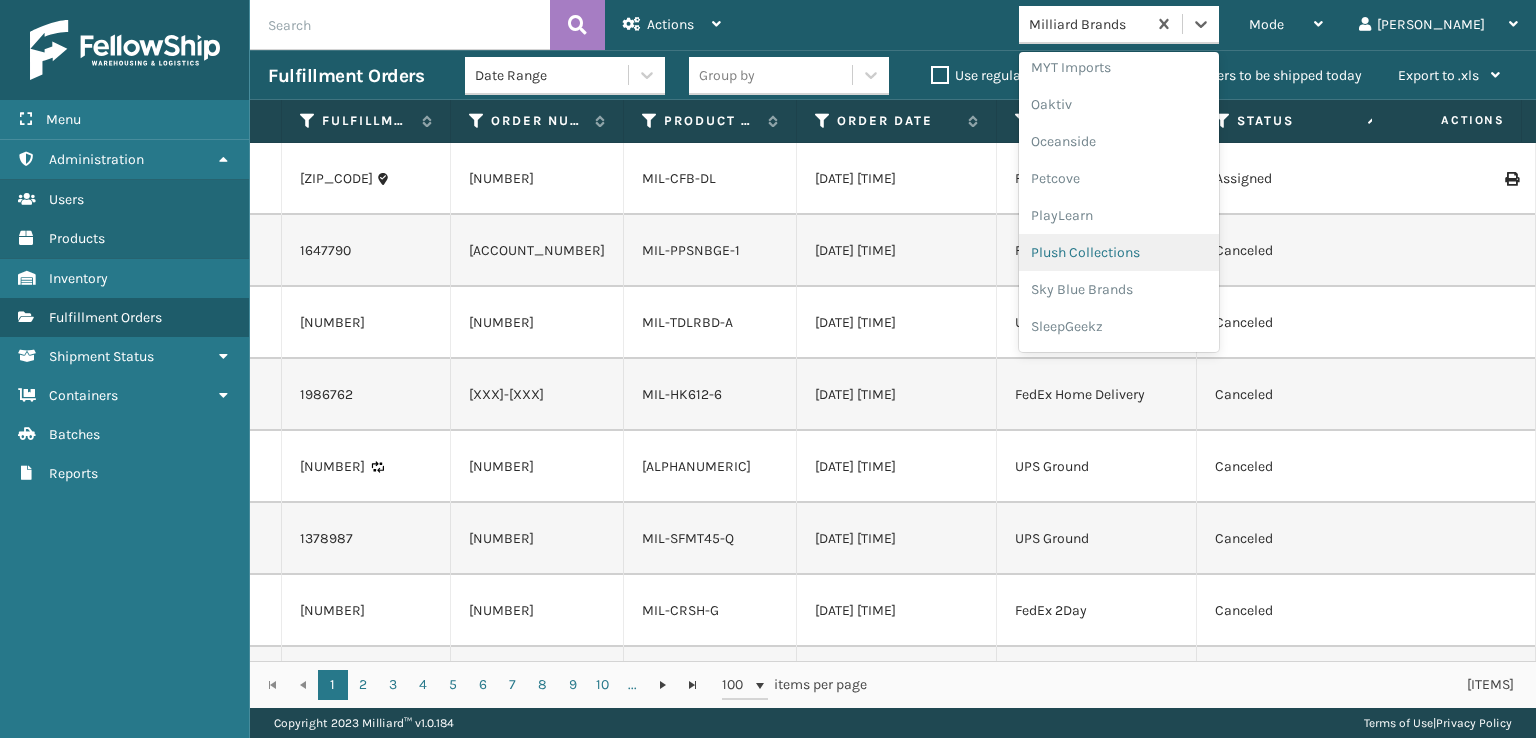 click on "Plush Collections" at bounding box center [1119, 252] 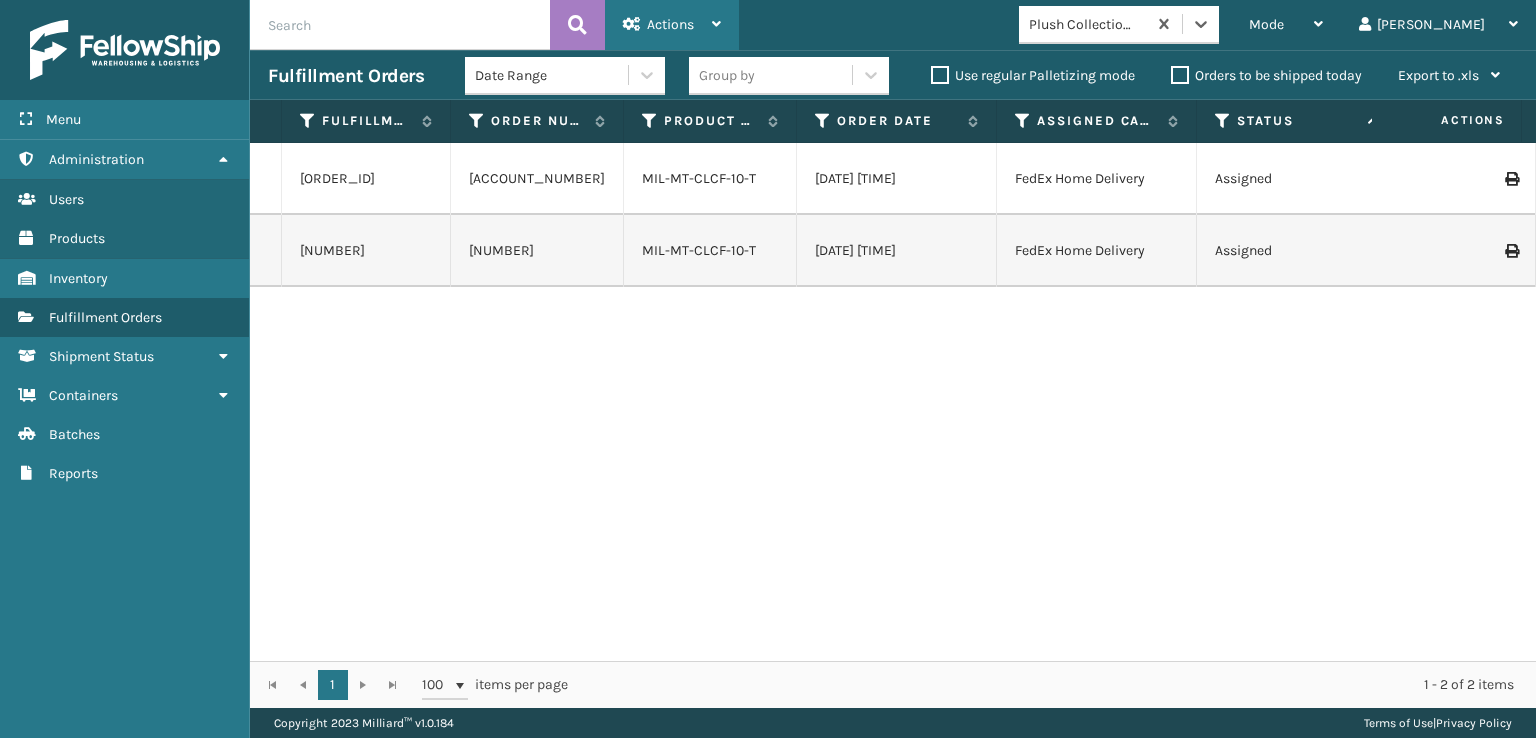 click on "Actions" at bounding box center (670, 24) 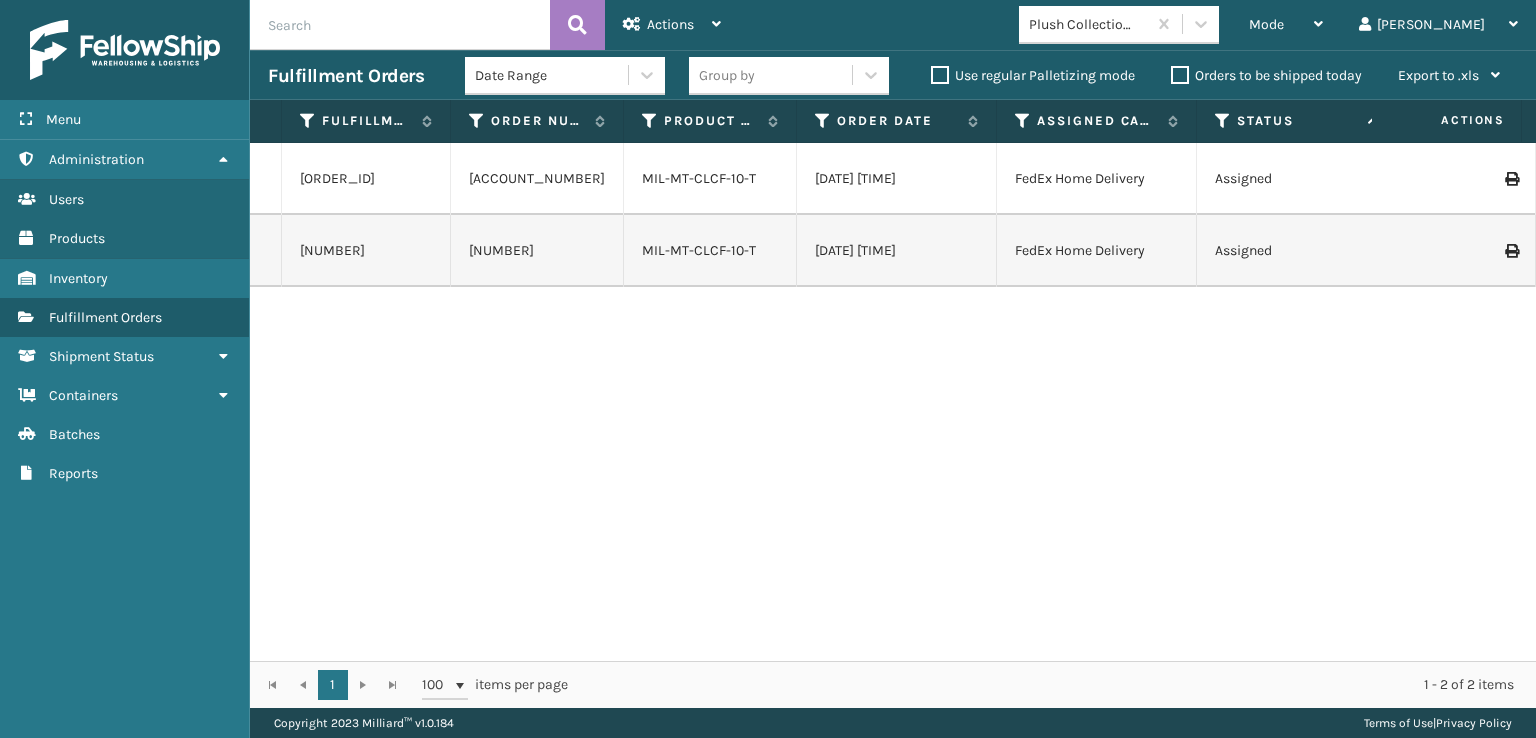click on "[ORDER_ID] [ORDER_ID] [TRACKING_NUMBER] [PRODUCT_NAME] [DATE] [TIME] [DELIVERY_SERVICE] [DATE] [DATE] 1 [WAREHOUSE_NAME] [STATE] [ORDER_ID] [PRODUCT_NAME] [CITY] [ZIP_CODE] Service Default - [PRODUCT_NAME] - Milliard Fedex [ORDER_ID] [ORDER_ID] [TRACKING_NUMBER] [PRODUCT_NAME] [DATE] [TIME] [DELIVERY_SERVICE] [DATE] [DATE] 1 [WAREHOUSE_NAME] [STATE] [ORDER_ID] [PRODUCT_NAME] [CITY] [ZIP_CODE] Service Default - [PRODUCT_NAME] - Milliard Fedex" at bounding box center (893, 402) 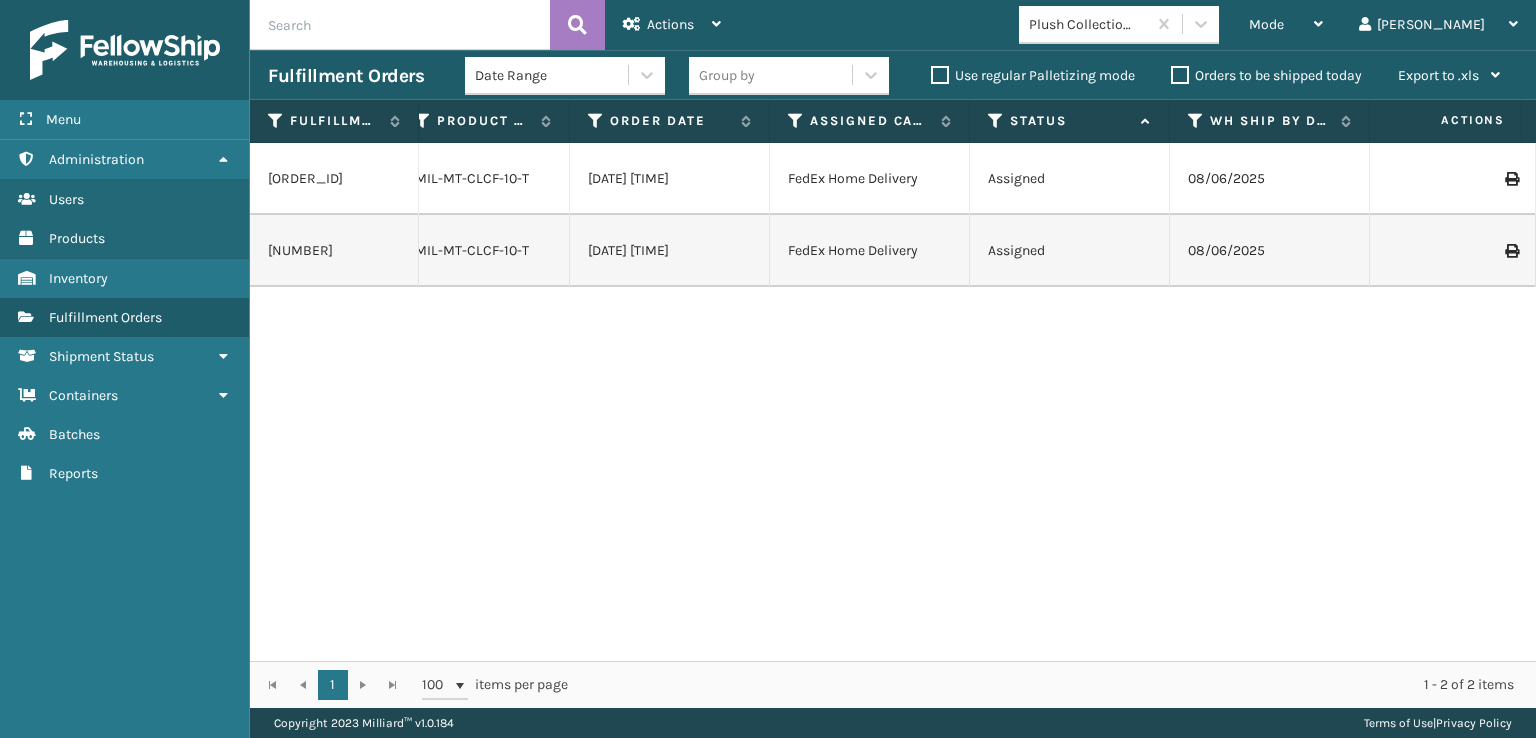 scroll, scrollTop: 0, scrollLeft: 508, axis: horizontal 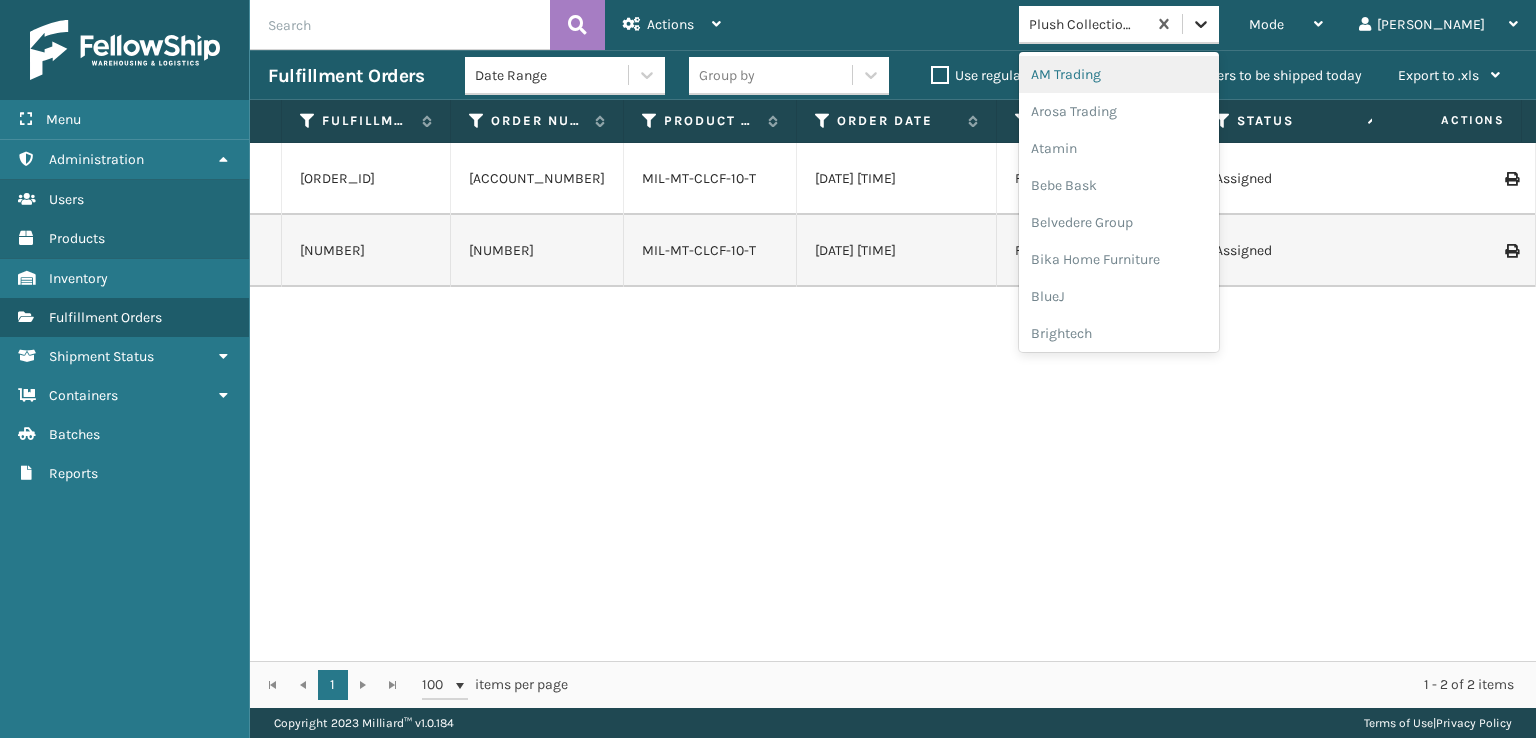 click 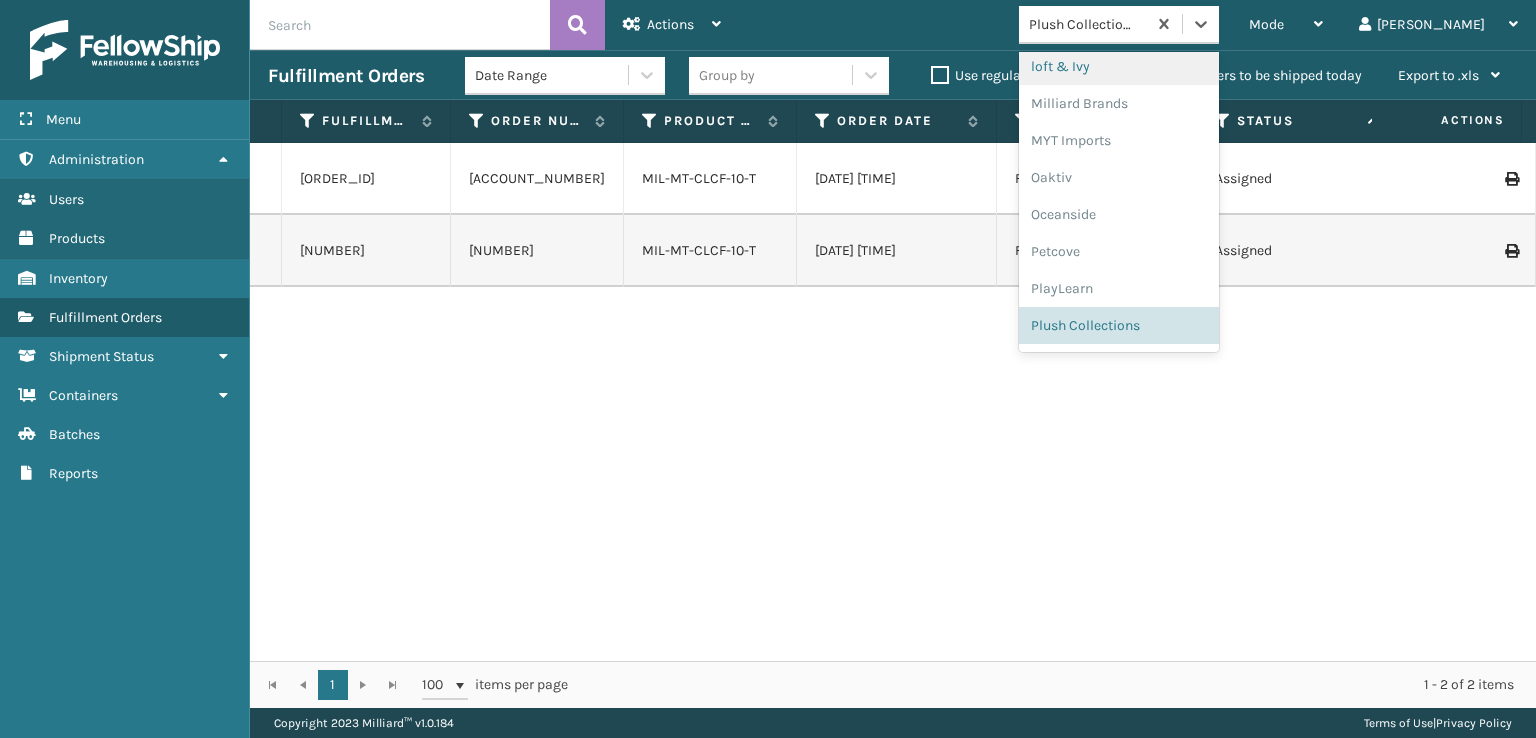 scroll, scrollTop: 966, scrollLeft: 0, axis: vertical 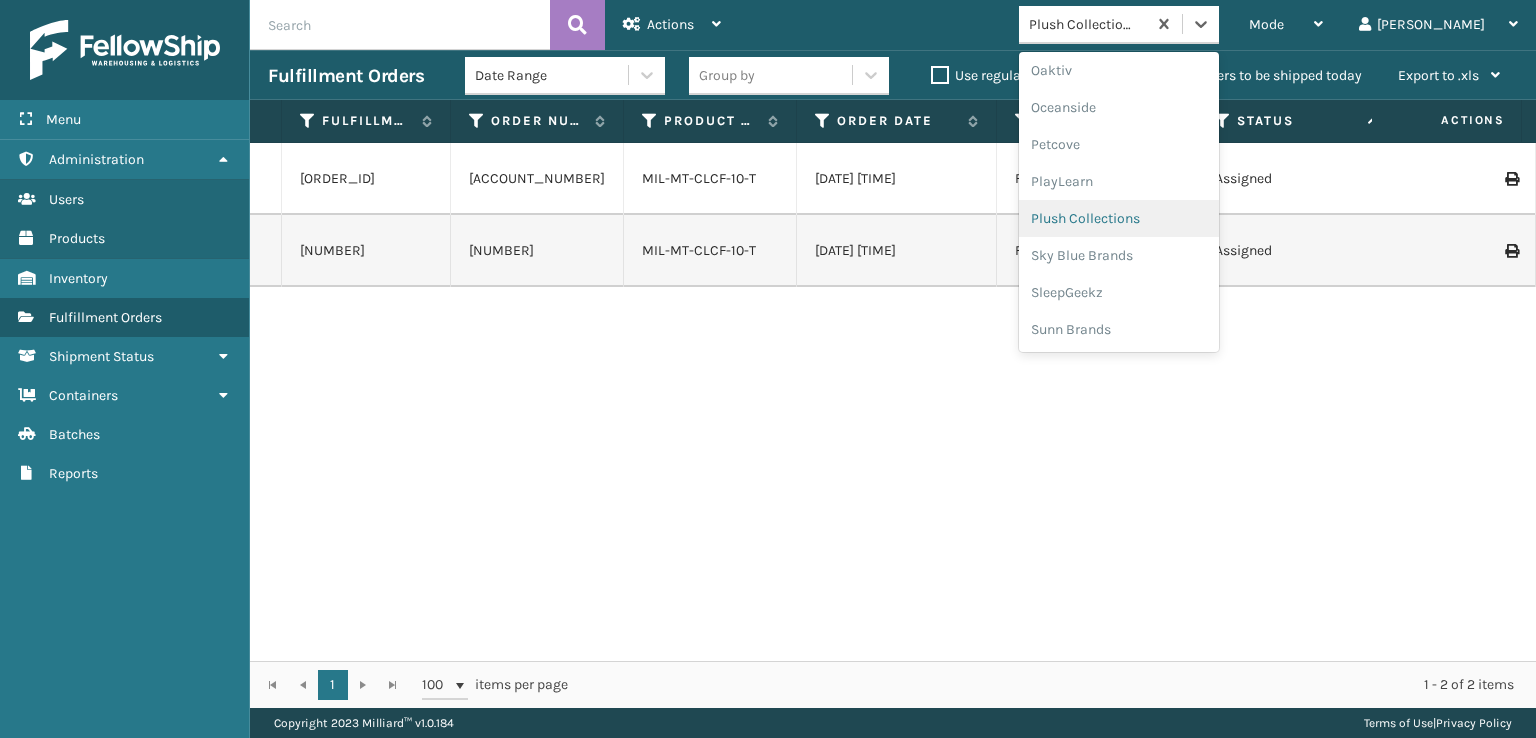 click on "Plush Collections" at bounding box center [1119, 218] 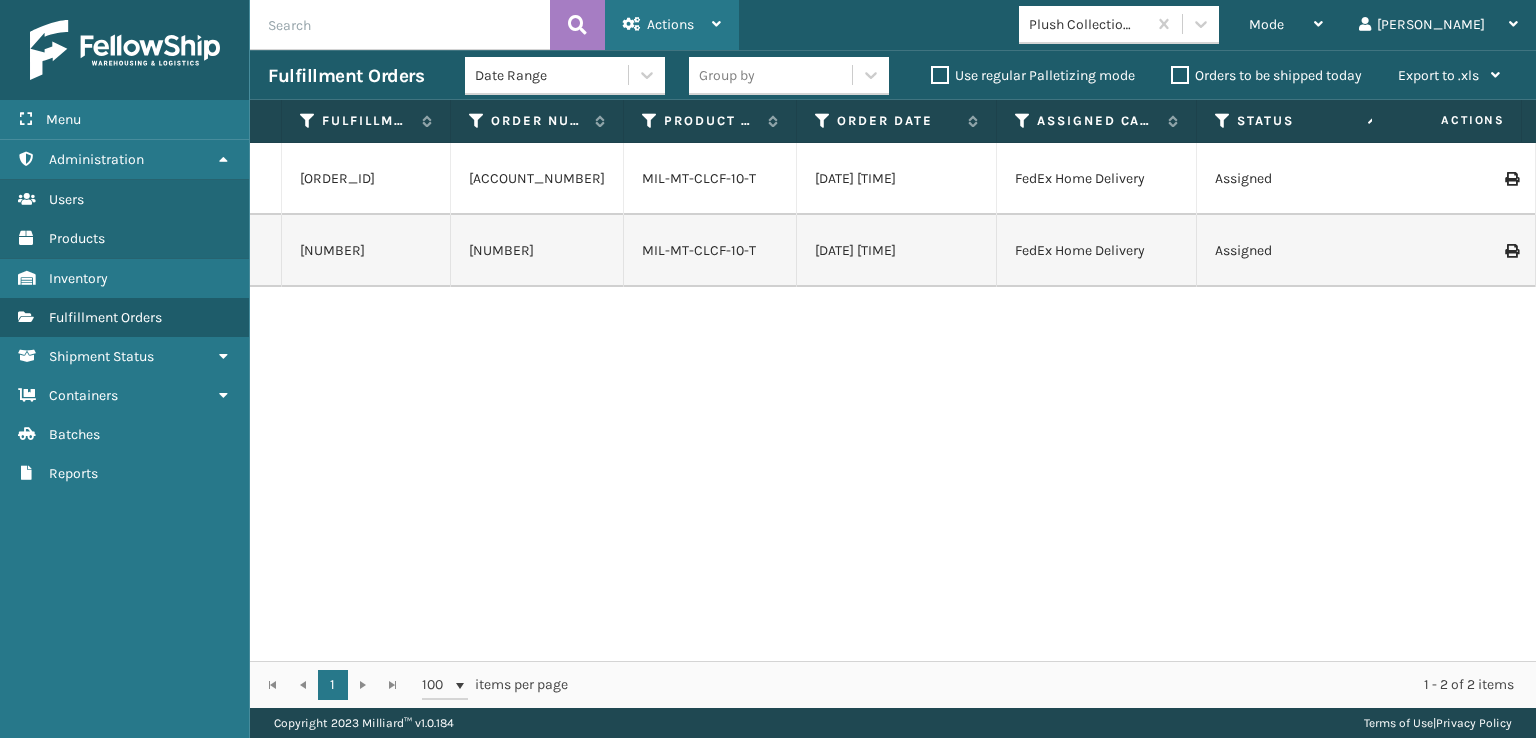 click on "Actions" at bounding box center [670, 24] 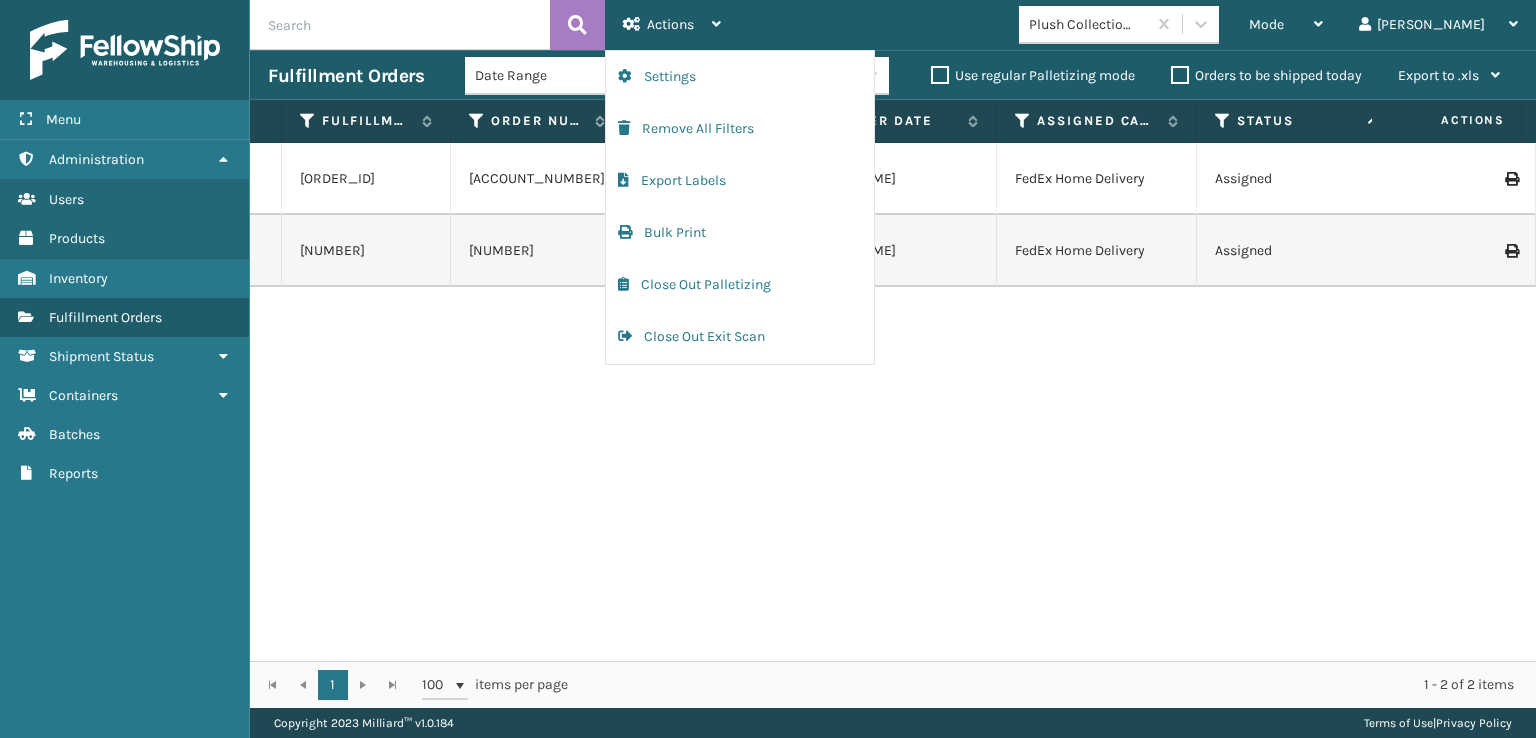 drag, startPoint x: 949, startPoint y: 728, endPoint x: 964, endPoint y: 706, distance: 26.627054 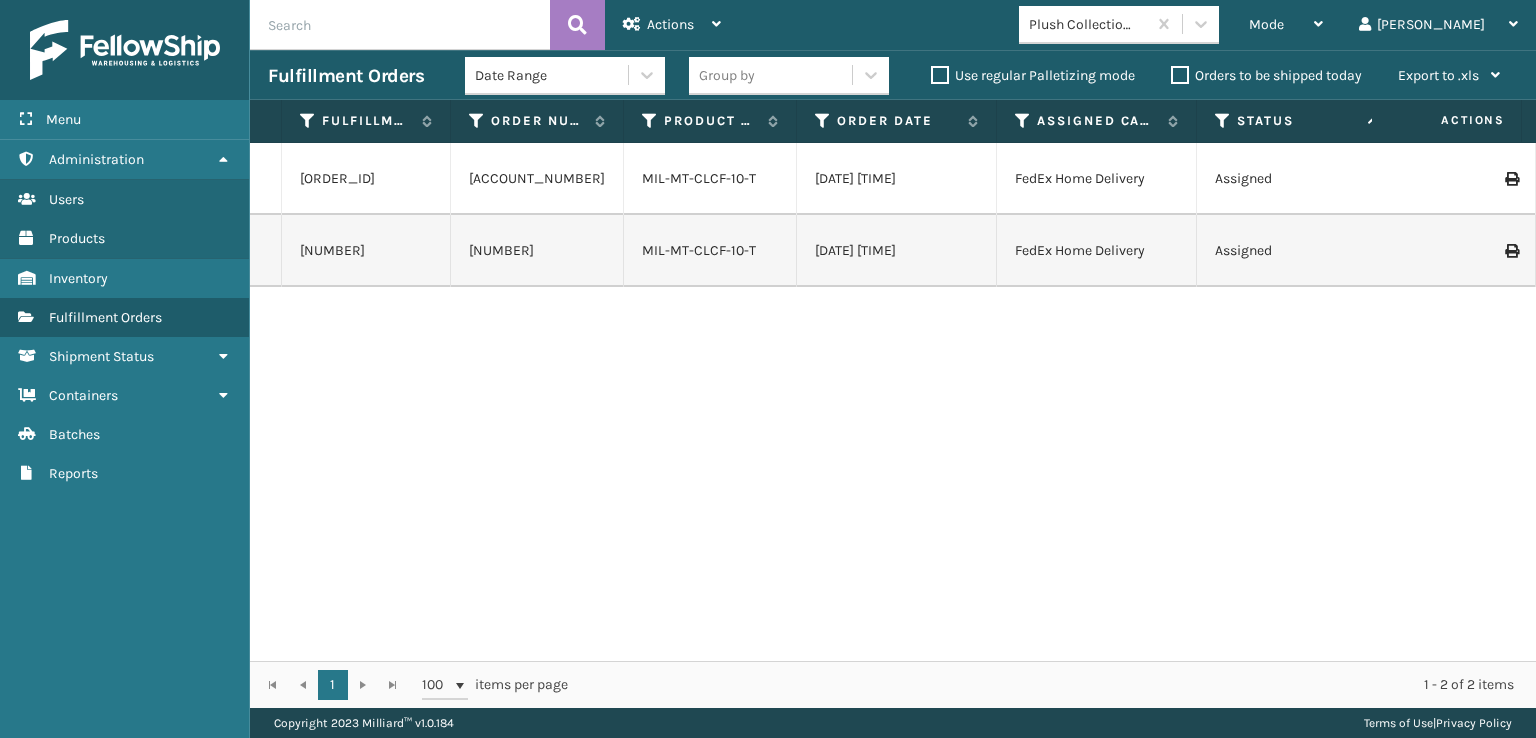 click at bounding box center (1511, 179) 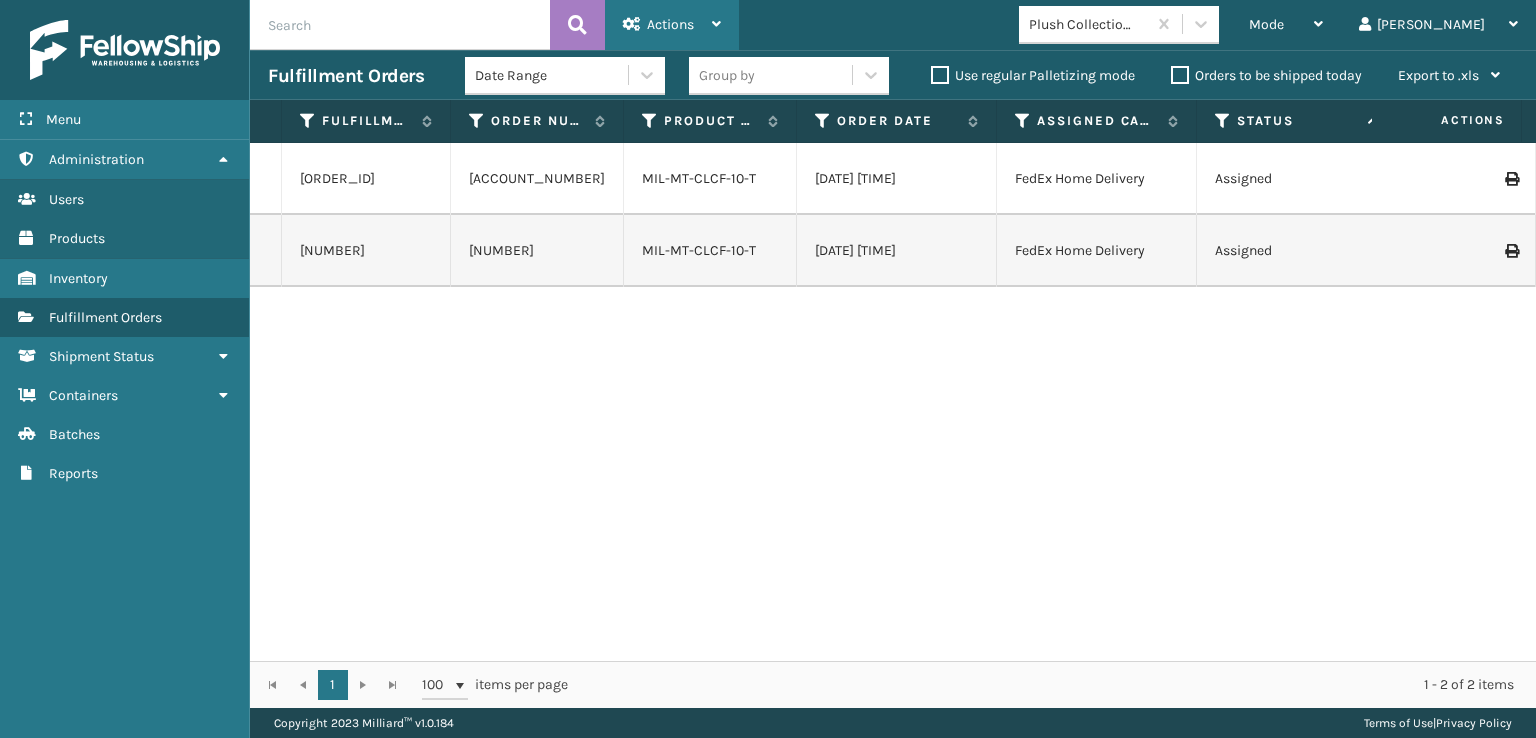 click on "Actions" at bounding box center [672, 25] 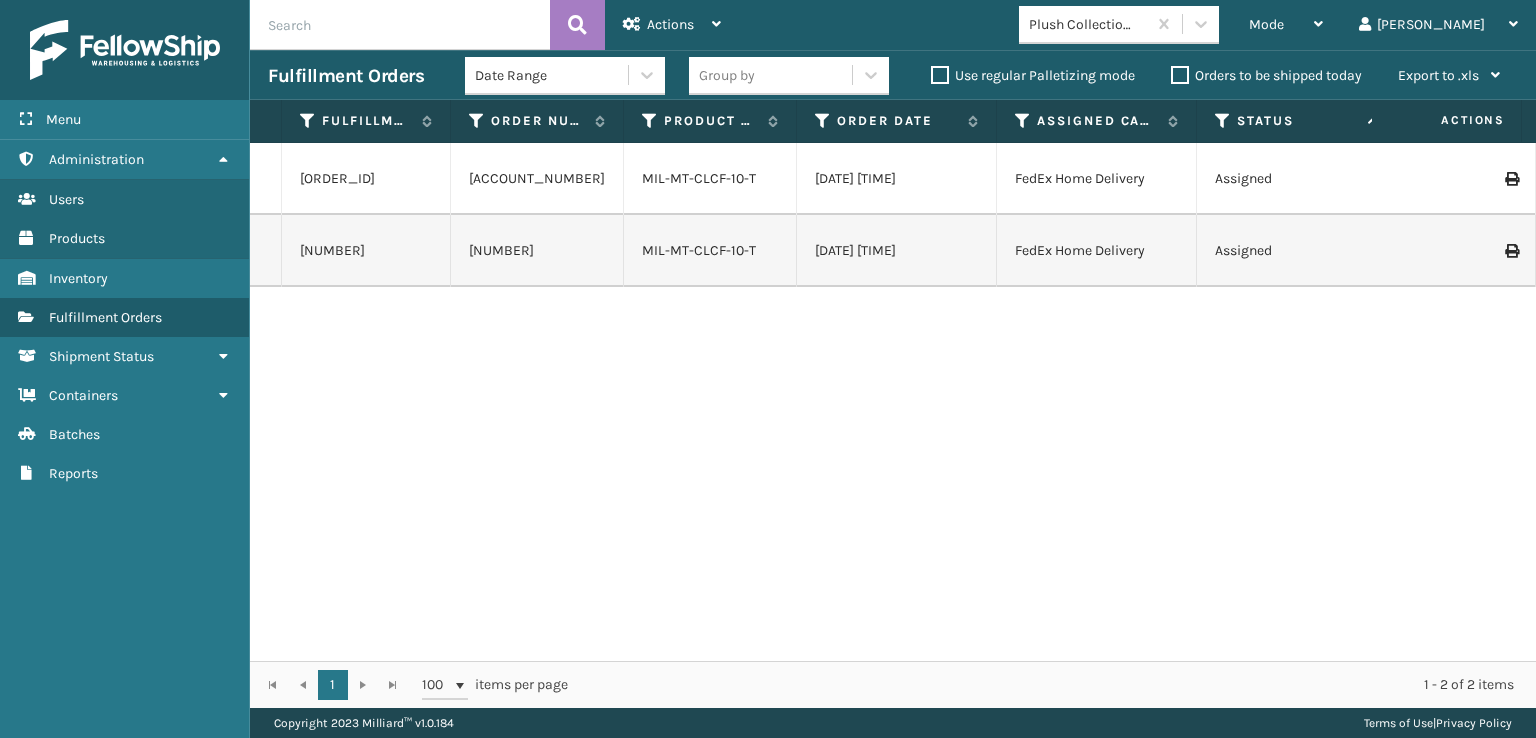 click on "[ORDER_ID] [ORDER_ID] [TRACKING_NUMBER] [PRODUCT_NAME] [DATE] [TIME] [DELIVERY_SERVICE] [DATE] [DATE] 1 [WAREHOUSE_NAME] [STATE] [ORDER_ID] [PRODUCT_NAME] [CITY] [ZIP_CODE] Service Default - [PRODUCT_NAME] - Milliard Fedex [ORDER_ID] [ORDER_ID] [TRACKING_NUMBER] [PRODUCT_NAME] [DATE] [TIME] [DELIVERY_SERVICE] [DATE] [DATE] 1 [WAREHOUSE_NAME] [STATE] [ORDER_ID] [PRODUCT_NAME] [CITY] [ZIP_CODE] Service Default - [PRODUCT_NAME] - Milliard Fedex" at bounding box center [893, 402] 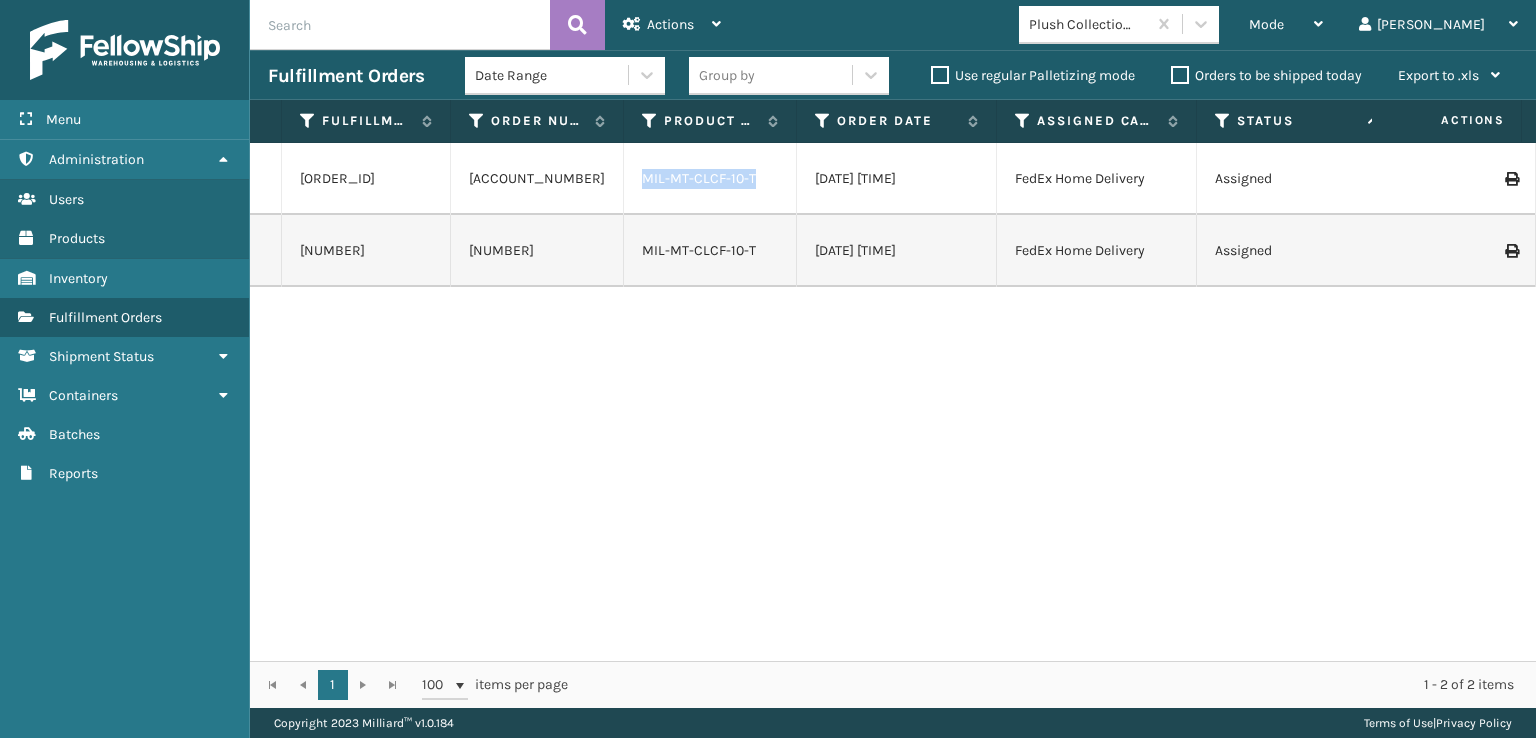 drag, startPoint x: 767, startPoint y: 180, endPoint x: 652, endPoint y: 178, distance: 115.01739 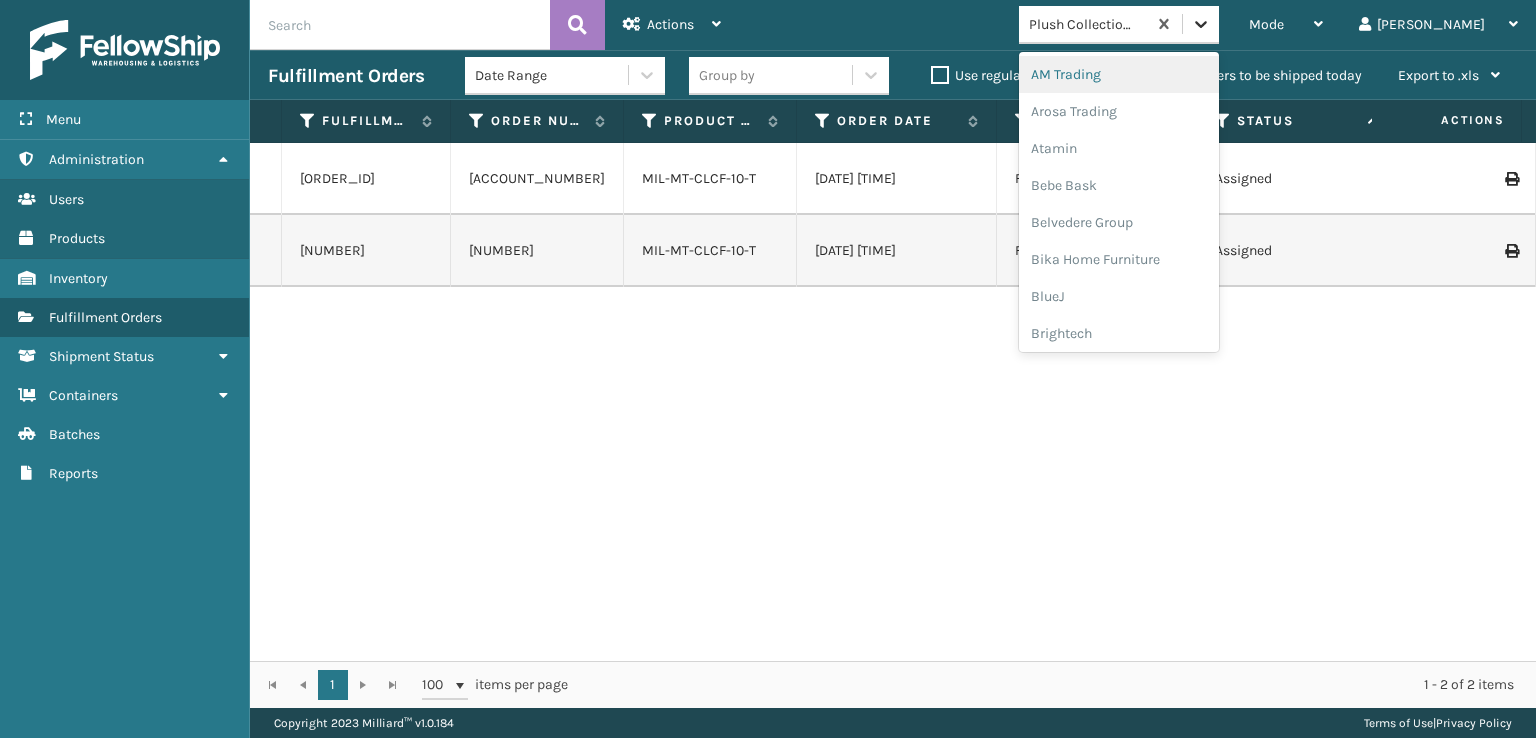 click 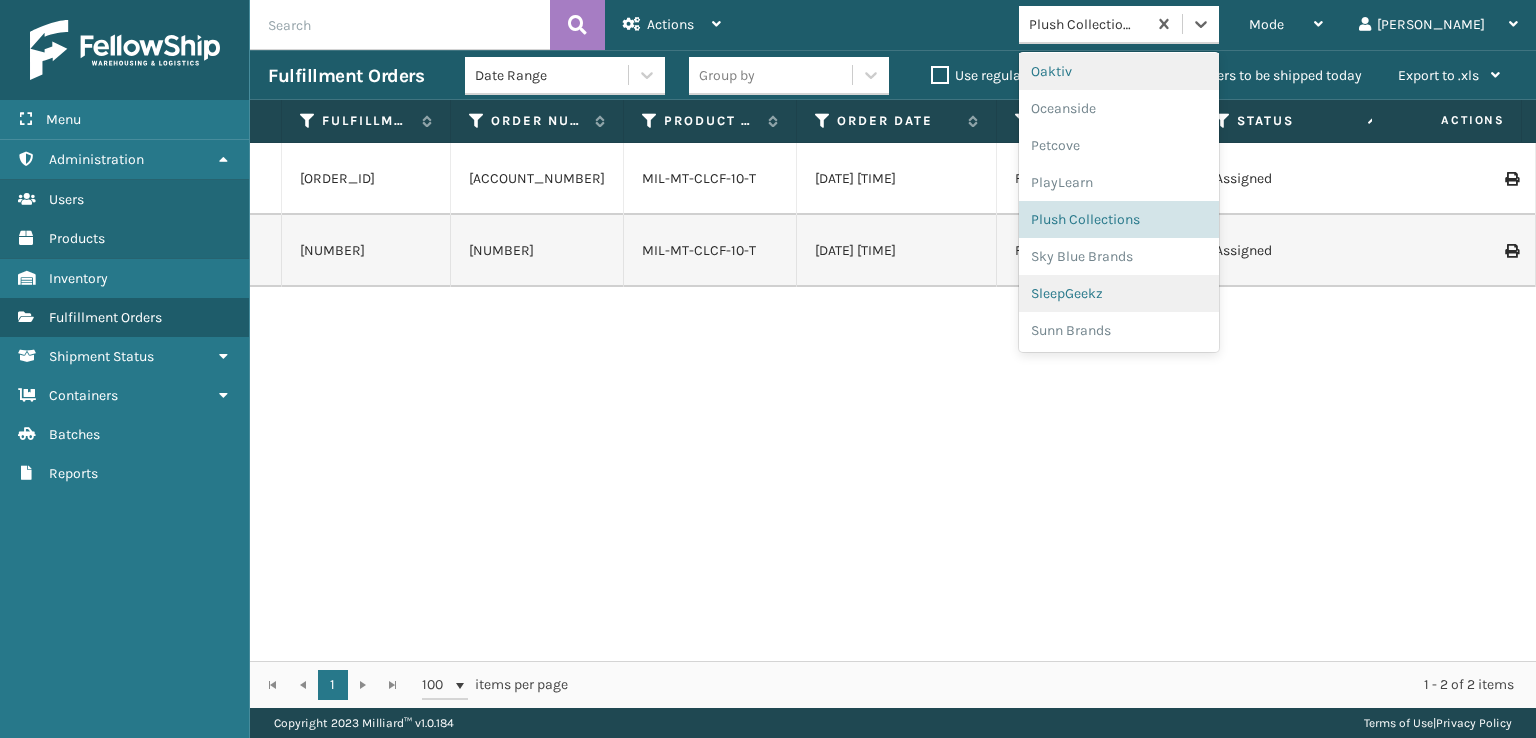 scroll, scrollTop: 966, scrollLeft: 0, axis: vertical 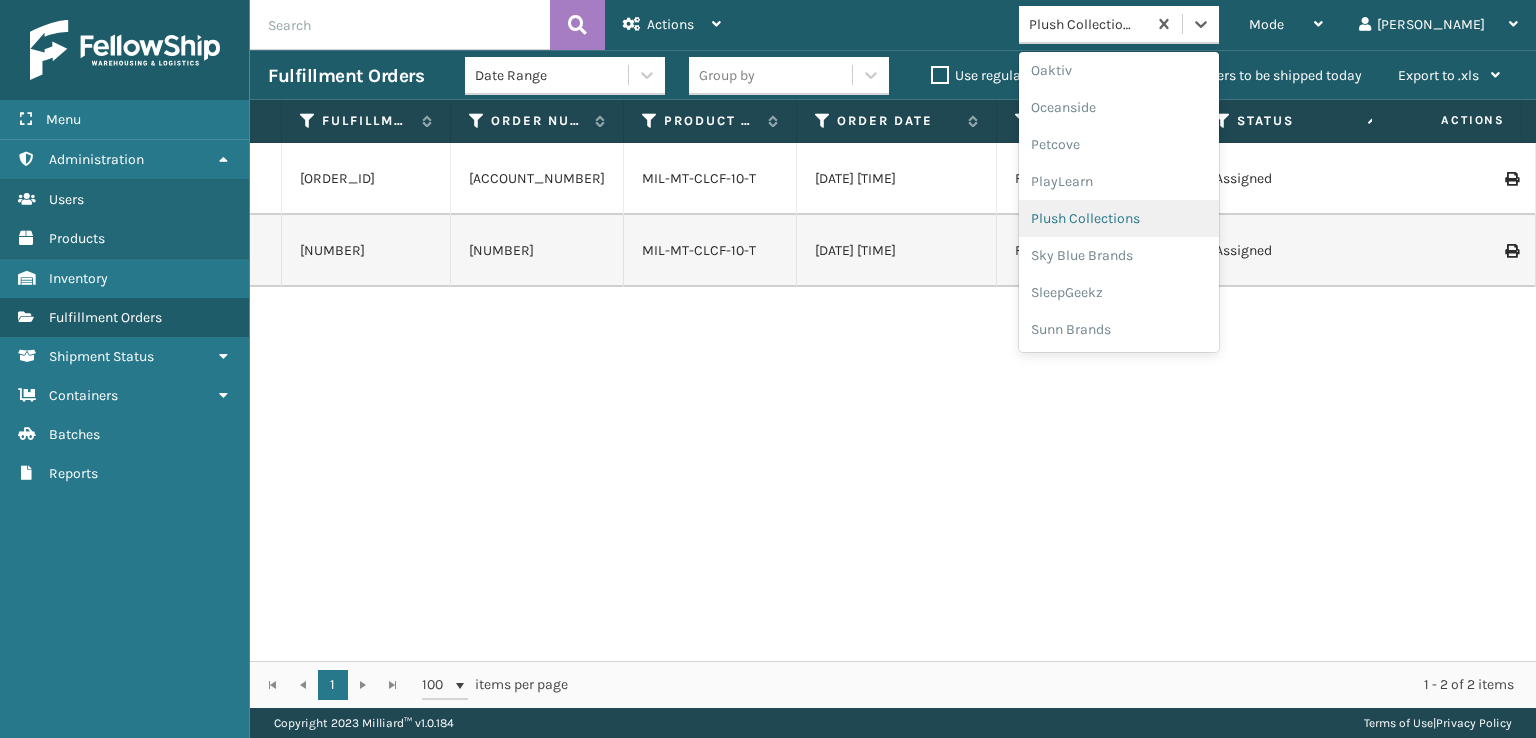 click on "Plush Collections" at bounding box center (1119, 218) 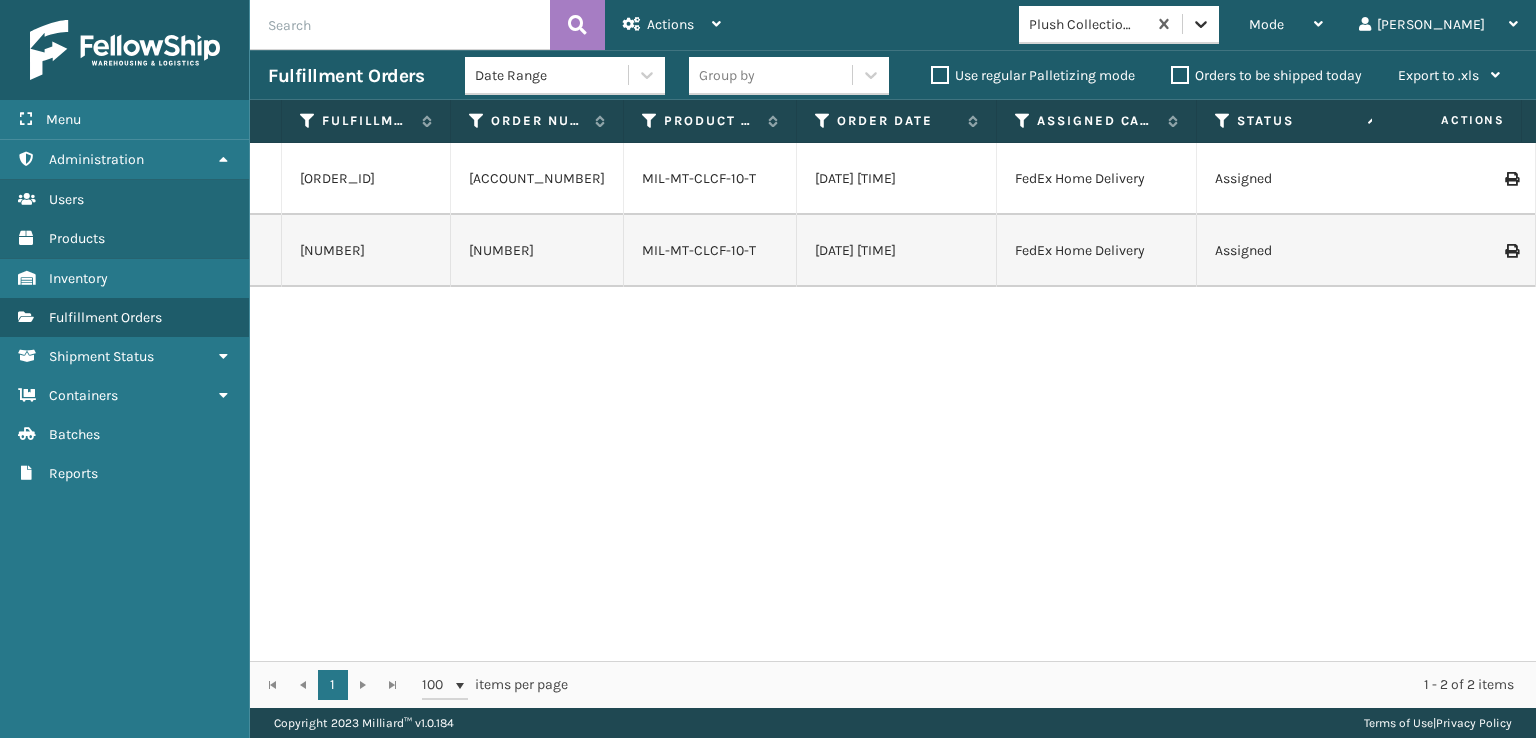 click at bounding box center (1201, 24) 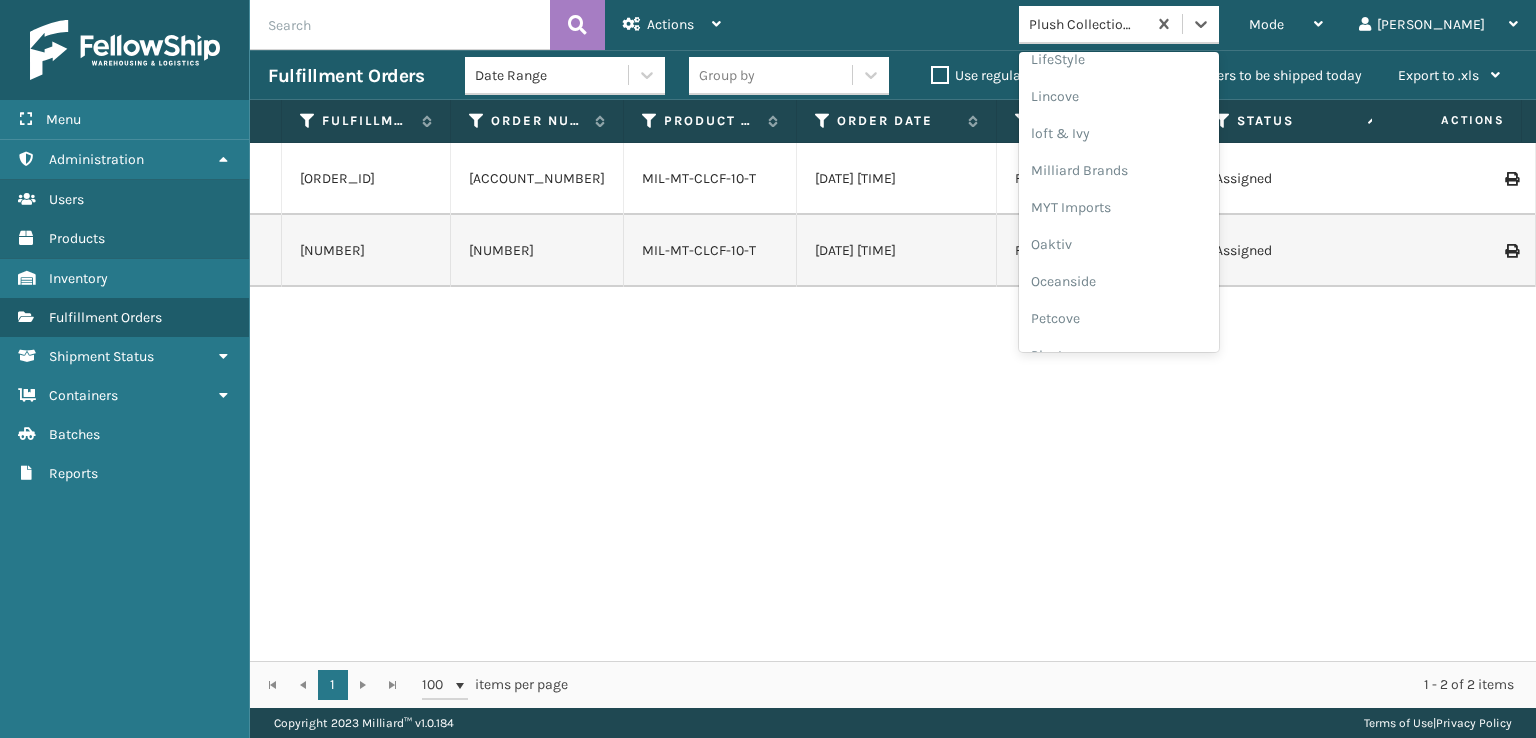 scroll, scrollTop: 966, scrollLeft: 0, axis: vertical 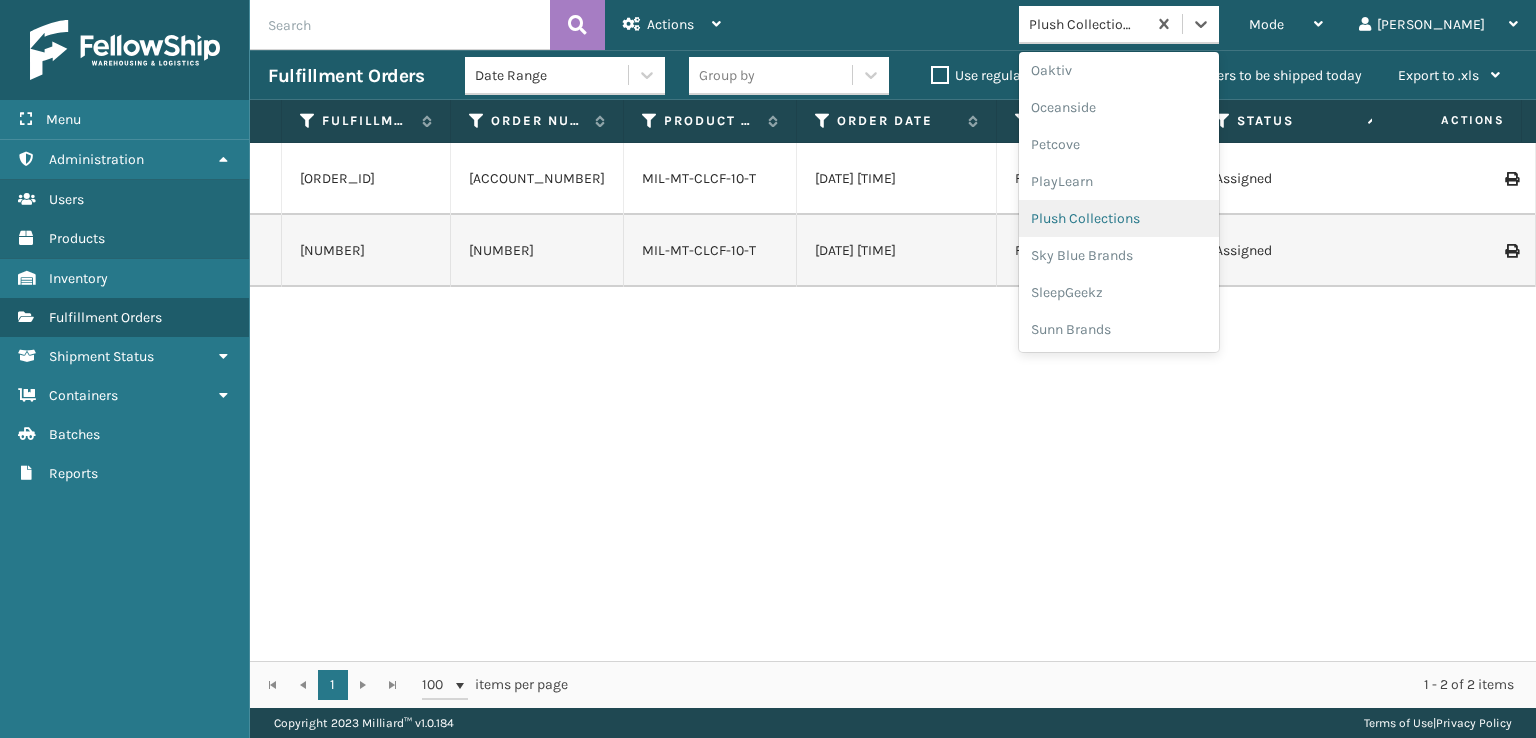 click on "Plush Collections" at bounding box center [1119, 218] 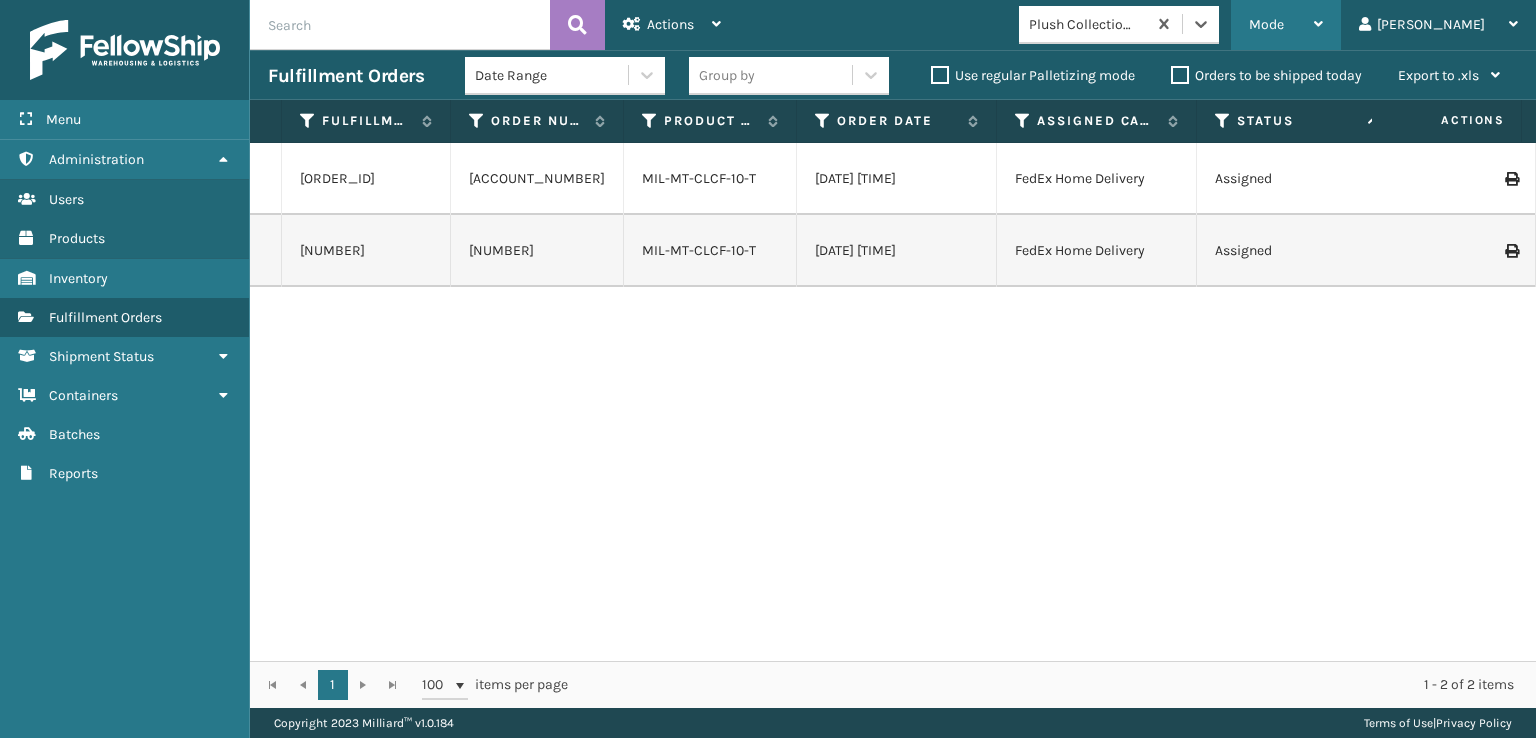 click on "Mode" at bounding box center [1266, 24] 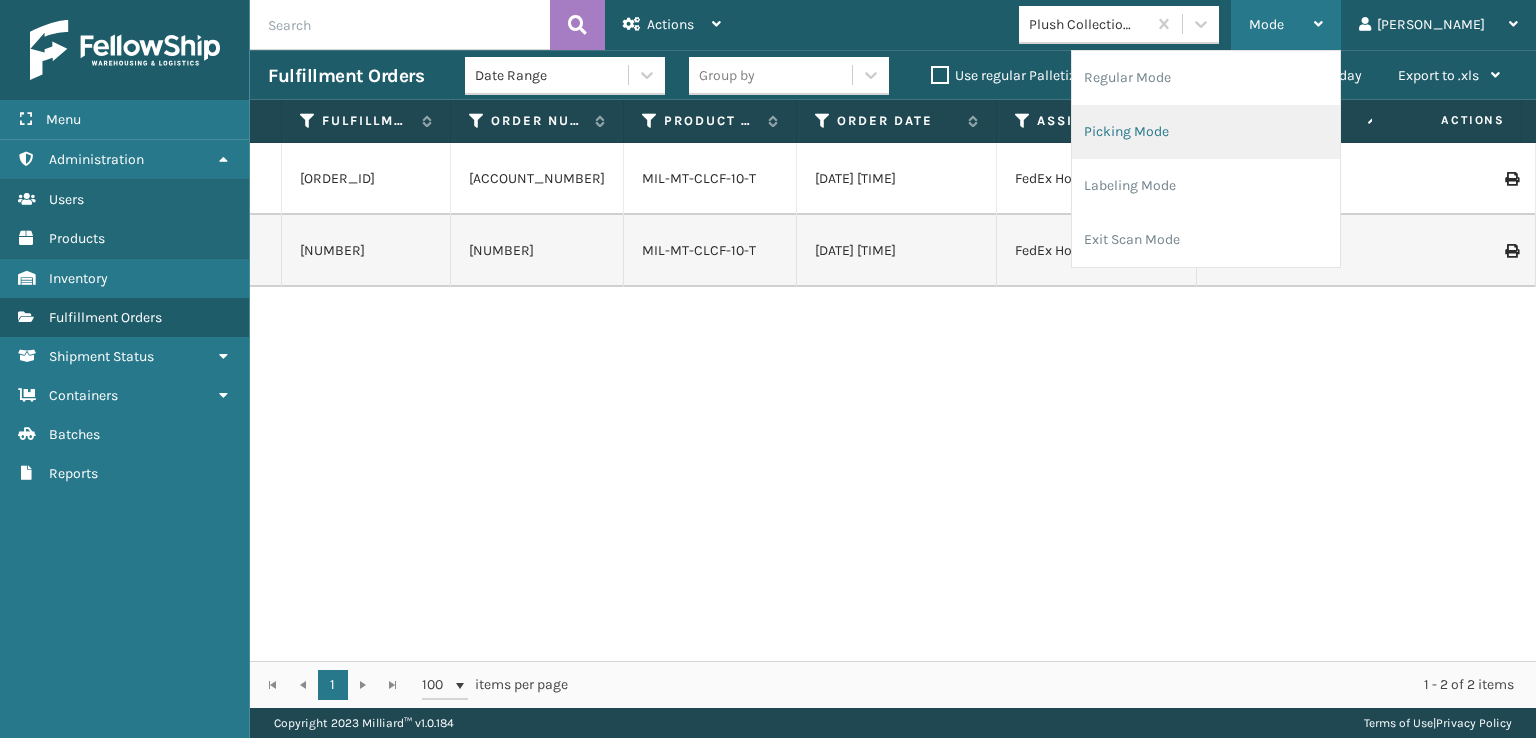 click on "Picking Mode" at bounding box center [1206, 132] 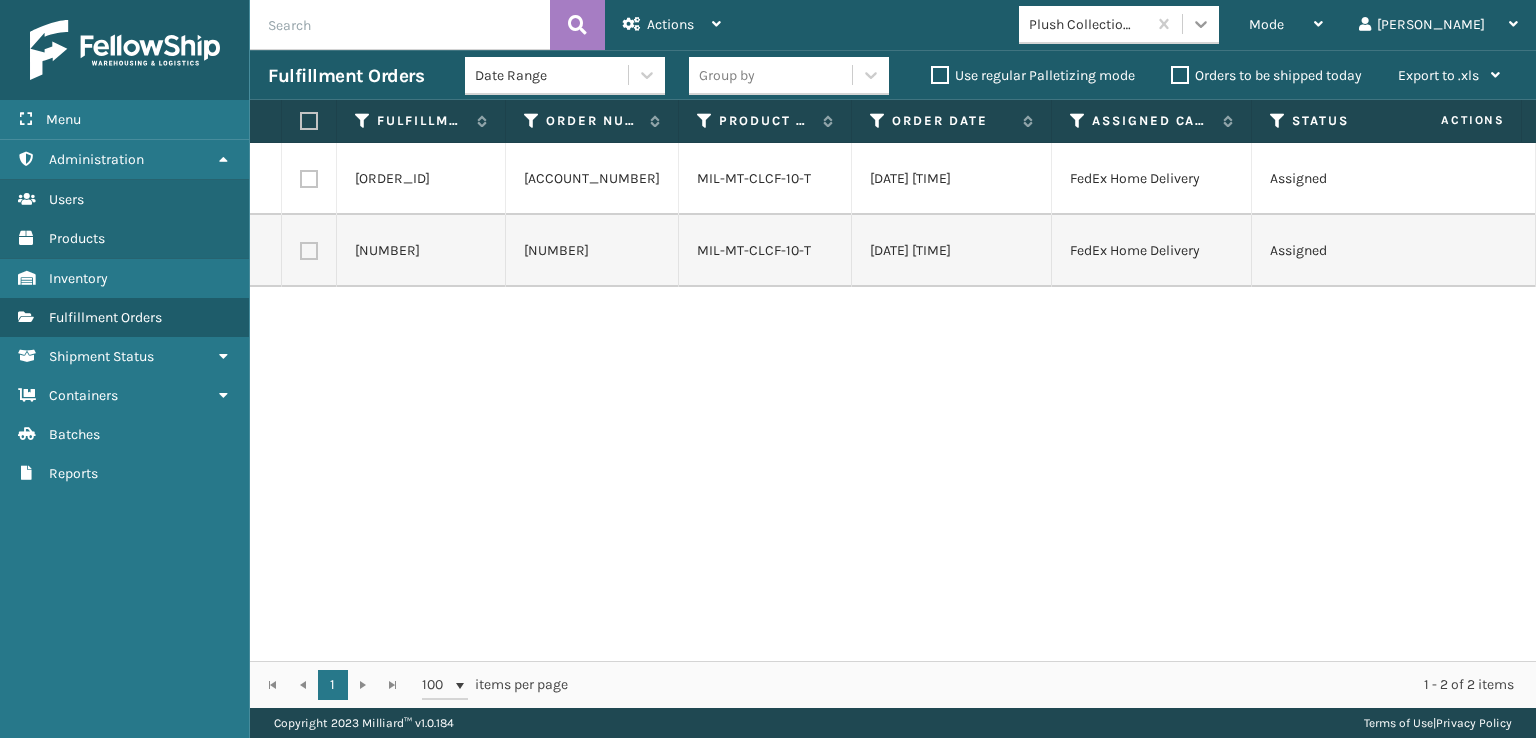 click 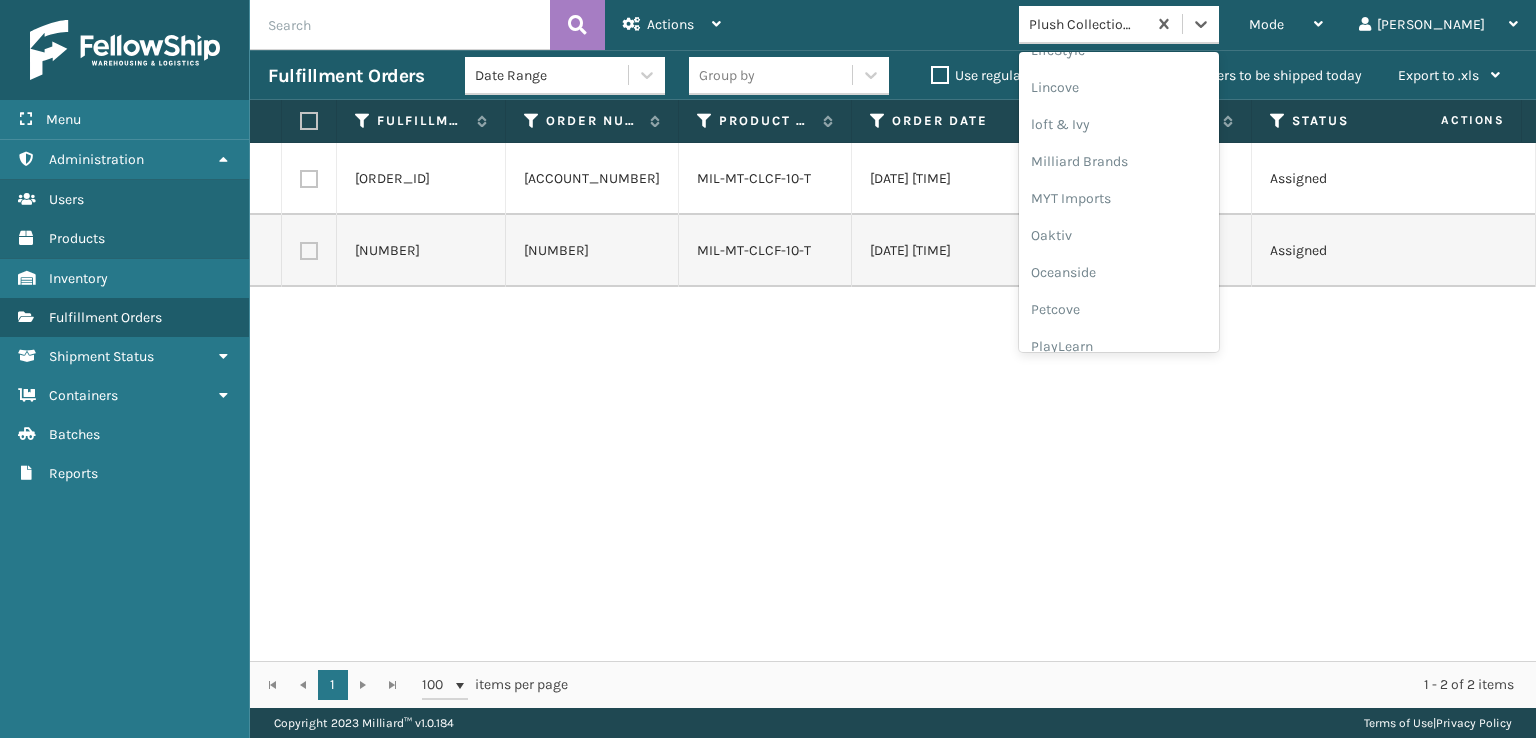 scroll, scrollTop: 966, scrollLeft: 0, axis: vertical 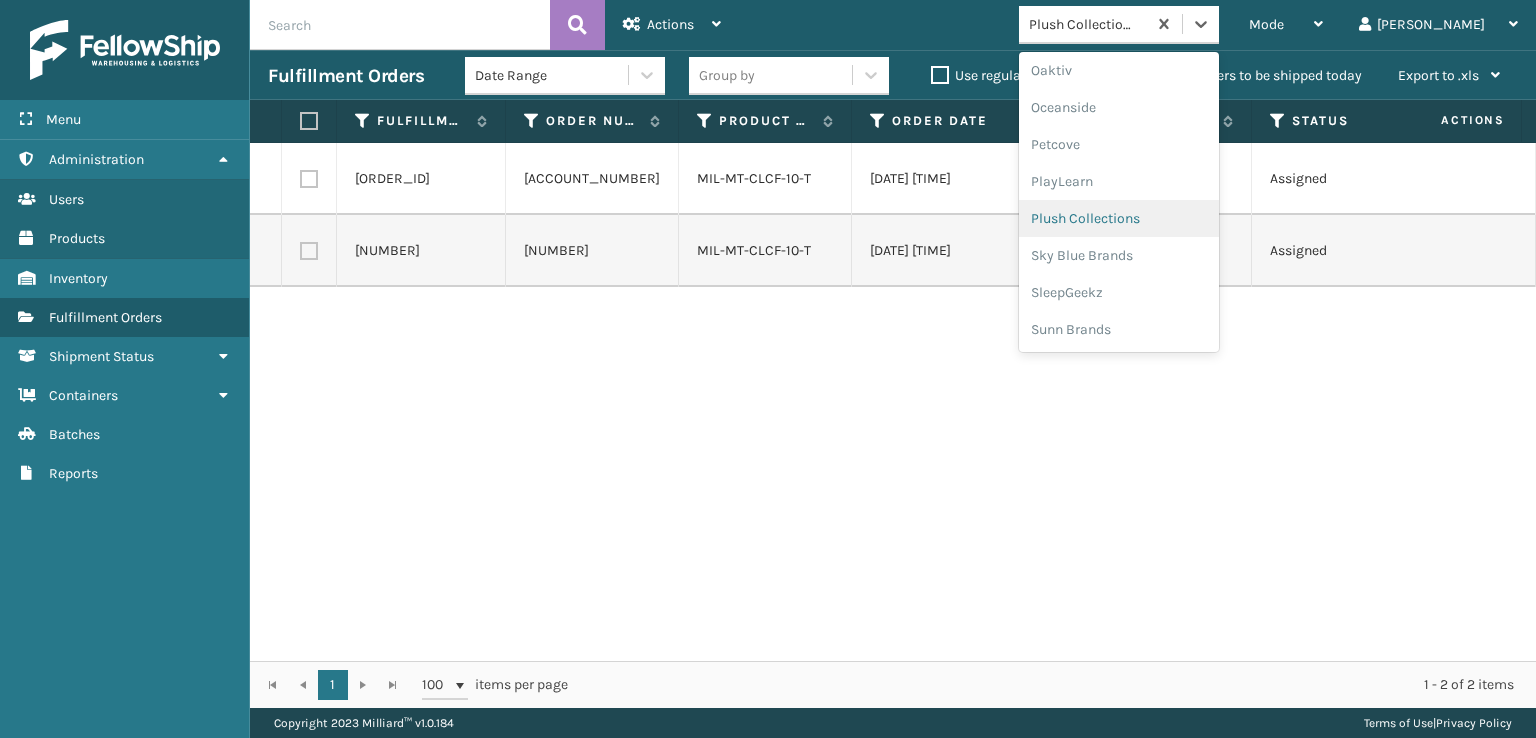 click on "Plush Collections" at bounding box center (1119, 218) 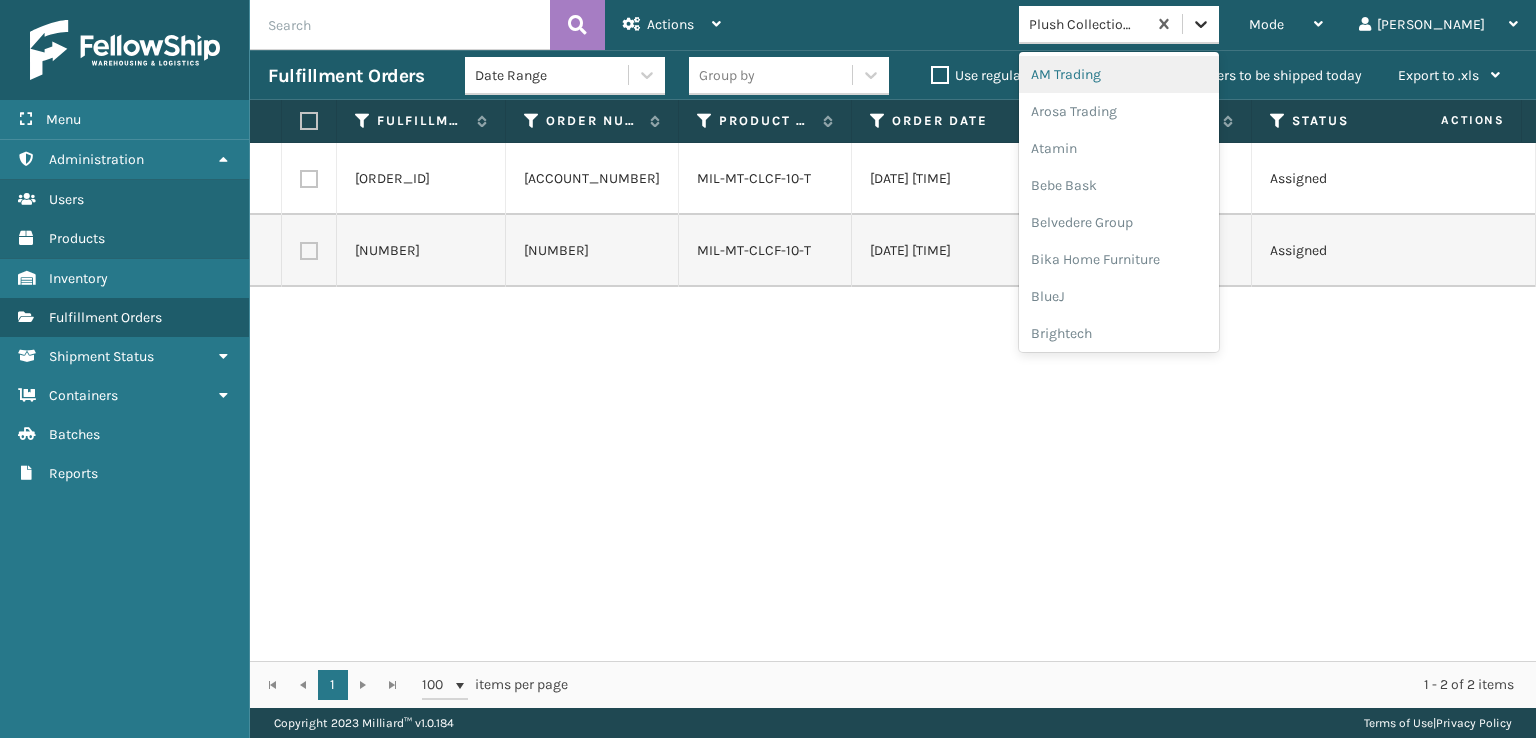 click 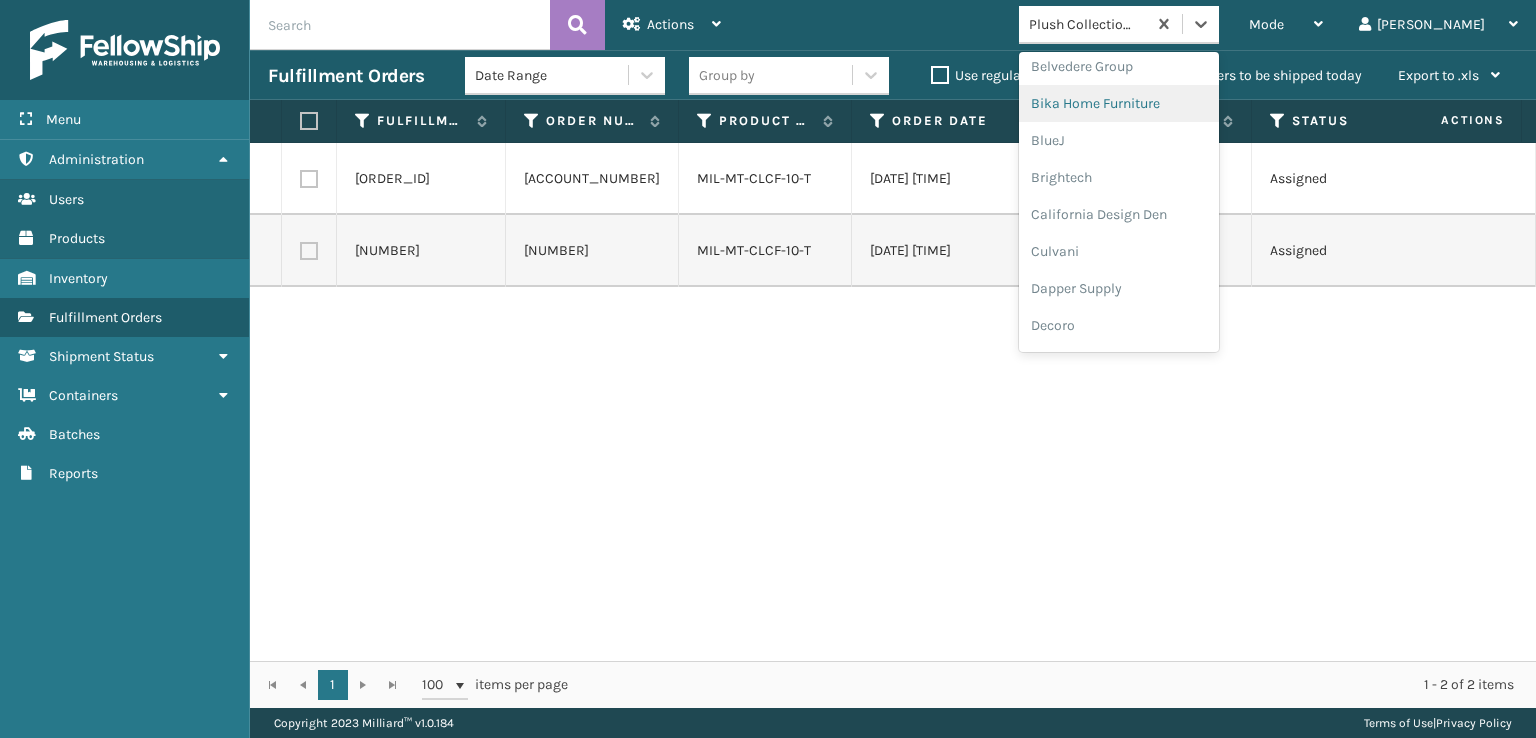 scroll, scrollTop: 300, scrollLeft: 0, axis: vertical 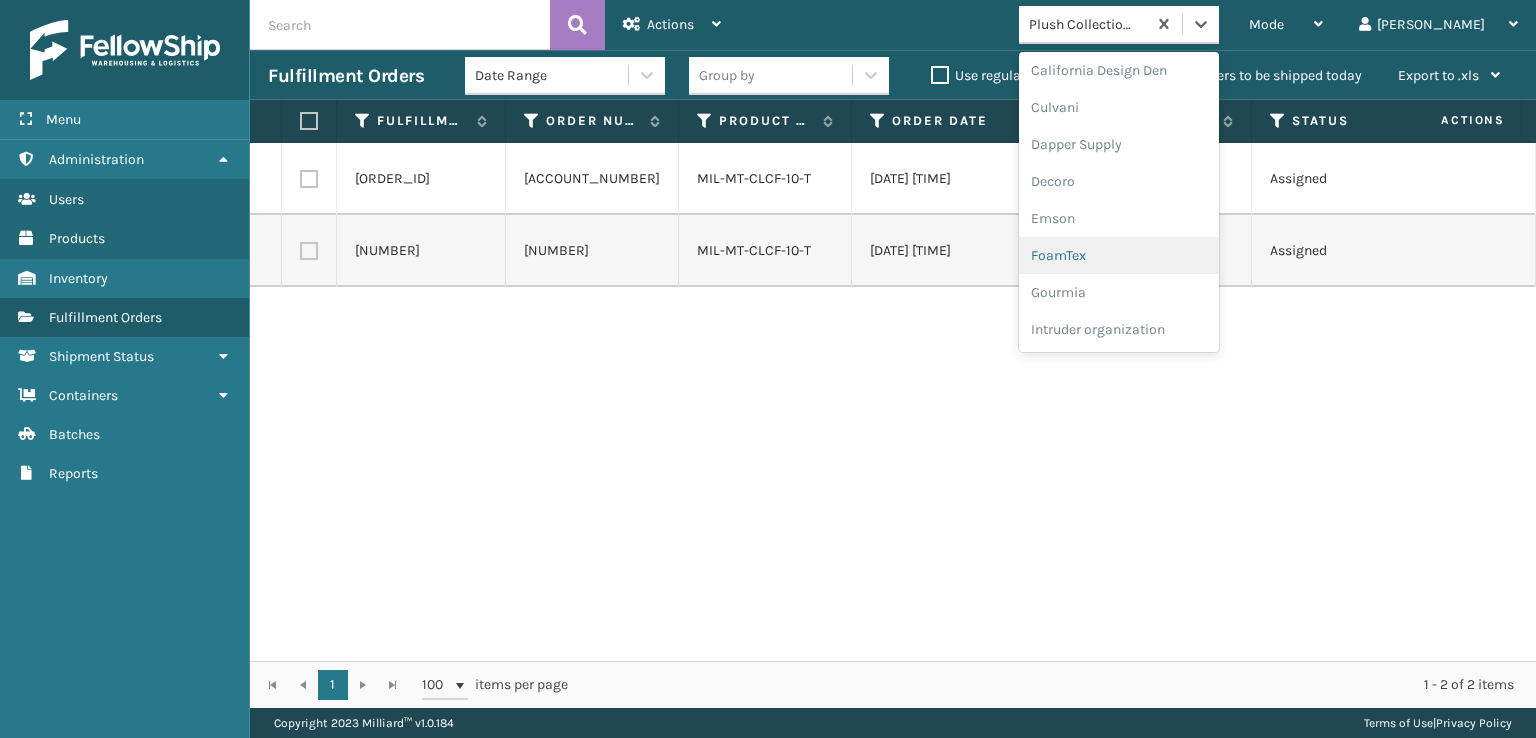 click on "FoamTex" at bounding box center [1119, 255] 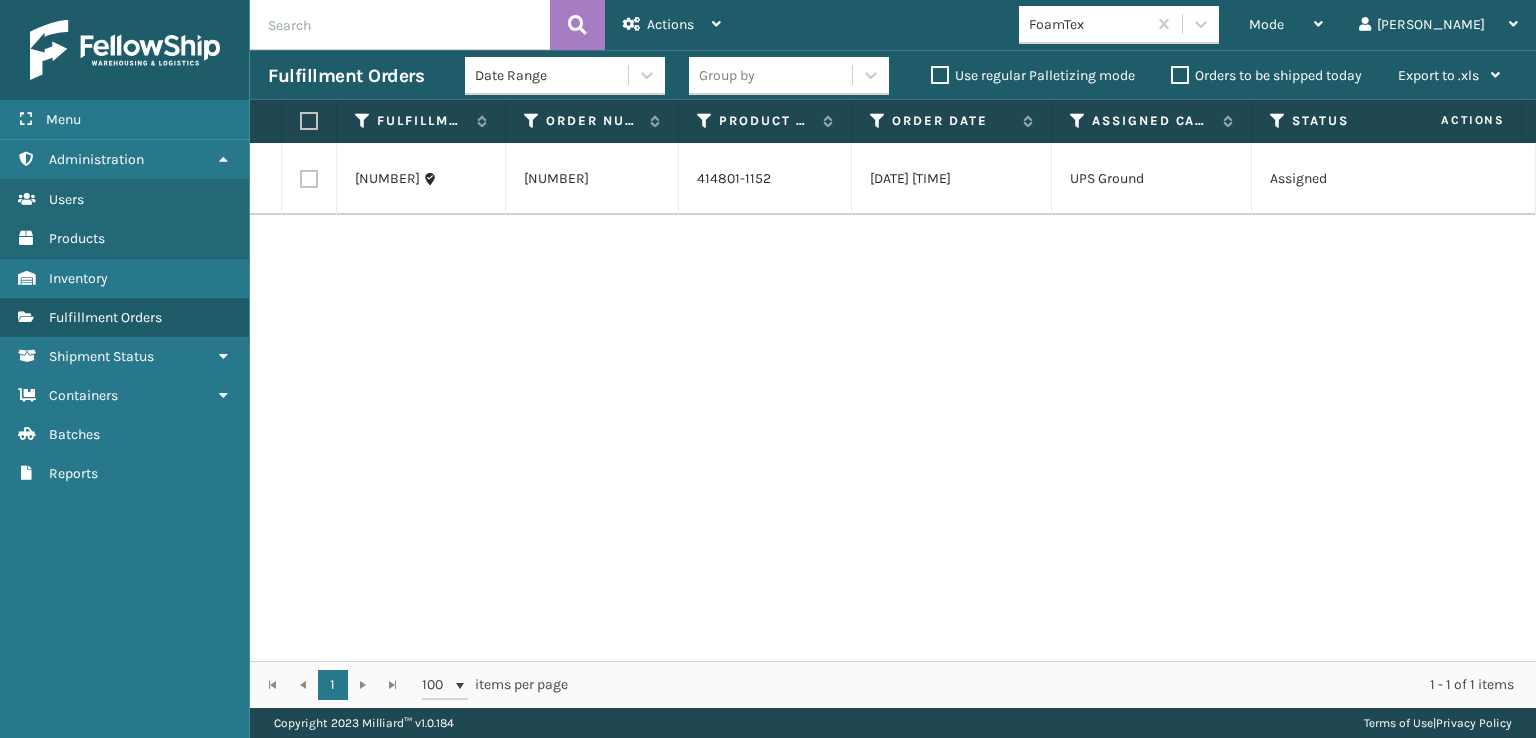click on "Mode Regular Mode Picking Mode Labeling Mode Exit Scan Mode FoamTex tom Log Out" at bounding box center (1137, 25) 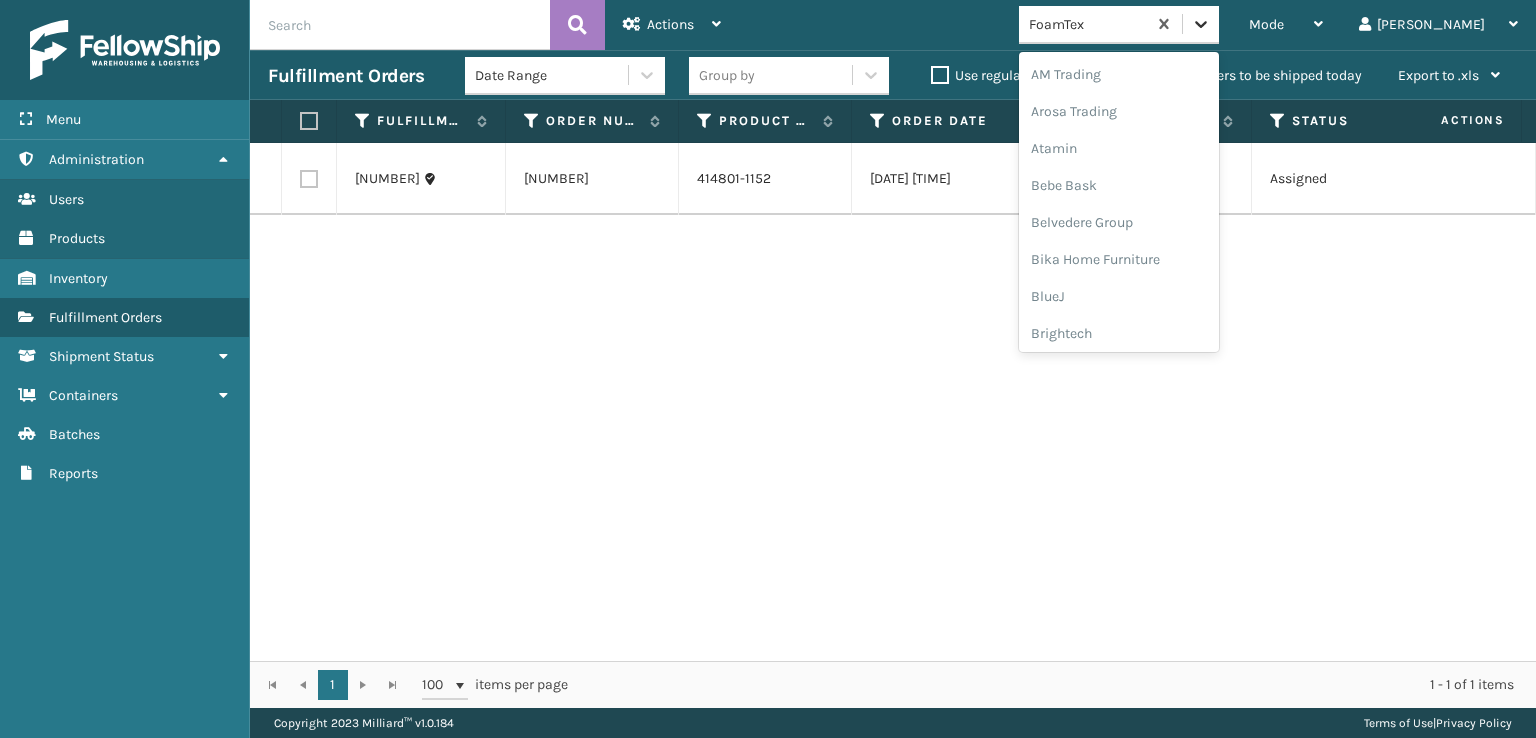 click 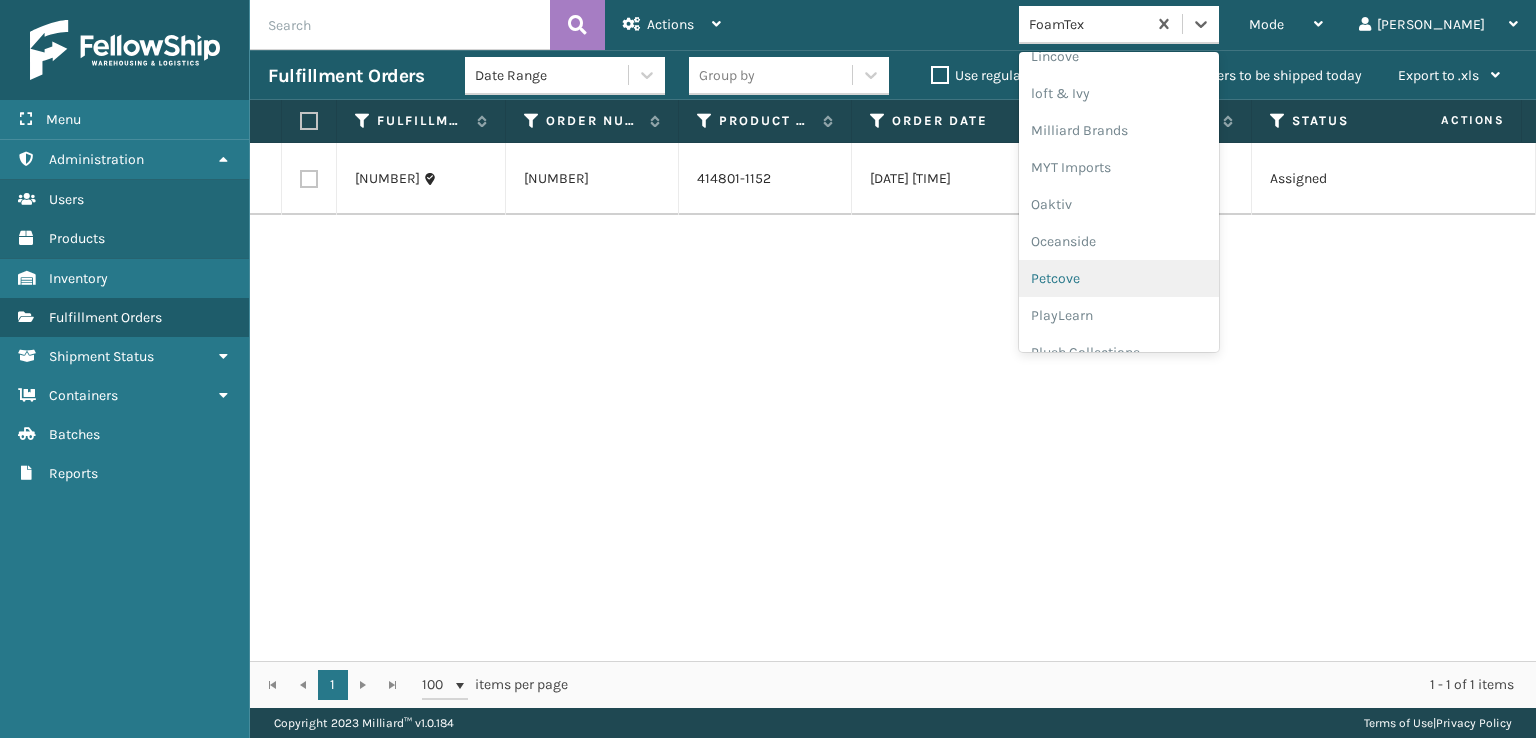 scroll, scrollTop: 966, scrollLeft: 0, axis: vertical 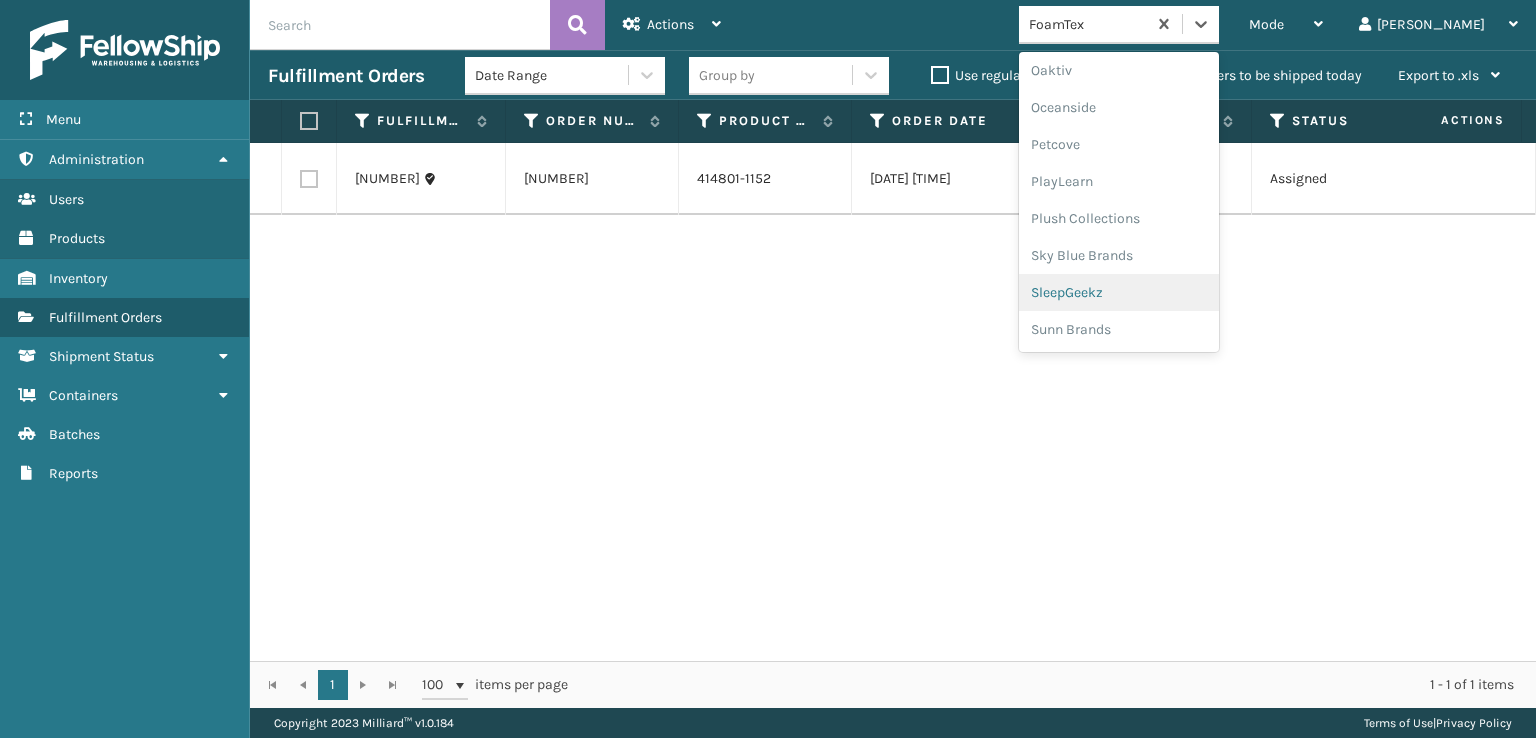 click on "SleepGeekz" at bounding box center (1119, 292) 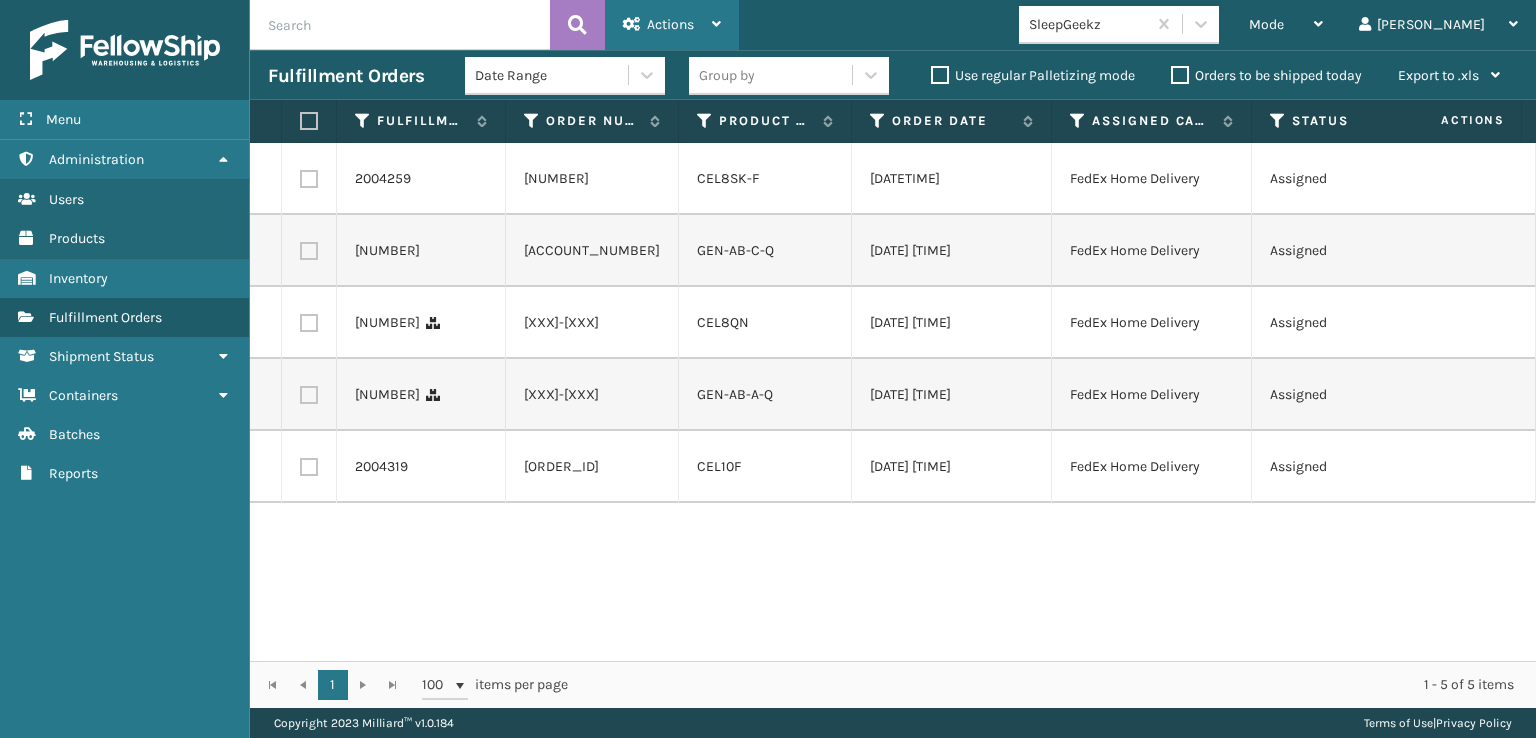 click on "Actions" at bounding box center (670, 24) 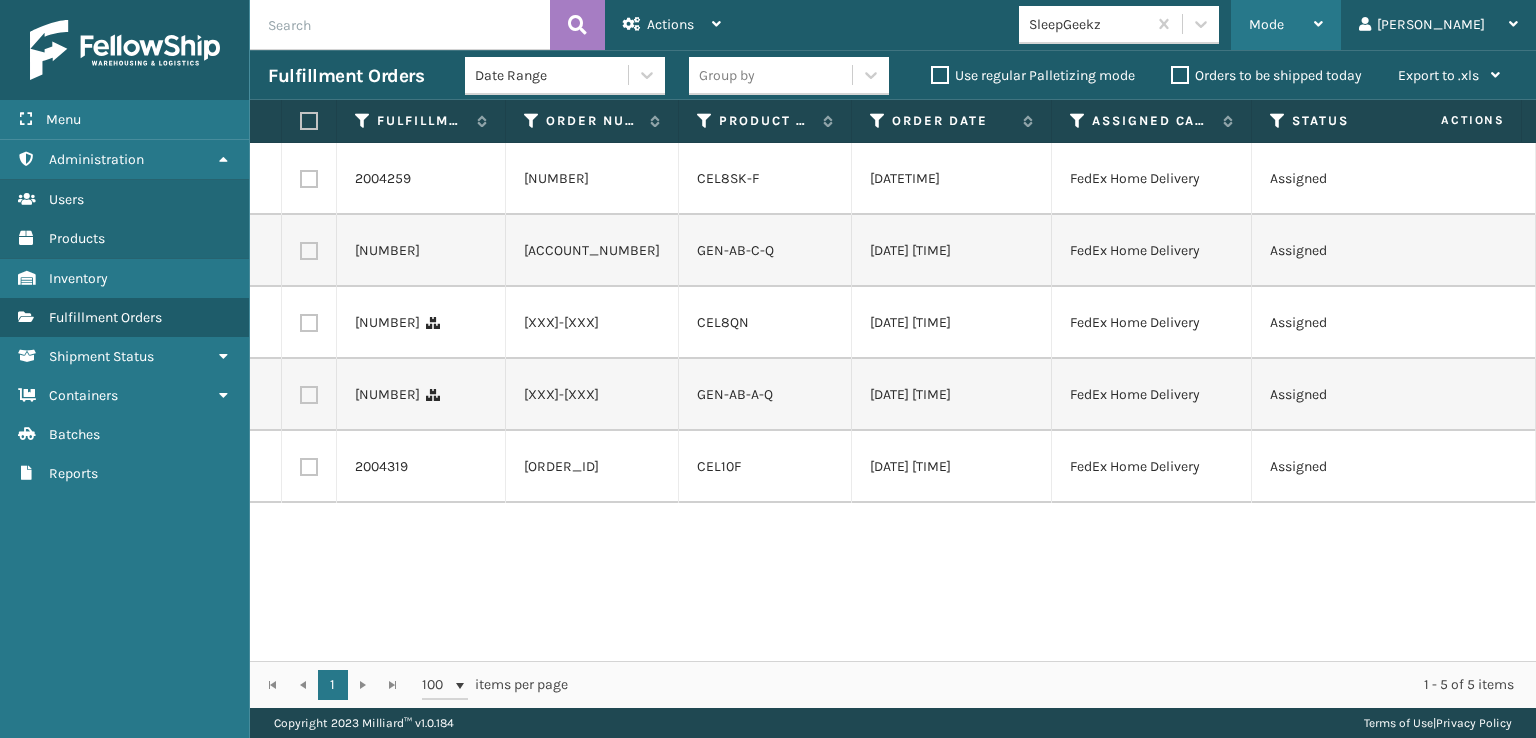 click on "Mode" at bounding box center [1266, 24] 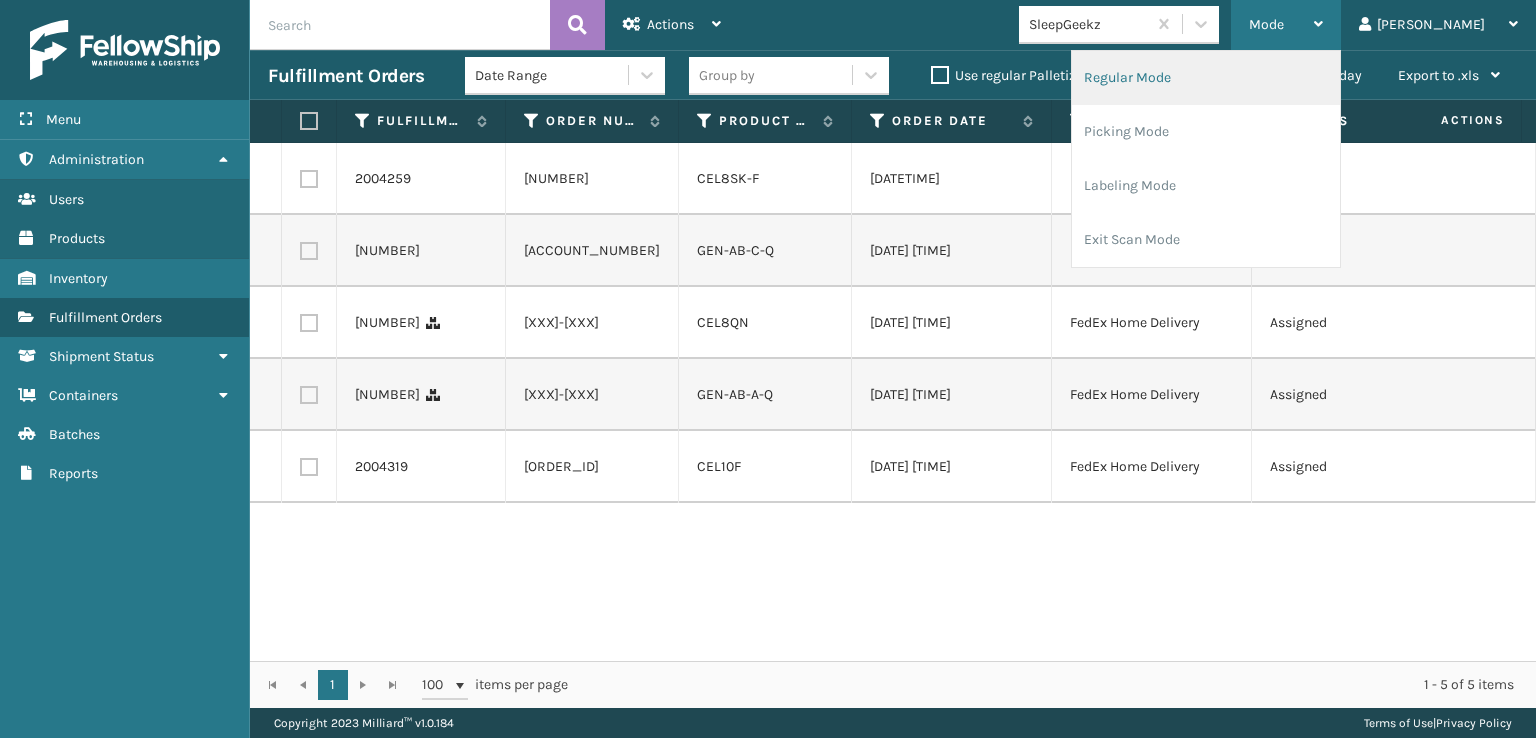 click on "Regular Mode" at bounding box center (1206, 78) 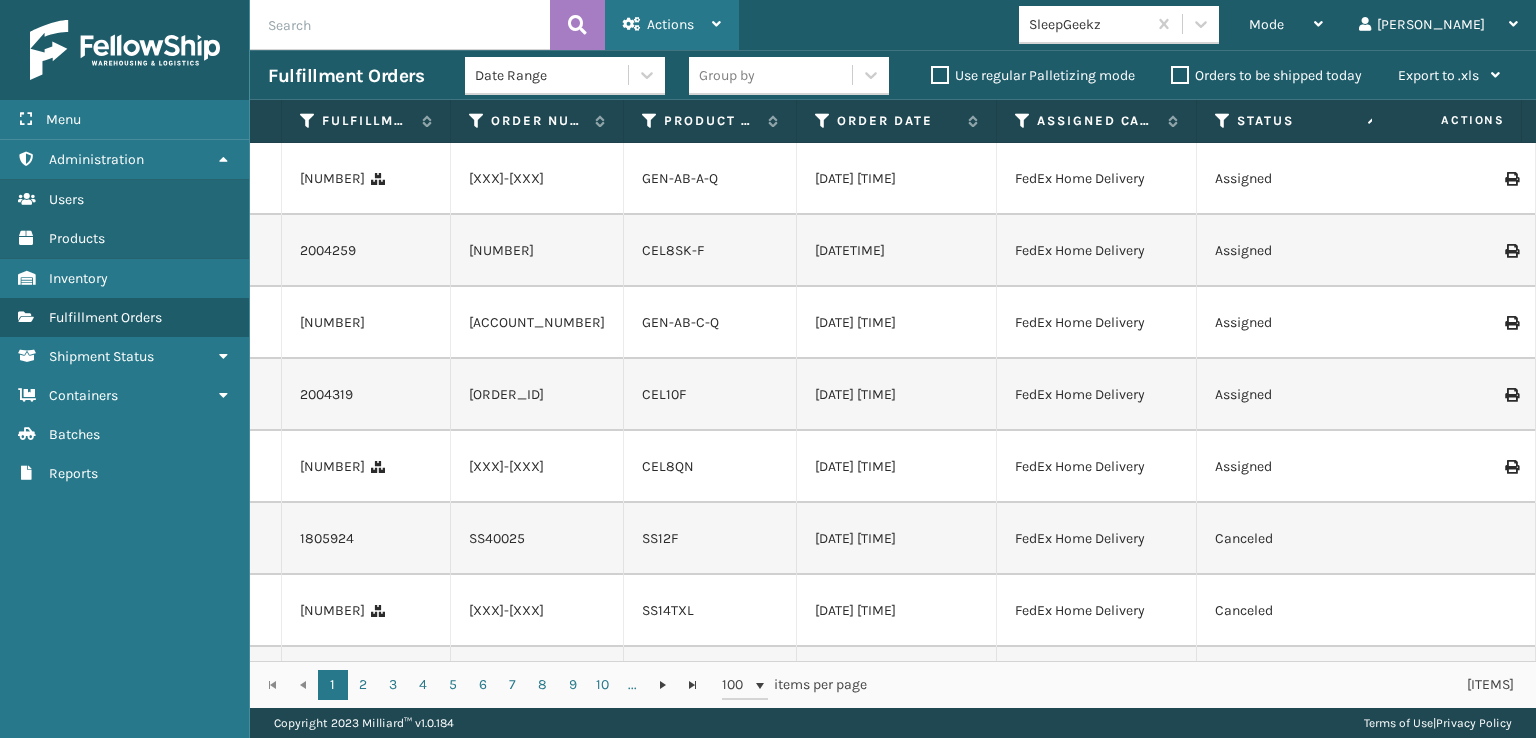 click on "Actions" at bounding box center [670, 24] 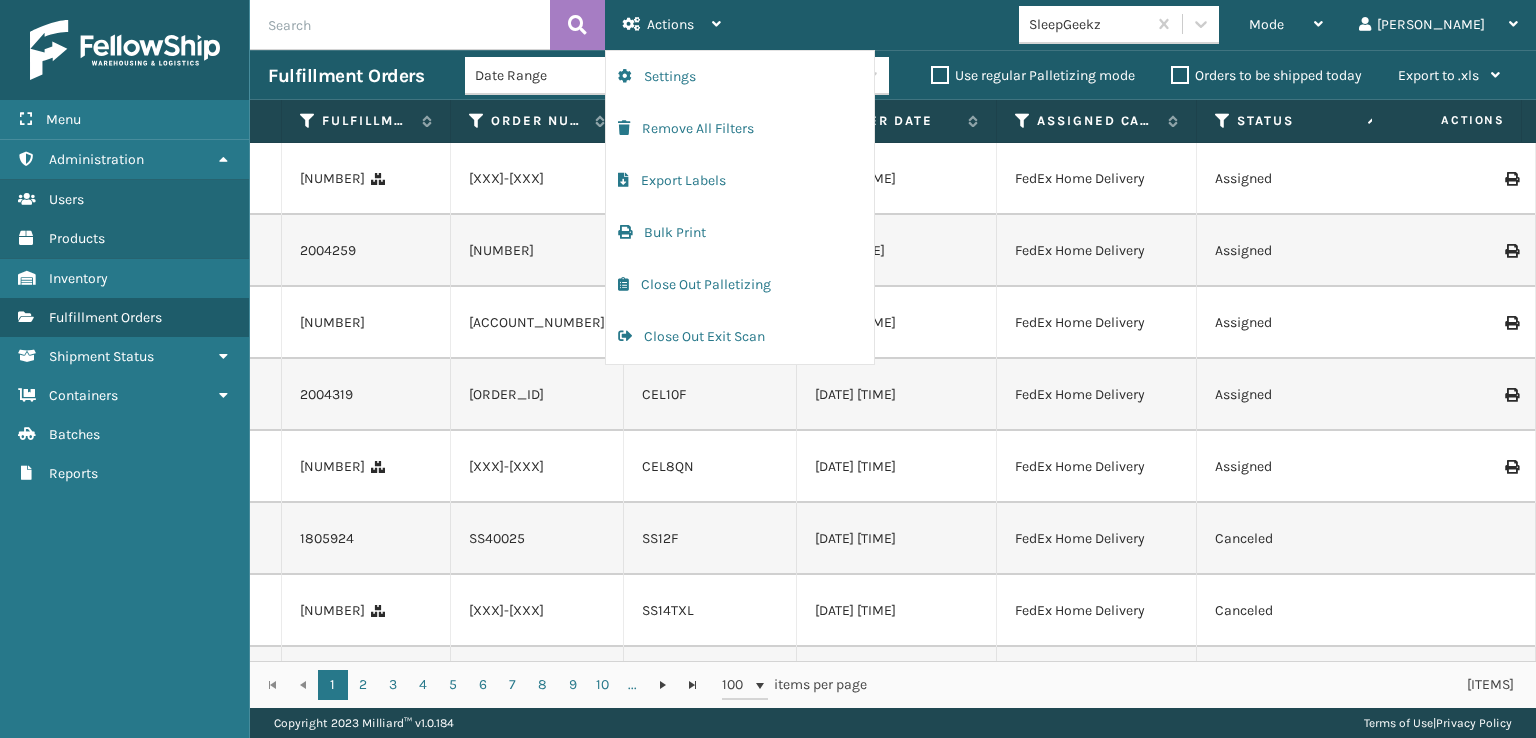 click at bounding box center [1223, 121] 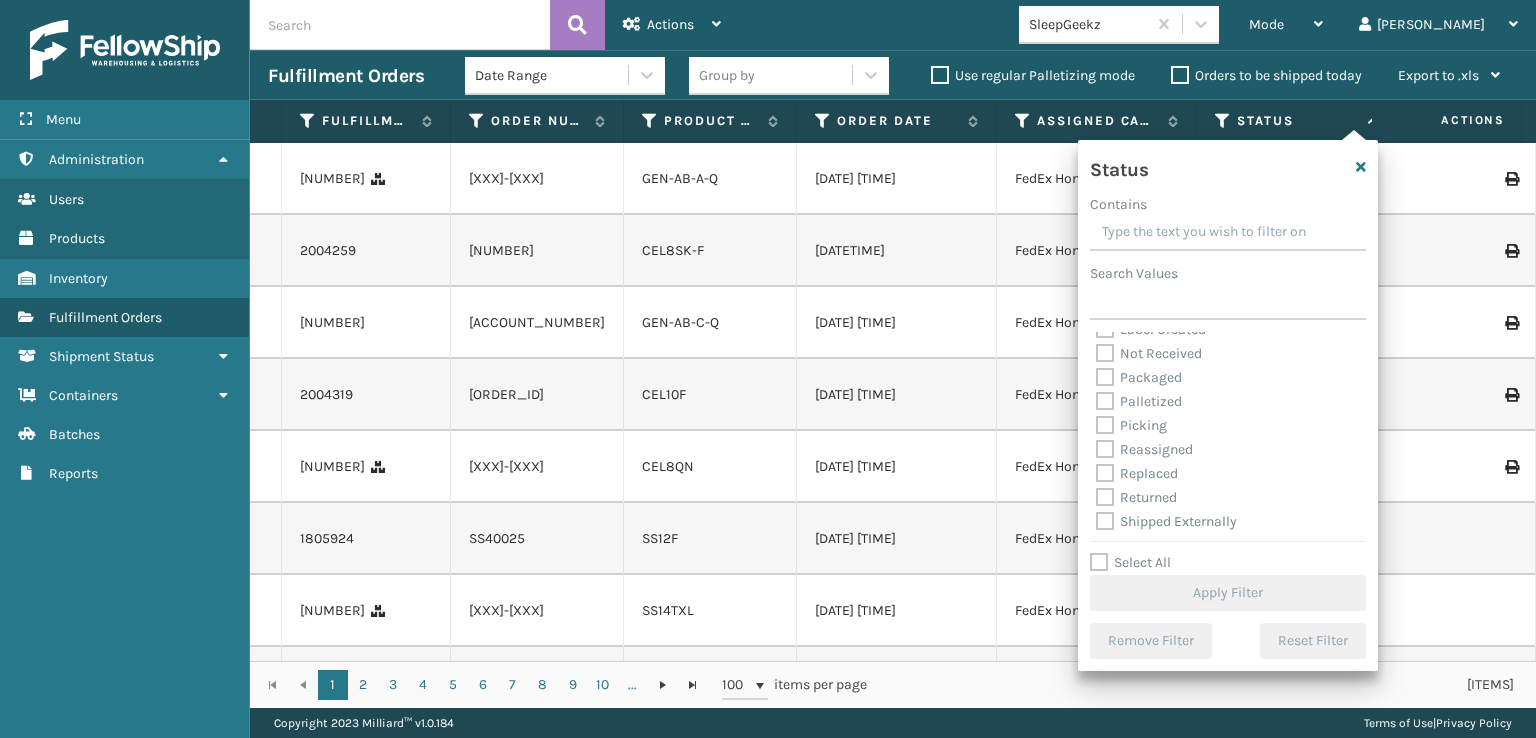 scroll, scrollTop: 112, scrollLeft: 0, axis: vertical 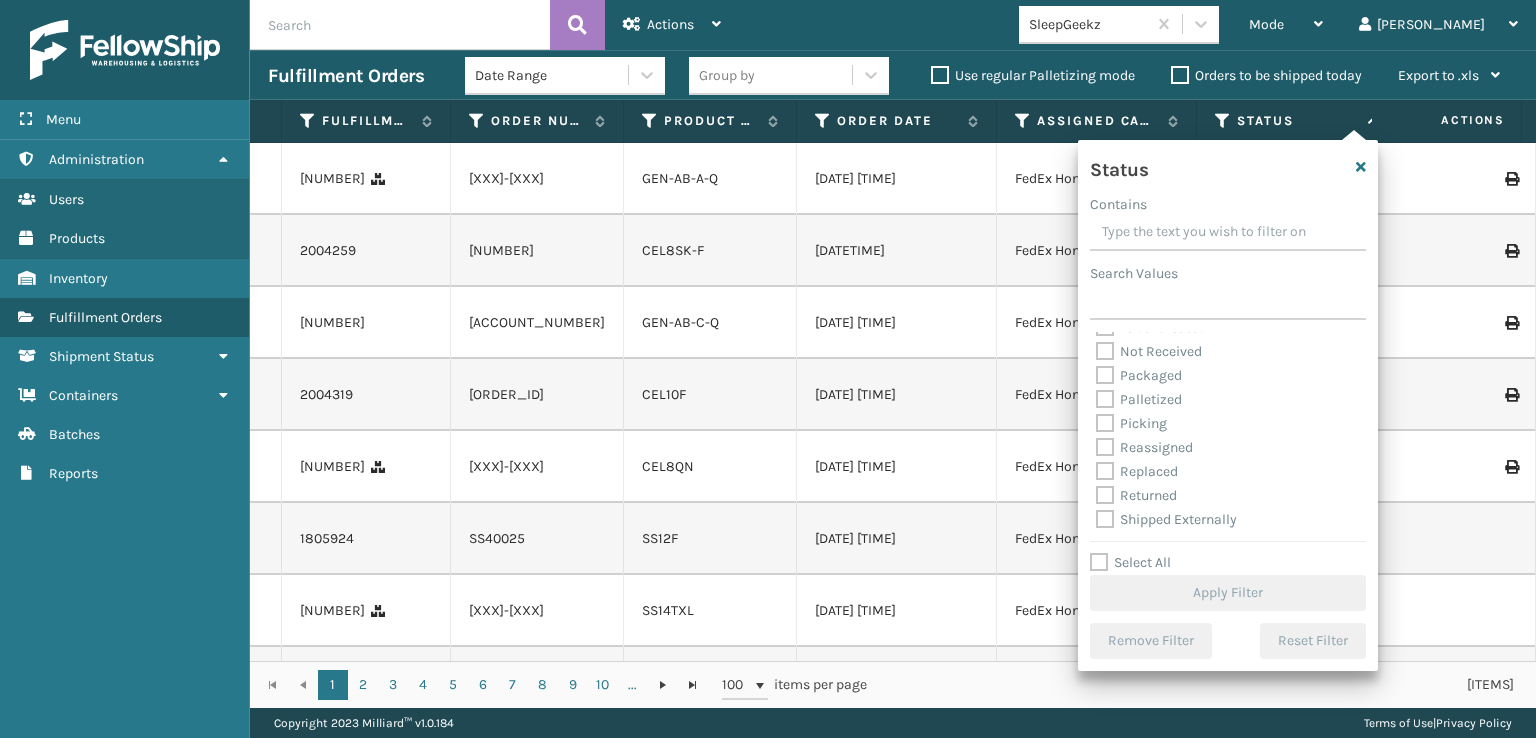 click on "Picking" at bounding box center (1131, 423) 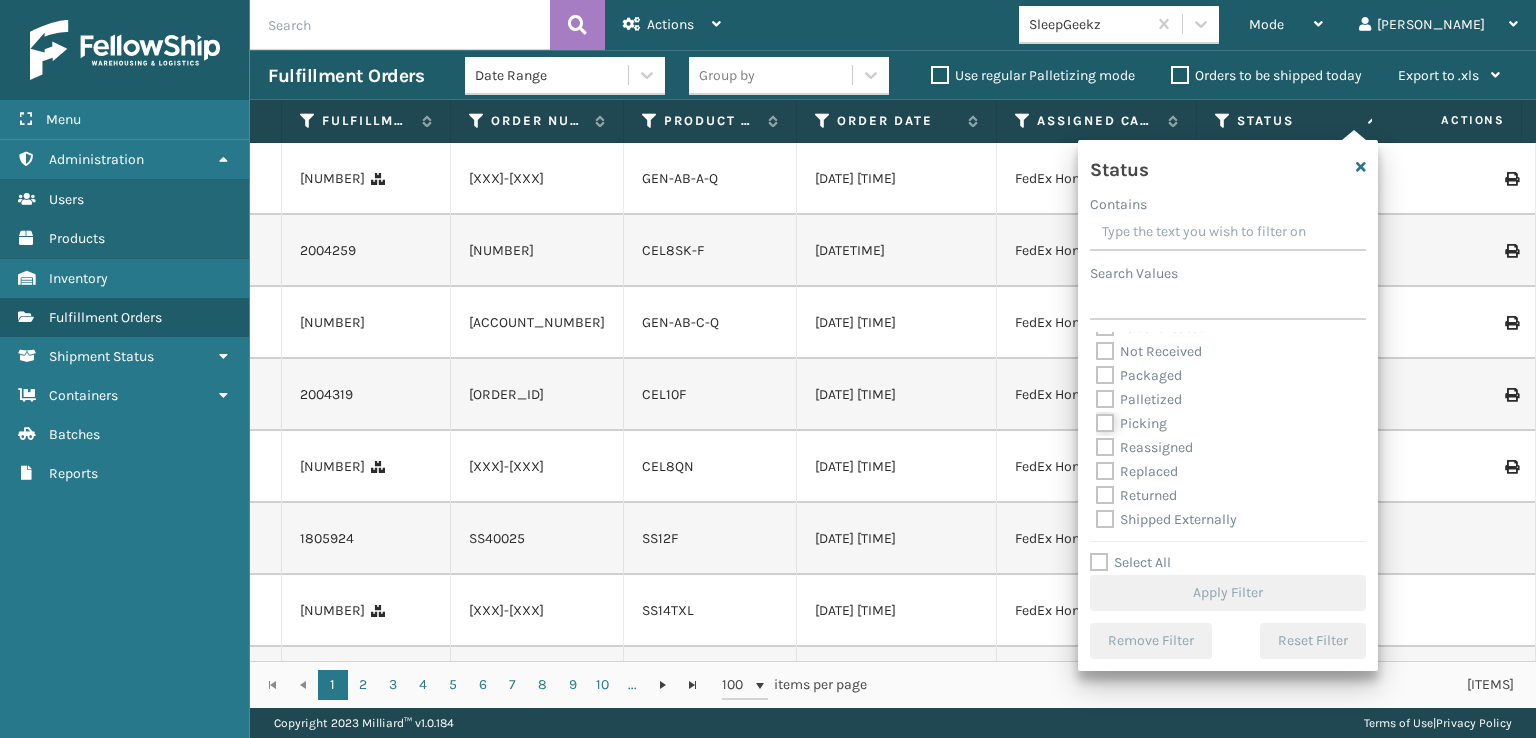 click on "Picking" at bounding box center (1096, 418) 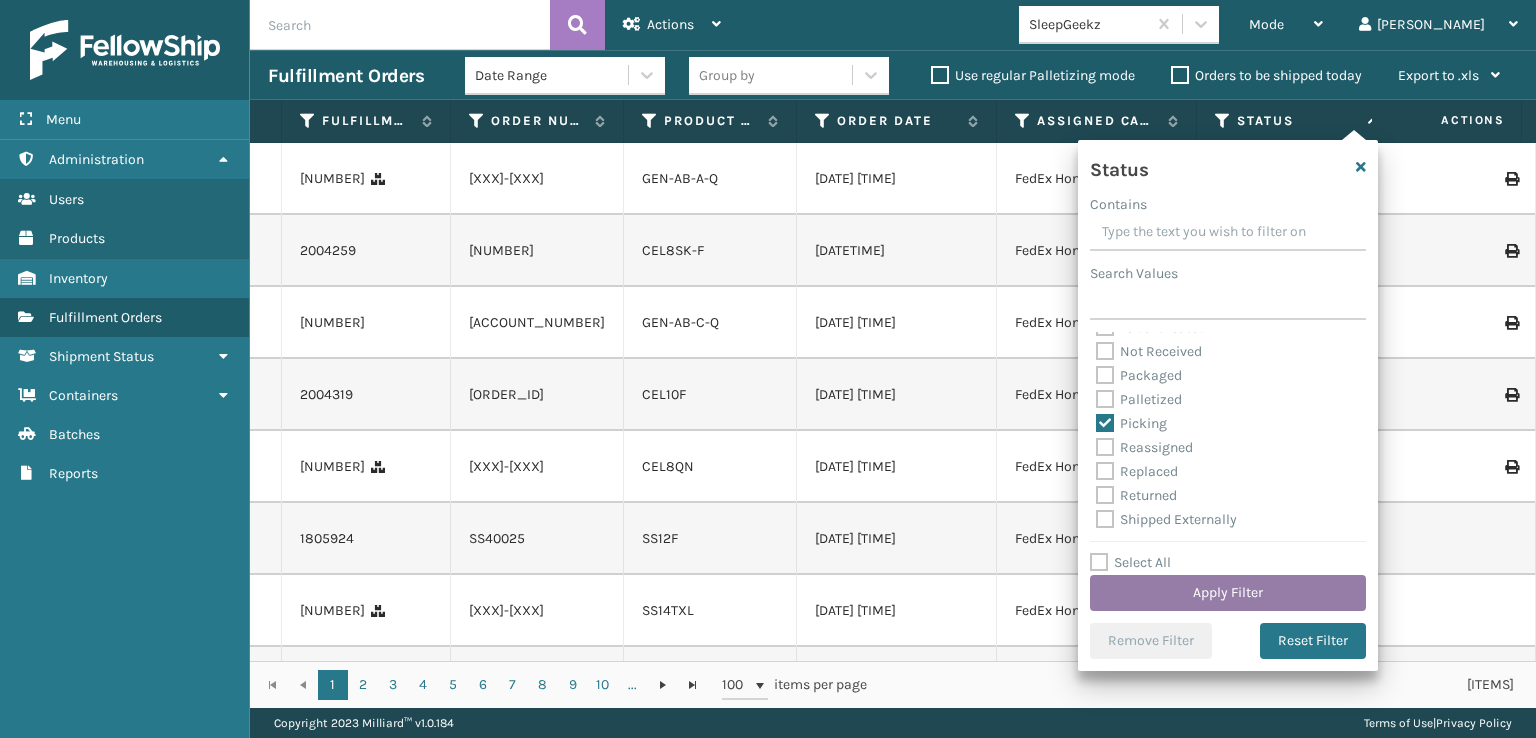 click on "Apply Filter" at bounding box center [1228, 593] 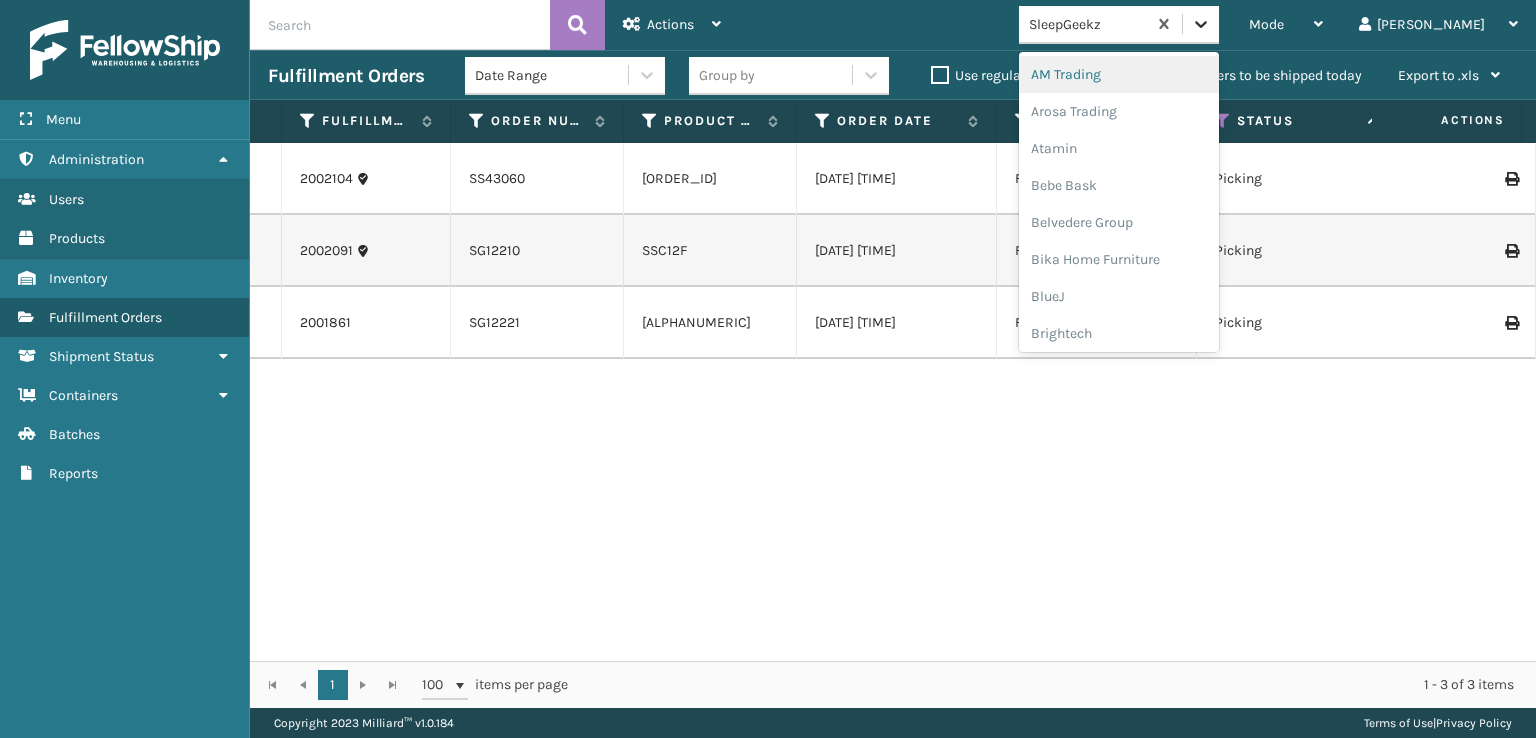 click 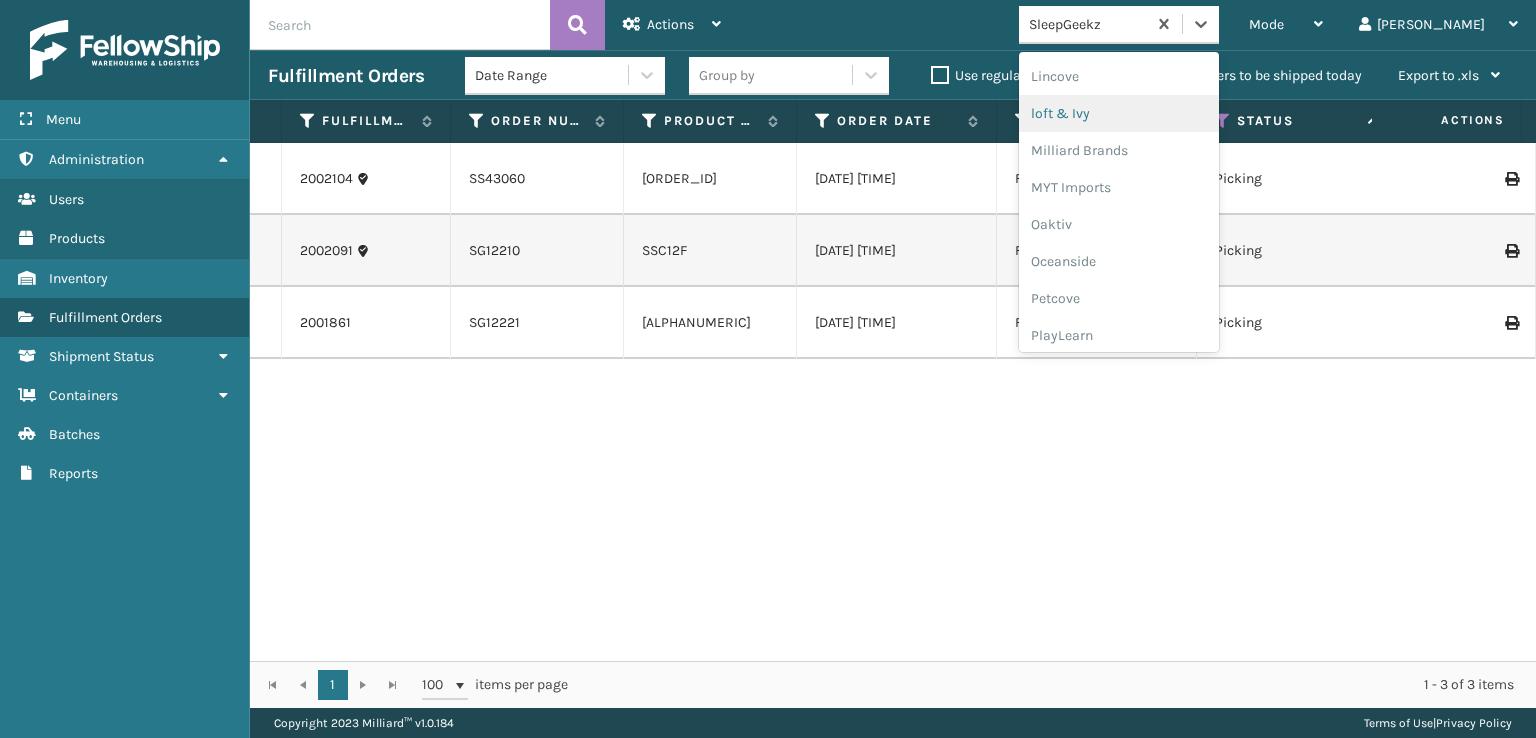 scroll, scrollTop: 932, scrollLeft: 0, axis: vertical 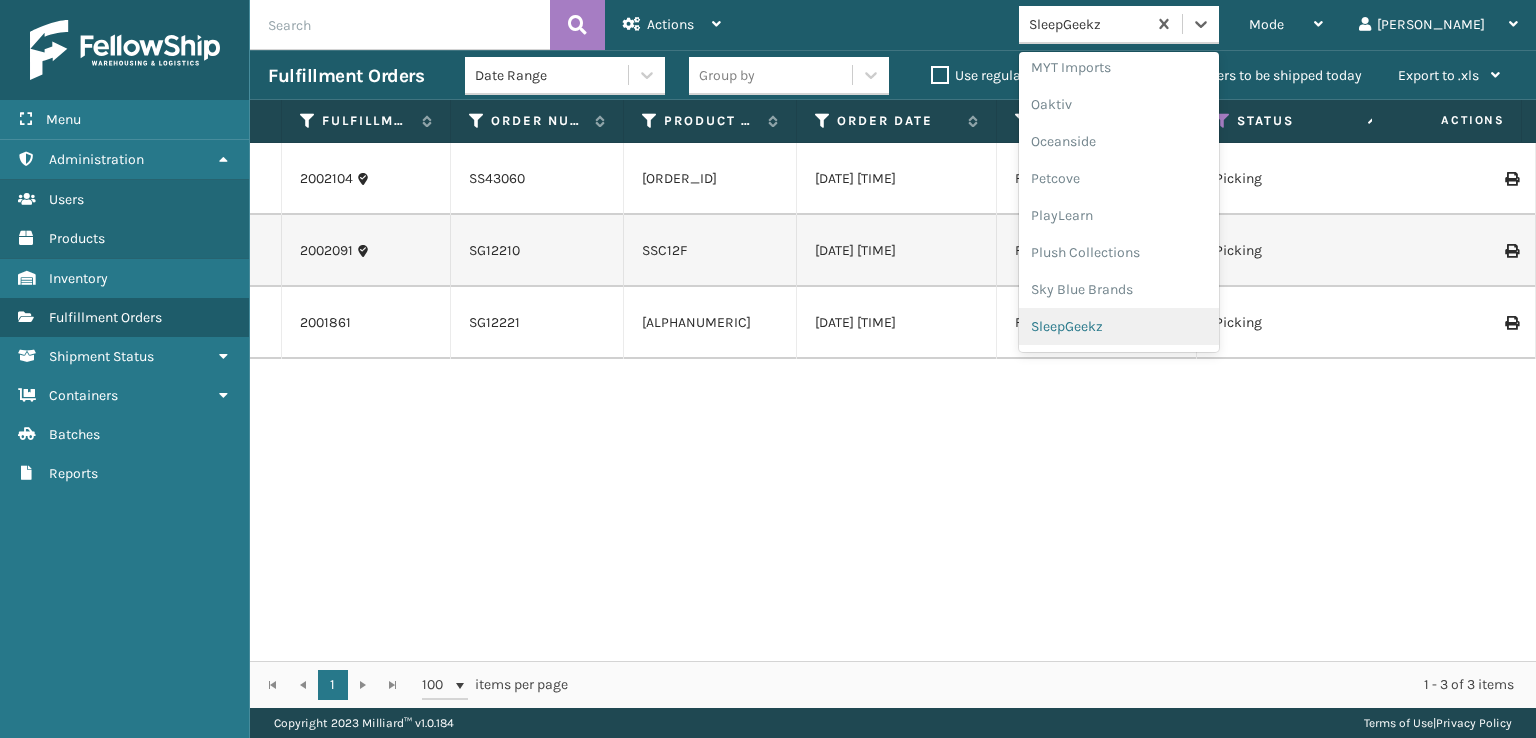 click on "SleepGeekz" at bounding box center [1119, 326] 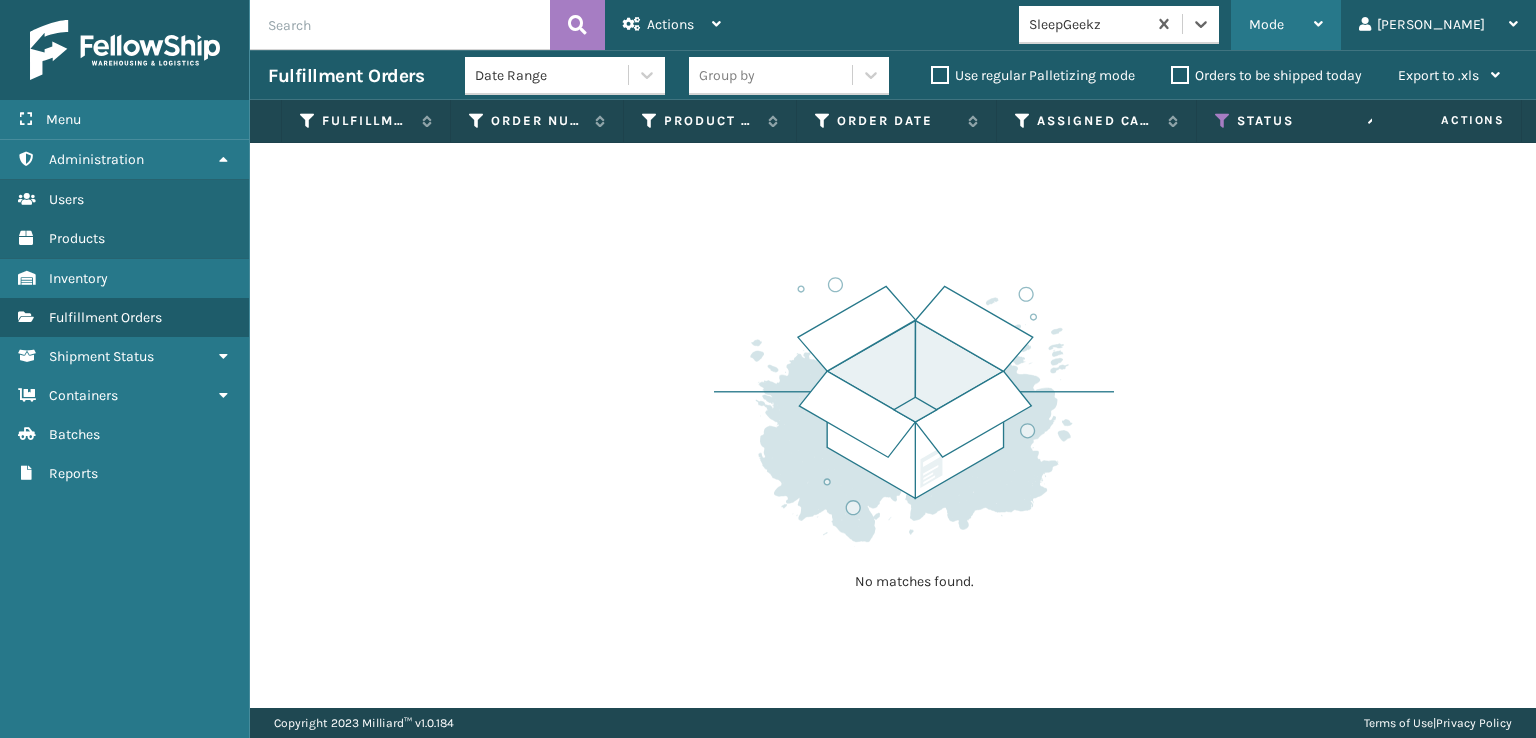 click on "Mode" at bounding box center (1266, 24) 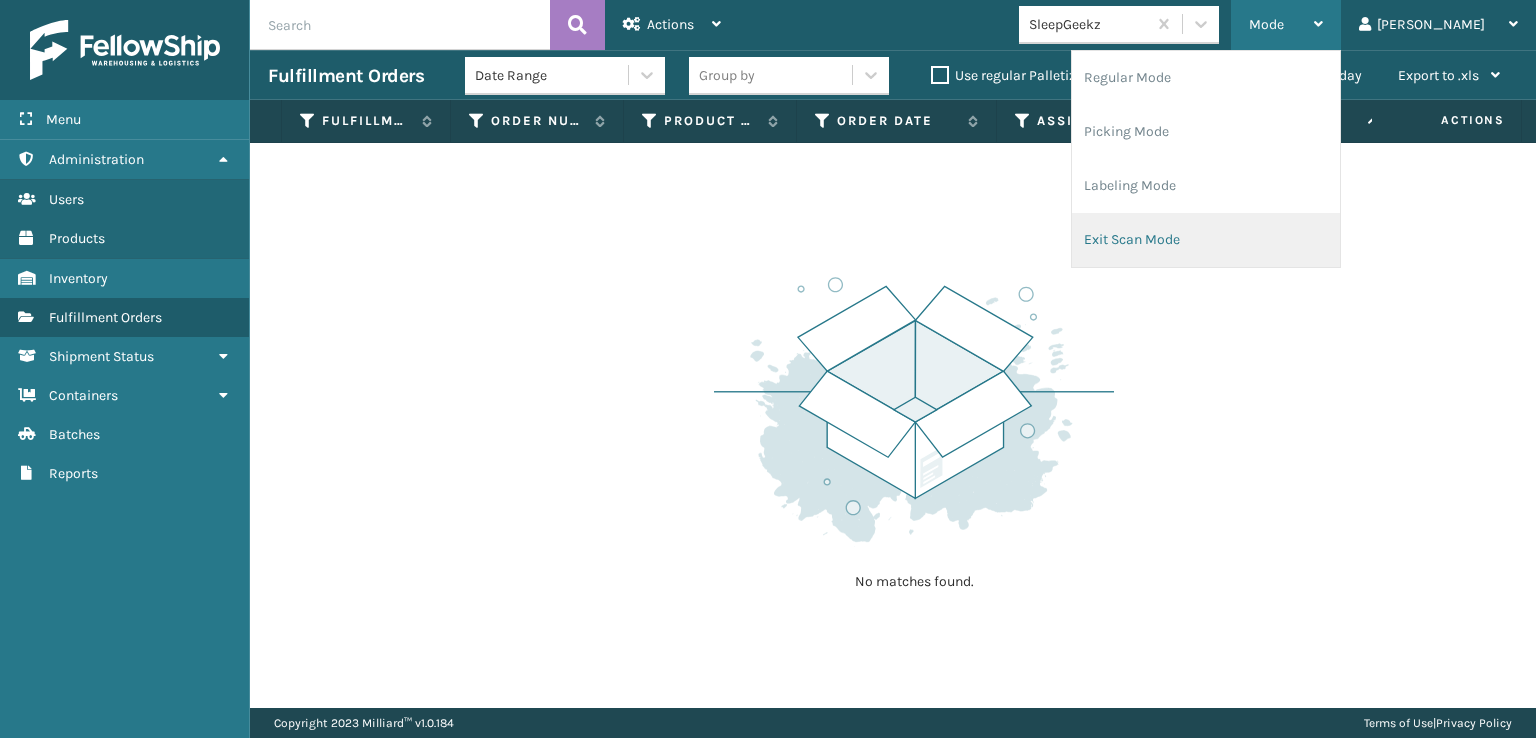 click on "Exit Scan Mode" at bounding box center [1206, 240] 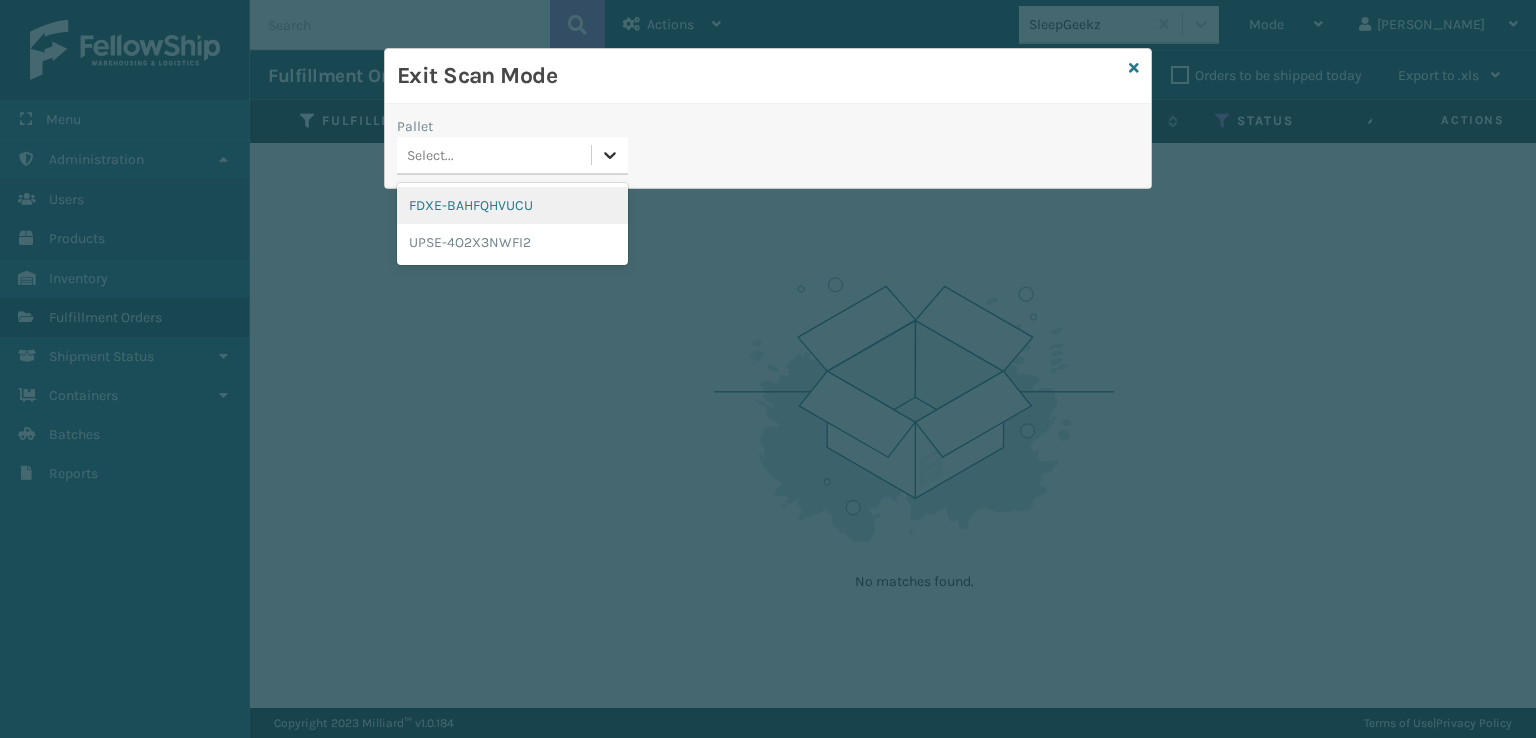 click 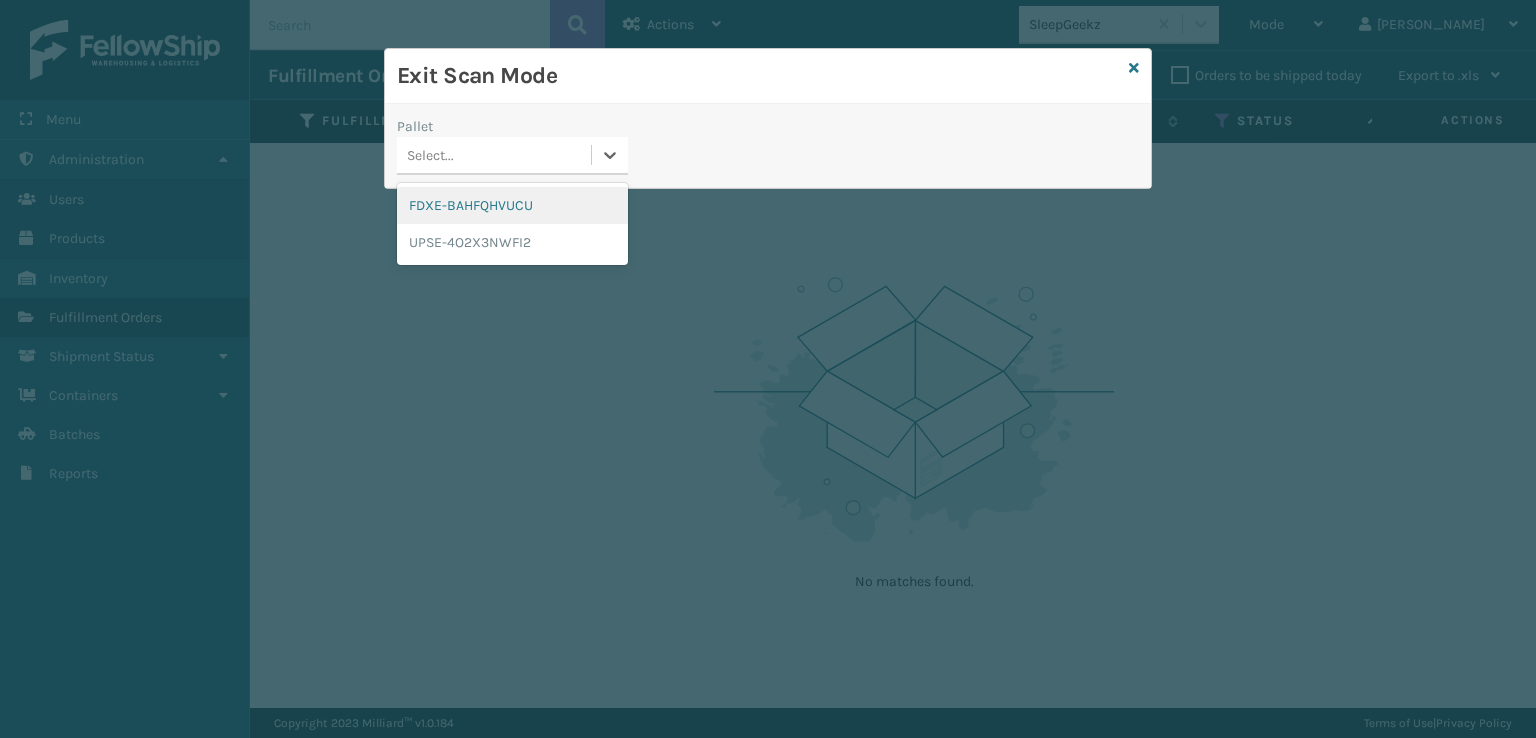click on "FDXE-BAHFQHVUCU" at bounding box center (512, 205) 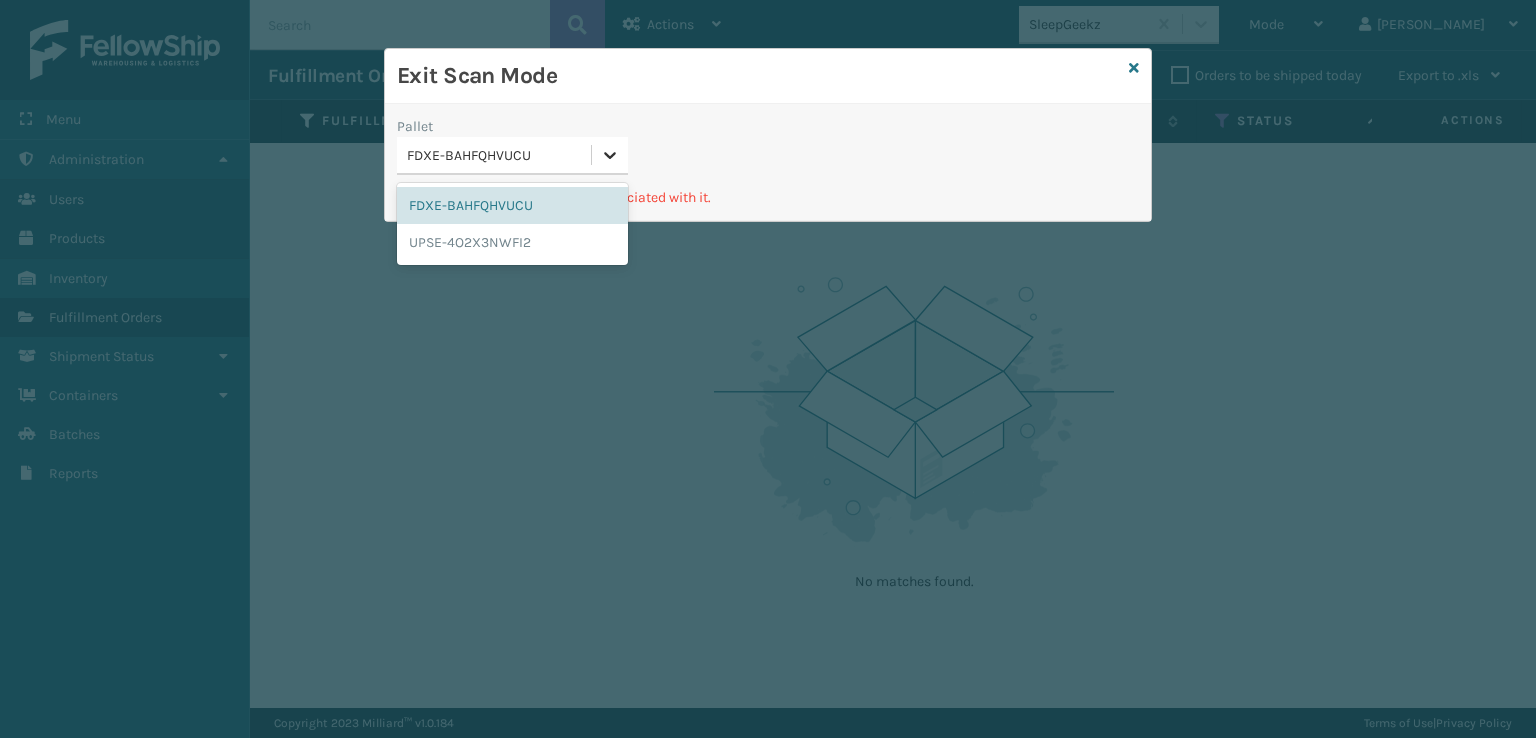 click at bounding box center [610, 155] 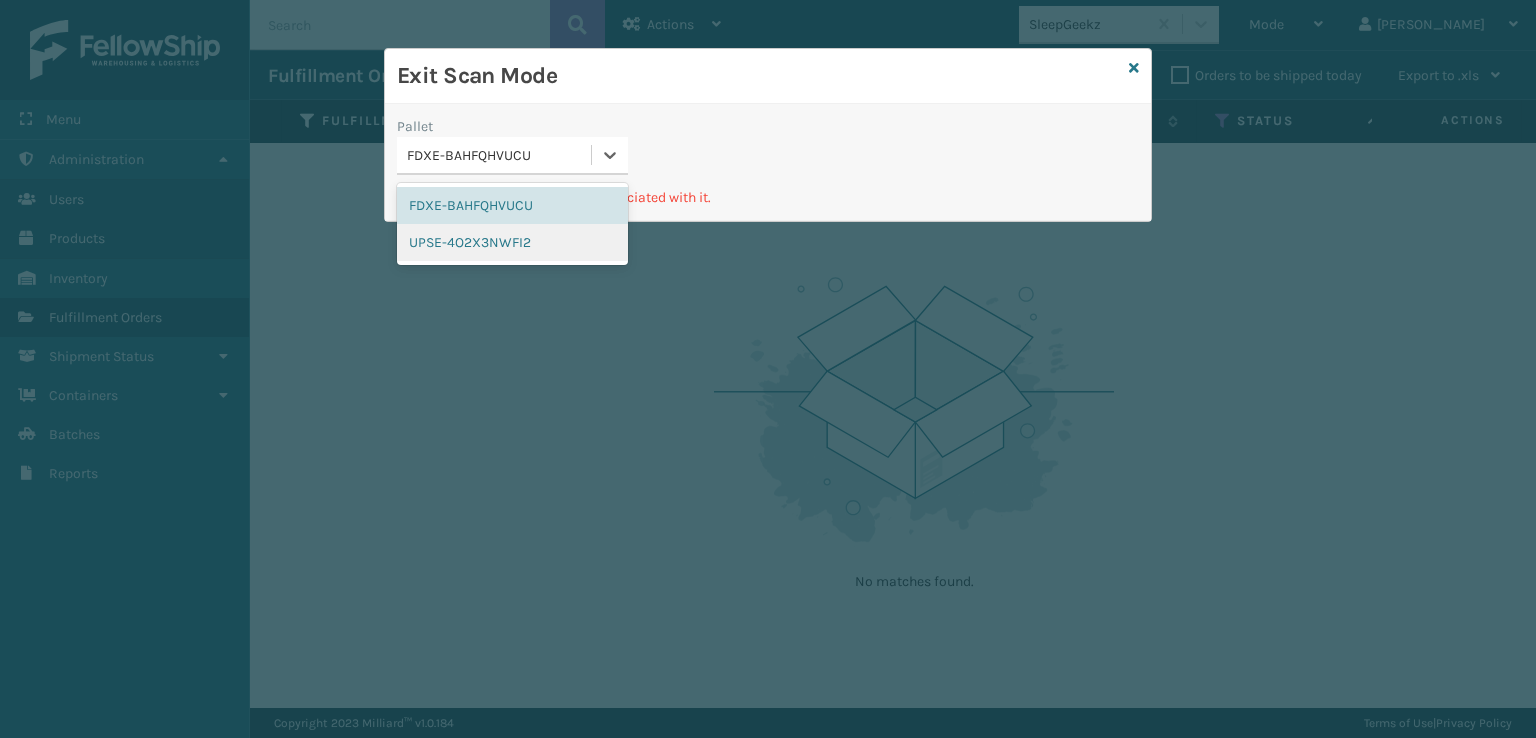 click on "UPSE-4O2X3NWFI2" at bounding box center [512, 242] 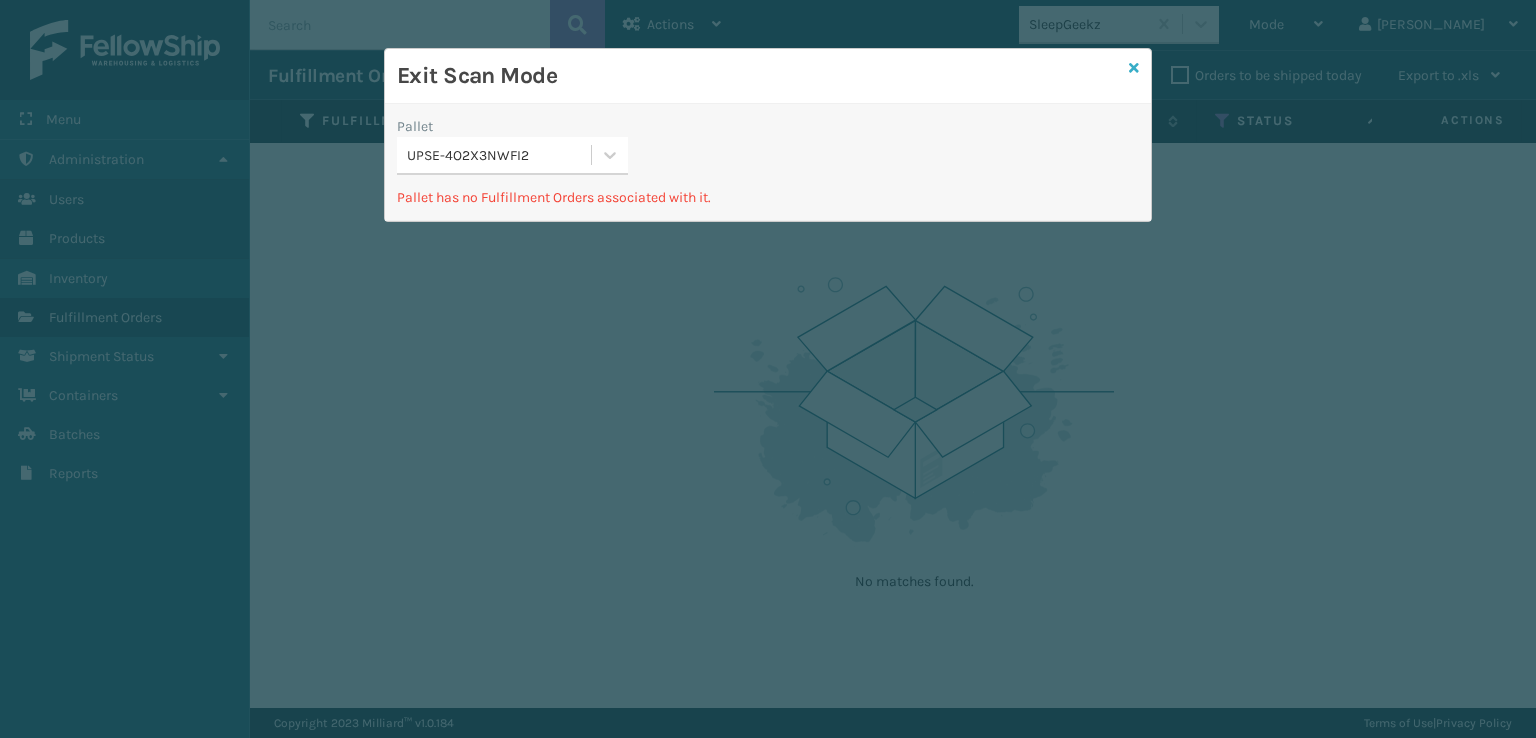 click at bounding box center (1134, 68) 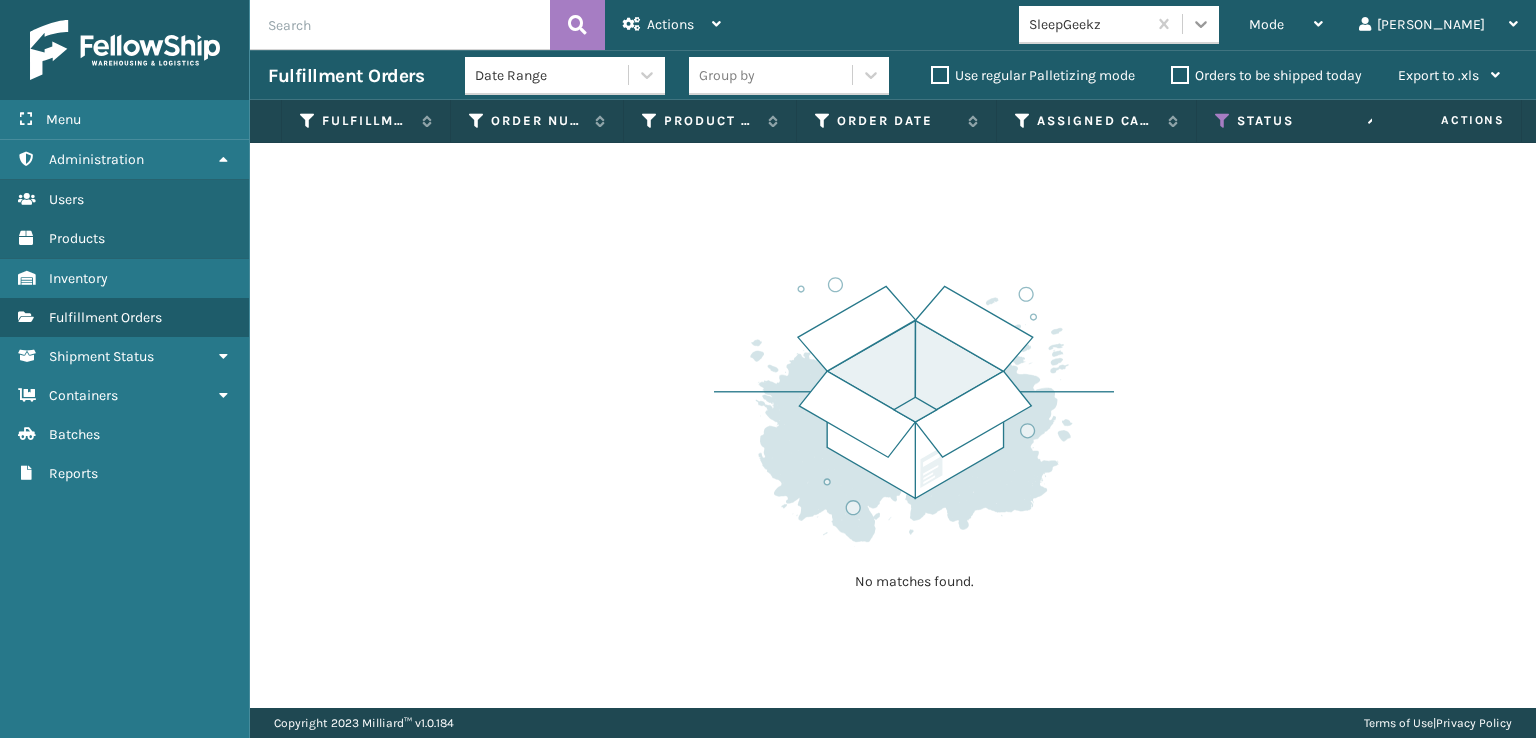 click 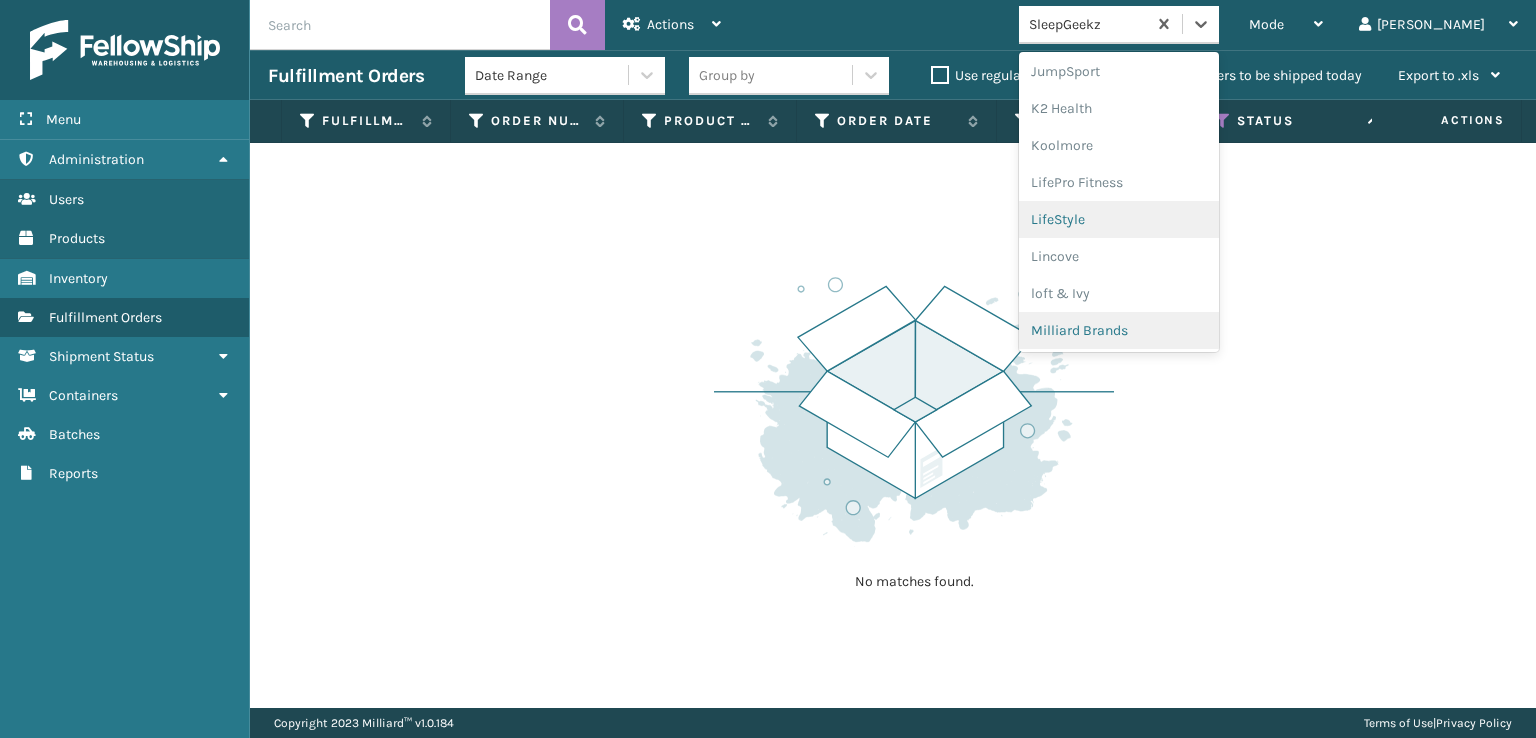 scroll, scrollTop: 712, scrollLeft: 0, axis: vertical 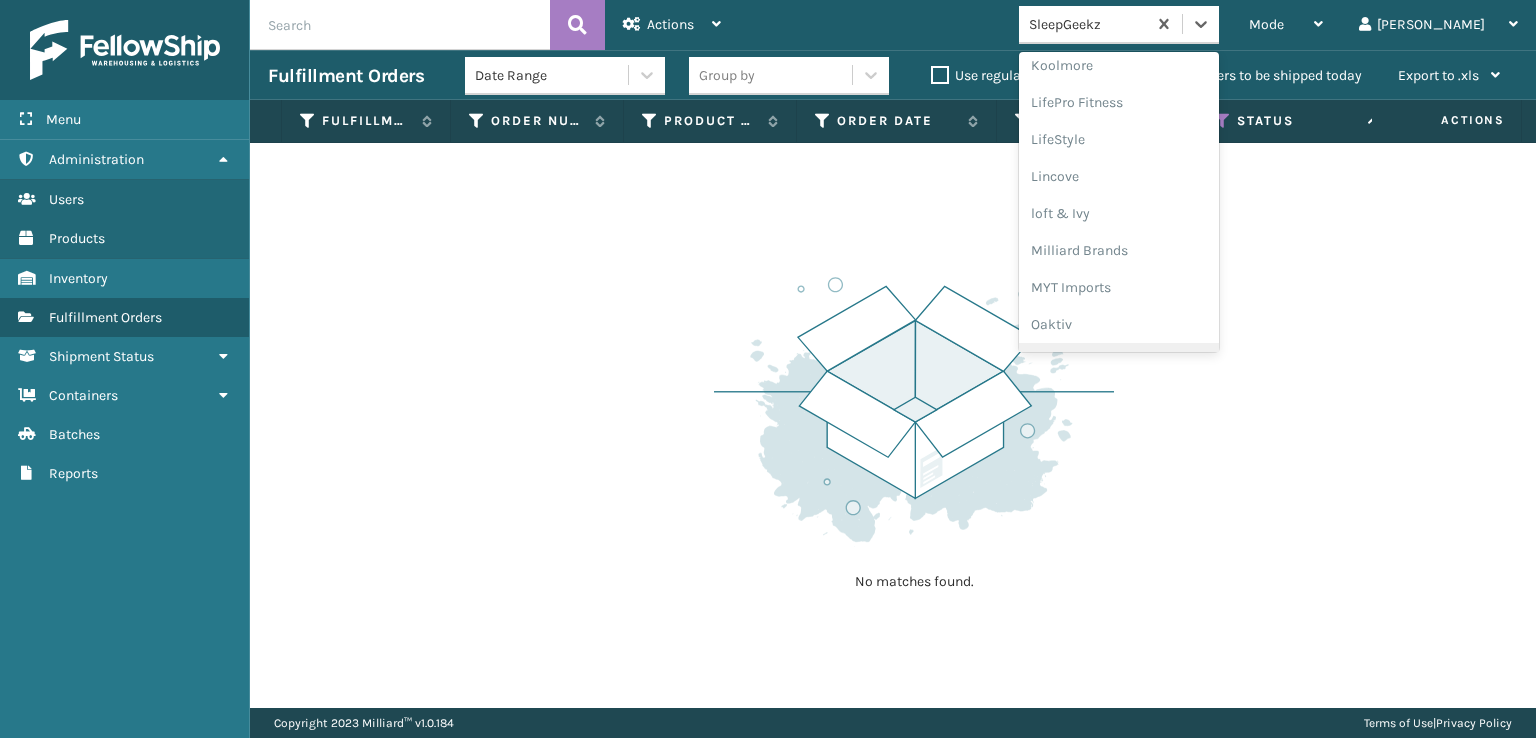 click on "No matches found." at bounding box center (893, 425) 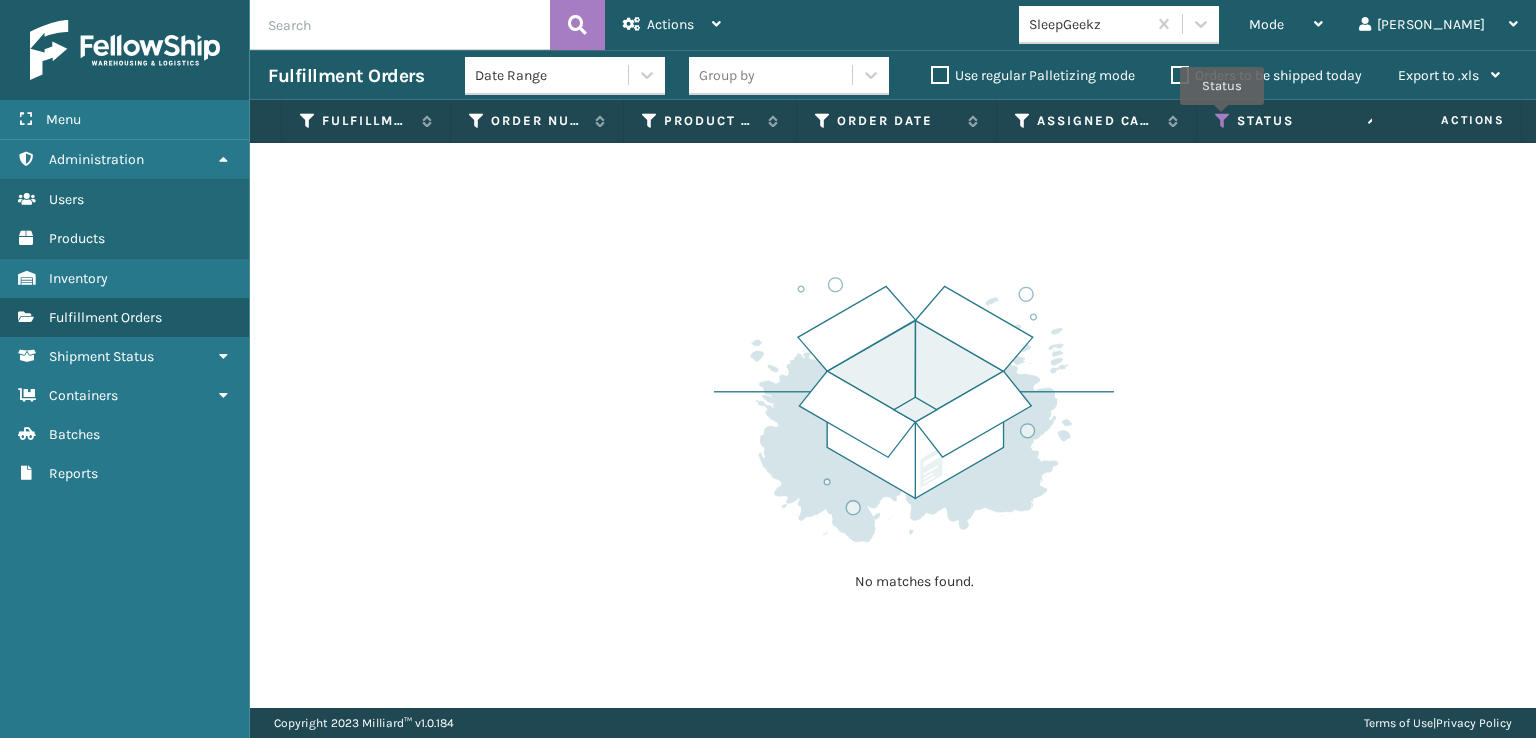 click at bounding box center (1223, 121) 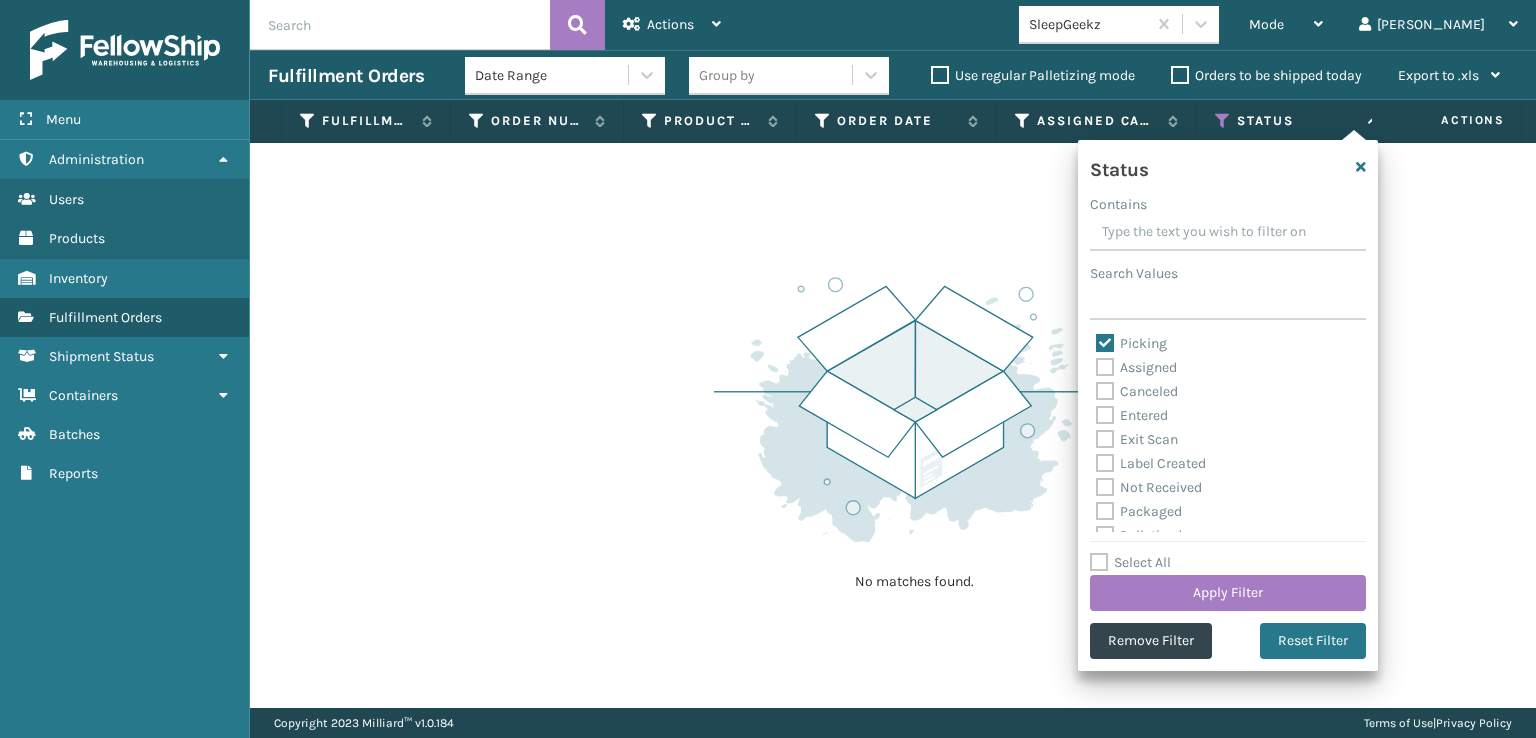 click on "Picking" at bounding box center (1131, 343) 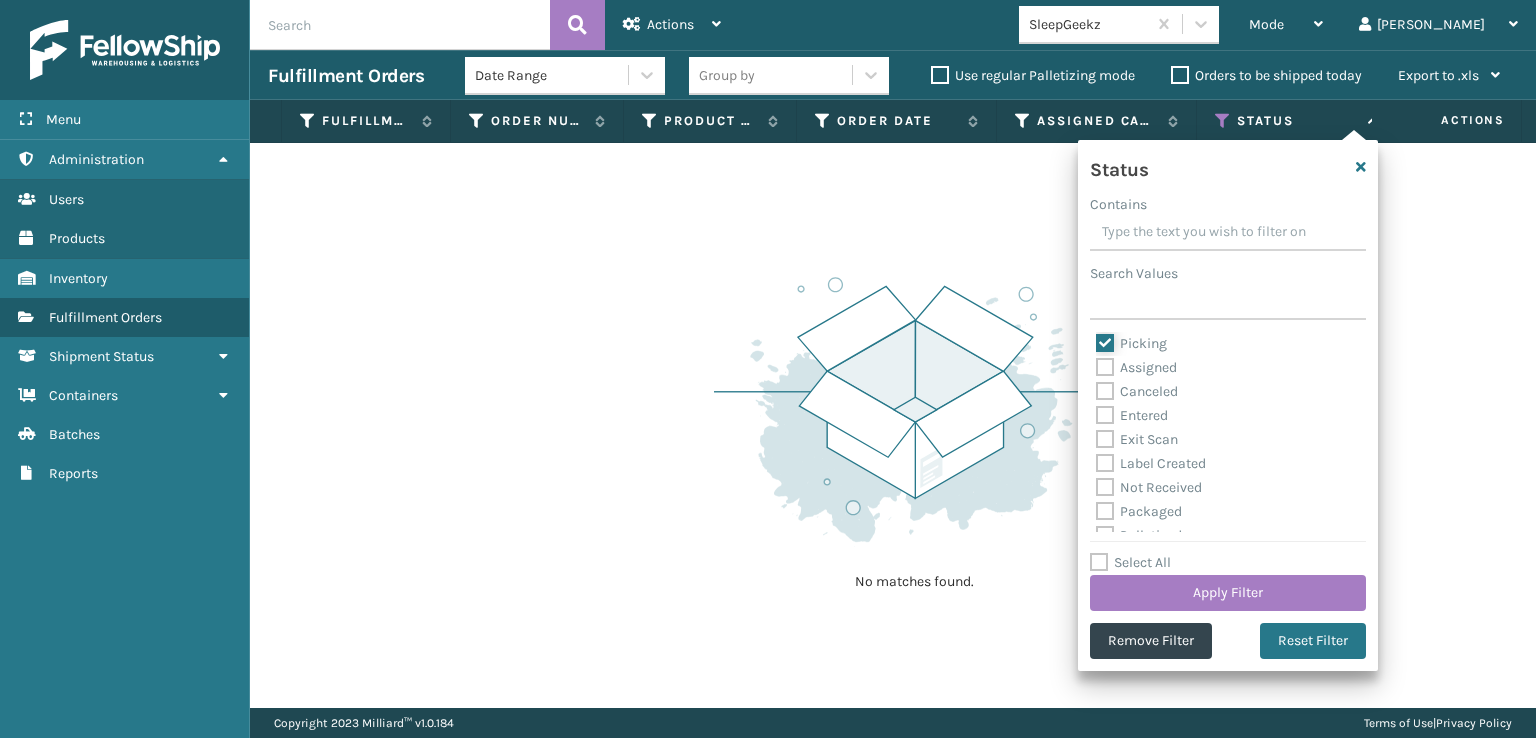 checkbox on "false" 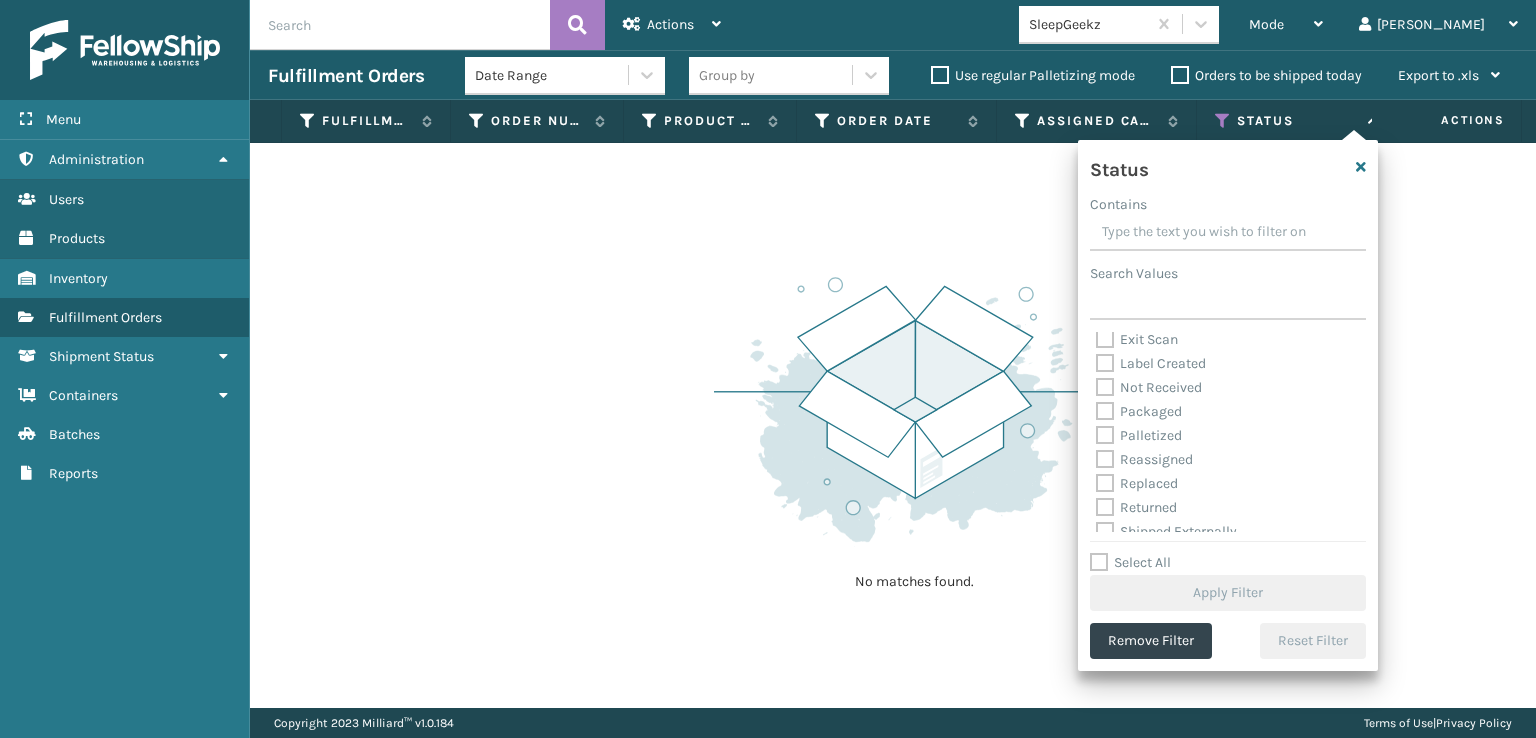 scroll, scrollTop: 112, scrollLeft: 0, axis: vertical 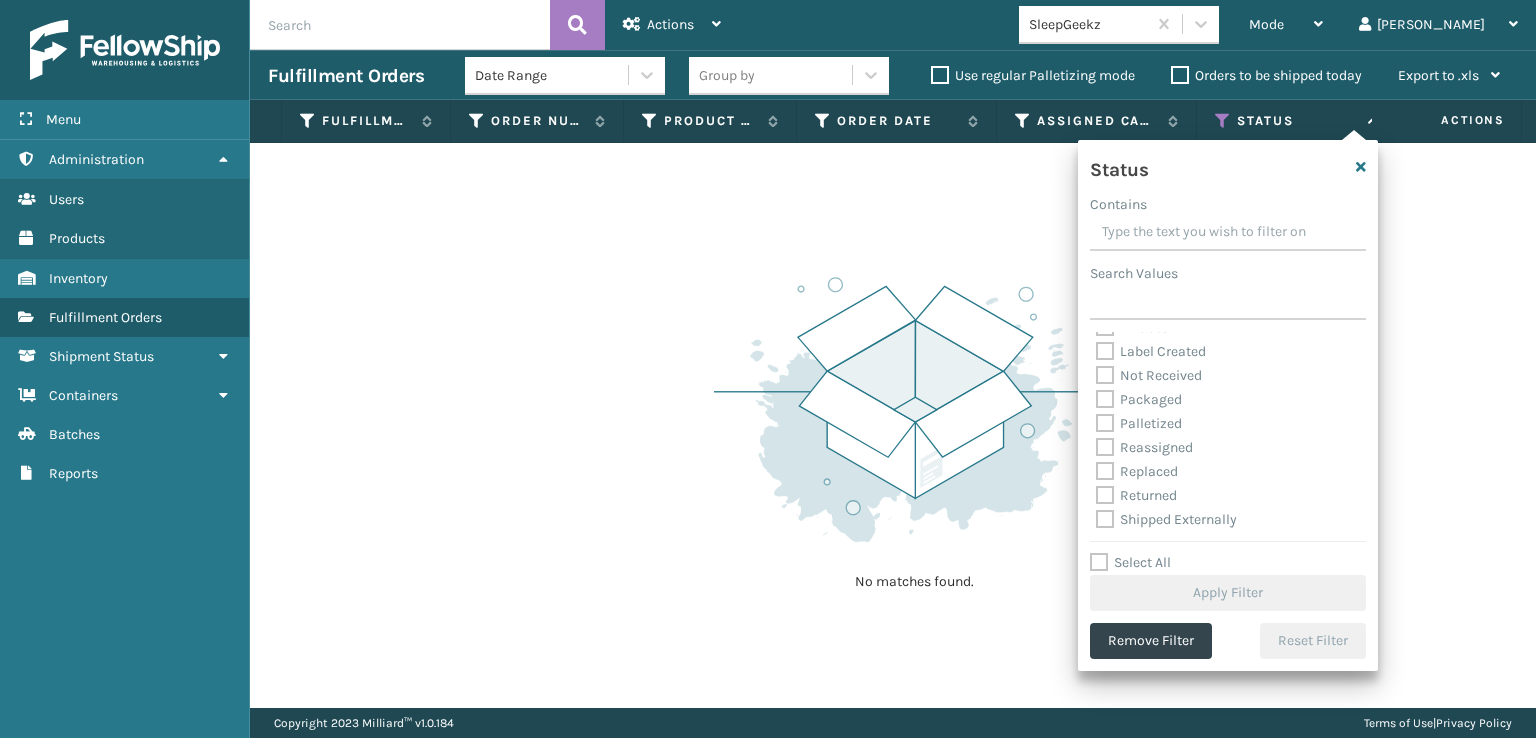 click on "Palletized" at bounding box center [1139, 423] 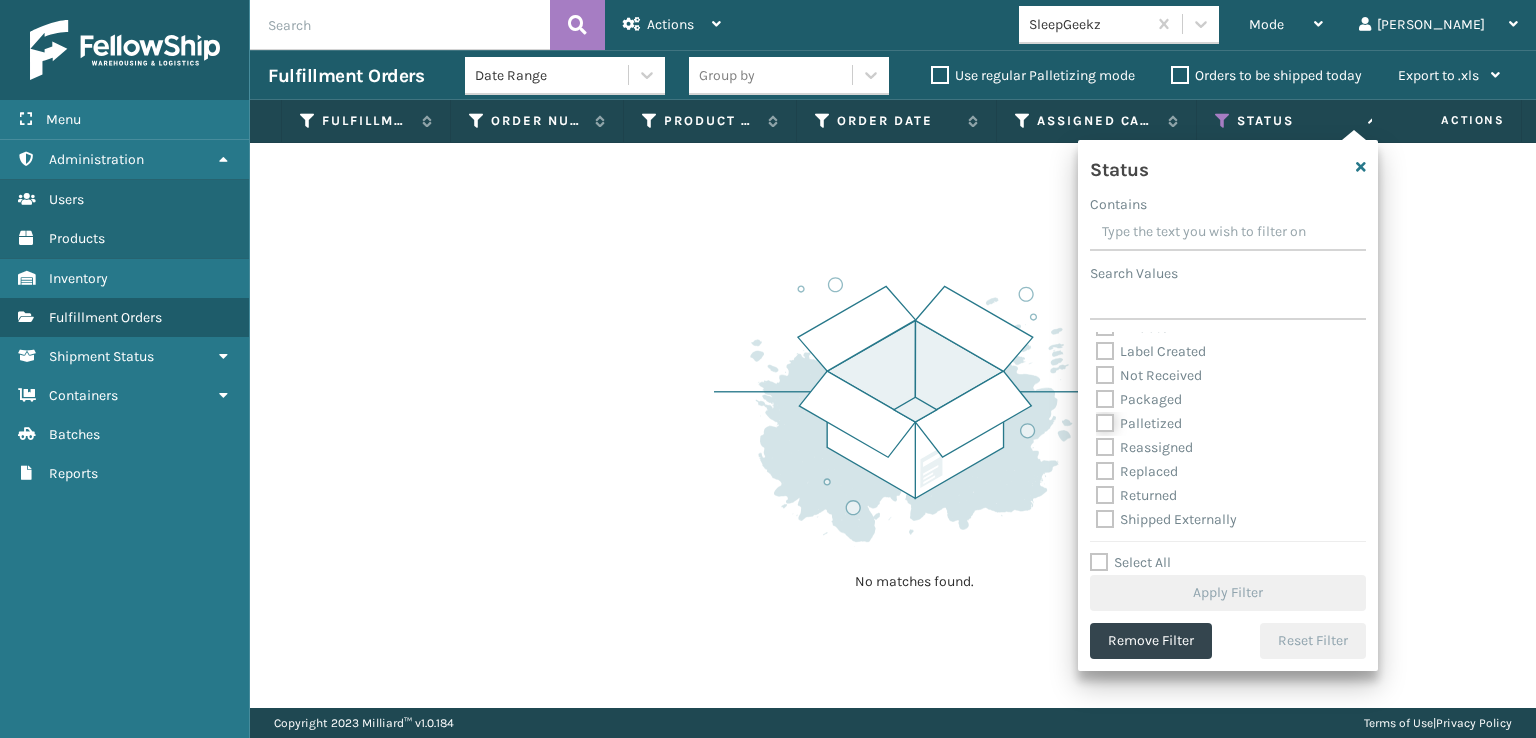 checkbox on "true" 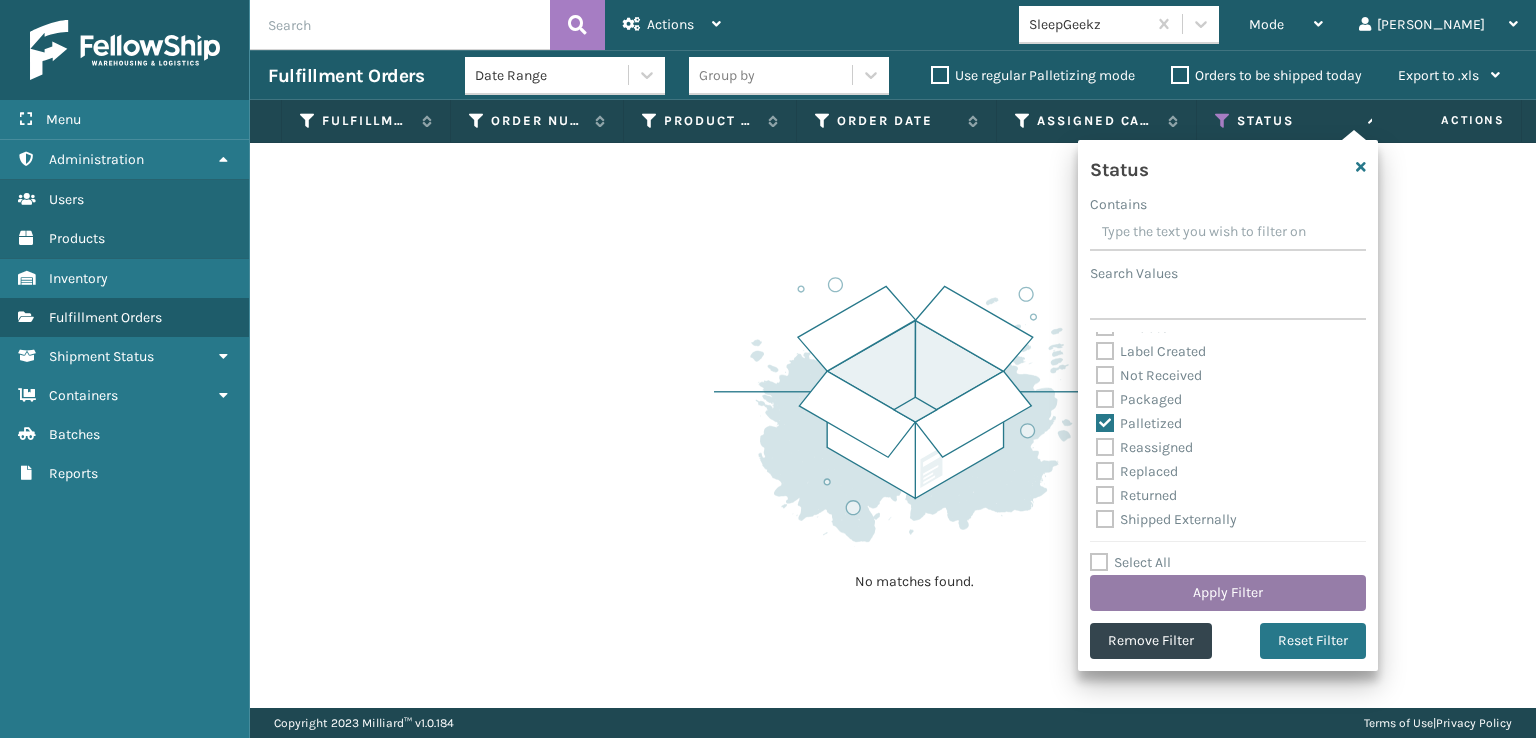 click on "Apply Filter" at bounding box center [1228, 593] 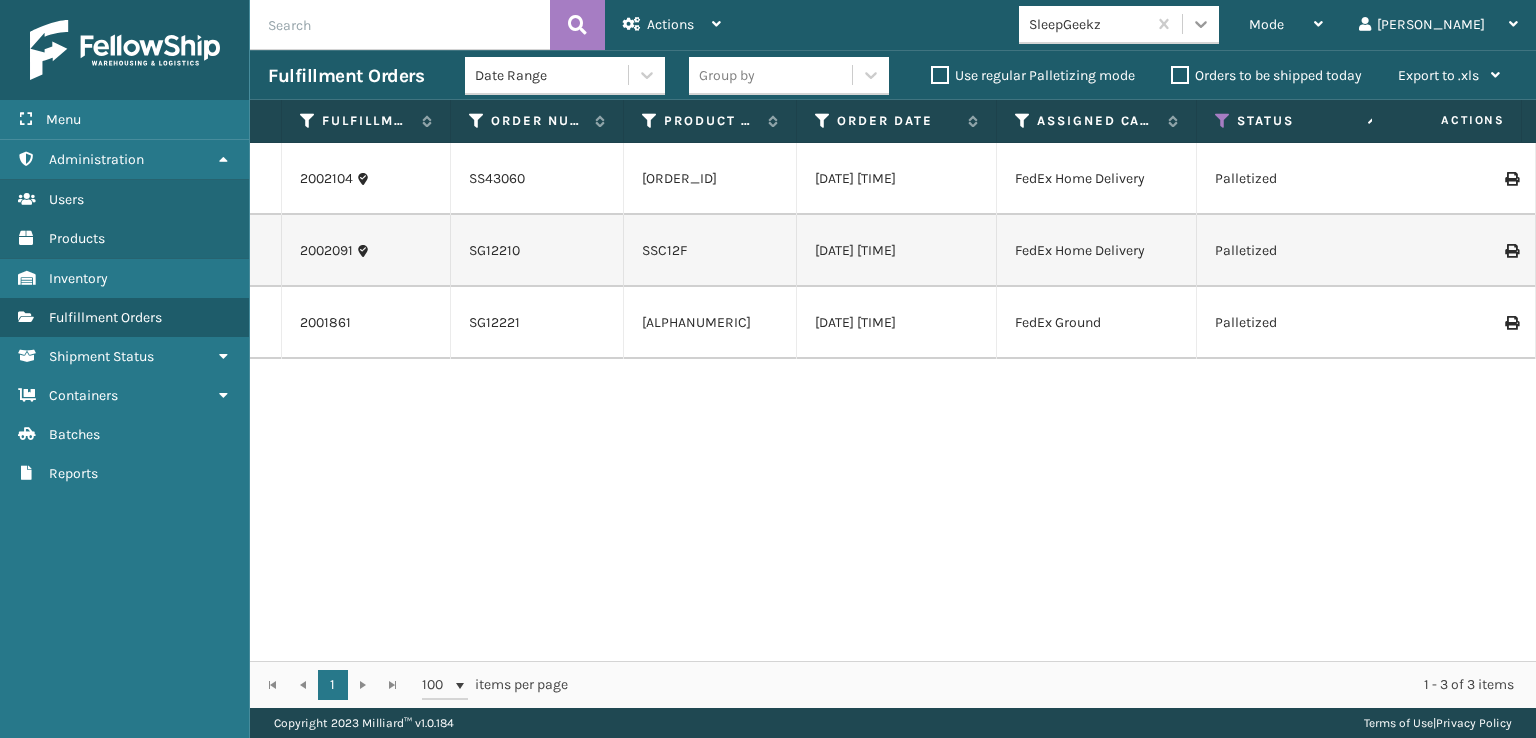 click 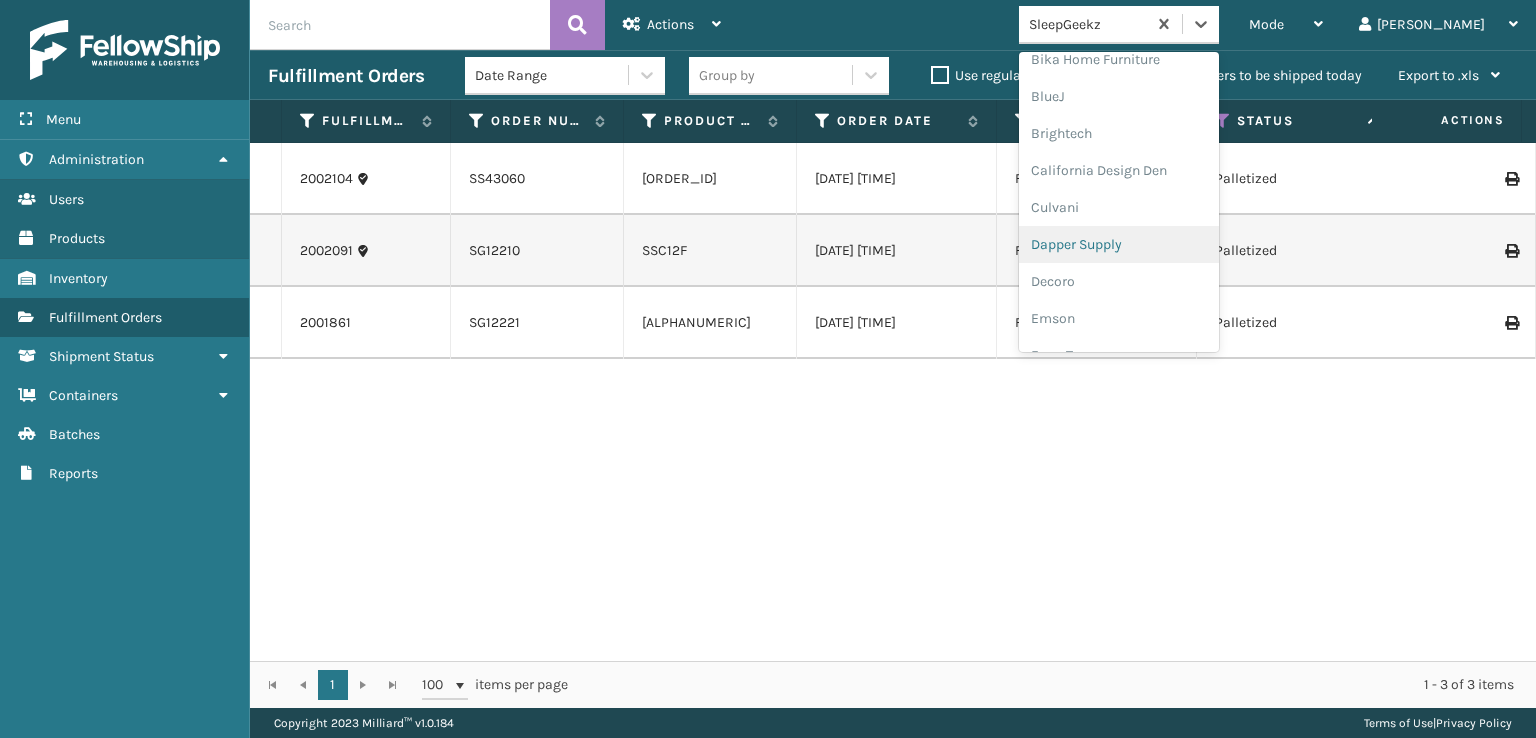 scroll, scrollTop: 400, scrollLeft: 0, axis: vertical 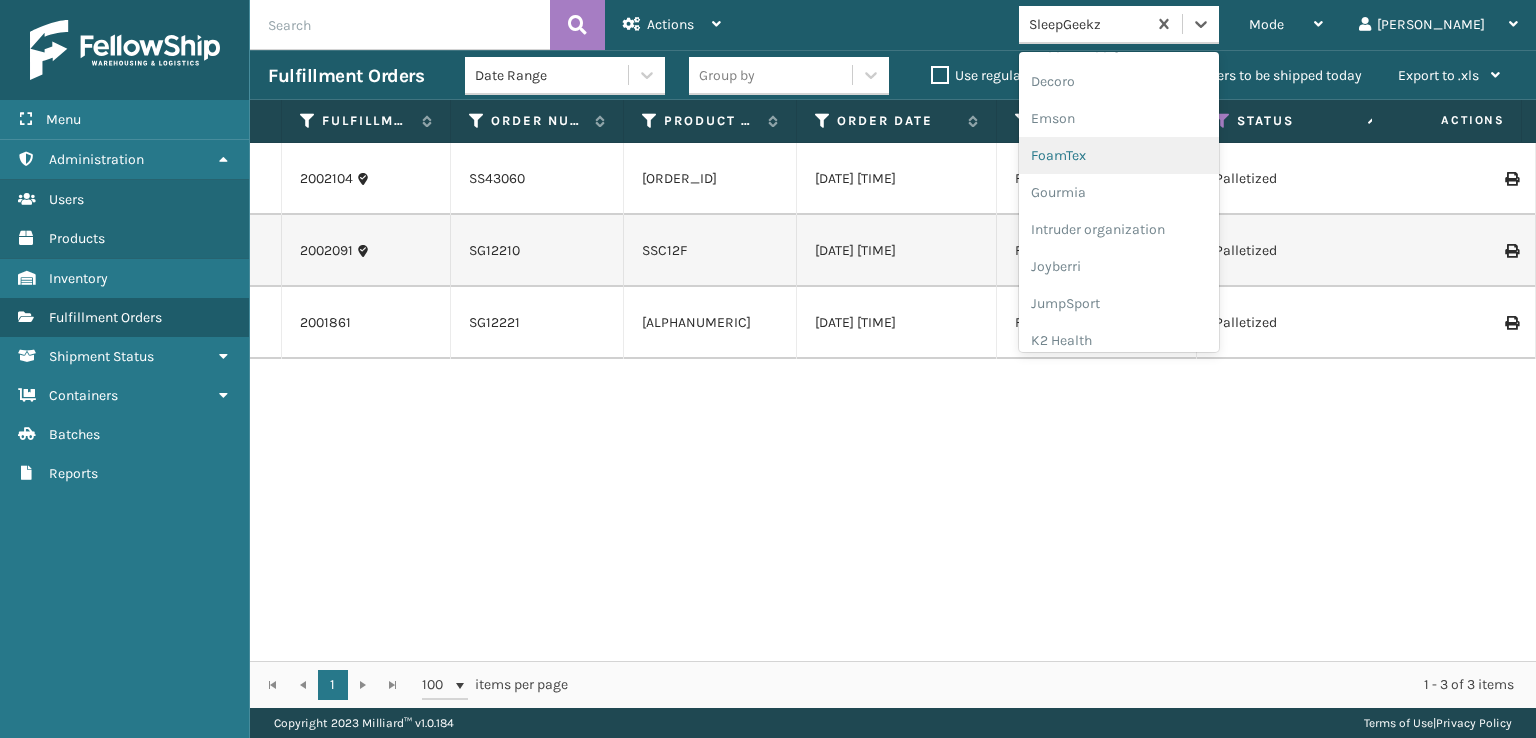 click on "FoamTex" at bounding box center [1119, 155] 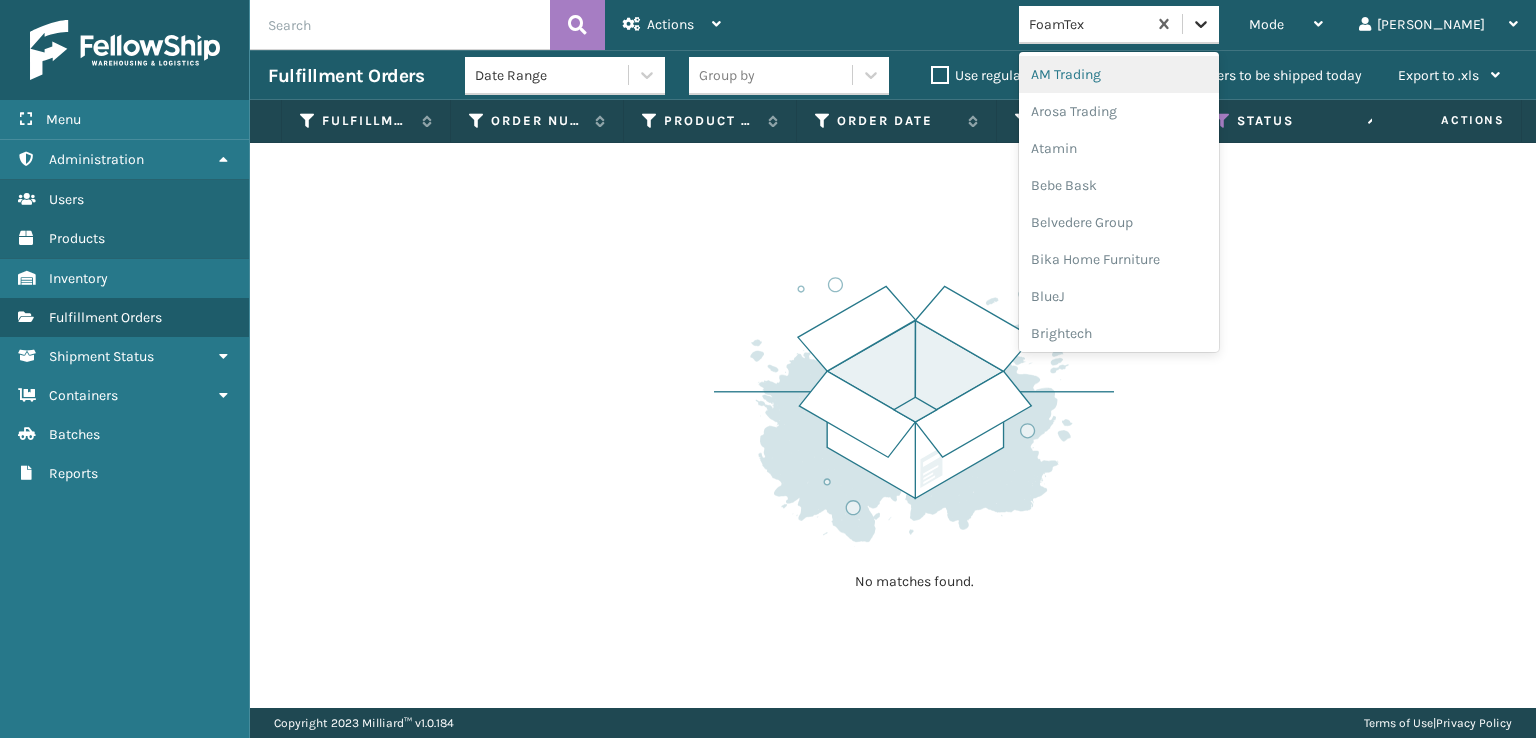 click 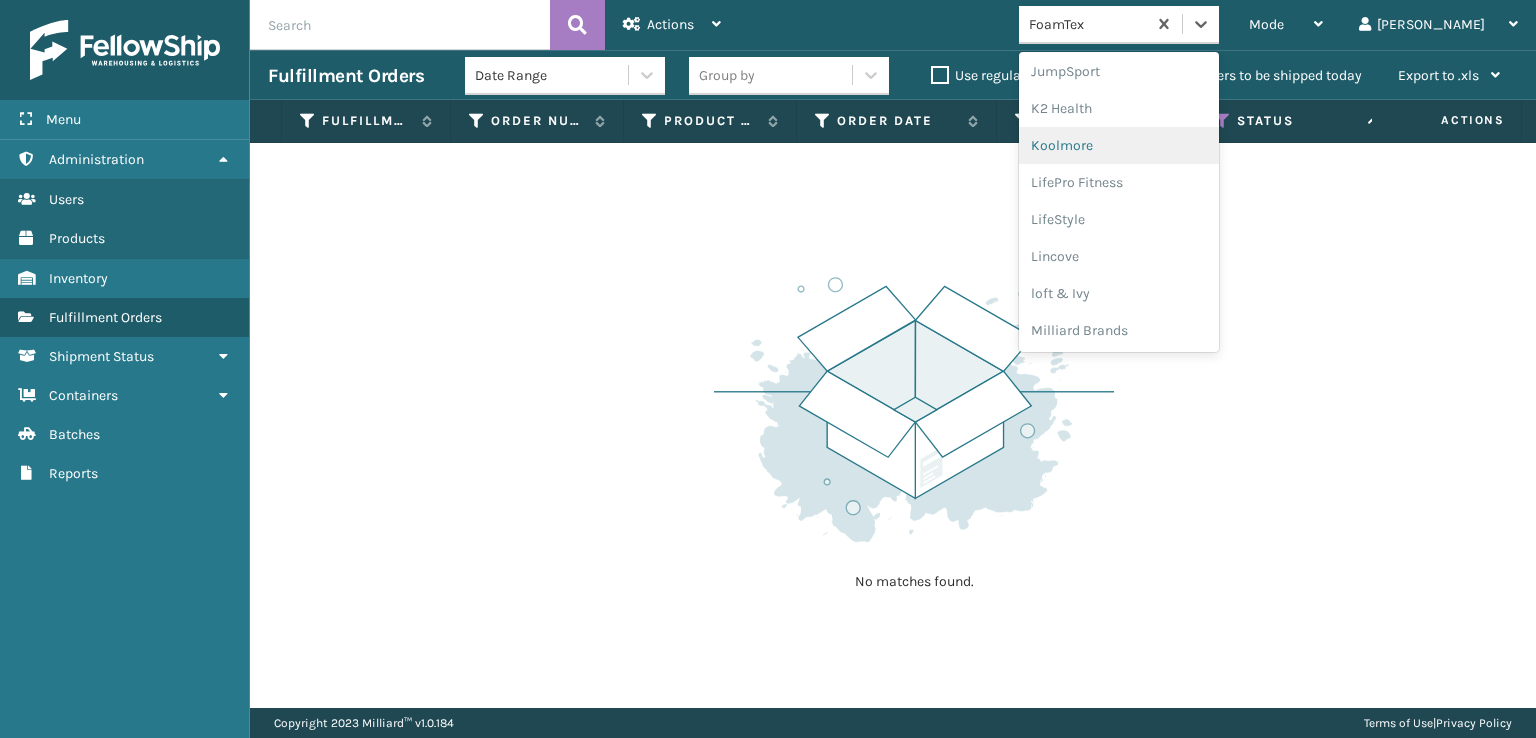 scroll, scrollTop: 632, scrollLeft: 0, axis: vertical 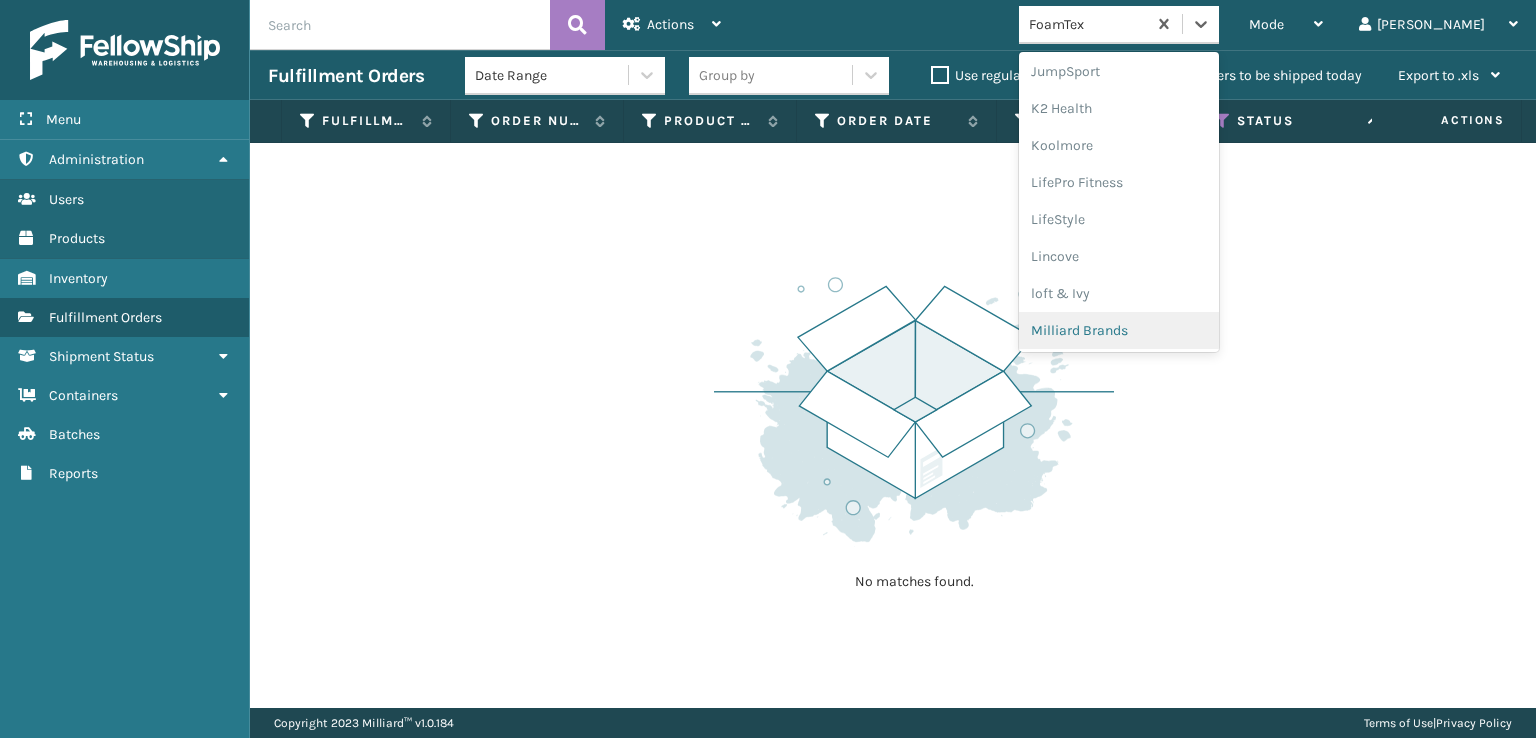 click on "Milliard Brands" at bounding box center (1119, 330) 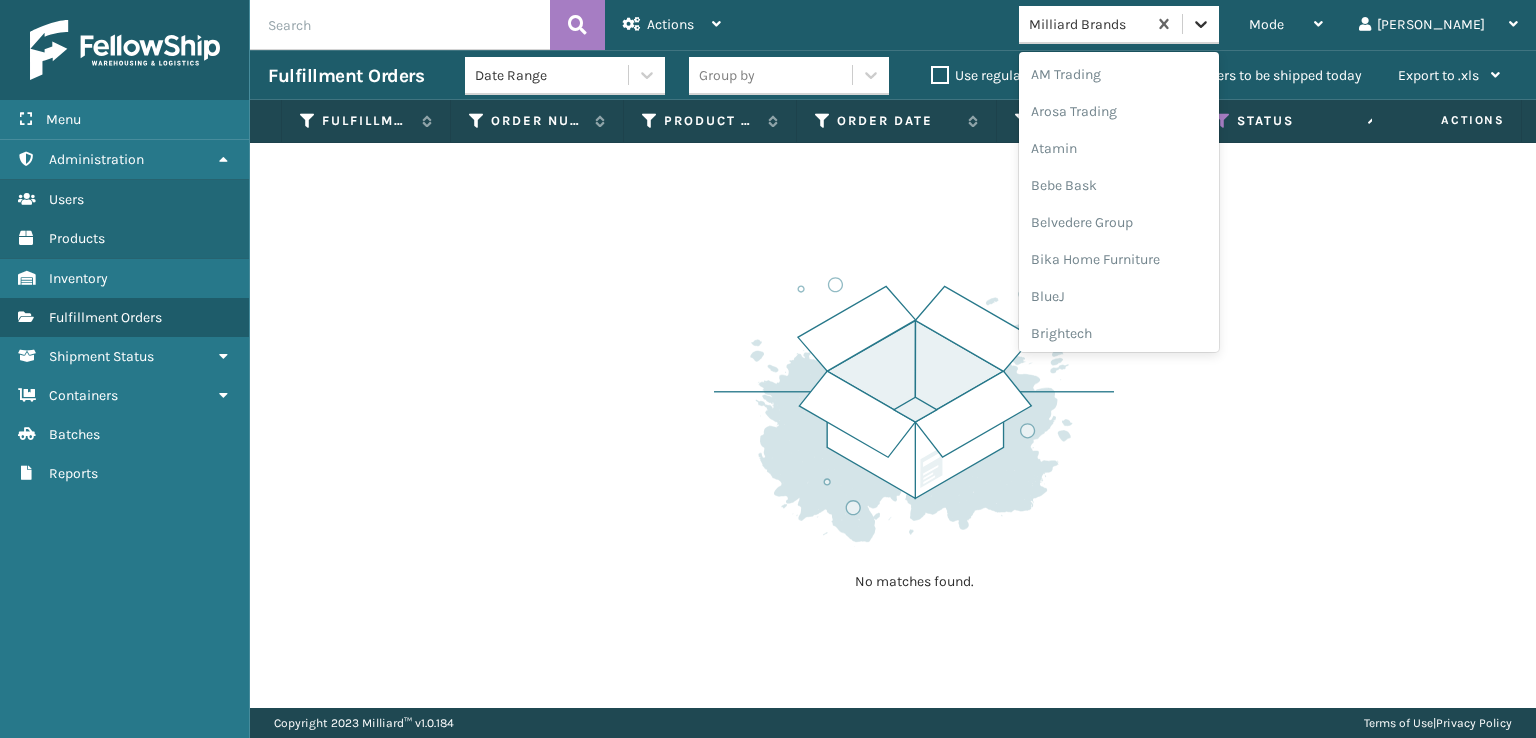 click at bounding box center (1201, 24) 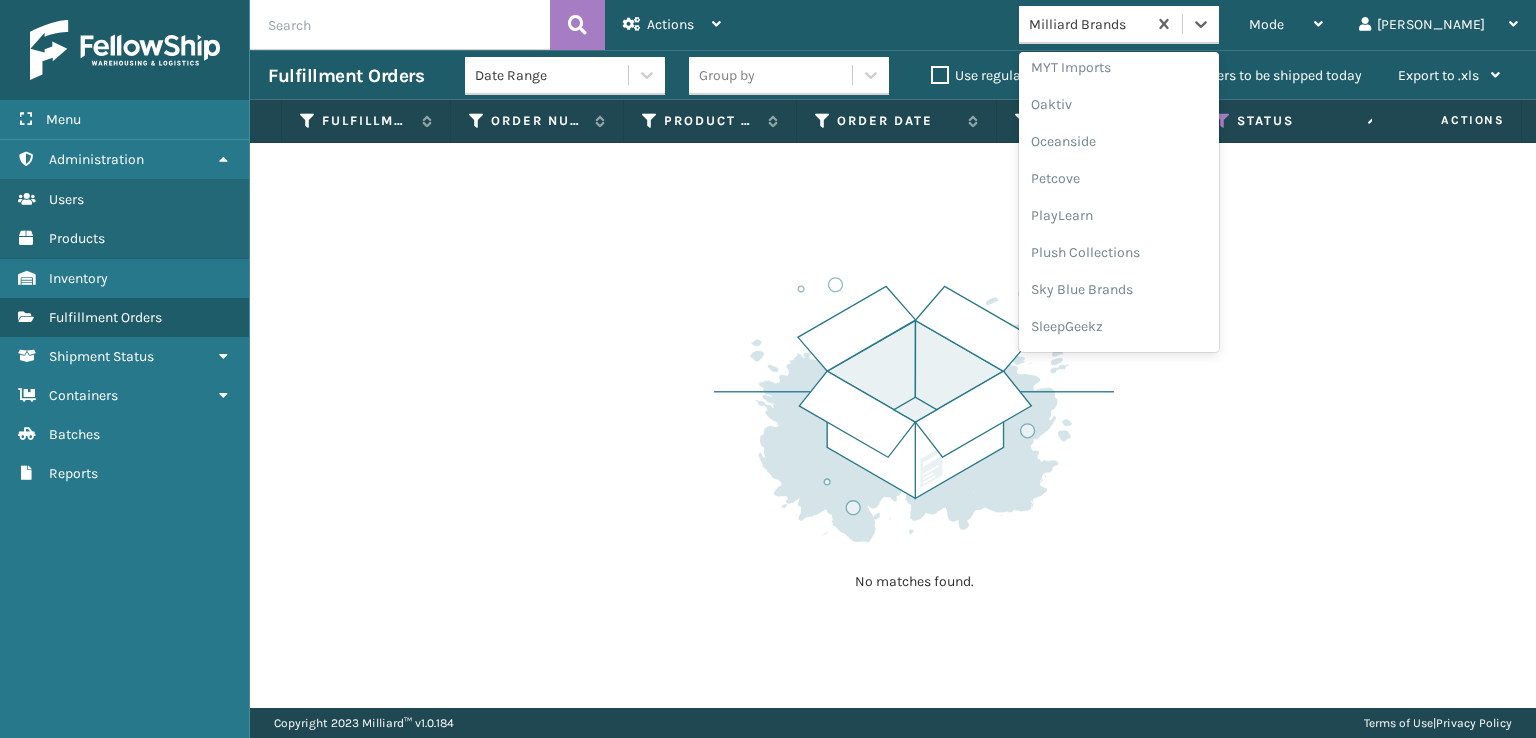 scroll, scrollTop: 966, scrollLeft: 0, axis: vertical 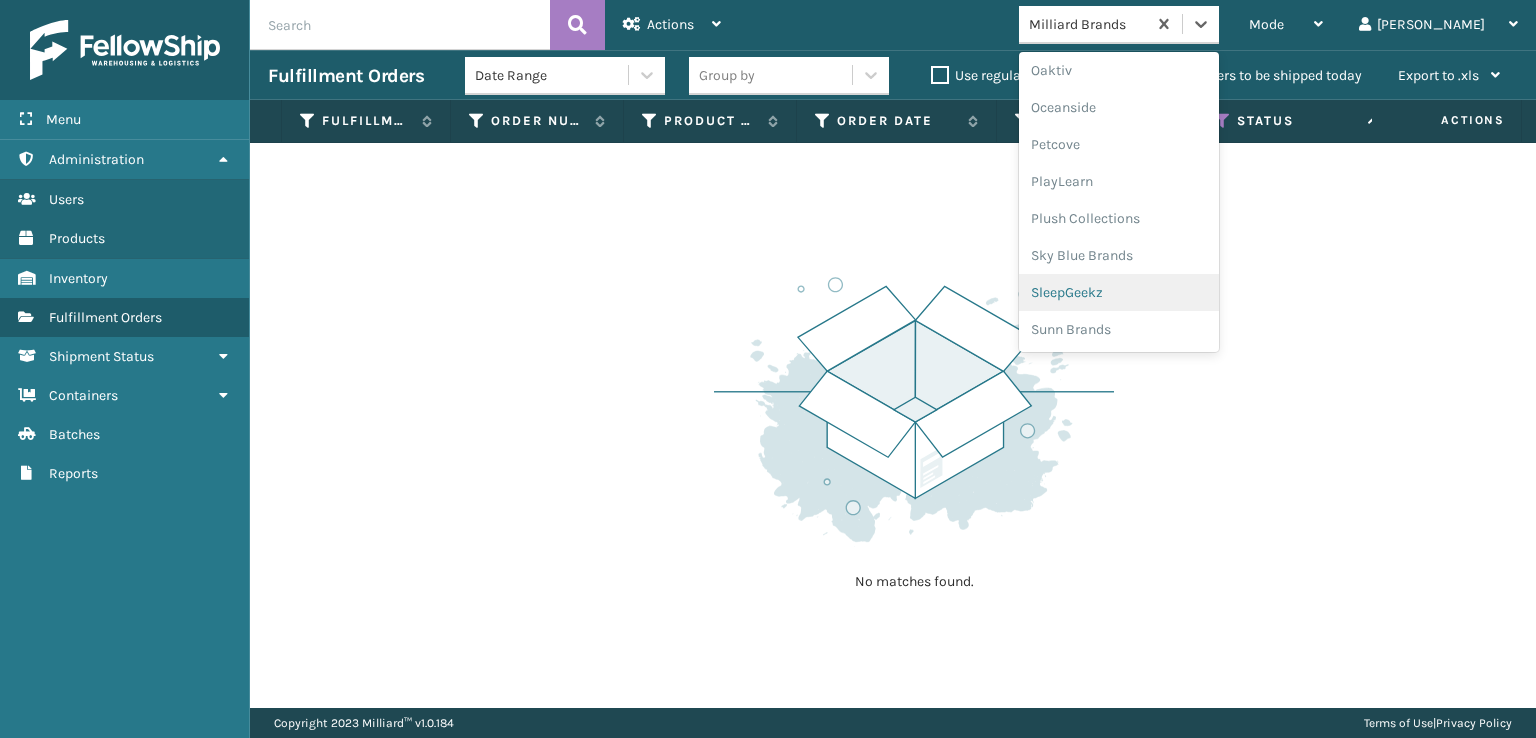 click on "SleepGeekz" at bounding box center (1119, 292) 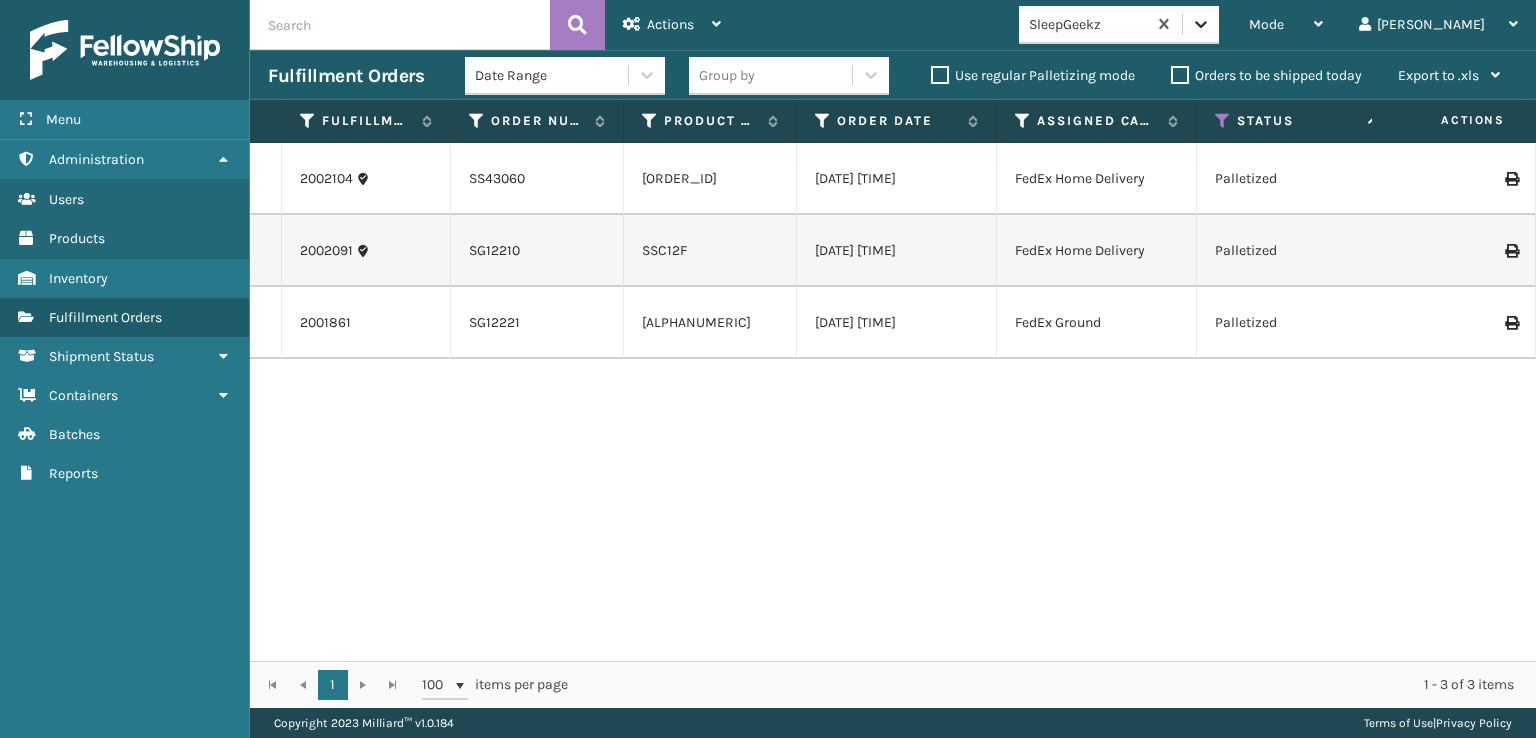 click 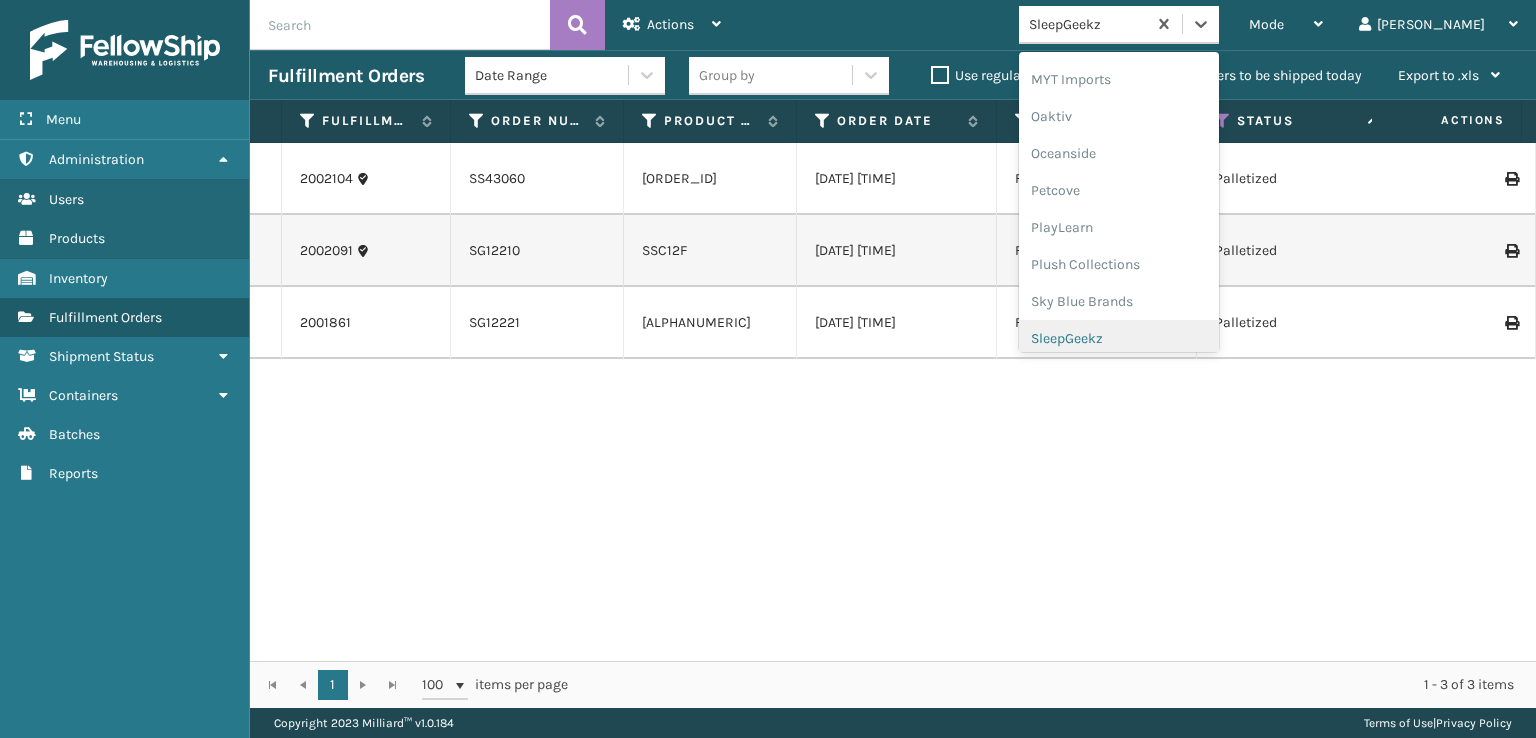 scroll, scrollTop: 966, scrollLeft: 0, axis: vertical 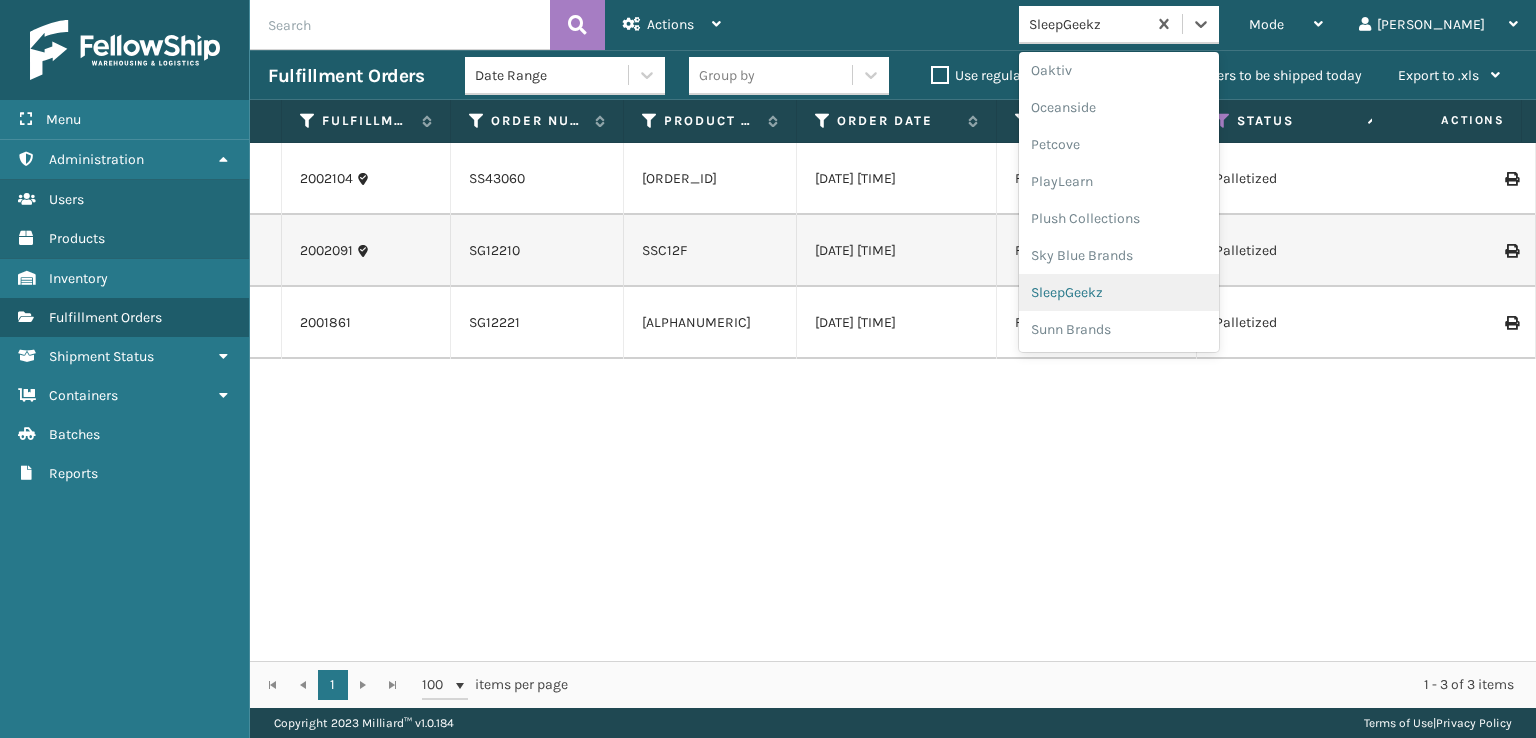 click on "SleepGeekz" at bounding box center (1119, 292) 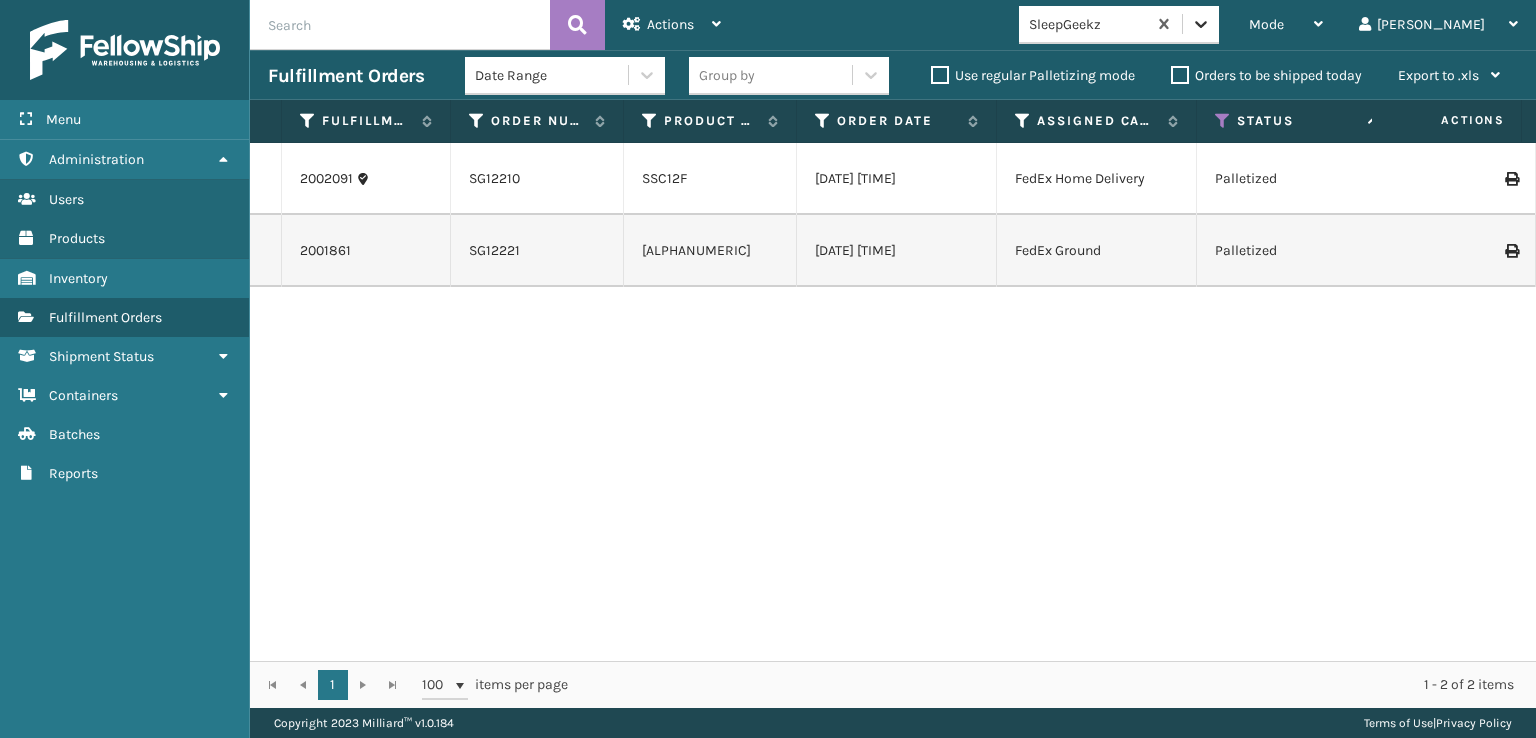 click 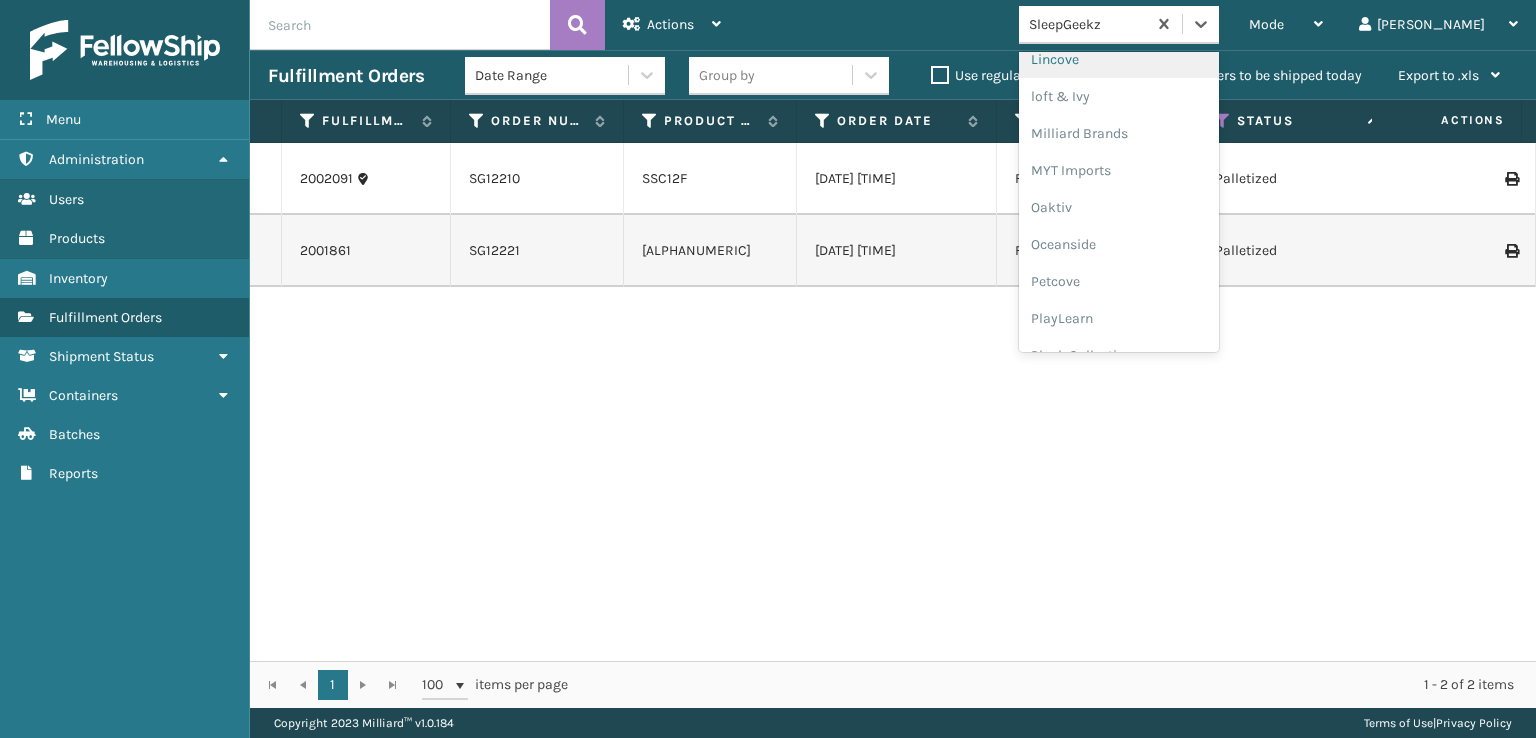 scroll, scrollTop: 966, scrollLeft: 0, axis: vertical 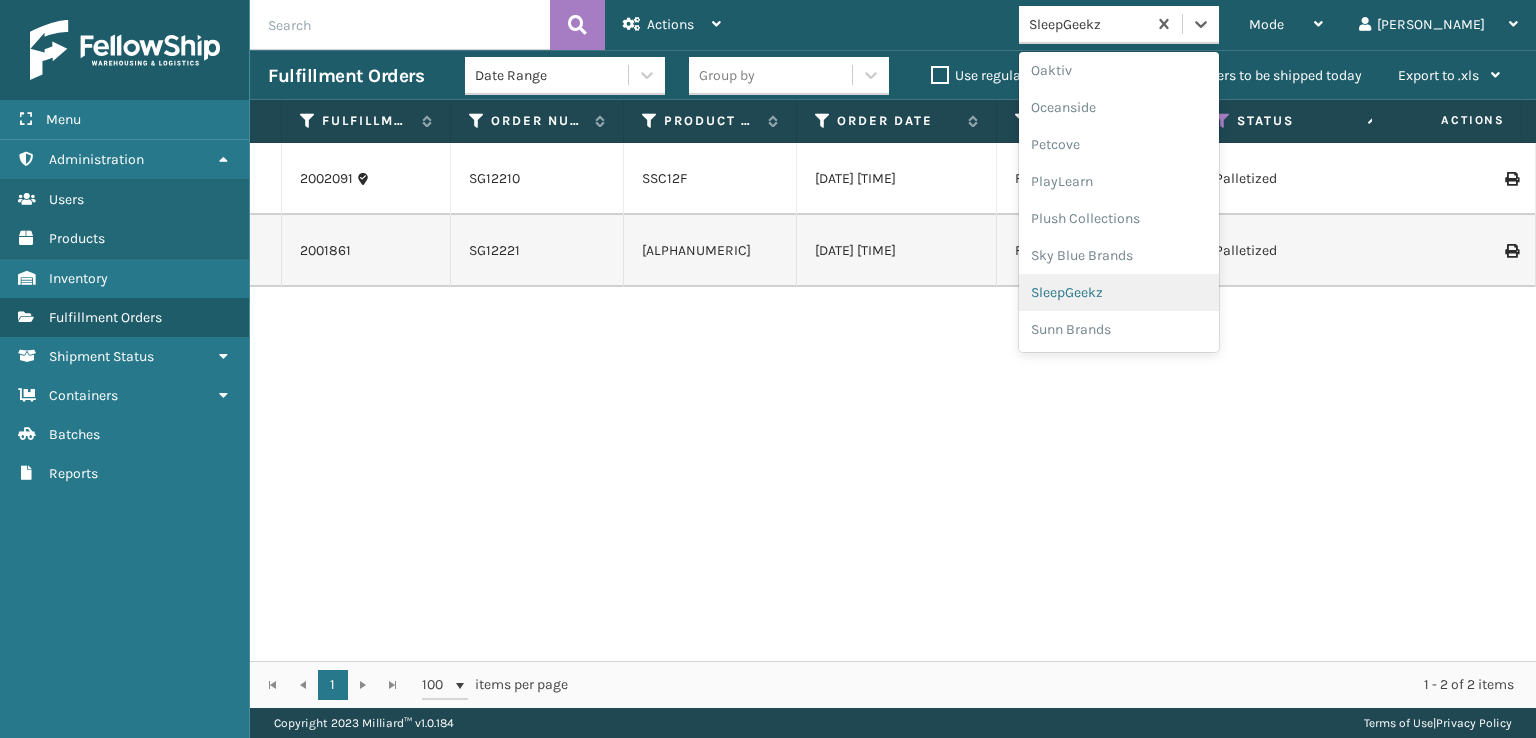 click on "SleepGeekz" at bounding box center (1119, 292) 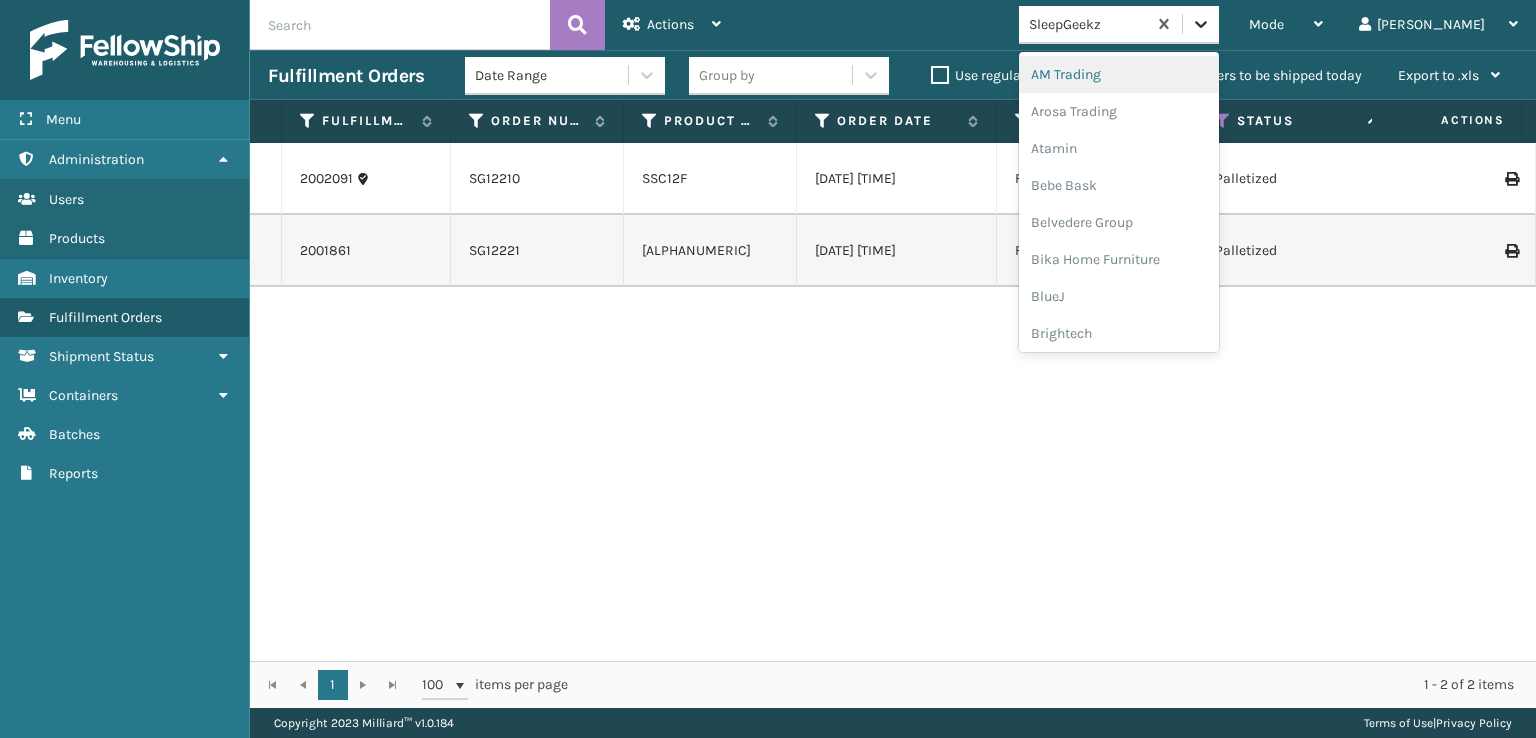 click 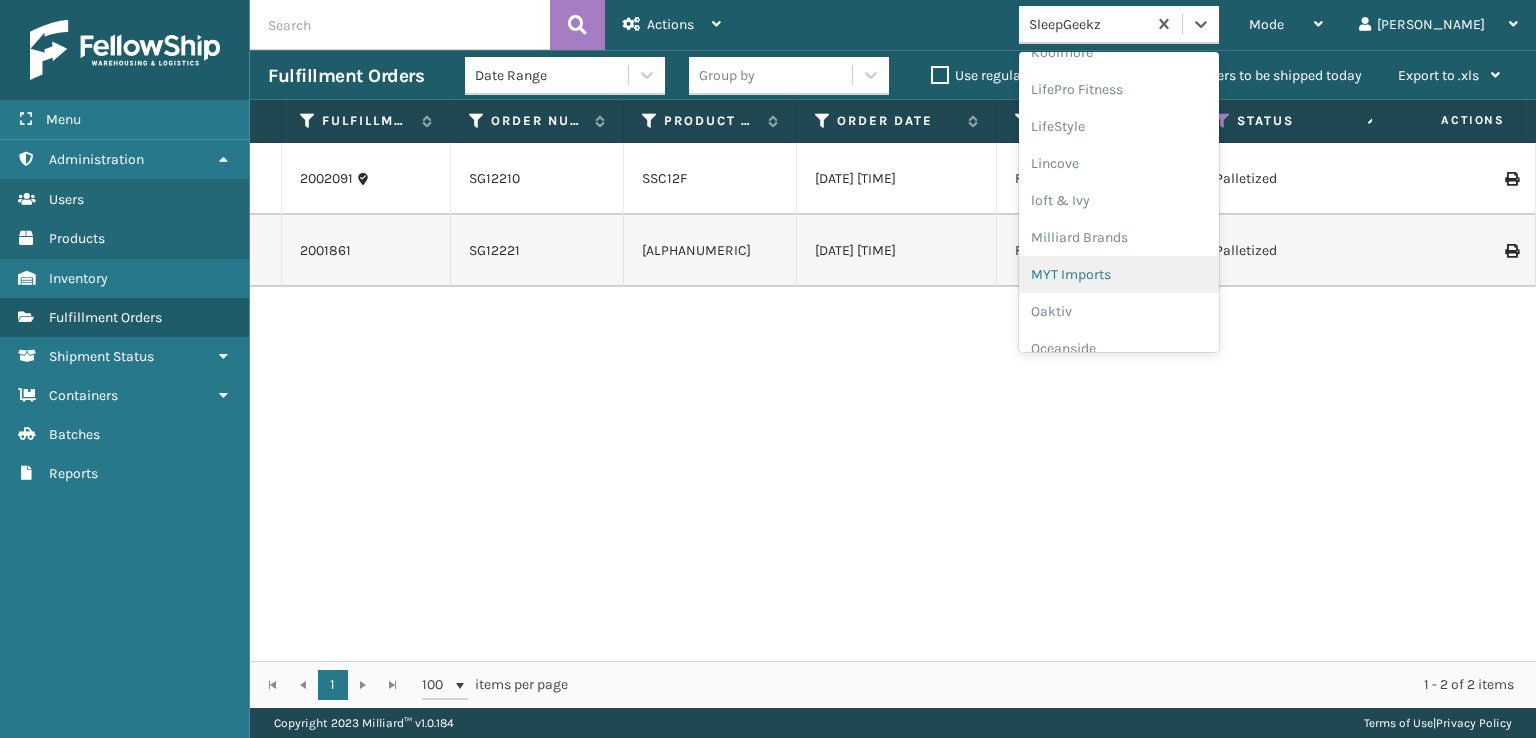 scroll, scrollTop: 966, scrollLeft: 0, axis: vertical 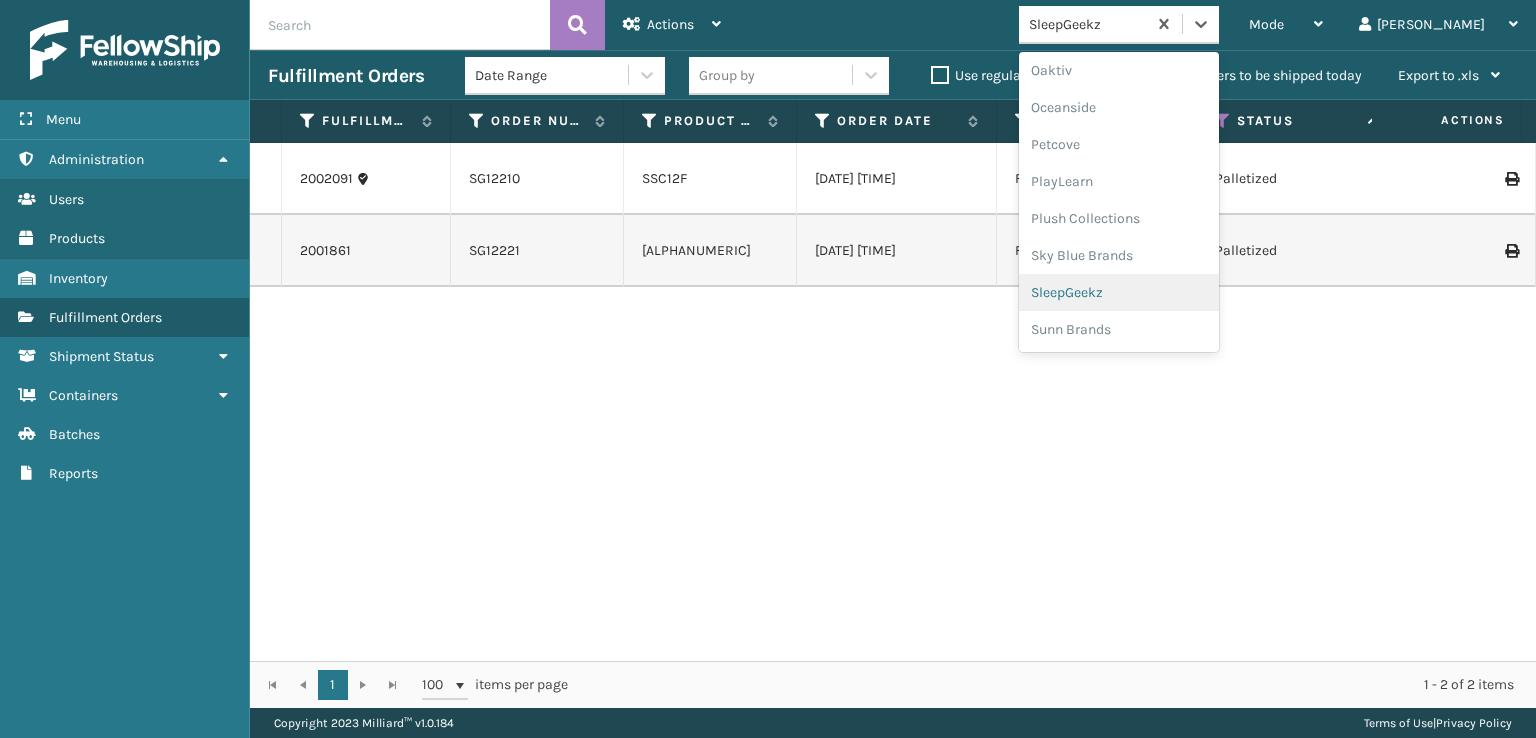 click on "SleepGeekz" at bounding box center [1119, 292] 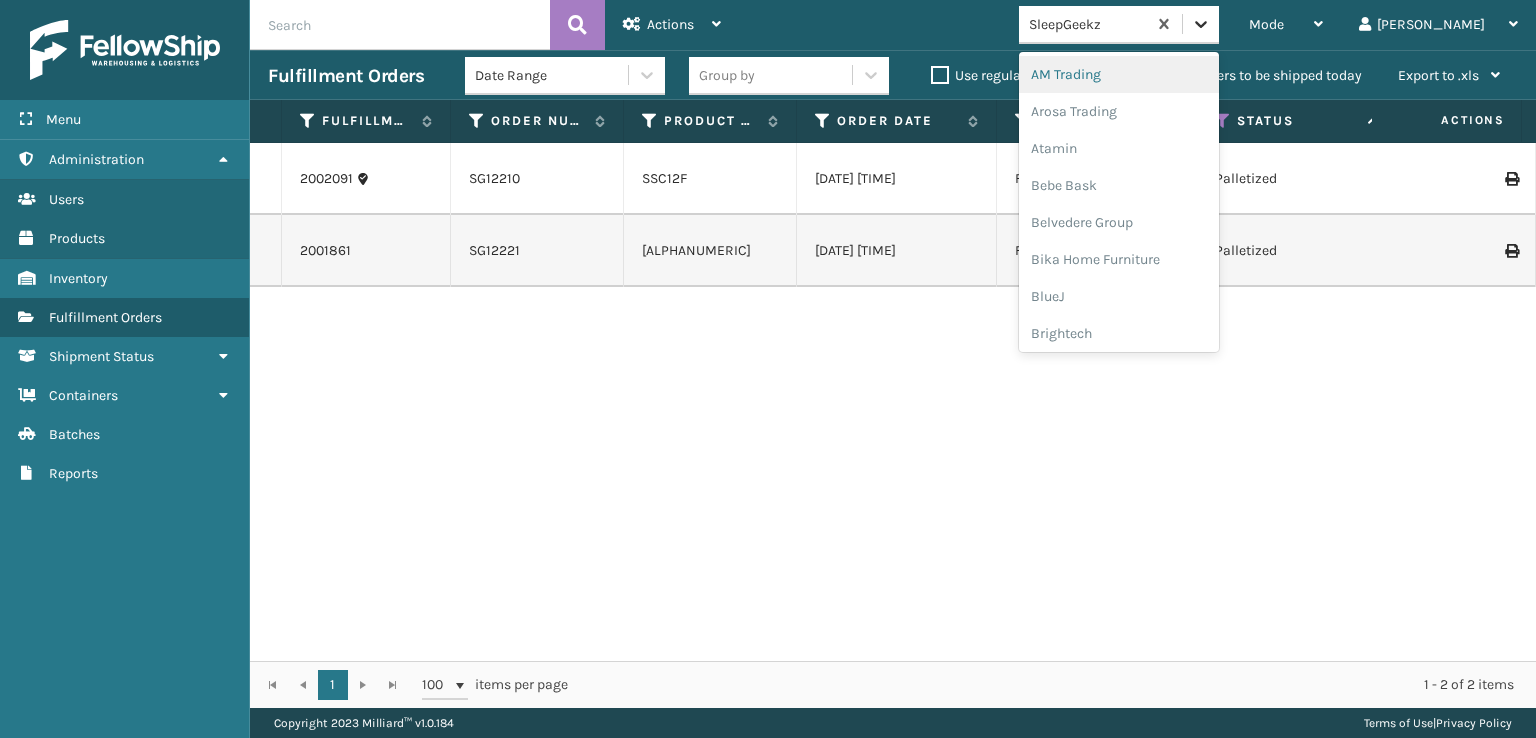 click 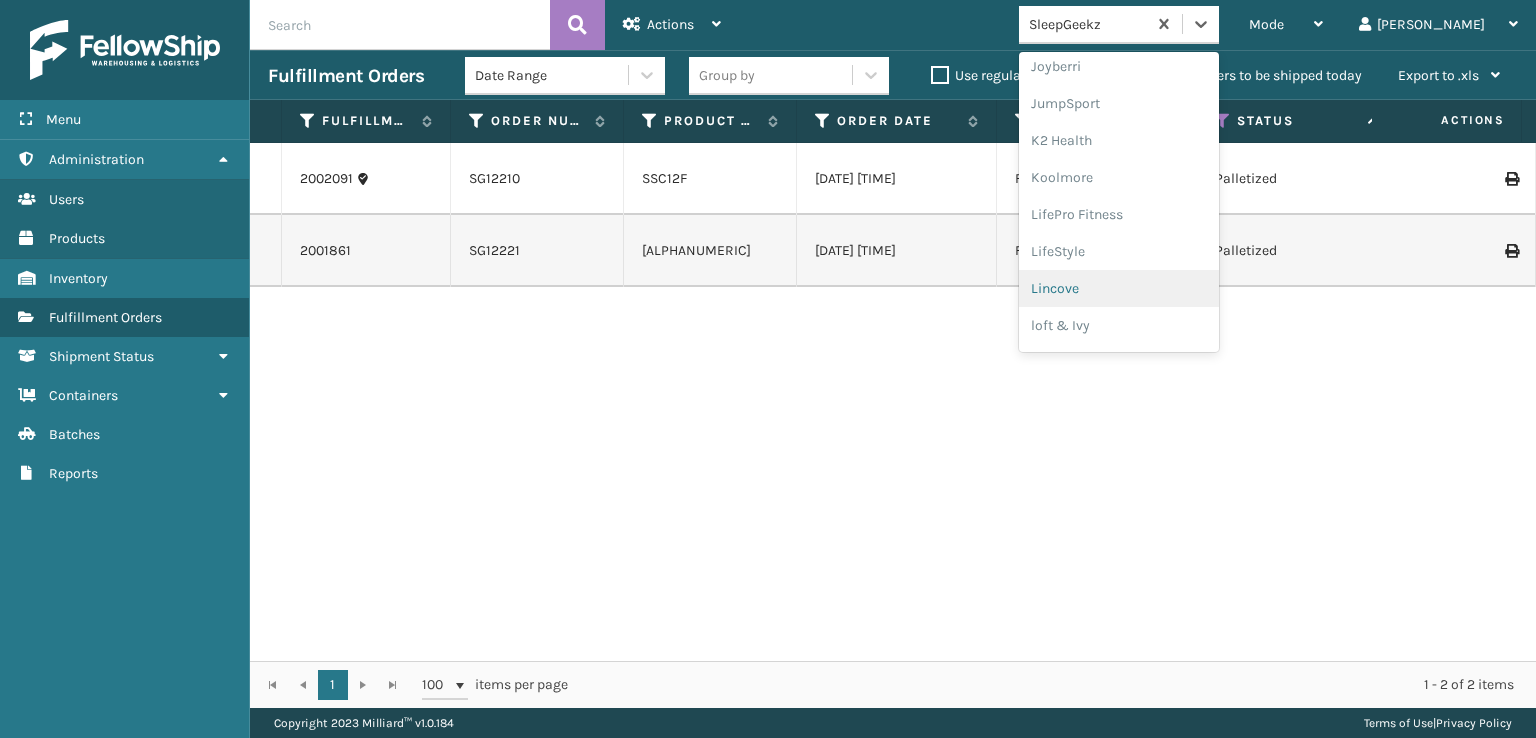 scroll, scrollTop: 632, scrollLeft: 0, axis: vertical 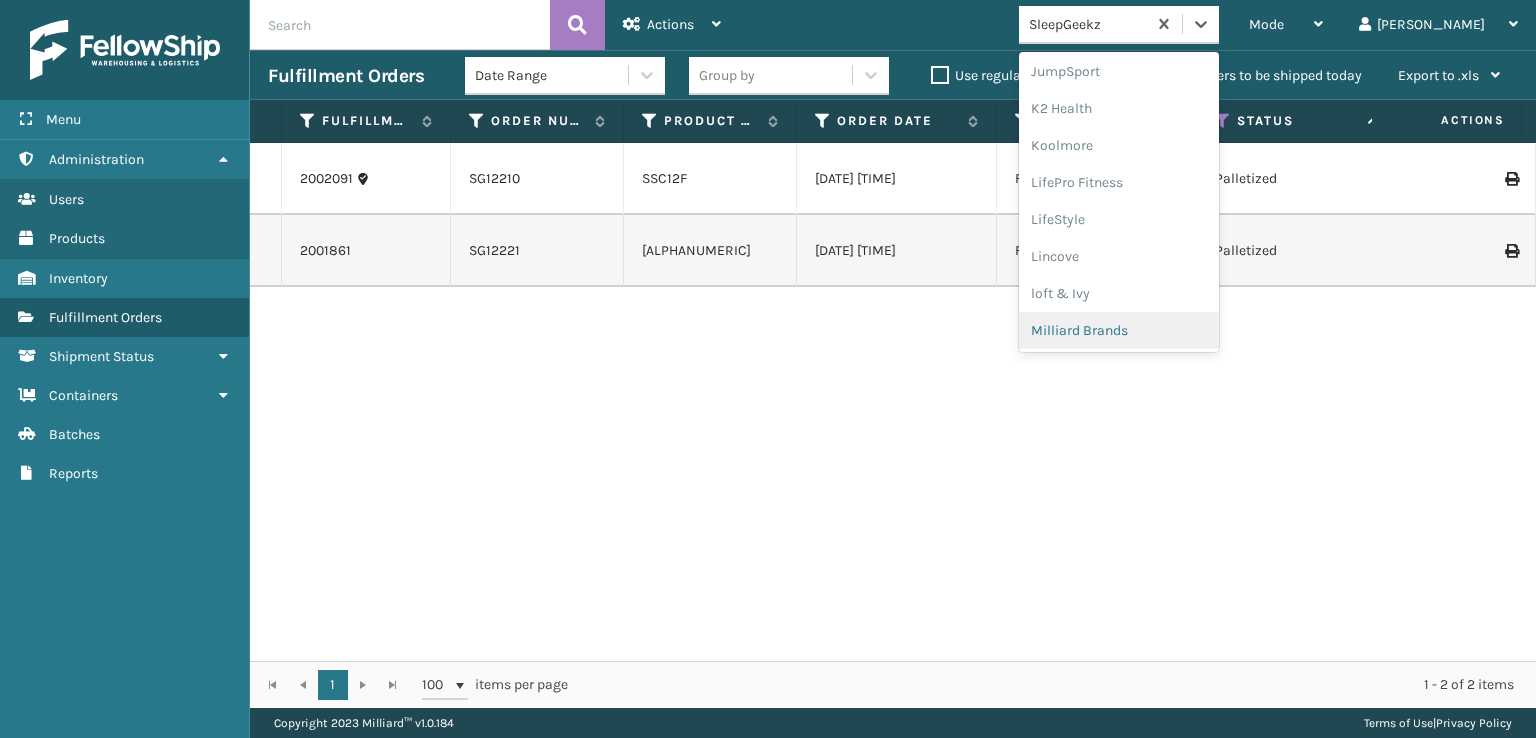 click on "Milliard Brands" at bounding box center [1119, 330] 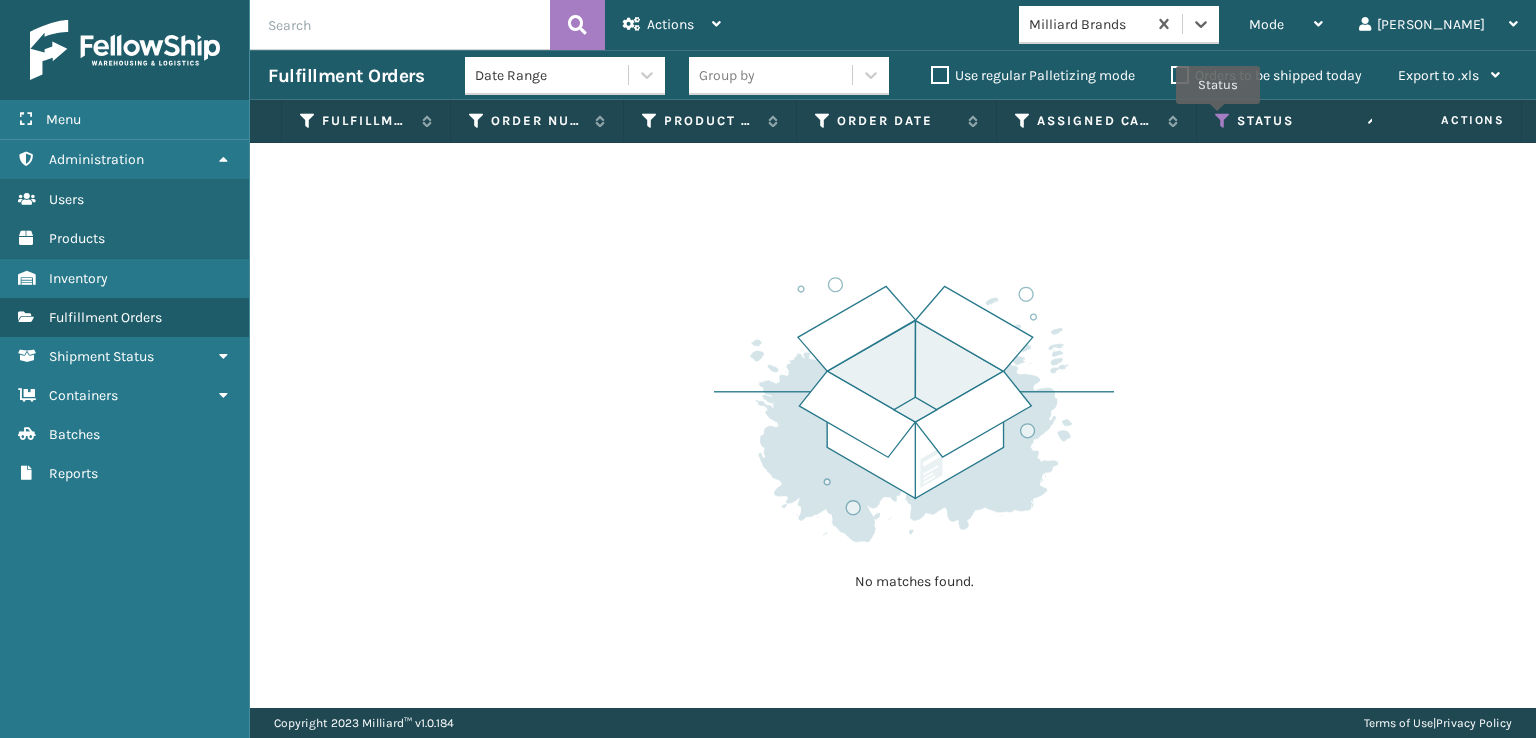 click at bounding box center [1223, 121] 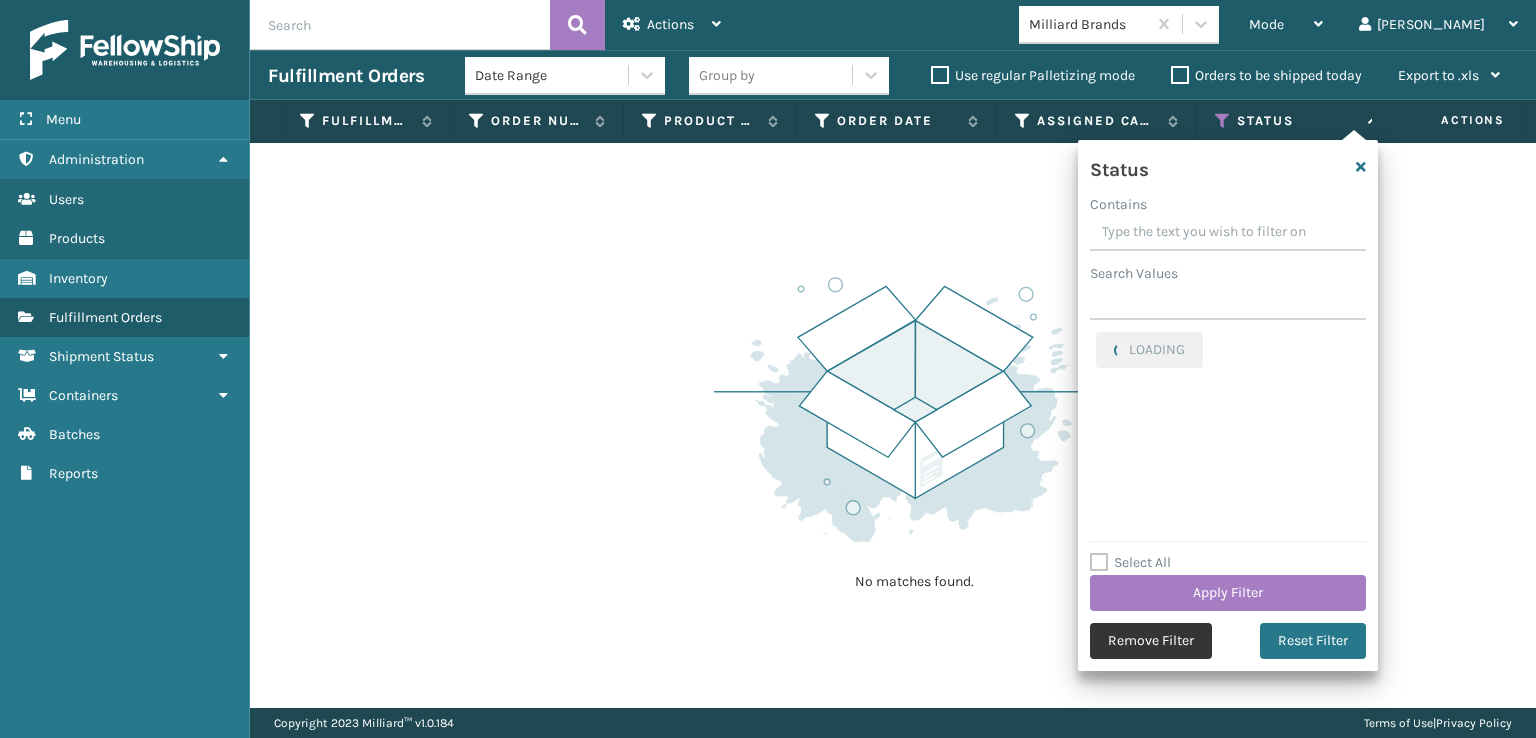 click on "Remove Filter" at bounding box center (1151, 641) 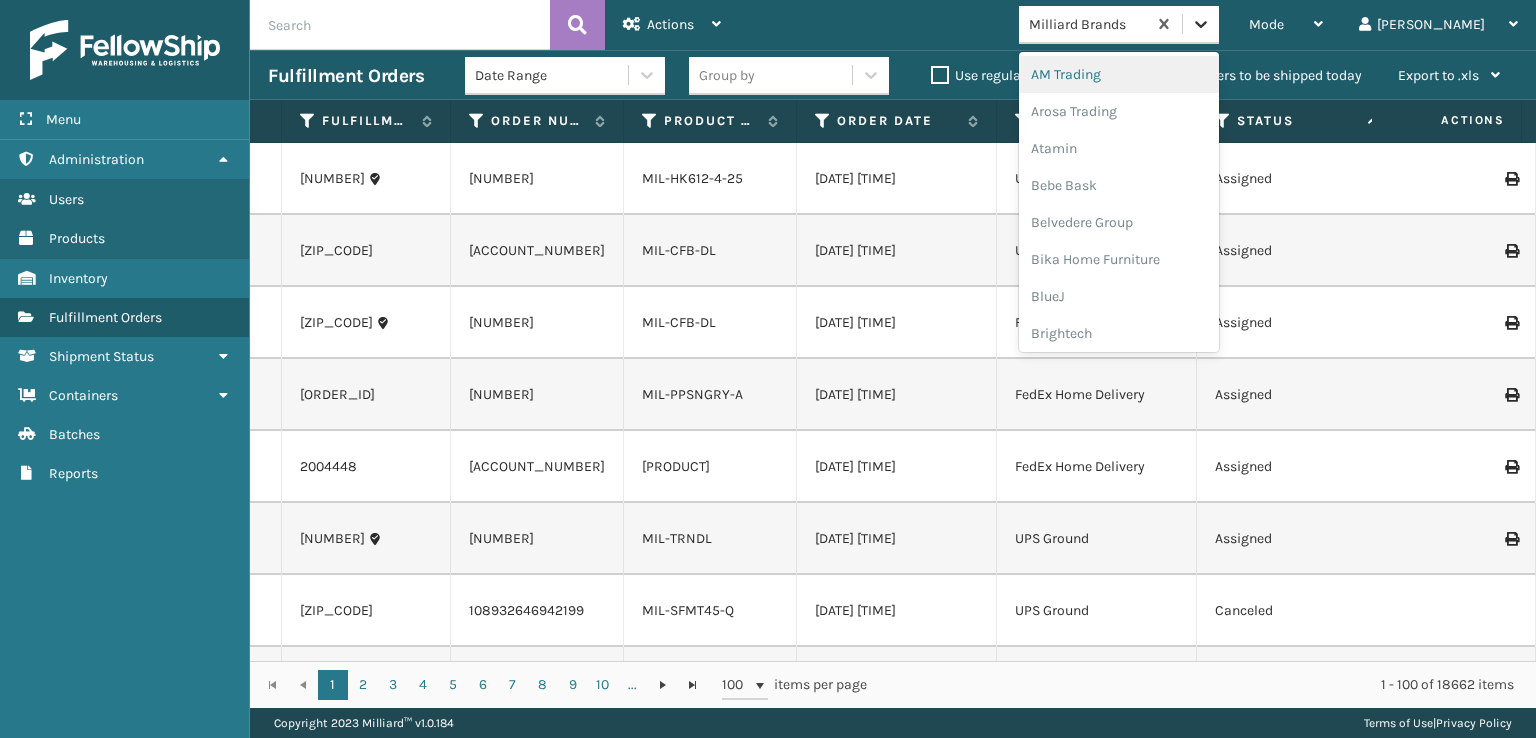 click 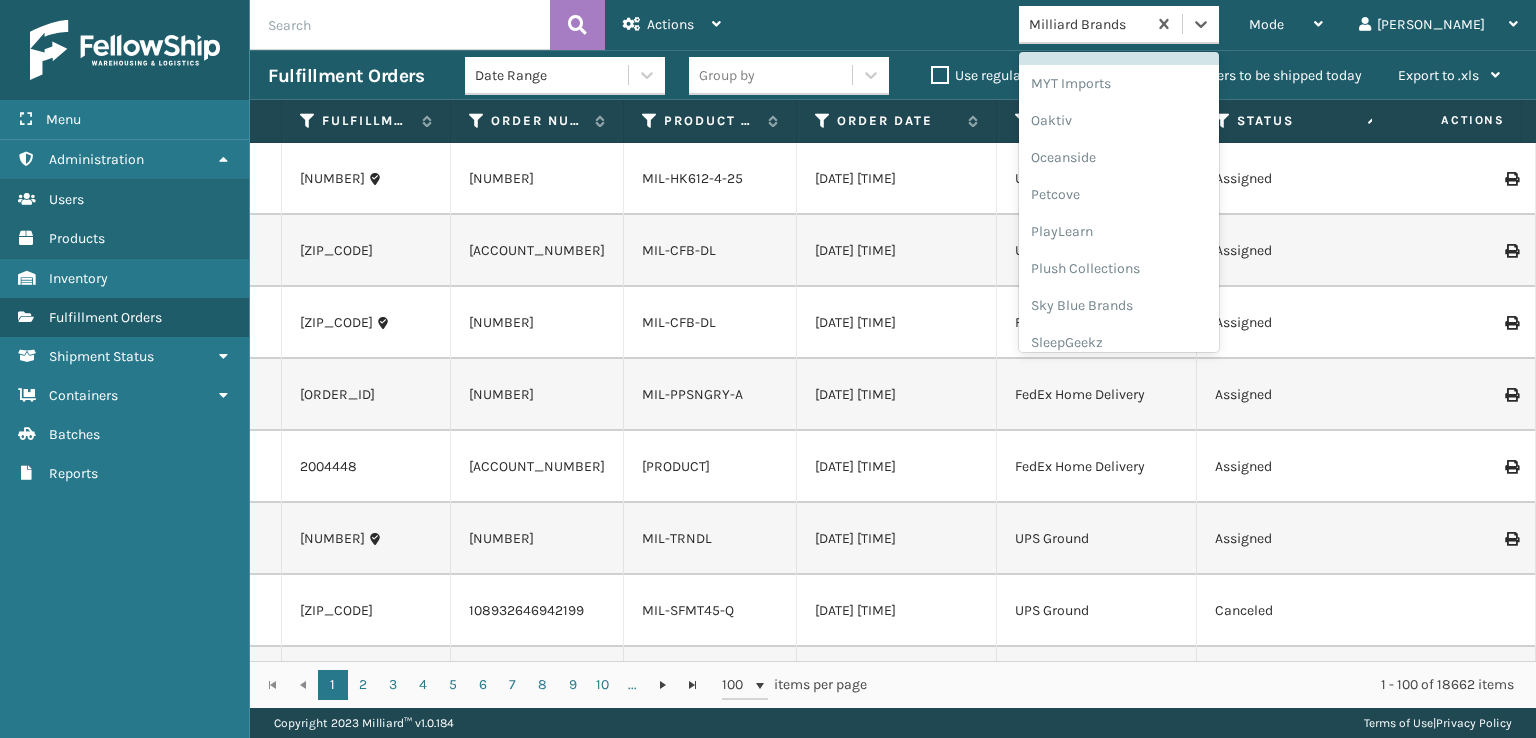 scroll, scrollTop: 932, scrollLeft: 0, axis: vertical 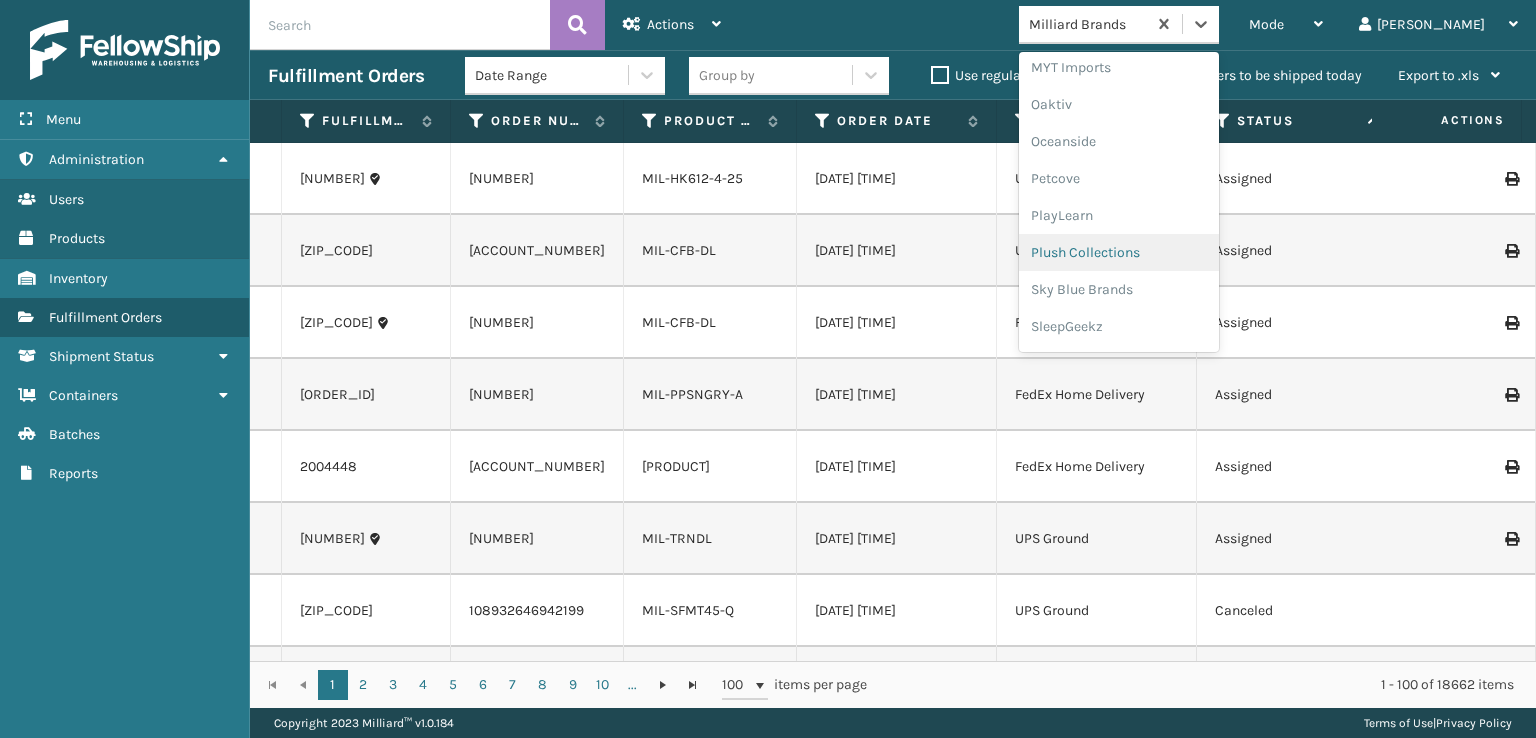 click on "Plush Collections" at bounding box center [1119, 252] 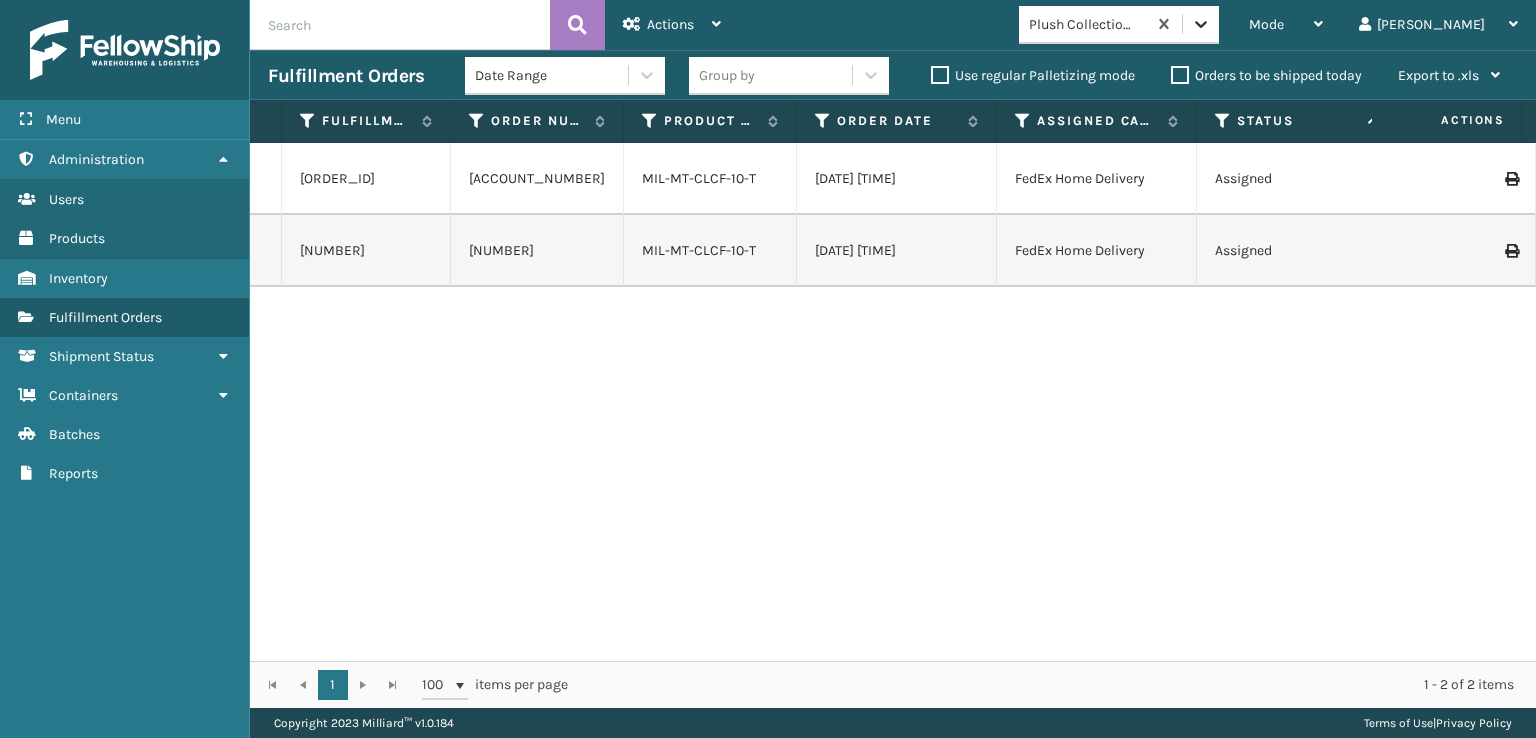 click 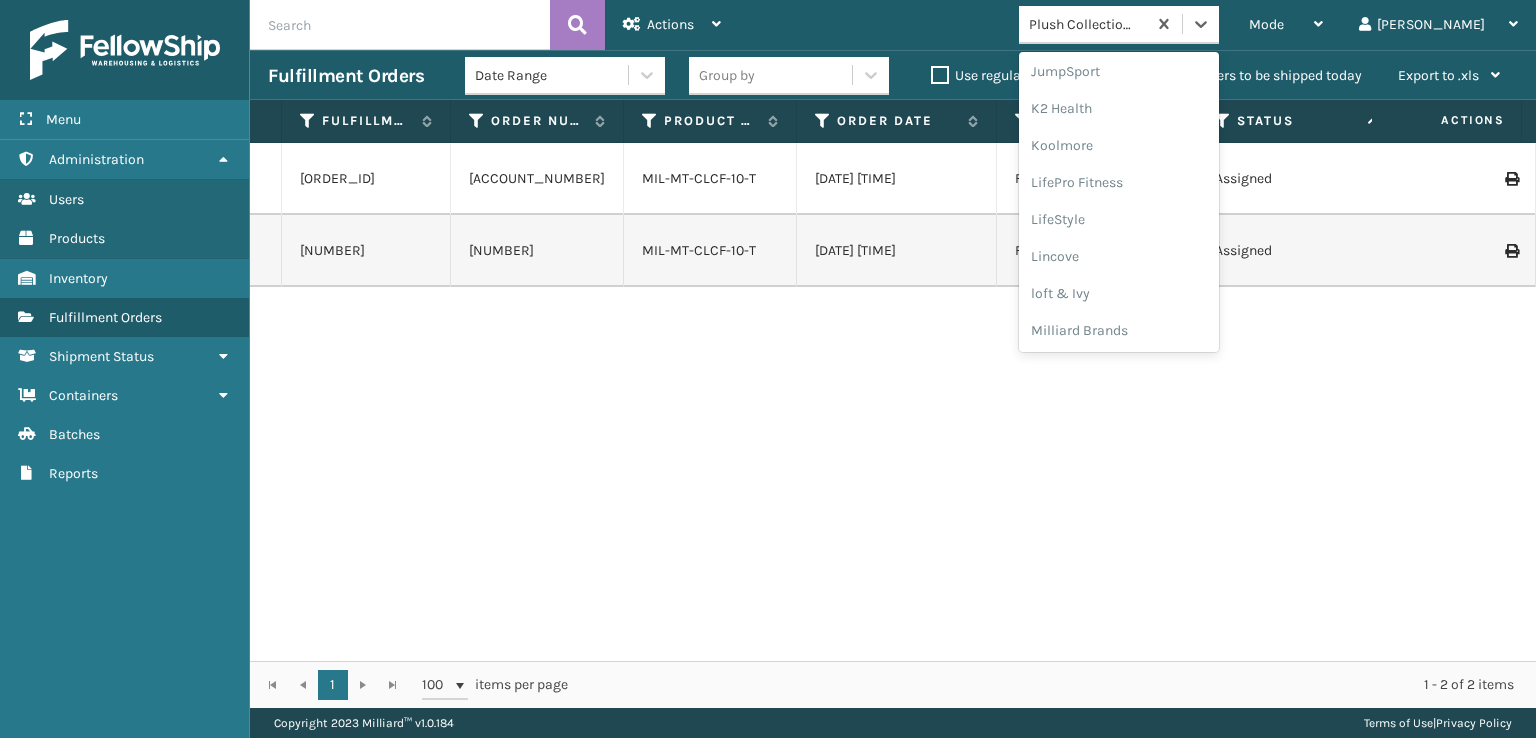 scroll, scrollTop: 966, scrollLeft: 0, axis: vertical 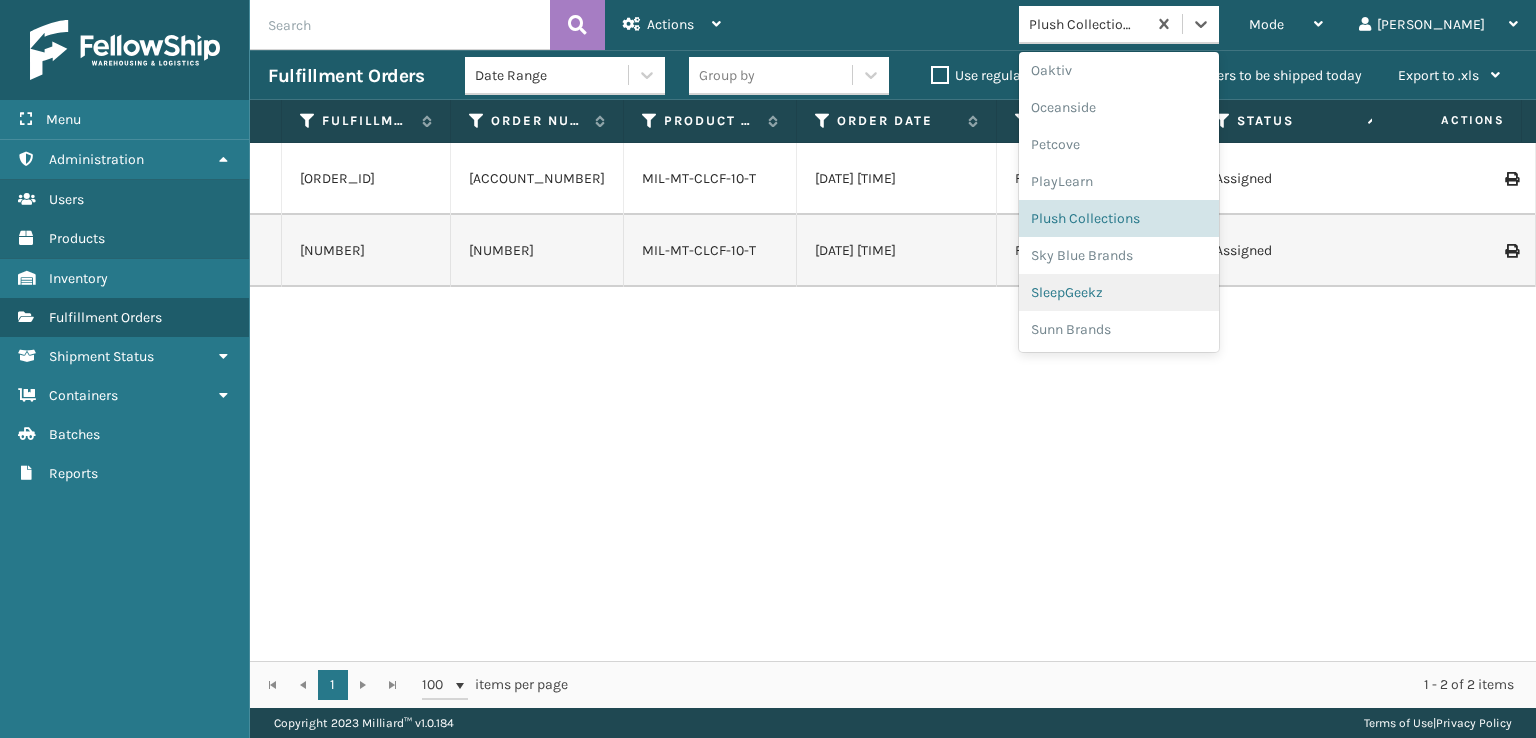 click on "SleepGeekz" at bounding box center [1119, 292] 